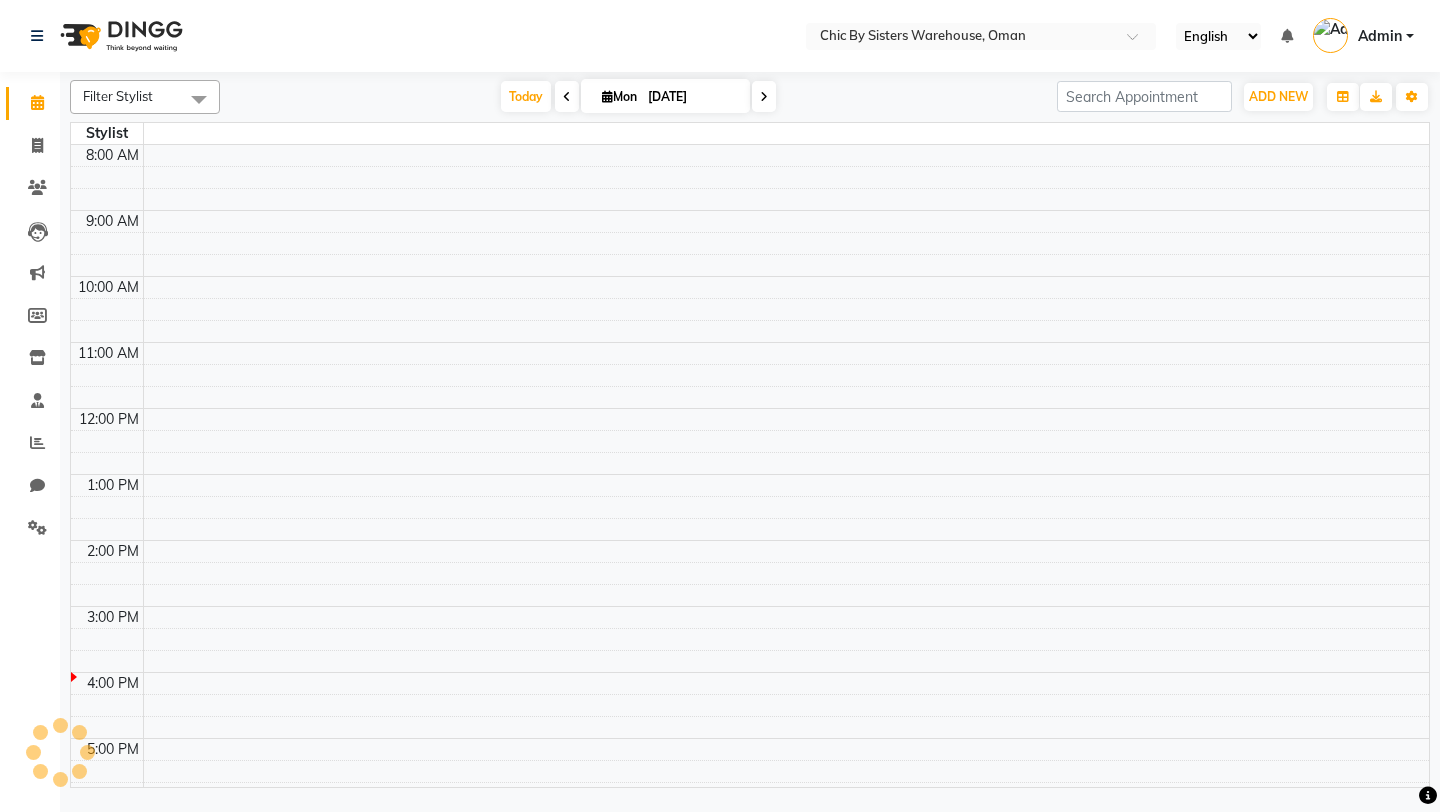 scroll, scrollTop: 0, scrollLeft: 0, axis: both 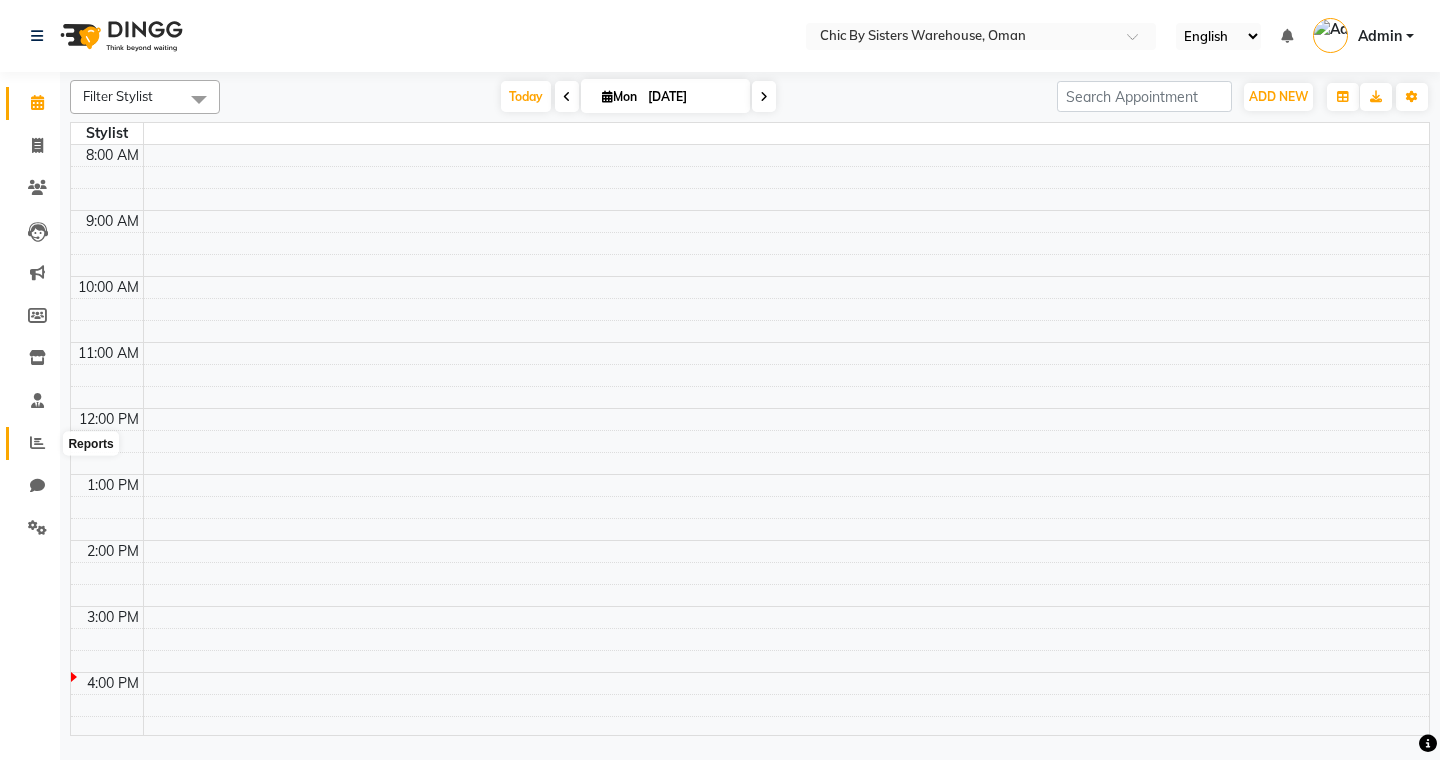 click 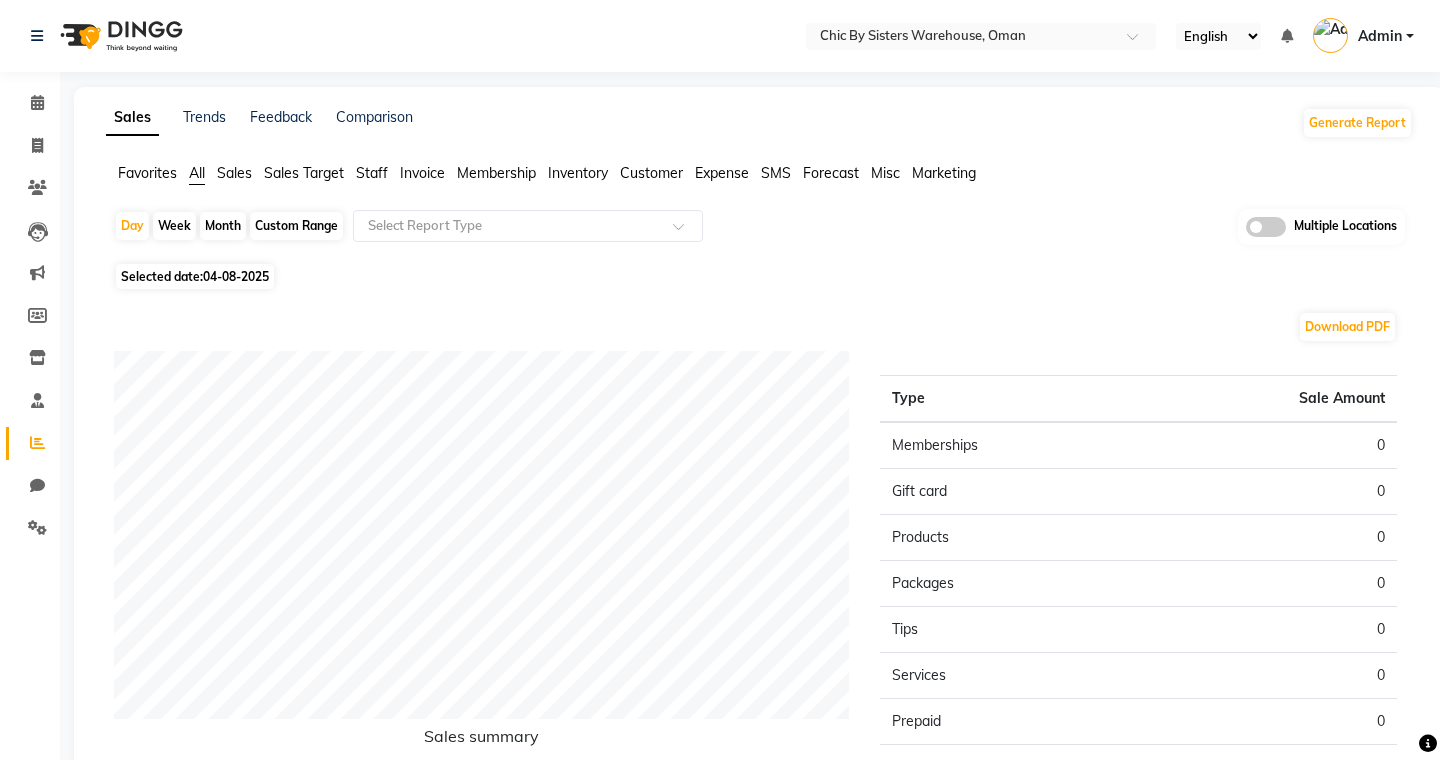 click on "Inventory" 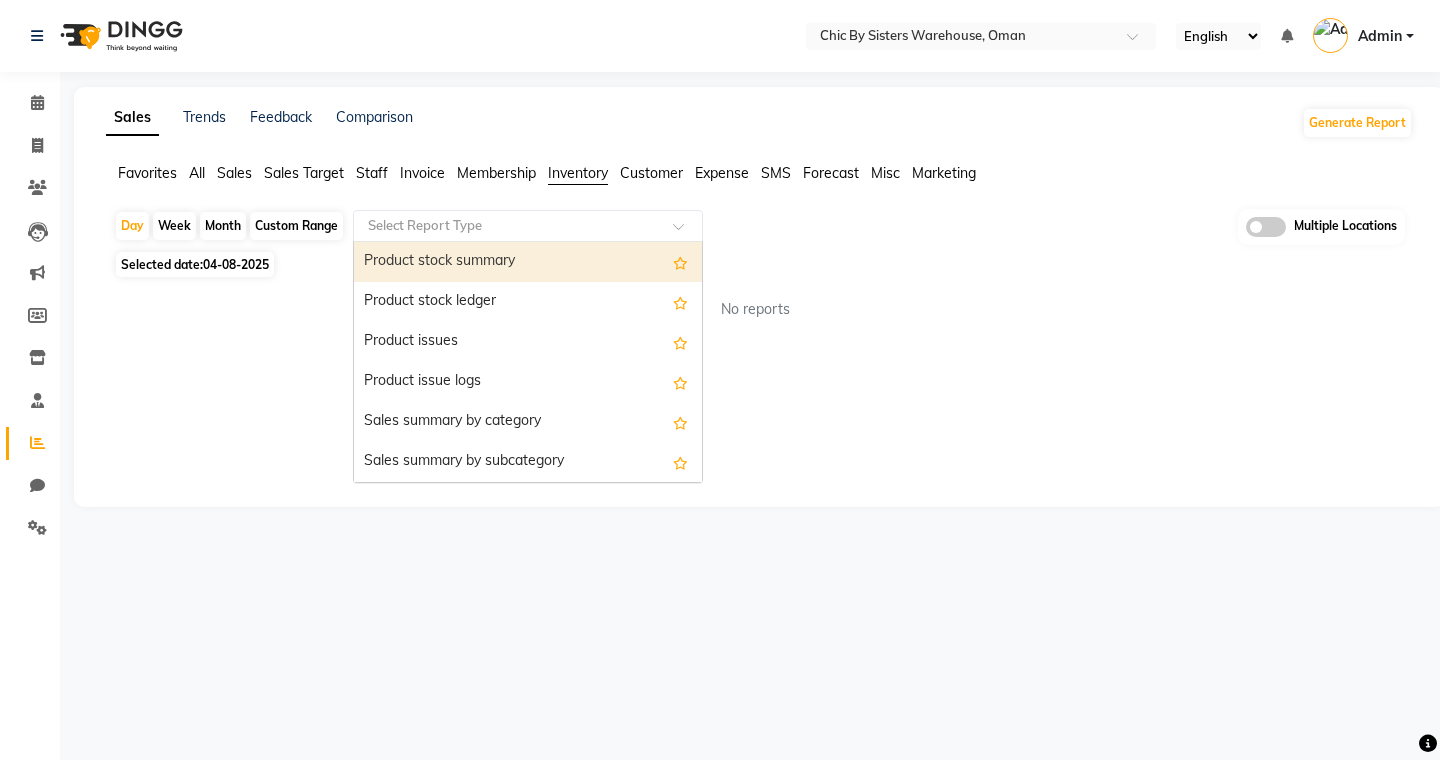 click 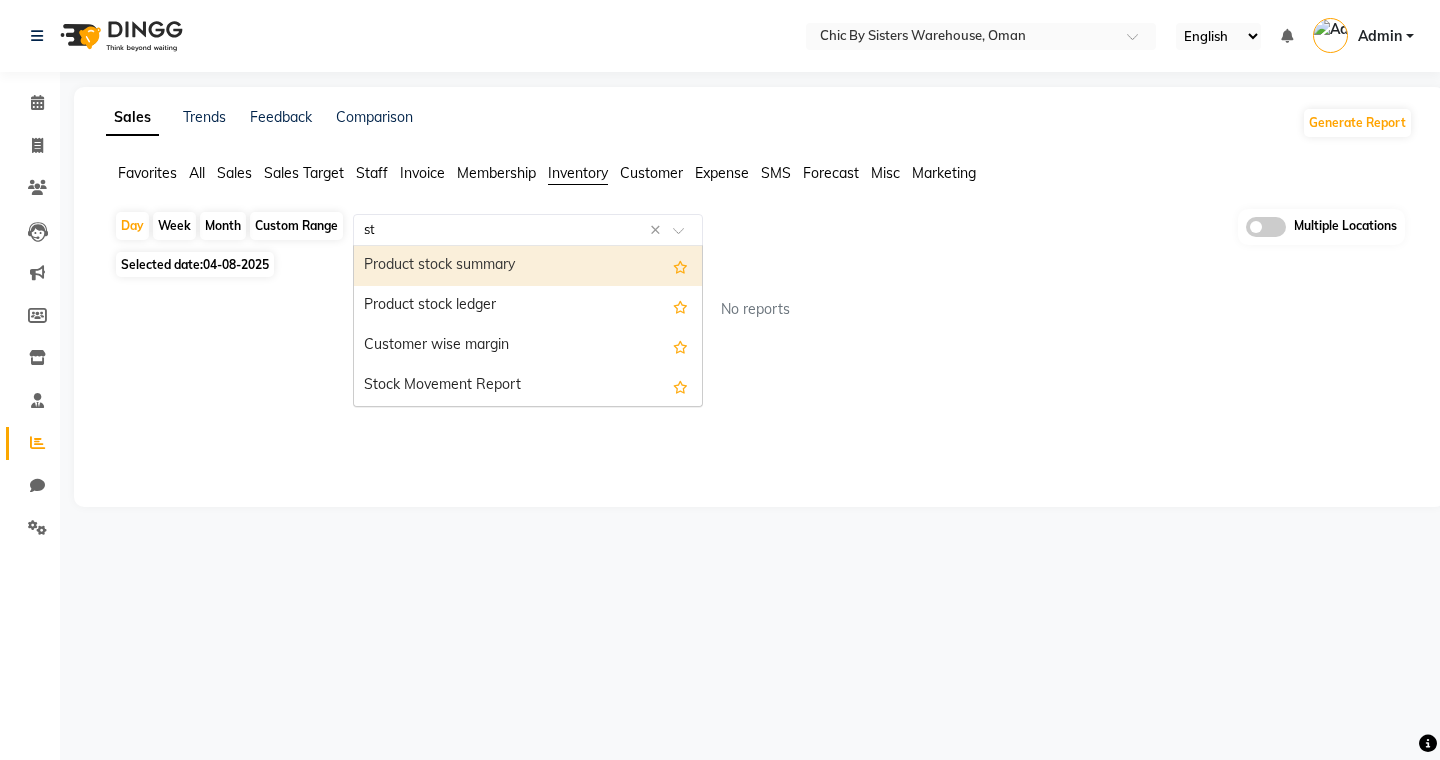 type on "sto" 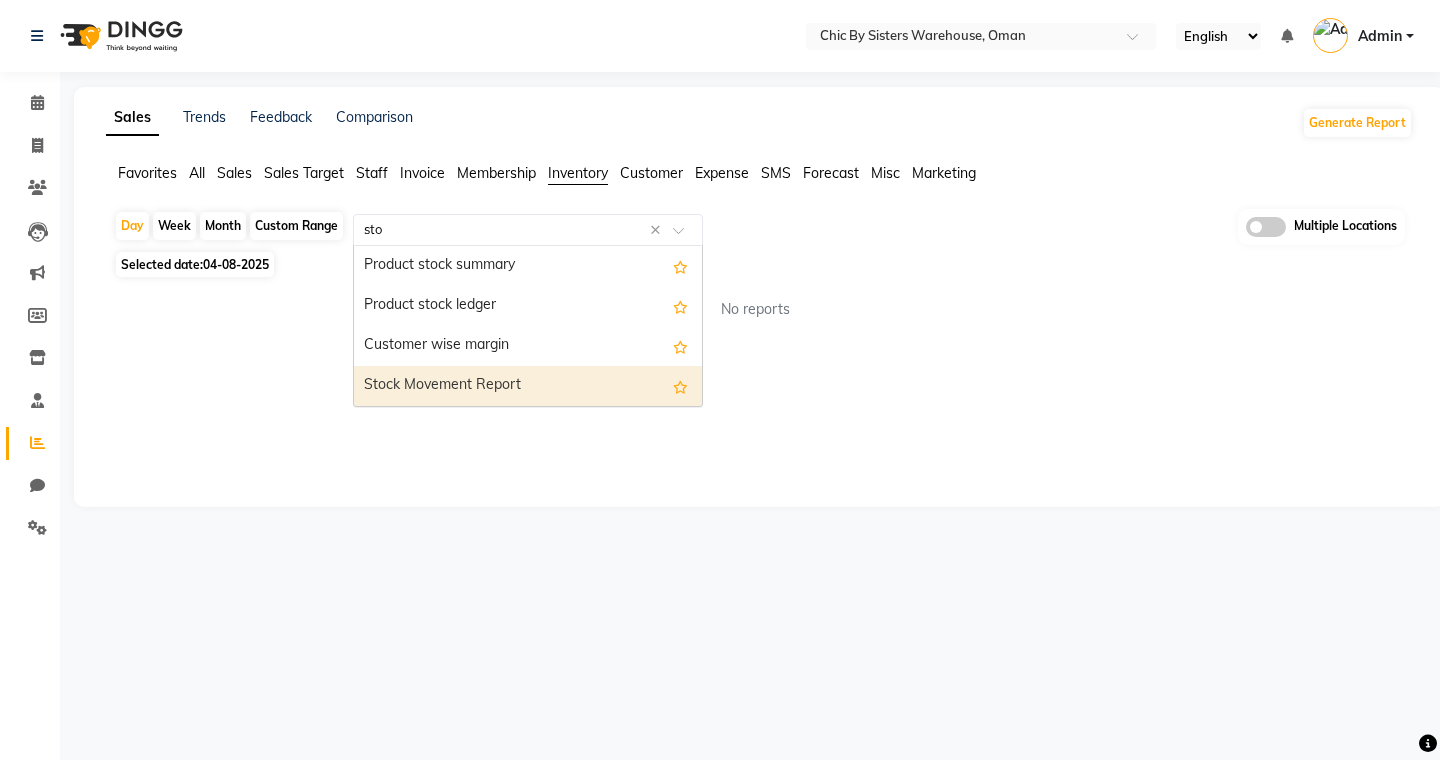 click on "Stock Movement Report" at bounding box center [528, 386] 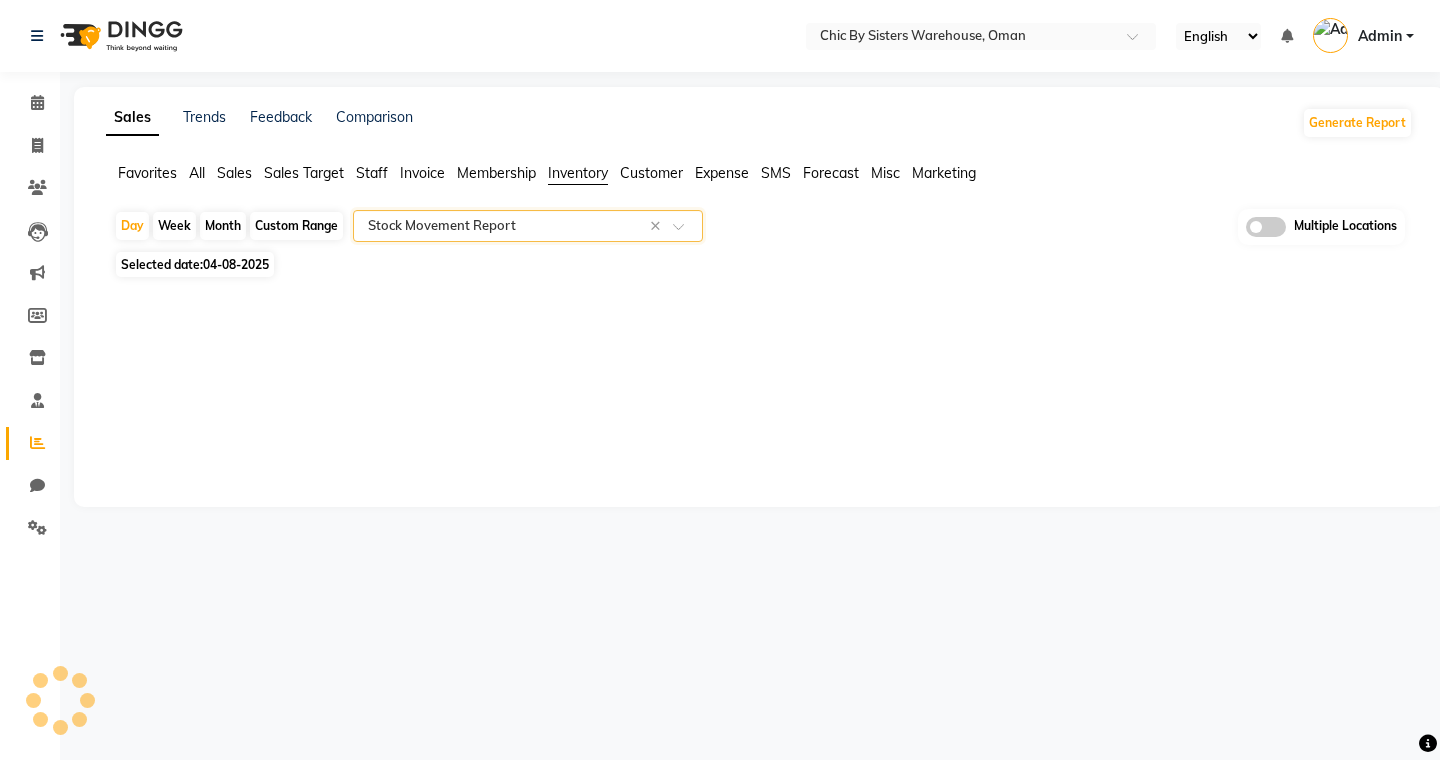 select on "full_report" 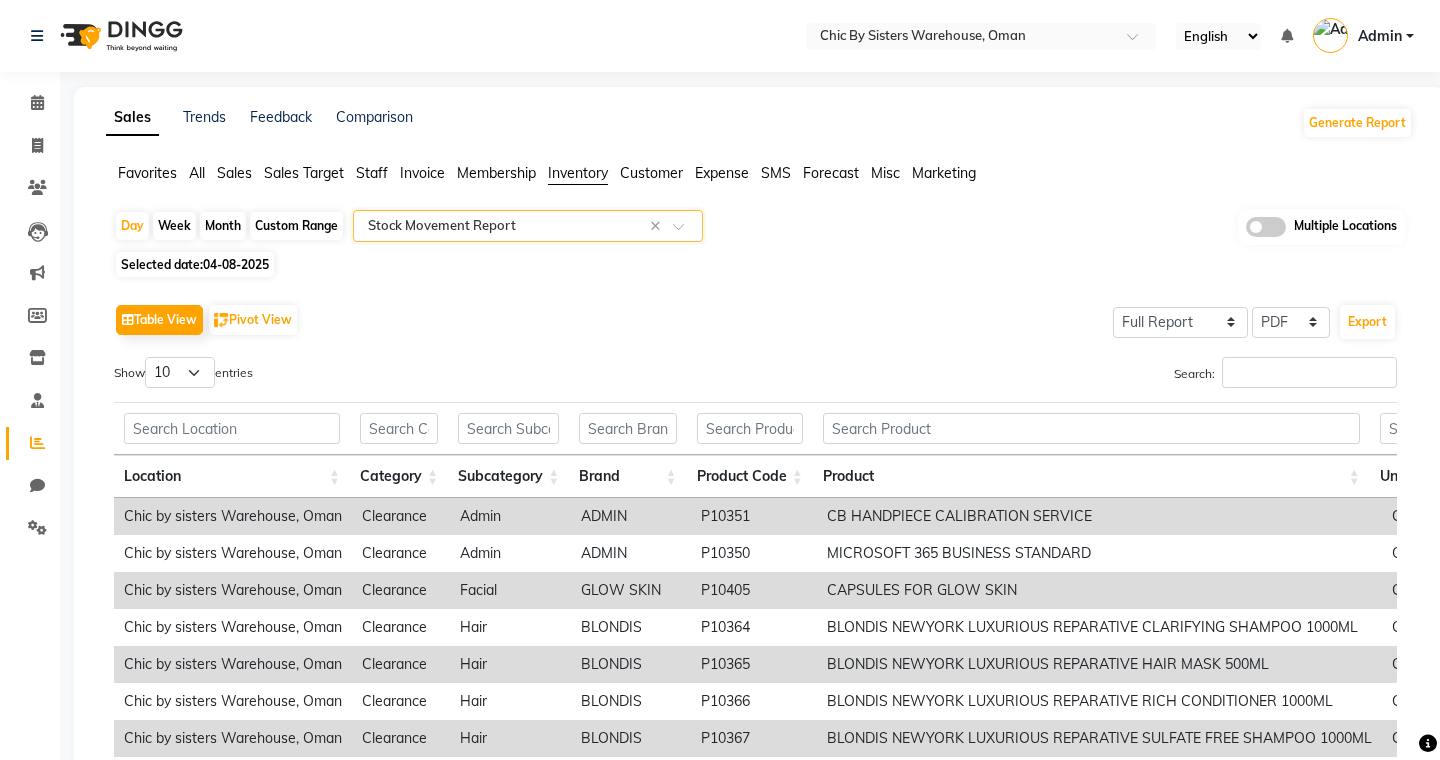 click on "Month" 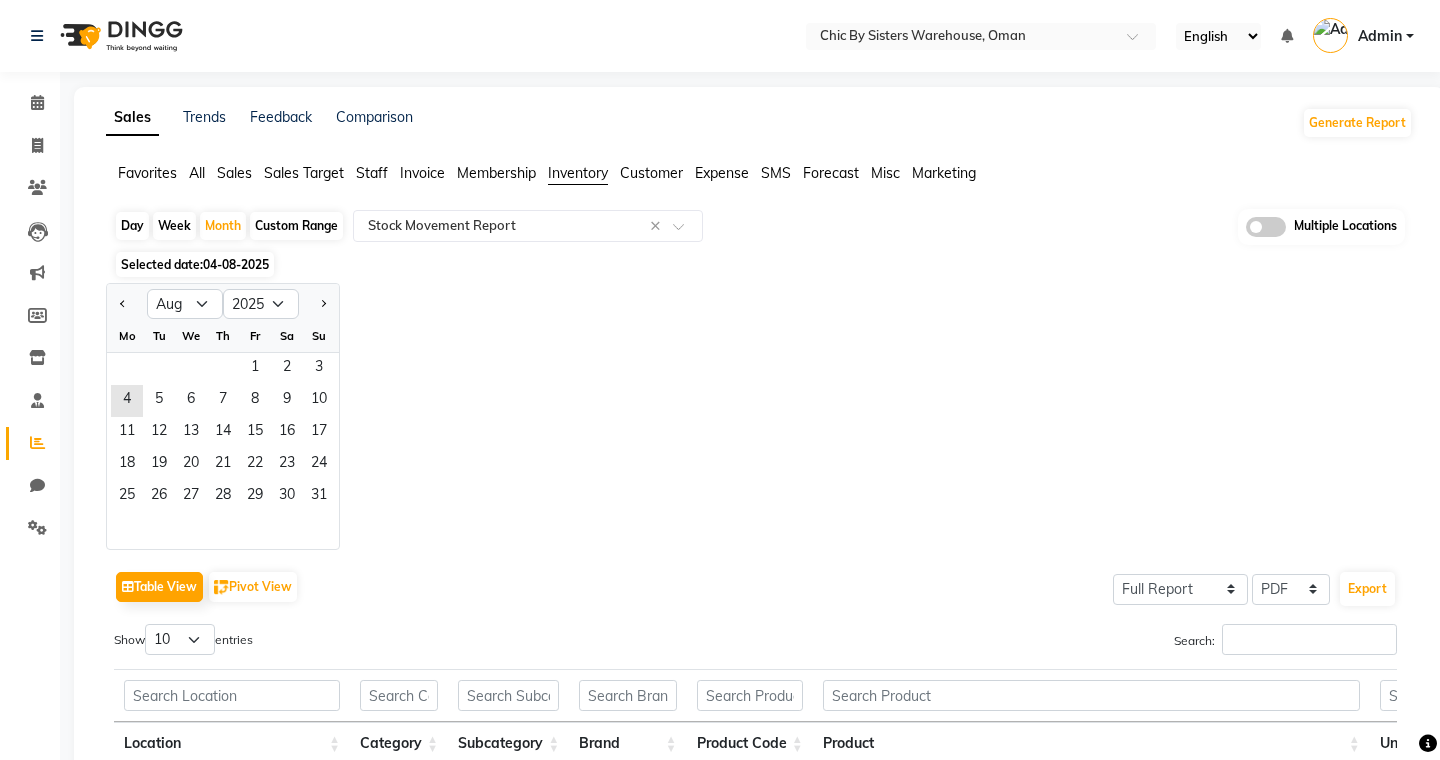 click on "Custom Range" 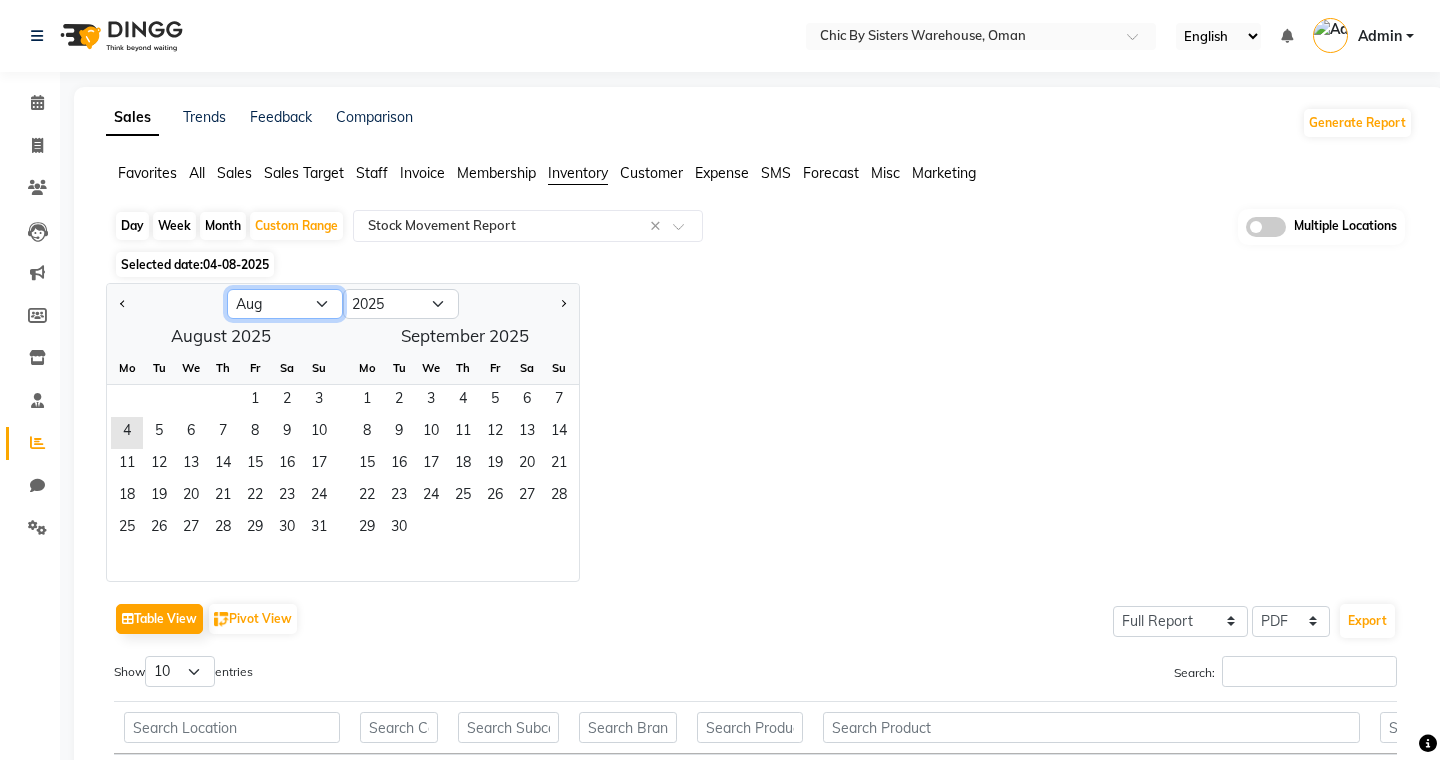 click on "Jan Feb Mar Apr May Jun Jul Aug Sep Oct Nov Dec" 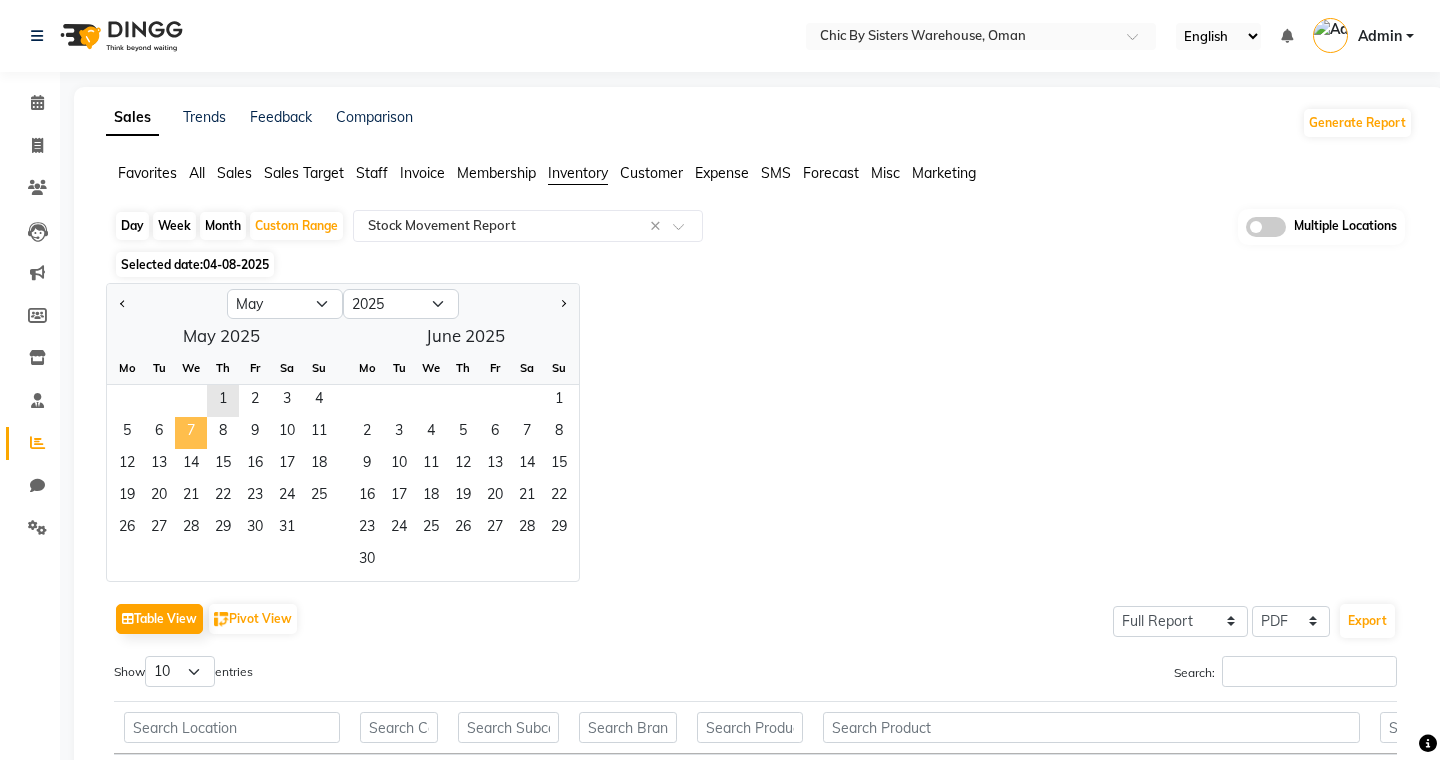 click on "7" 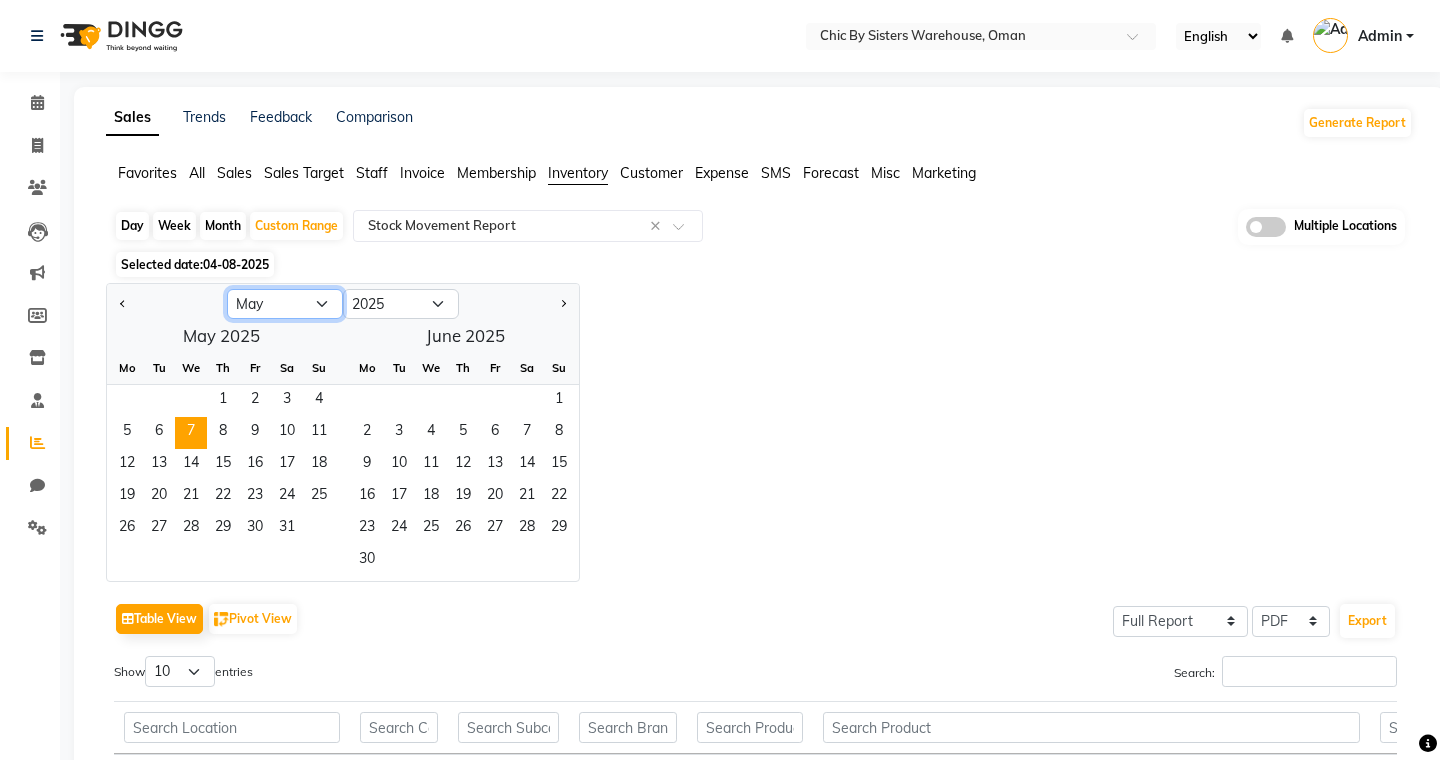 click on "Jan Feb Mar Apr May Jun Jul Aug Sep Oct Nov Dec" 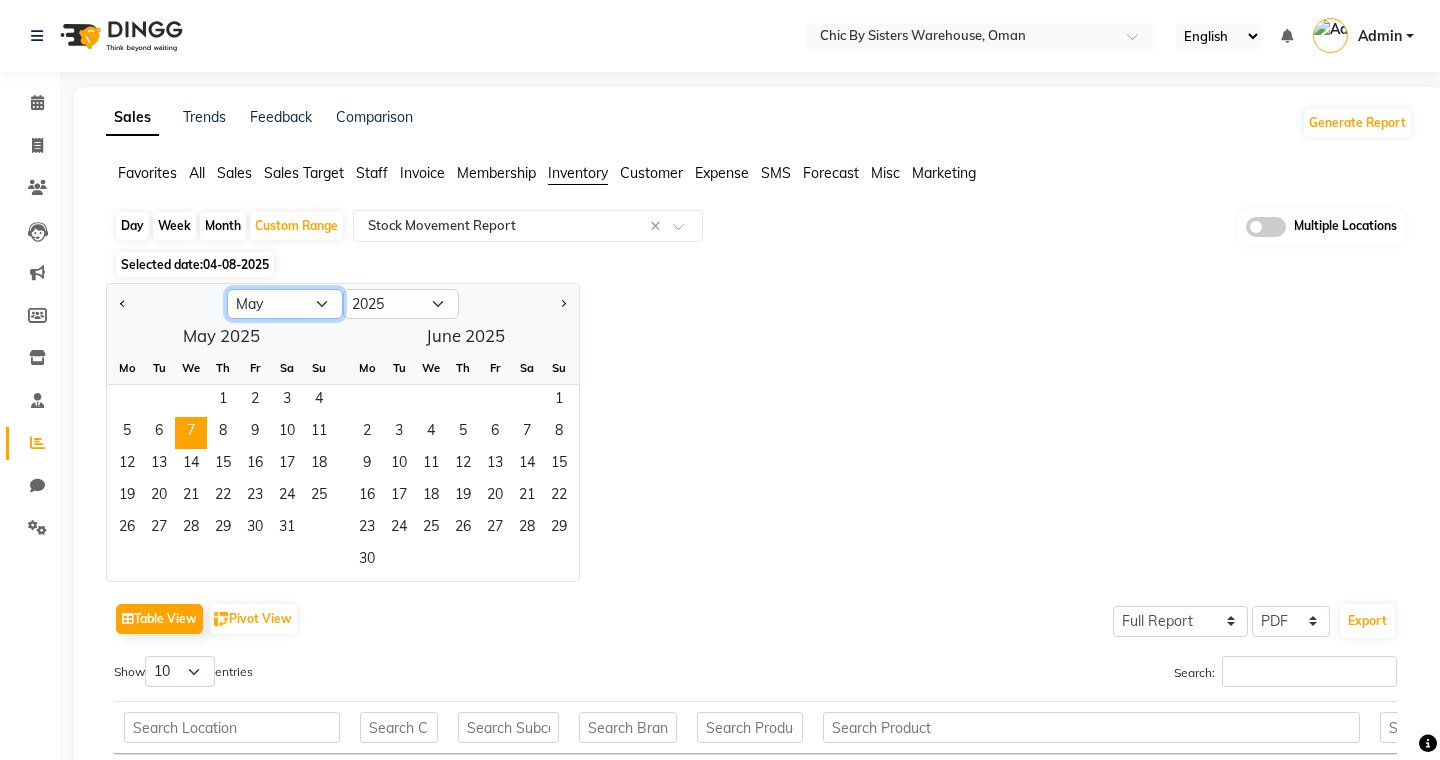 select on "7" 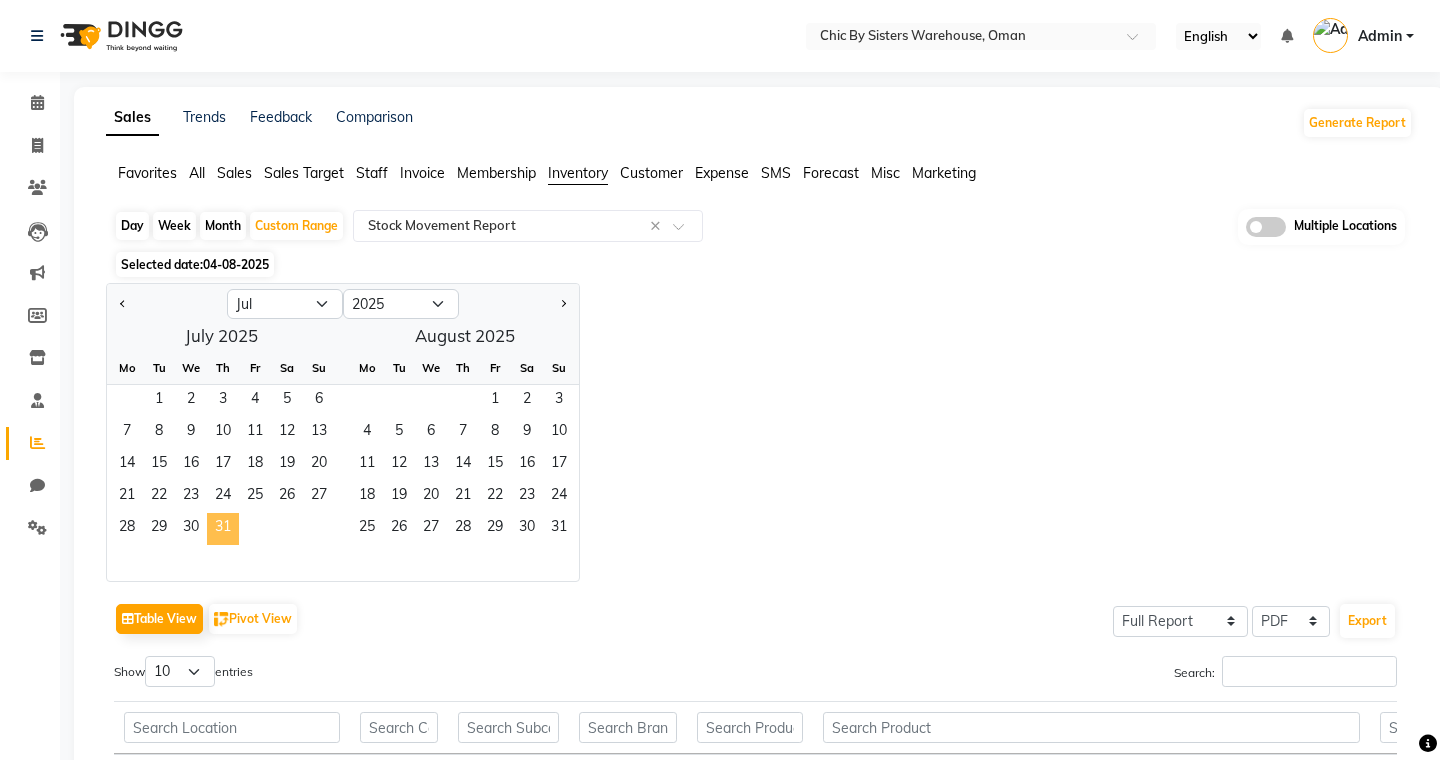 click on "31" 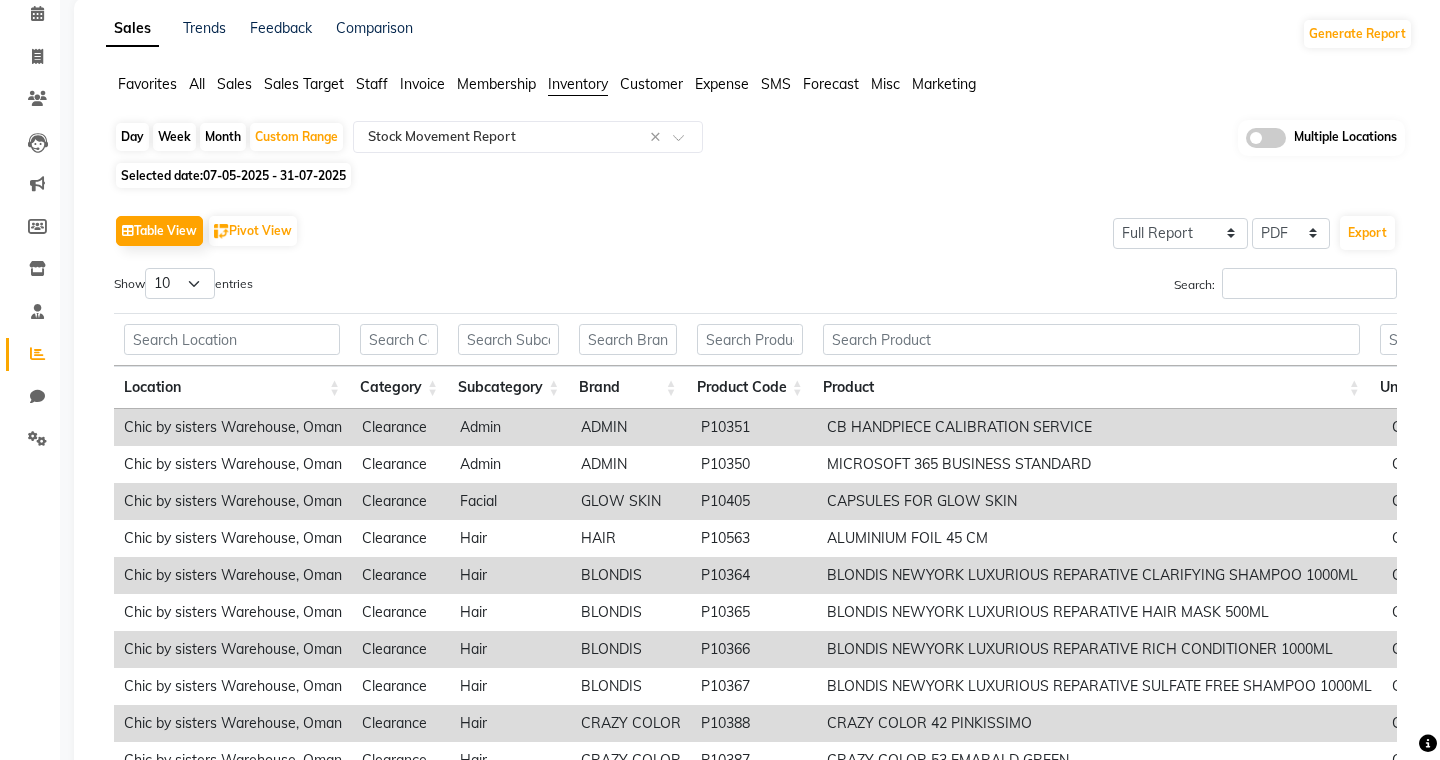 scroll, scrollTop: 259, scrollLeft: 0, axis: vertical 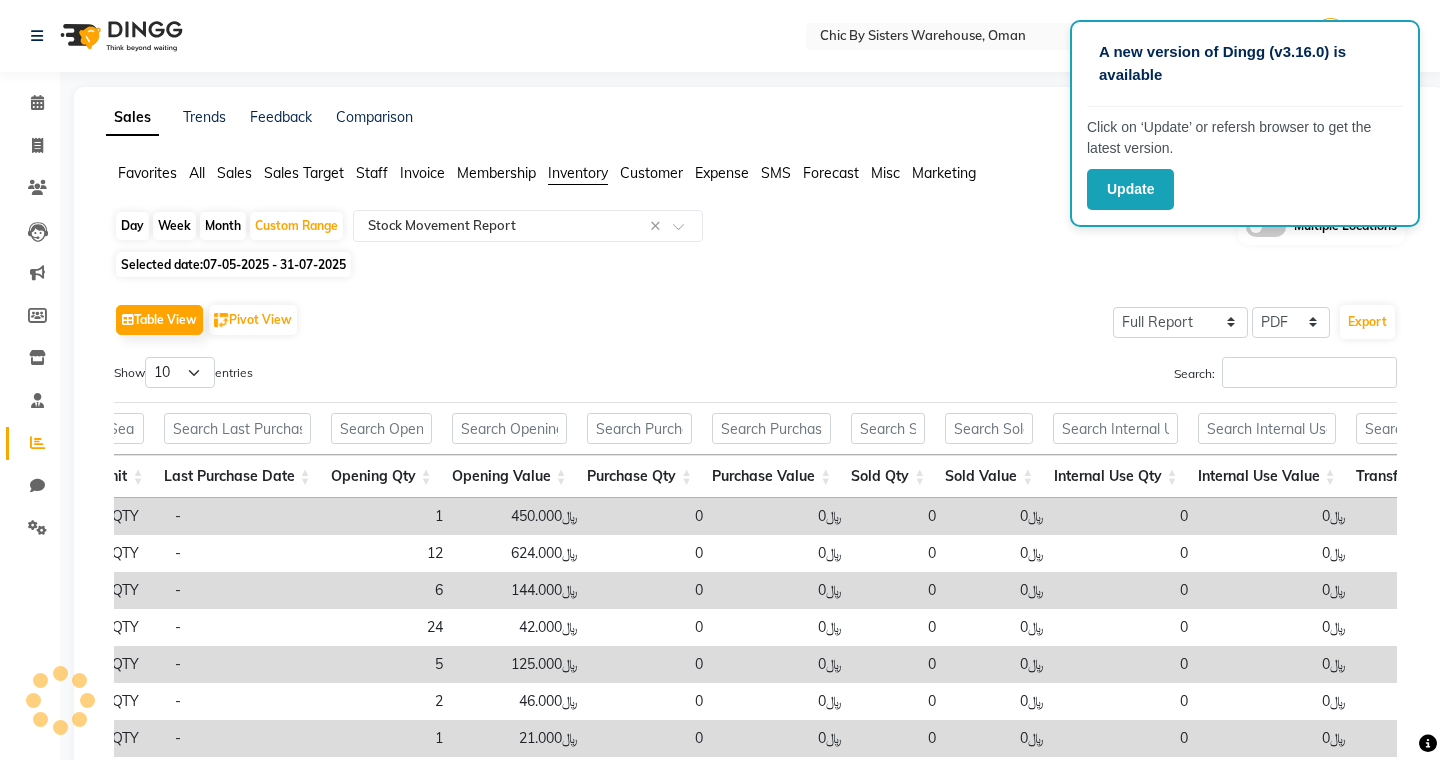 click on "A new version of Dingg (v3.16.0) is available  Click on ‘Update’ or refersh browser to get the latest version.  Update" 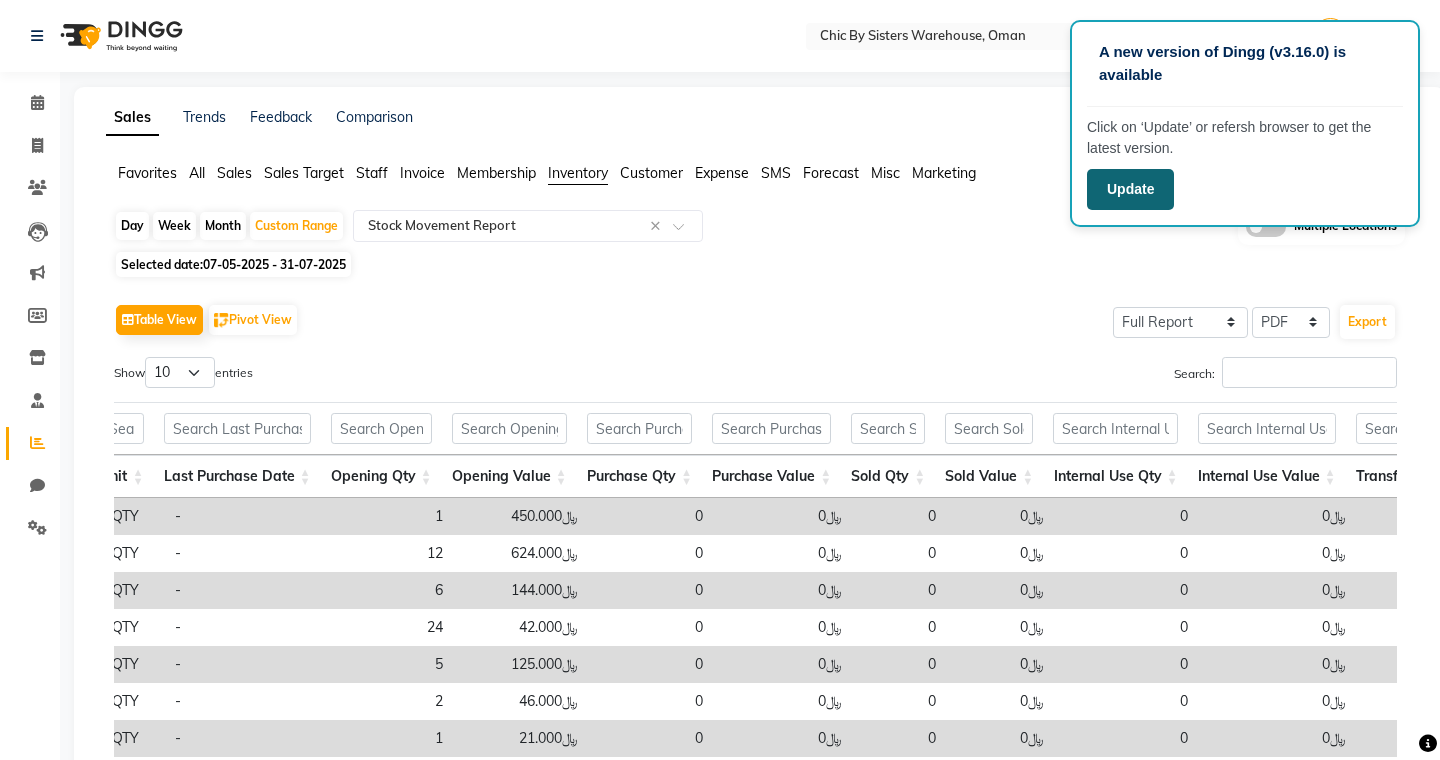 click on "Update" 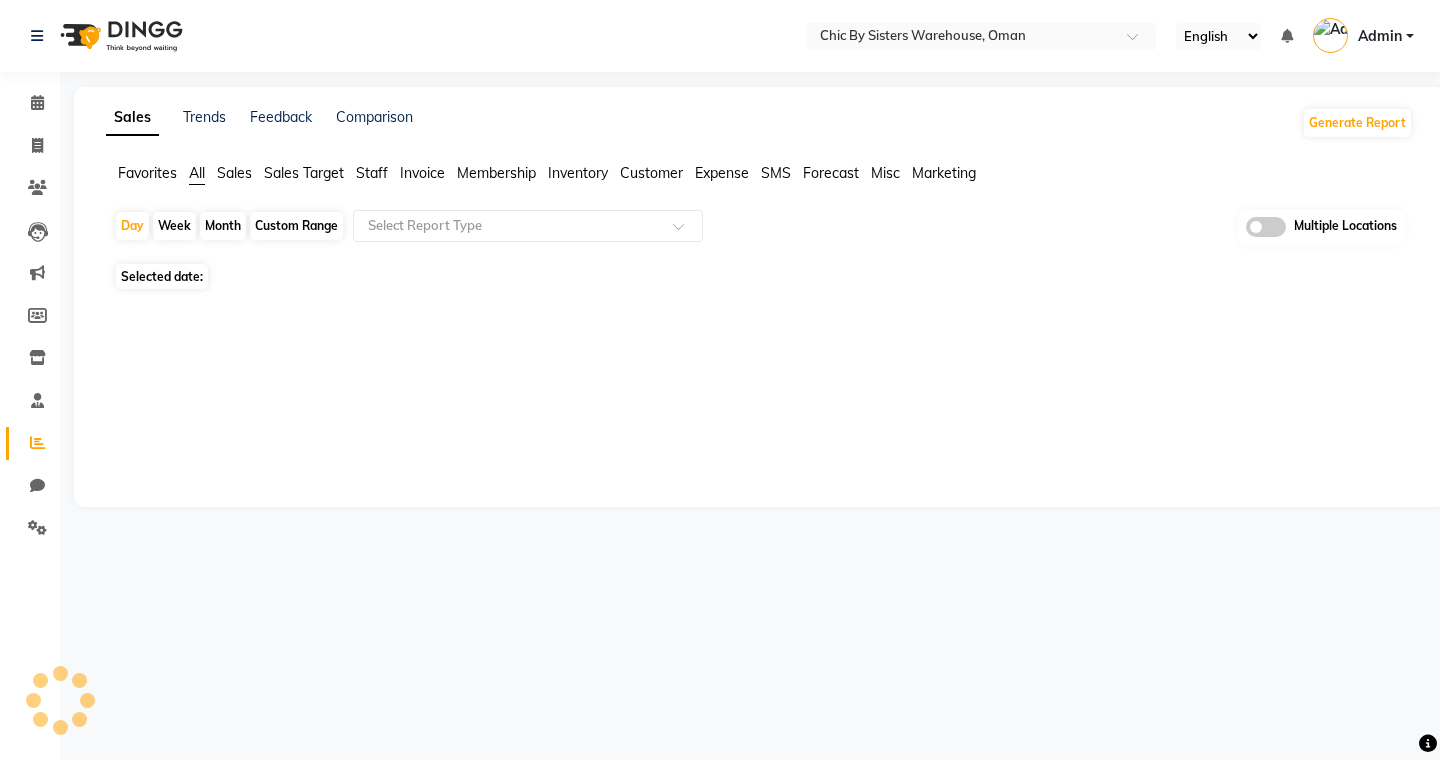 scroll, scrollTop: 0, scrollLeft: 0, axis: both 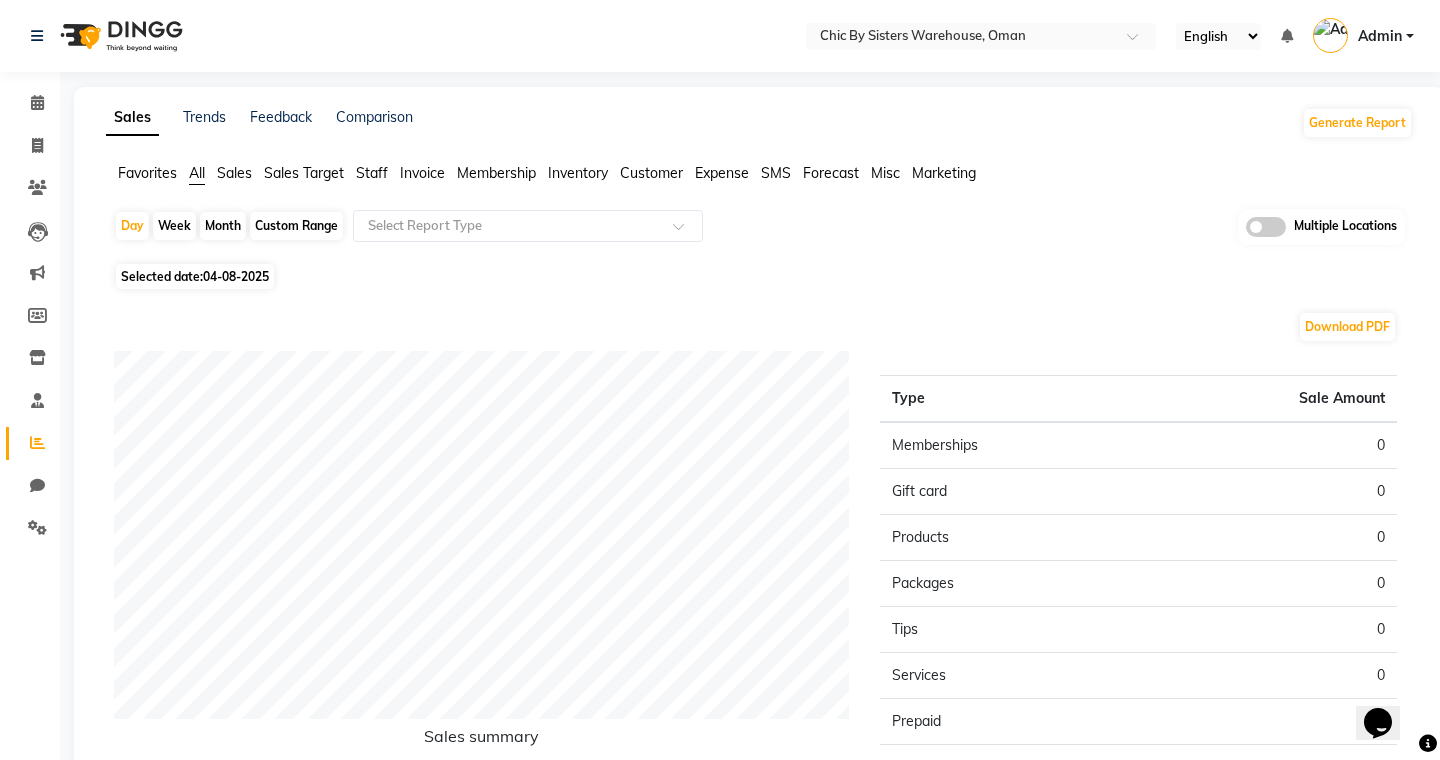 click 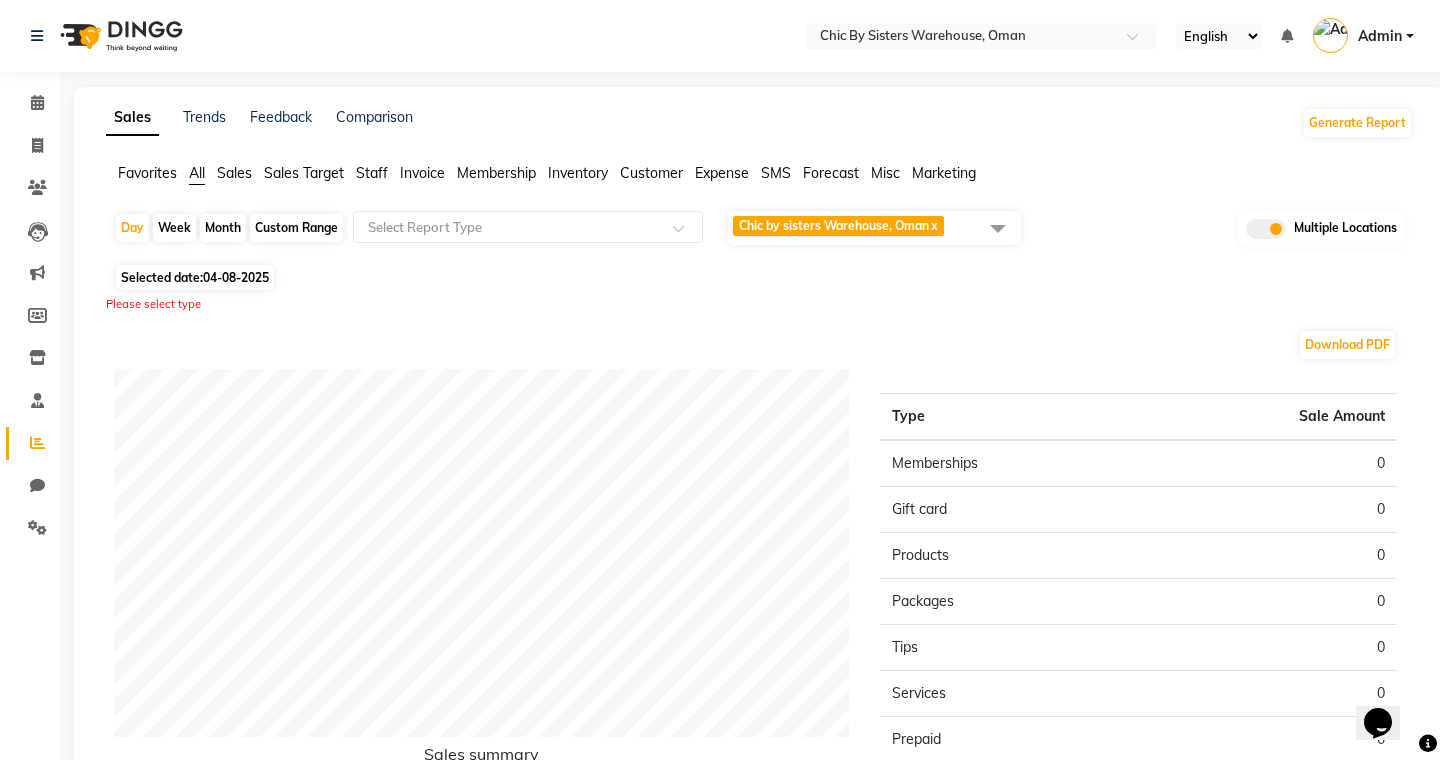 click on "Chic by sisters Warehouse, [COUNTRY] x" 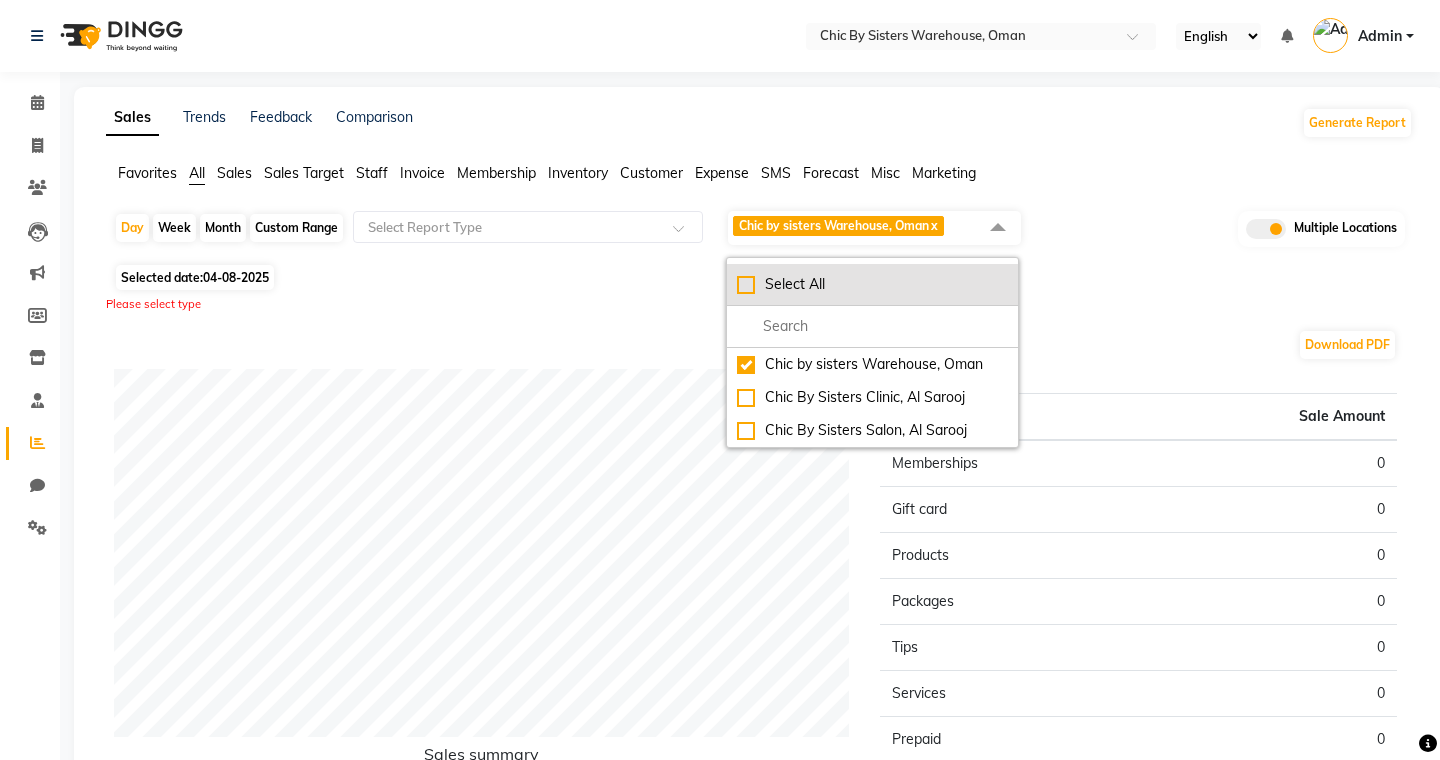 click on "Select All" 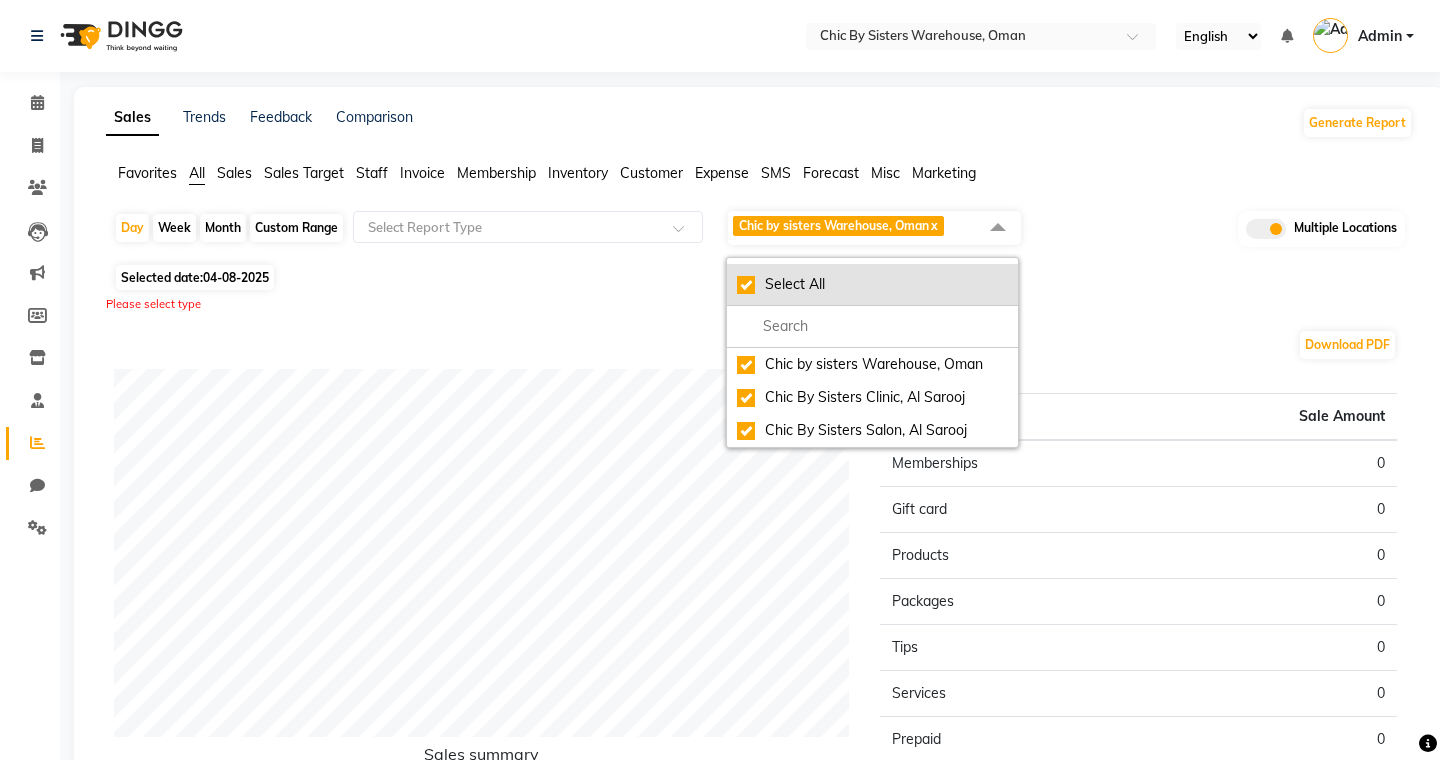 checkbox on "true" 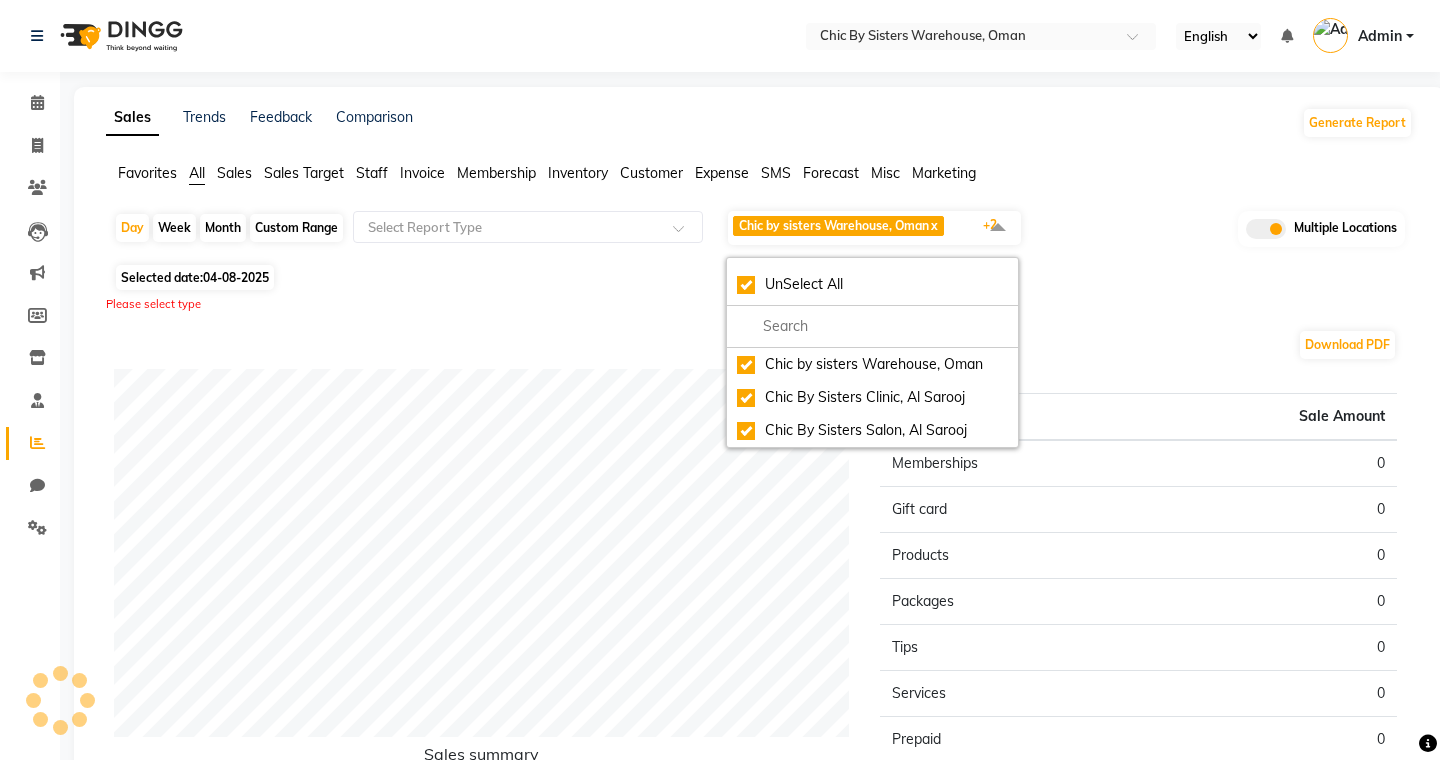 click on "Day   Week   Month   Custom Range  Select Report Type Chic by sisters Warehouse, [COUNTRY]  x Chic By Sisters Clinic, Al Sarooj  x Chic By Sisters Salon, Al Sarooj  x +2 UnSelect All Chic by sisters Warehouse, [COUNTRY] Chic By Sisters Clinic, Al Sarooj Chic By Sisters Salon, Al Sarooj Multiple Locations Selected date:  04-08-2025  Please select type Download PDF Sales summary Type Sale Amount Memberships 0 Gift card 0 Products 0 Packages 0 Tips 0 Services 0 Prepaid 0 Vouchers 0 Fee 0 Total 0 ★ Mark as Favorite  Choose how you'd like to save "" report to favorites  Save to Personal Favorites:   Only you can see this report in your favorites tab. Share with Organization:   Everyone in your organization can see this report in their favorites tab.  Save to Favorites" 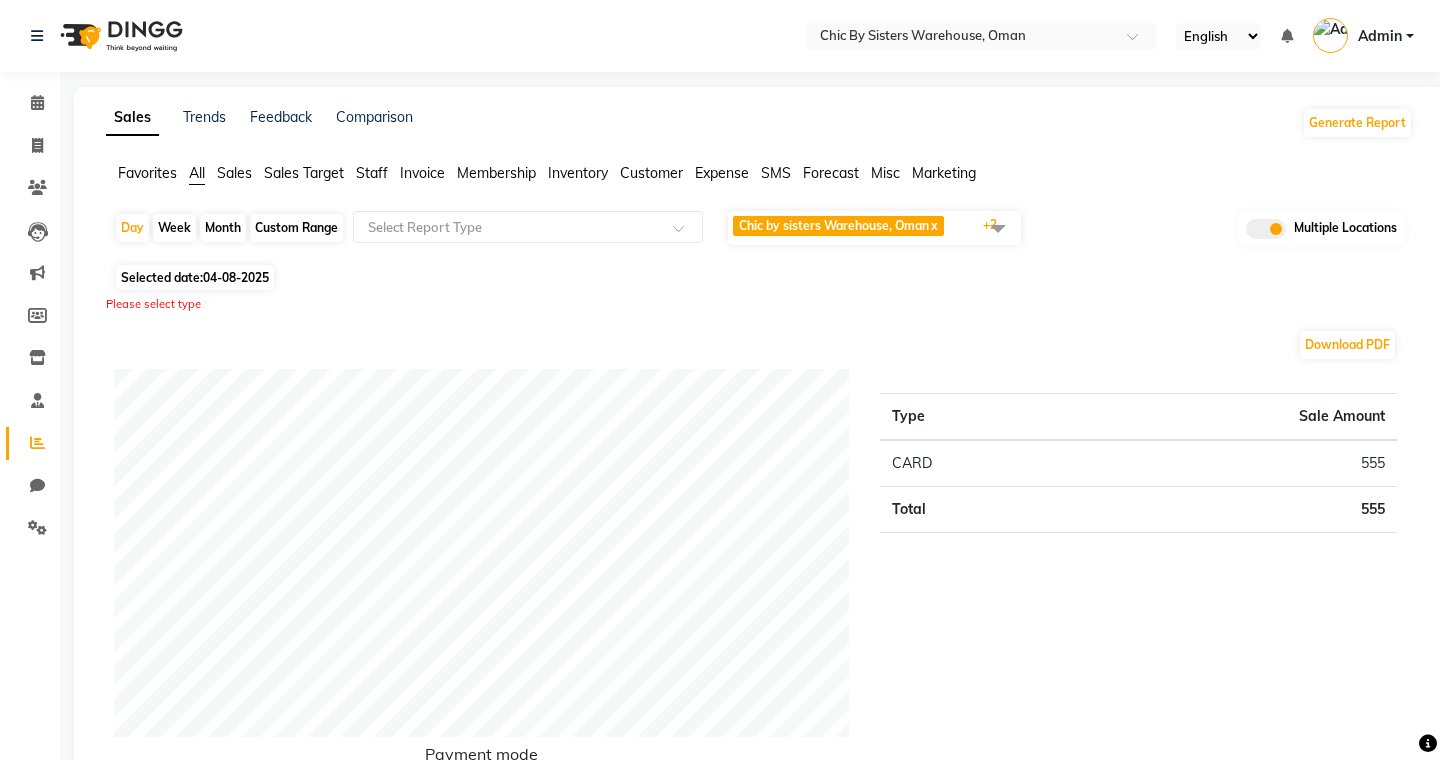 click on "Inventory" 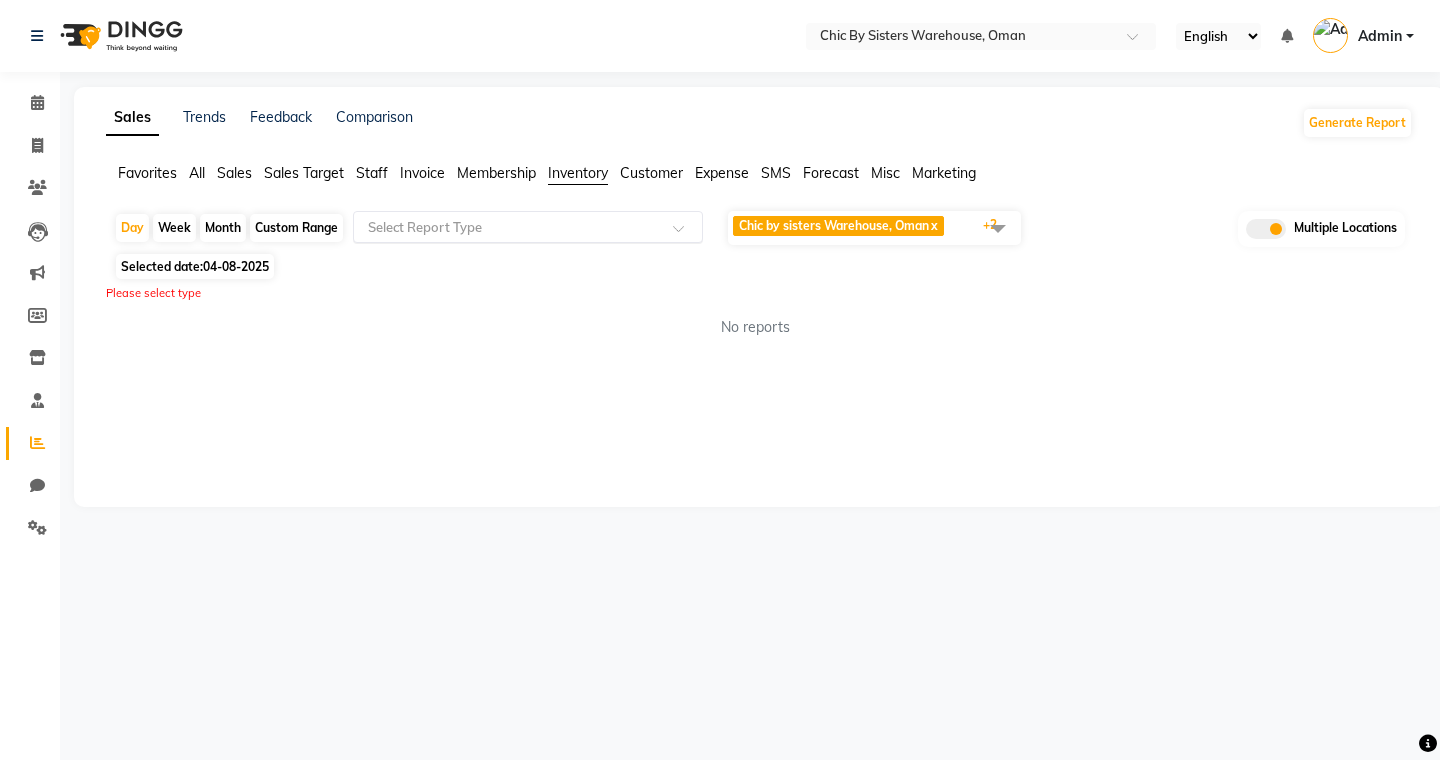 click on "Select Report Type" 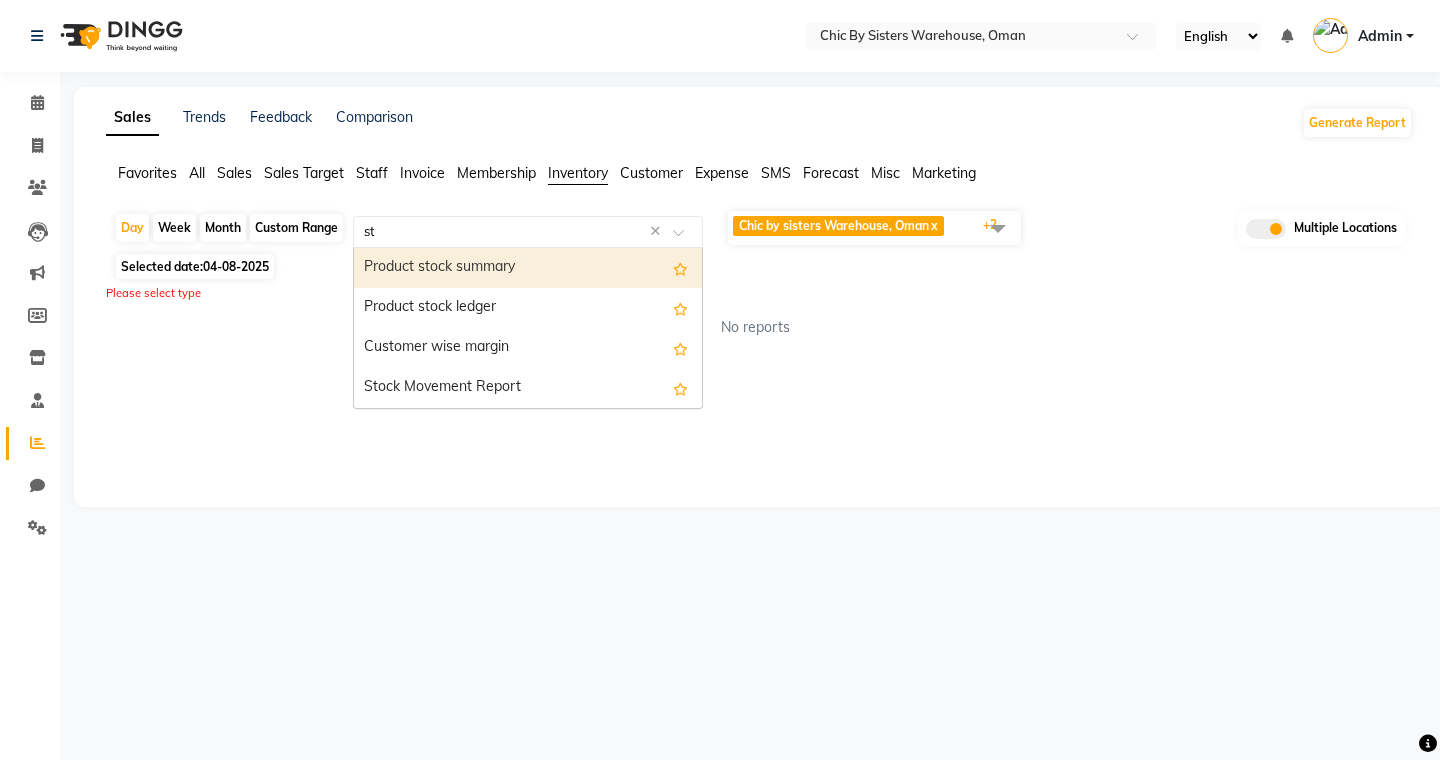 type on "sto" 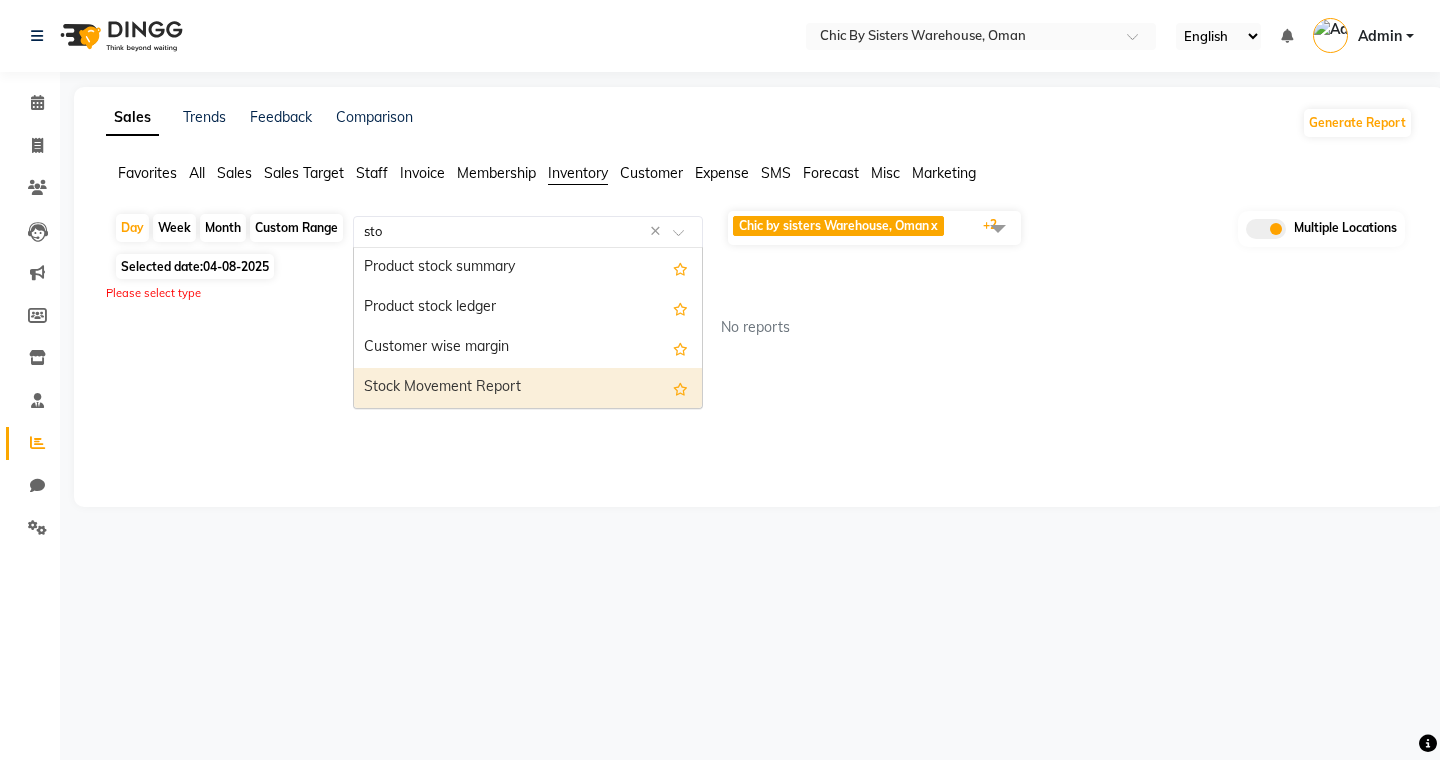 click on "Stock Movement Report" at bounding box center (528, 388) 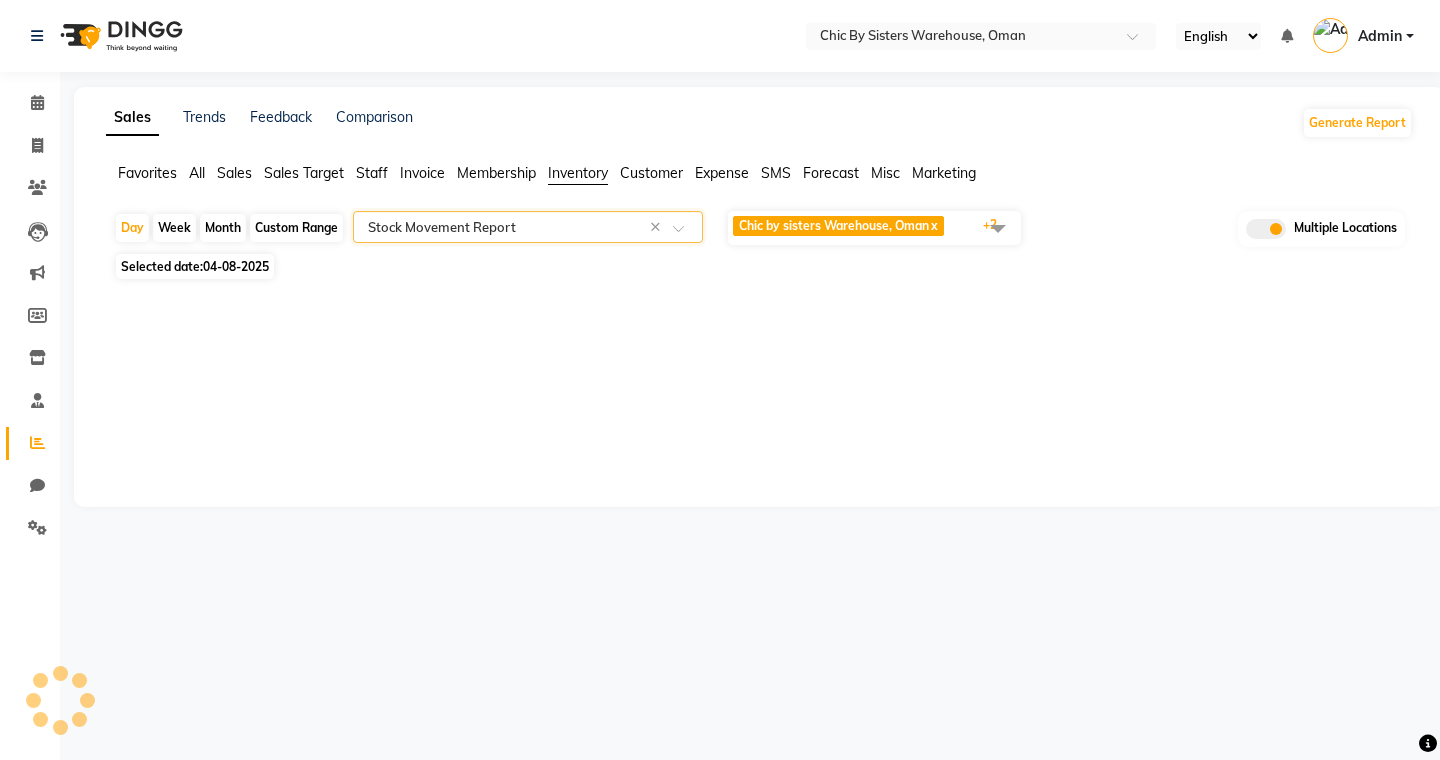 select on "full_report" 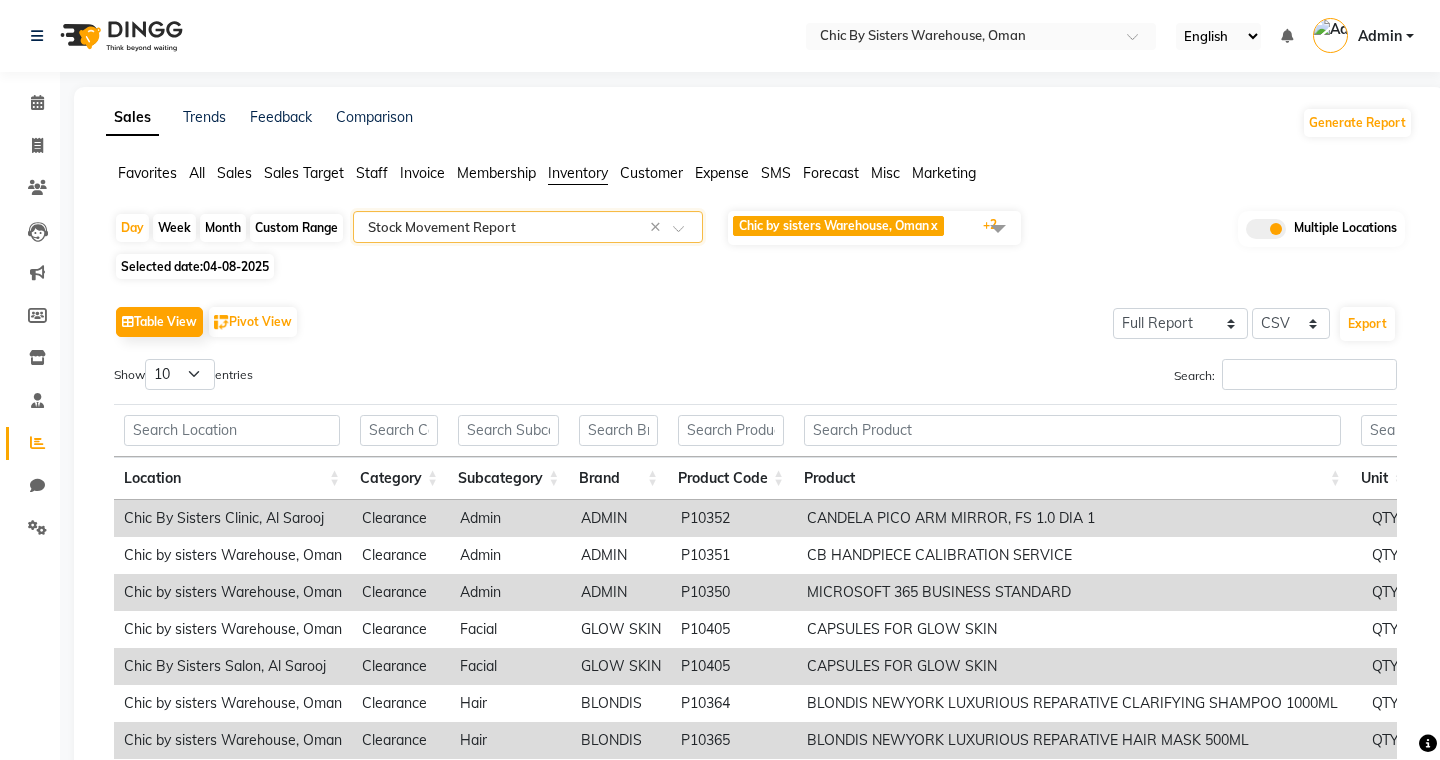 click on "Custom Range" 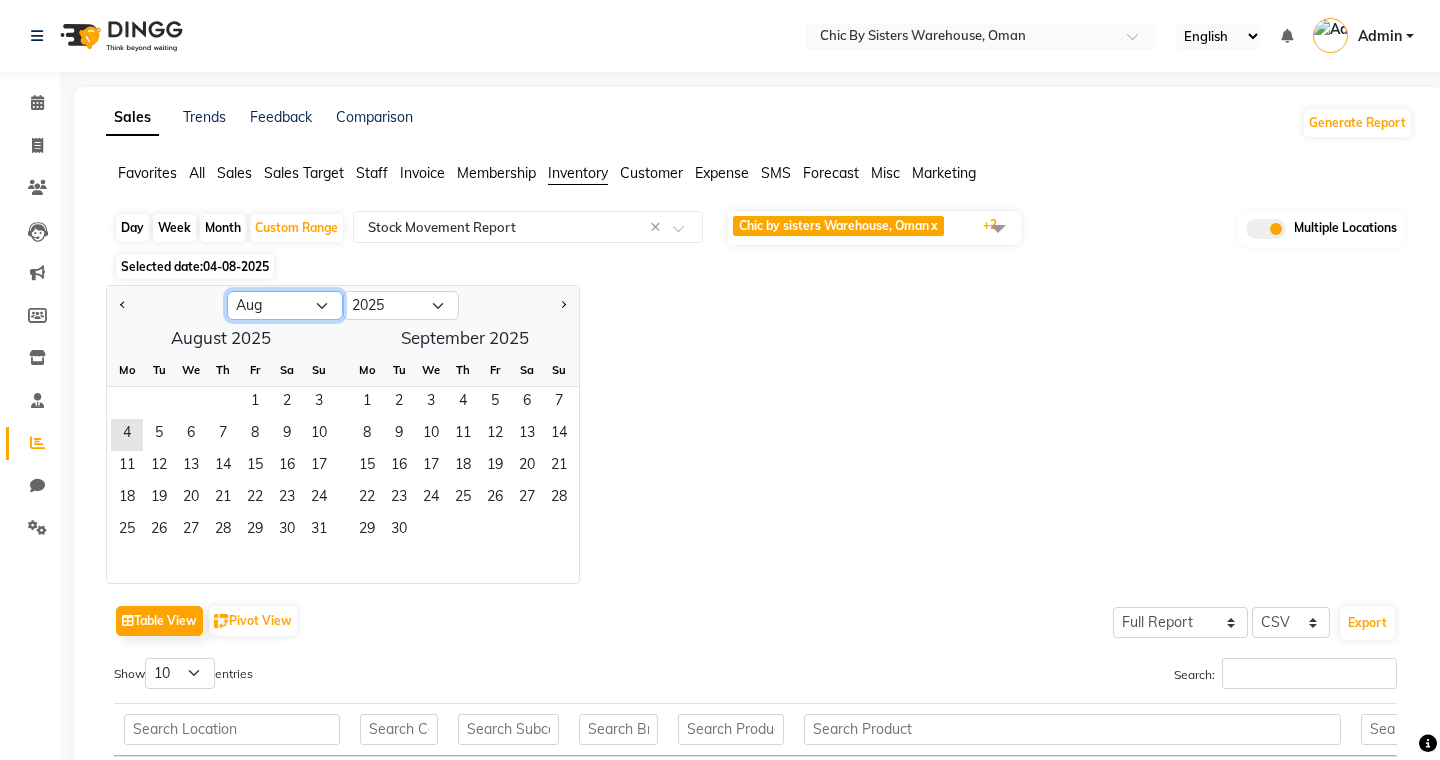 click on "Jan Feb Mar Apr May Jun Jul Aug Sep Oct Nov Dec" 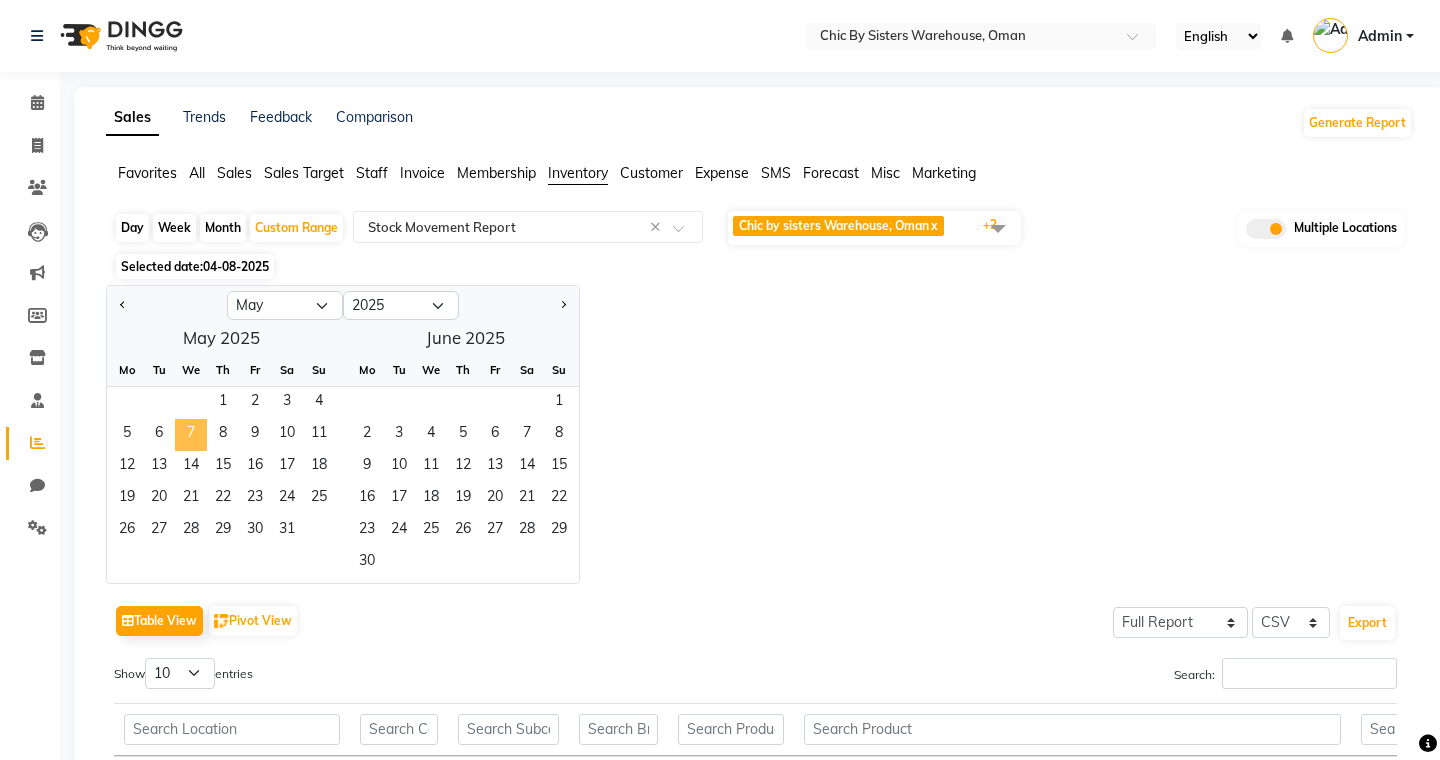 drag, startPoint x: 187, startPoint y: 431, endPoint x: 198, endPoint y: 419, distance: 16.27882 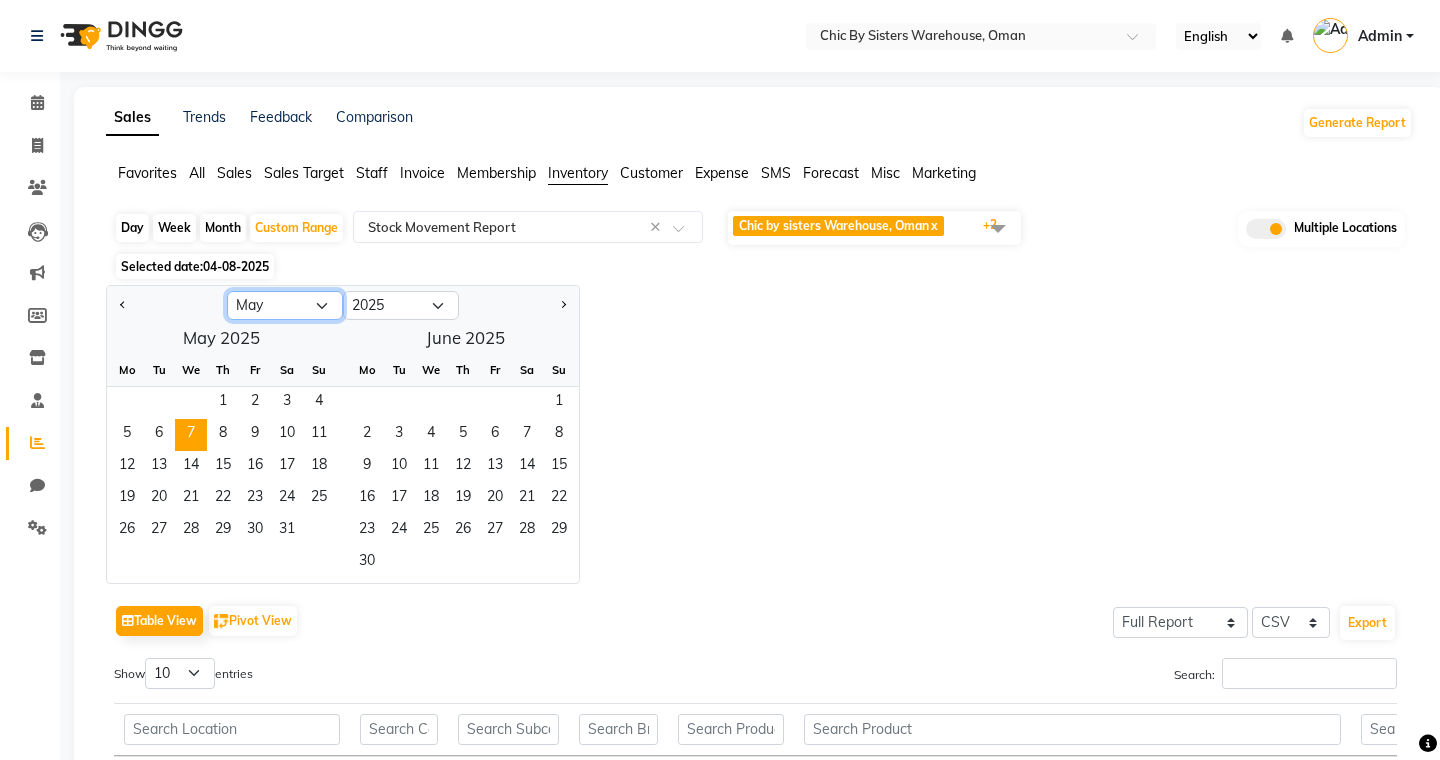 click on "Jan Feb Mar Apr May Jun Jul Aug Sep Oct Nov Dec" 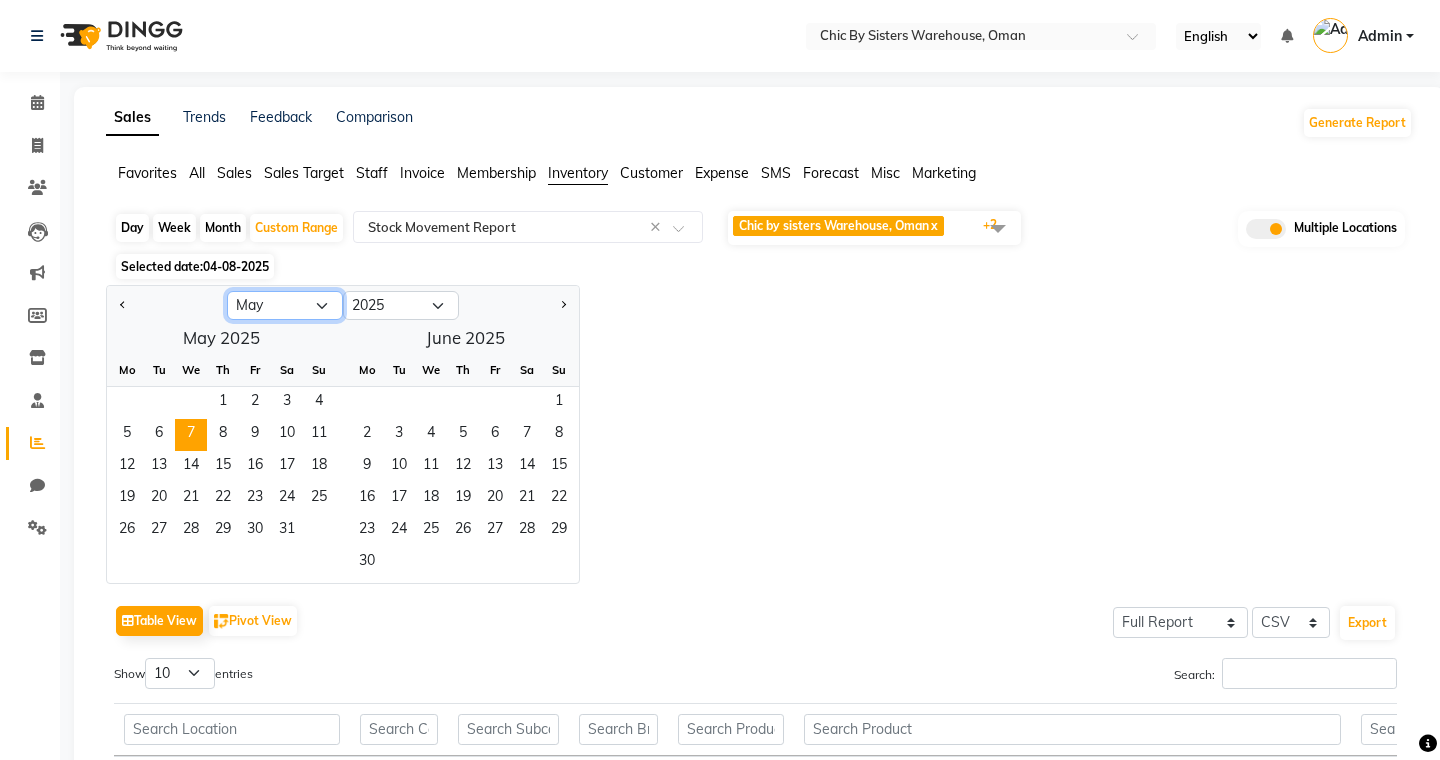 select on "7" 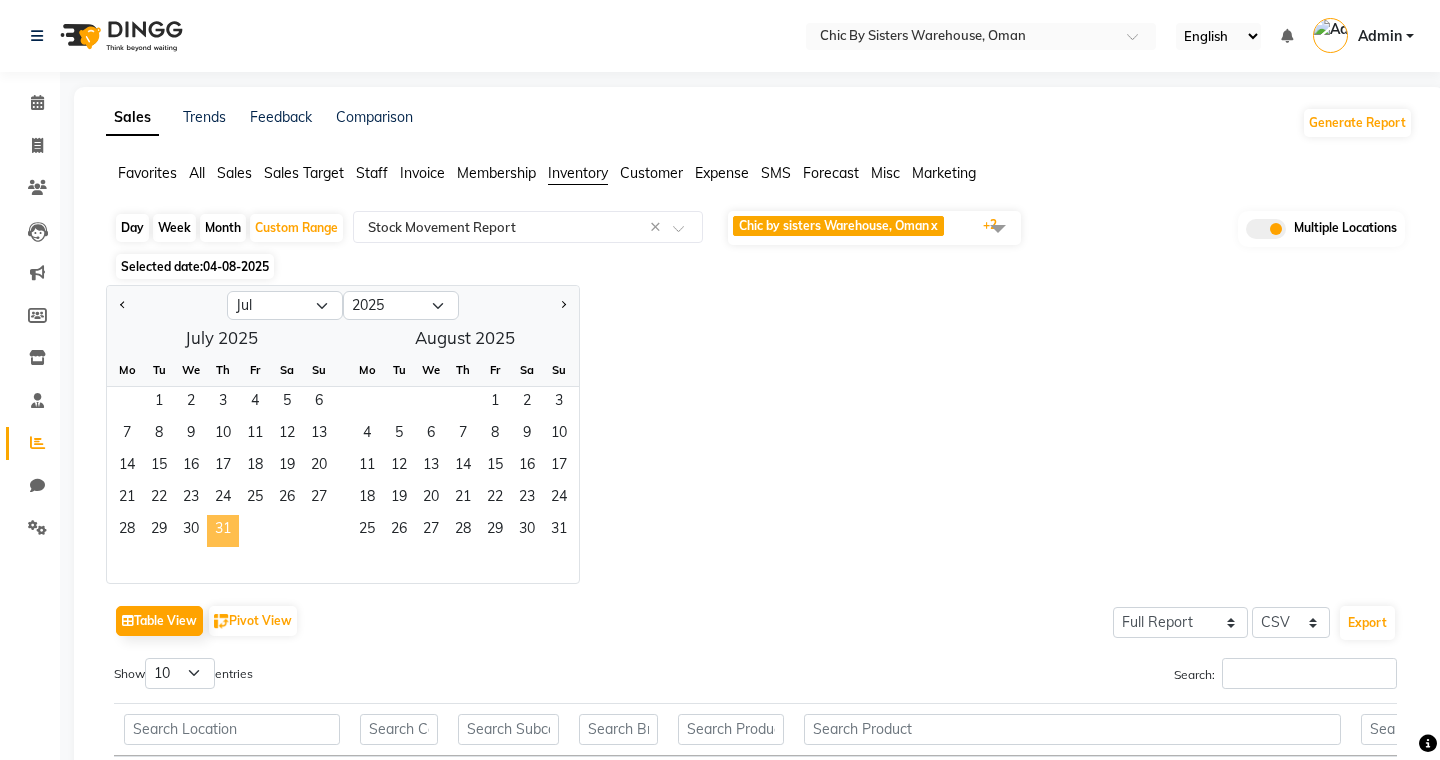 click on "31" 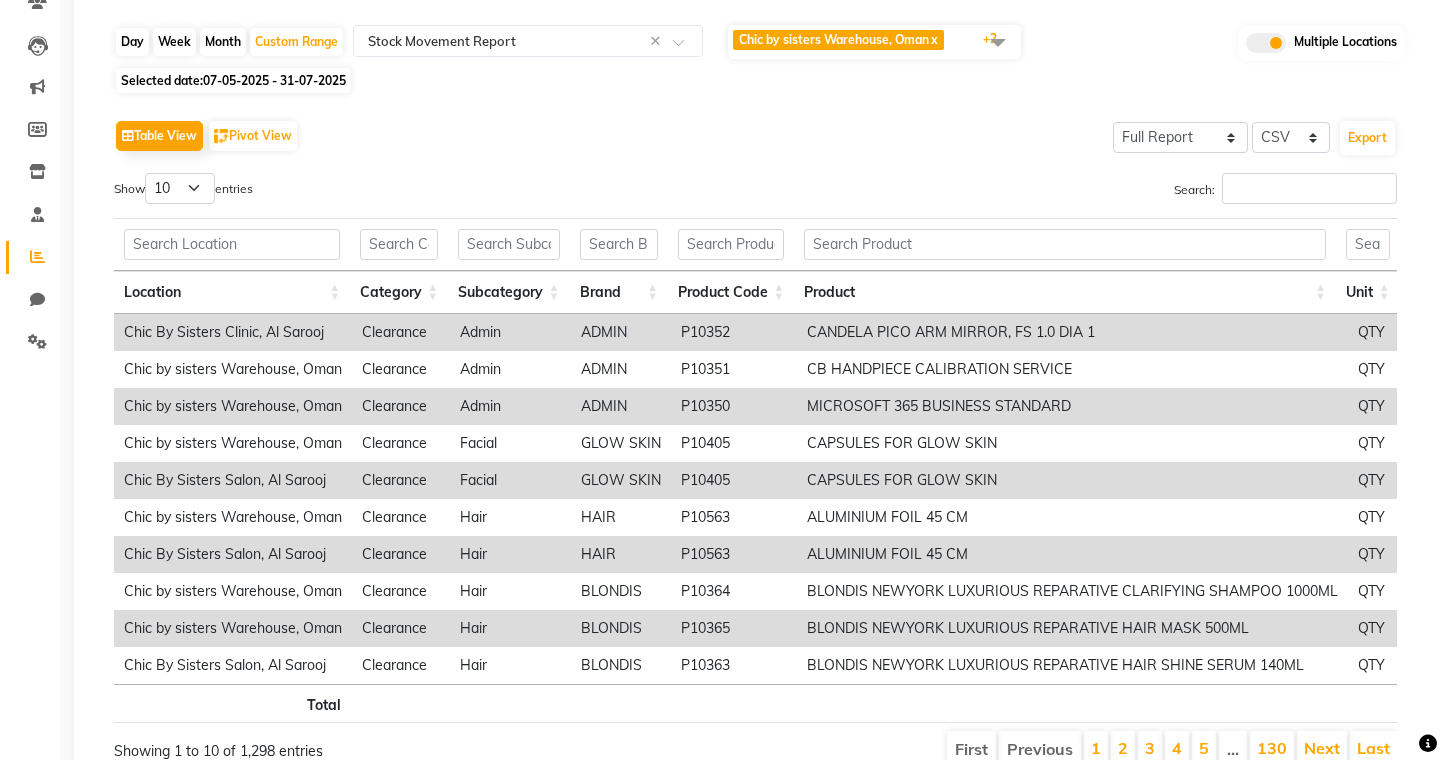 scroll, scrollTop: 260, scrollLeft: 0, axis: vertical 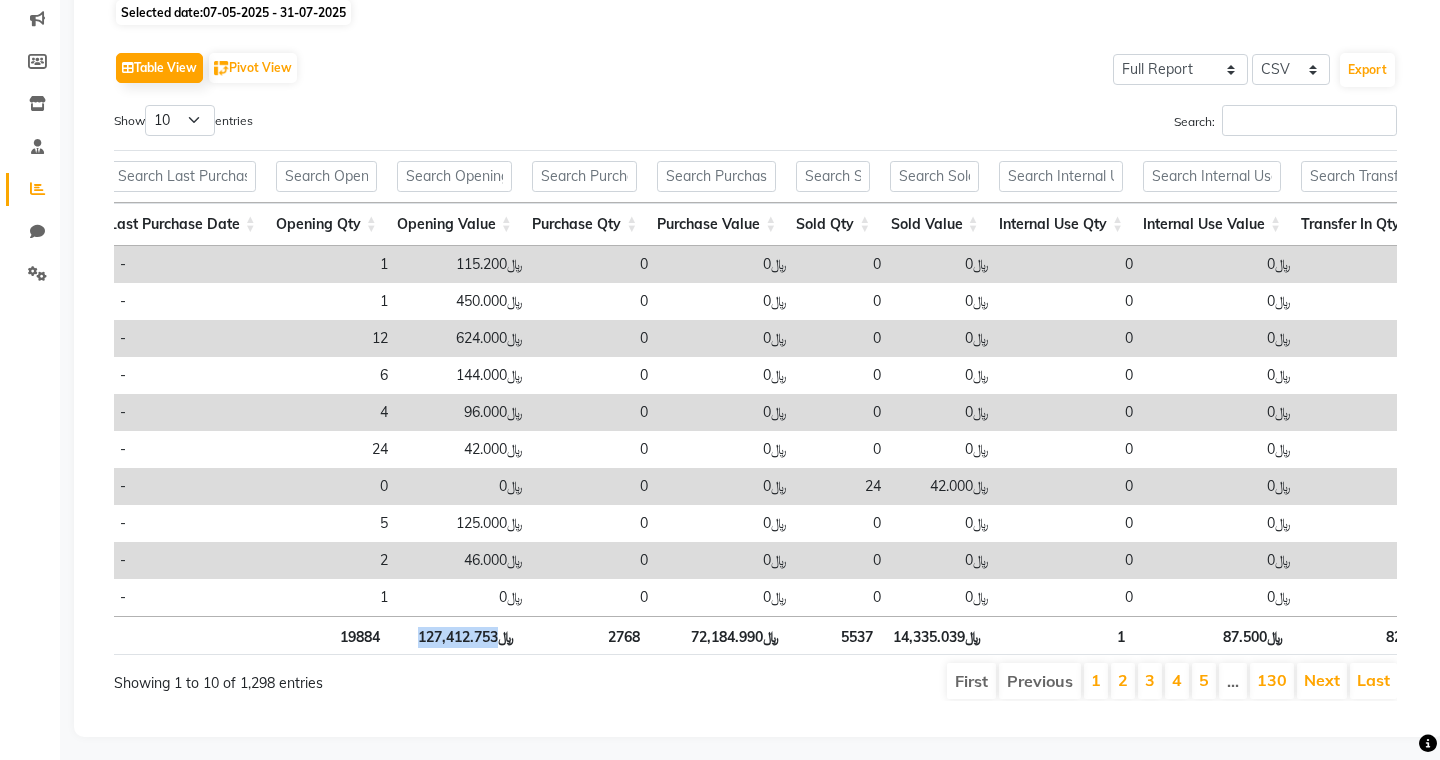 drag, startPoint x: 421, startPoint y: 637, endPoint x: 499, endPoint y: 637, distance: 78 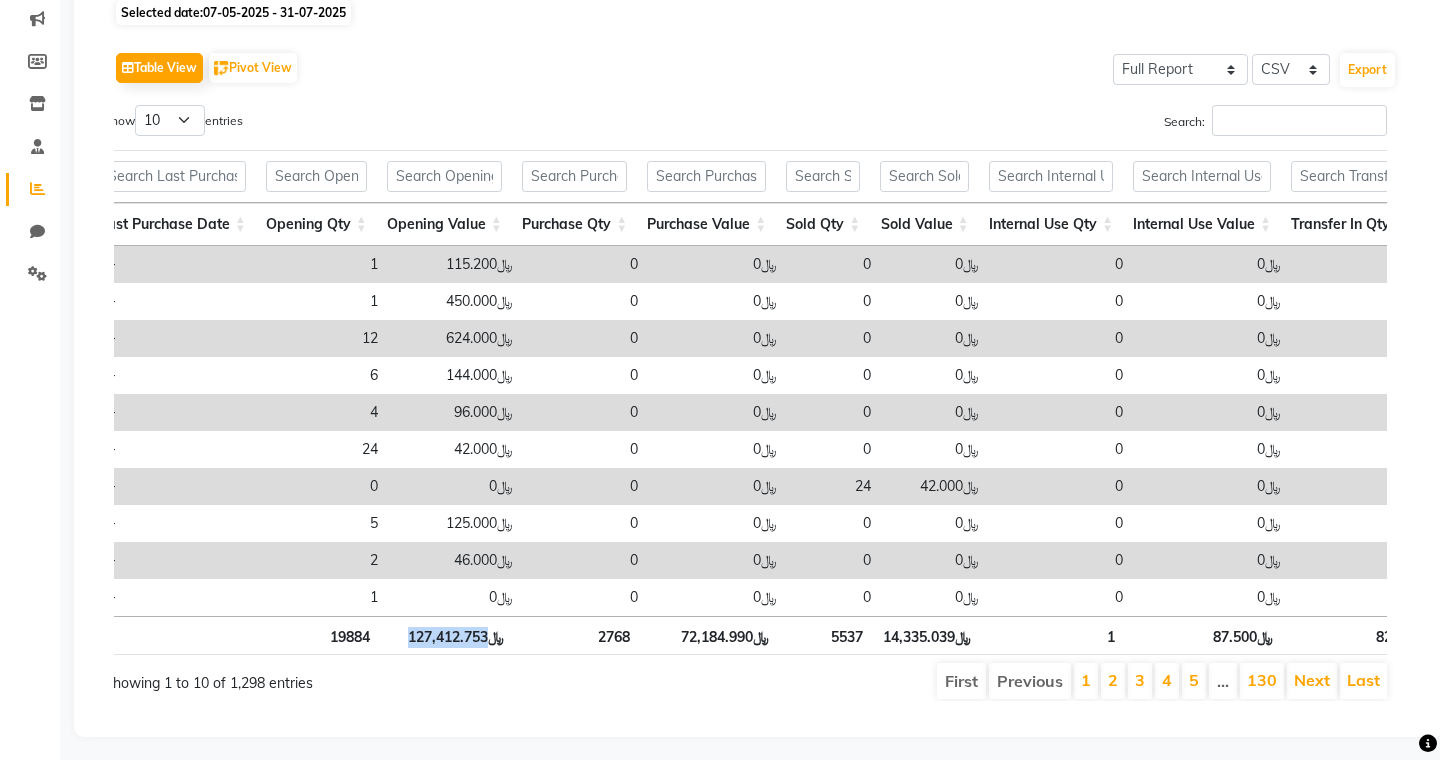 scroll, scrollTop: 0, scrollLeft: 1325, axis: horizontal 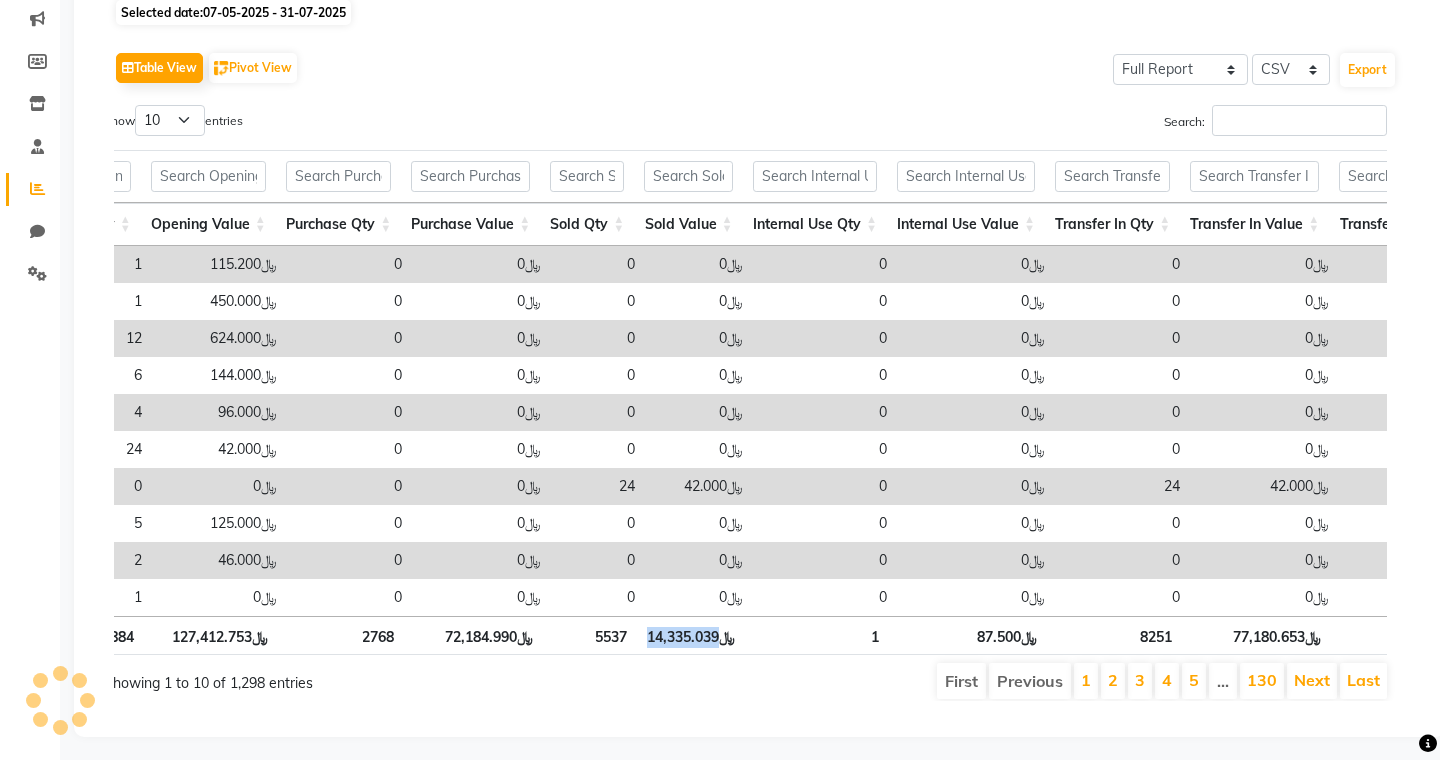 drag, startPoint x: 642, startPoint y: 635, endPoint x: 720, endPoint y: 636, distance: 78.00641 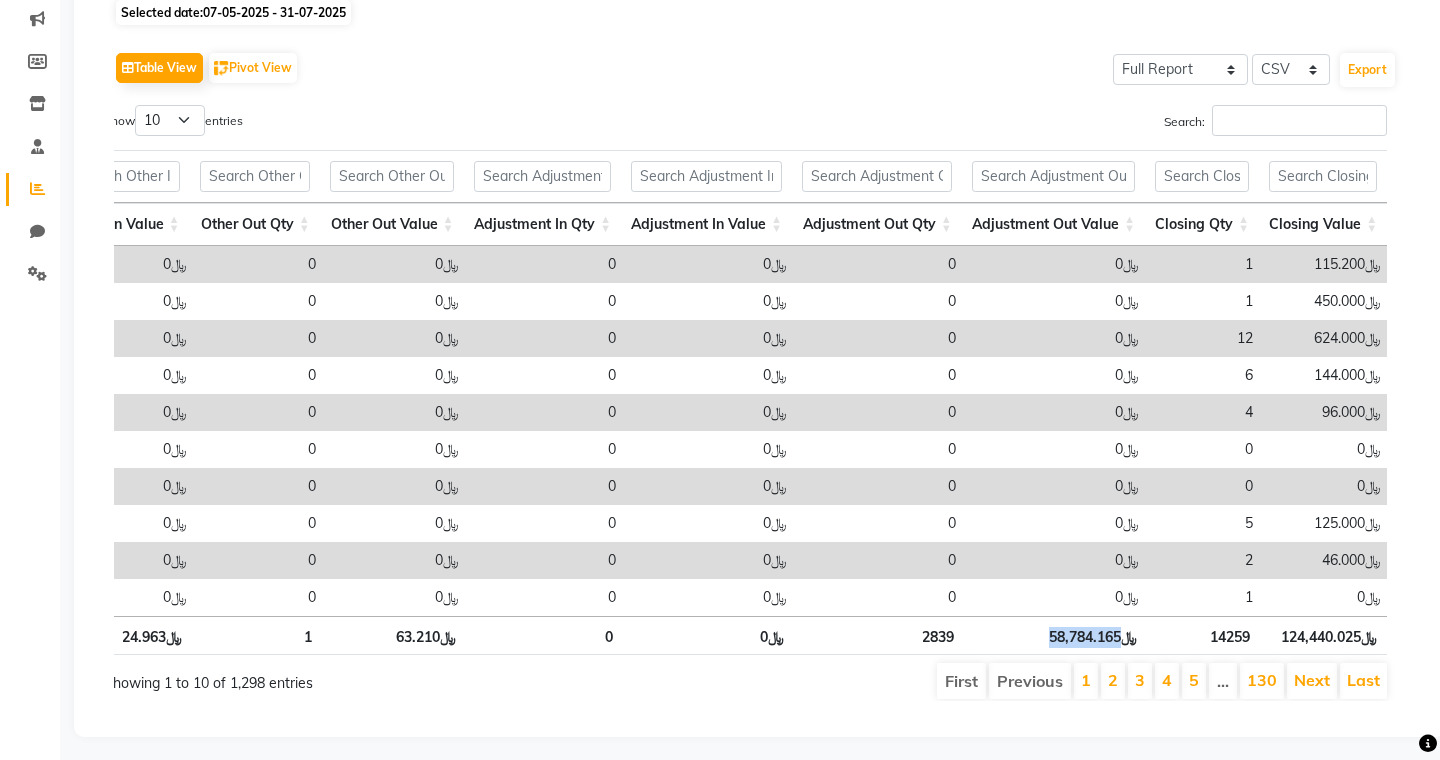 drag, startPoint x: 1046, startPoint y: 640, endPoint x: 1125, endPoint y: 641, distance: 79.00633 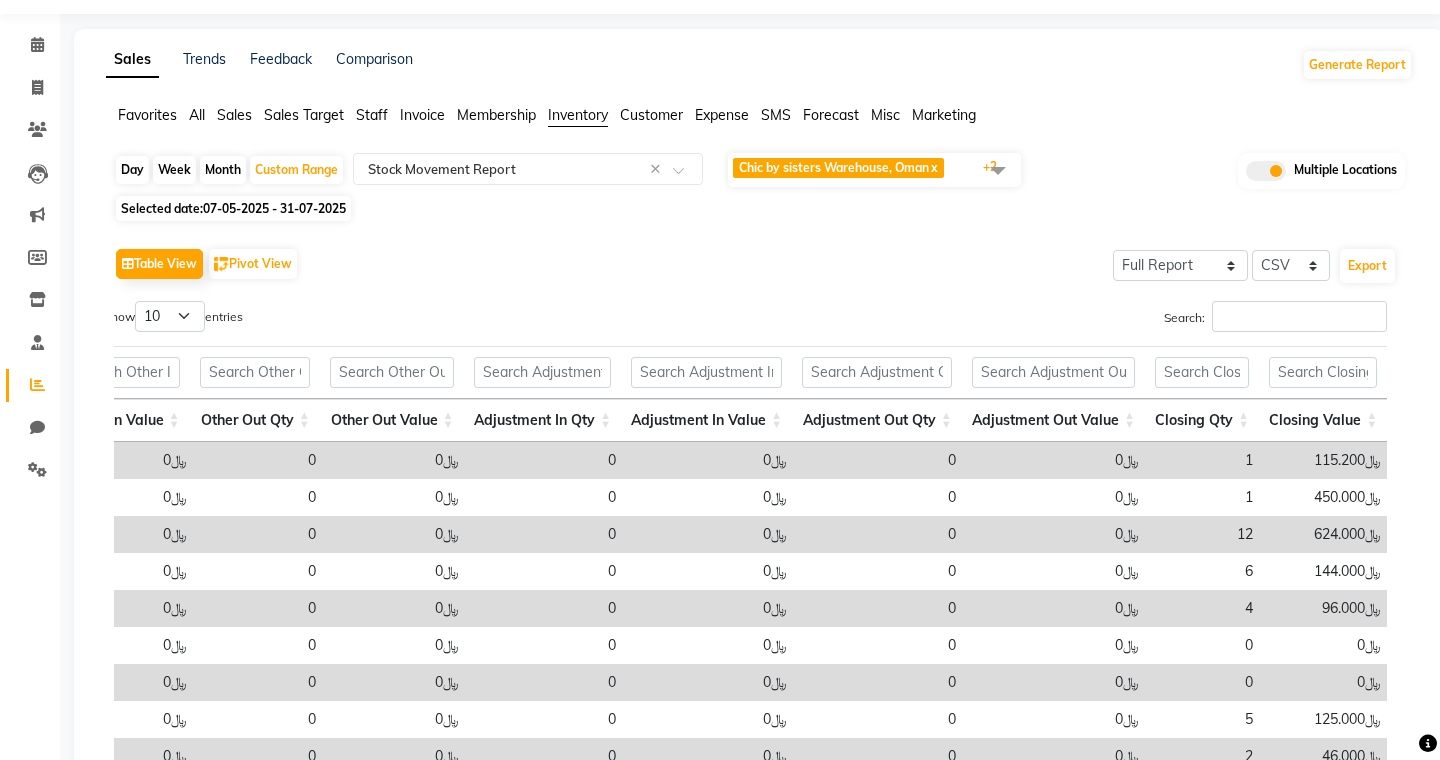 click on "Month" 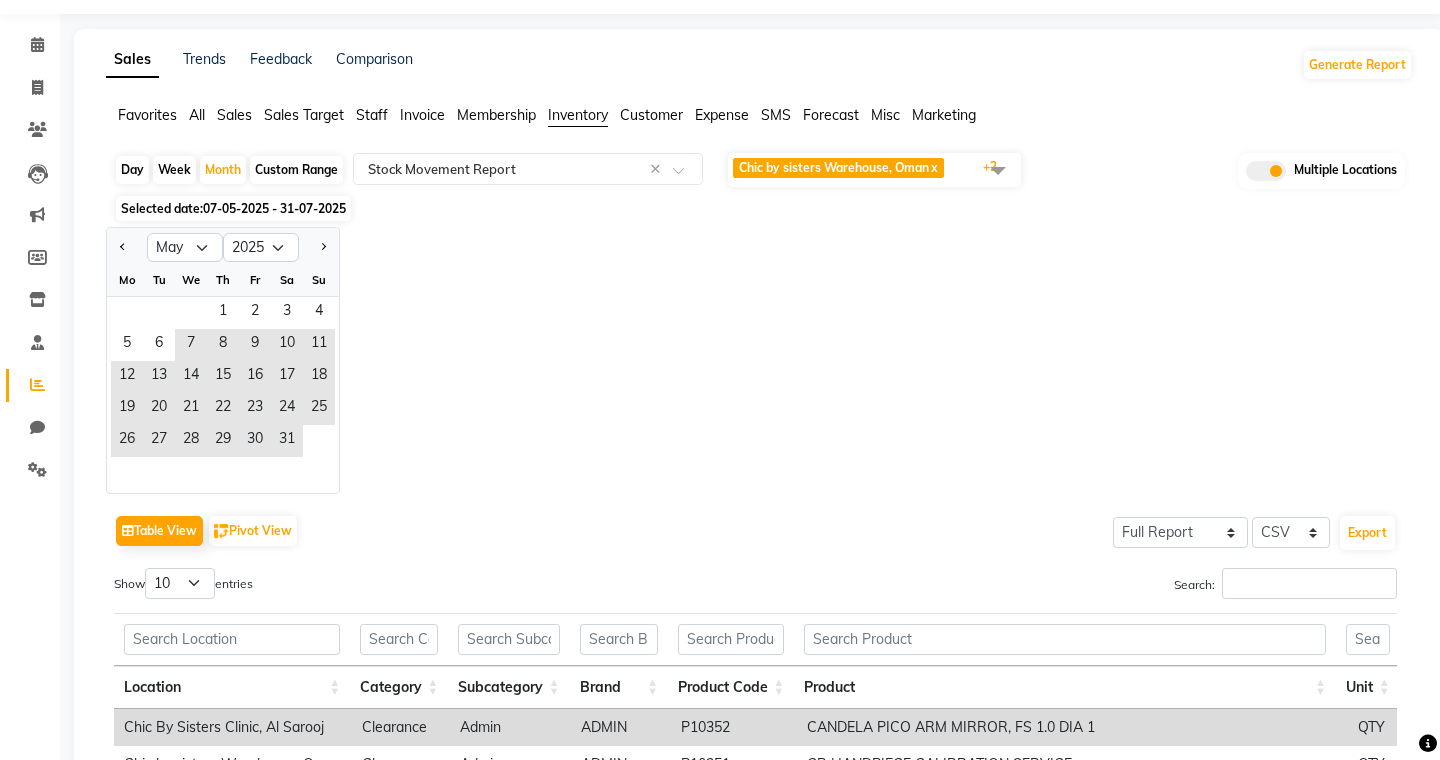 click on "Day" 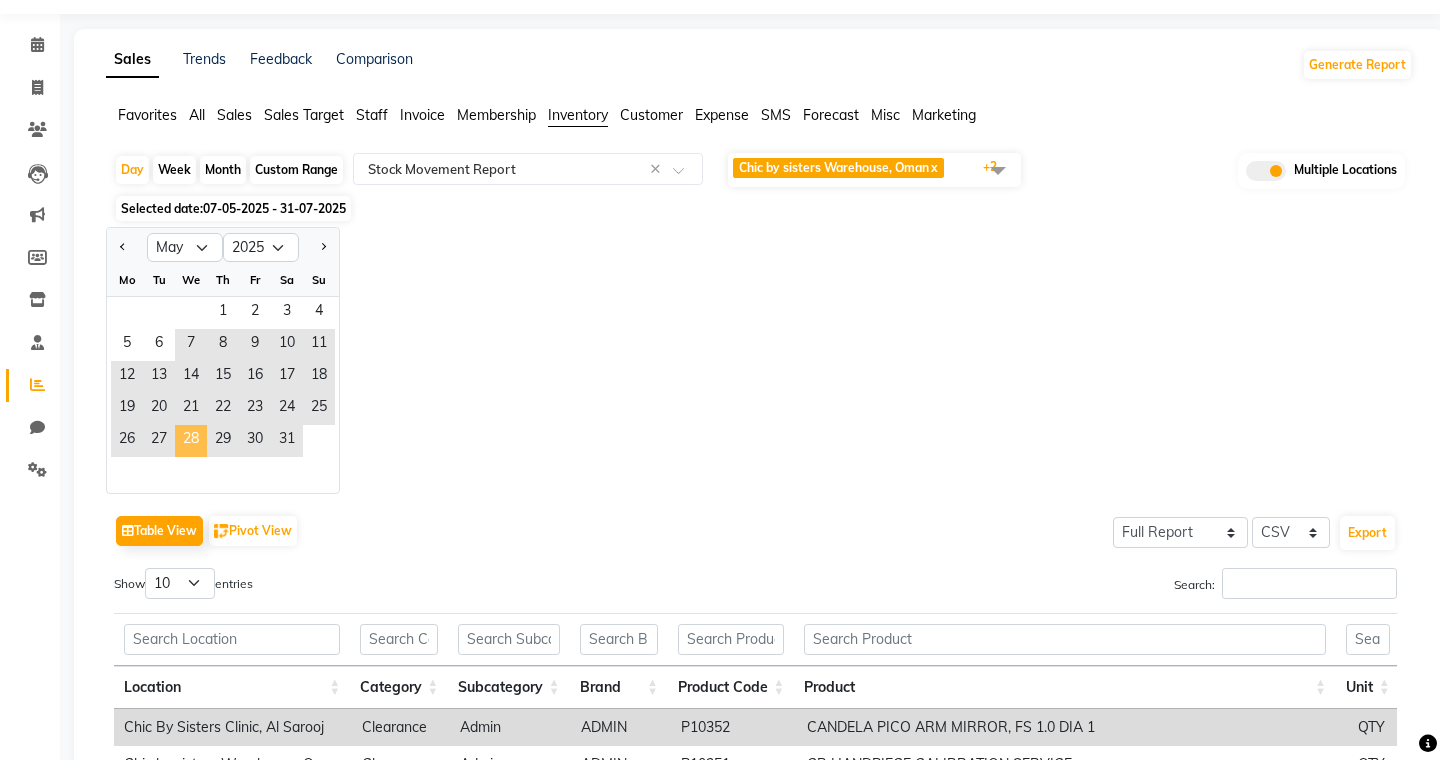 click on "28" 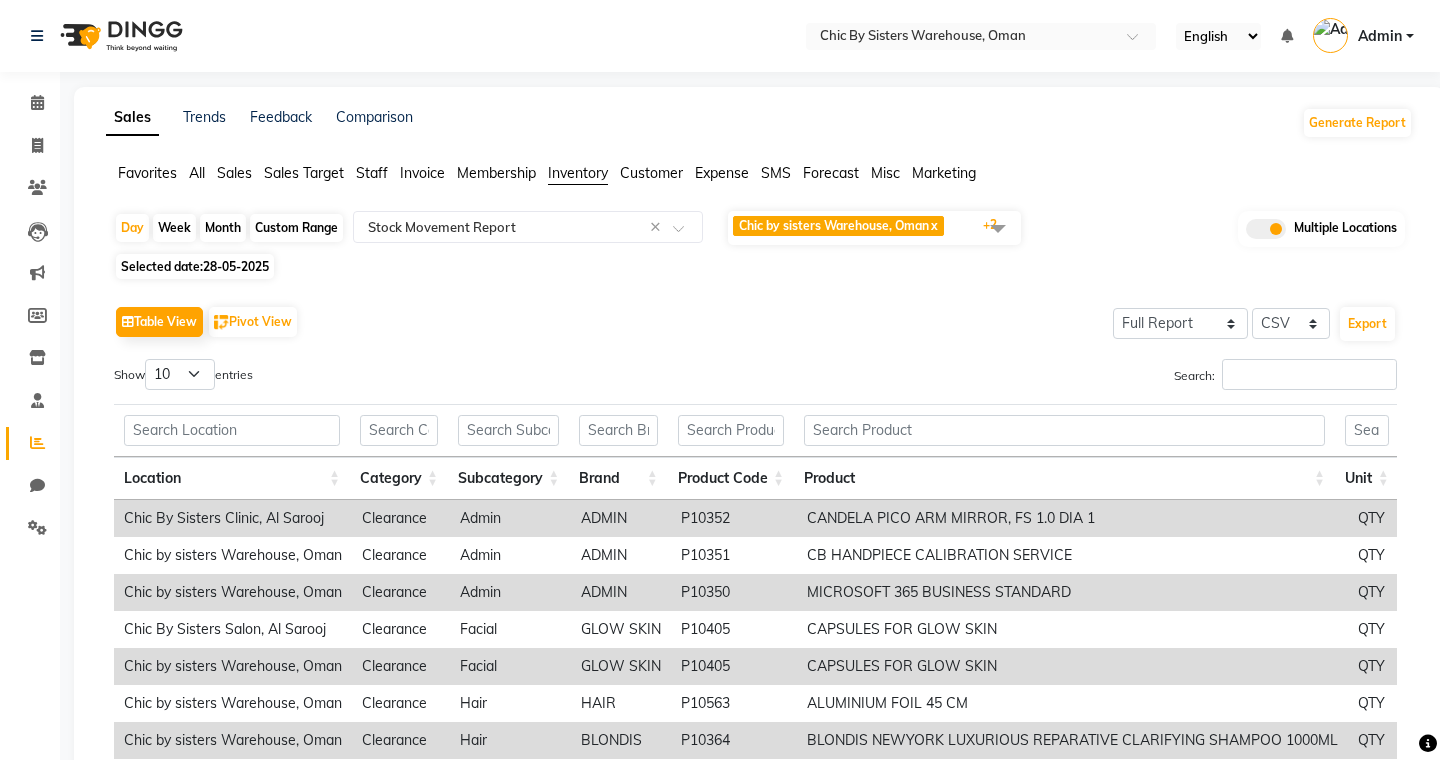 click on "Custom Range" 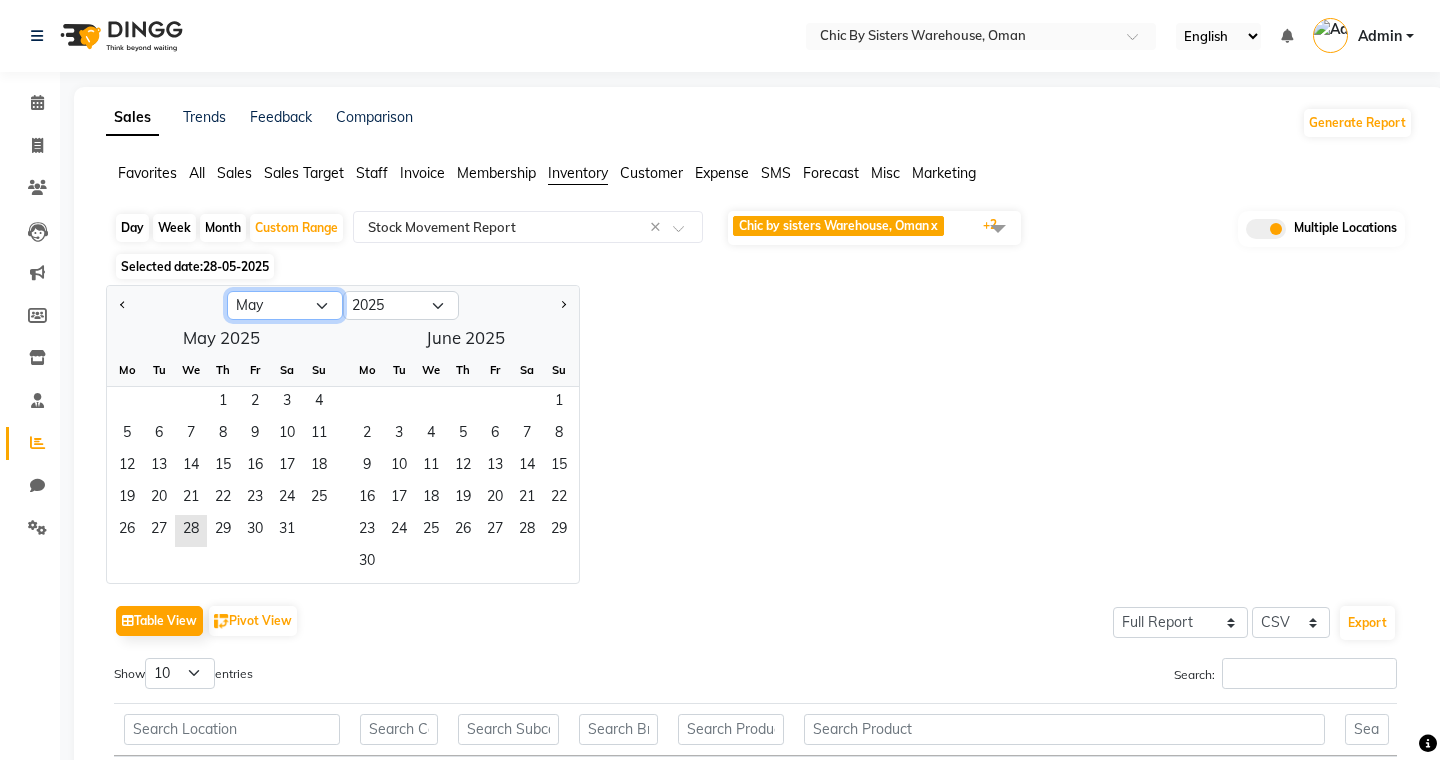 click on "Jan Feb Mar Apr May Jun Jul Aug Sep Oct Nov Dec" 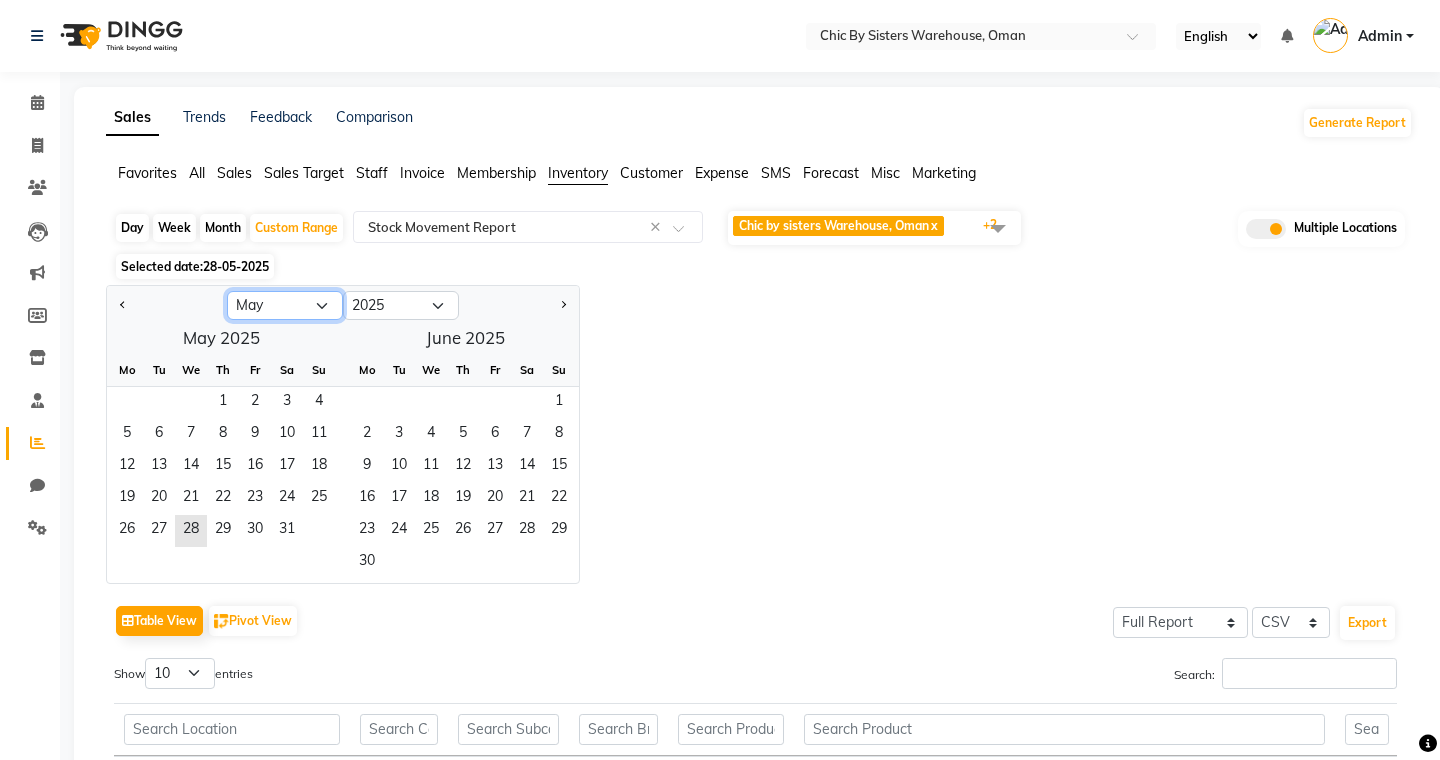 select on "6" 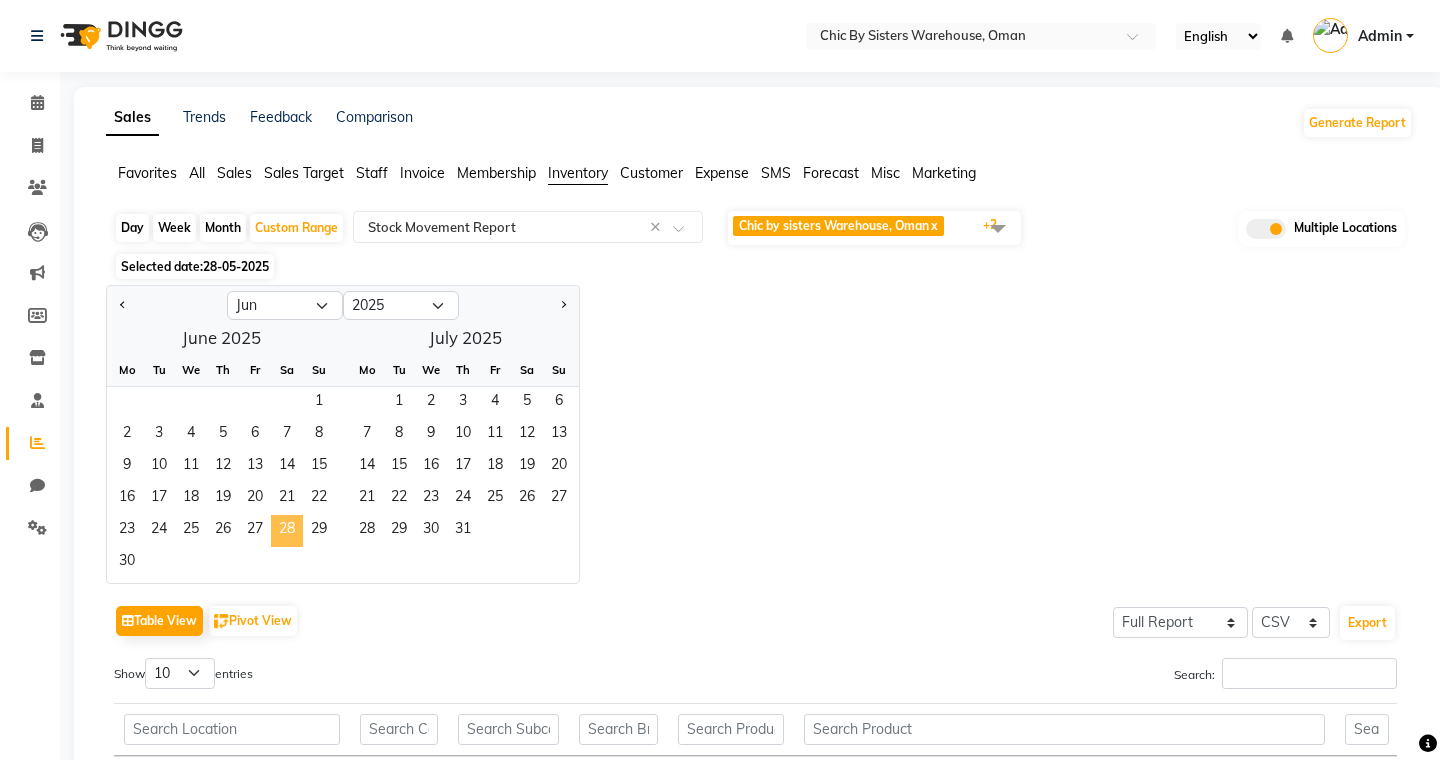 click on "28" 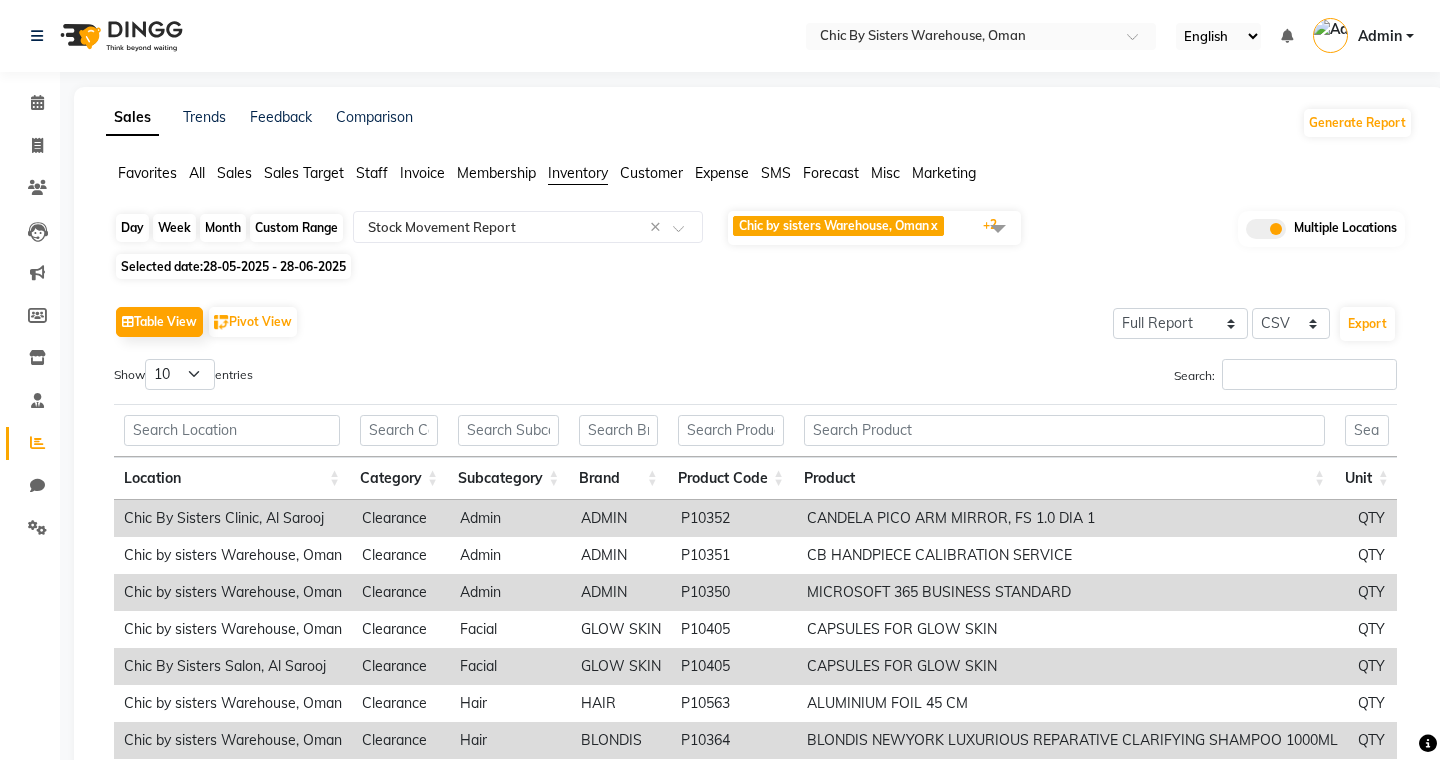 click on "Custom Range" 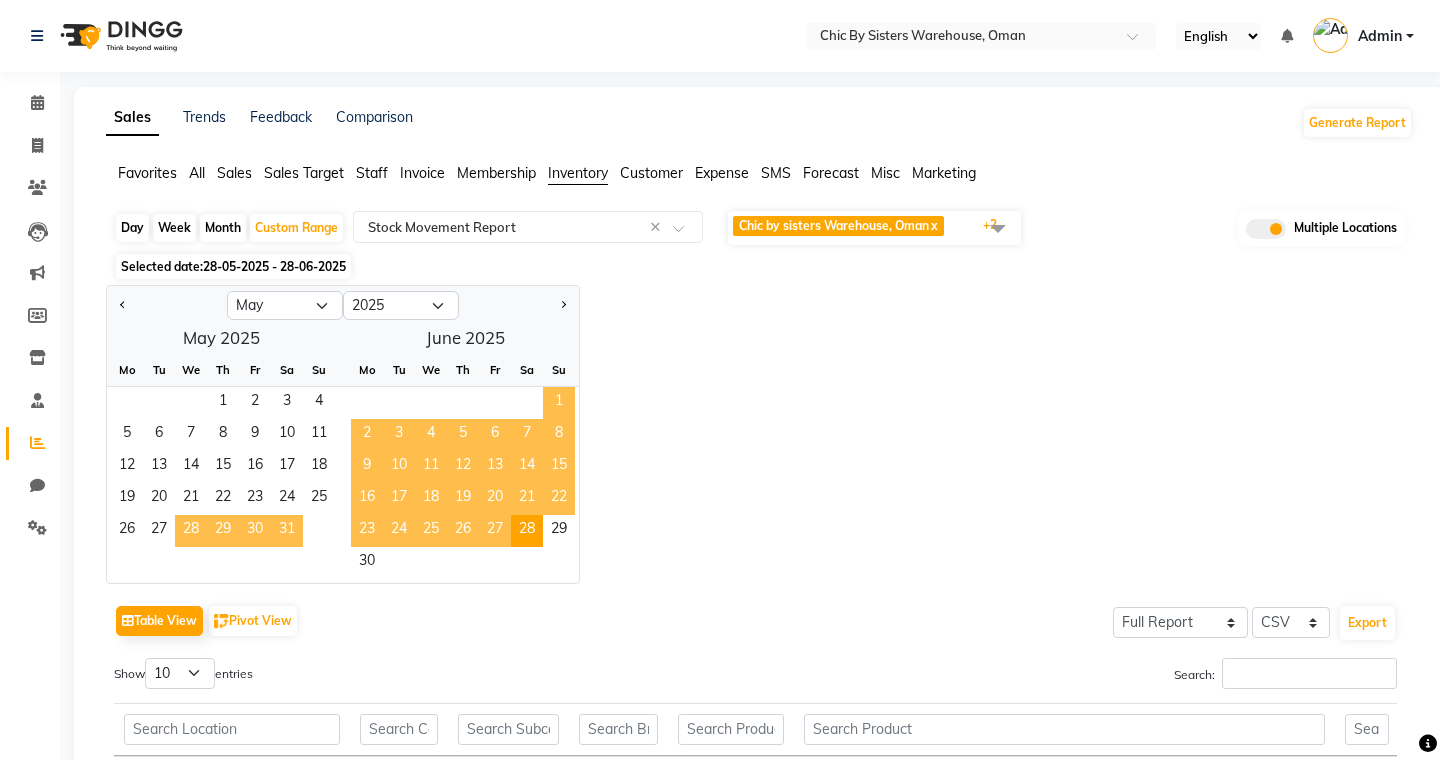 click on "28" 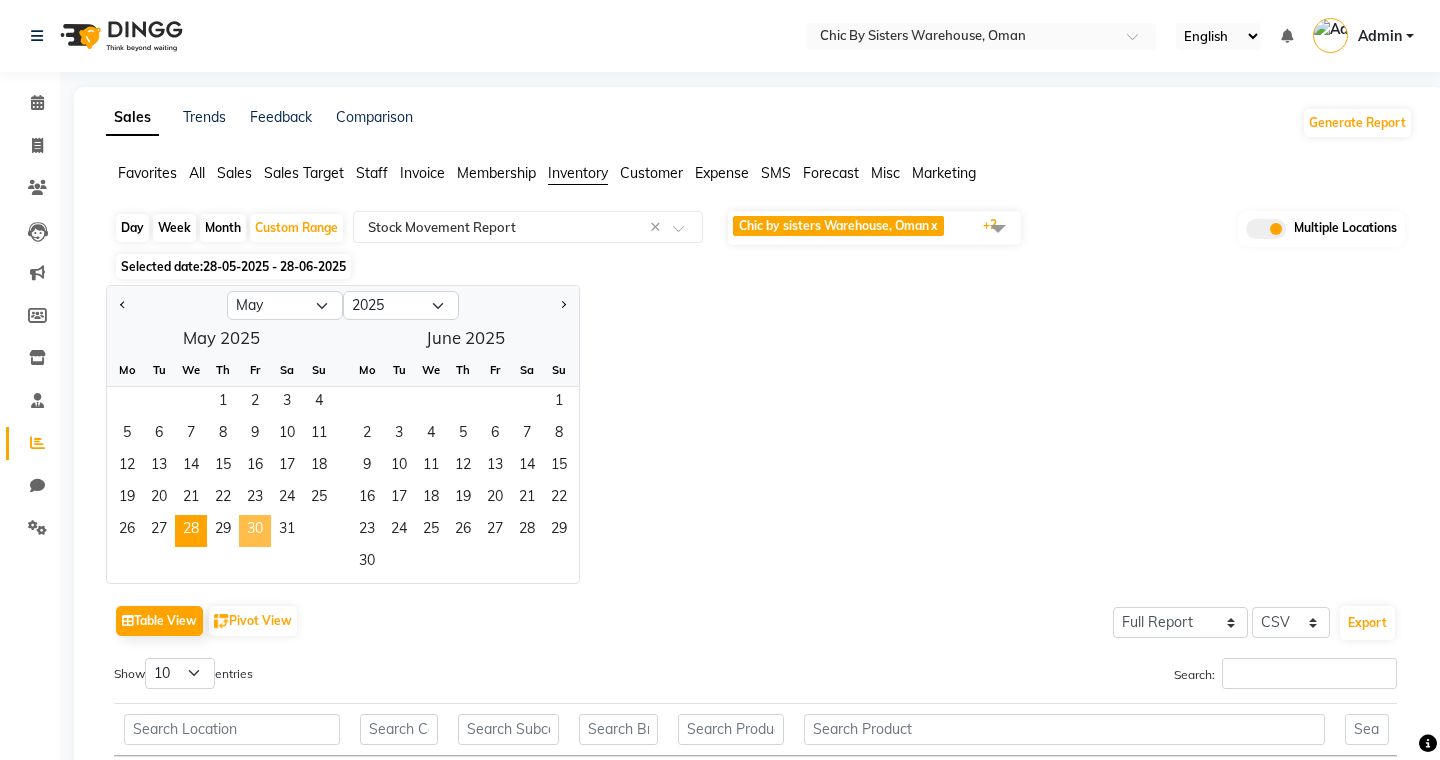 click on "30" 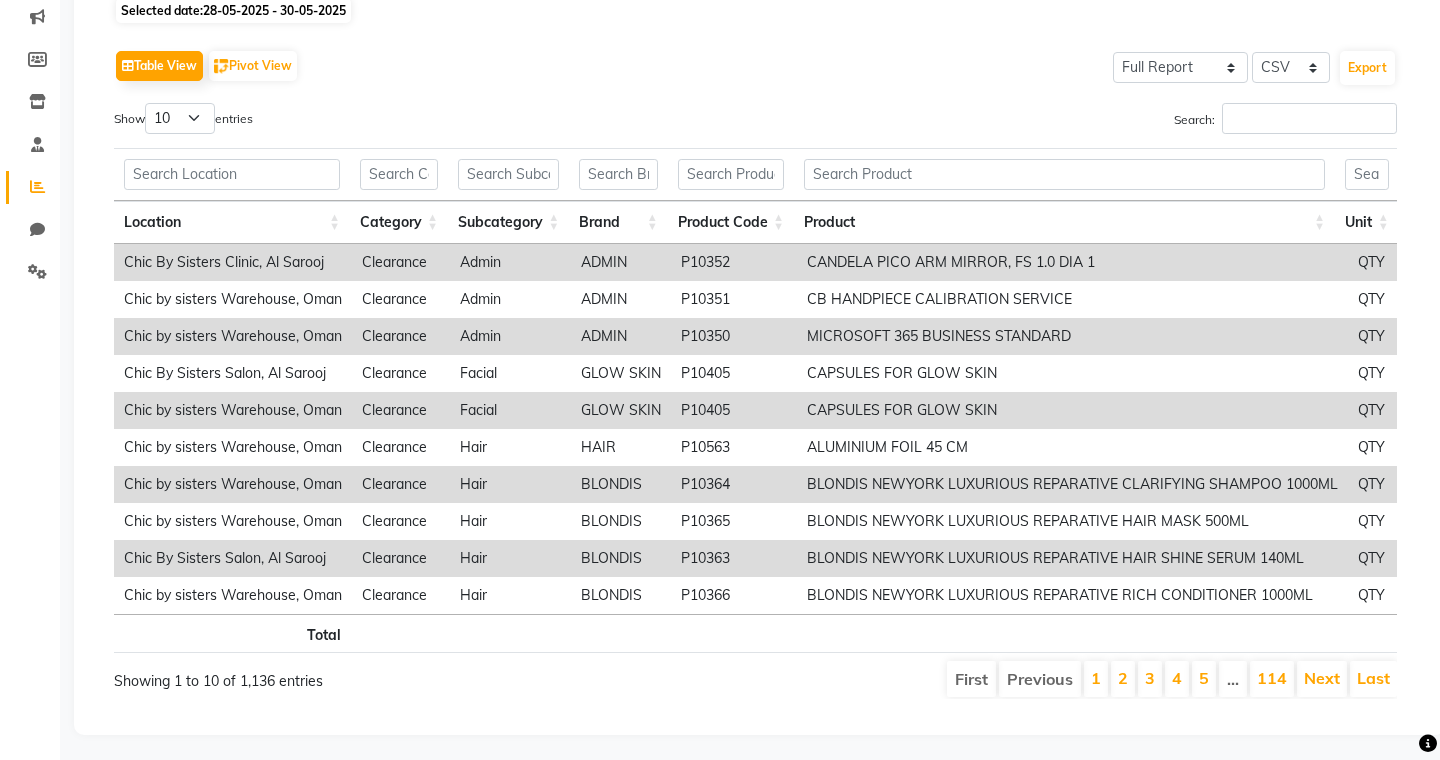 scroll, scrollTop: 260, scrollLeft: 0, axis: vertical 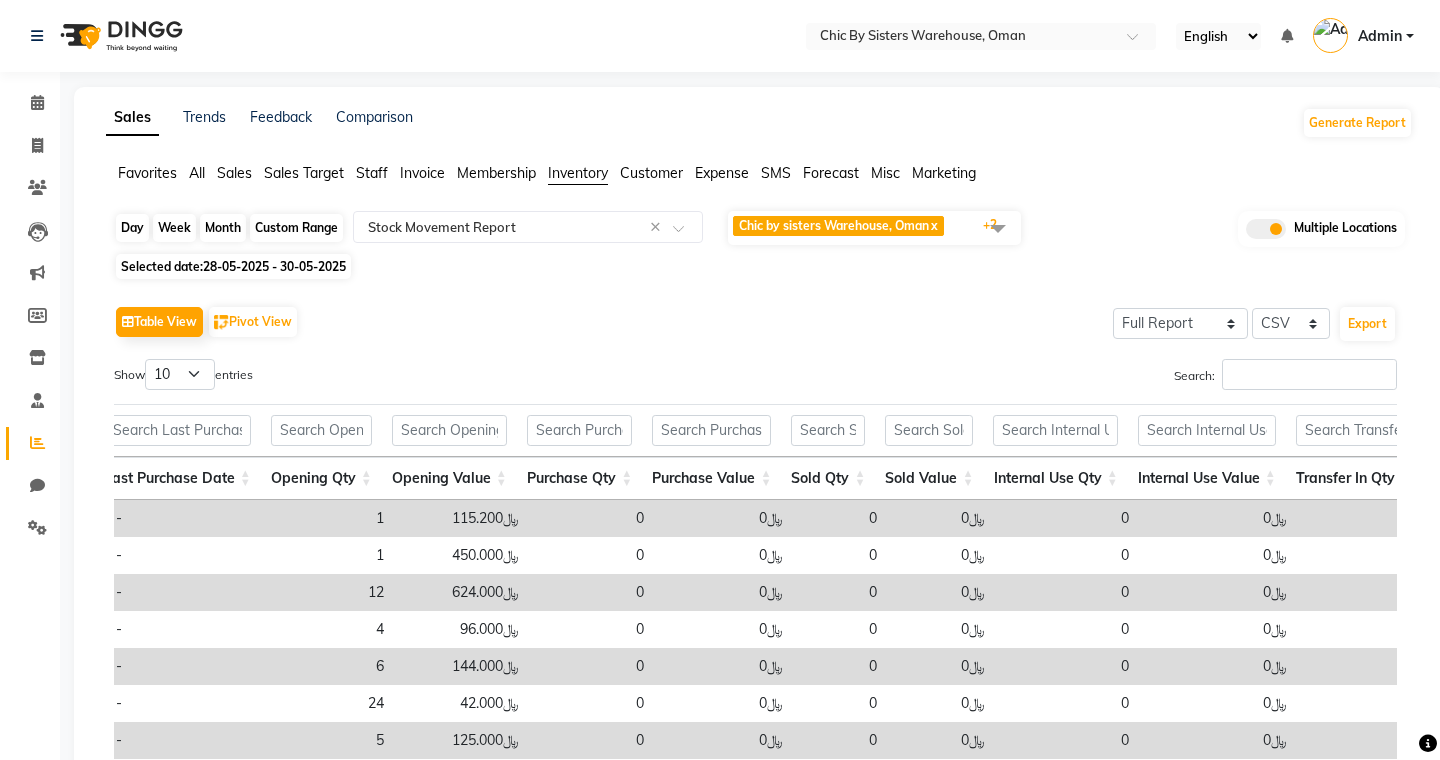 click on "Custom Range" 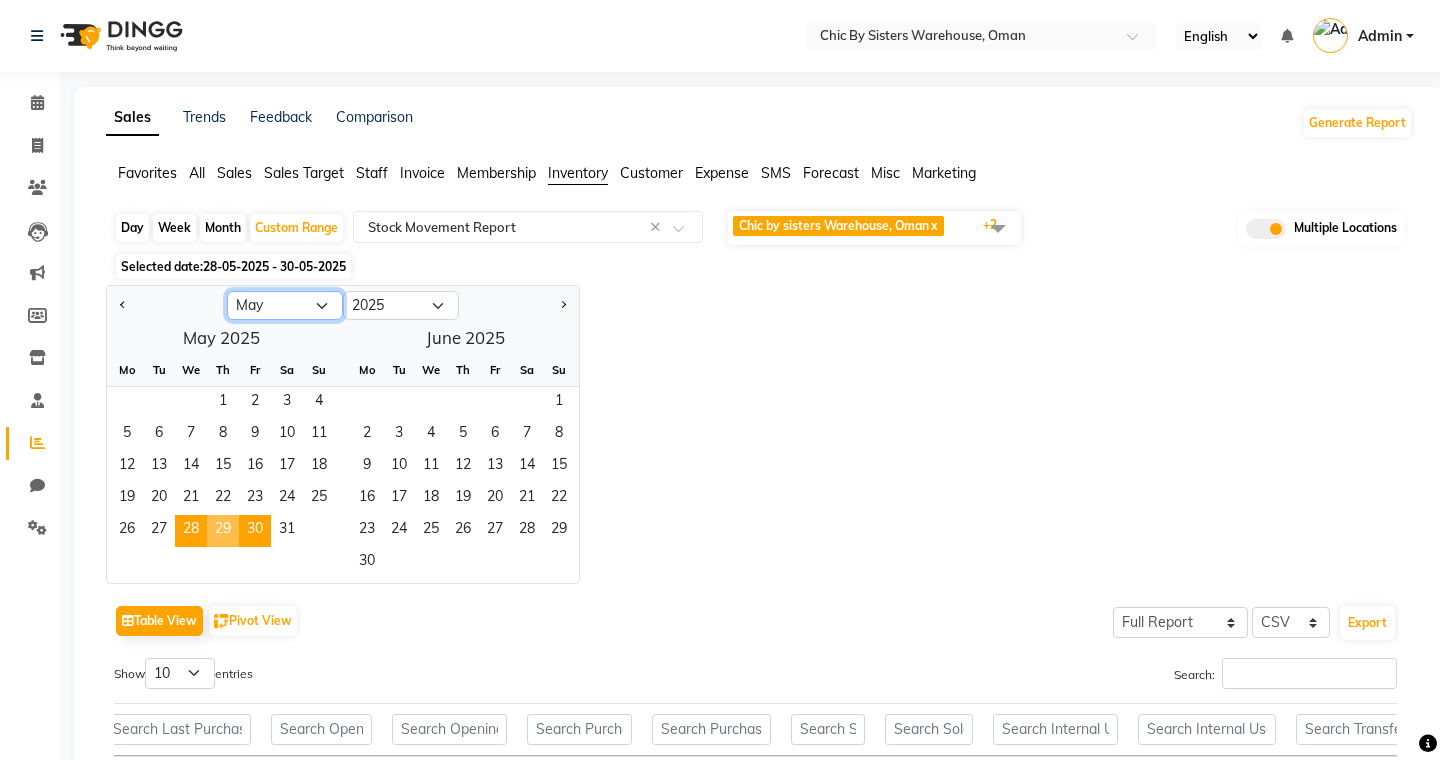click on "Jan Feb Mar Apr May Jun Jul Aug Sep Oct Nov Dec" 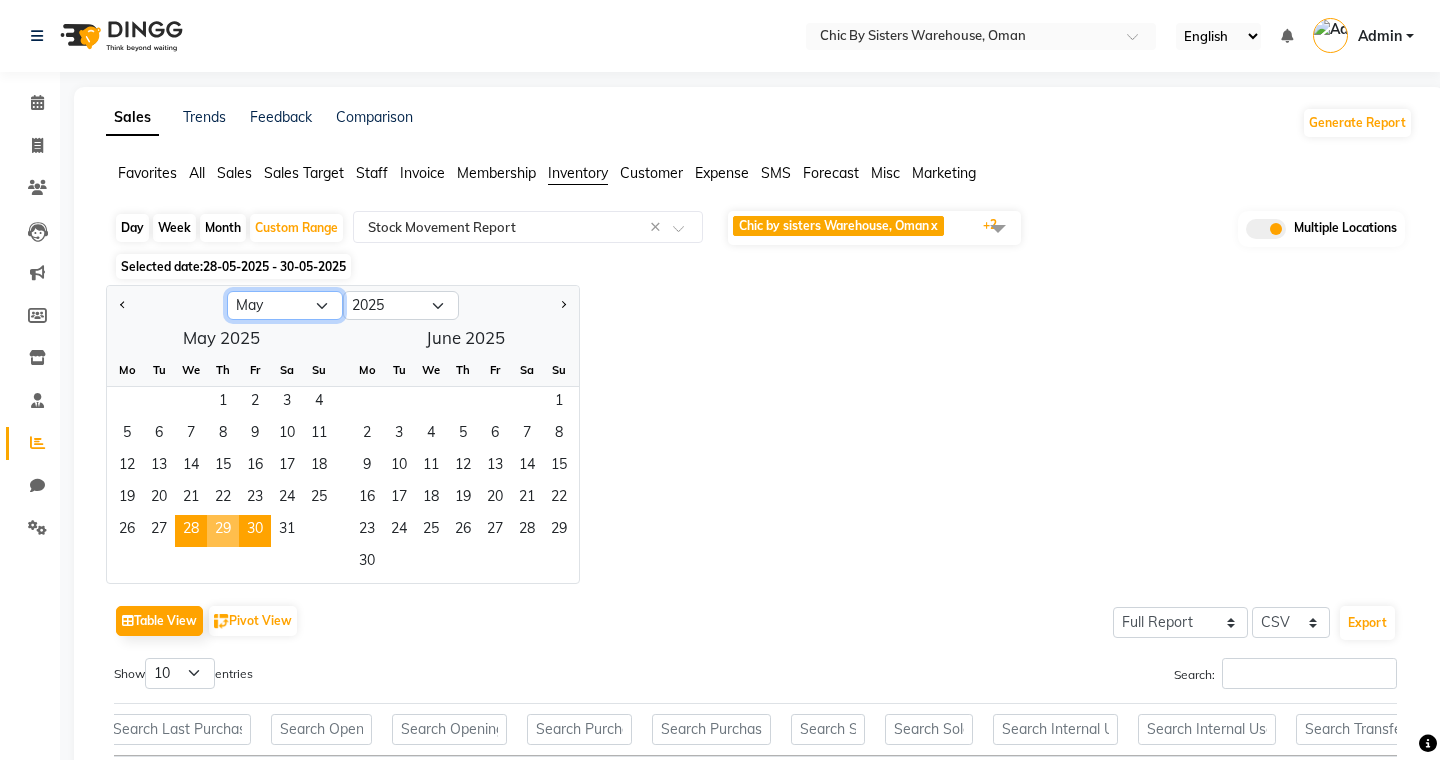 select on "6" 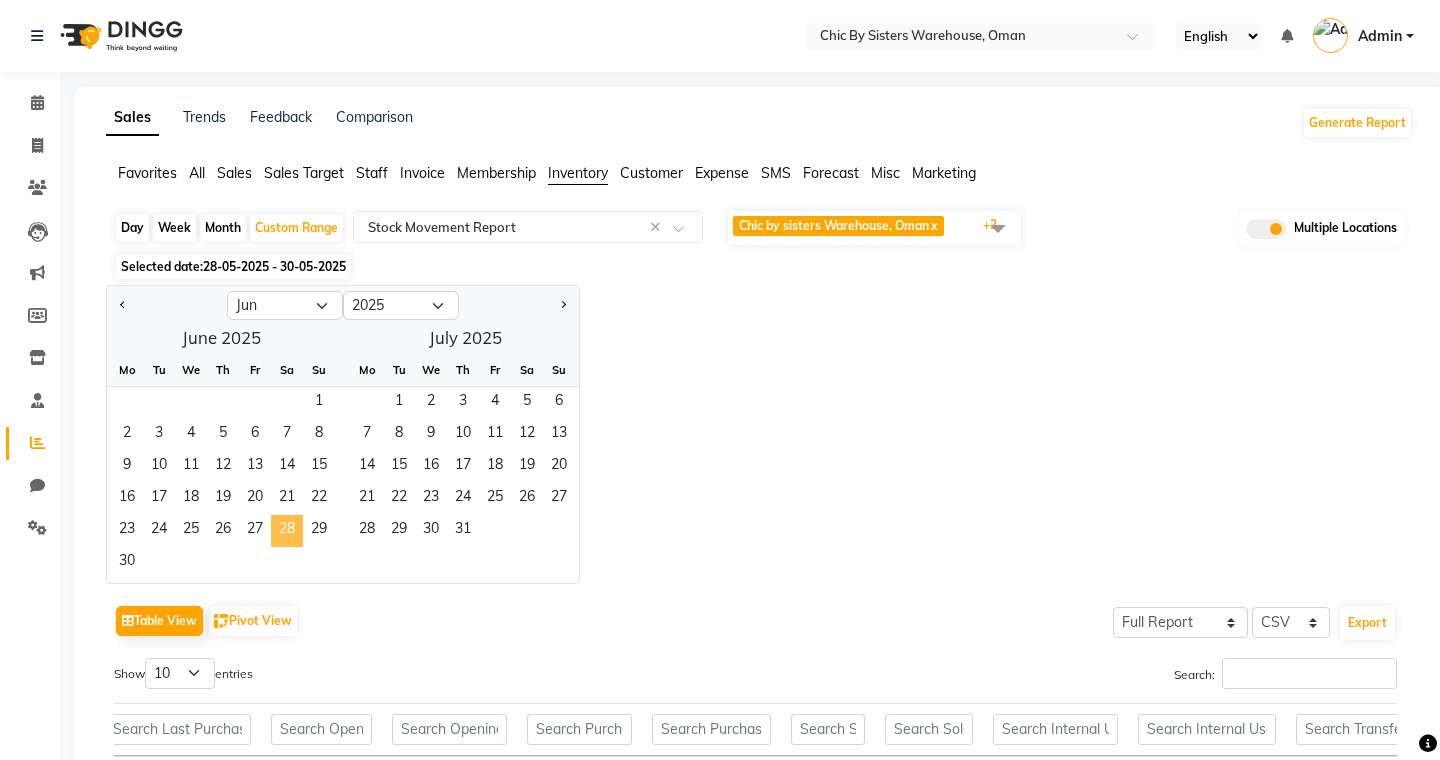 click on "28" 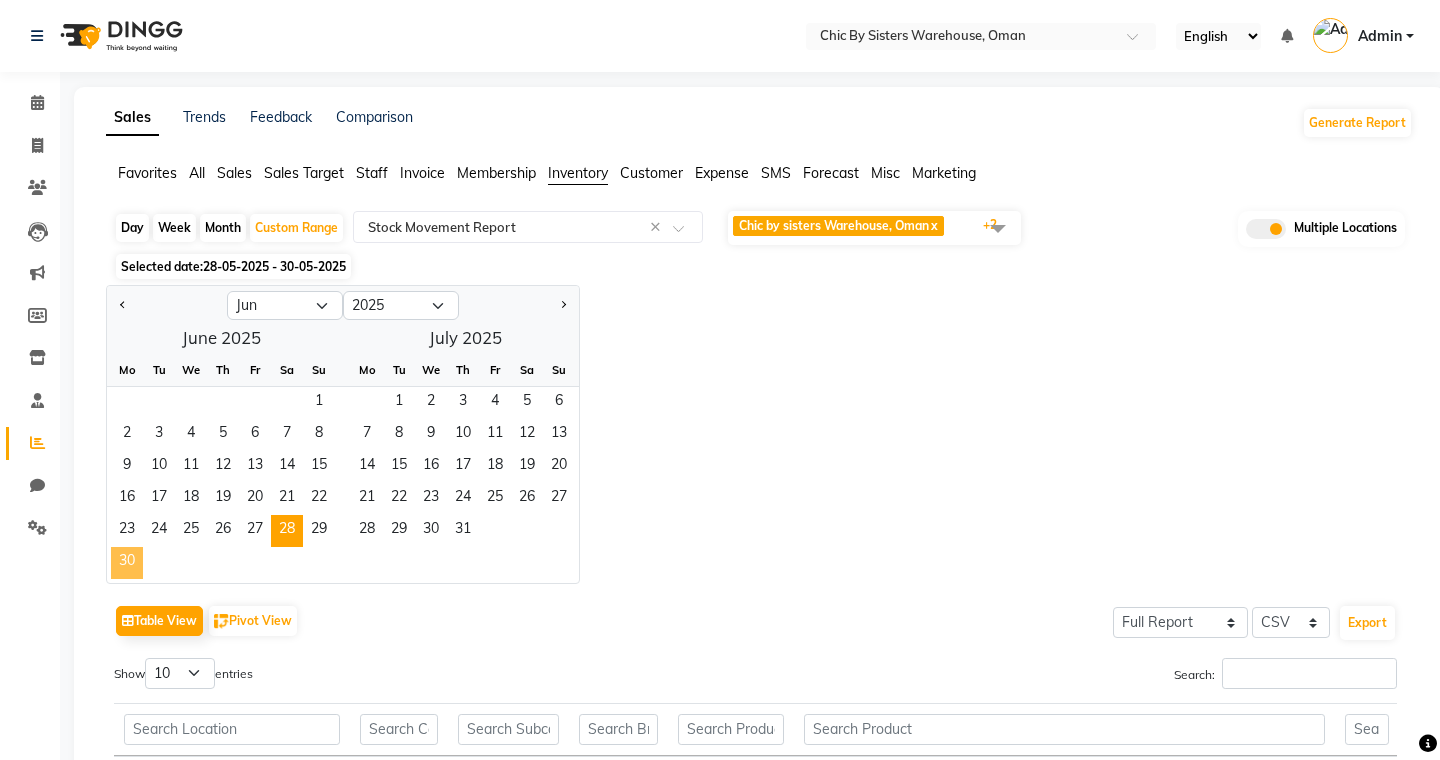 click on "30" 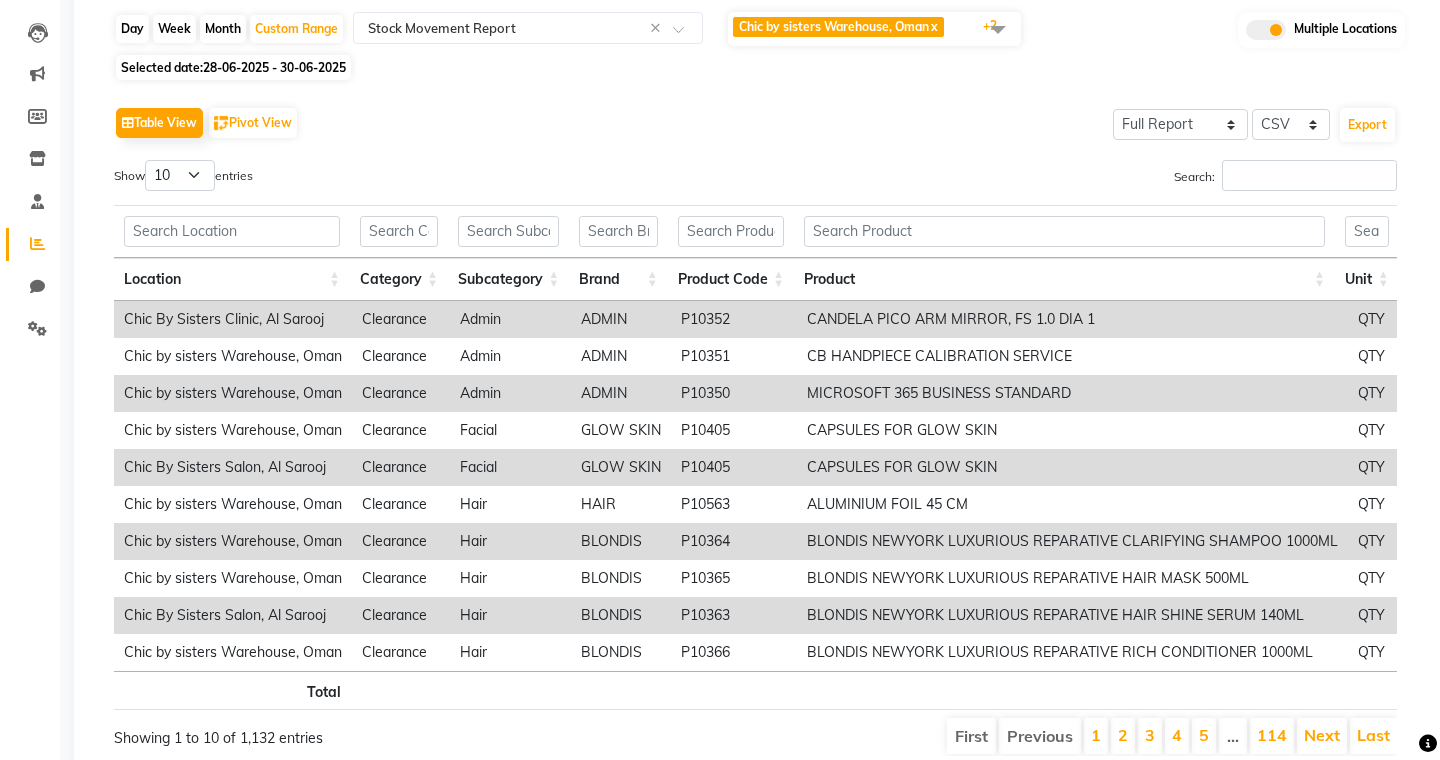 scroll, scrollTop: 260, scrollLeft: 0, axis: vertical 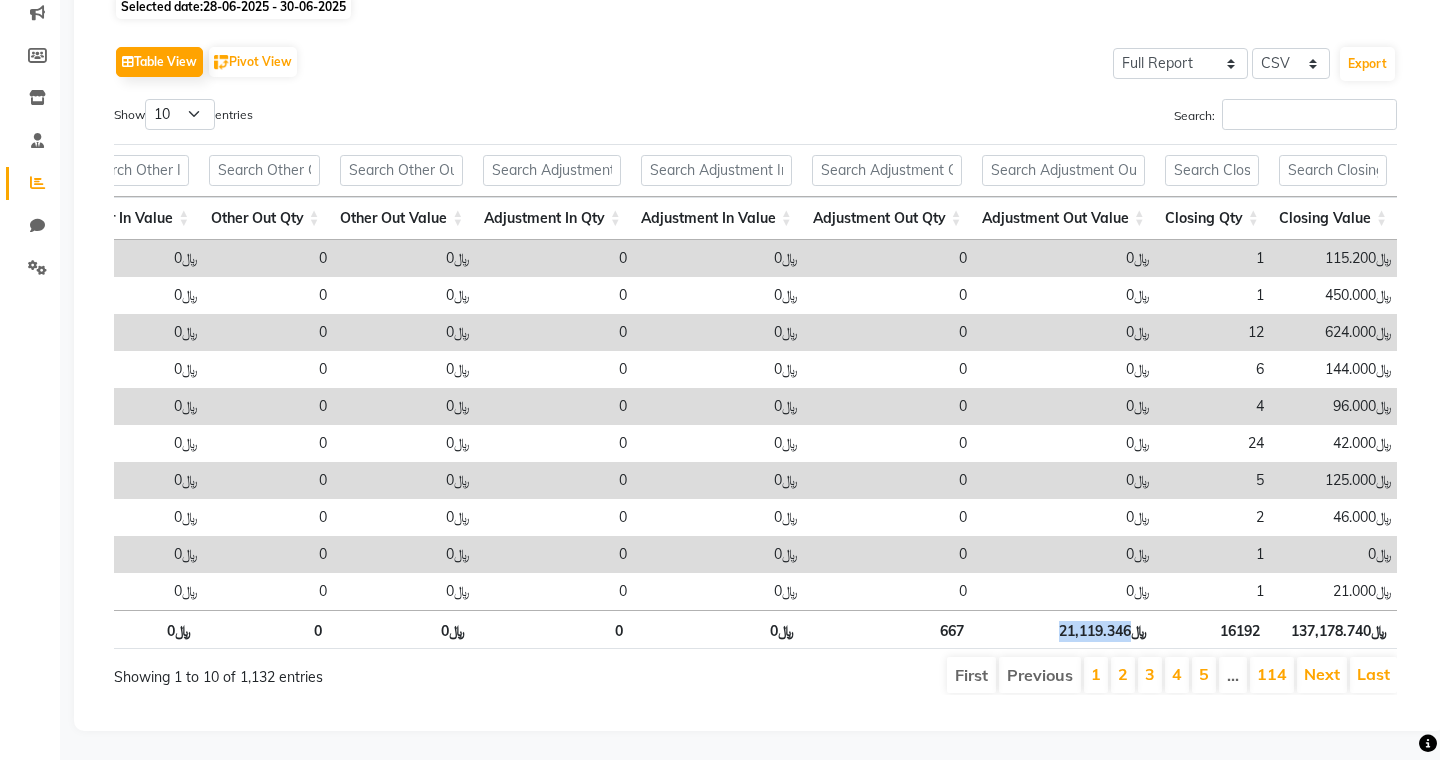 drag, startPoint x: 1060, startPoint y: 629, endPoint x: 1133, endPoint y: 629, distance: 73 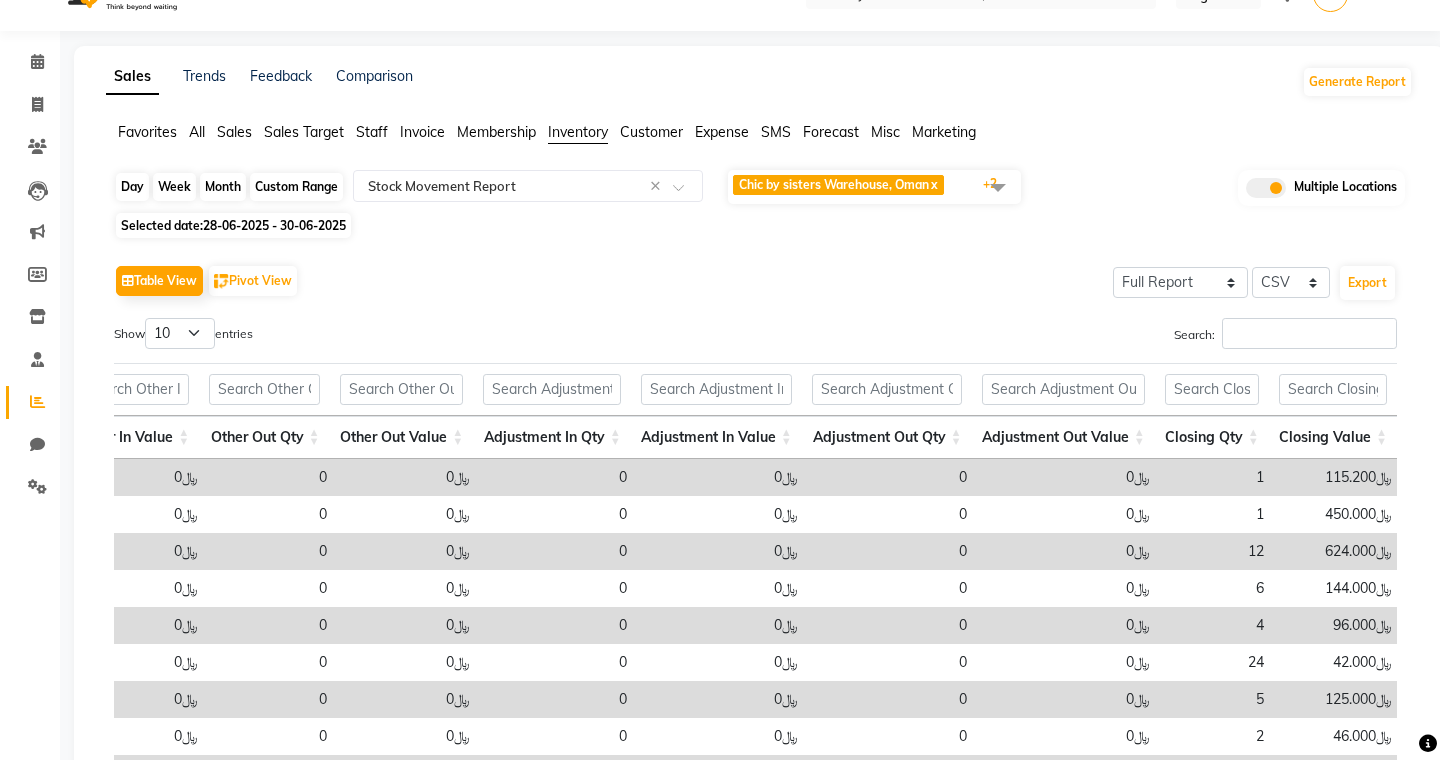 click on "Custom Range" 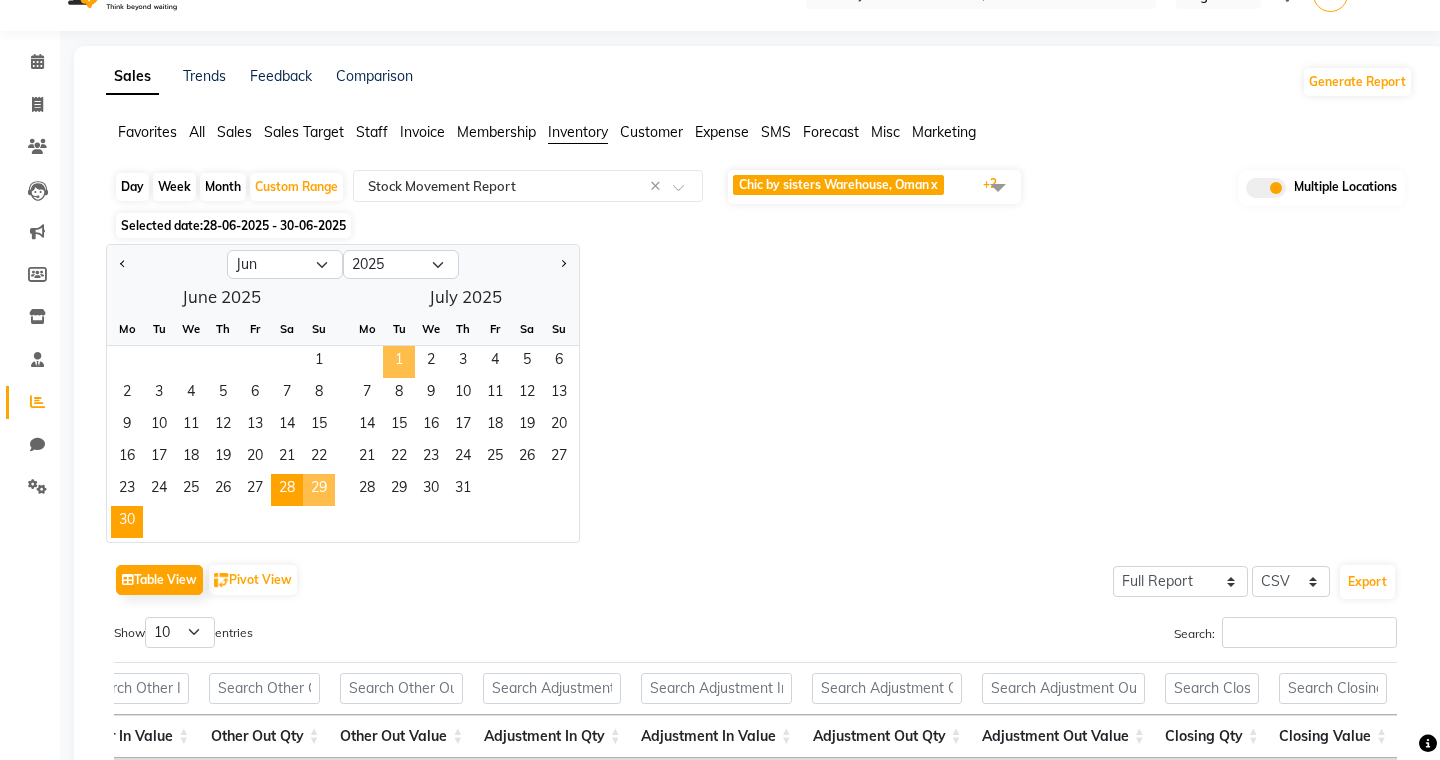 click on "1" 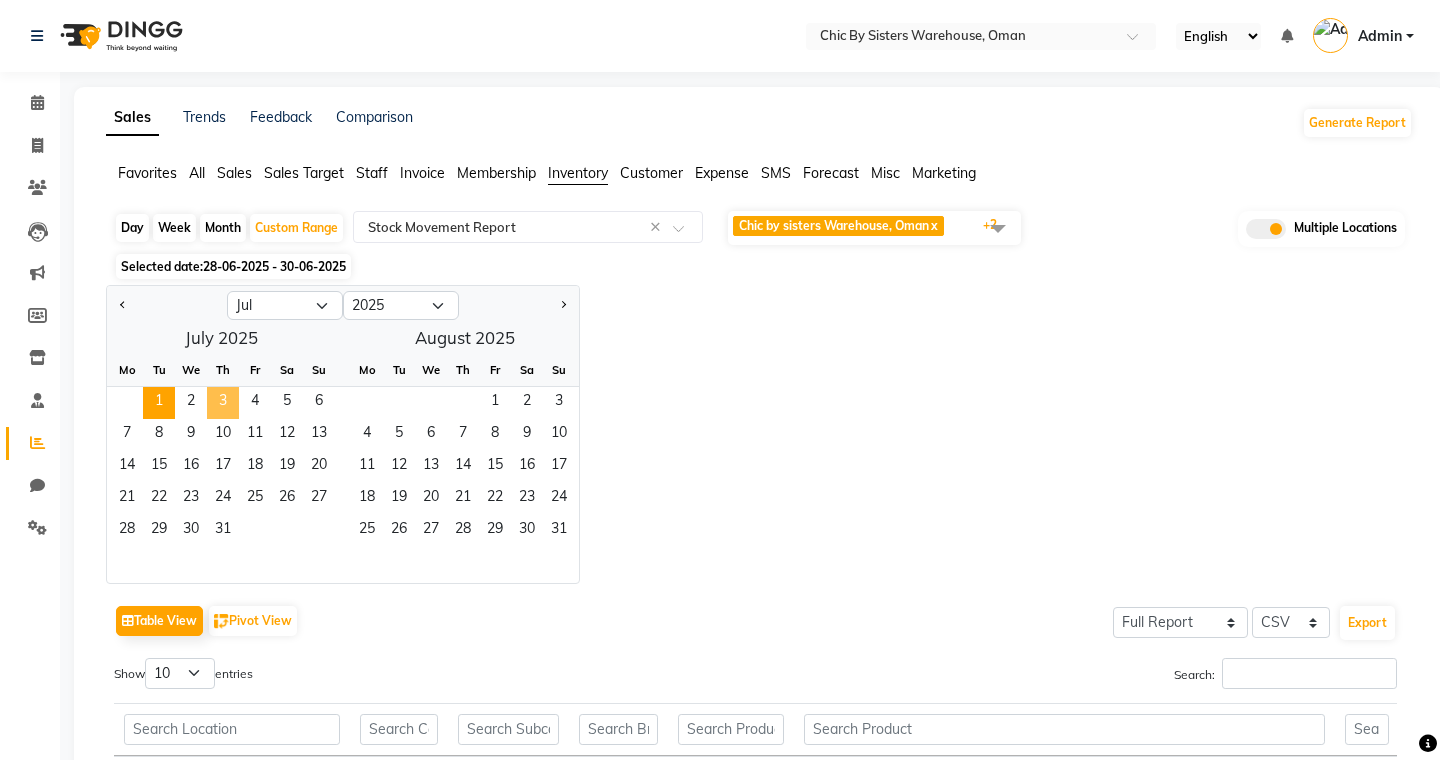 click on "3" 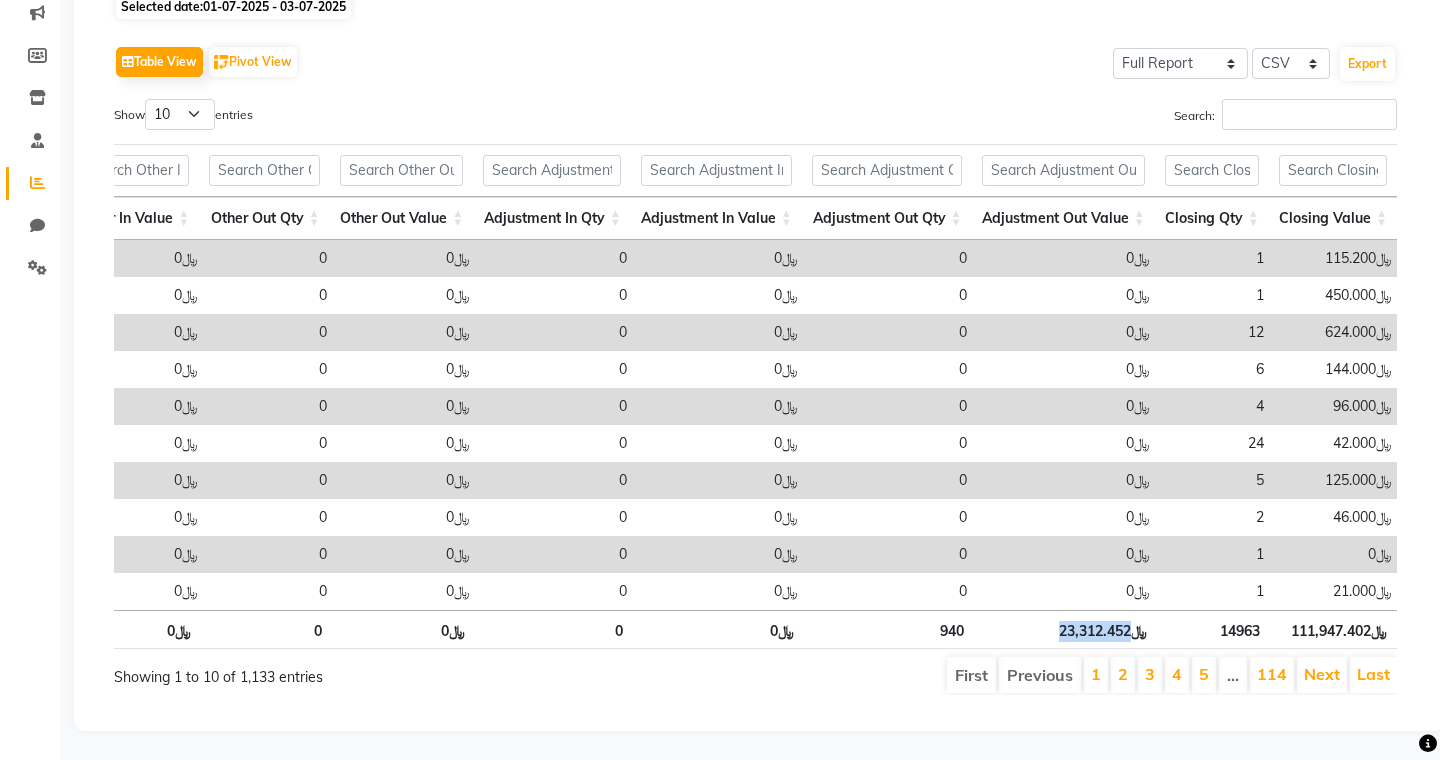 drag, startPoint x: 1058, startPoint y: 629, endPoint x: 1129, endPoint y: 629, distance: 71 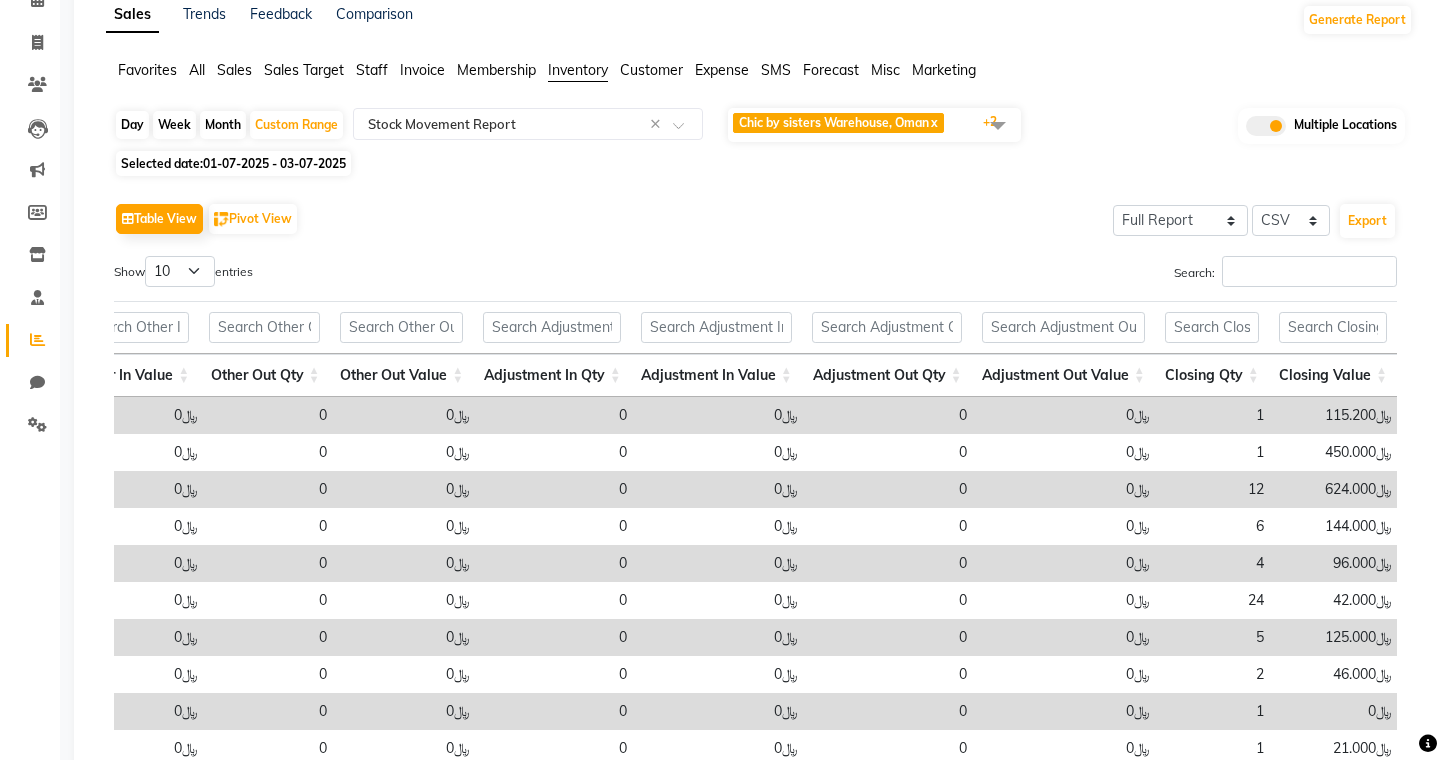 click on "Day" 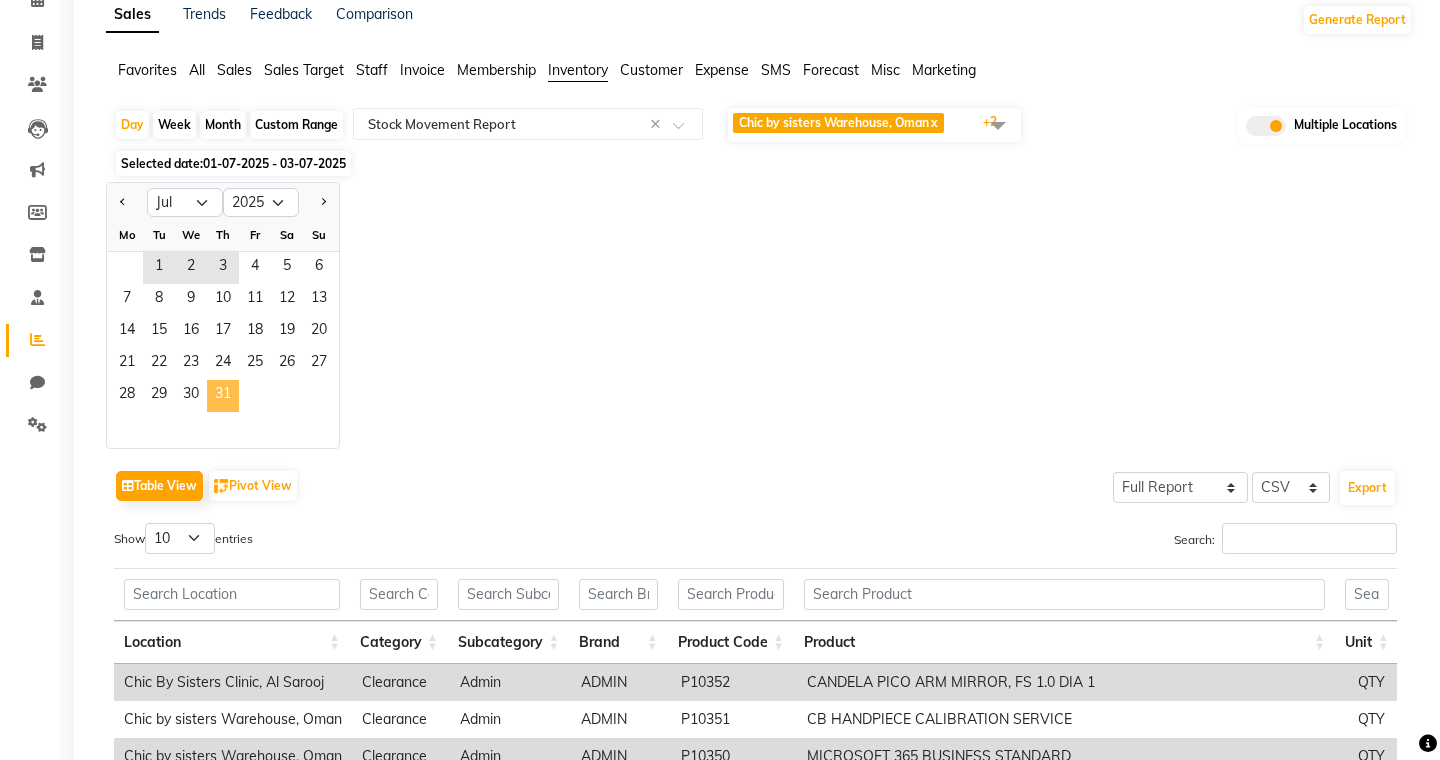 click on "31" 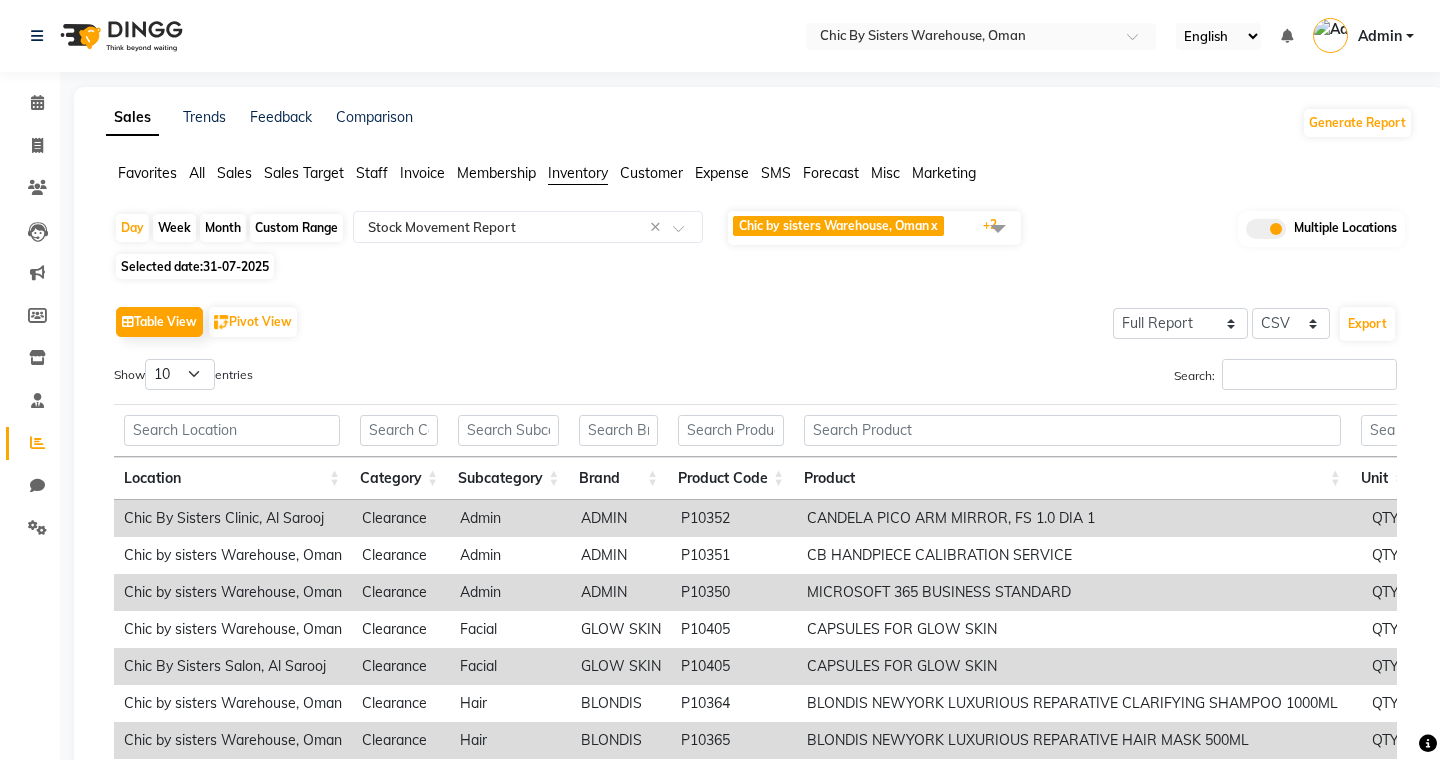 click on "Custom Range" 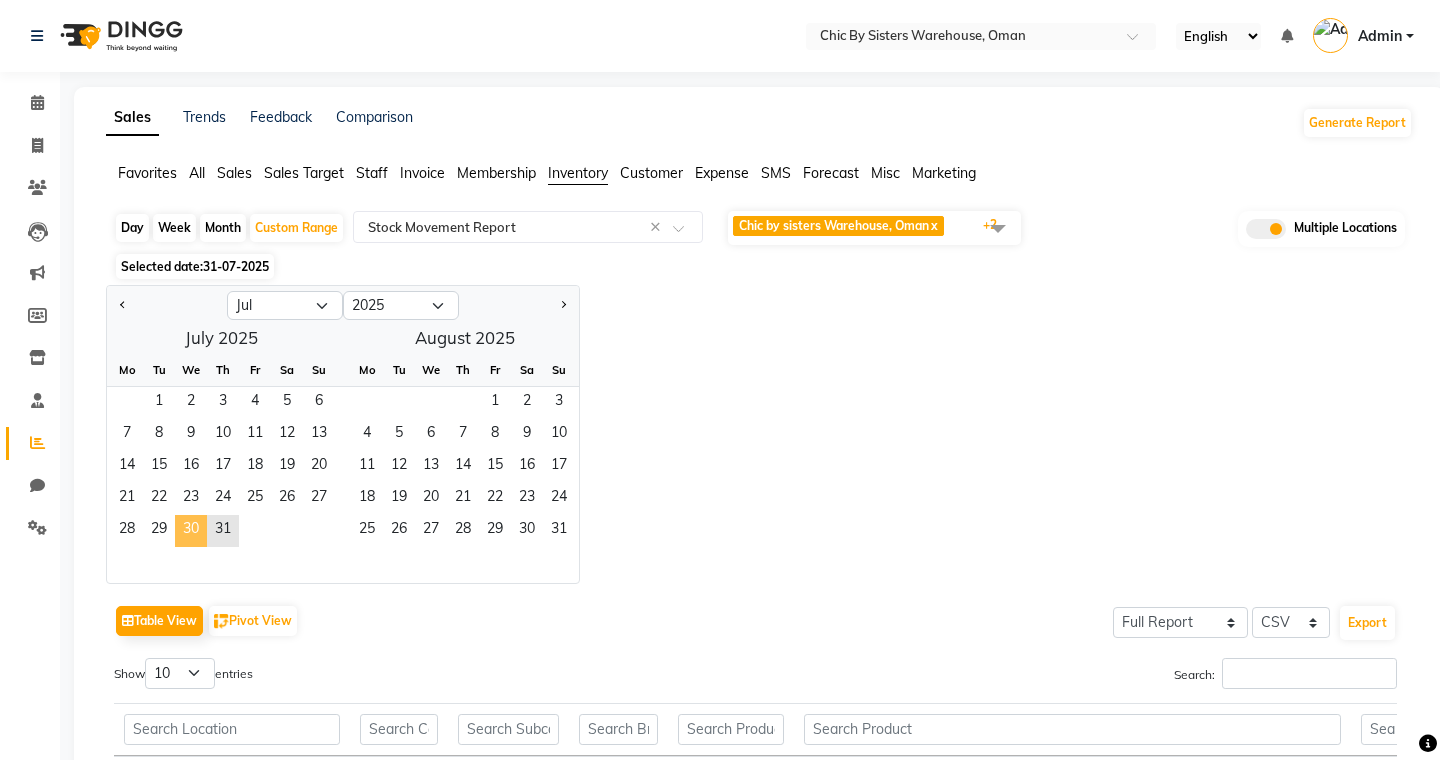 click on "30" 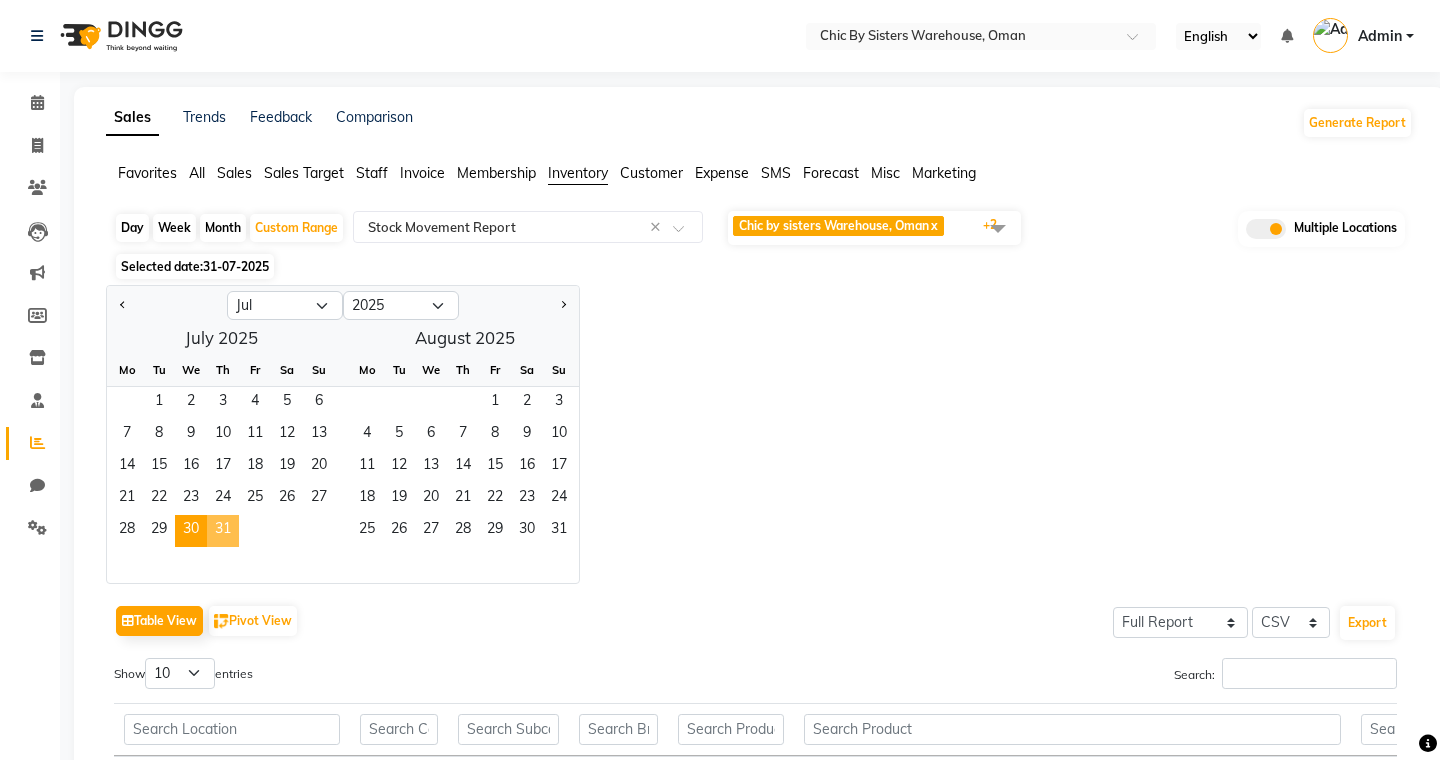 click on "31" 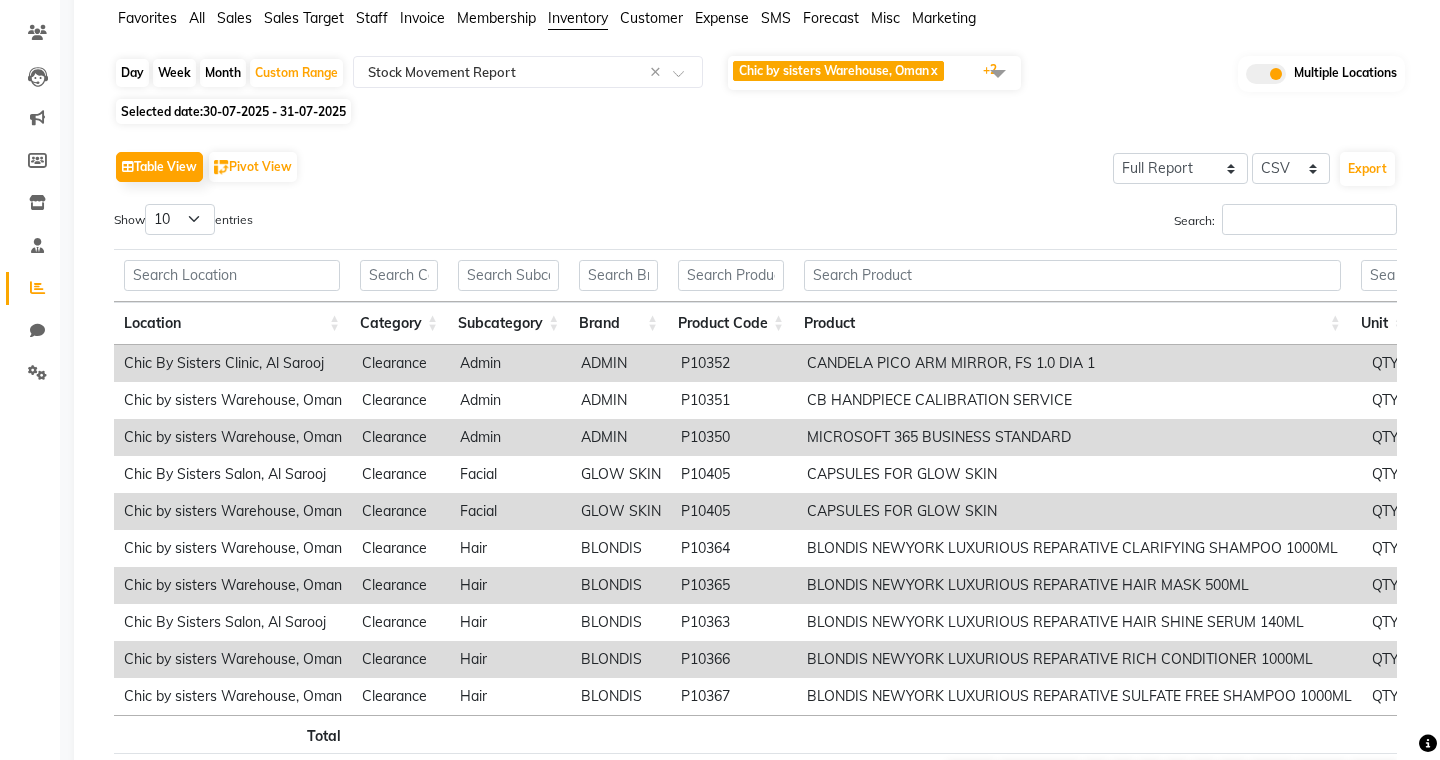 scroll, scrollTop: 167, scrollLeft: 0, axis: vertical 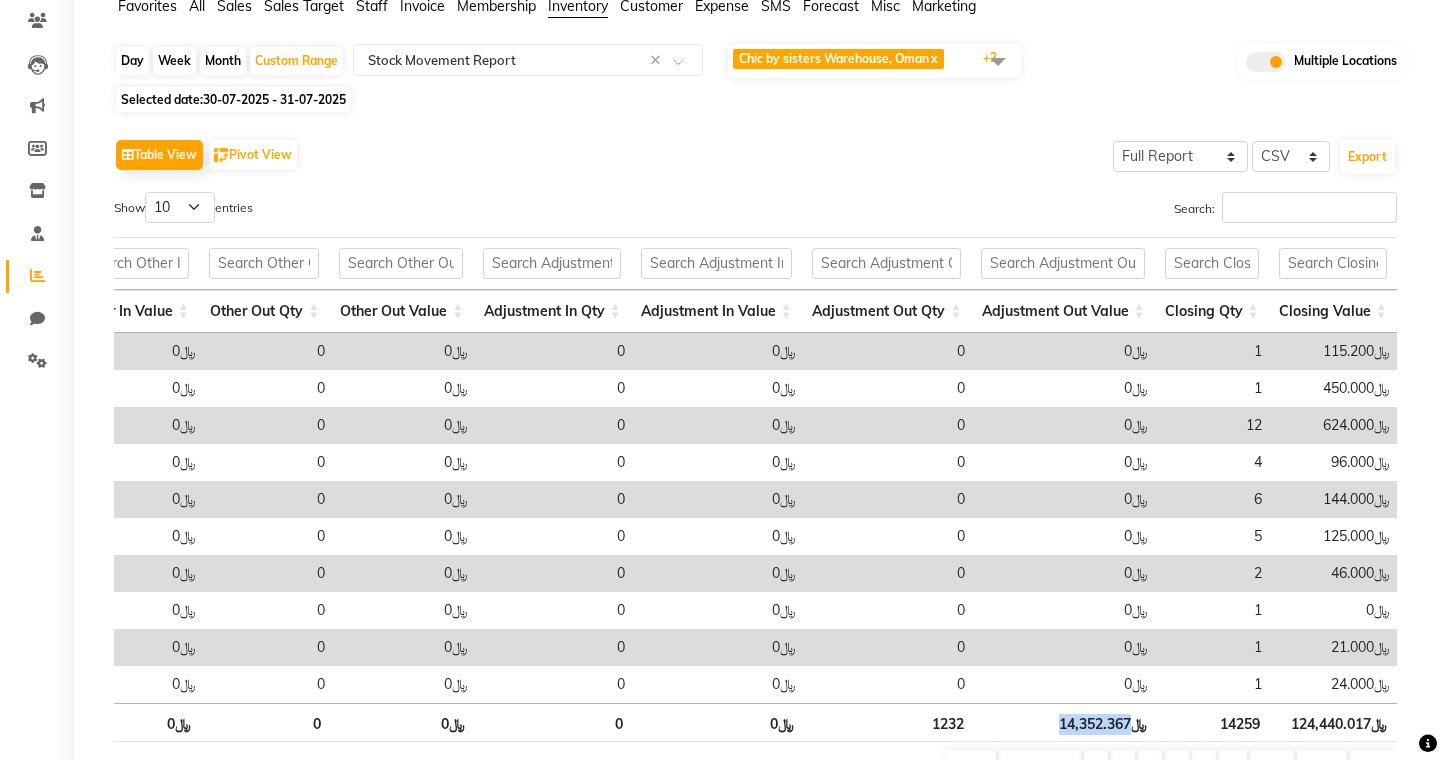 drag, startPoint x: 1060, startPoint y: 721, endPoint x: 1129, endPoint y: 719, distance: 69.02898 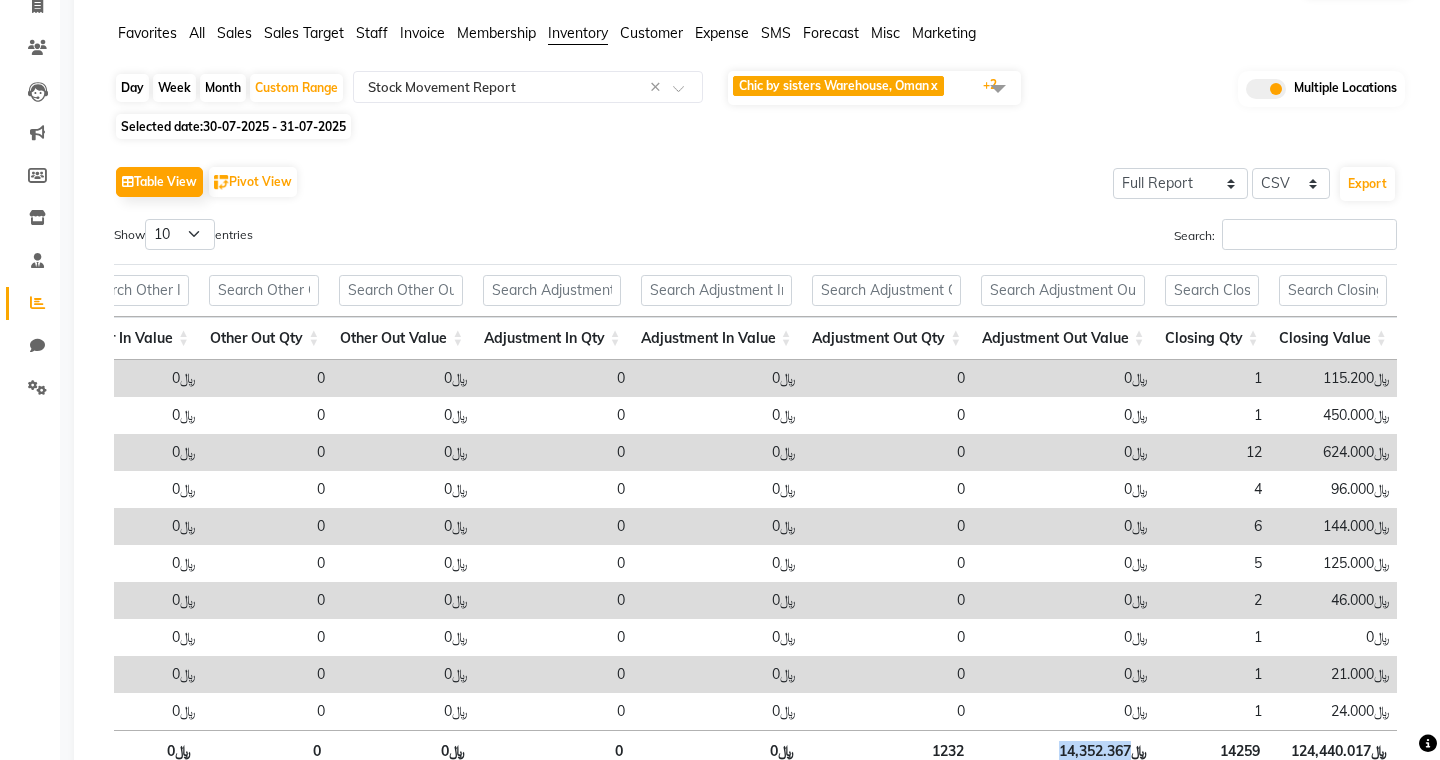 scroll, scrollTop: 0, scrollLeft: 0, axis: both 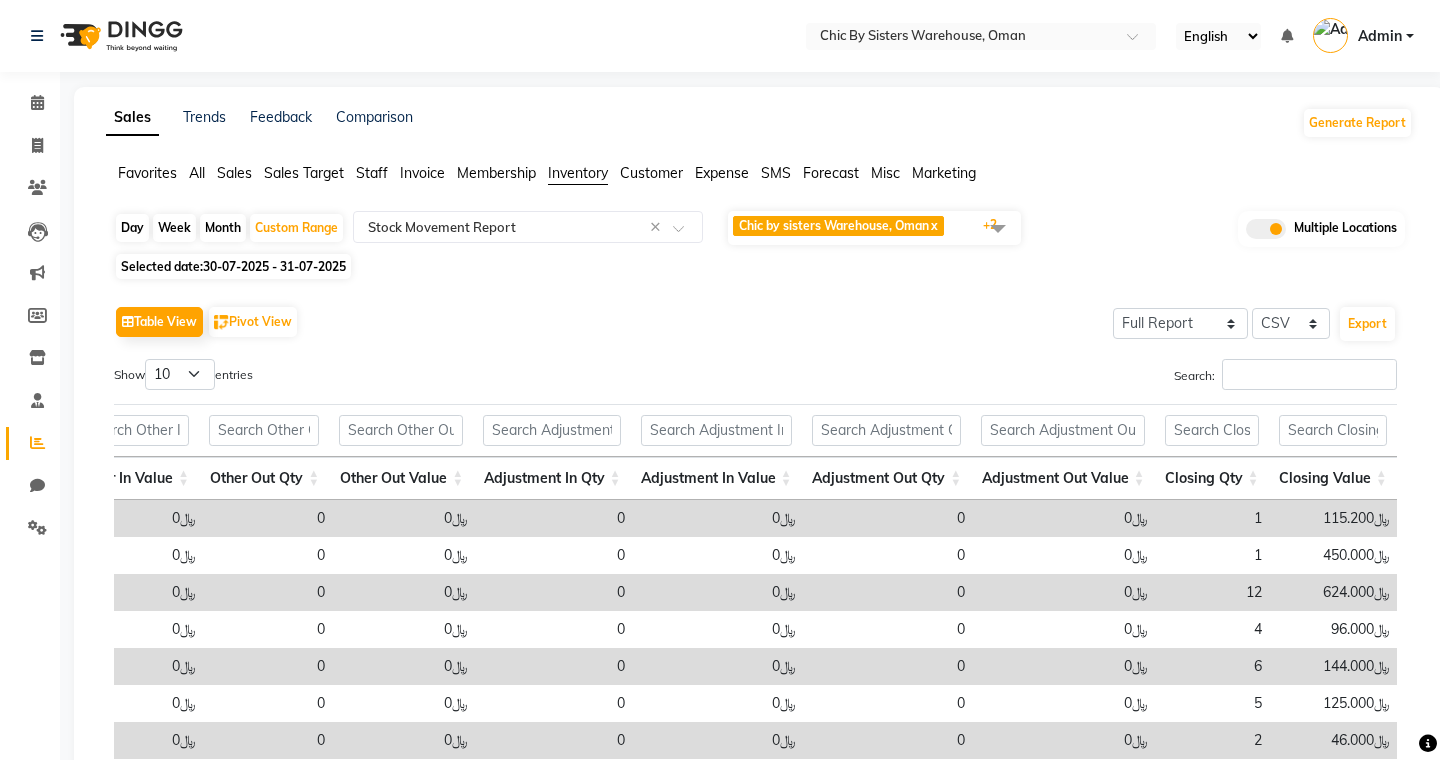 click on "Month" 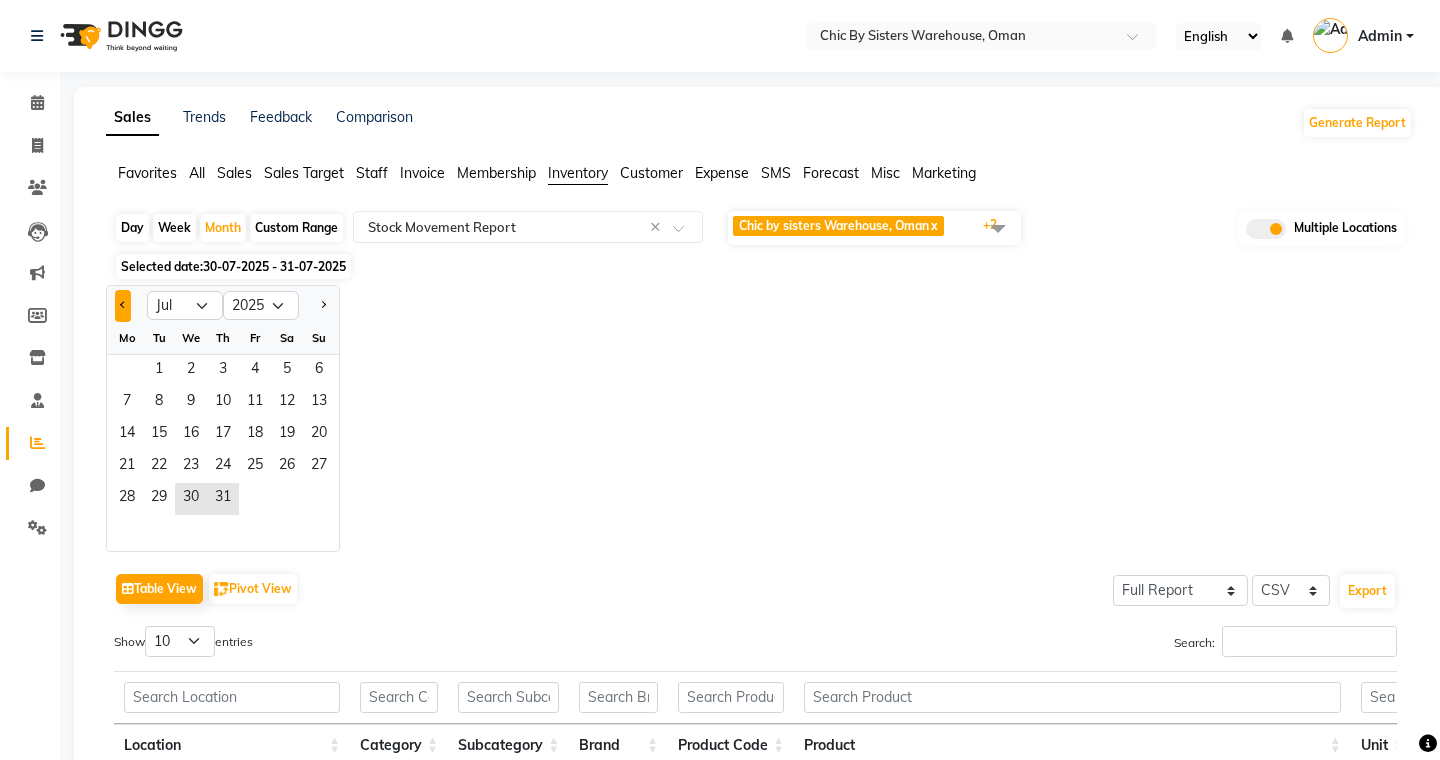 click 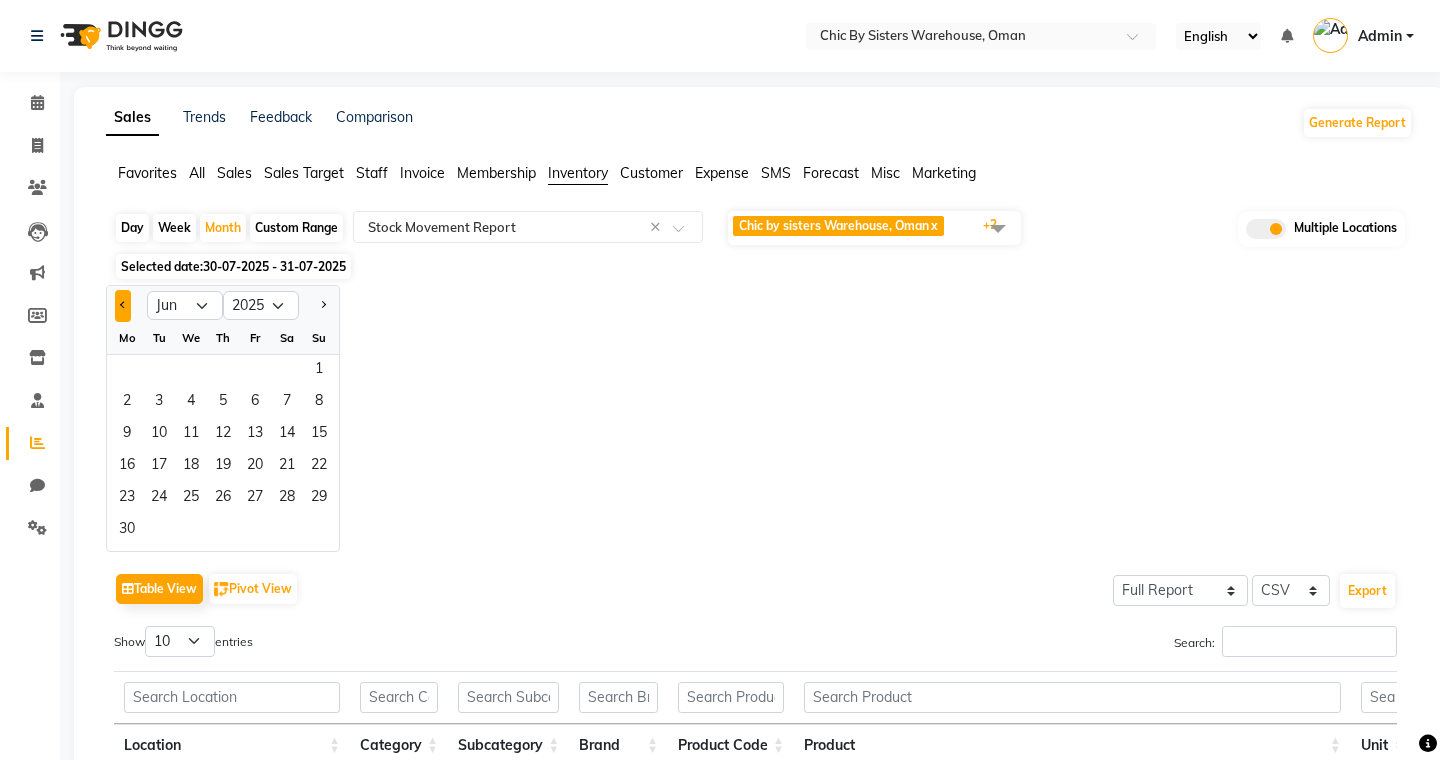 click 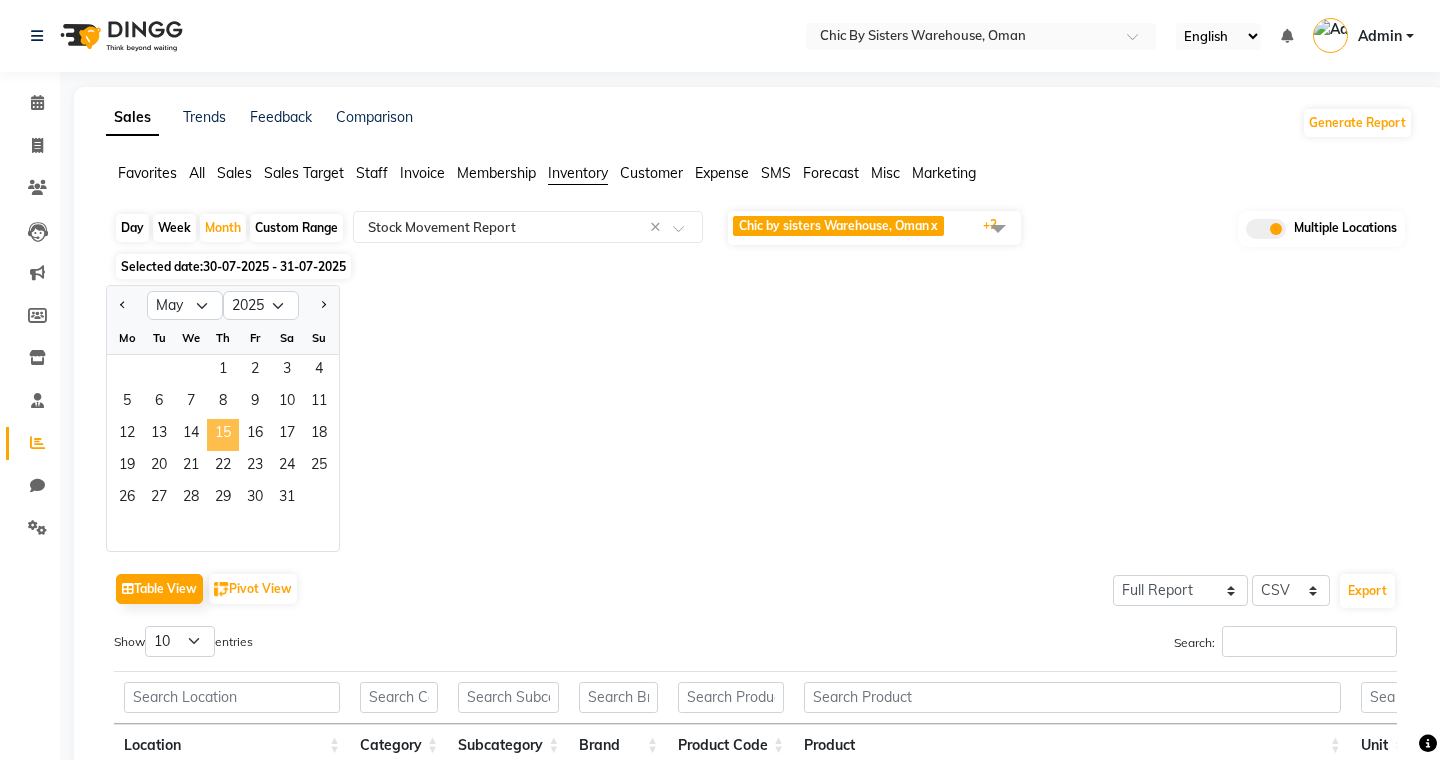 click on "15" 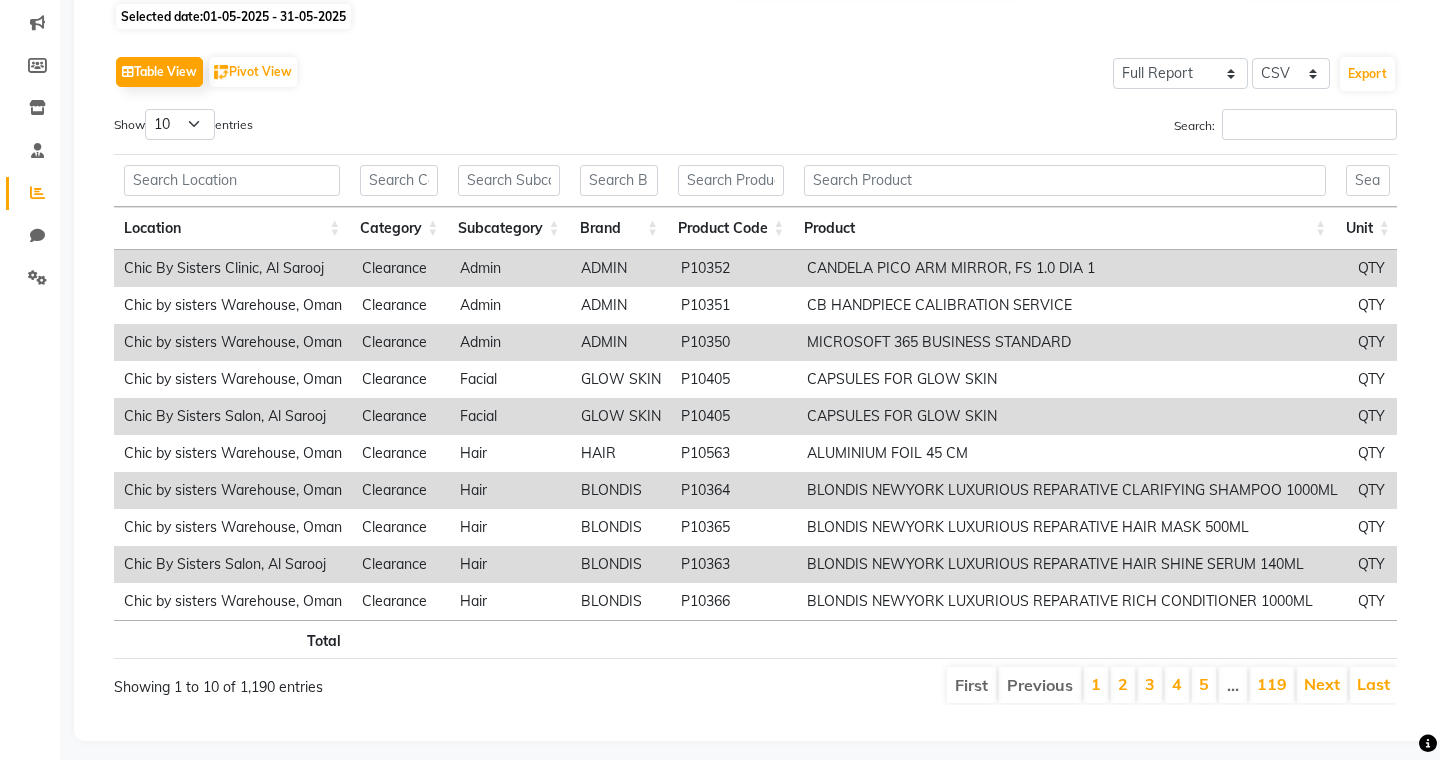 scroll, scrollTop: 260, scrollLeft: 0, axis: vertical 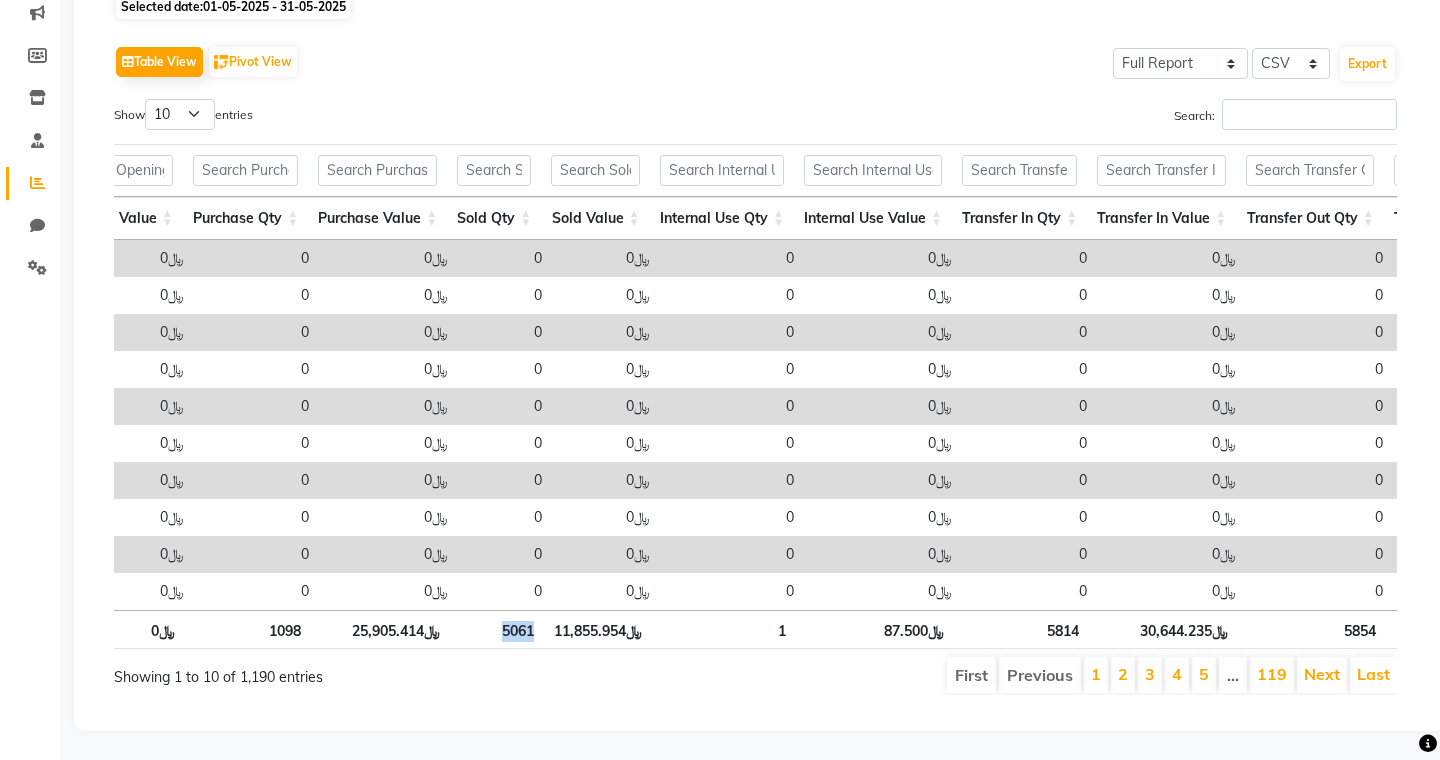 drag, startPoint x: 499, startPoint y: 633, endPoint x: 535, endPoint y: 633, distance: 36 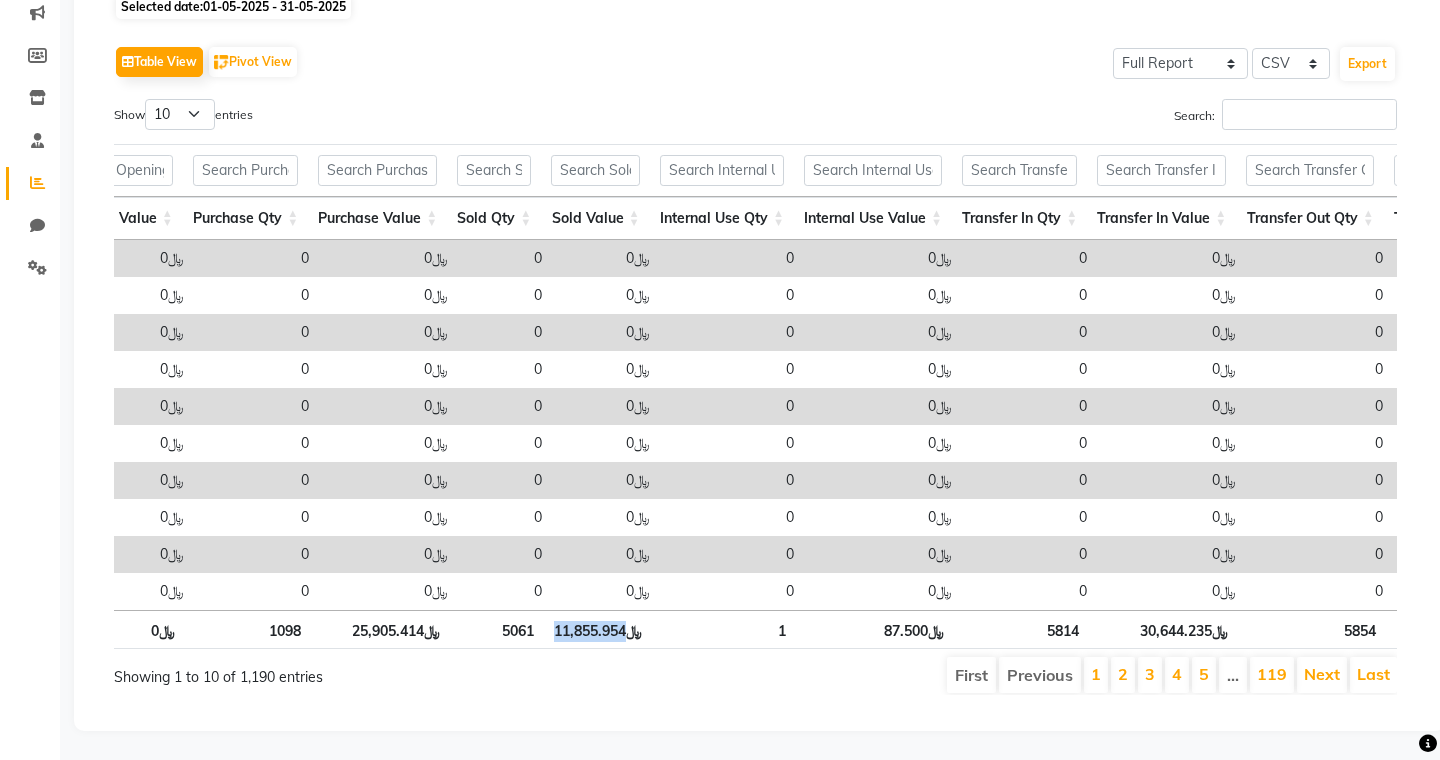 drag, startPoint x: 555, startPoint y: 632, endPoint x: 626, endPoint y: 632, distance: 71 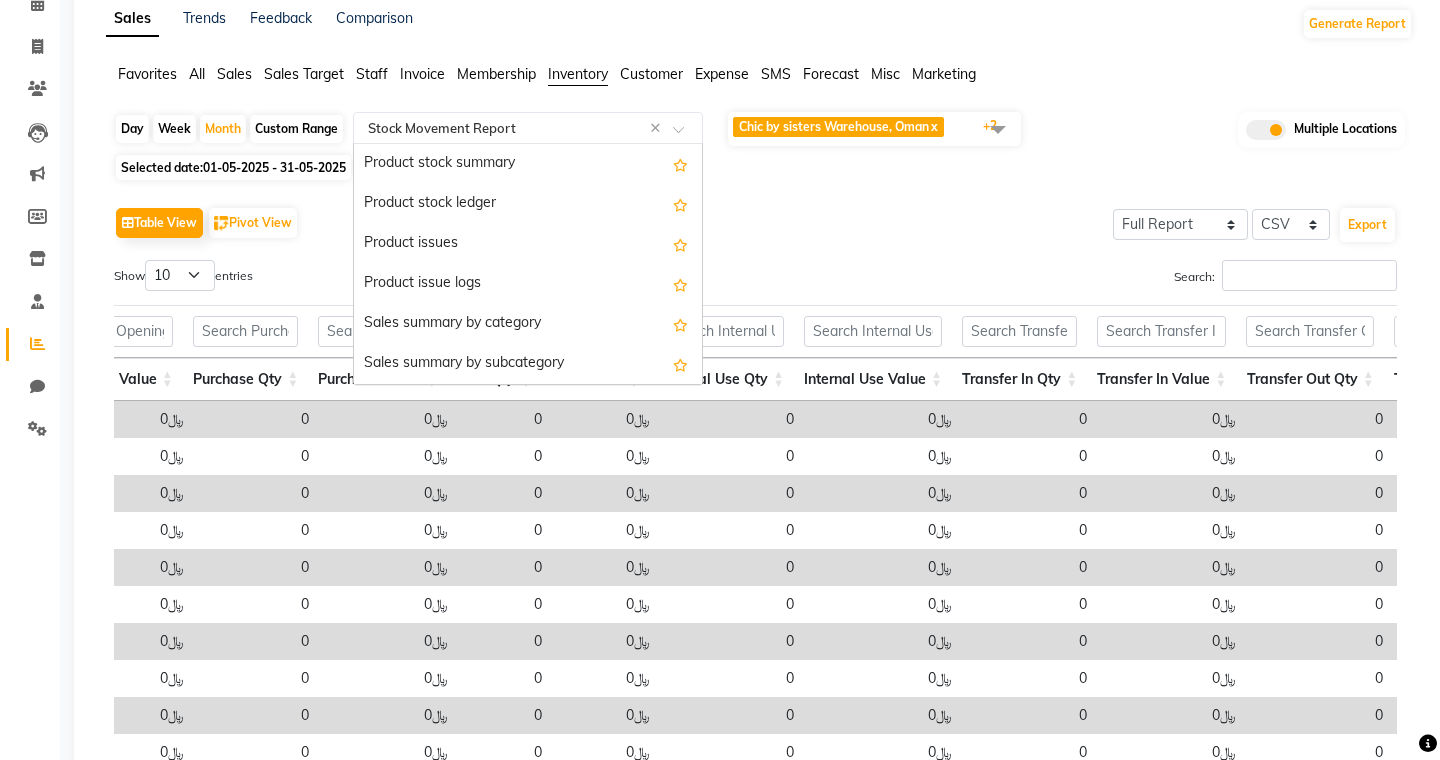click 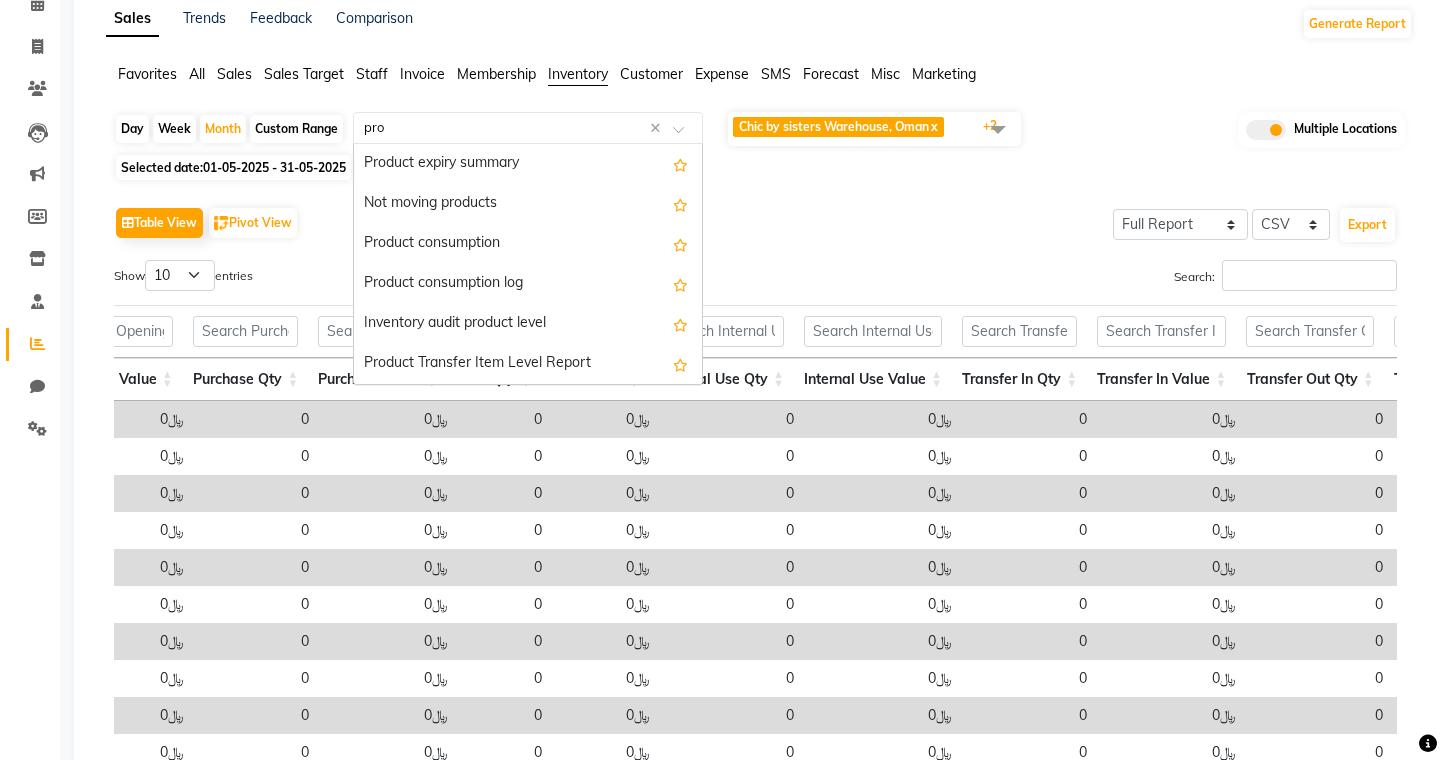 type on "prod" 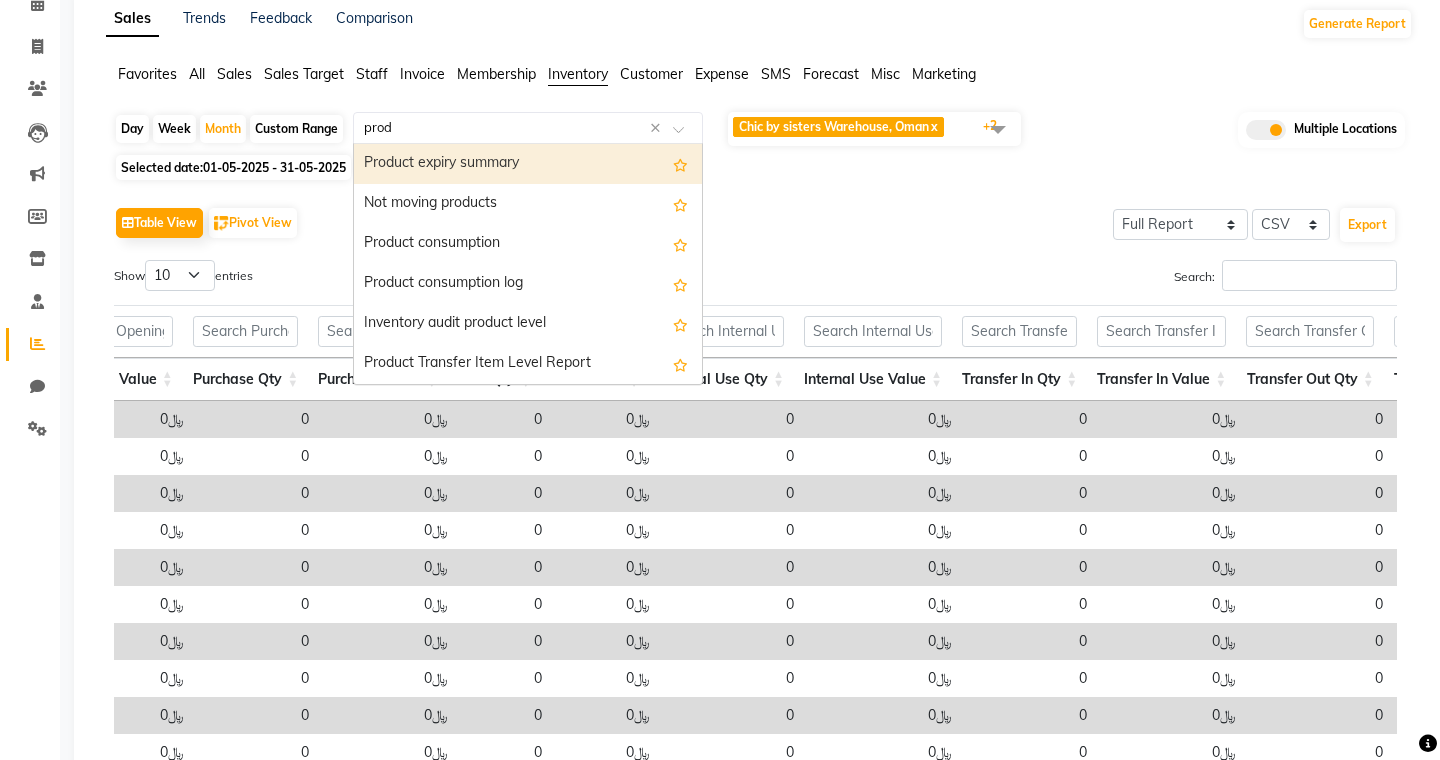 type 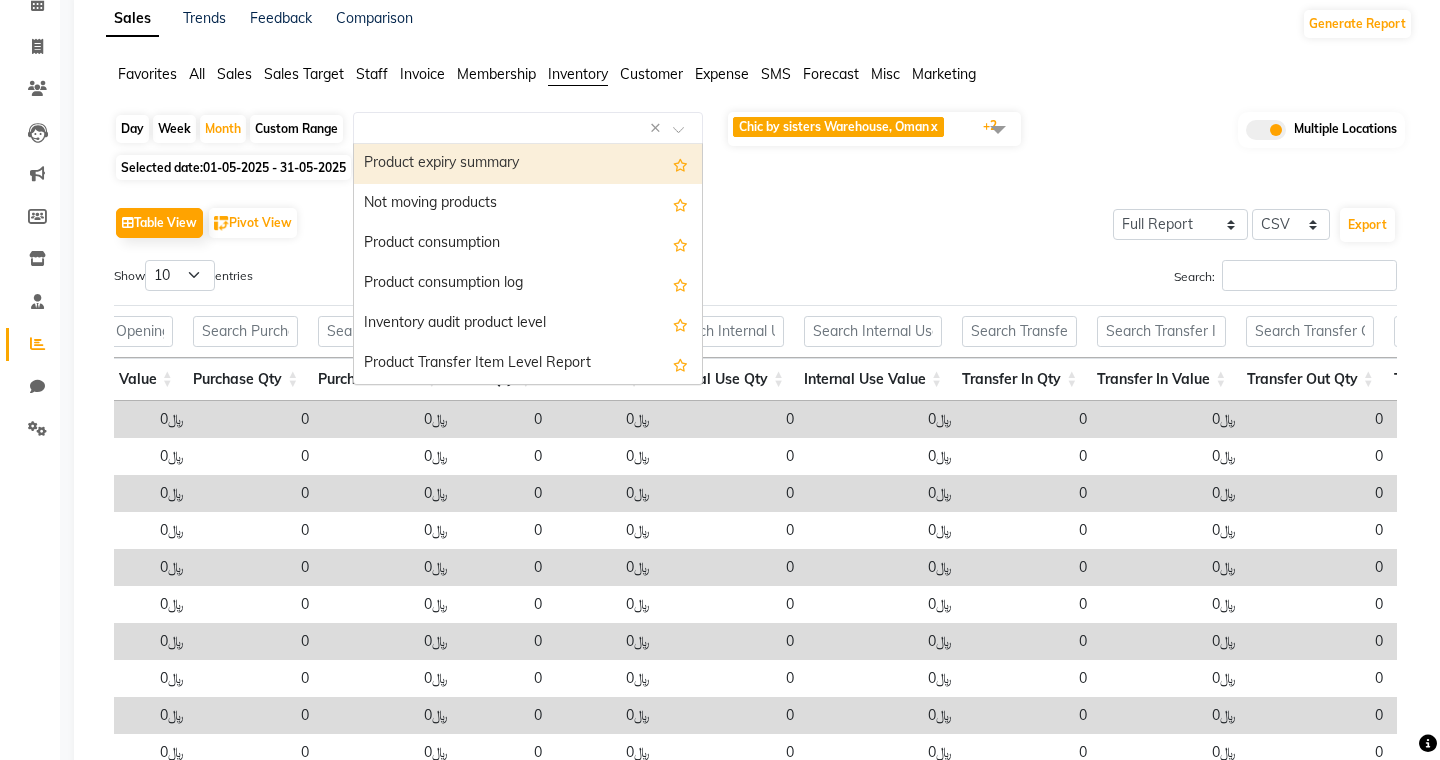 click on "All" 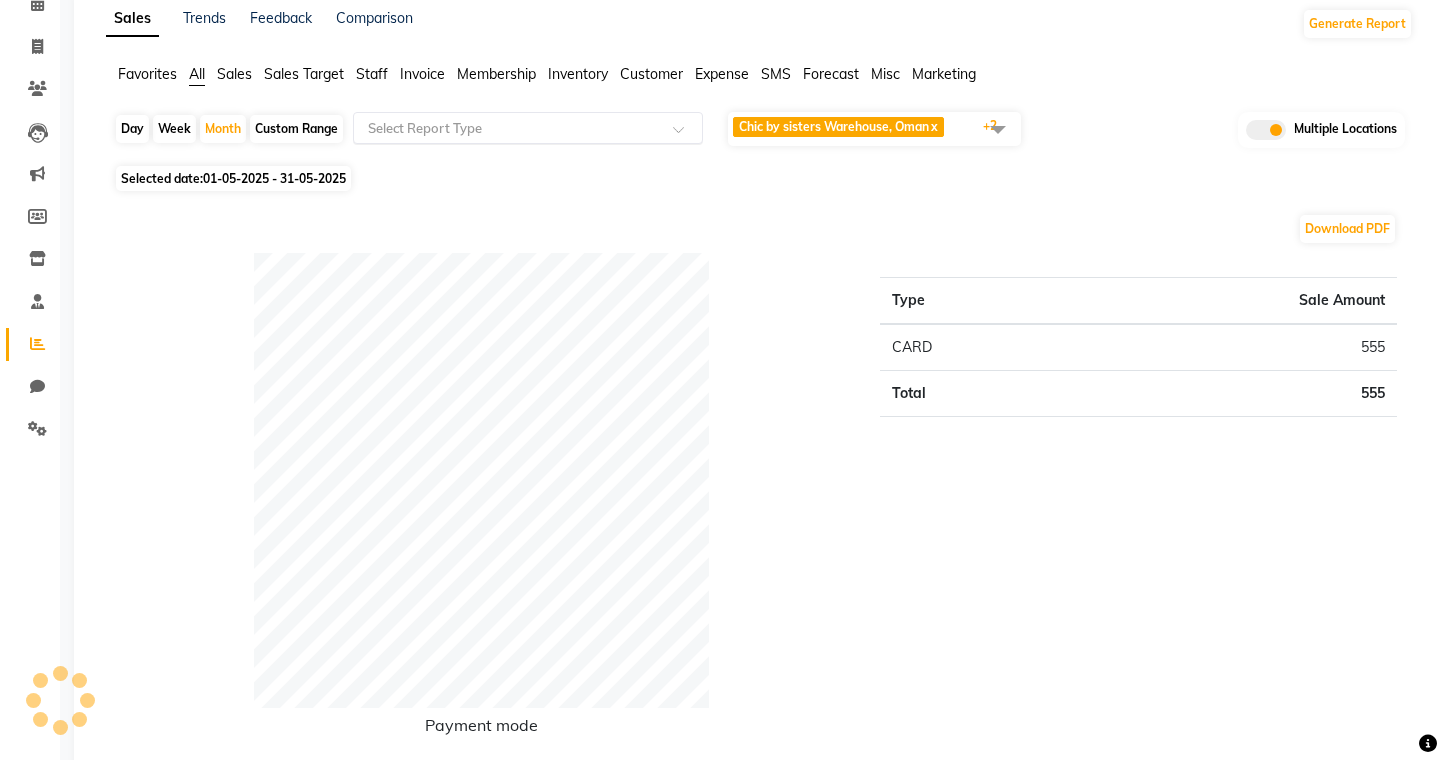 click on "Select Report Type" 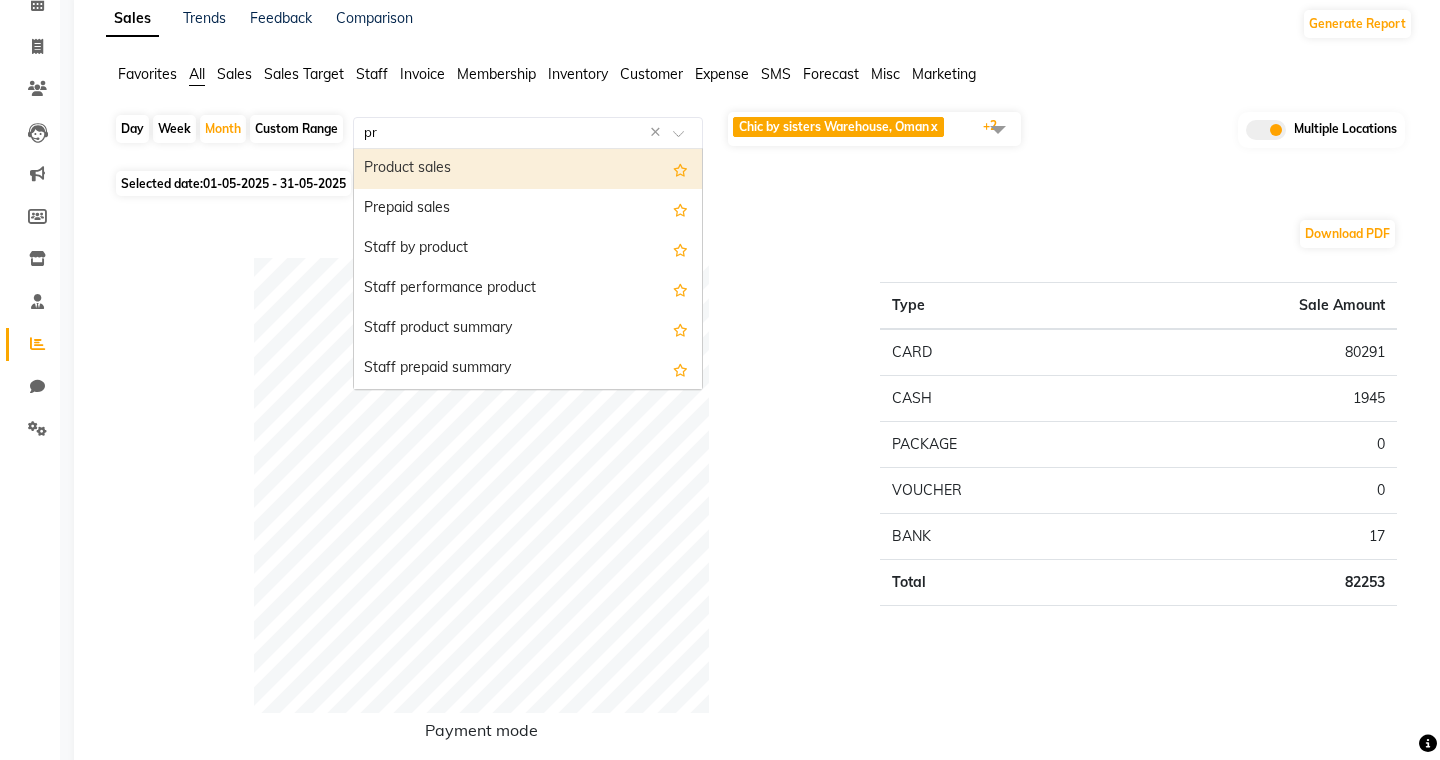 type on "pro" 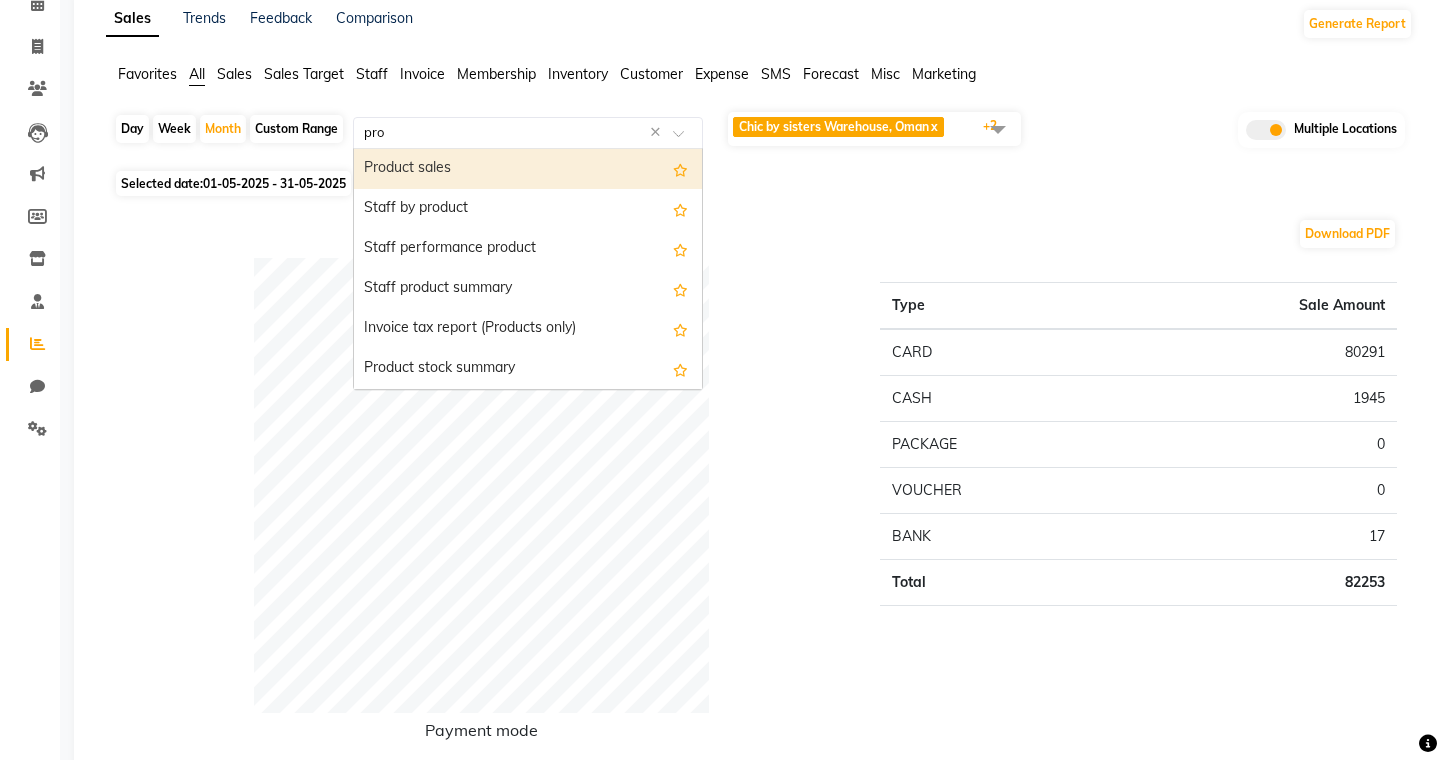 click on "Product sales" at bounding box center (528, 169) 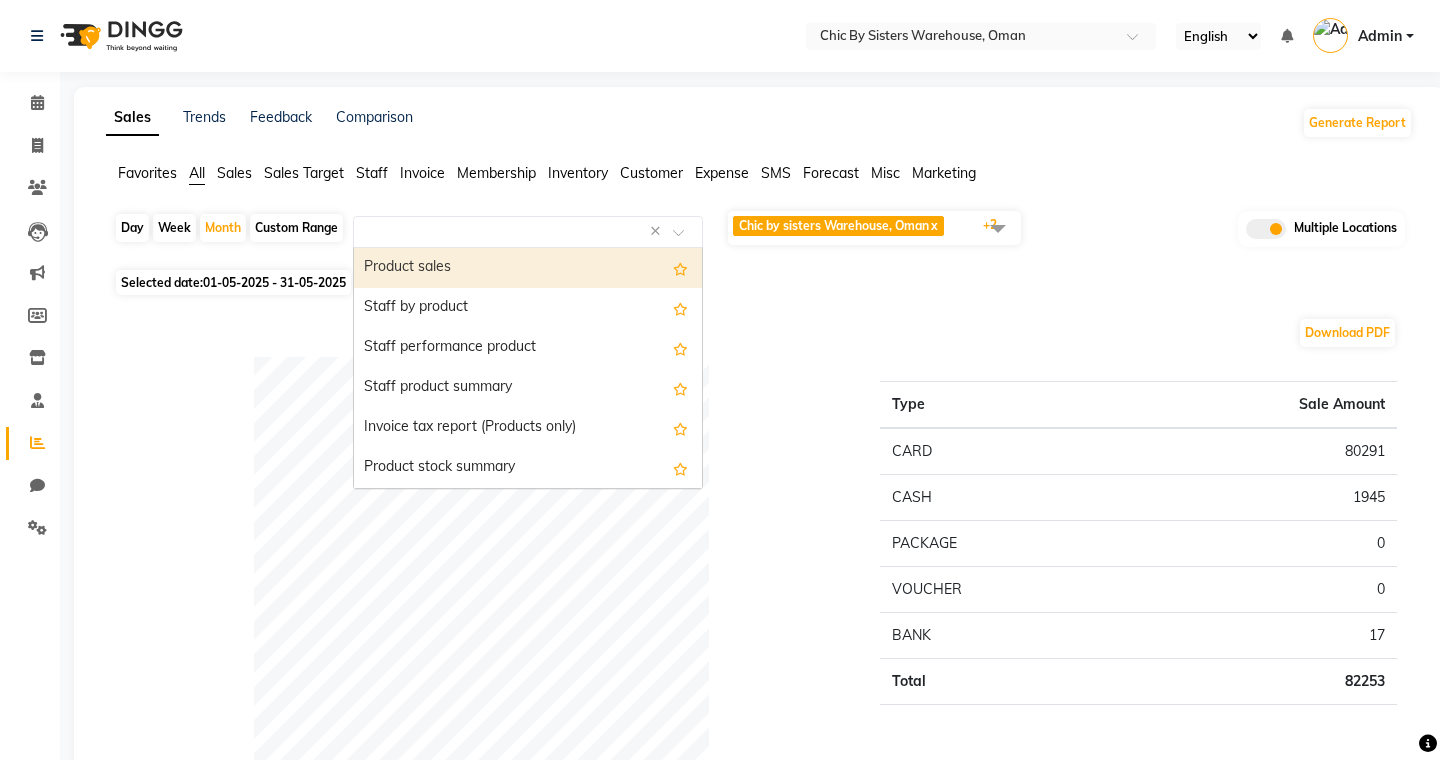 select on "full_report" 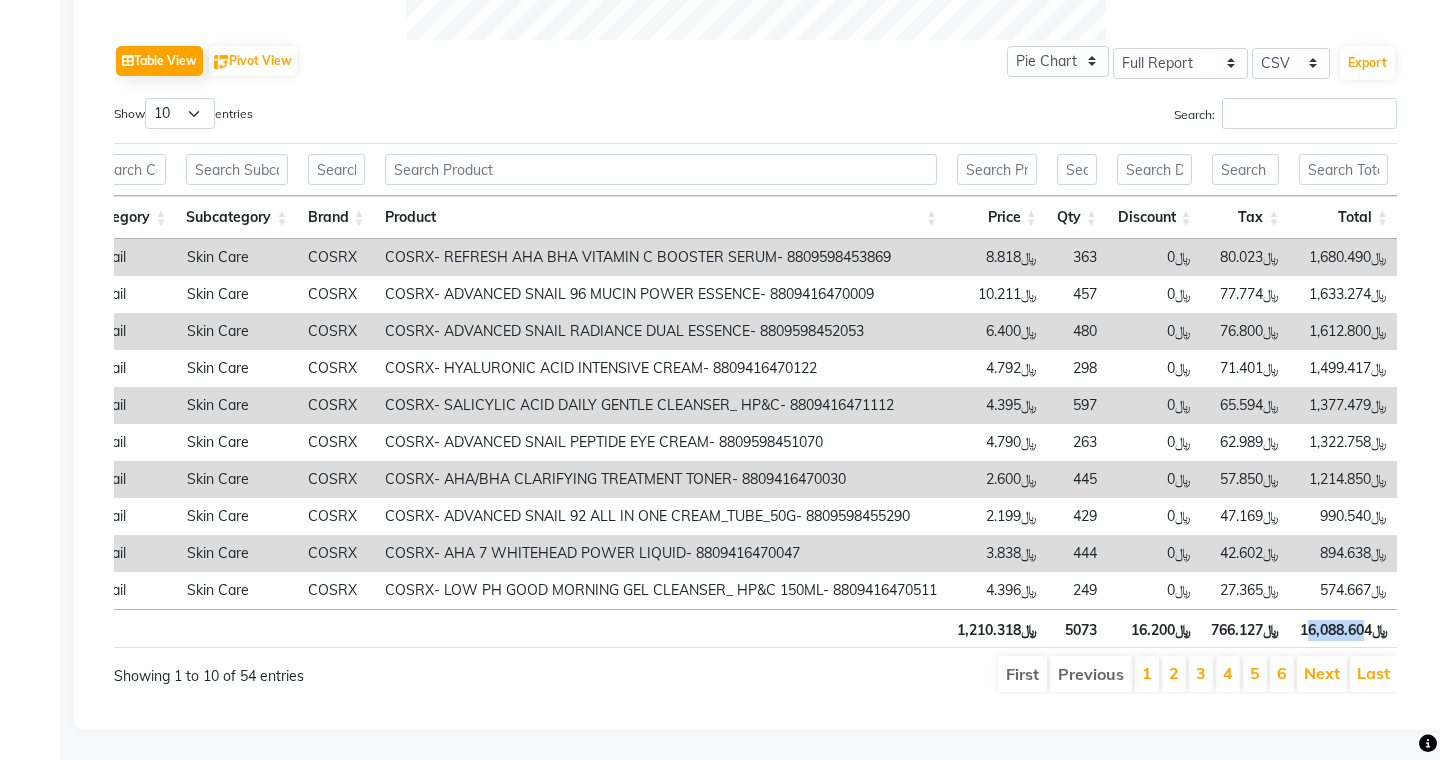 drag, startPoint x: 1305, startPoint y: 633, endPoint x: 1364, endPoint y: 630, distance: 59.07622 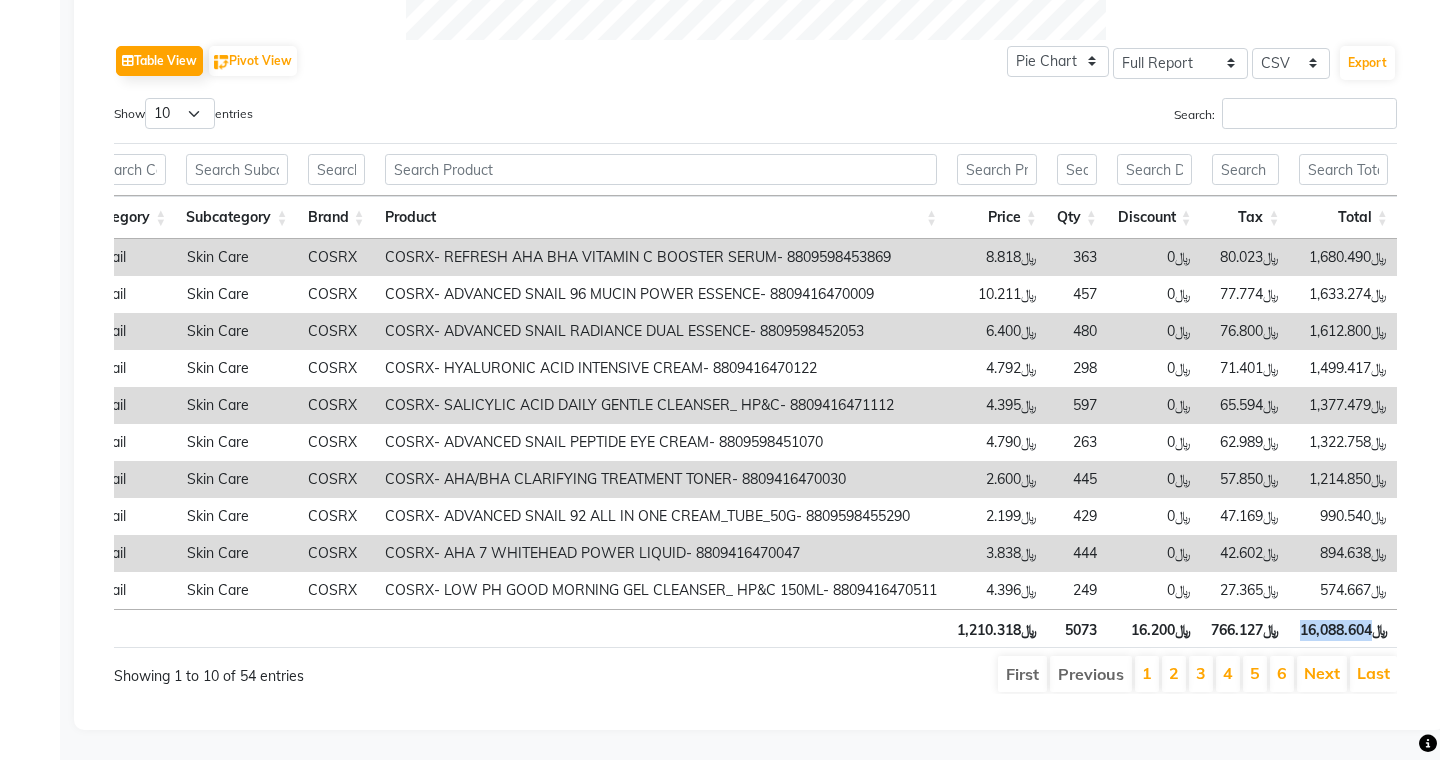 click on "﷼16,088.604" at bounding box center (1343, 628) 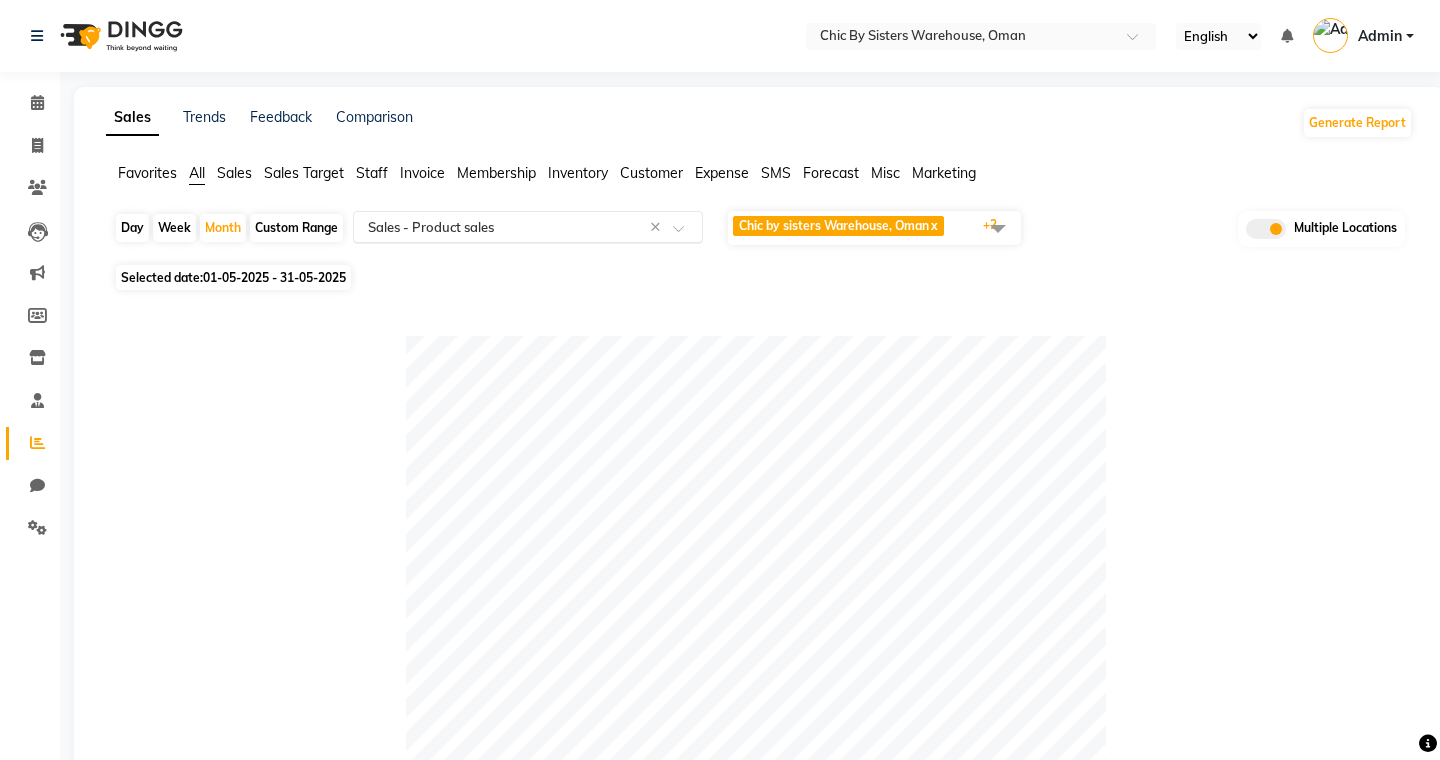 click 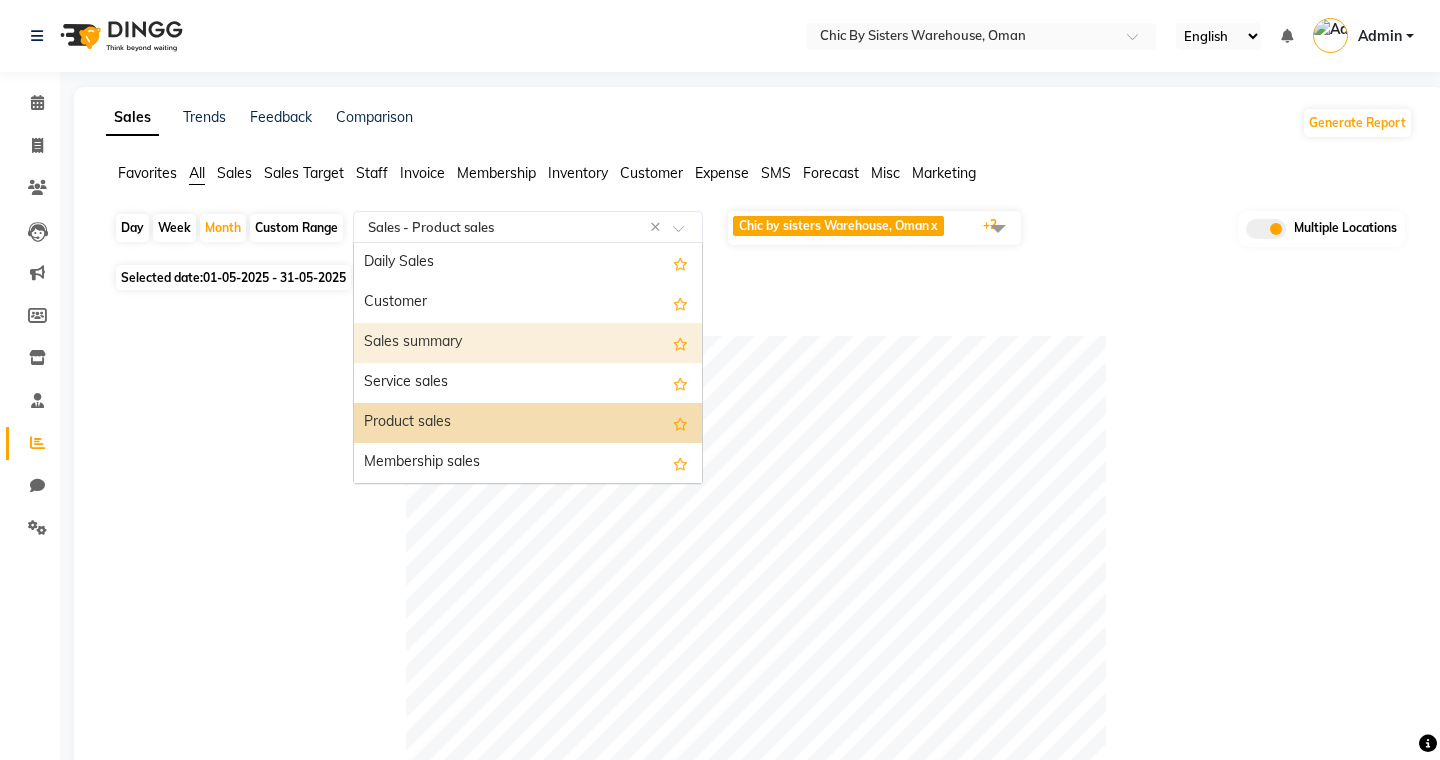 click on "Sales summary" at bounding box center (528, 343) 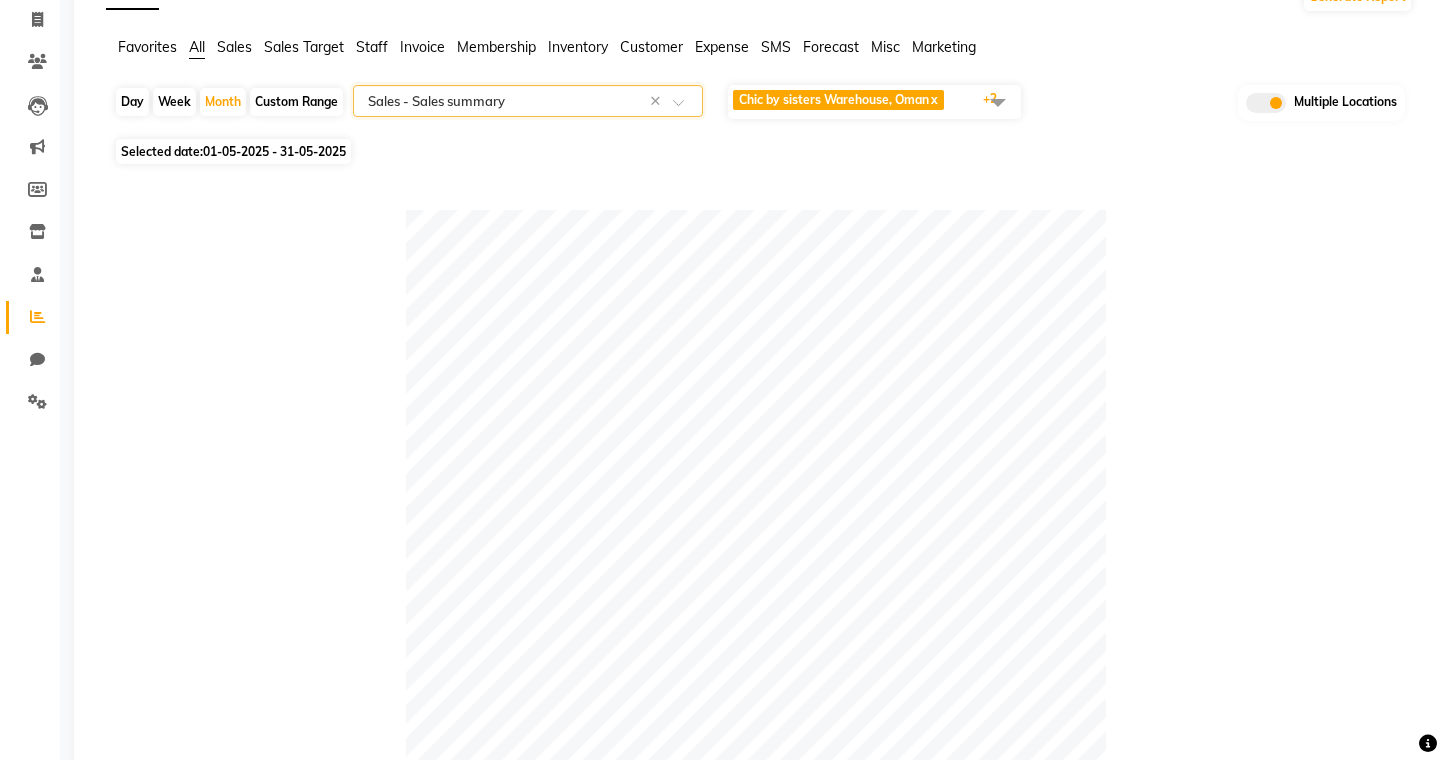 scroll, scrollTop: 0, scrollLeft: 0, axis: both 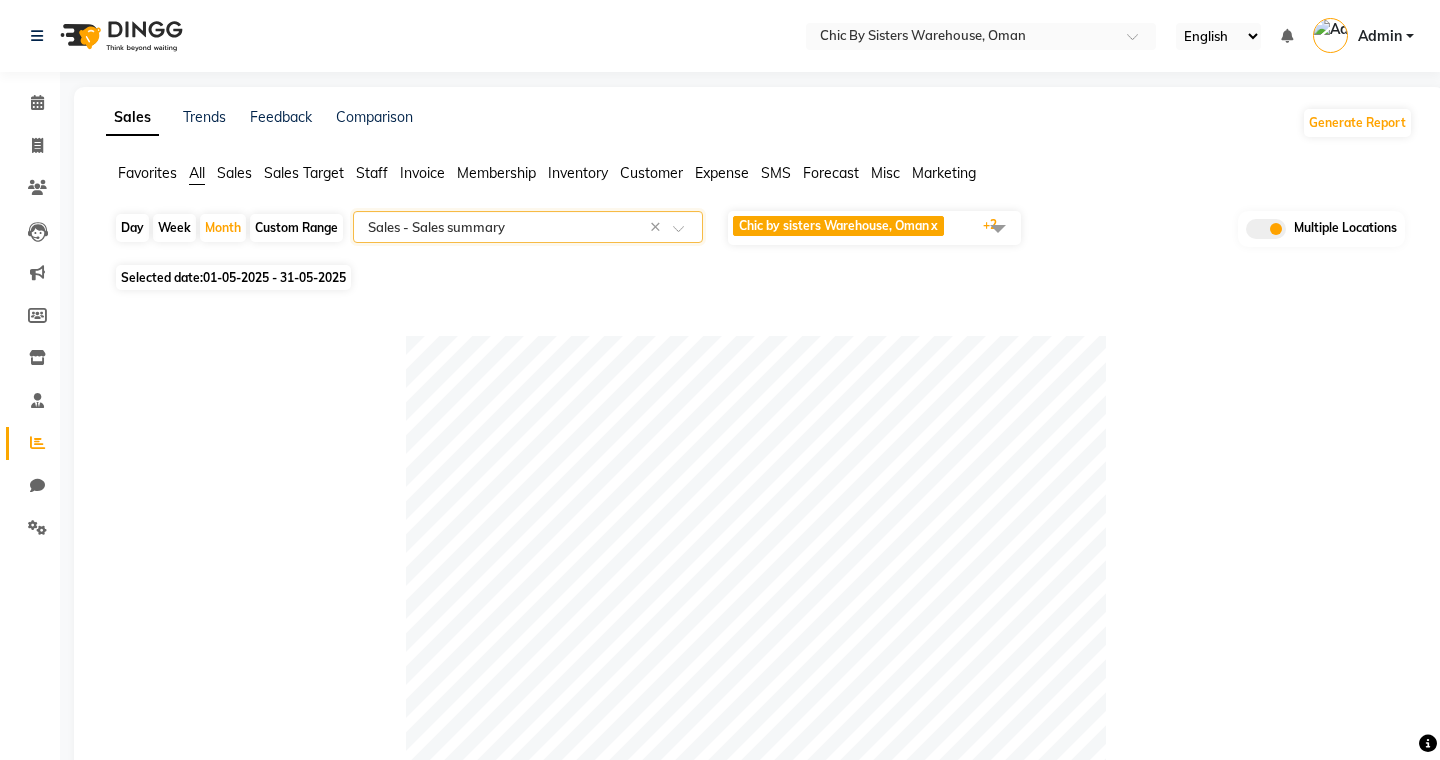 click 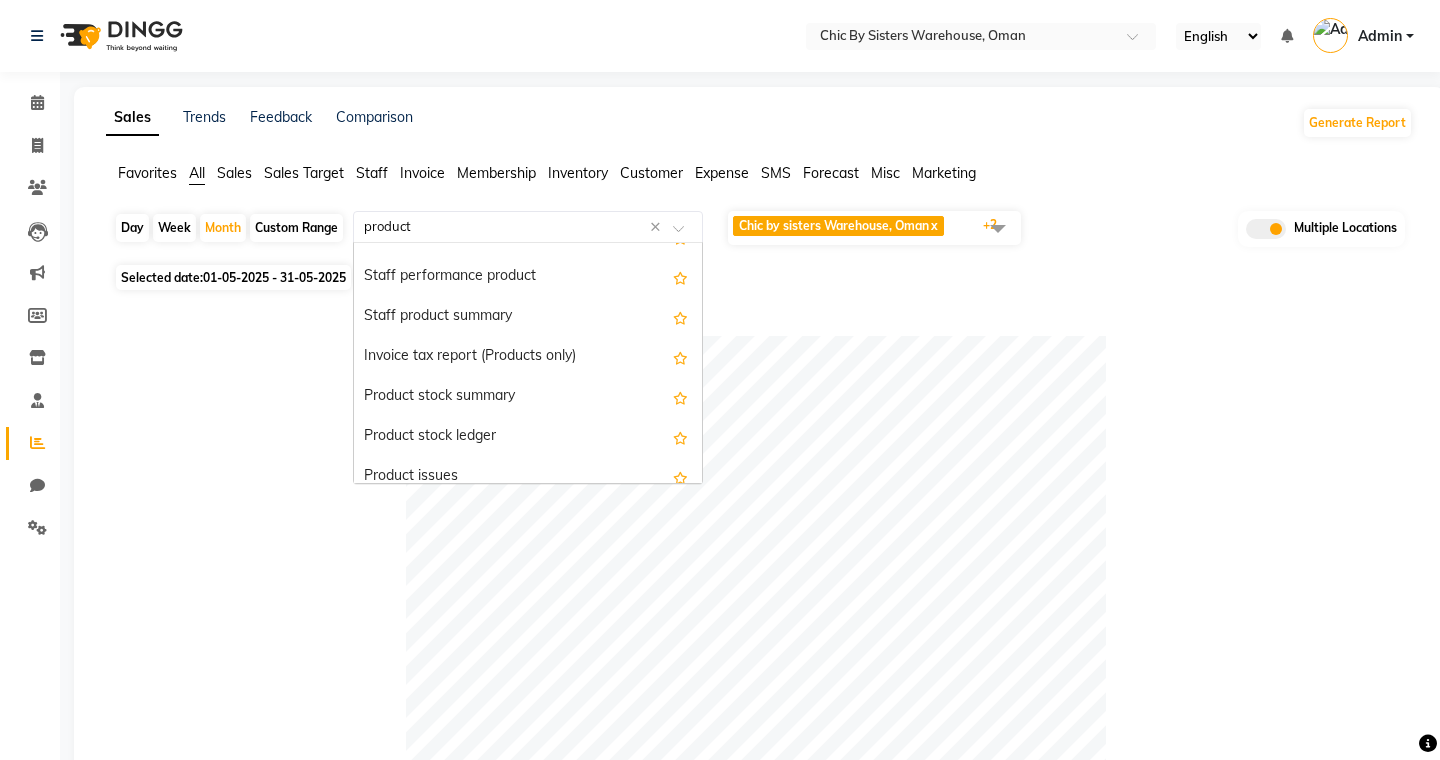 scroll, scrollTop: 0, scrollLeft: 0, axis: both 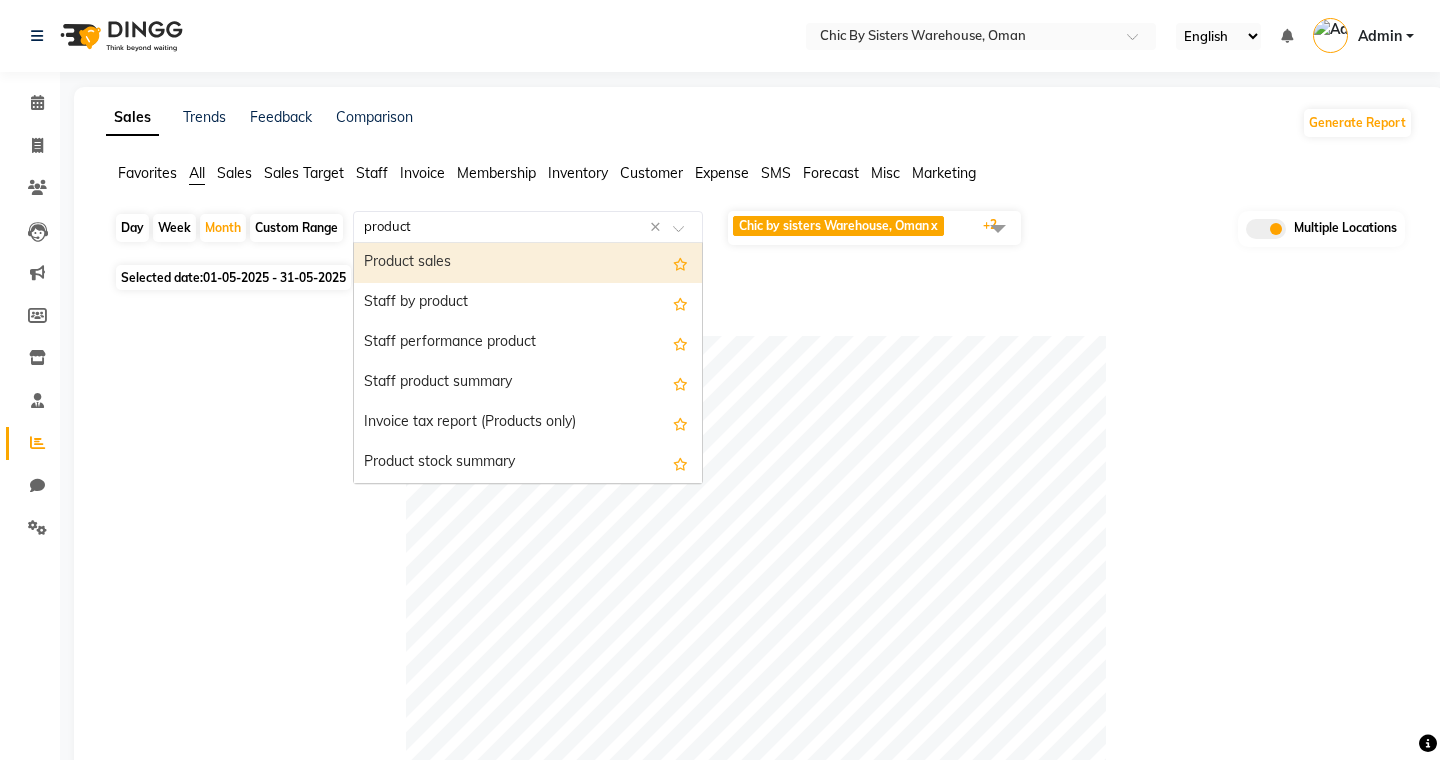 click on "product" 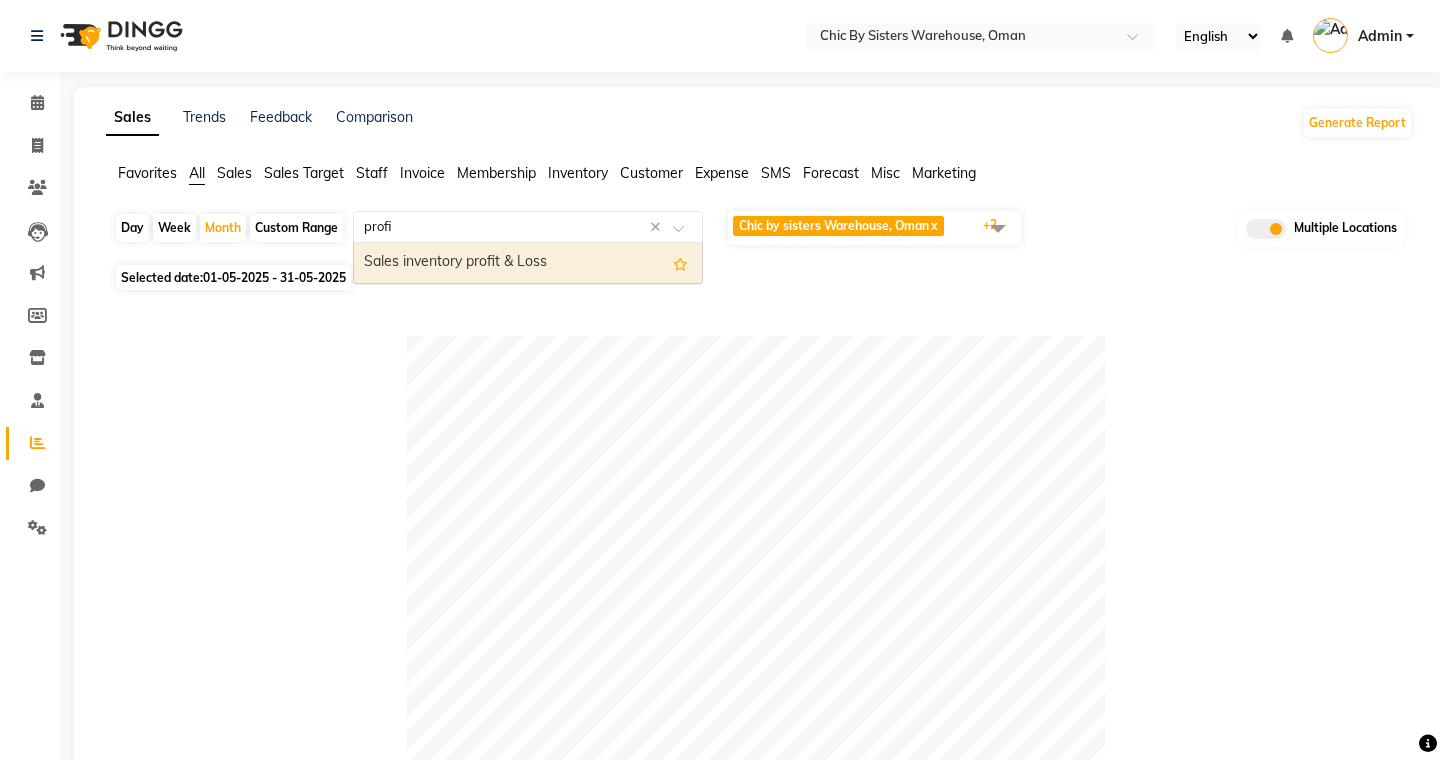 type on "profit" 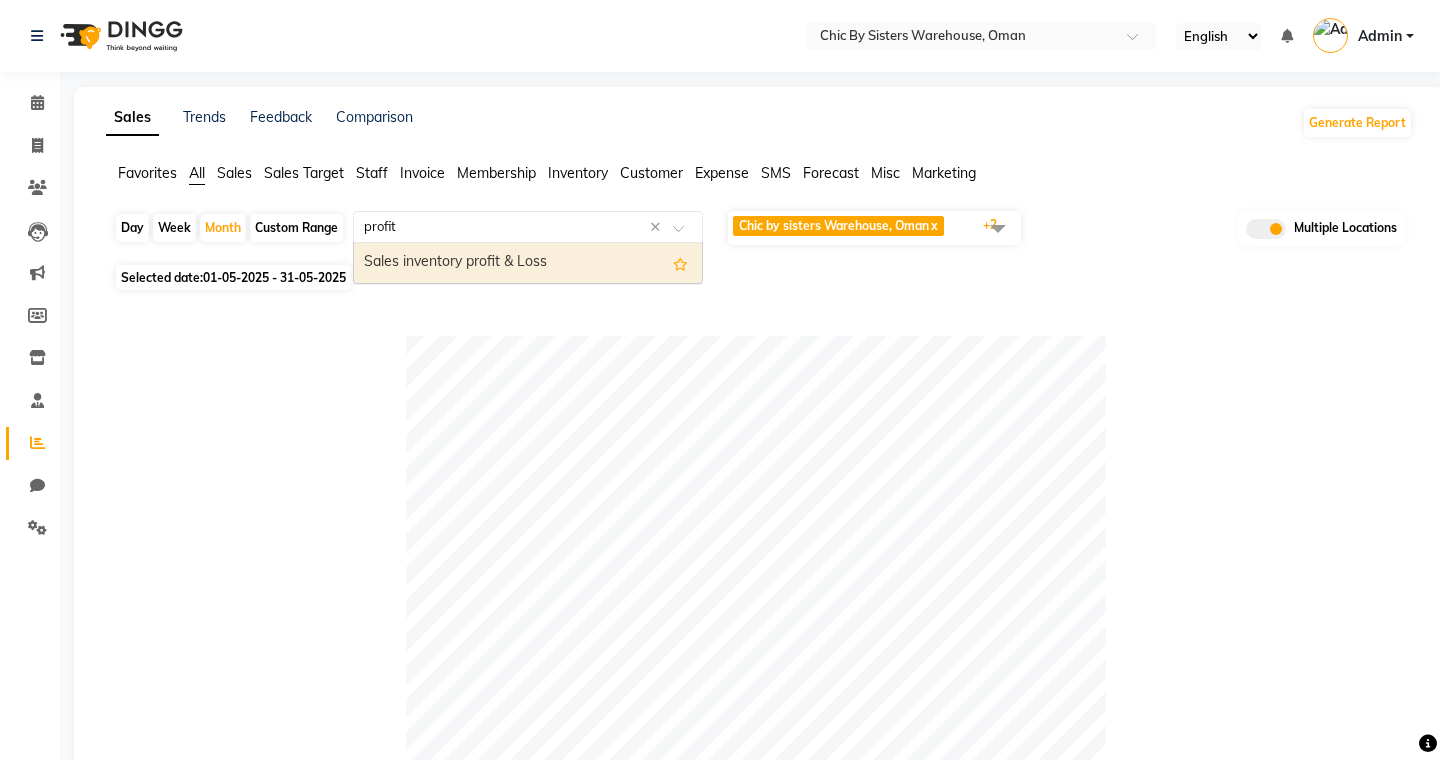 click on "Sales inventory profit & Loss" at bounding box center [528, 263] 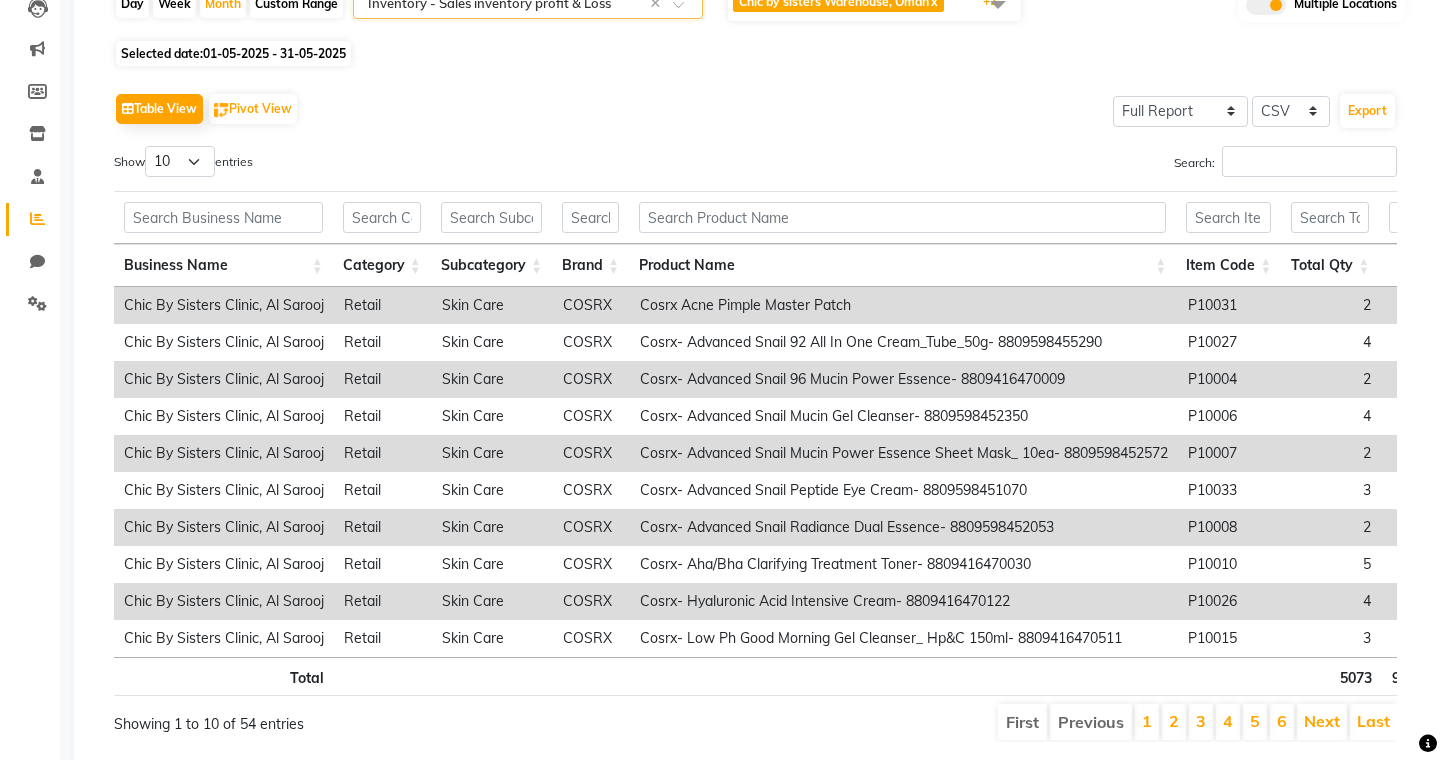 scroll, scrollTop: 272, scrollLeft: 0, axis: vertical 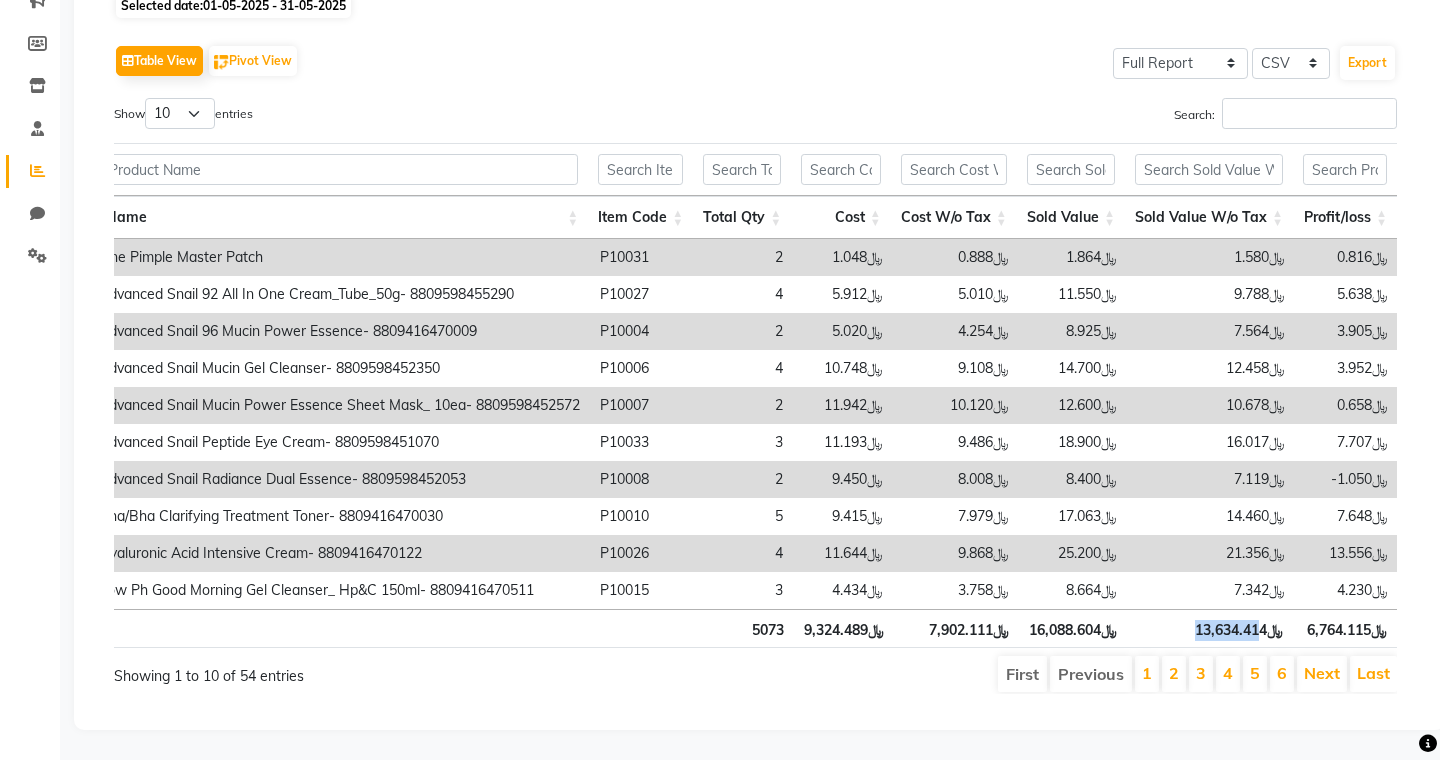 drag, startPoint x: 1196, startPoint y: 629, endPoint x: 1260, endPoint y: 632, distance: 64.070274 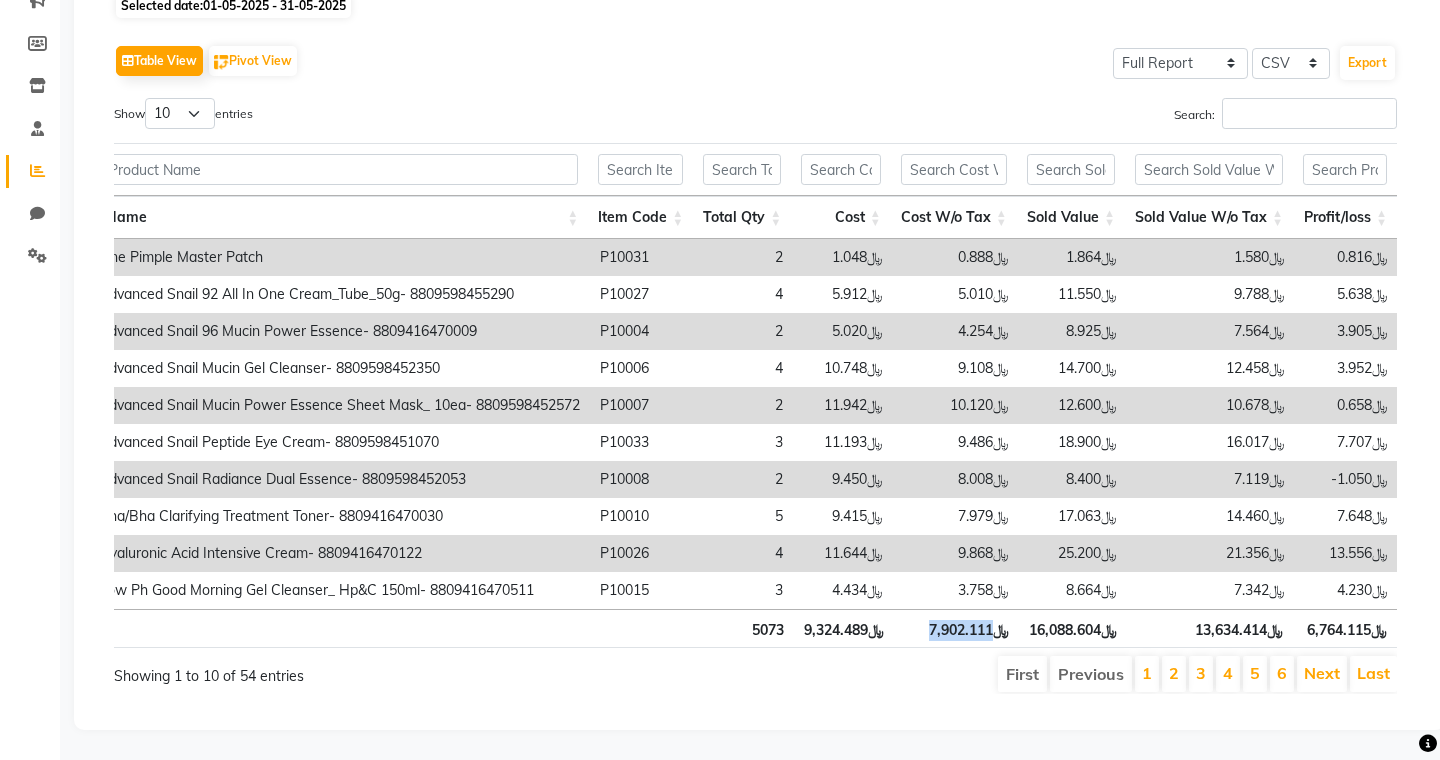 drag, startPoint x: 931, startPoint y: 632, endPoint x: 1000, endPoint y: 634, distance: 69.02898 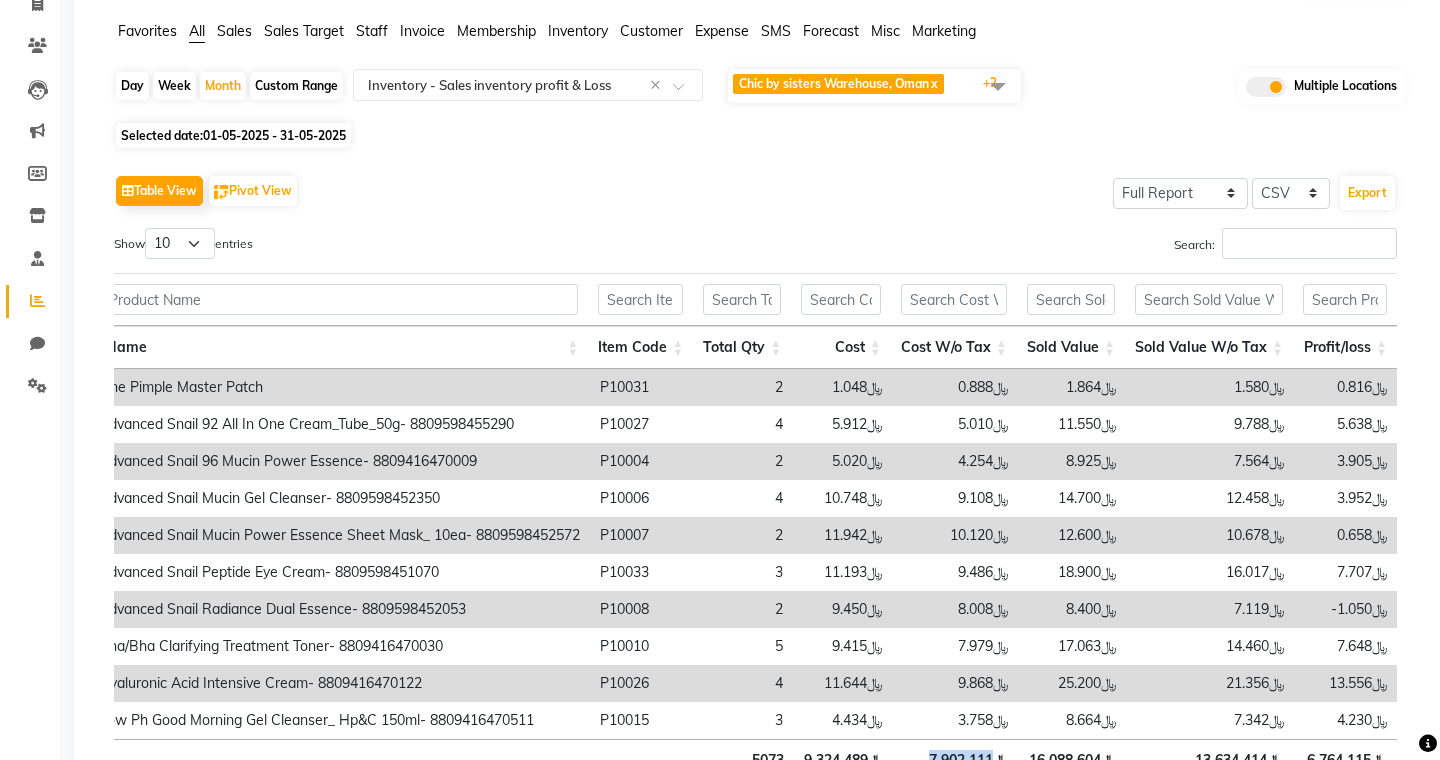 scroll, scrollTop: 272, scrollLeft: 0, axis: vertical 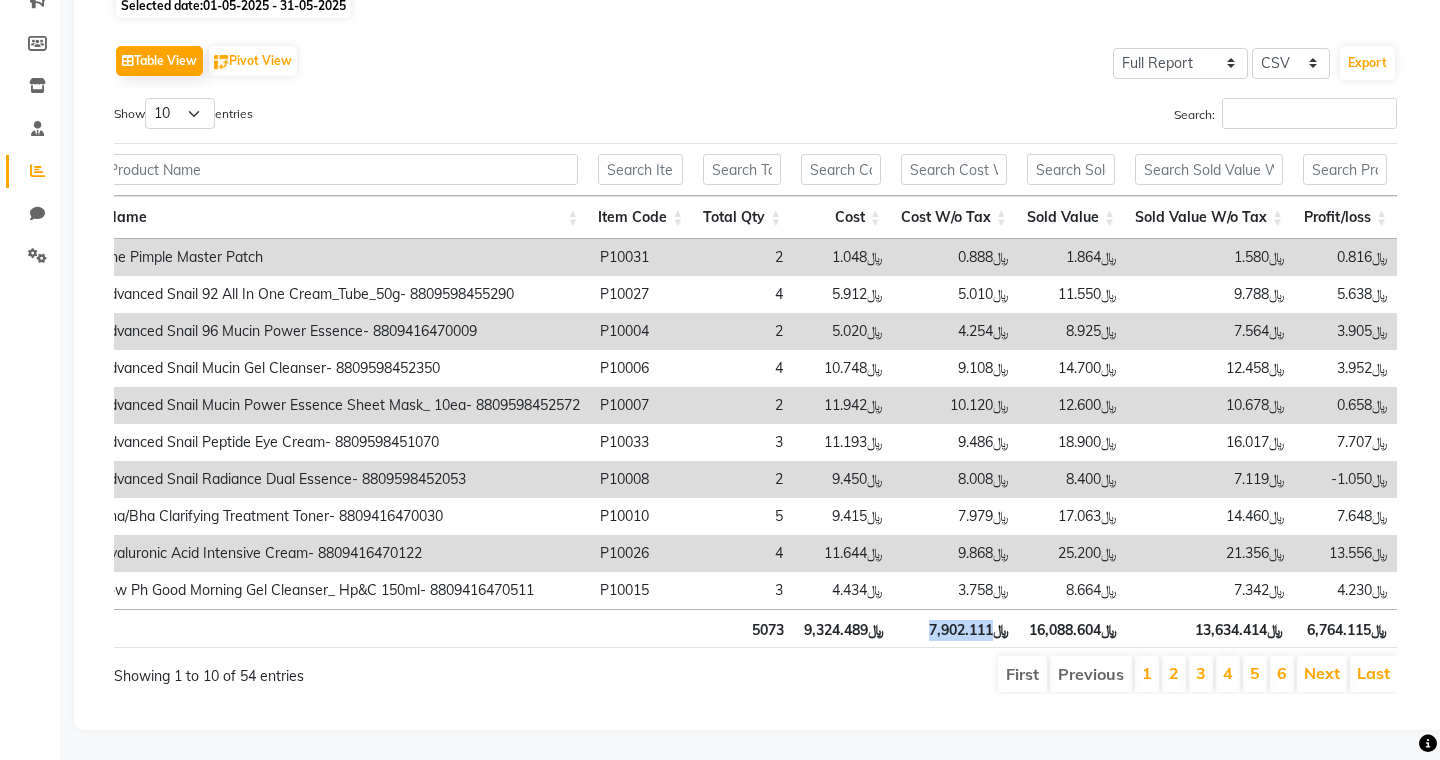 click on "﷼7,902.111" at bounding box center (956, 628) 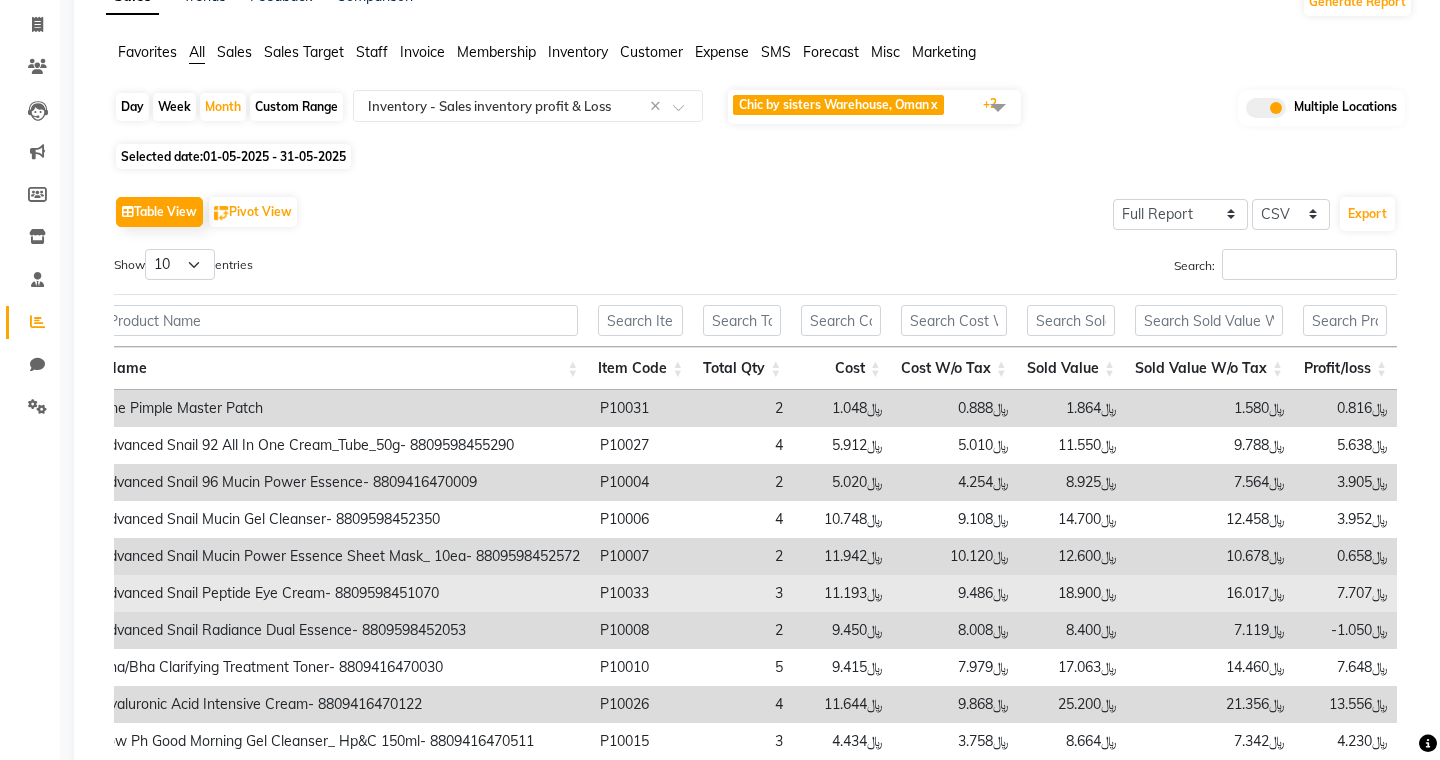 scroll, scrollTop: 272, scrollLeft: 0, axis: vertical 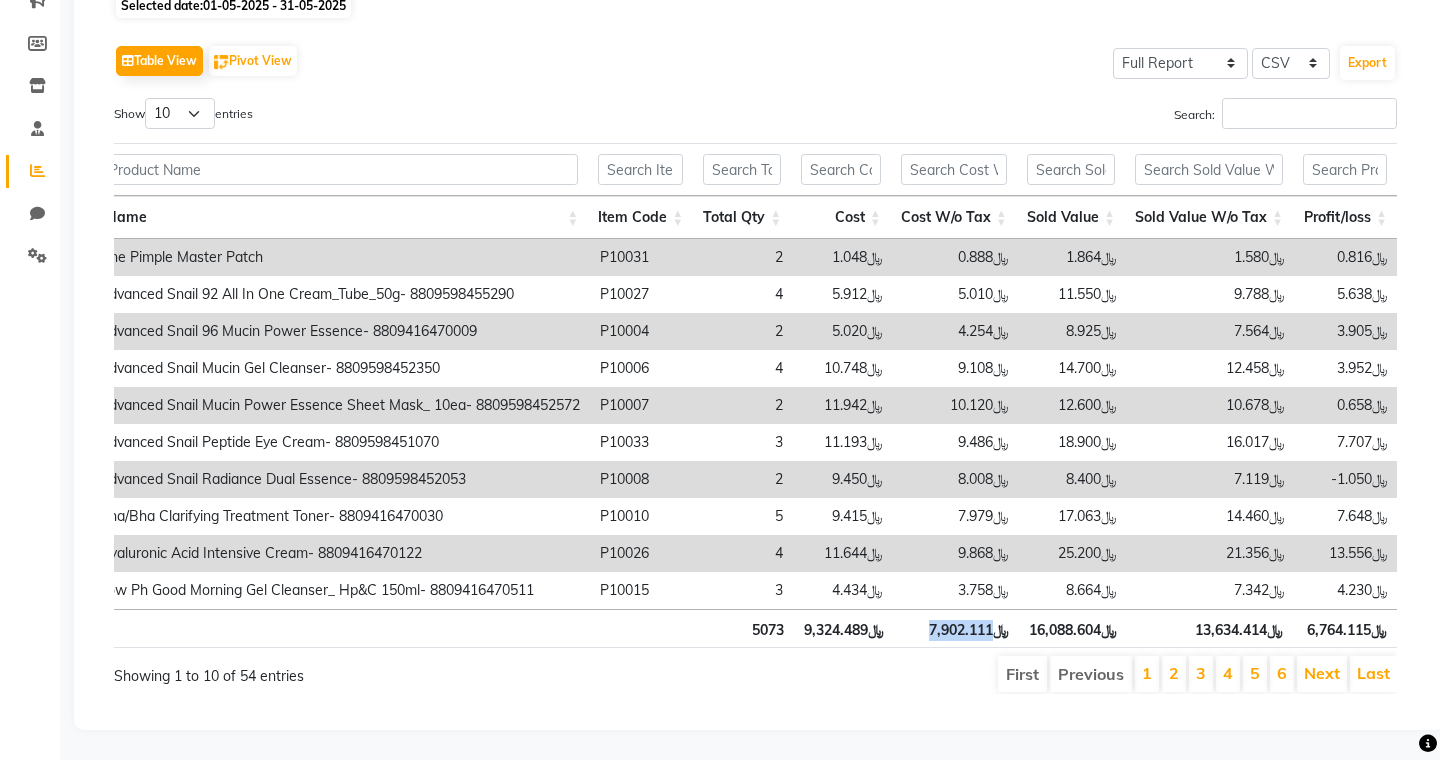 click on "Cost W/o Tax" at bounding box center [954, 217] 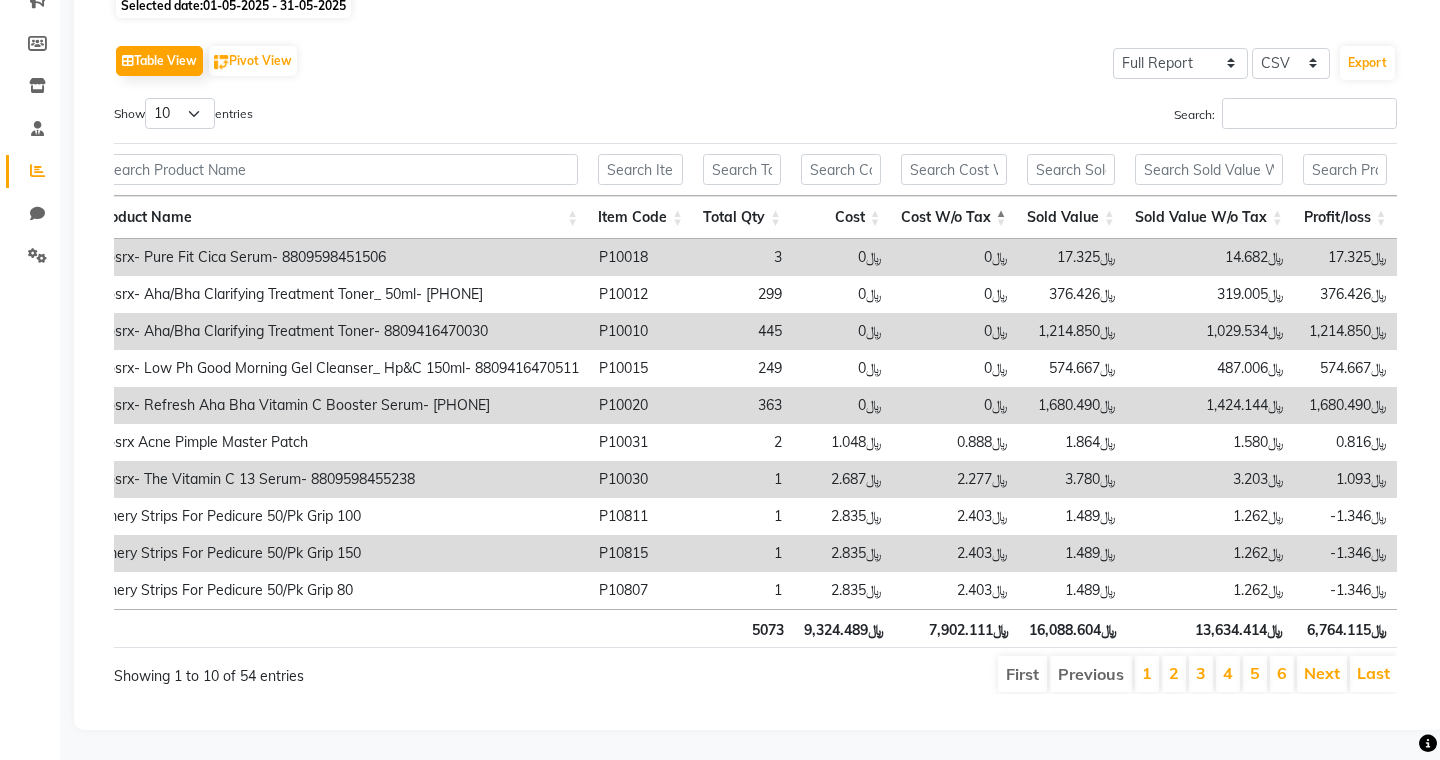scroll, scrollTop: 0, scrollLeft: 544, axis: horizontal 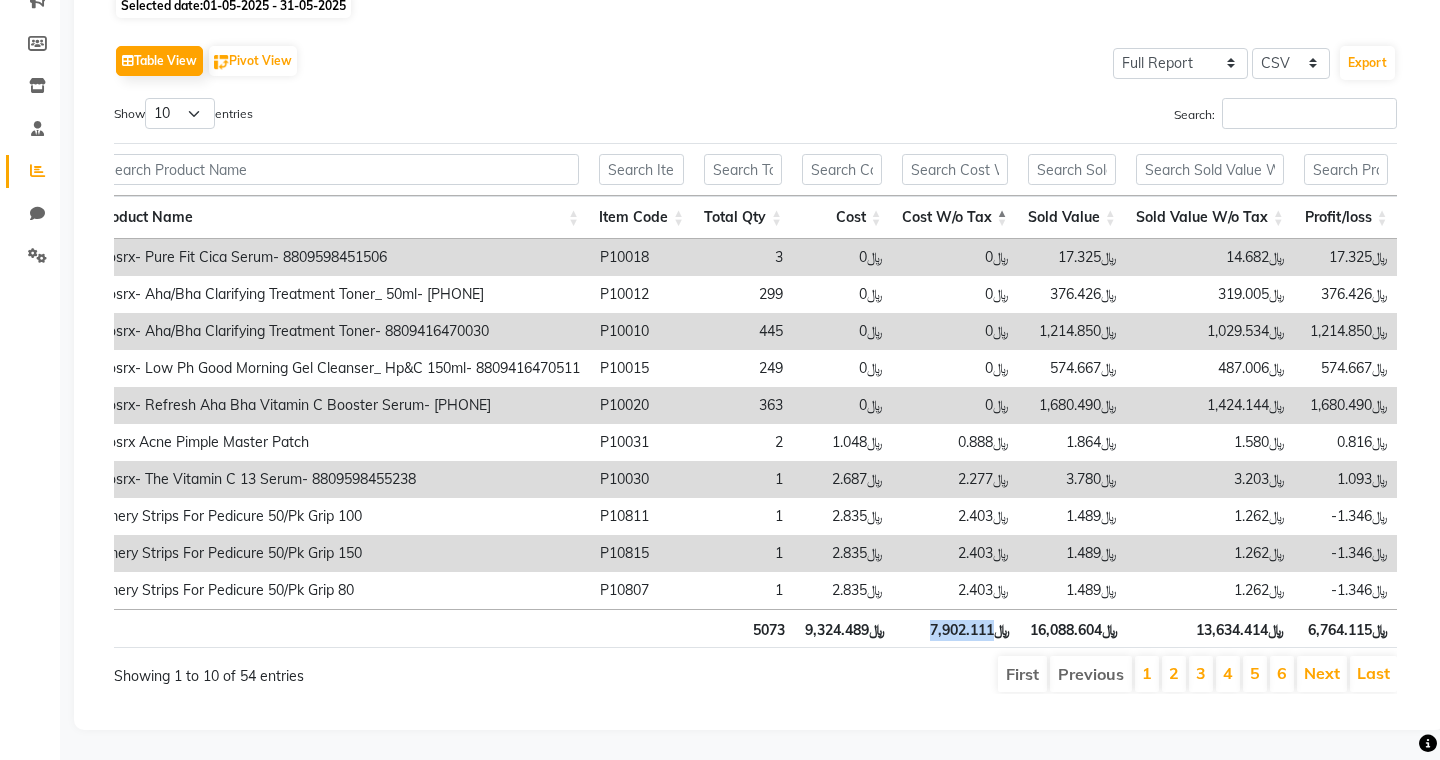 drag, startPoint x: 924, startPoint y: 630, endPoint x: 993, endPoint y: 630, distance: 69 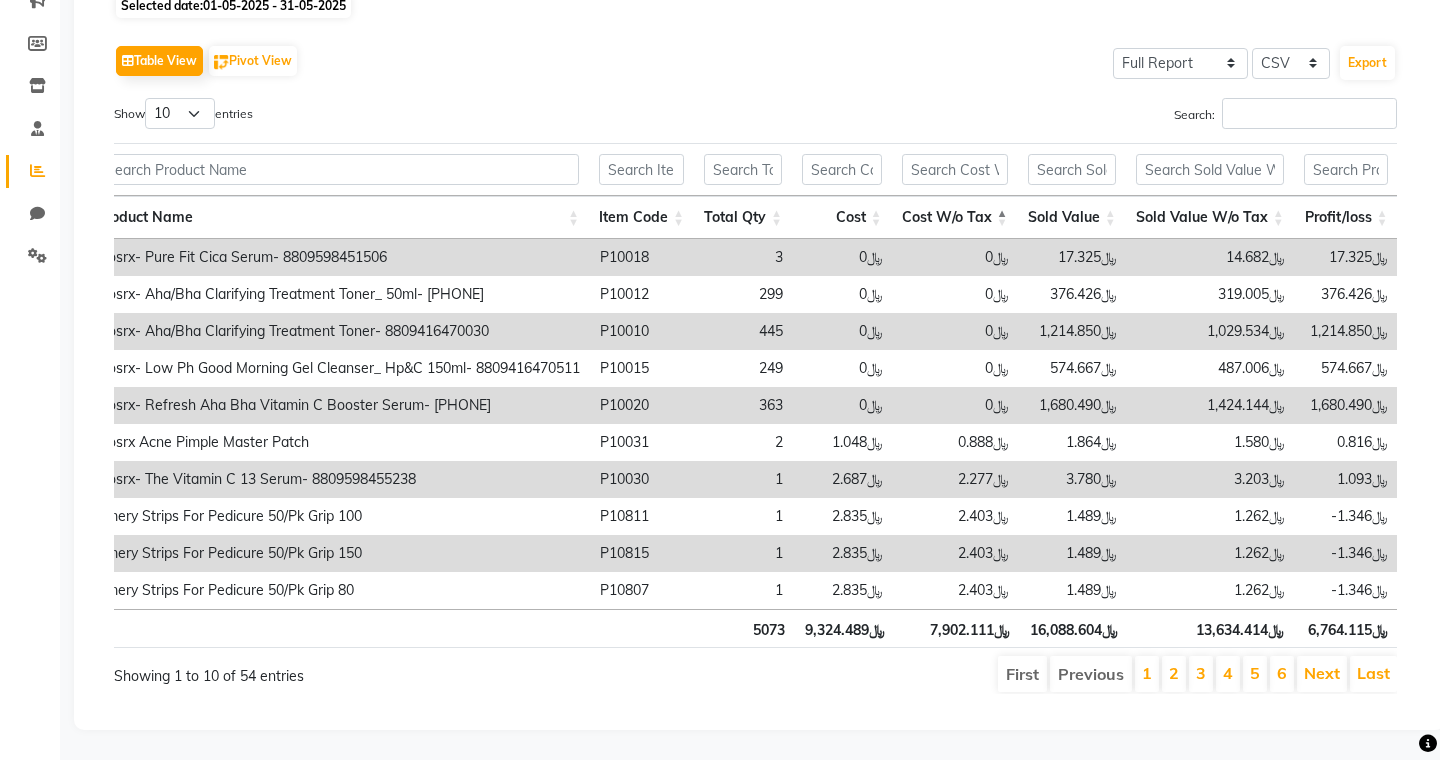 click on "Cosrx- Refresh Aha Bha Vitamin C Booster Serum- [PHONE]" at bounding box center [339, 405] 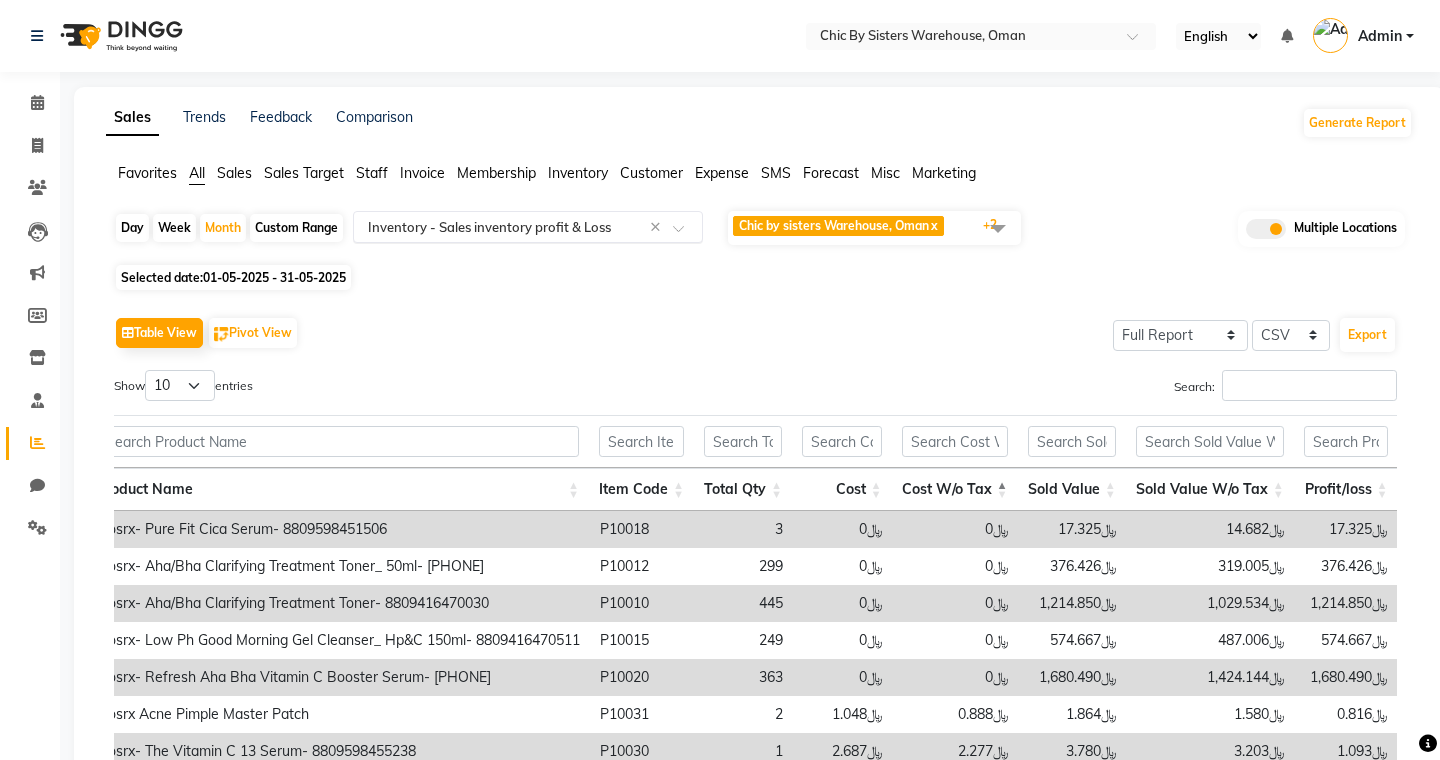 click 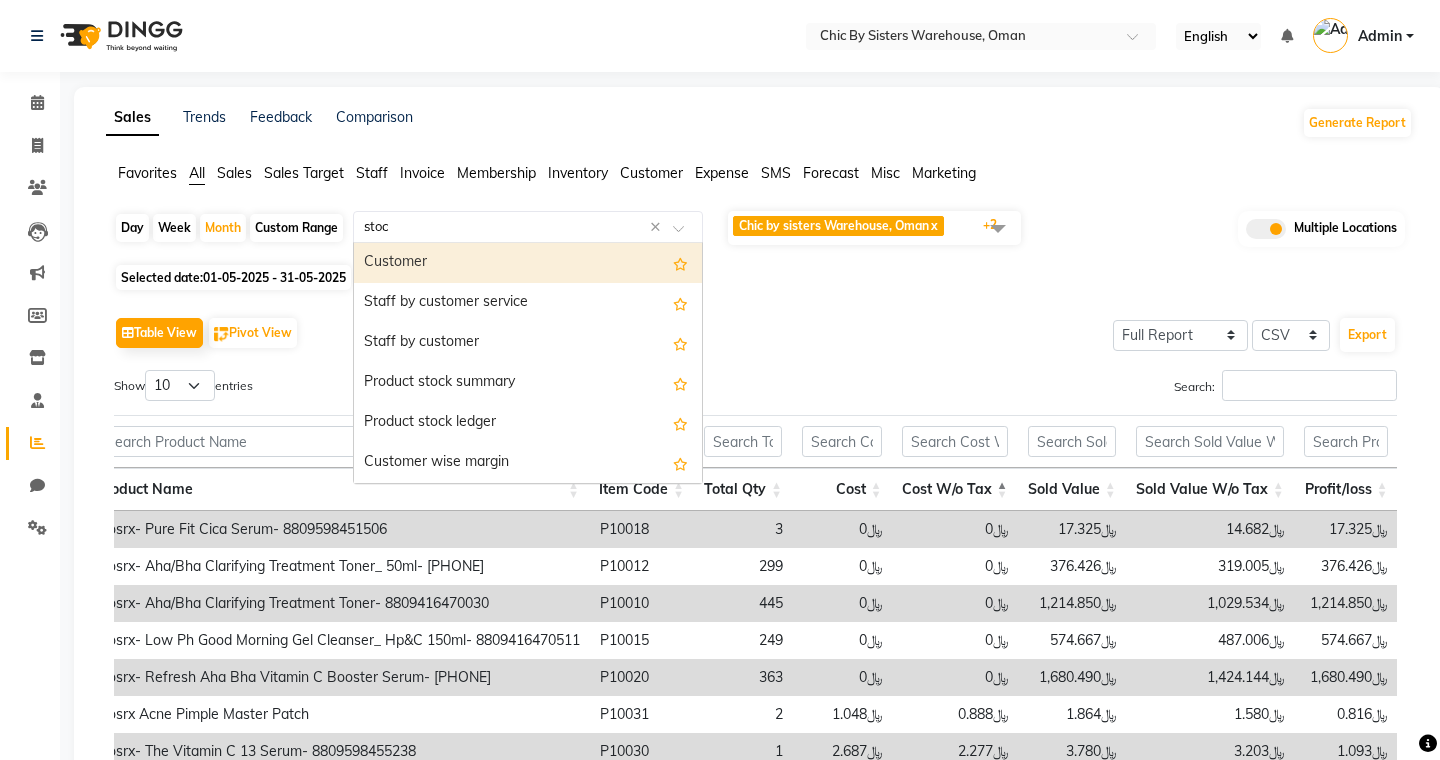 type on "stock" 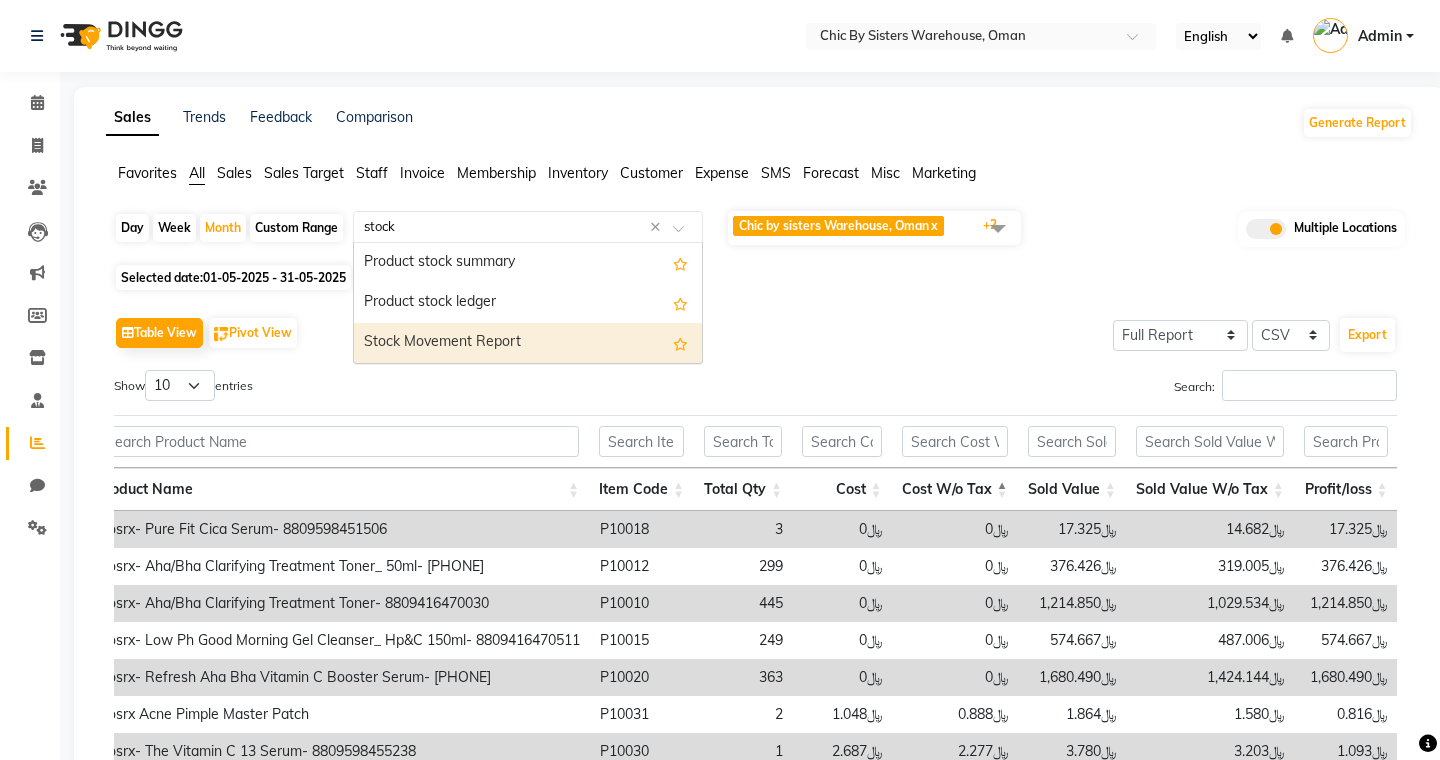 click on "Stock Movement Report" at bounding box center (528, 343) 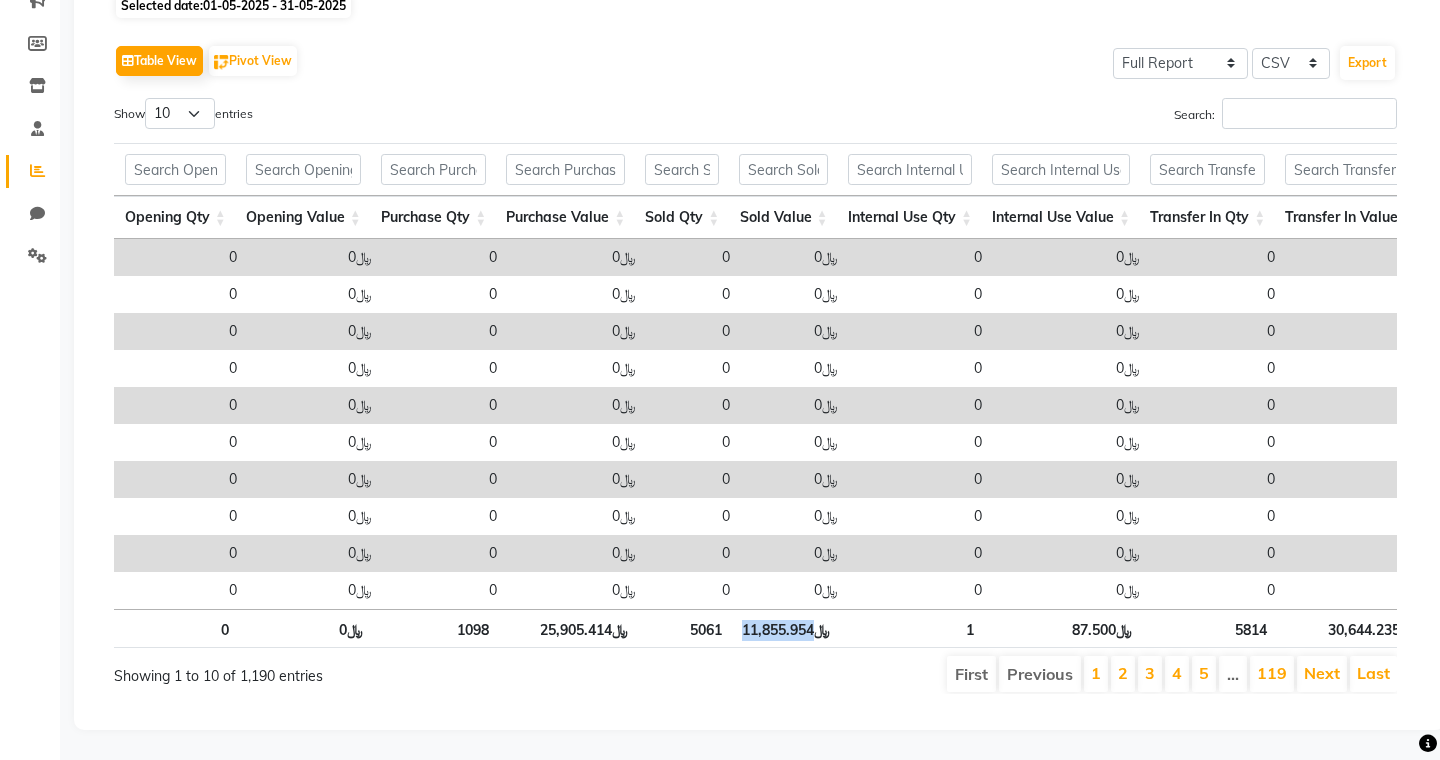 drag, startPoint x: 744, startPoint y: 633, endPoint x: 814, endPoint y: 631, distance: 70.028564 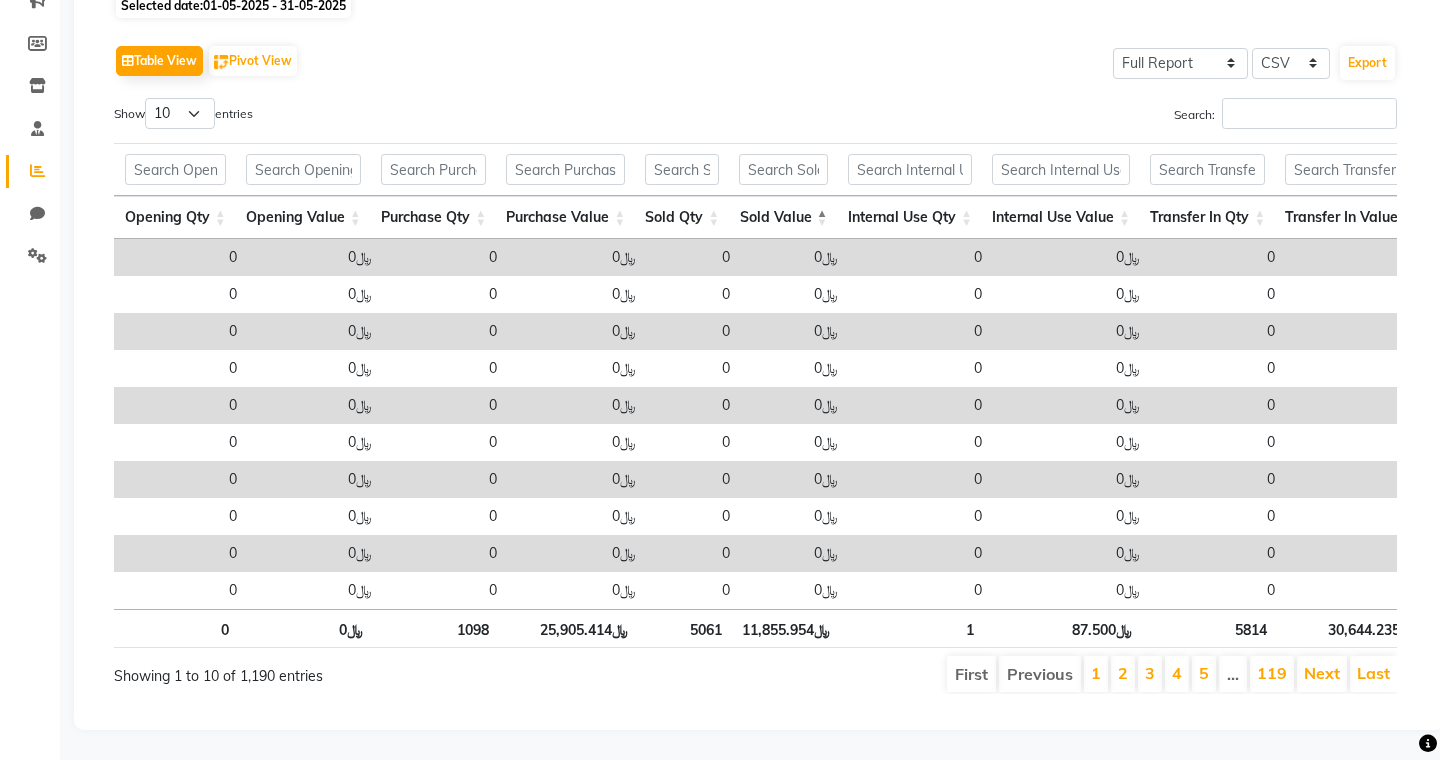click on "Sold Value" at bounding box center (783, 217) 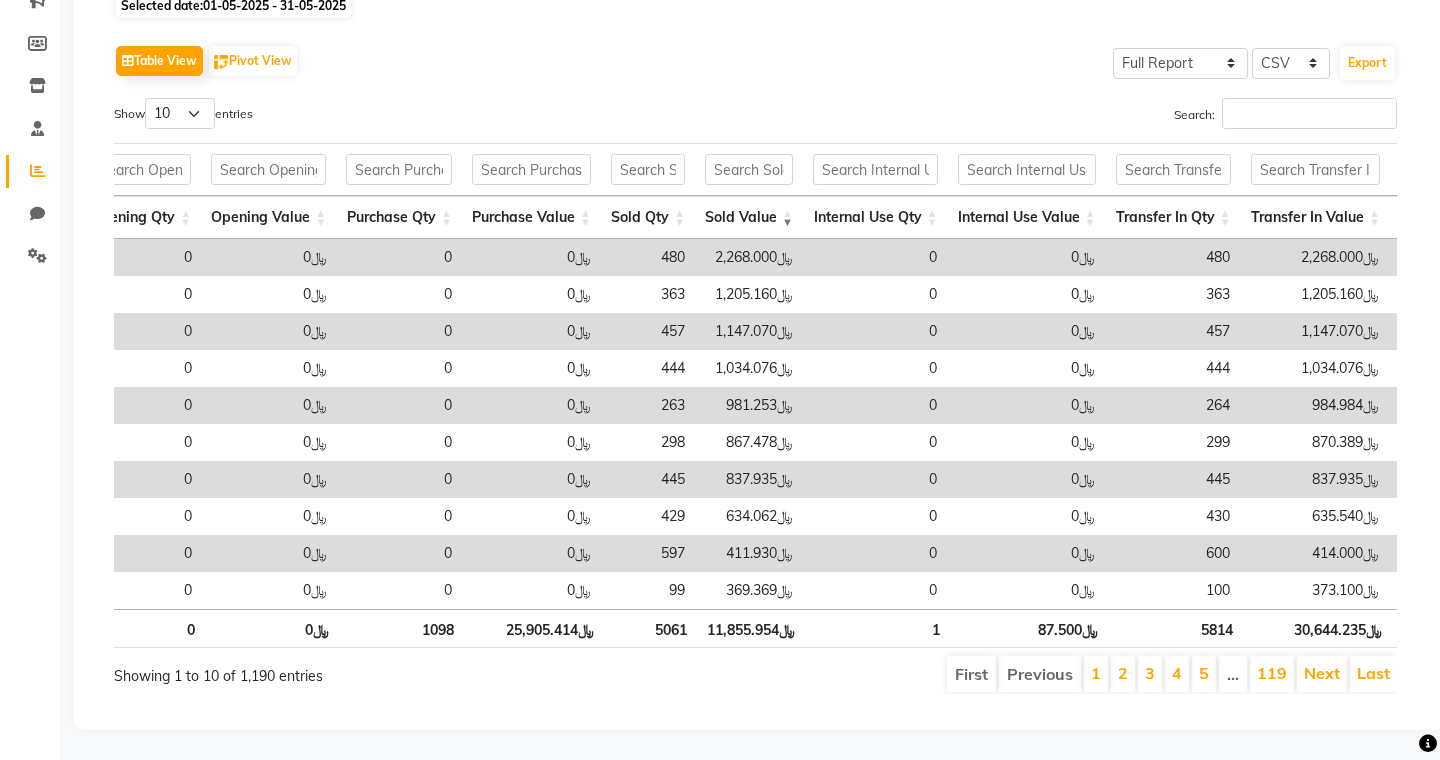 click on "480" at bounding box center (648, 257) 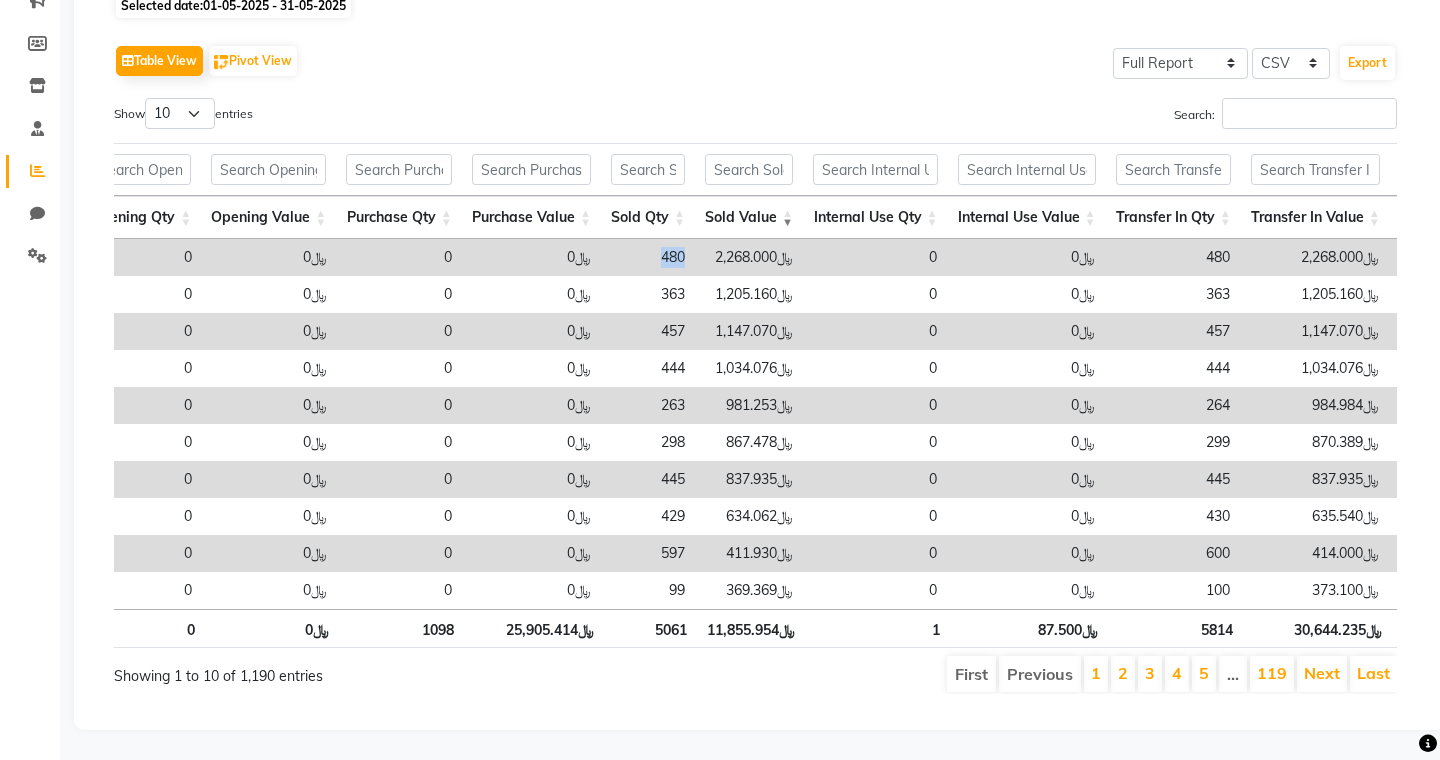 click on "480" at bounding box center [648, 257] 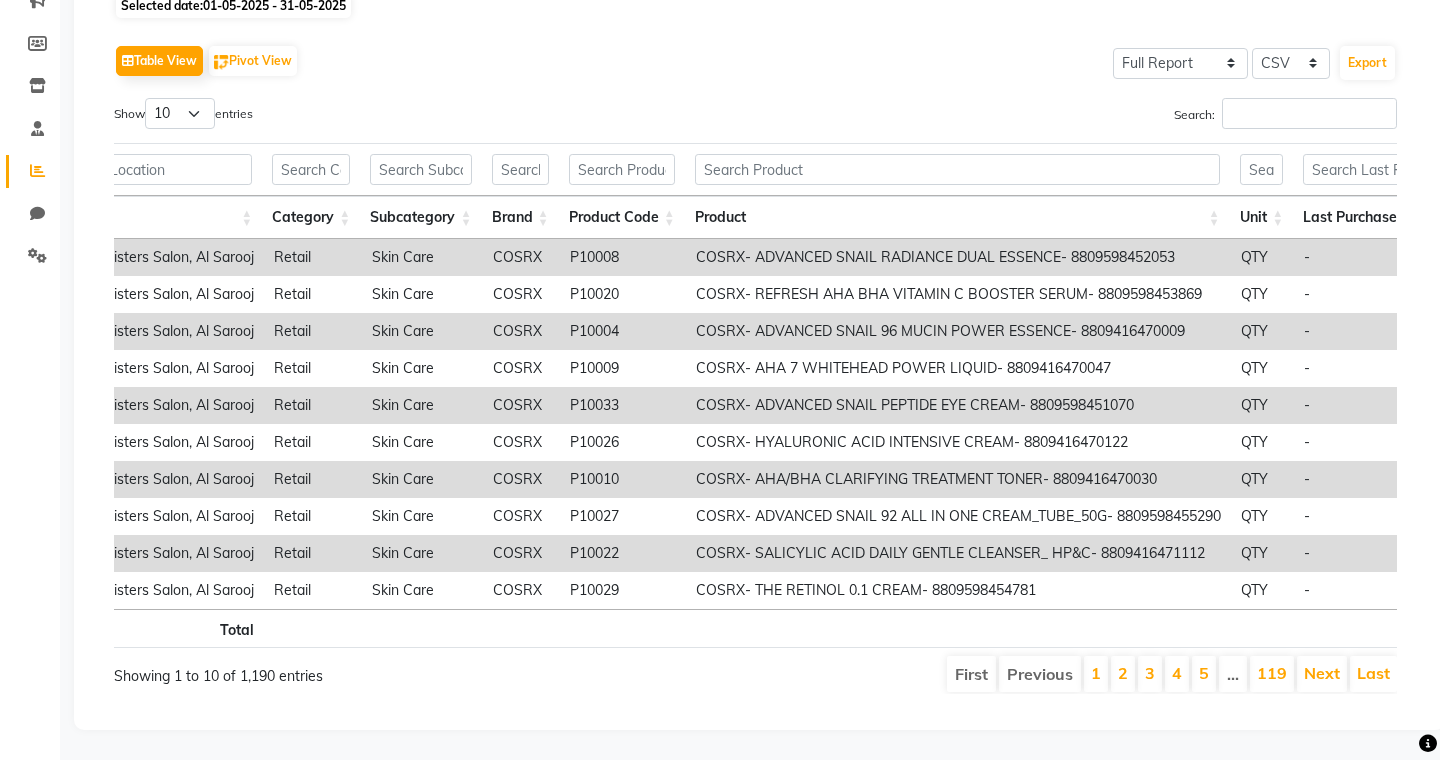 click on "P10008" at bounding box center [623, 257] 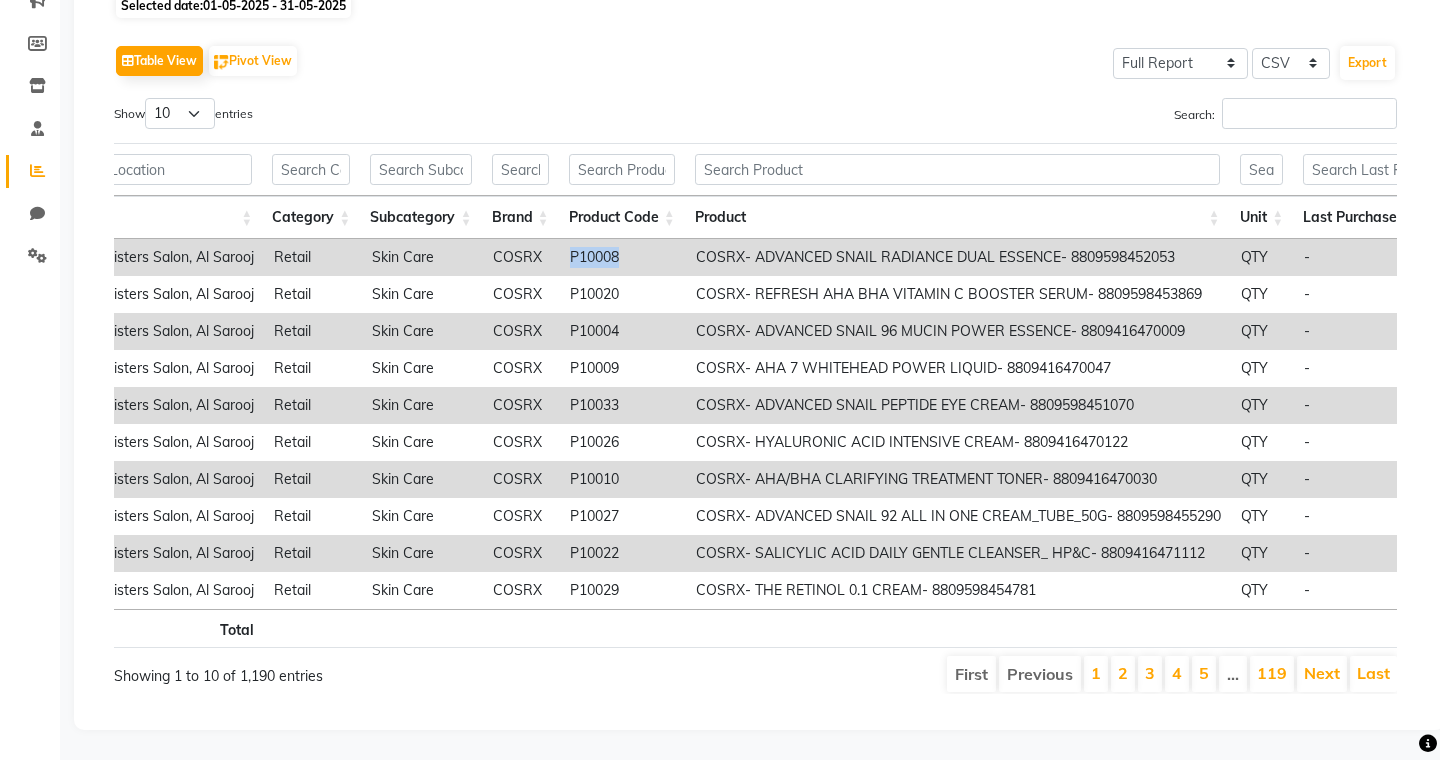 click on "P10008" at bounding box center (623, 257) 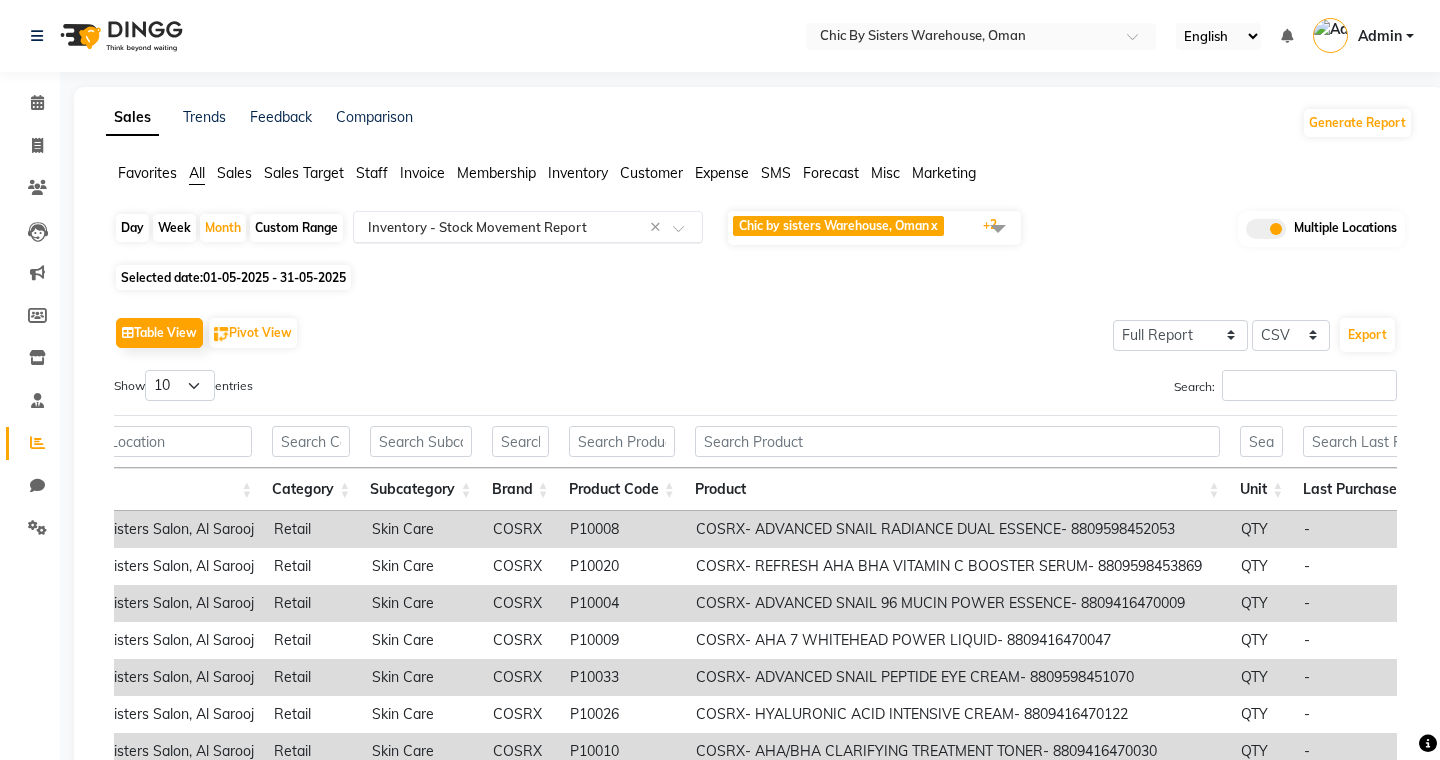 click on "Select Report Type × Inventory -  Stock Movement Report ×" 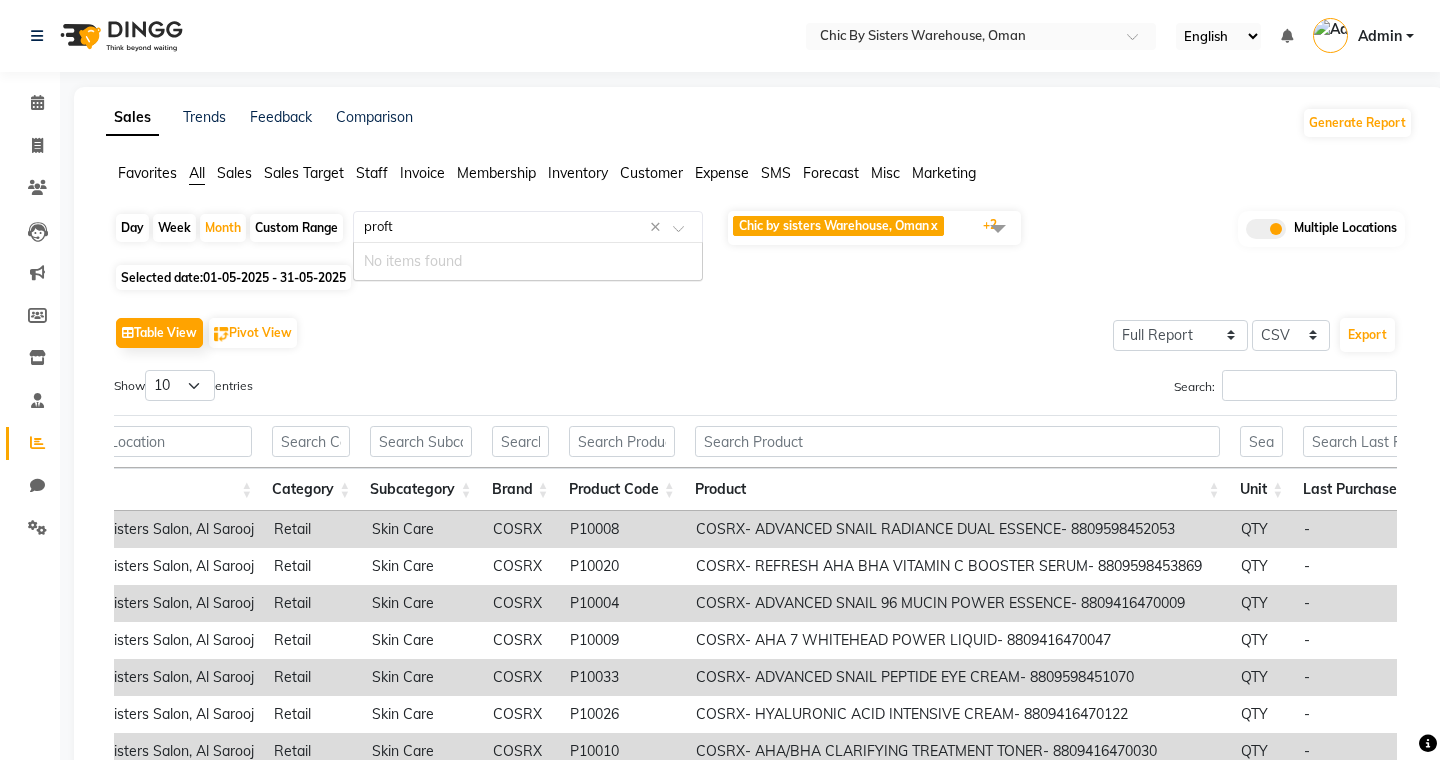 type on "prof" 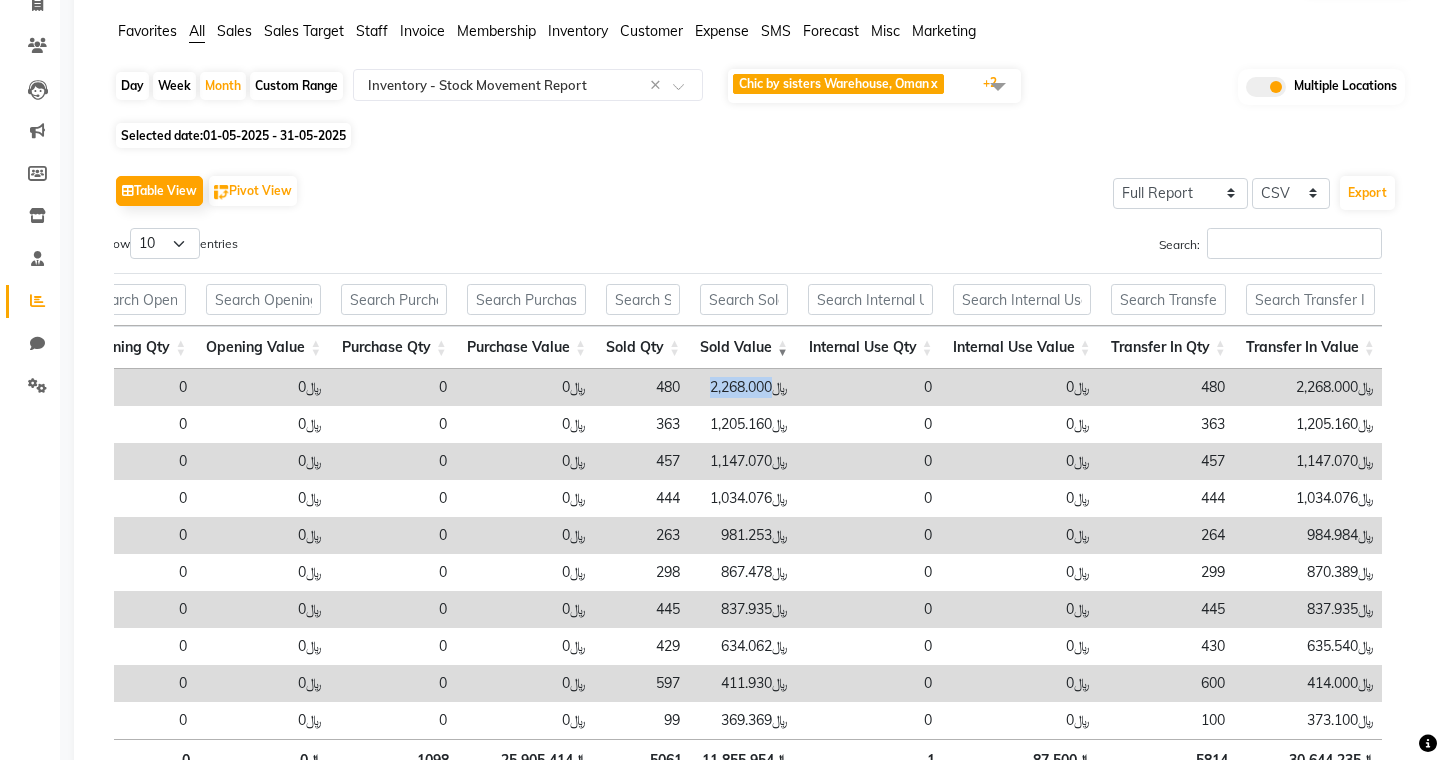 drag, startPoint x: 712, startPoint y: 391, endPoint x: 790, endPoint y: 389, distance: 78.025635 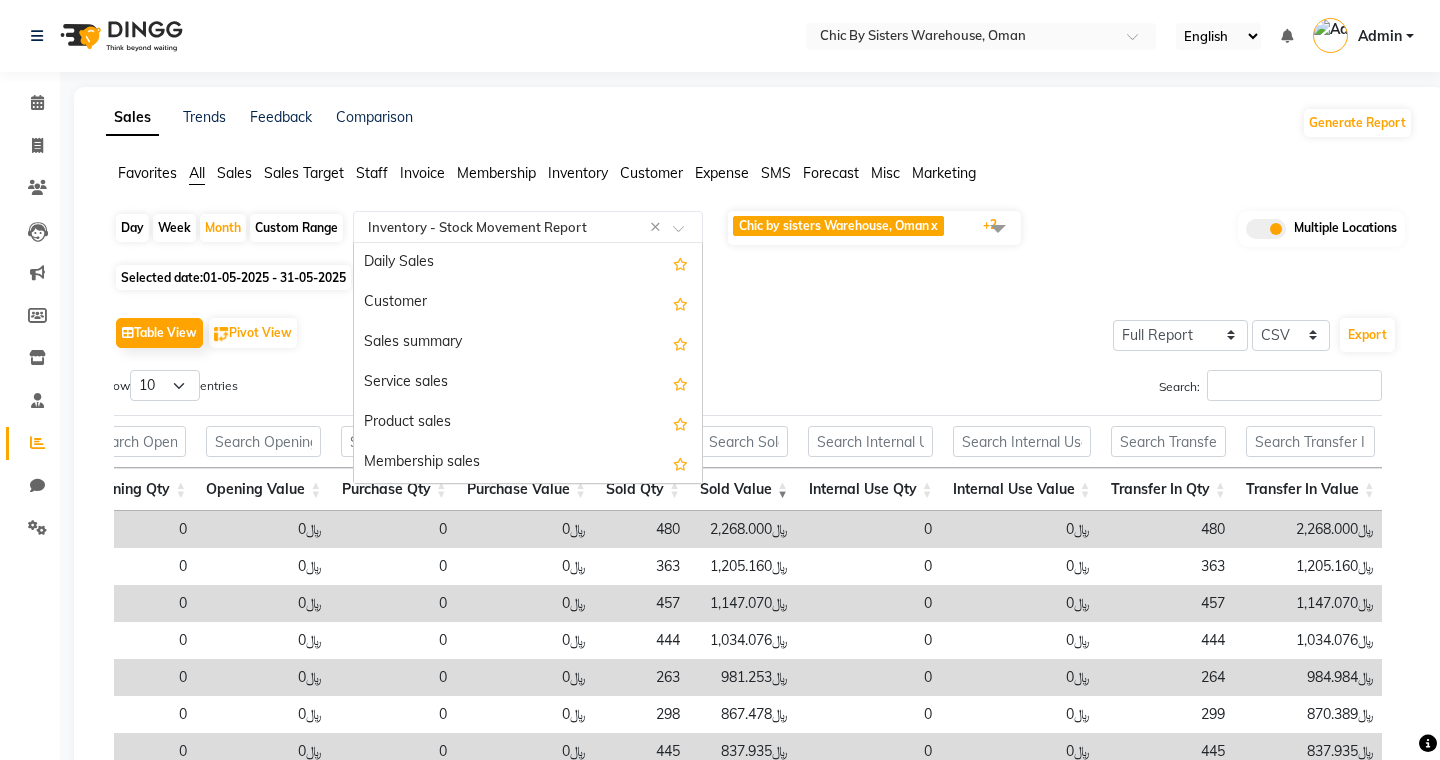 click 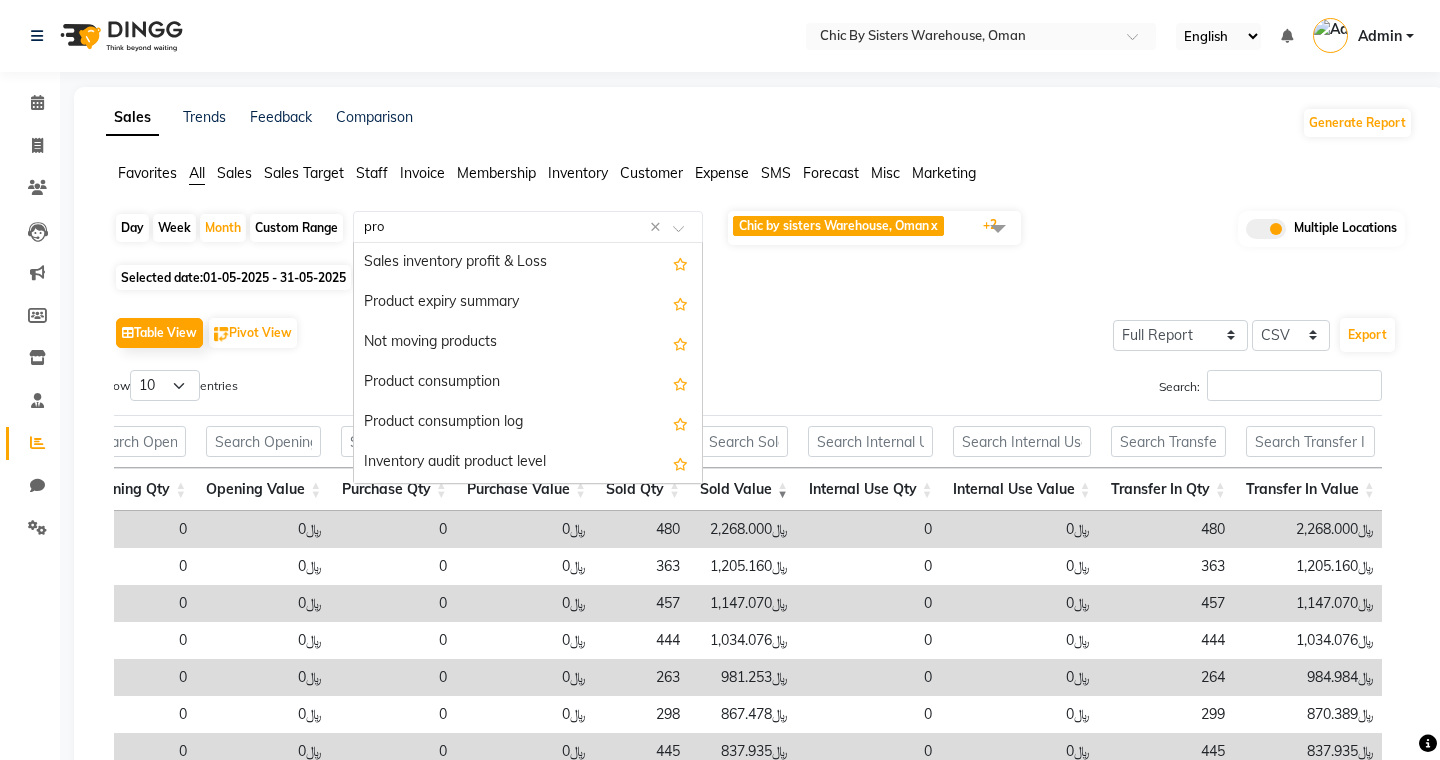 type on "prof" 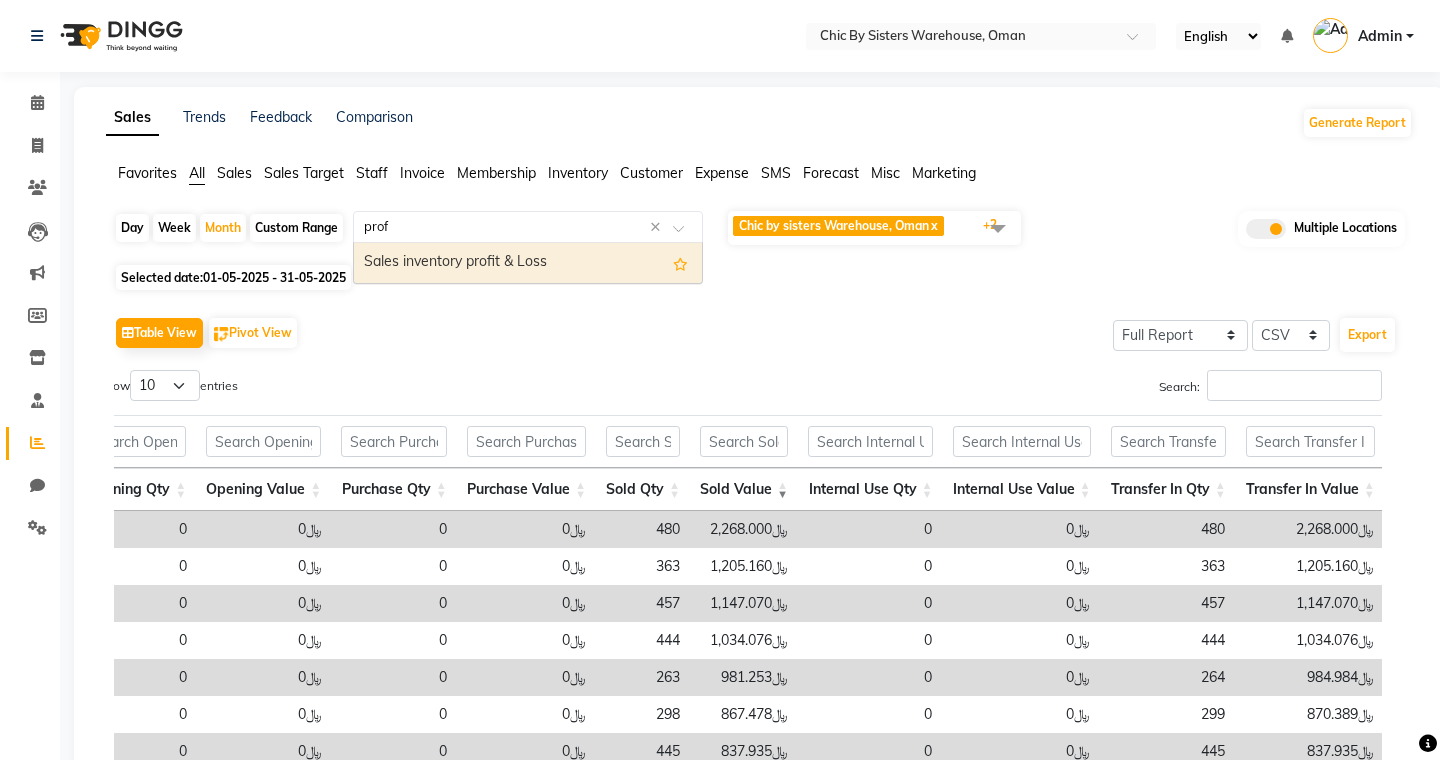 click on "Sales inventory profit & Loss" at bounding box center (528, 263) 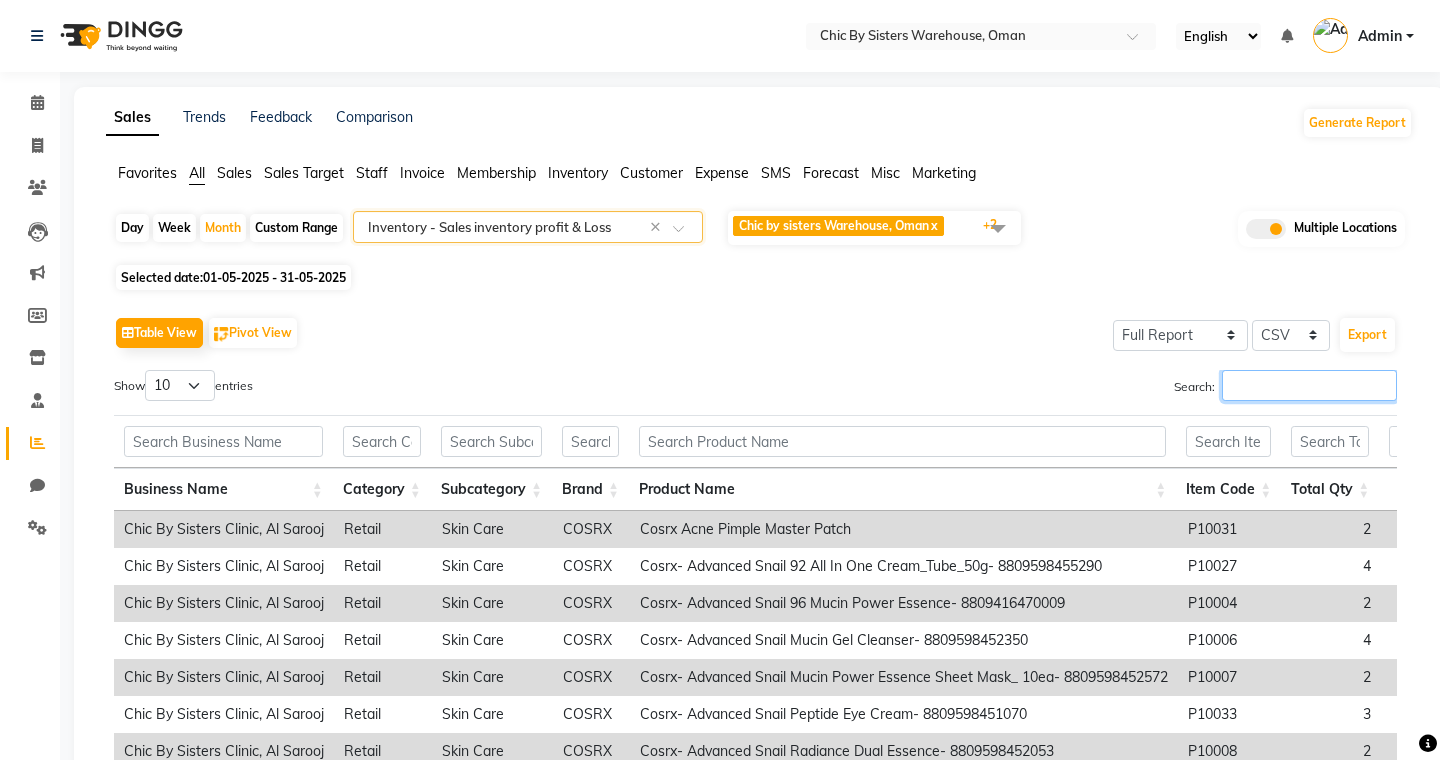 click on "Search:" at bounding box center (1309, 385) 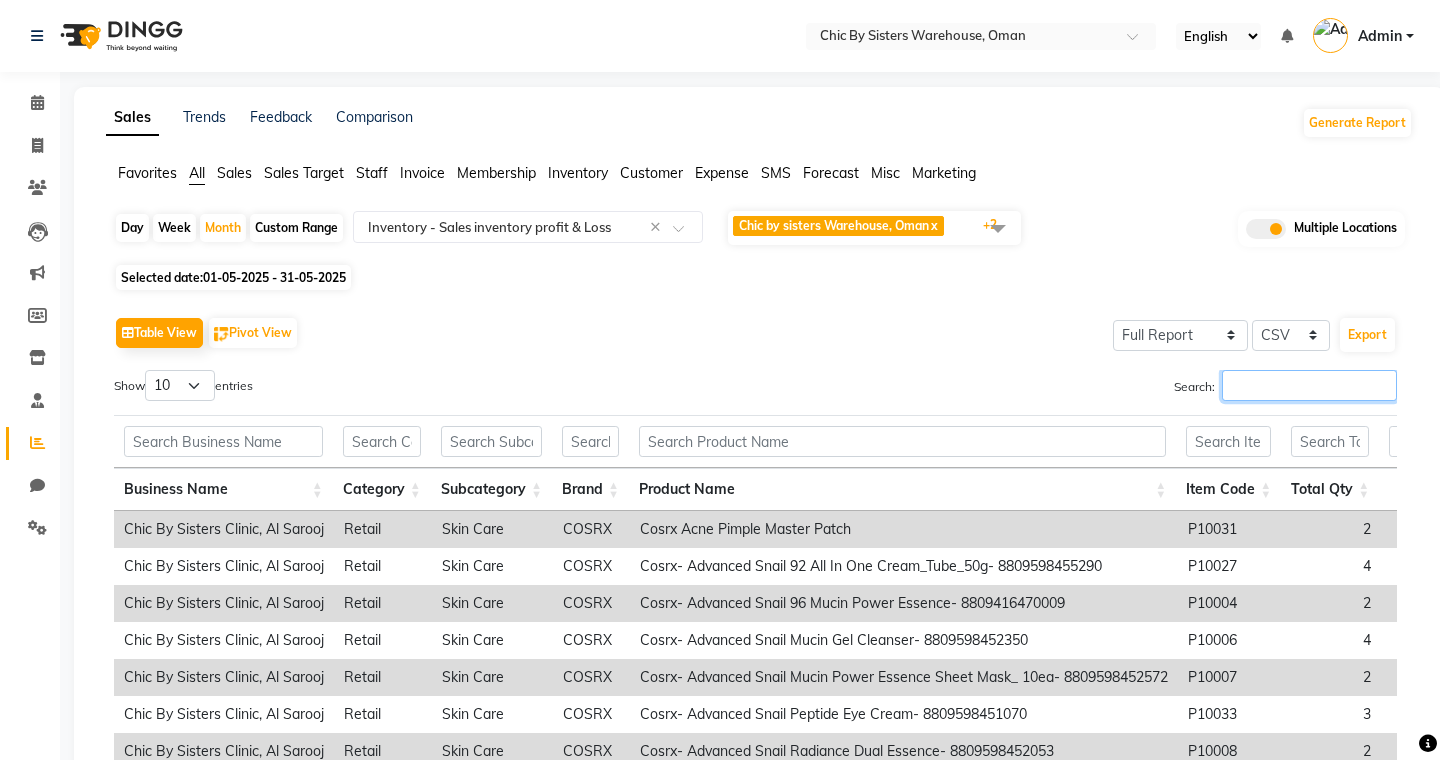 paste on "P10008" 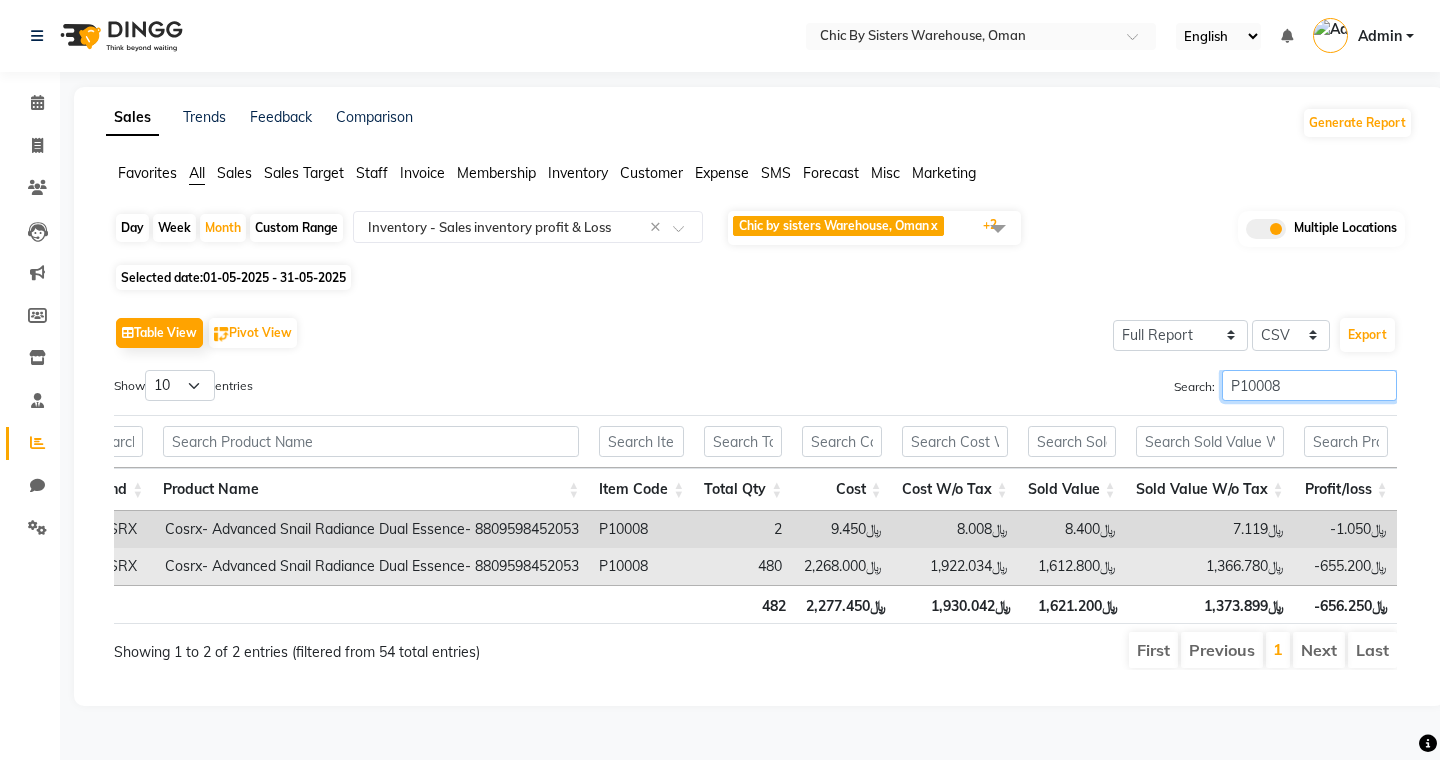 type on "P10008" 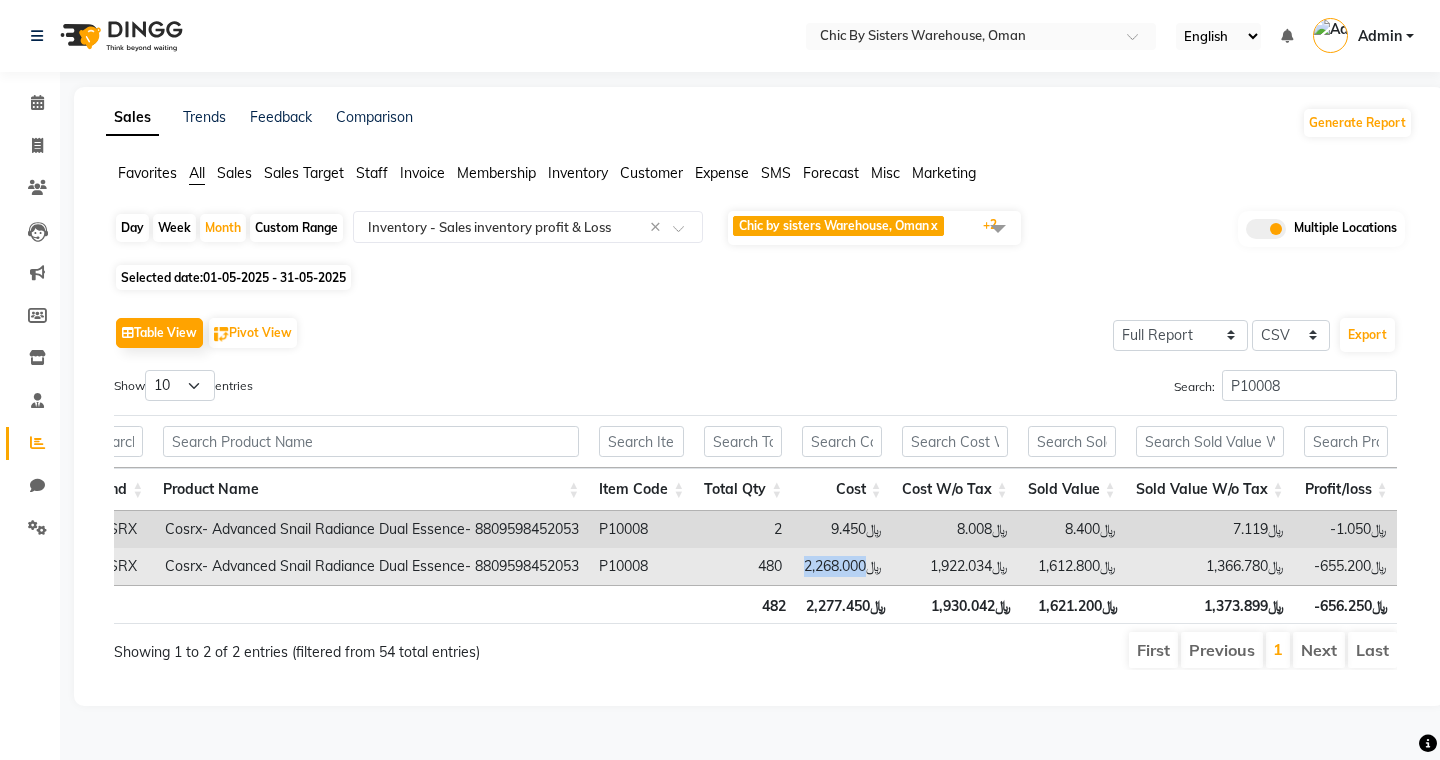 drag, startPoint x: 808, startPoint y: 568, endPoint x: 869, endPoint y: 563, distance: 61.204575 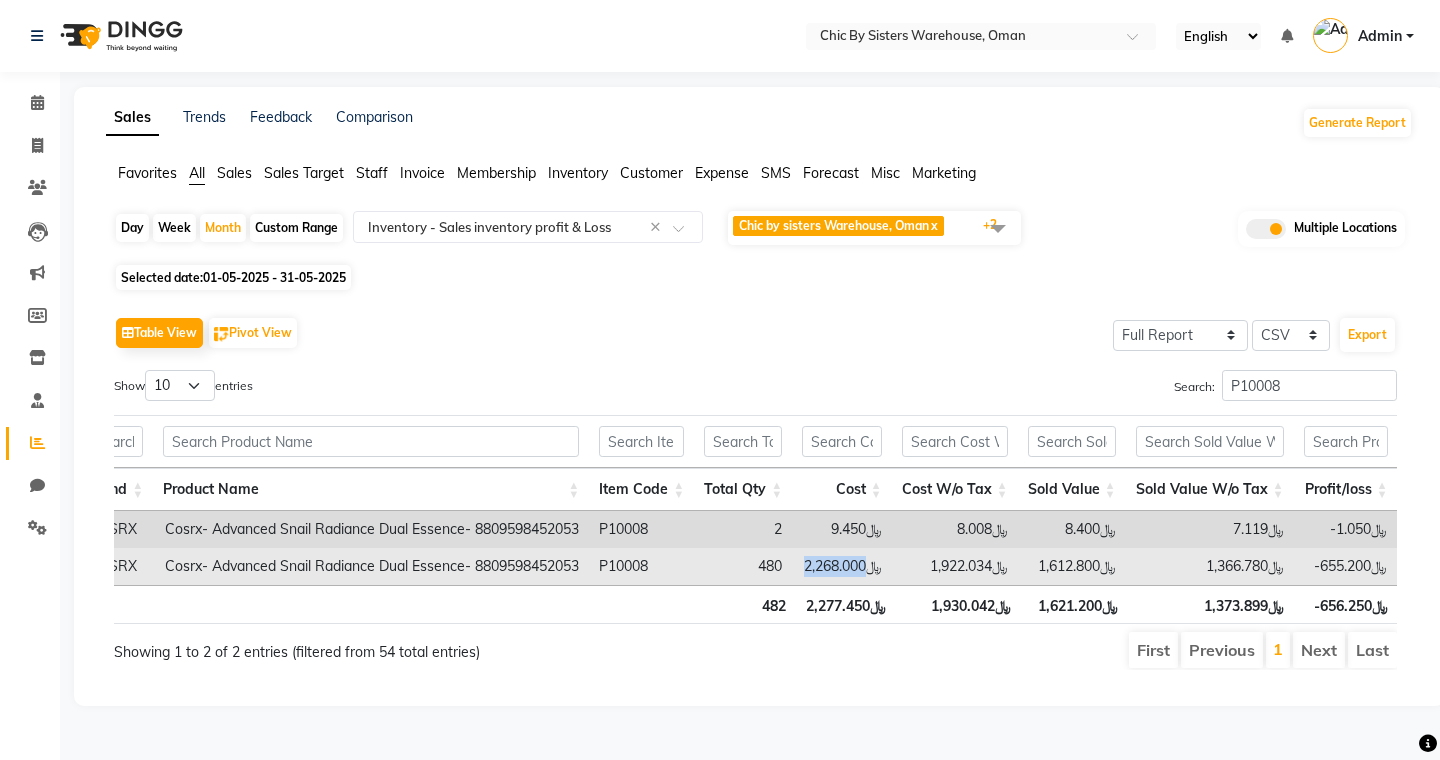 click on "﷼2,268.000" at bounding box center (842, 566) 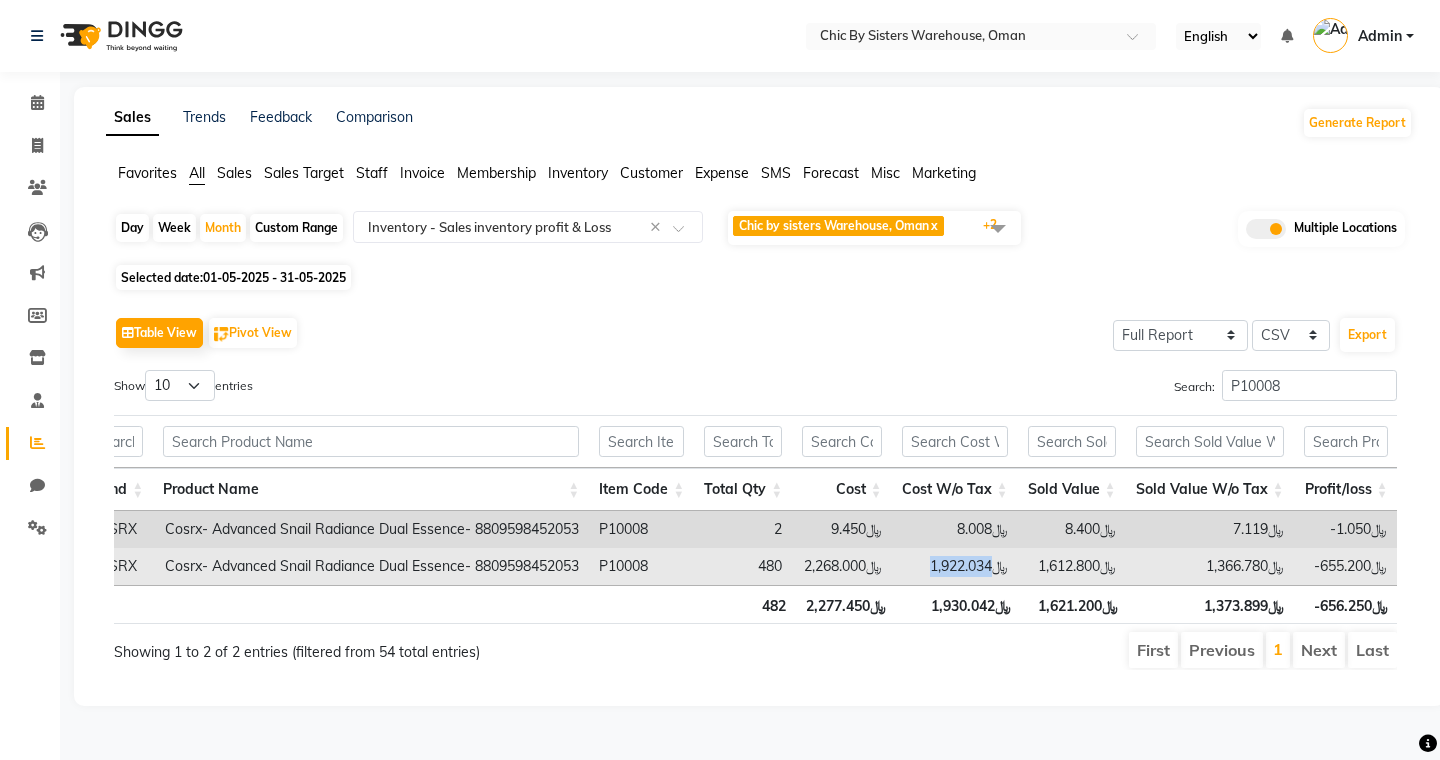 drag, startPoint x: 932, startPoint y: 566, endPoint x: 1000, endPoint y: 568, distance: 68.0294 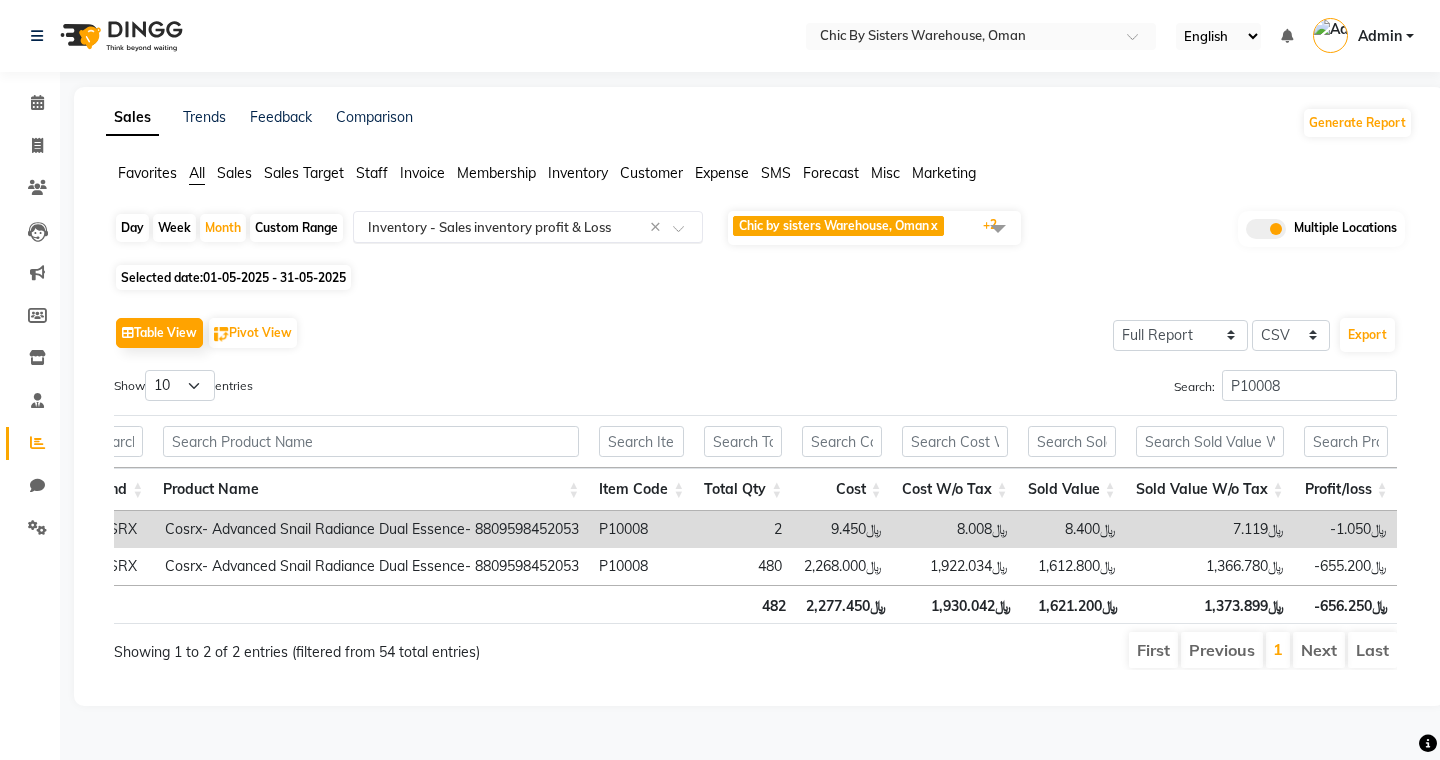 click 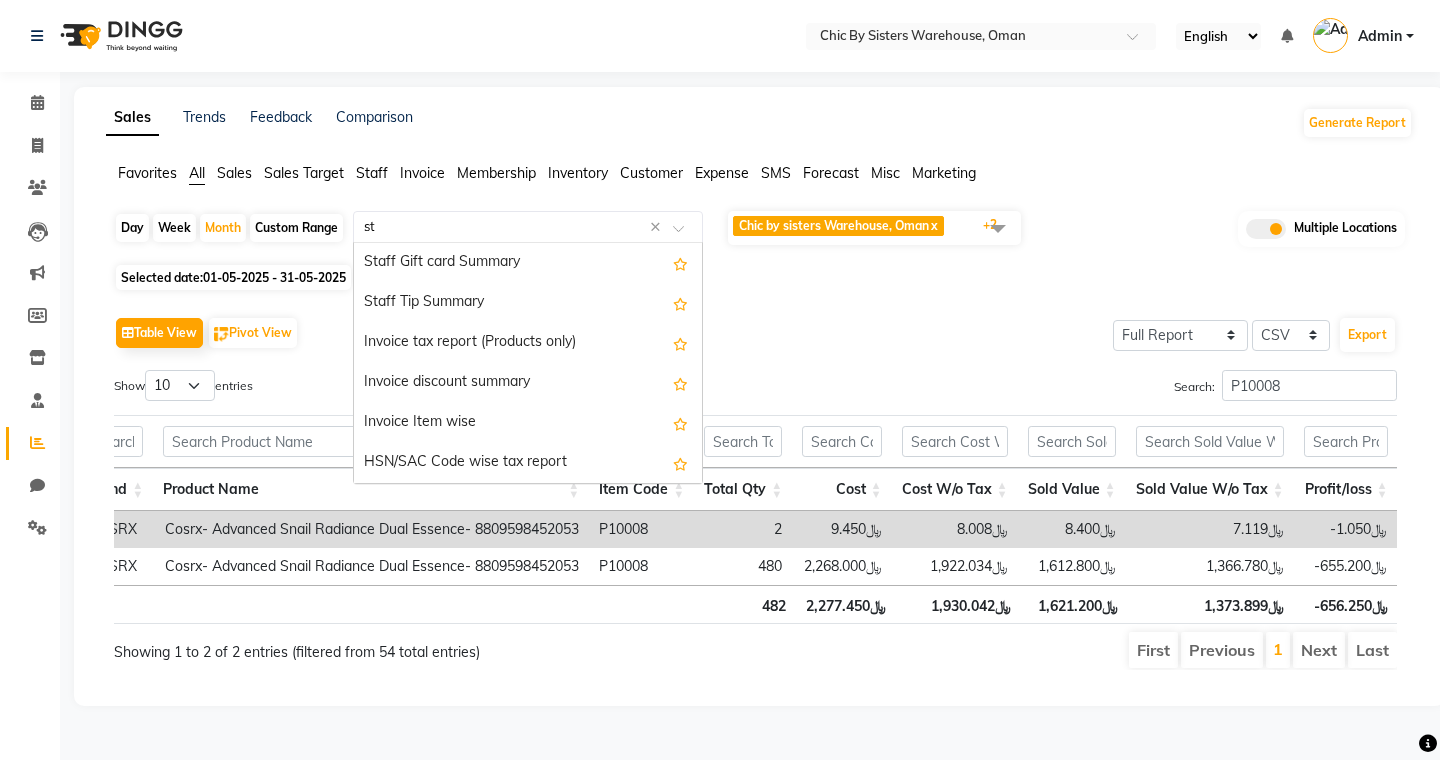 type on "sto" 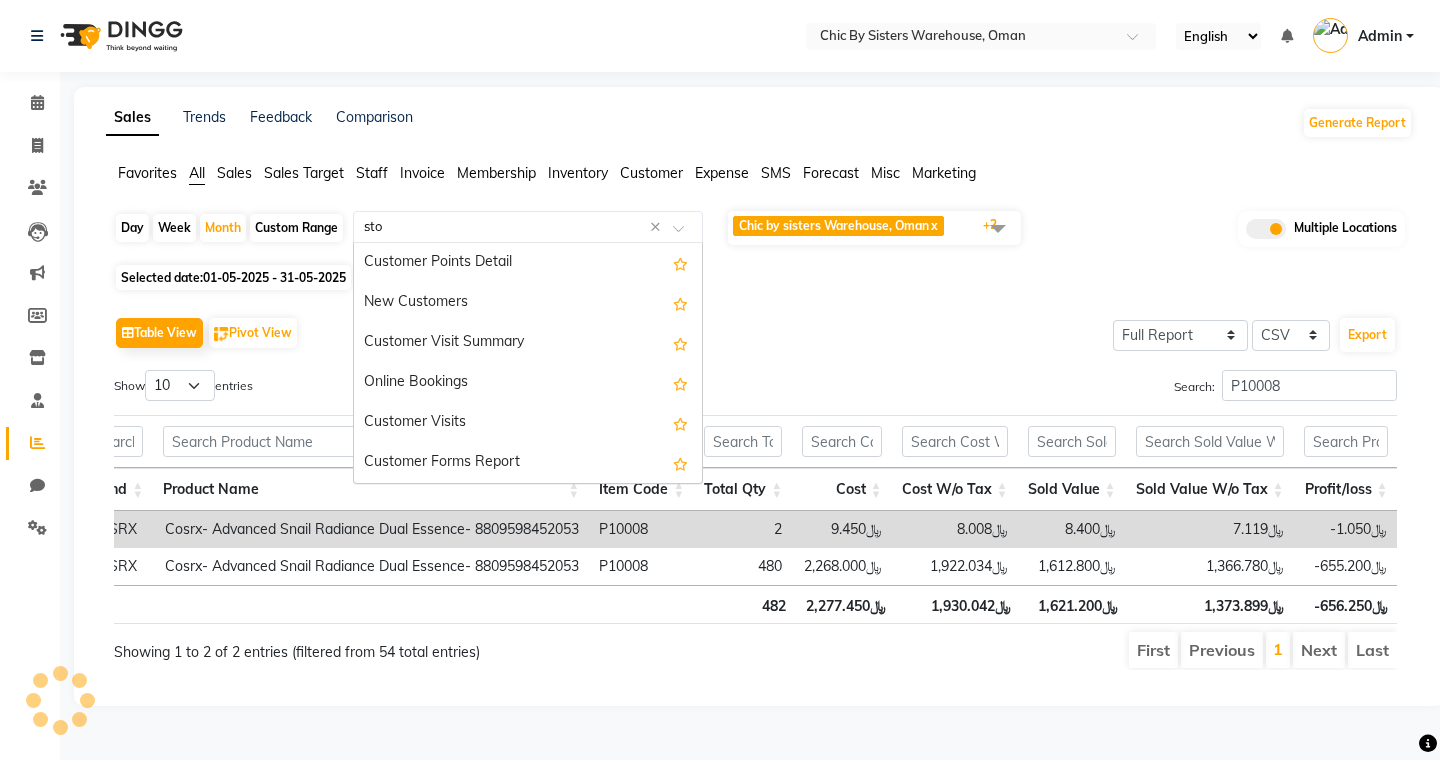 scroll, scrollTop: 600, scrollLeft: 0, axis: vertical 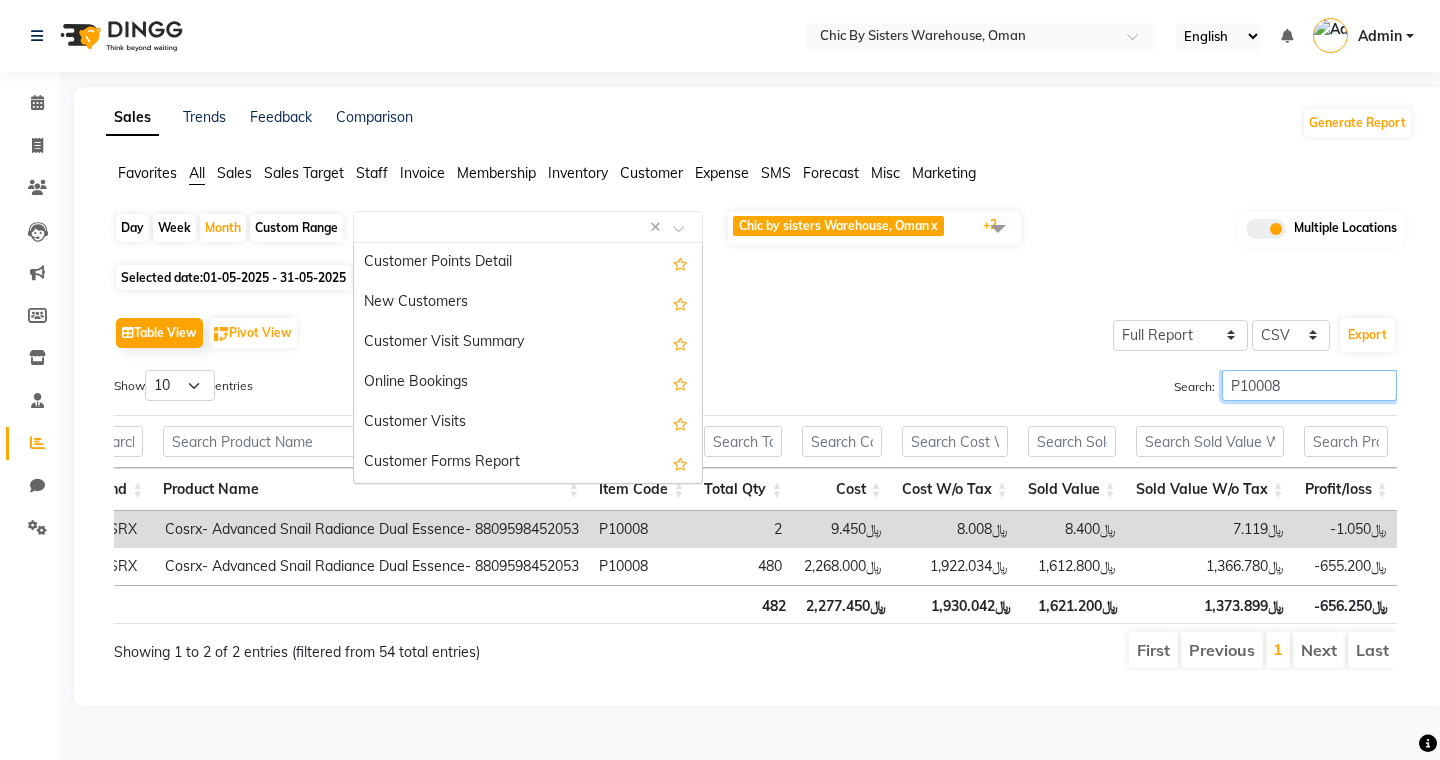click on "P10008" at bounding box center (1309, 385) 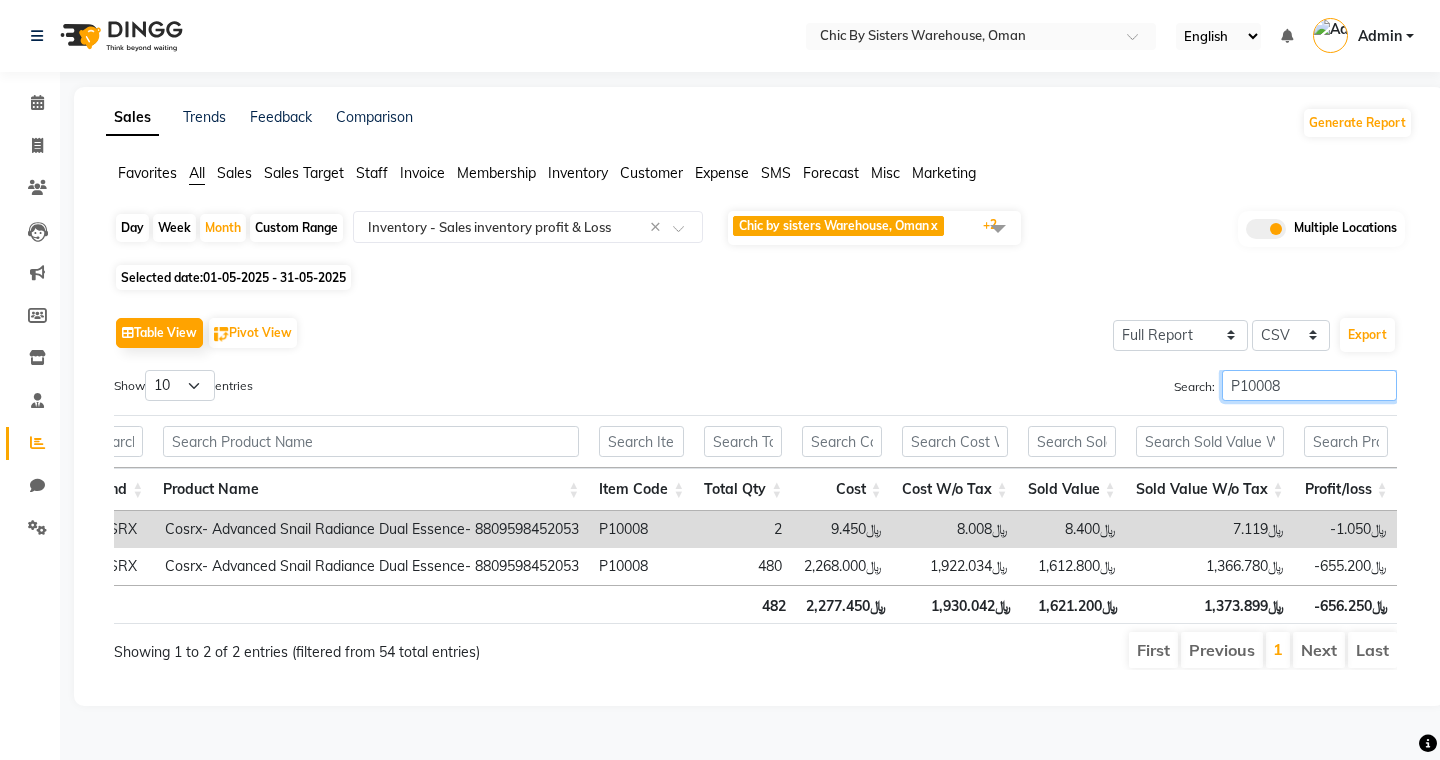 click on "P10008" at bounding box center (1309, 385) 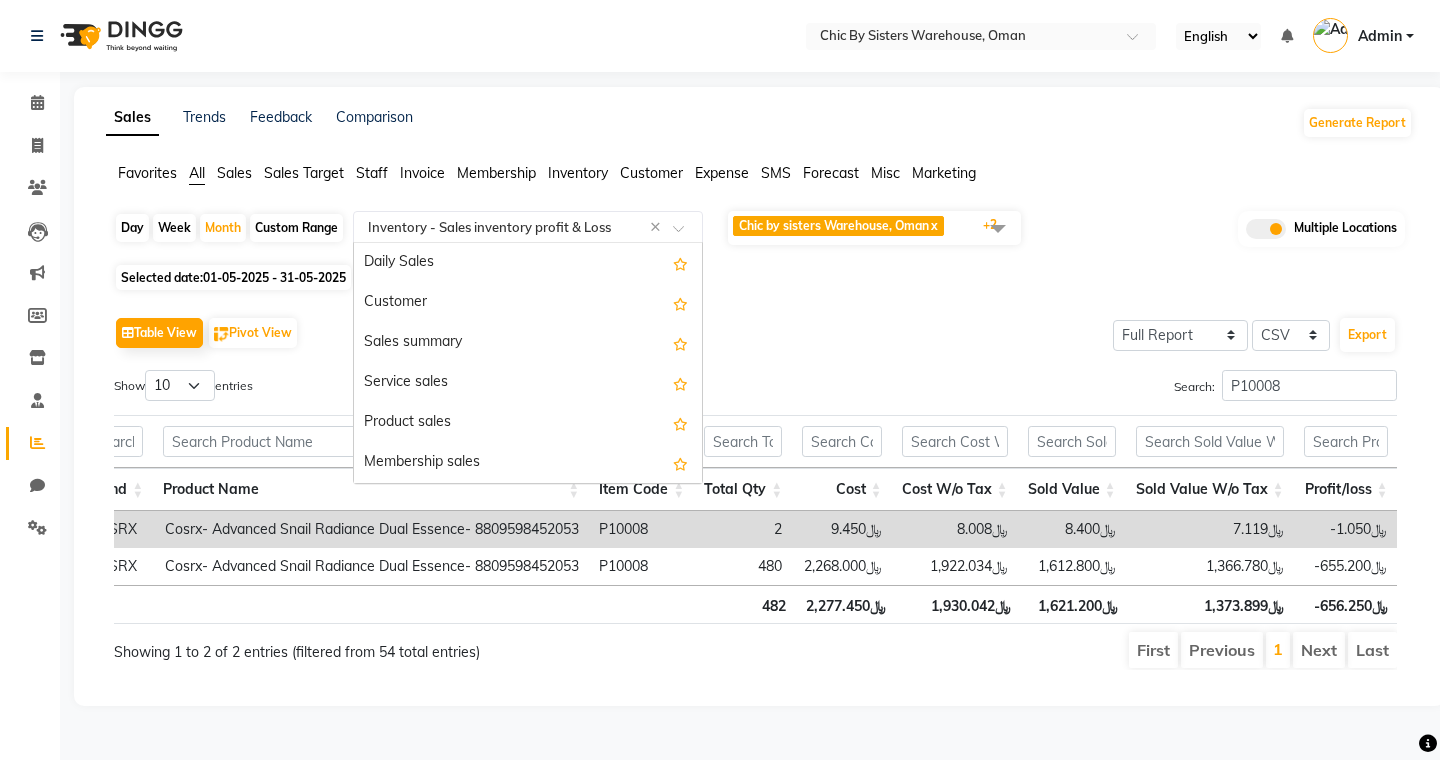 click 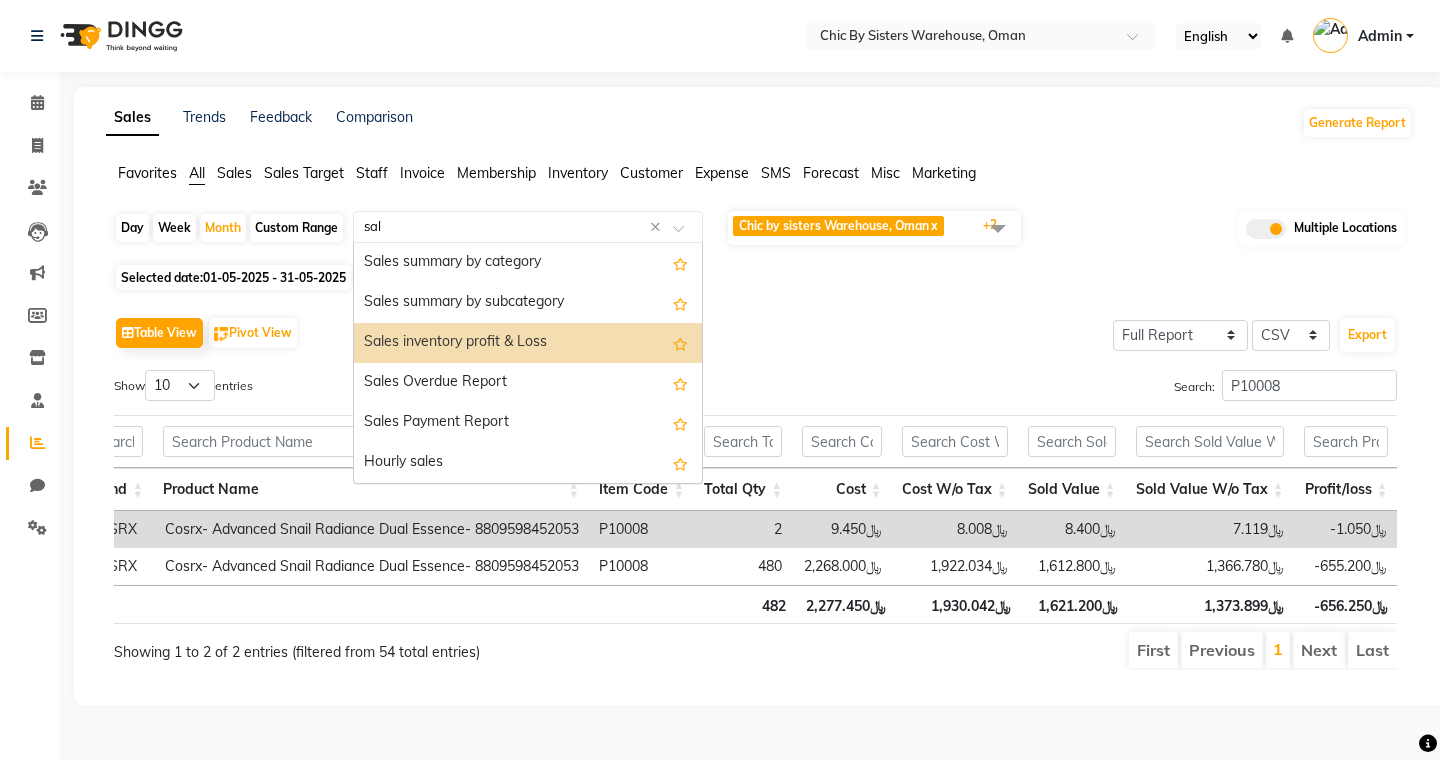 scroll, scrollTop: 720, scrollLeft: 0, axis: vertical 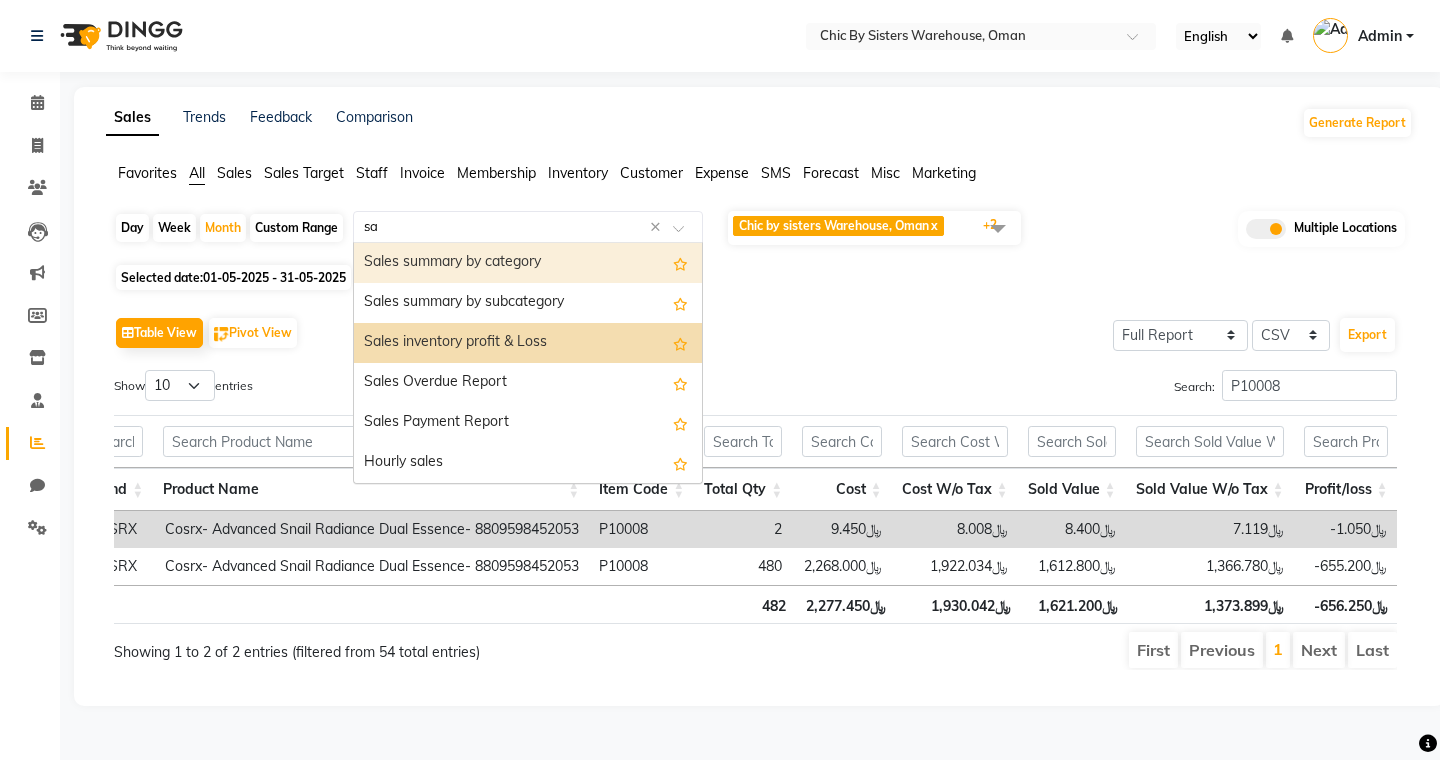 type on "s" 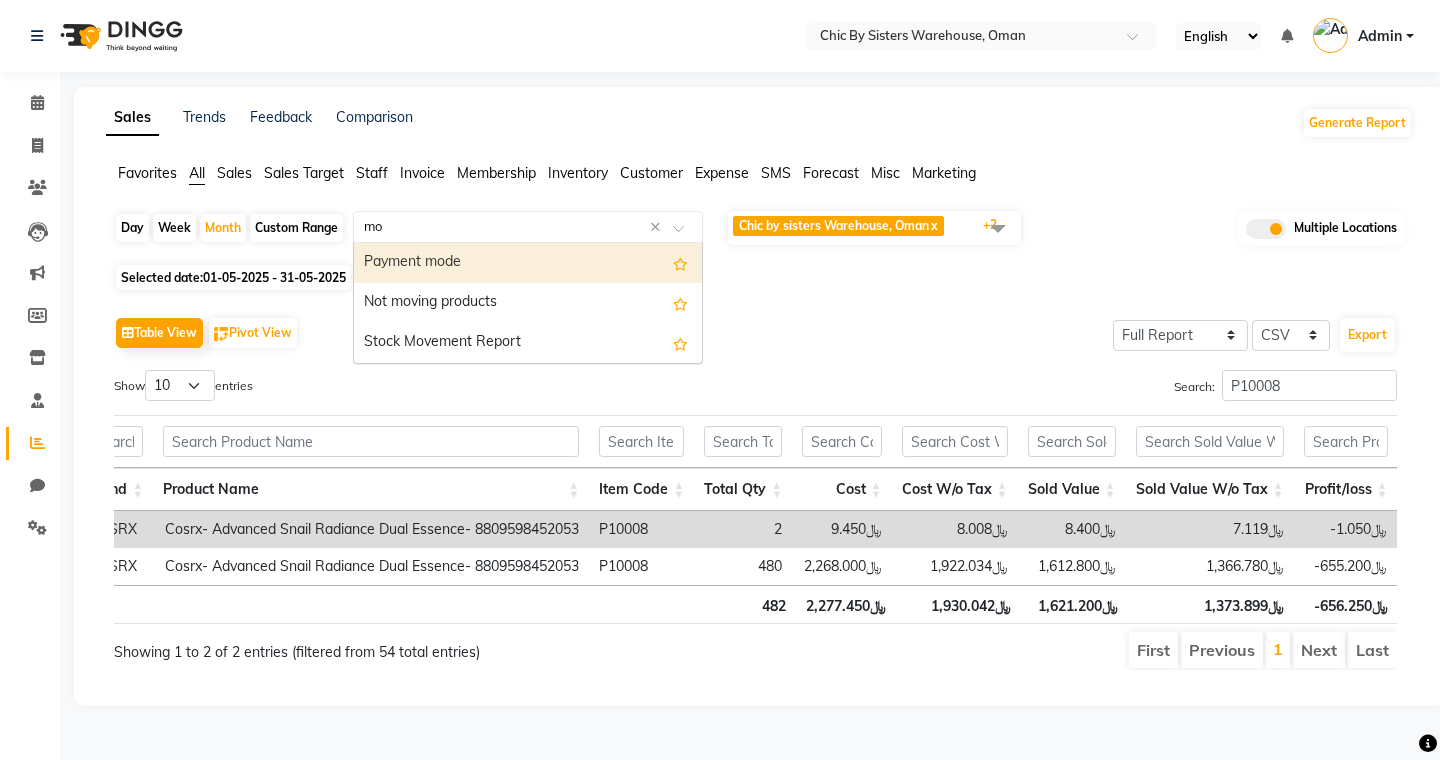 scroll, scrollTop: 0, scrollLeft: 0, axis: both 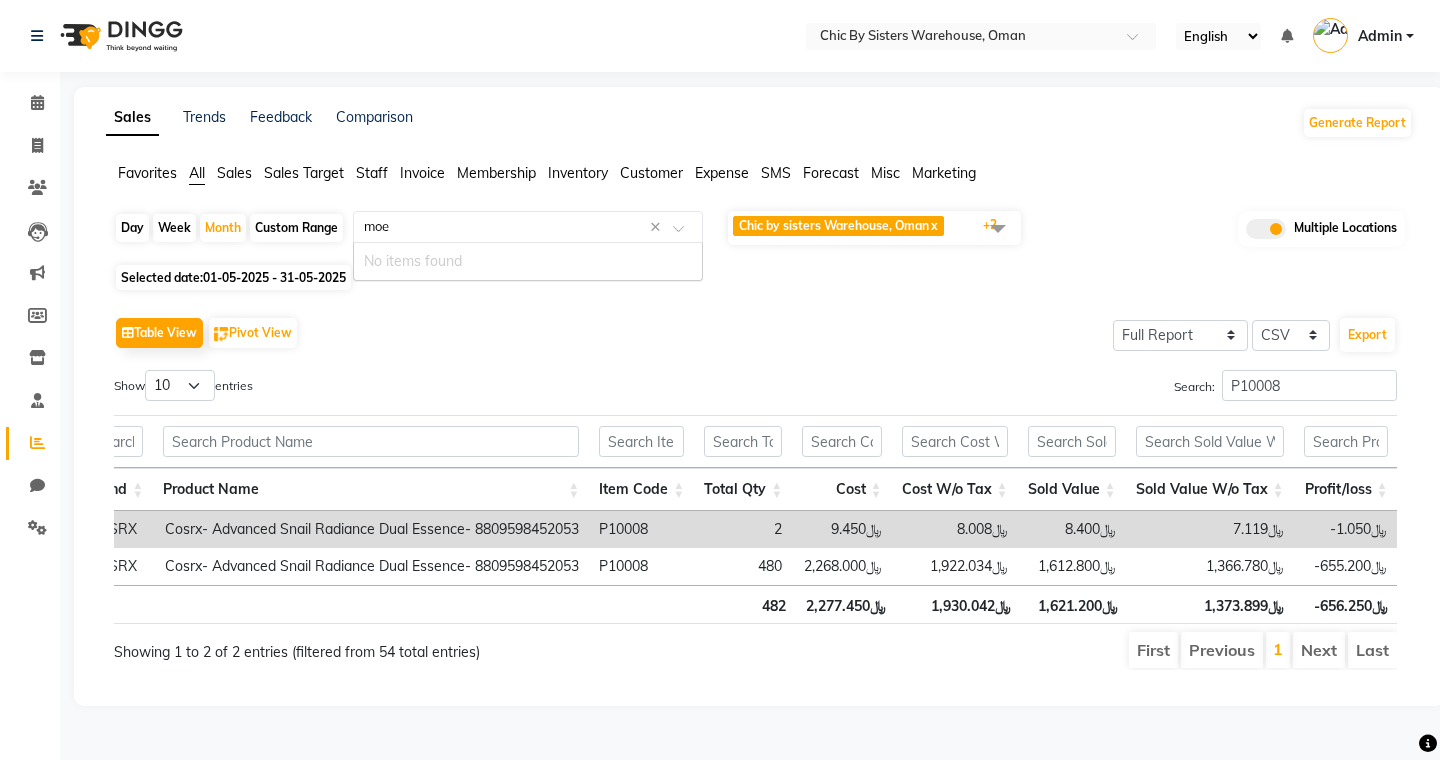 type on "mo" 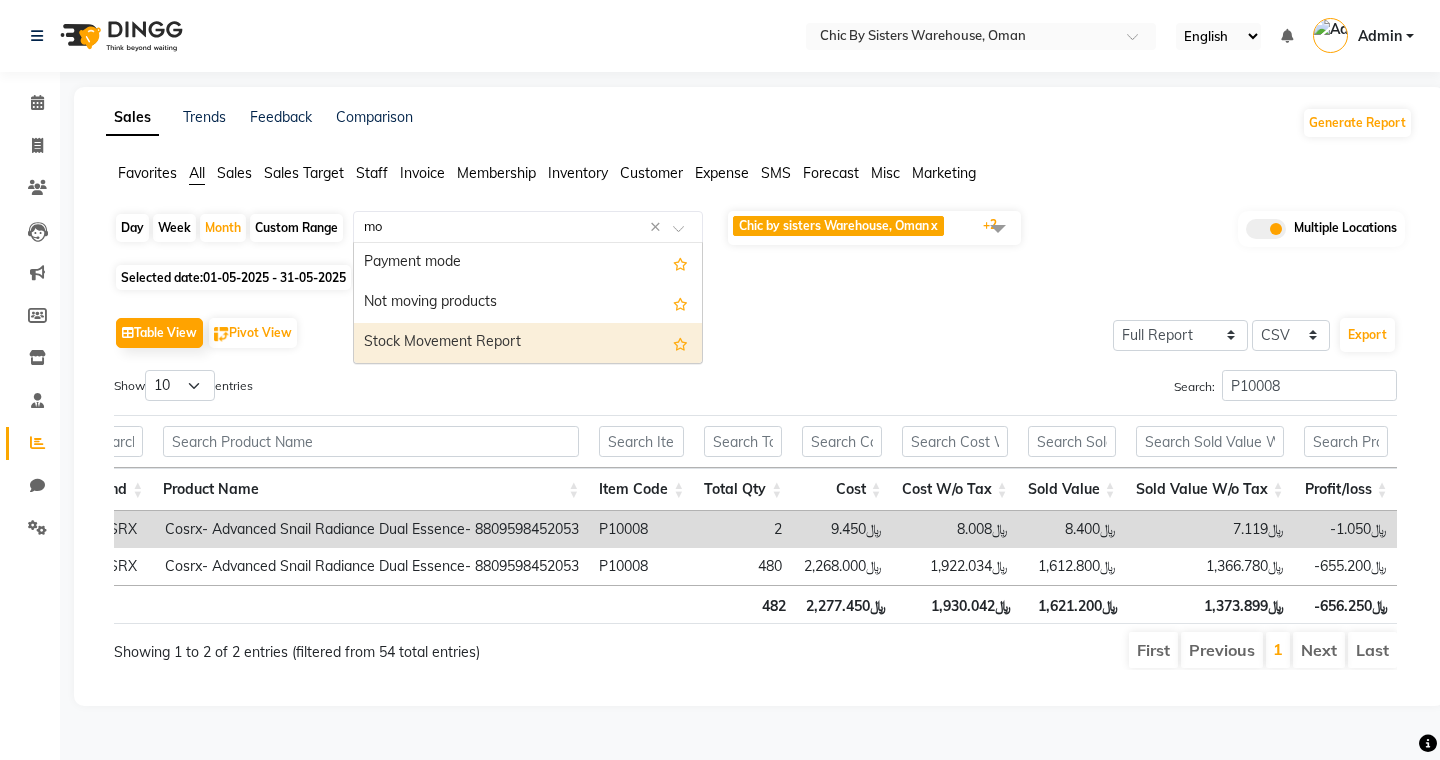 click on "Stock Movement Report" at bounding box center (528, 343) 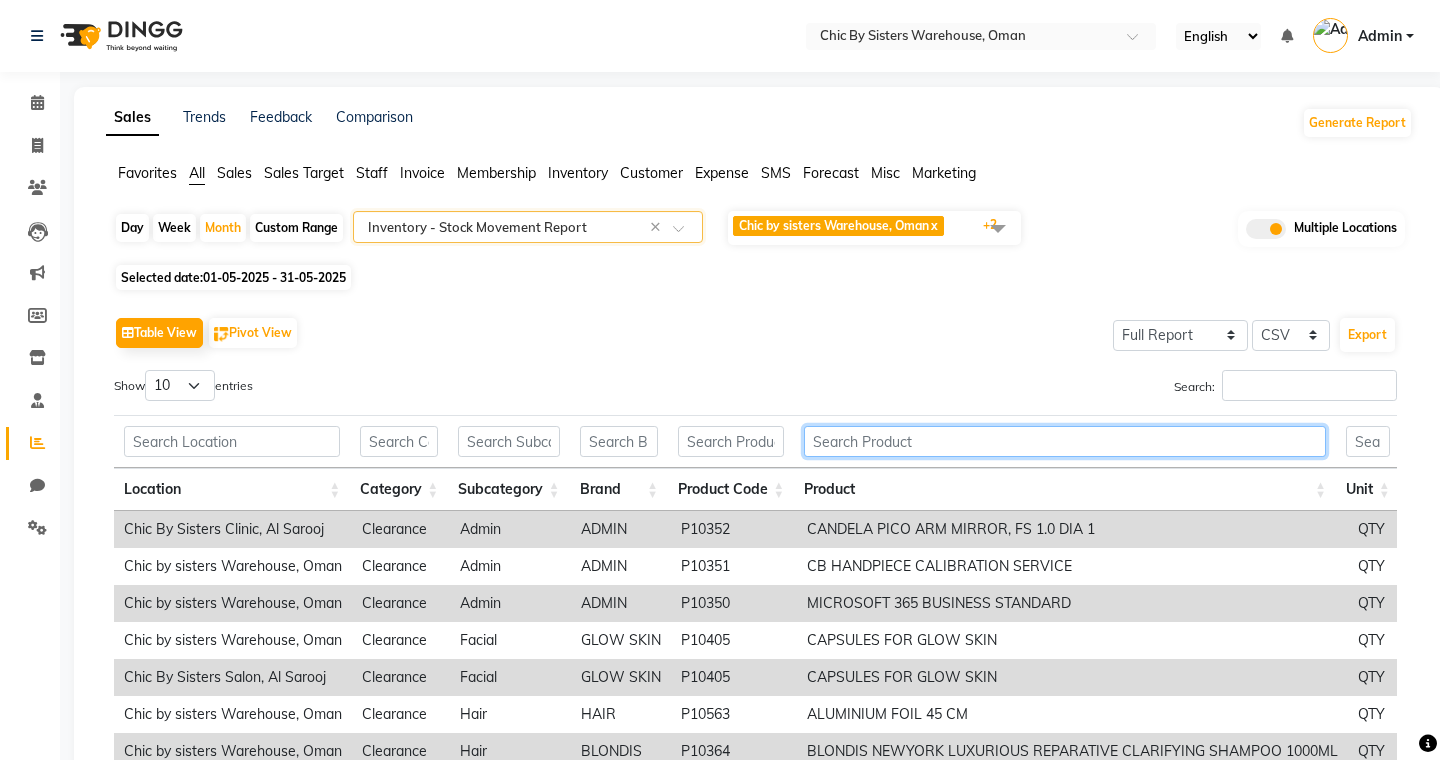 click at bounding box center [1065, 441] 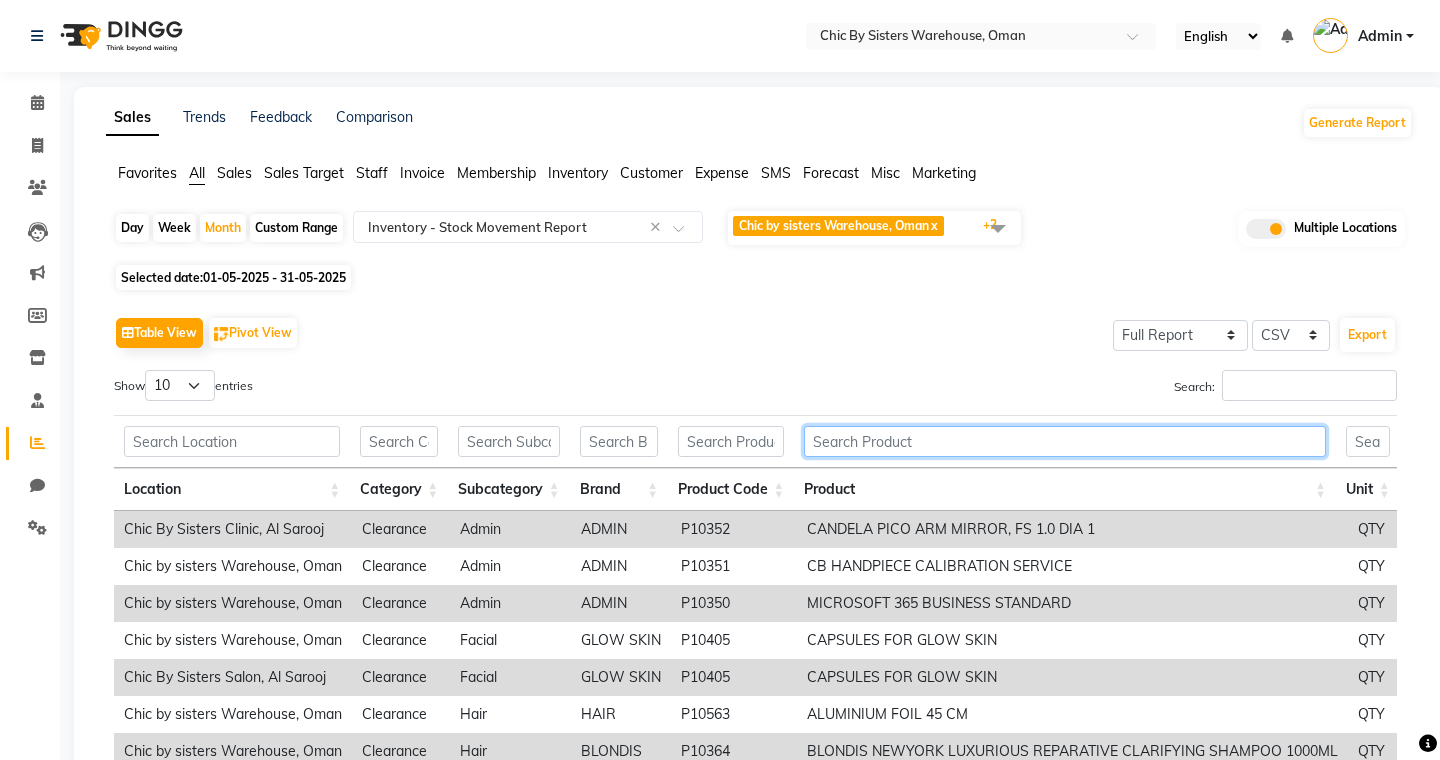 paste on "P10008" 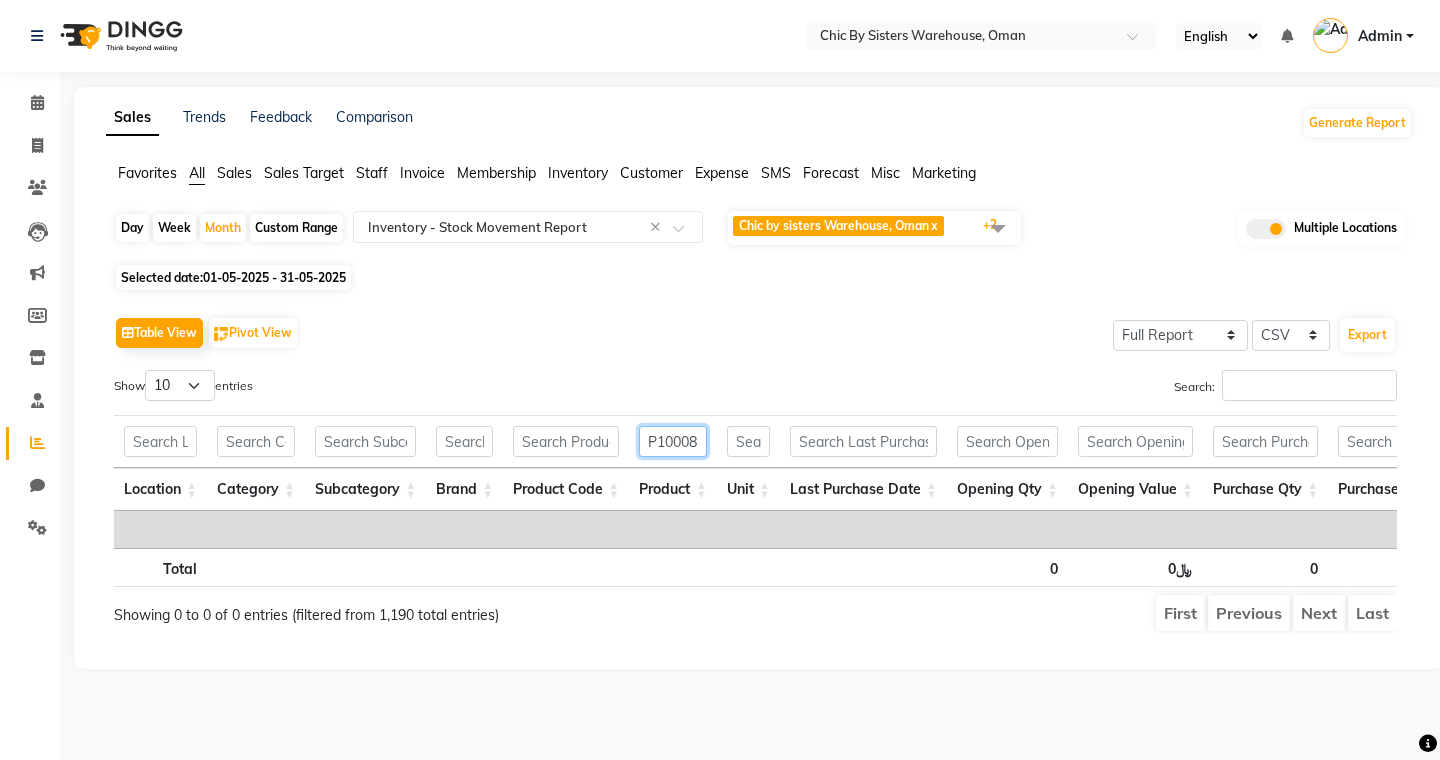 click on "P10008" at bounding box center (672, 441) 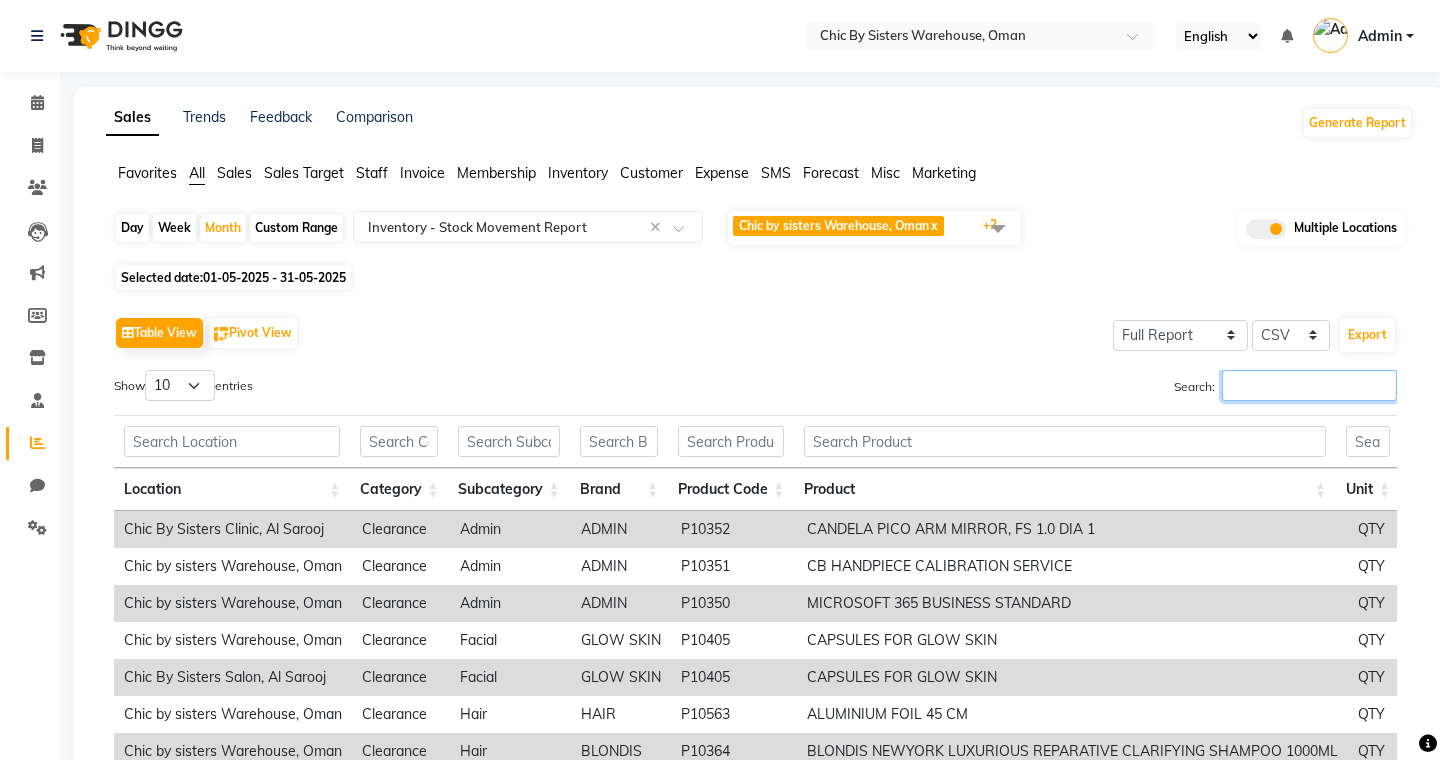 click on "Search:" at bounding box center [1309, 385] 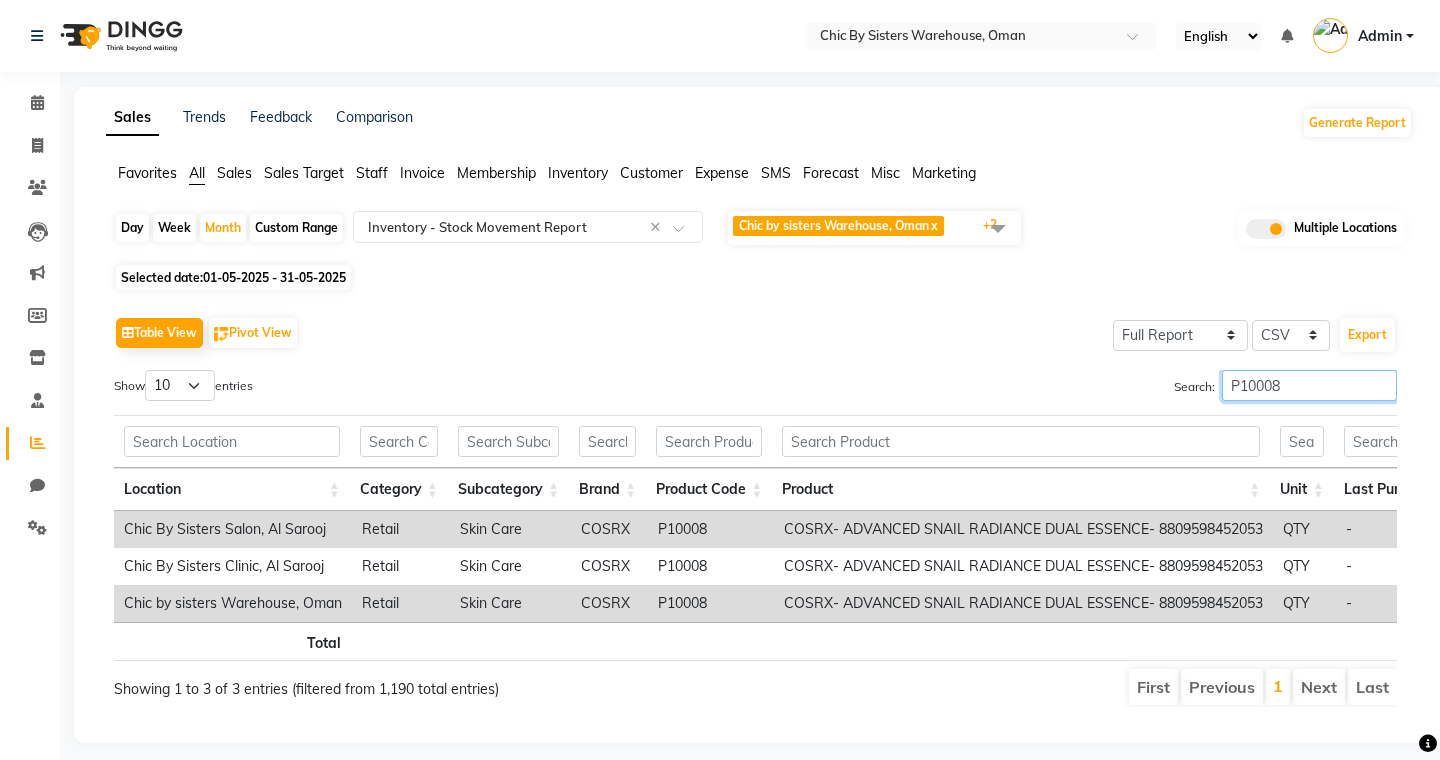 scroll, scrollTop: 0, scrollLeft: 345, axis: horizontal 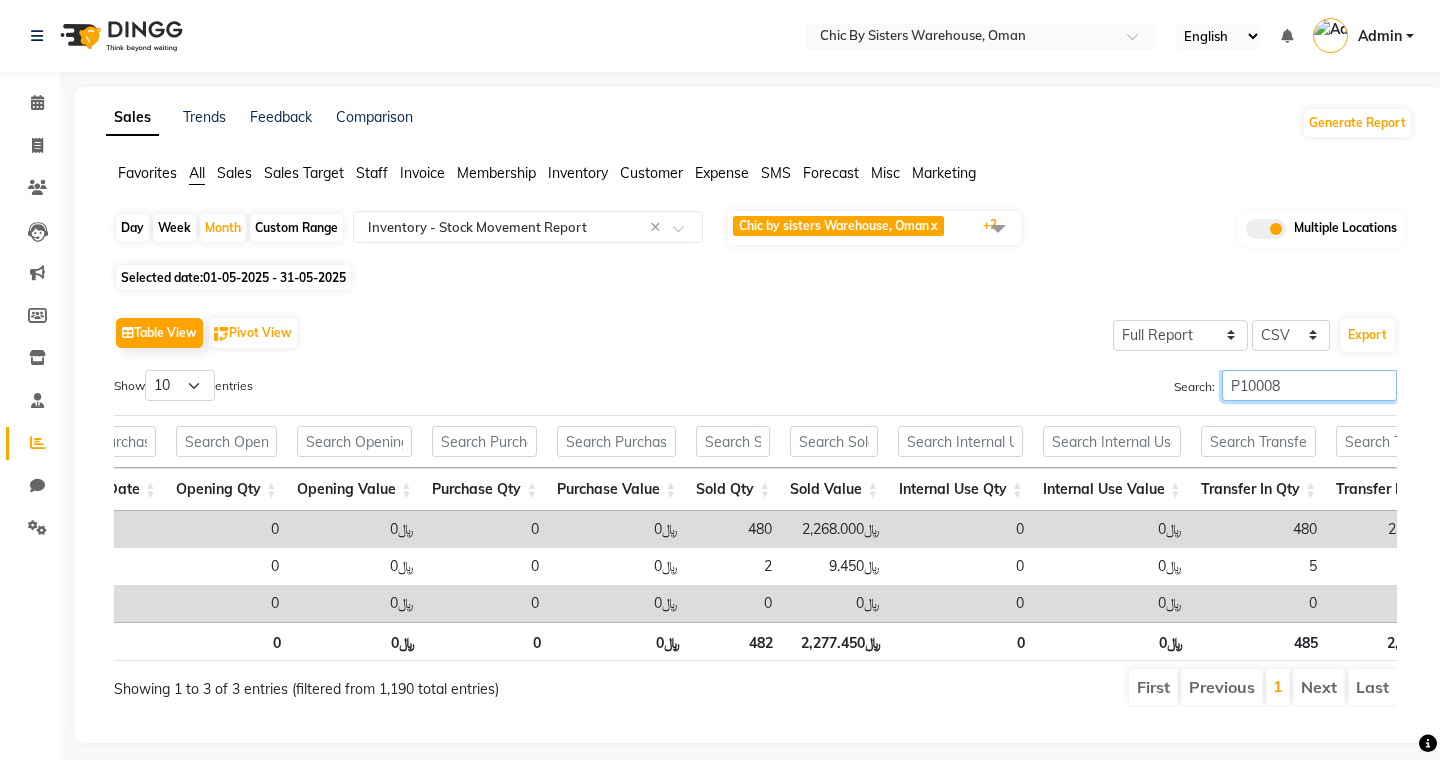 type on "P10008" 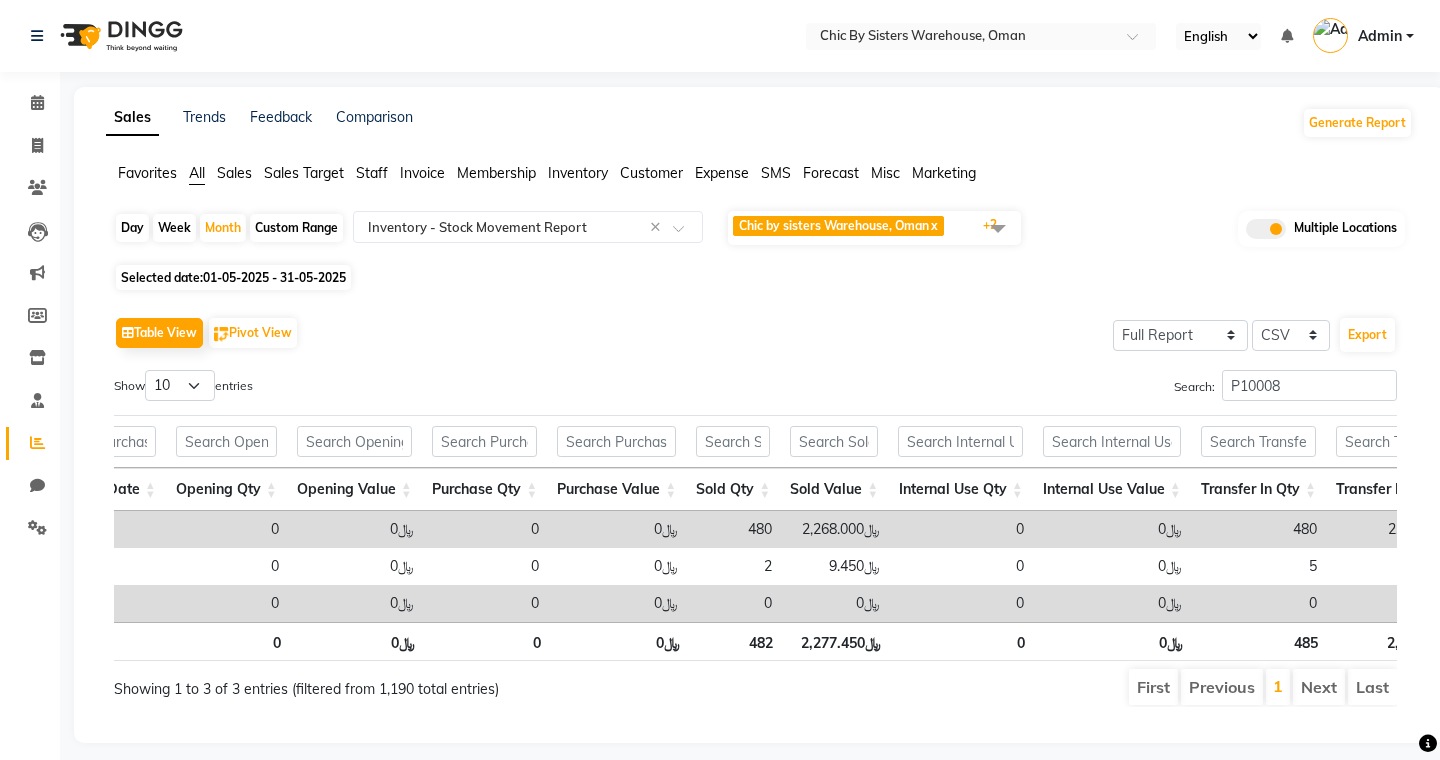 click on "﷼2,268.000" at bounding box center [836, 529] 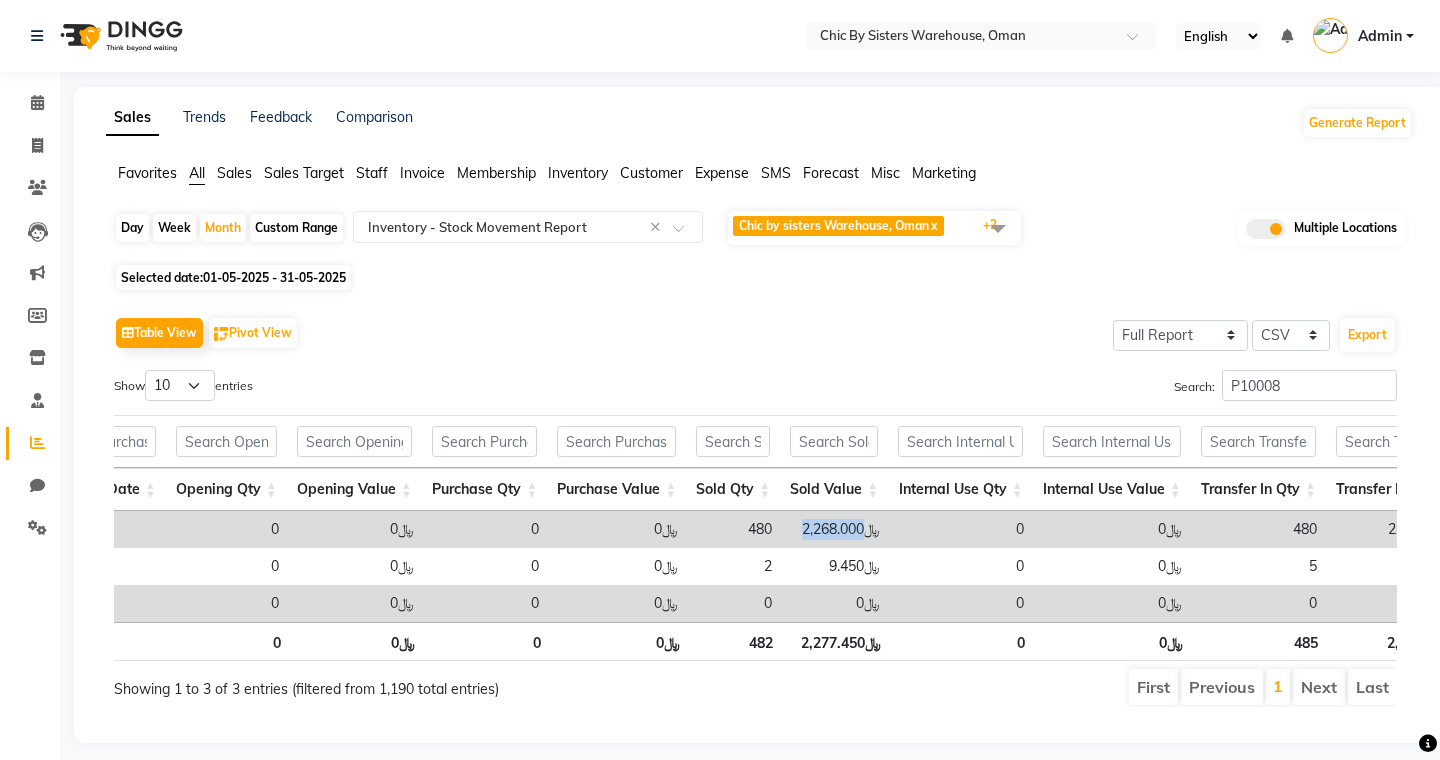 click on "﷼2,268.000" at bounding box center [836, 529] 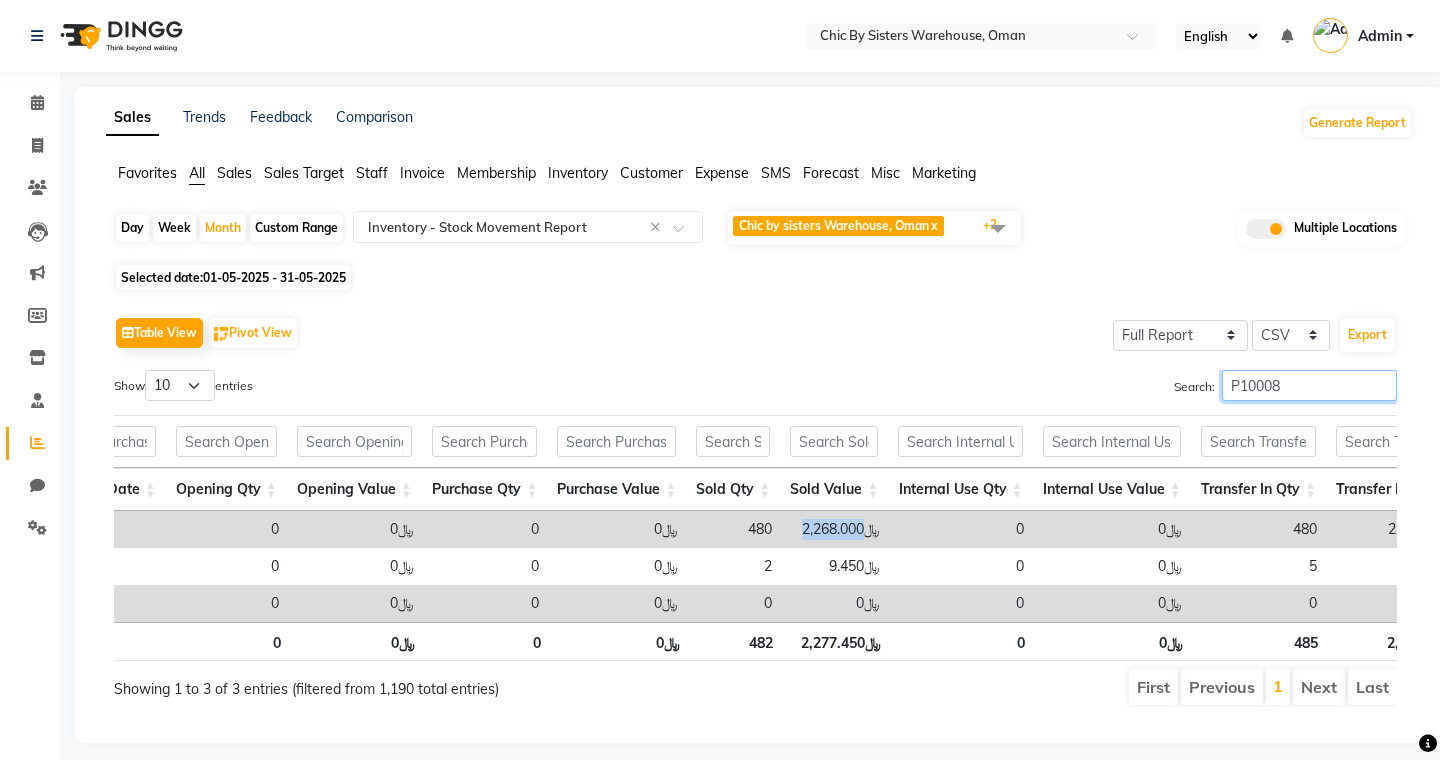click on "P10008" at bounding box center (1309, 385) 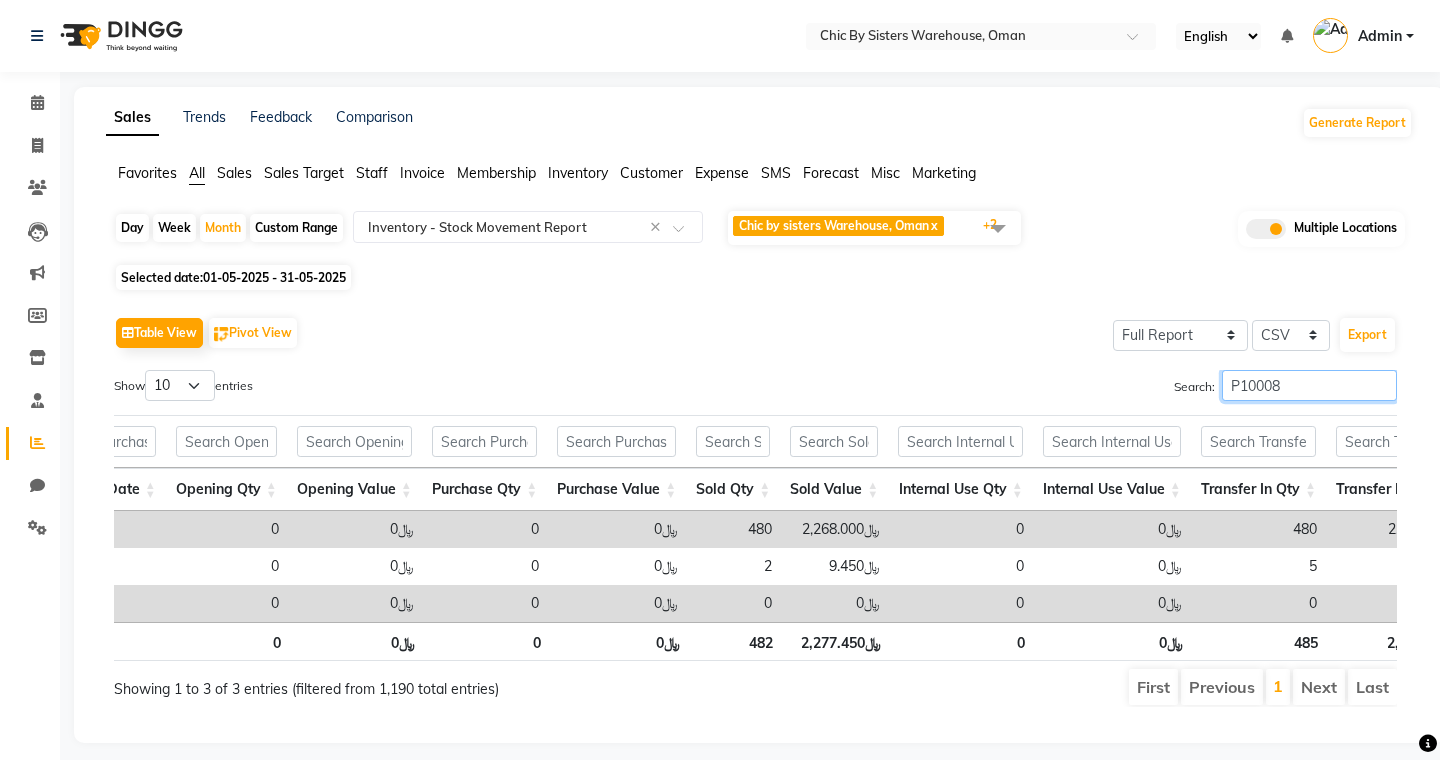 click on "P10008" at bounding box center (1309, 385) 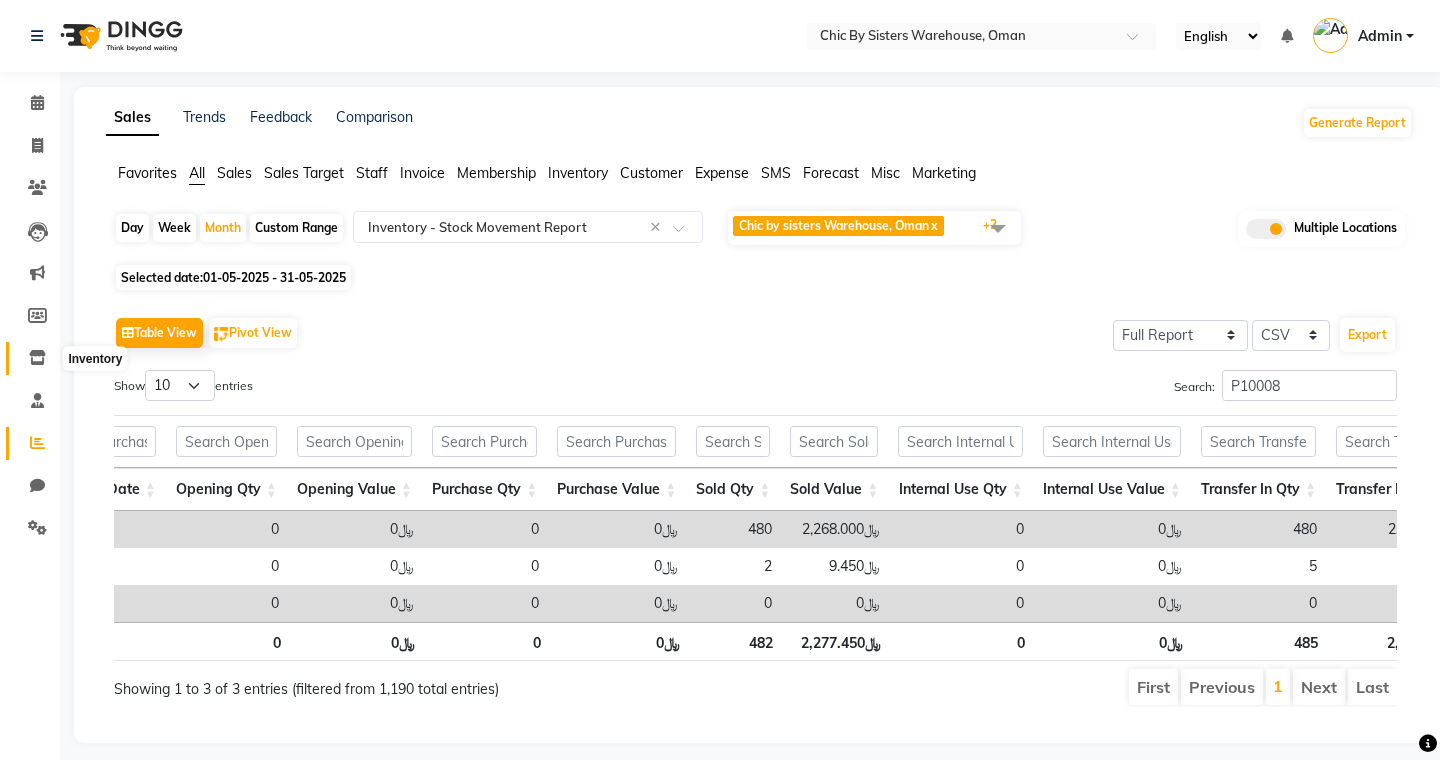 click 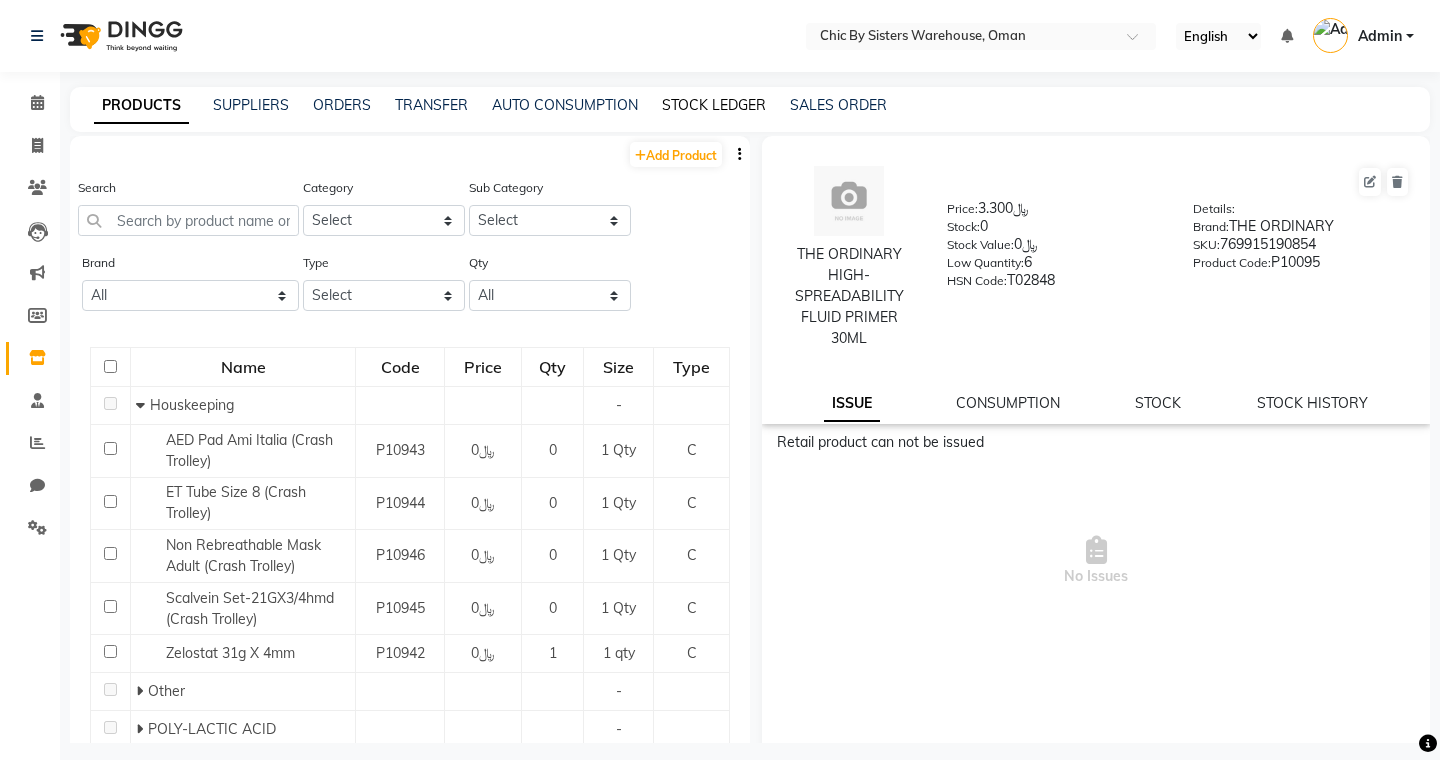click on "STOCK LEDGER" 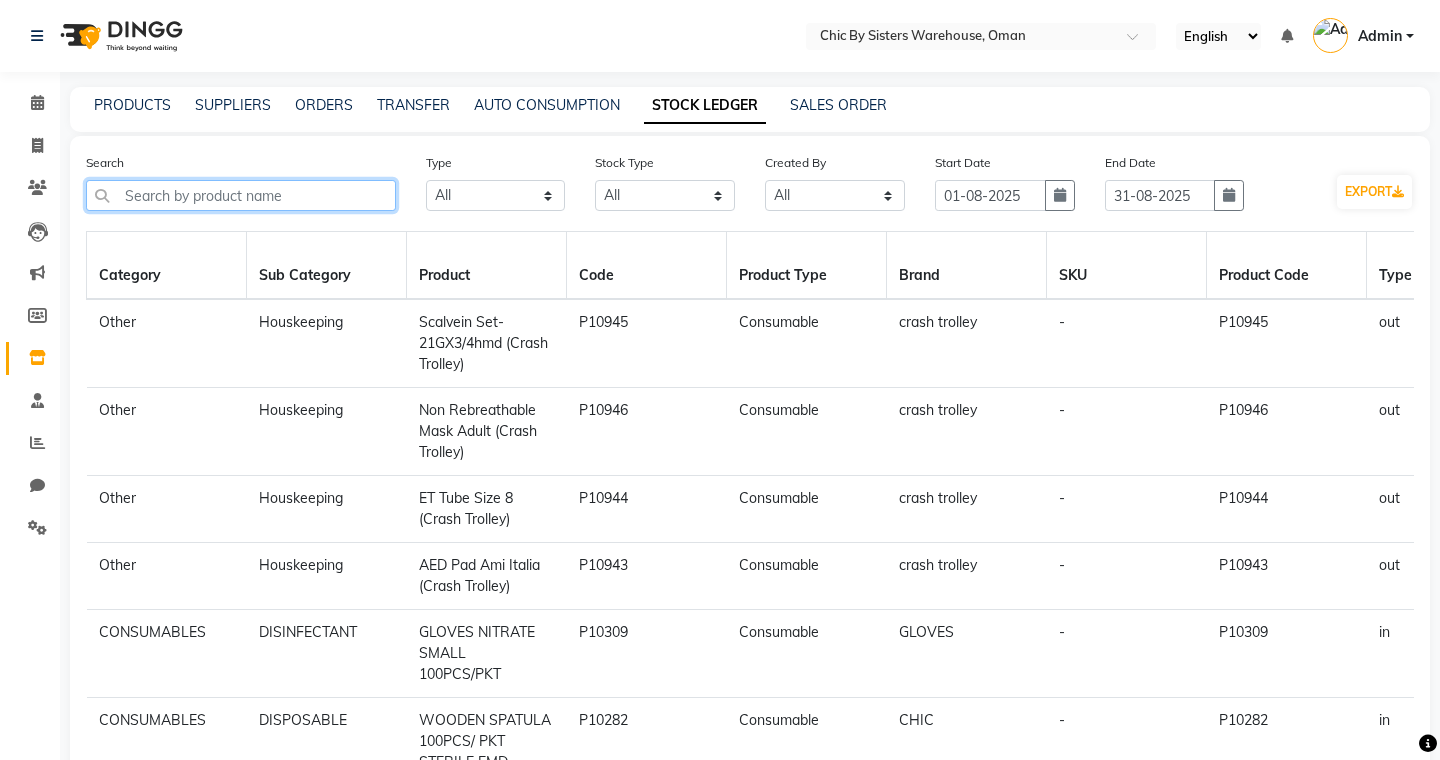 click 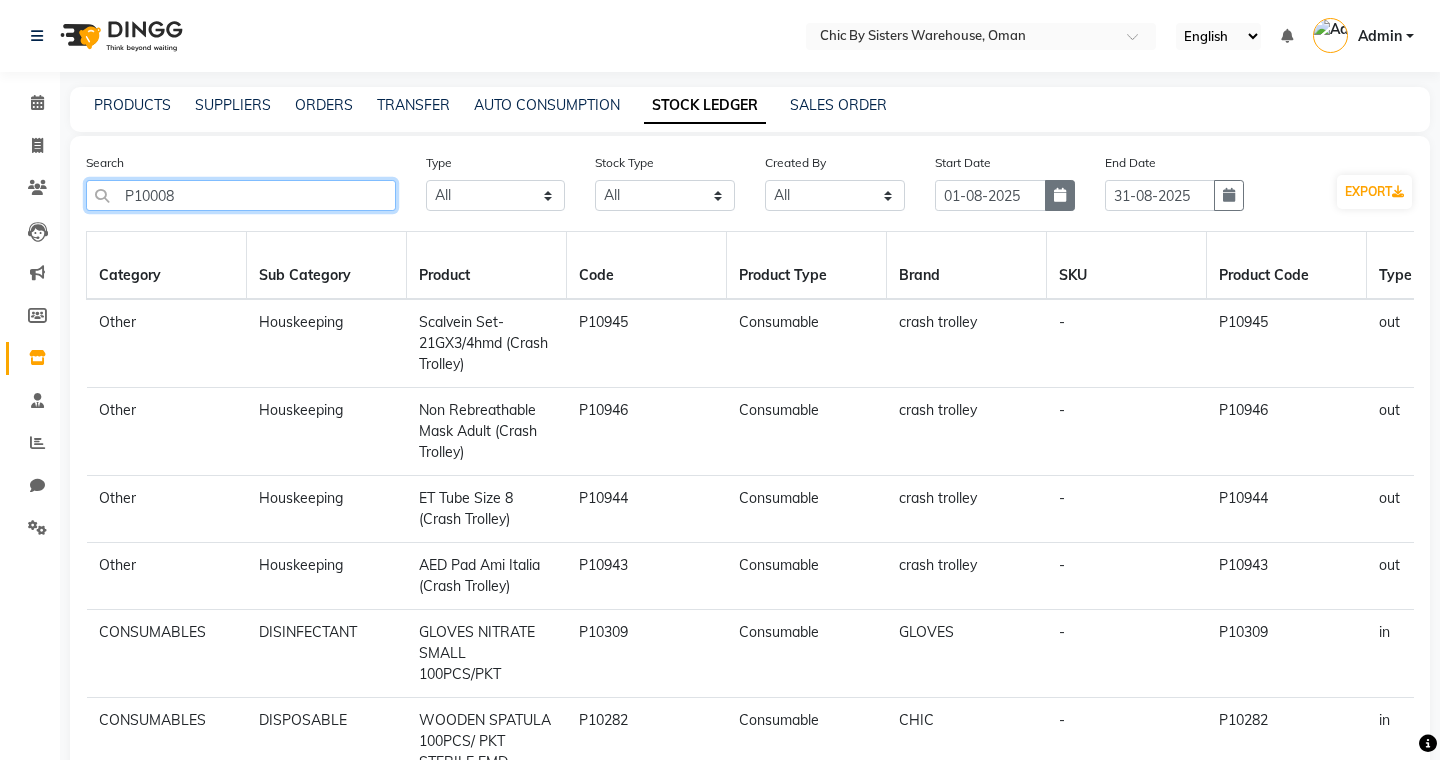 type on "P10008" 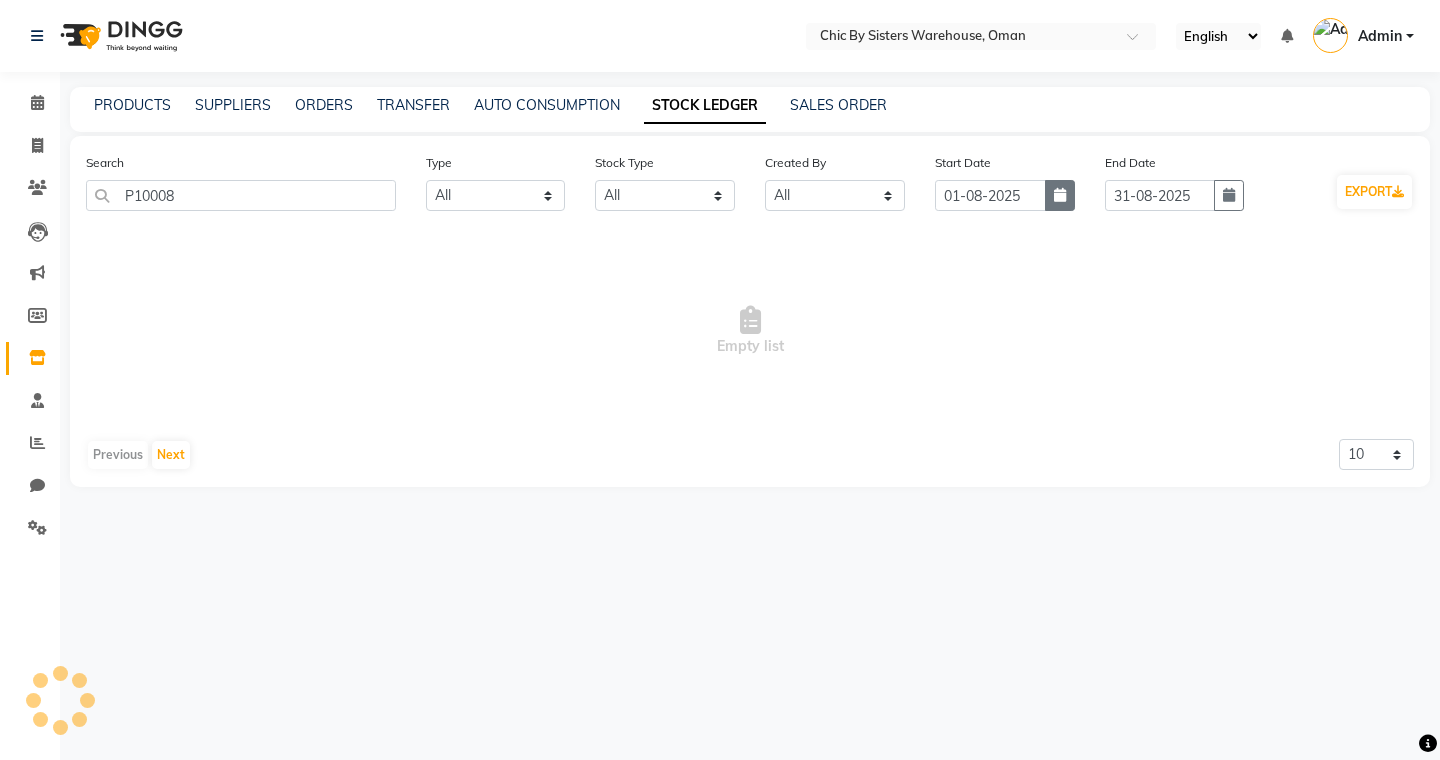 click 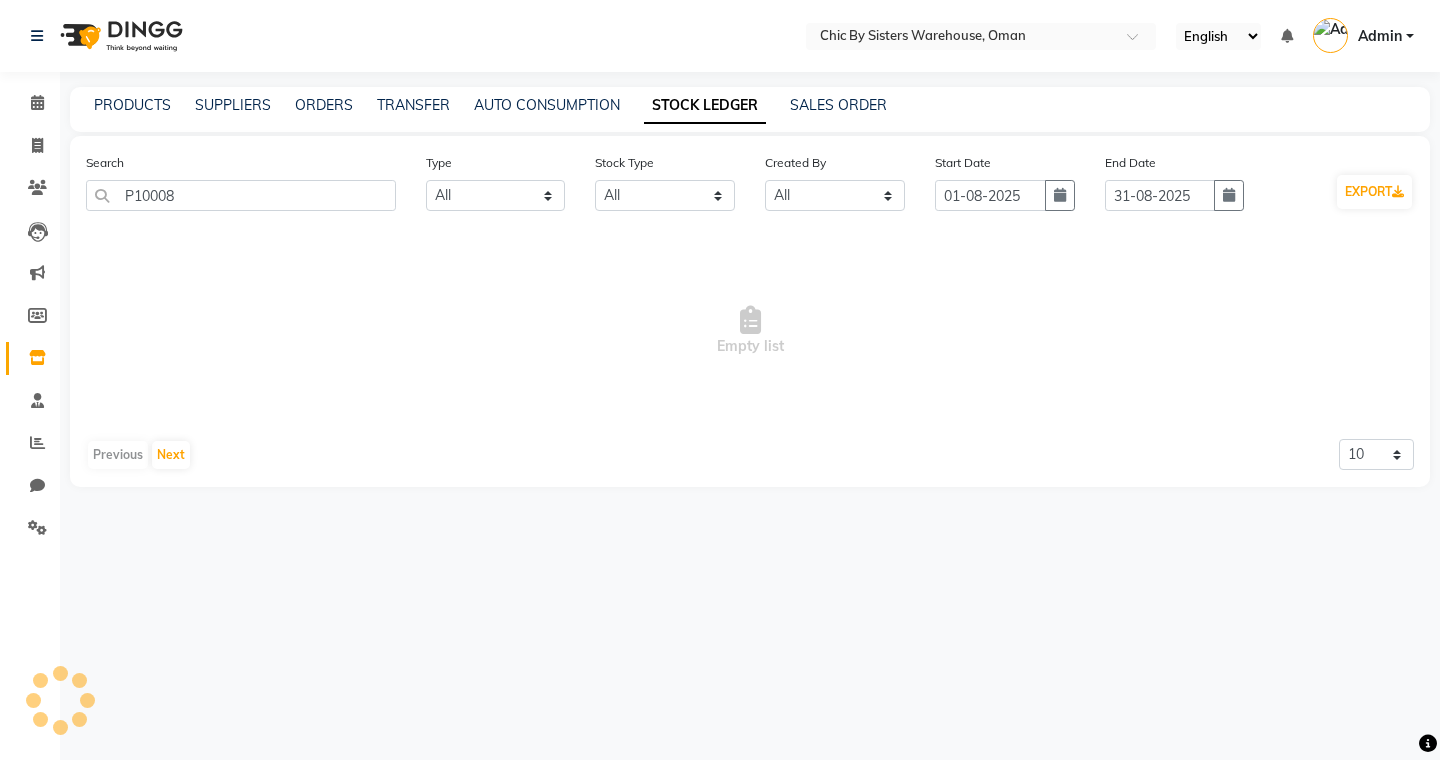 select on "8" 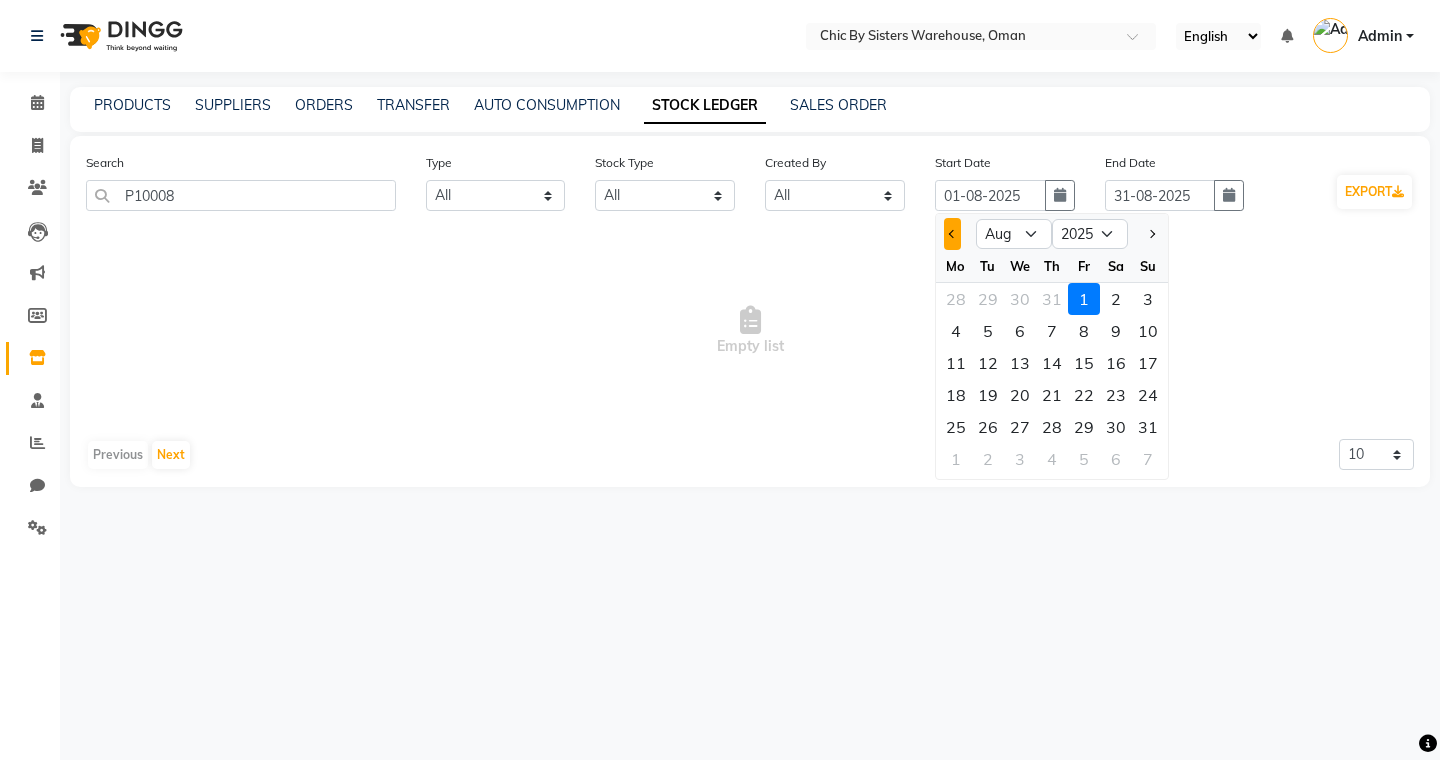 click 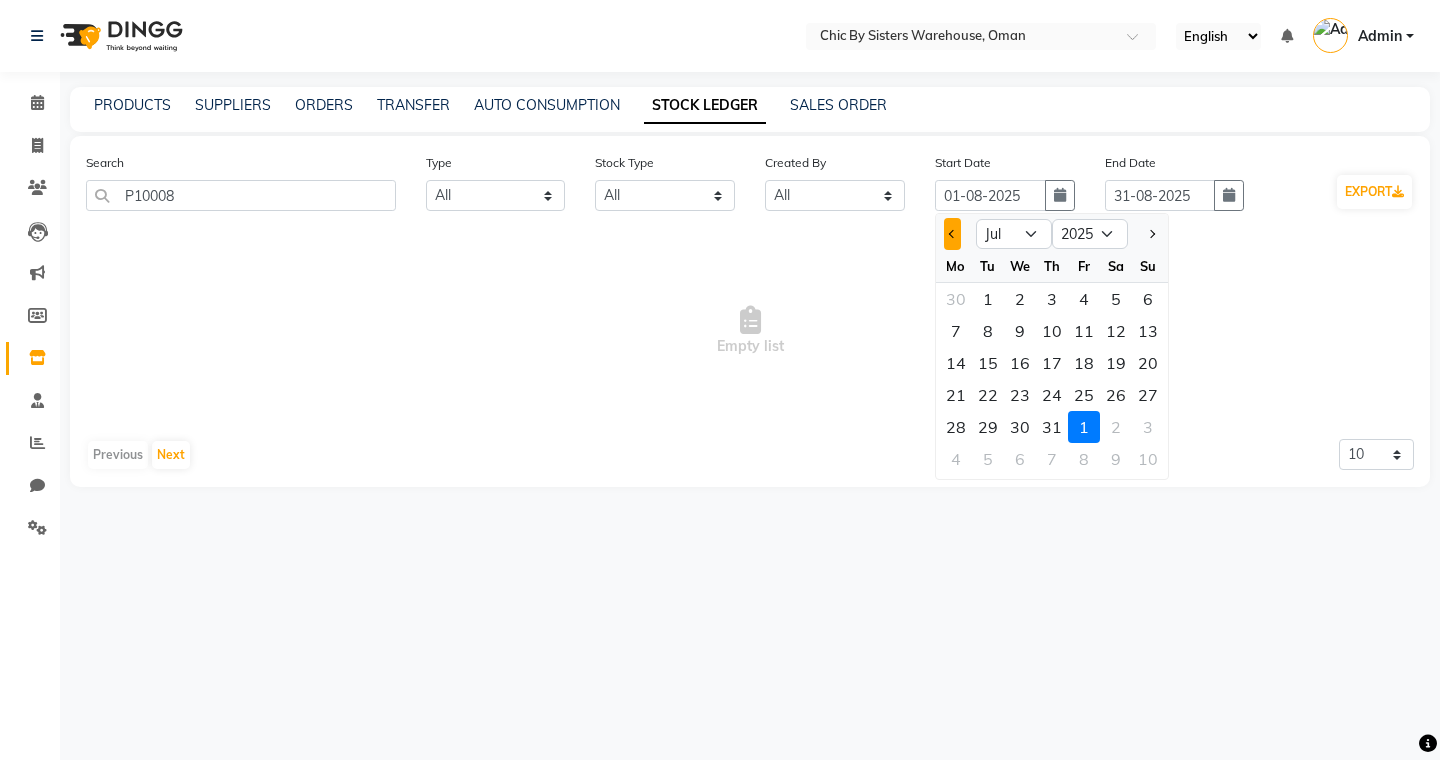 click 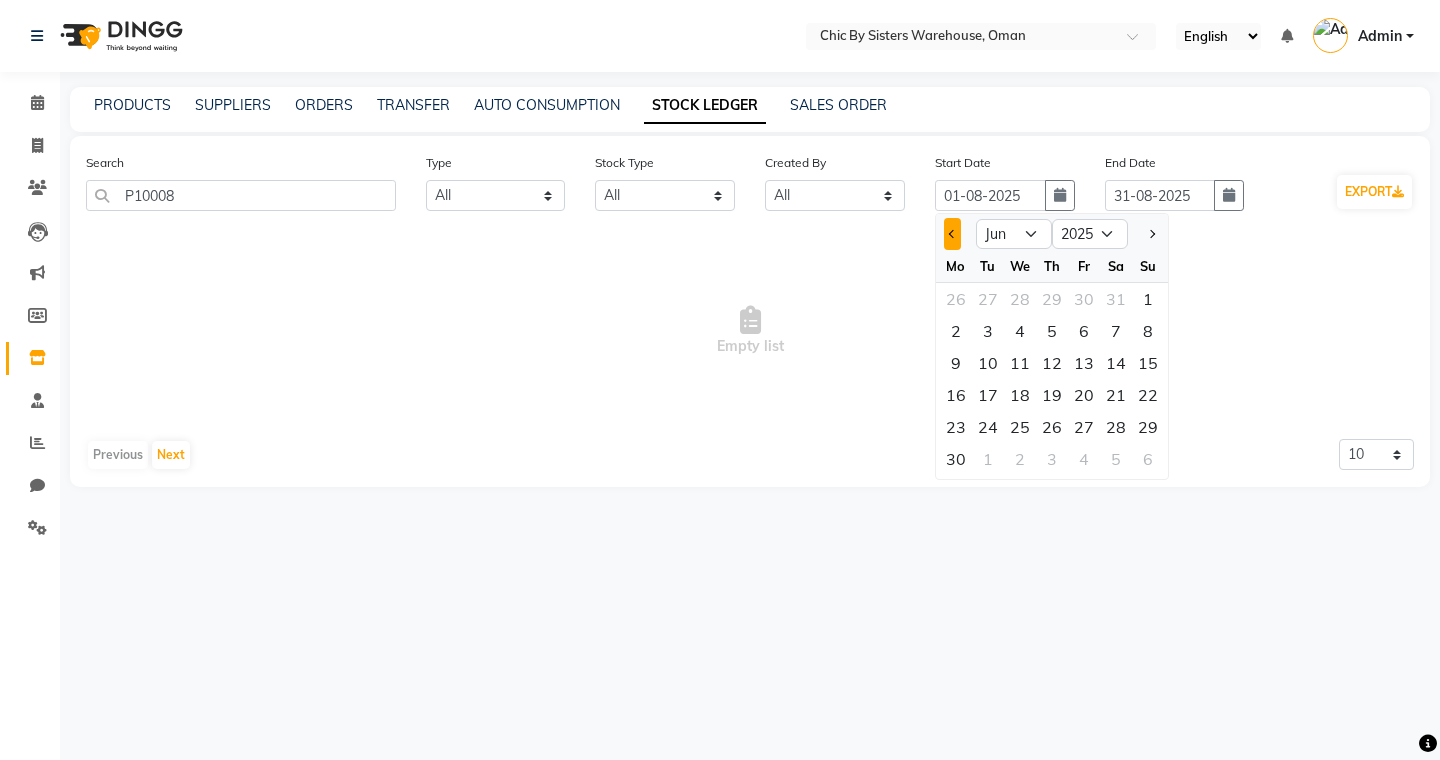 click 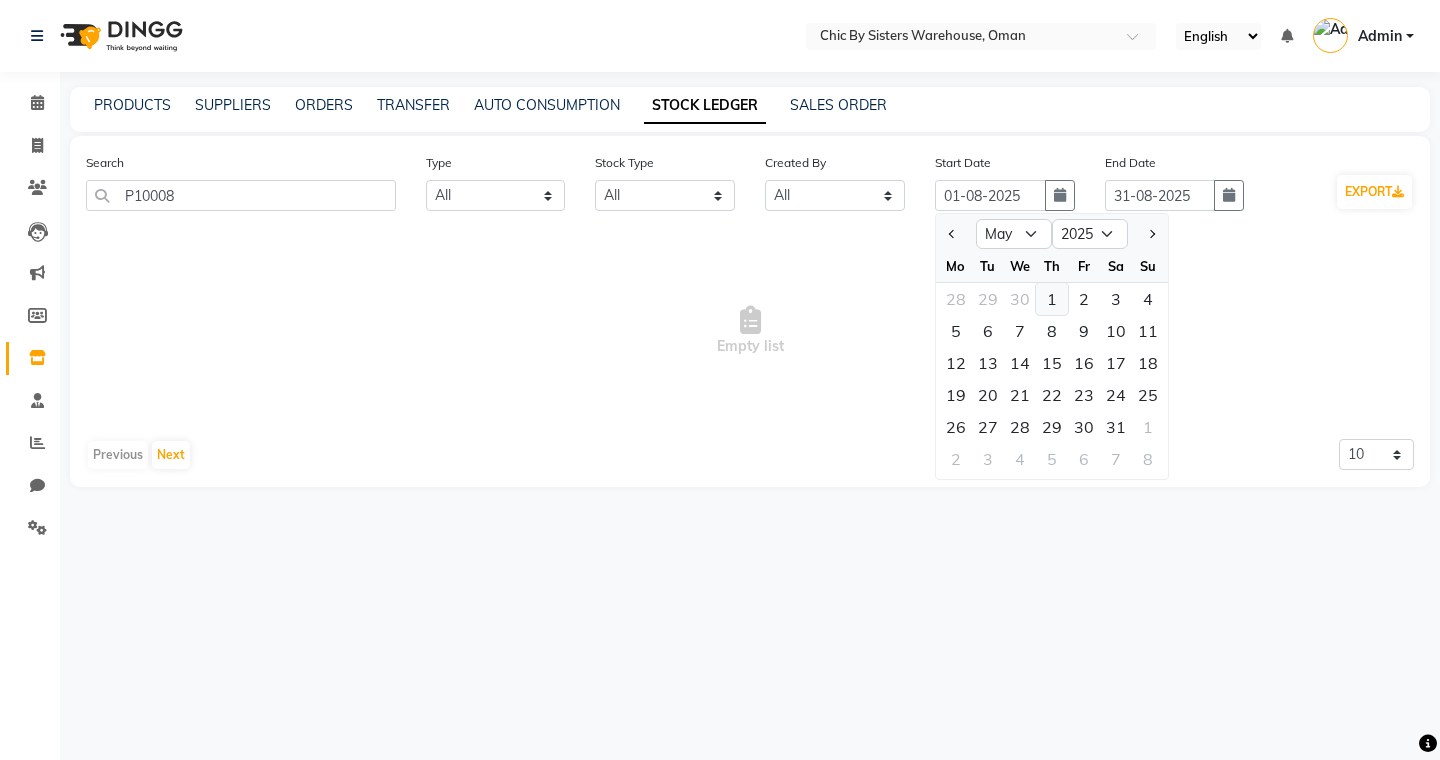 click on "1" 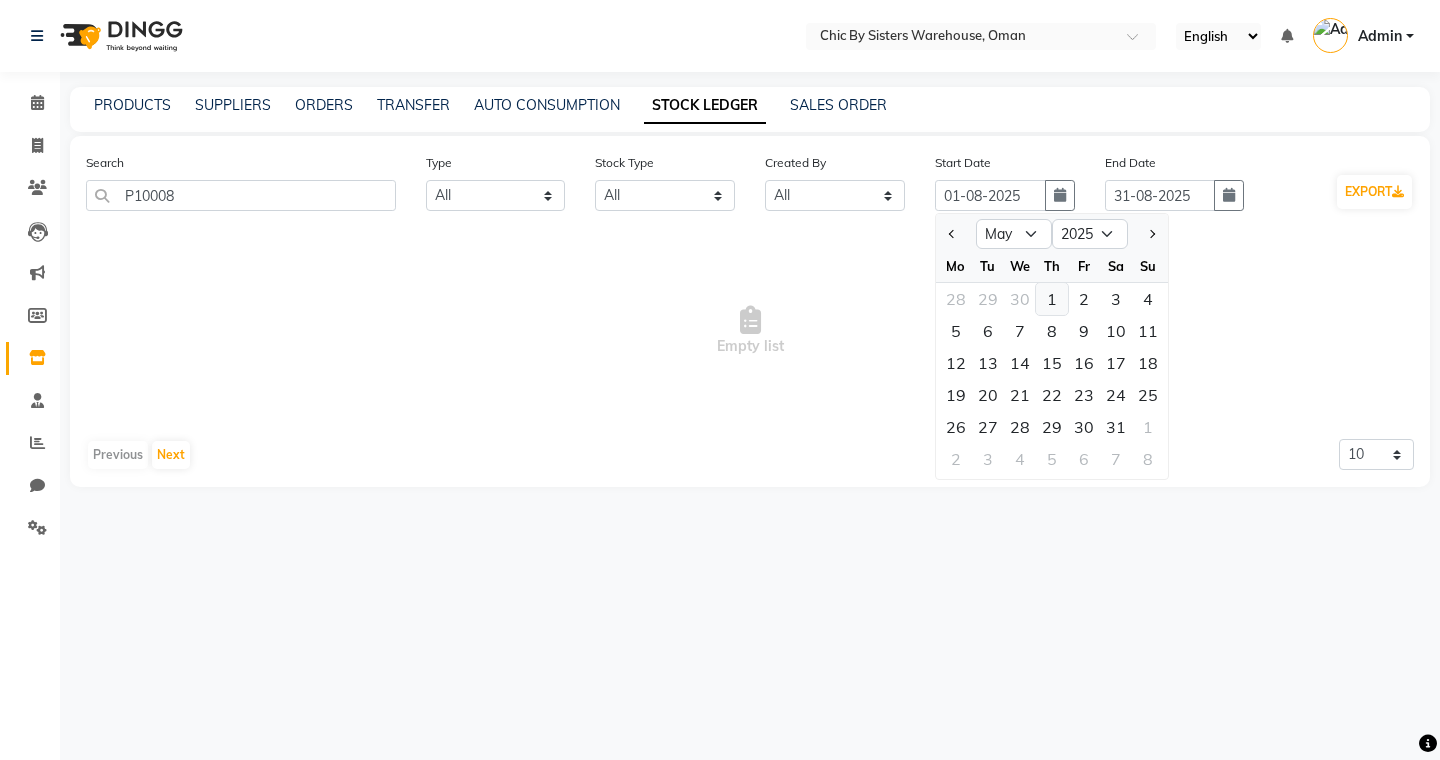type on "01-05-2025" 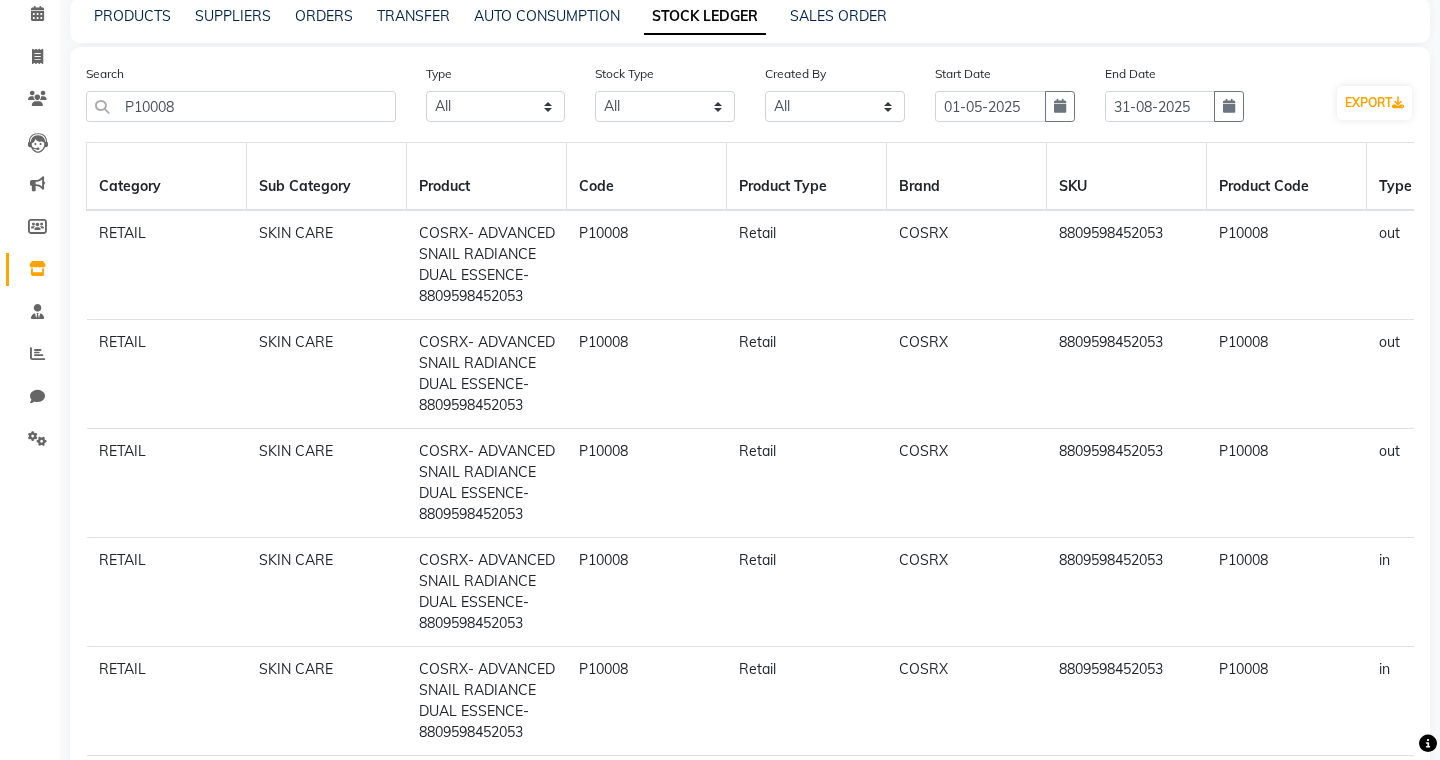 scroll, scrollTop: 179, scrollLeft: 0, axis: vertical 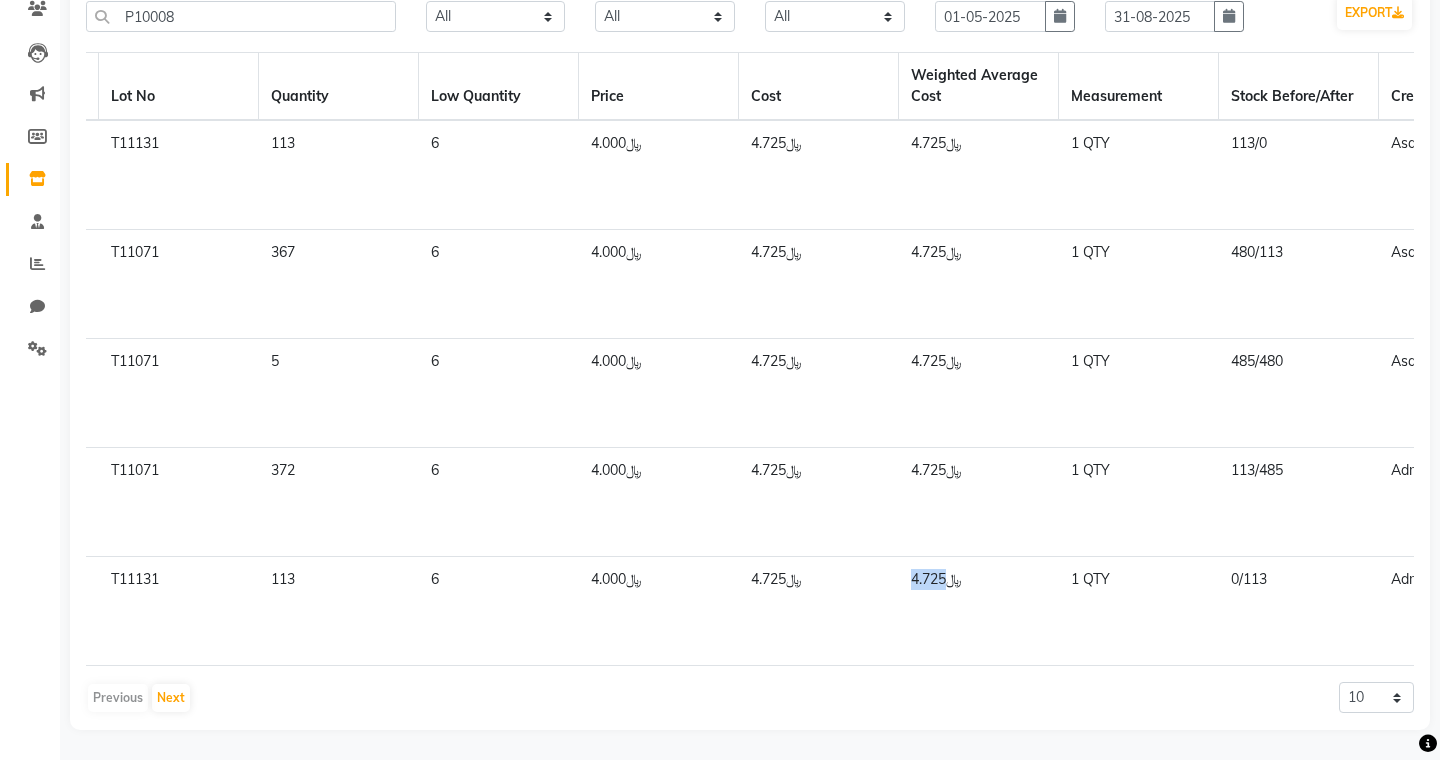 drag, startPoint x: 912, startPoint y: 577, endPoint x: 954, endPoint y: 577, distance: 42 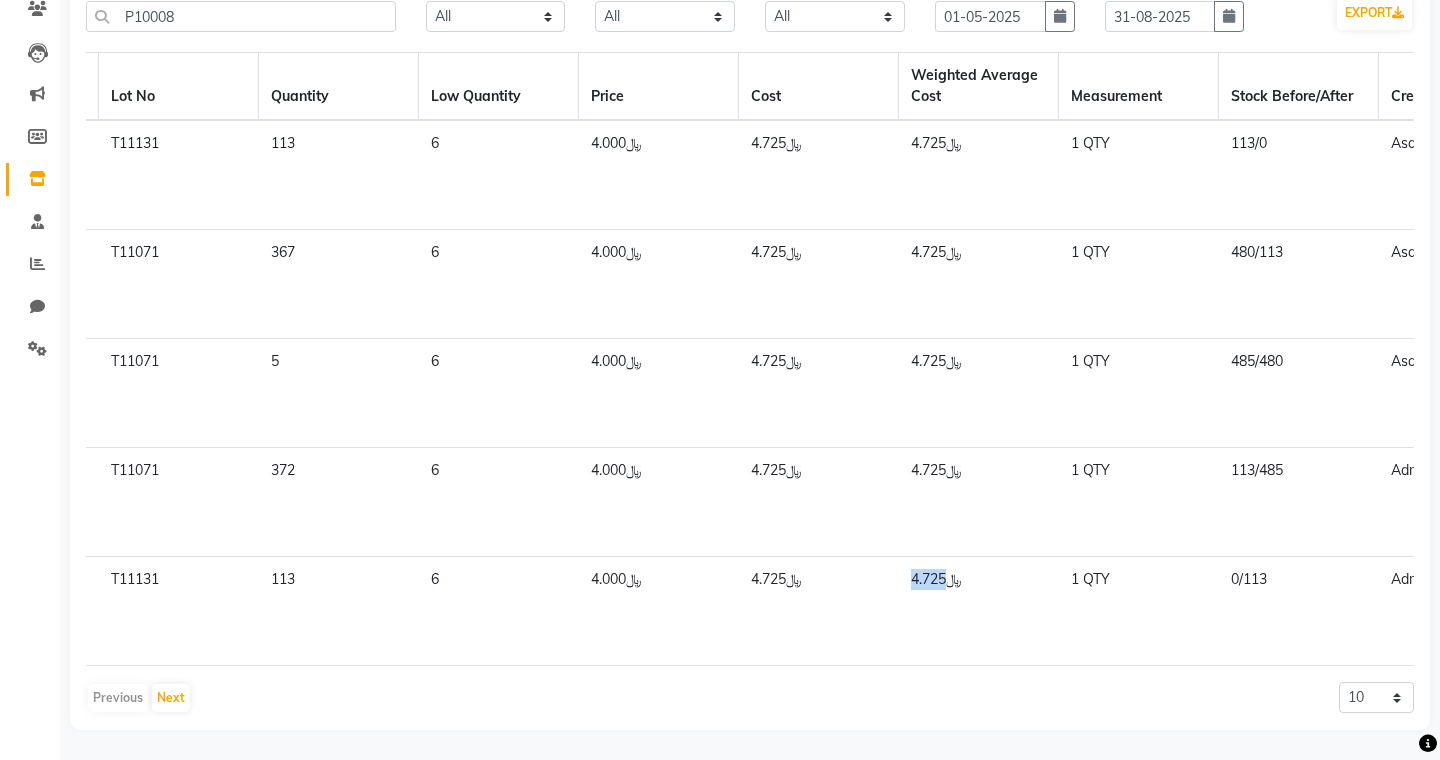 scroll, scrollTop: 0, scrollLeft: 0, axis: both 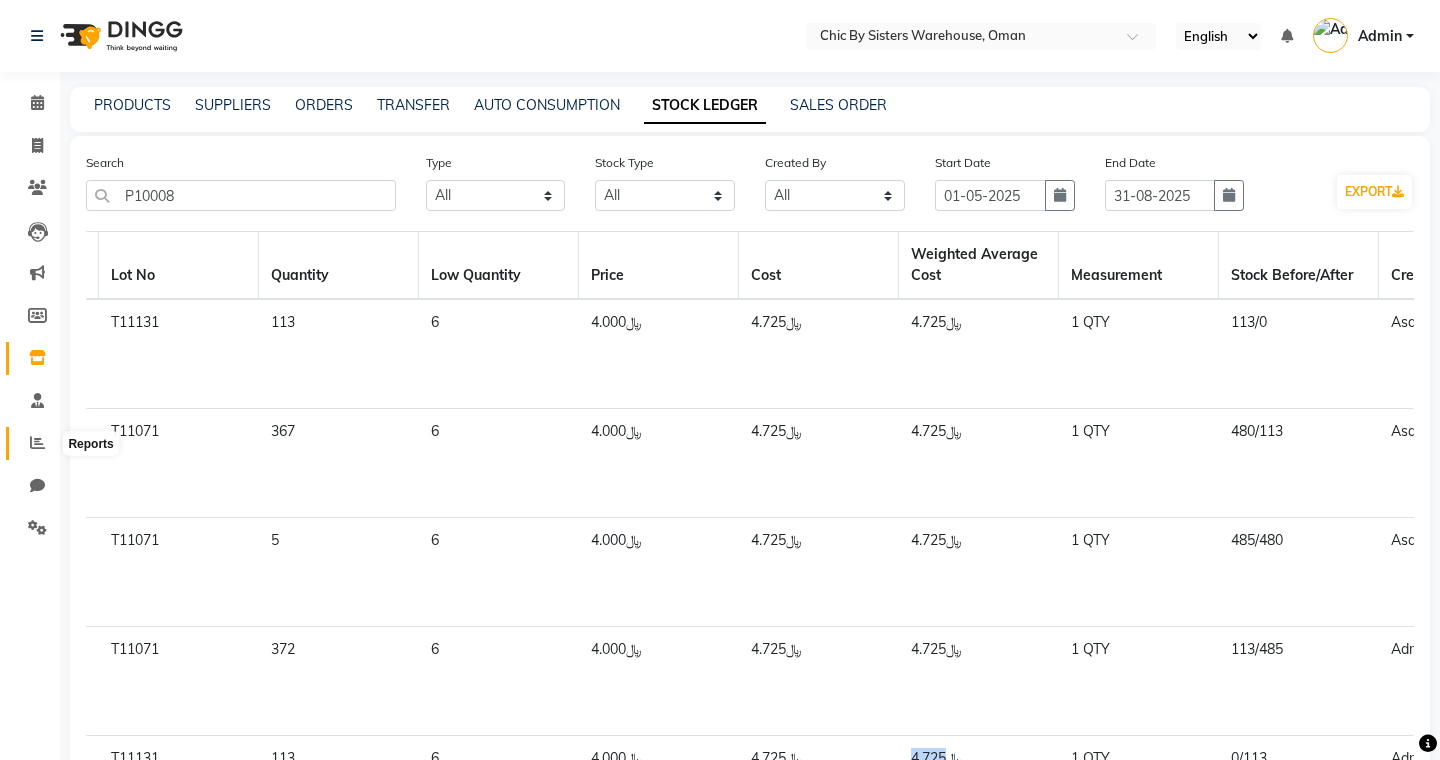click 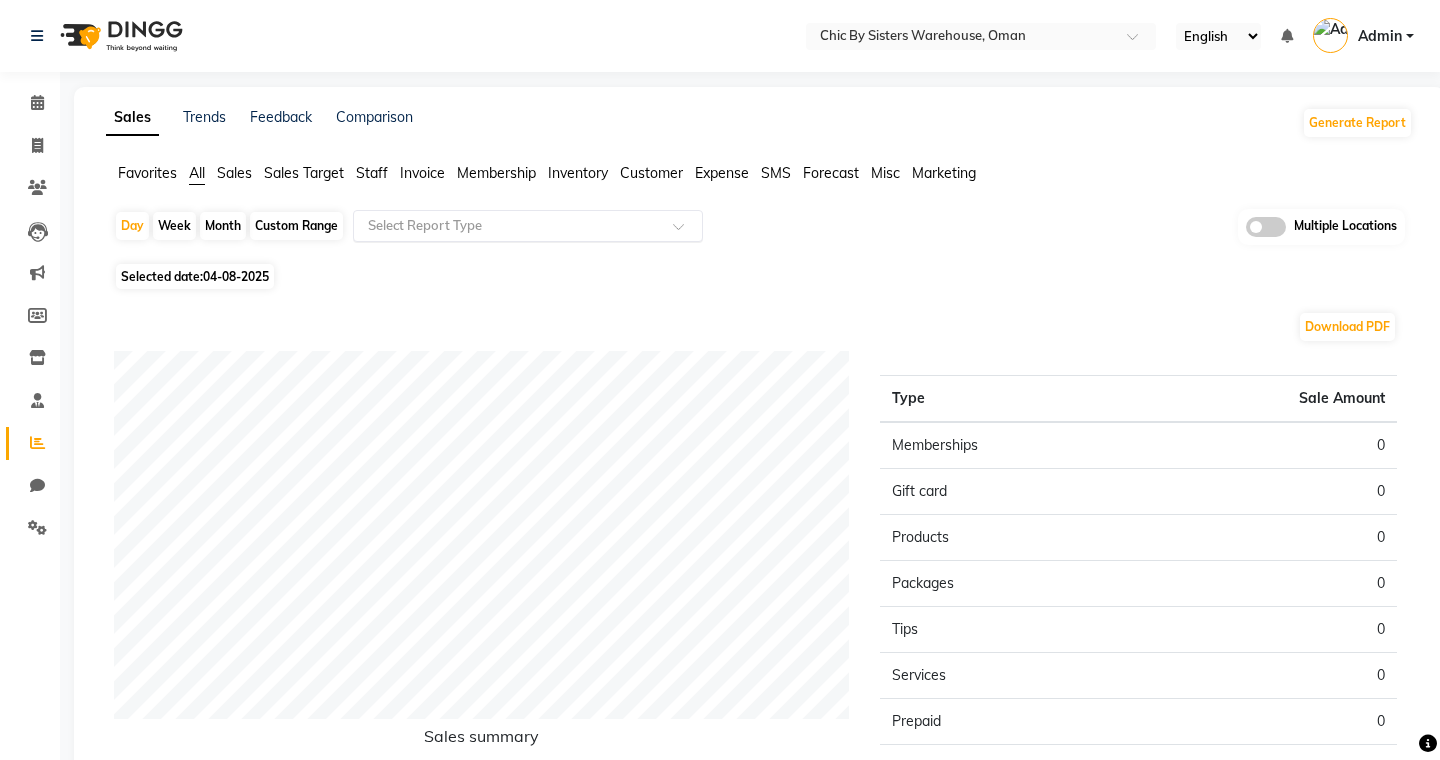 click 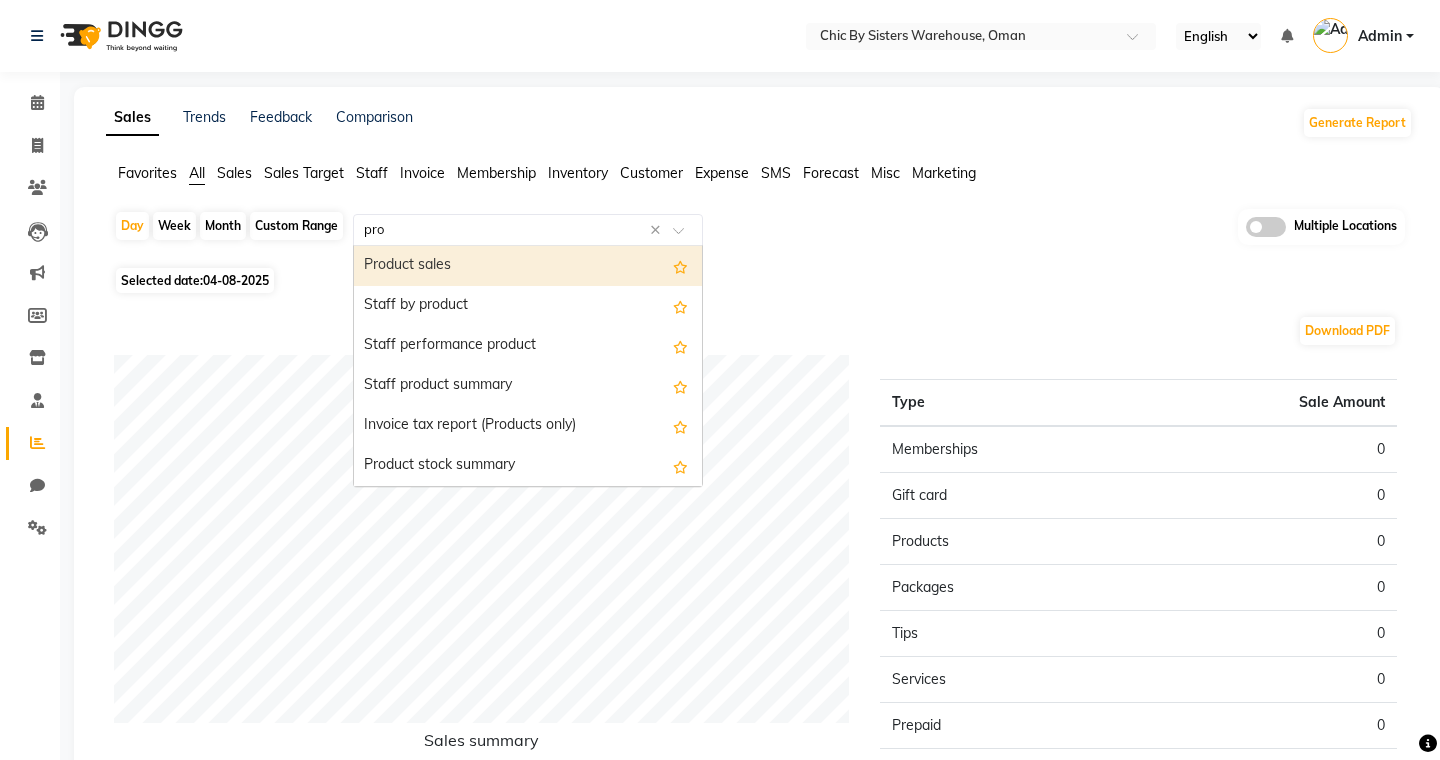 type on "prof" 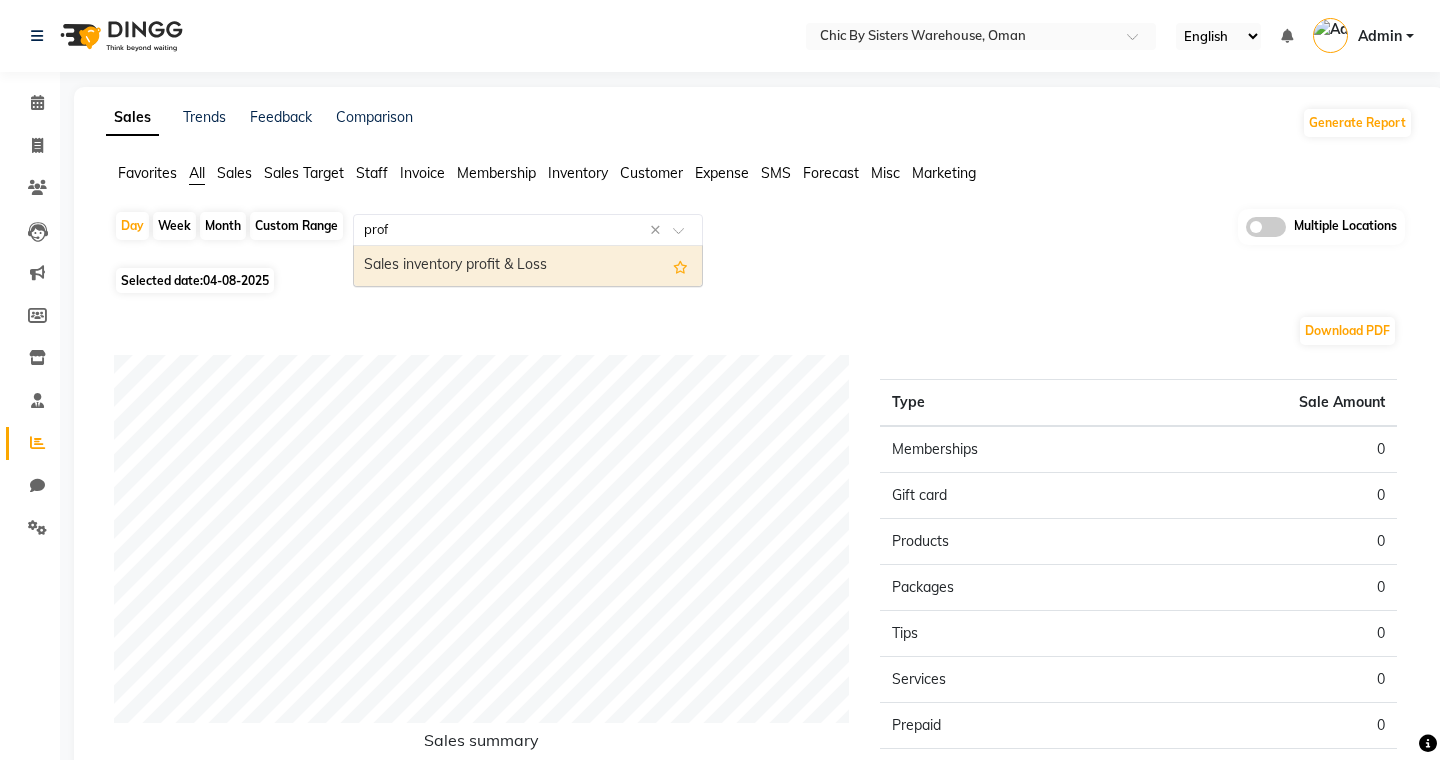 click on "Sales inventory profit & Loss" at bounding box center [528, 266] 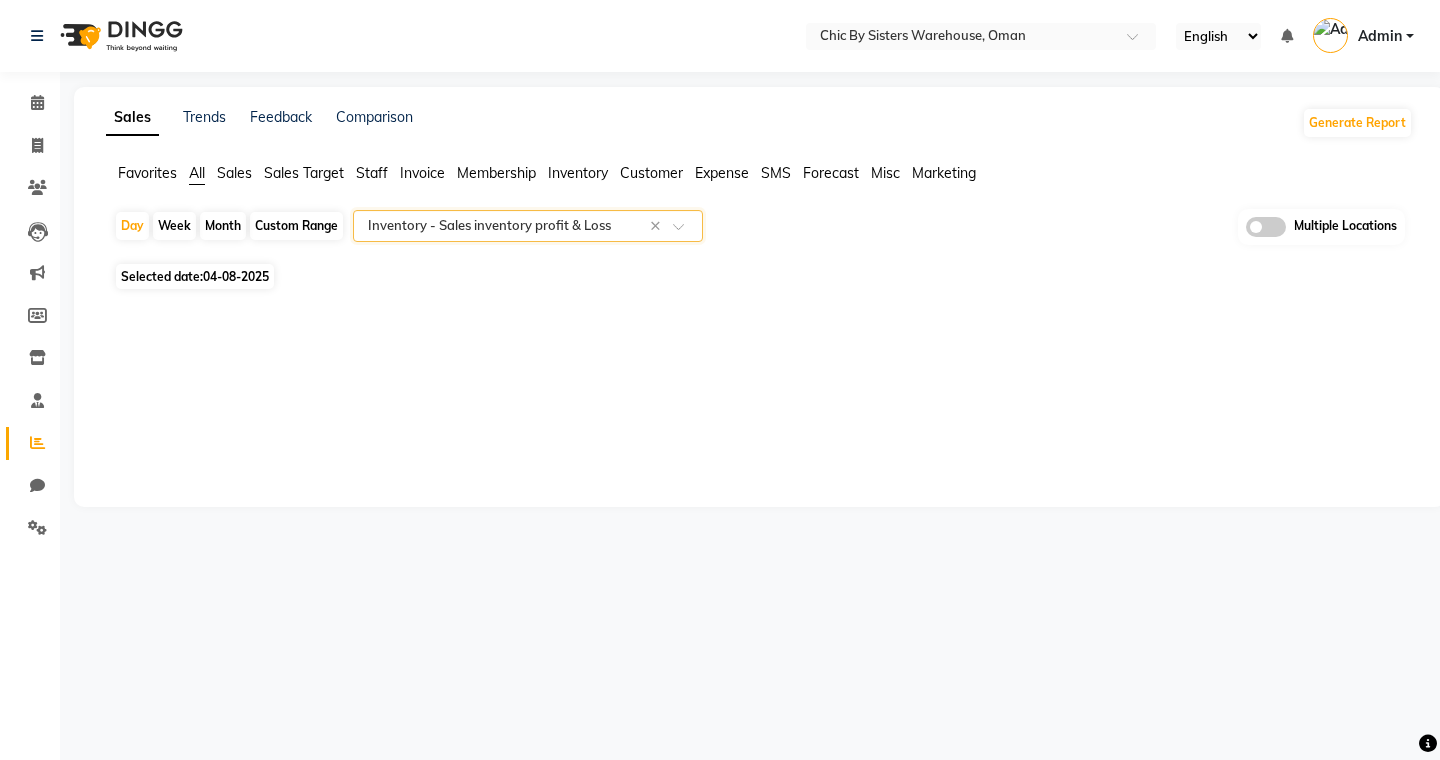click on "Custom Range" 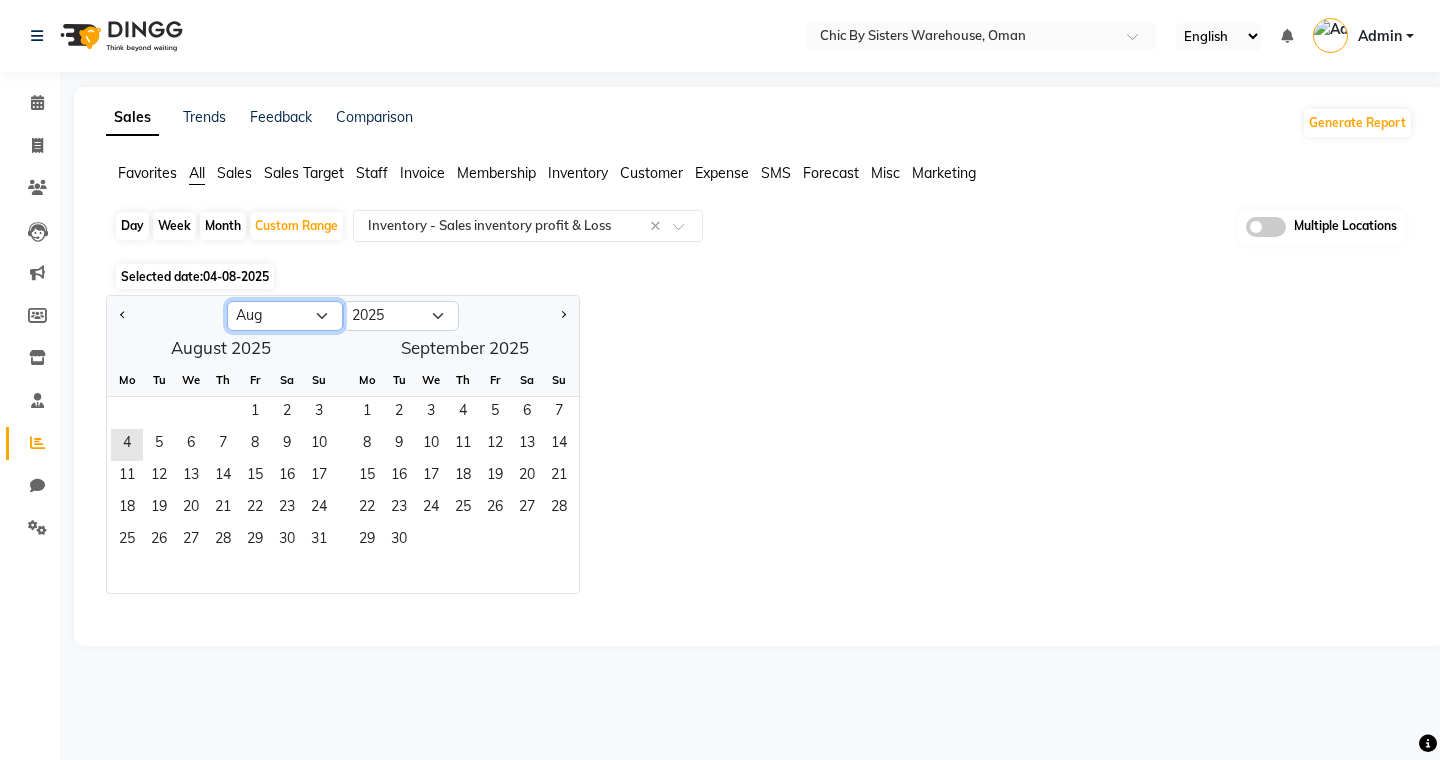 click on "Jan Feb Mar Apr May Jun Jul Aug Sep Oct Nov Dec" 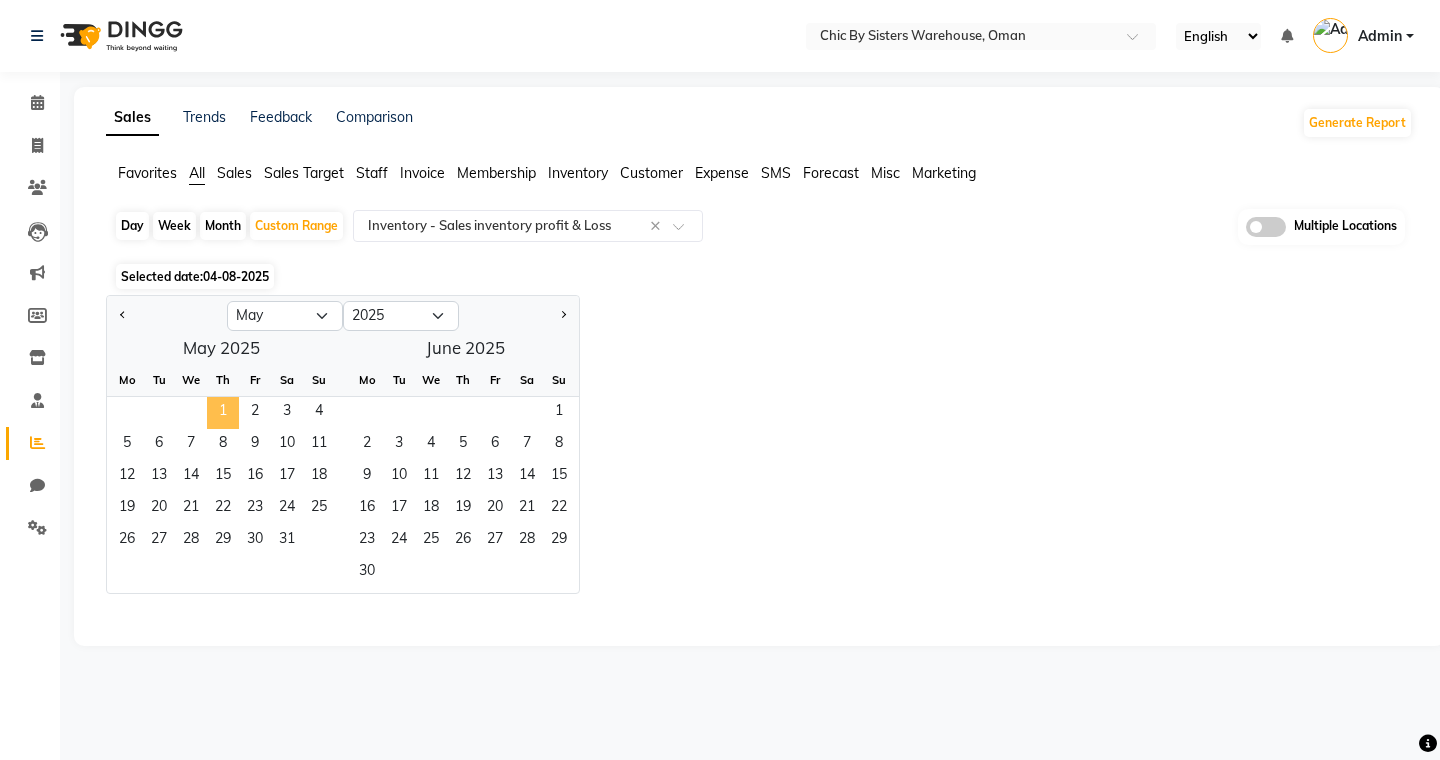 click on "1" 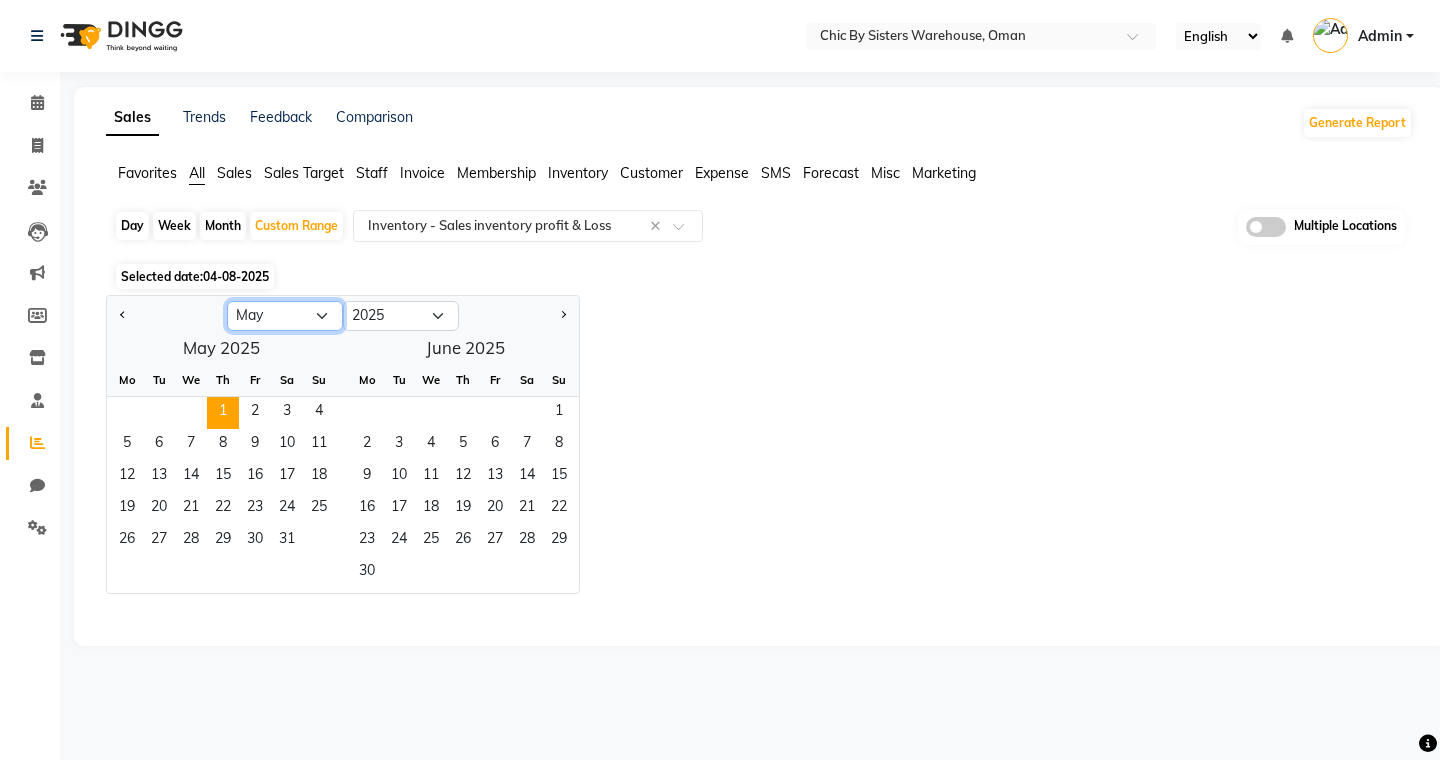 click on "Jan Feb Mar Apr May Jun Jul Aug Sep Oct Nov Dec" 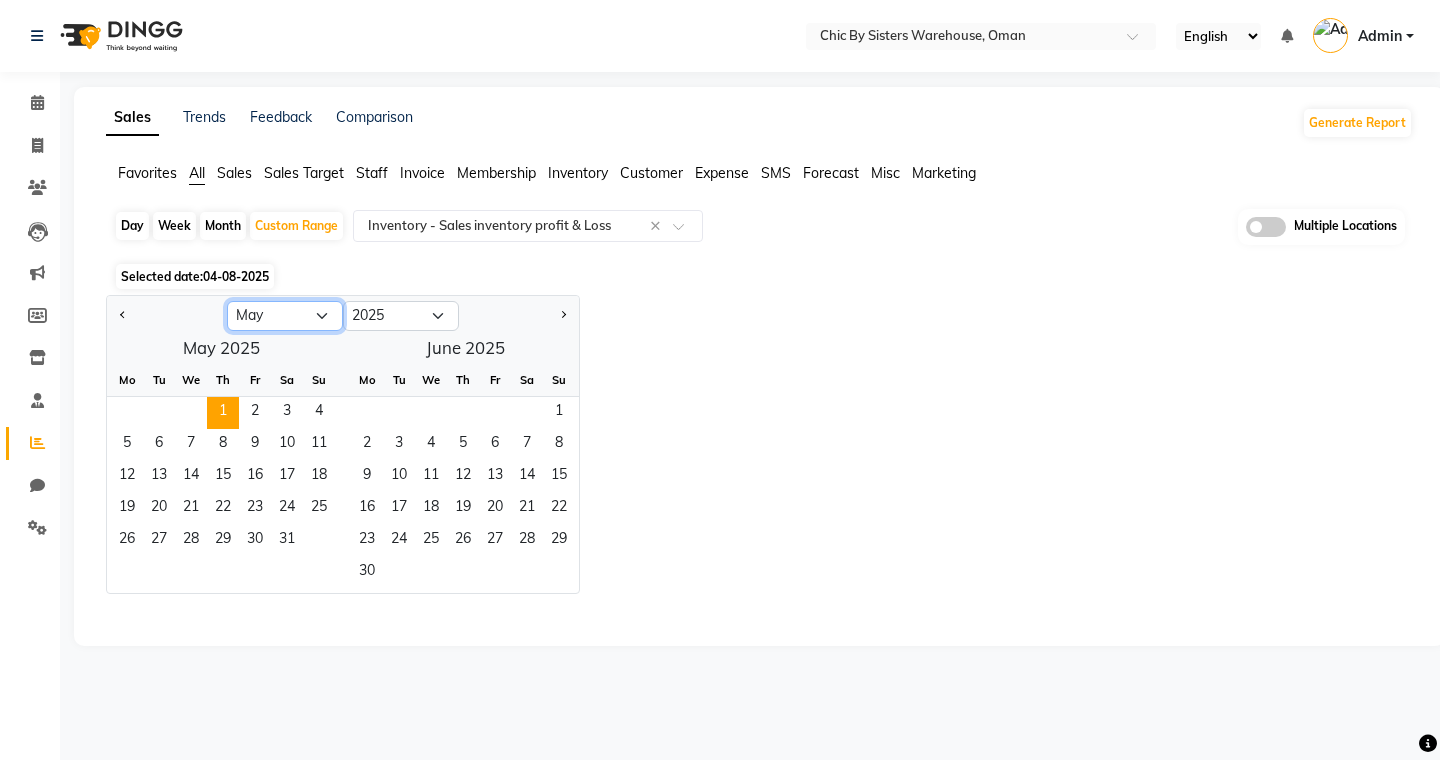 select on "7" 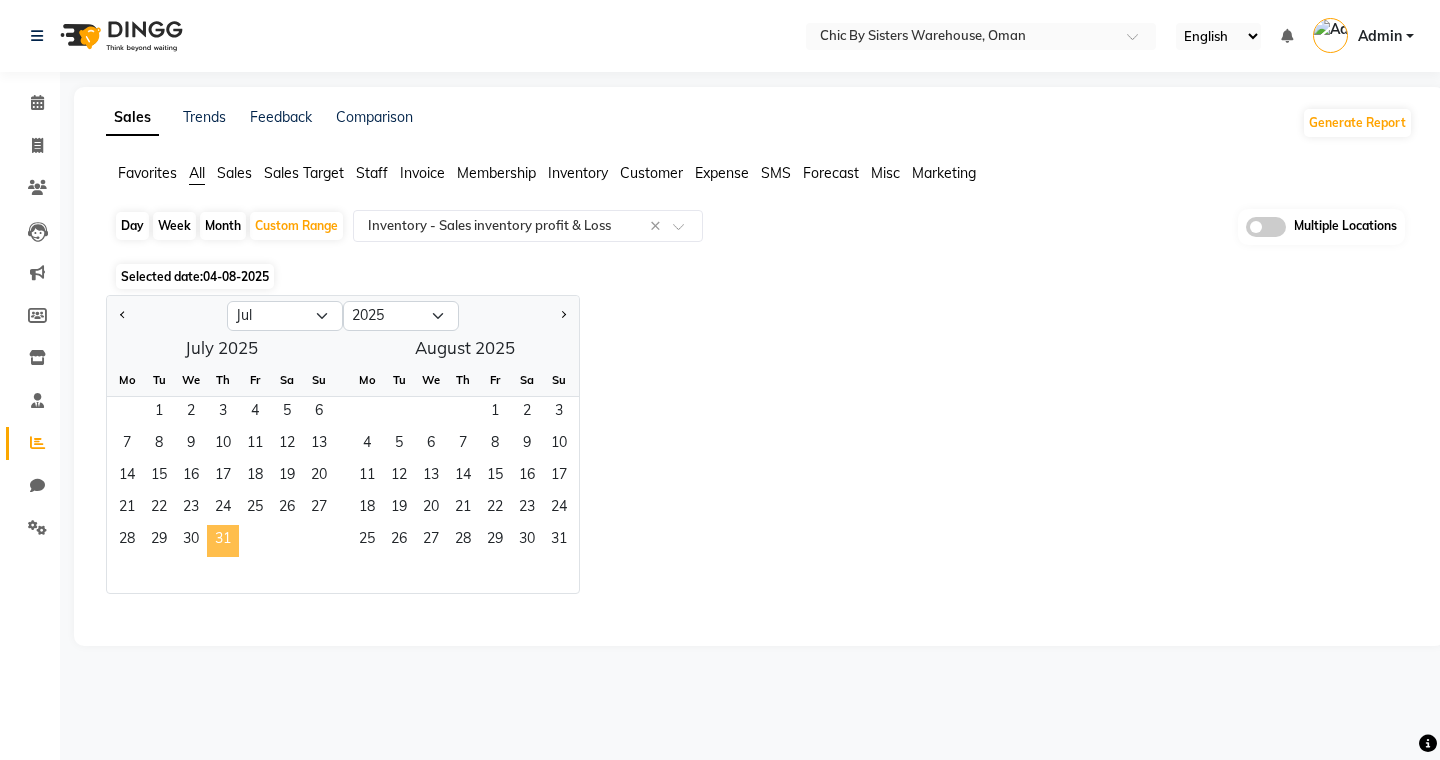click on "31" 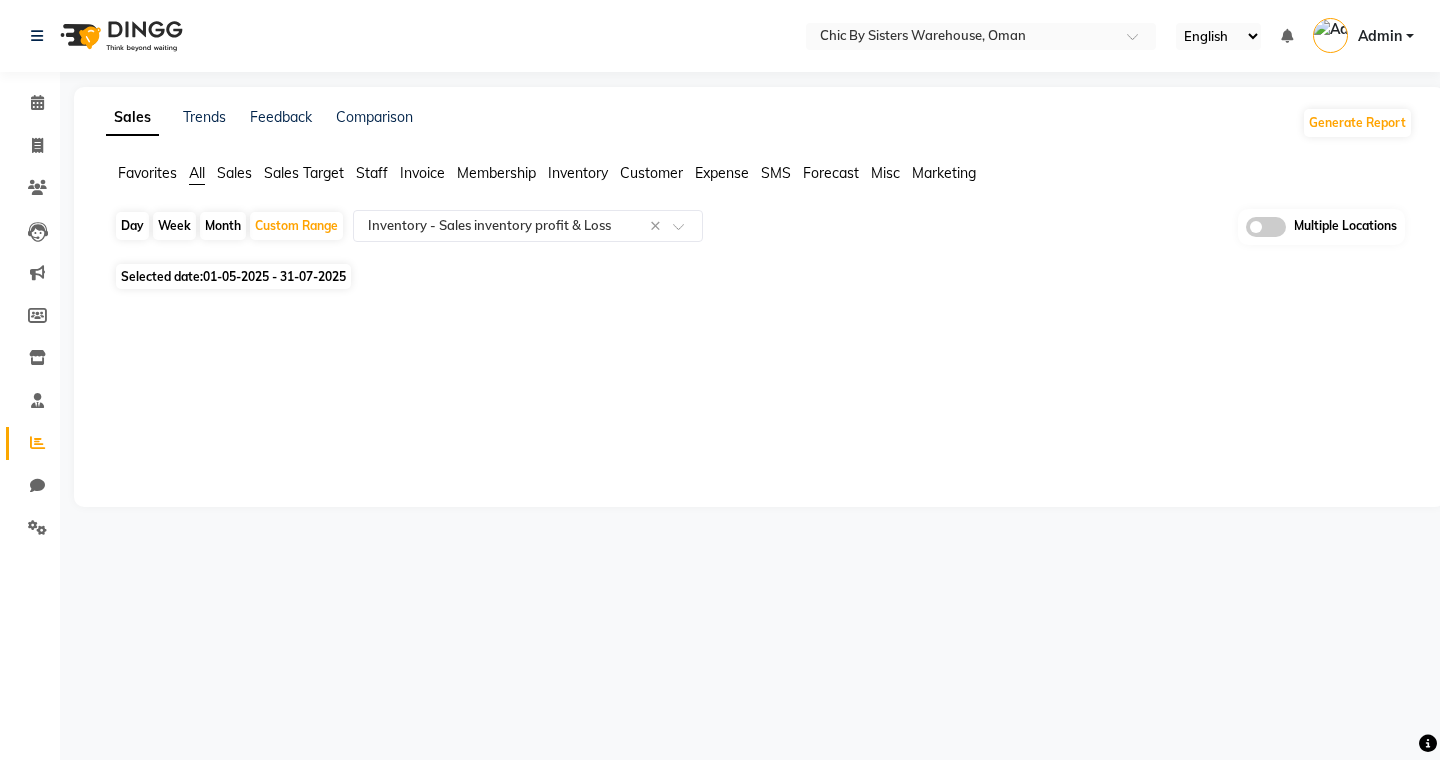 click 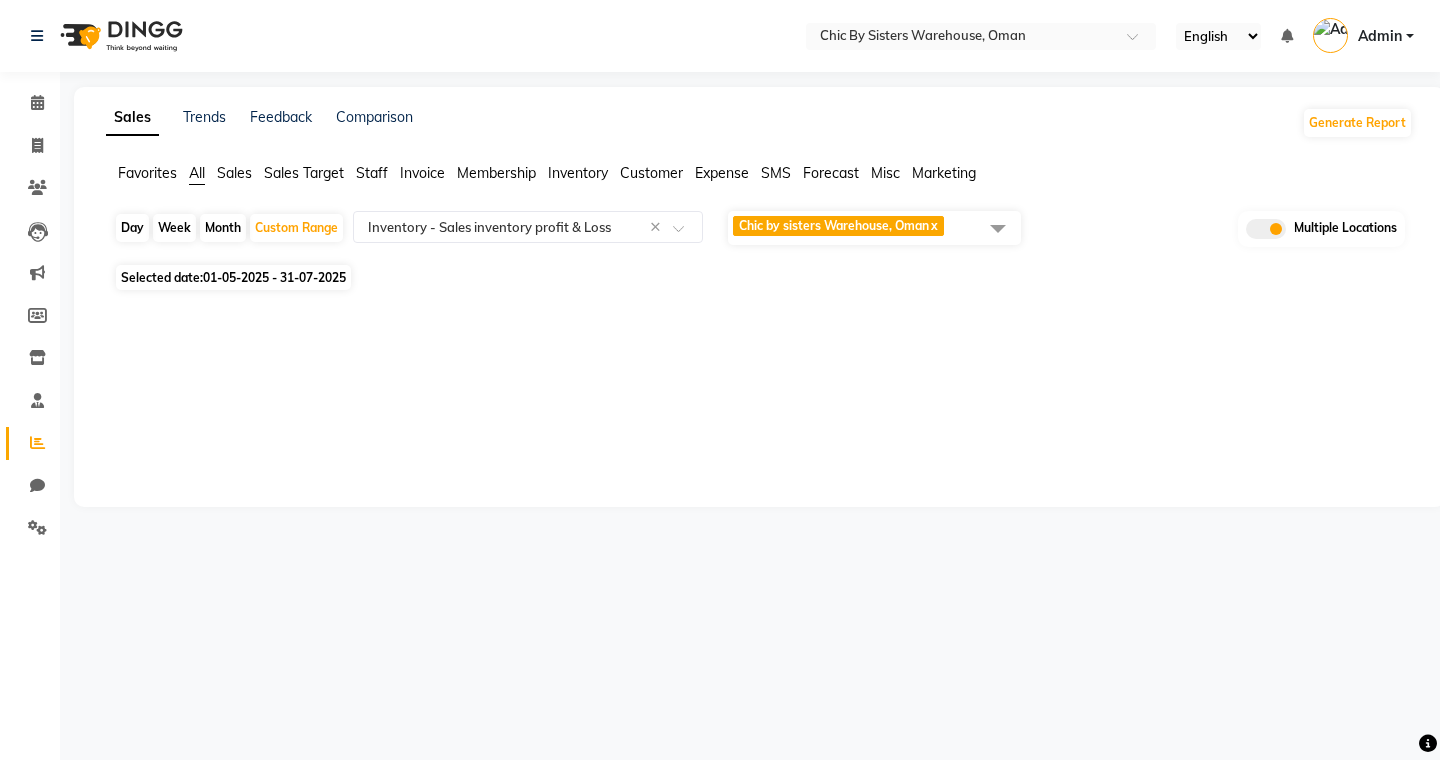click on "Chic by sisters Warehouse, [COUNTRY] x" 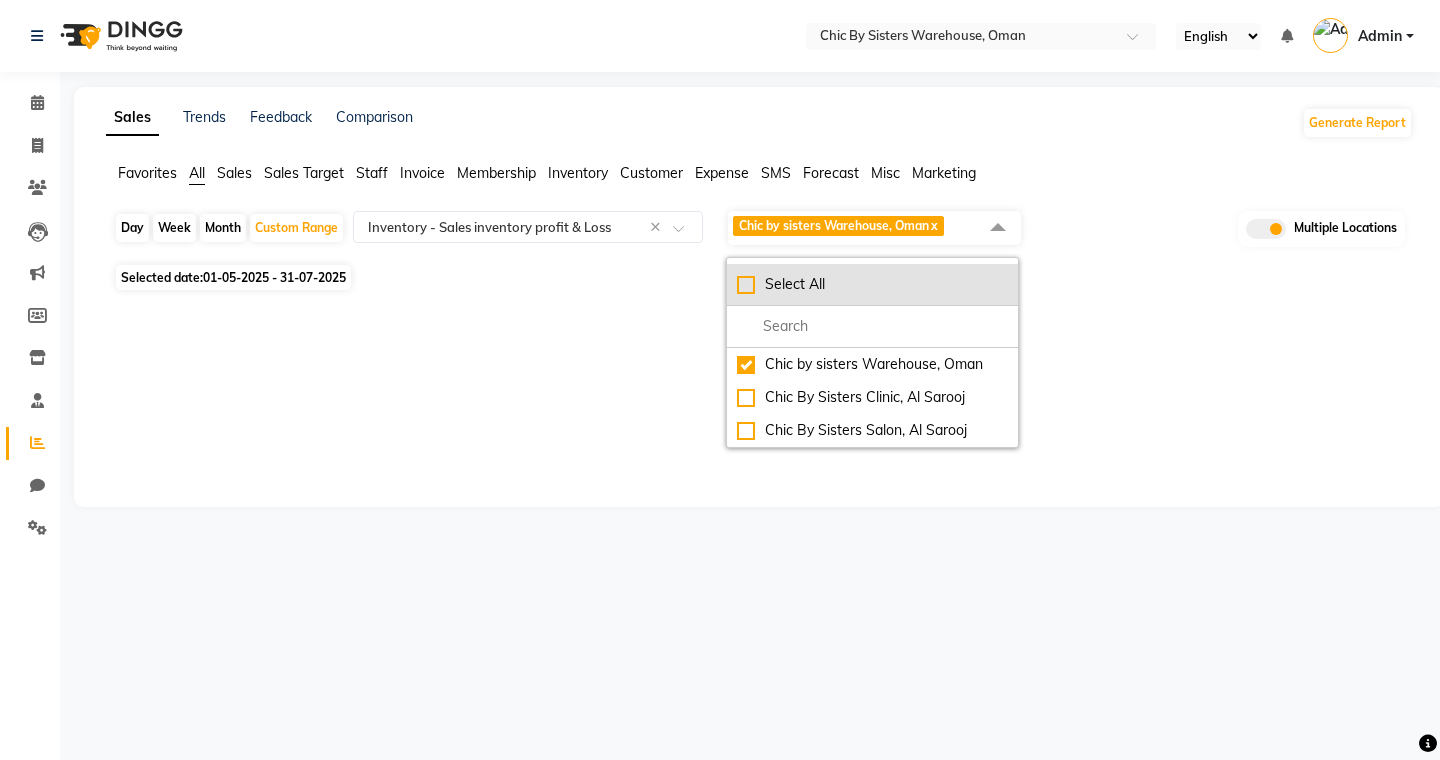 click on "Select All" 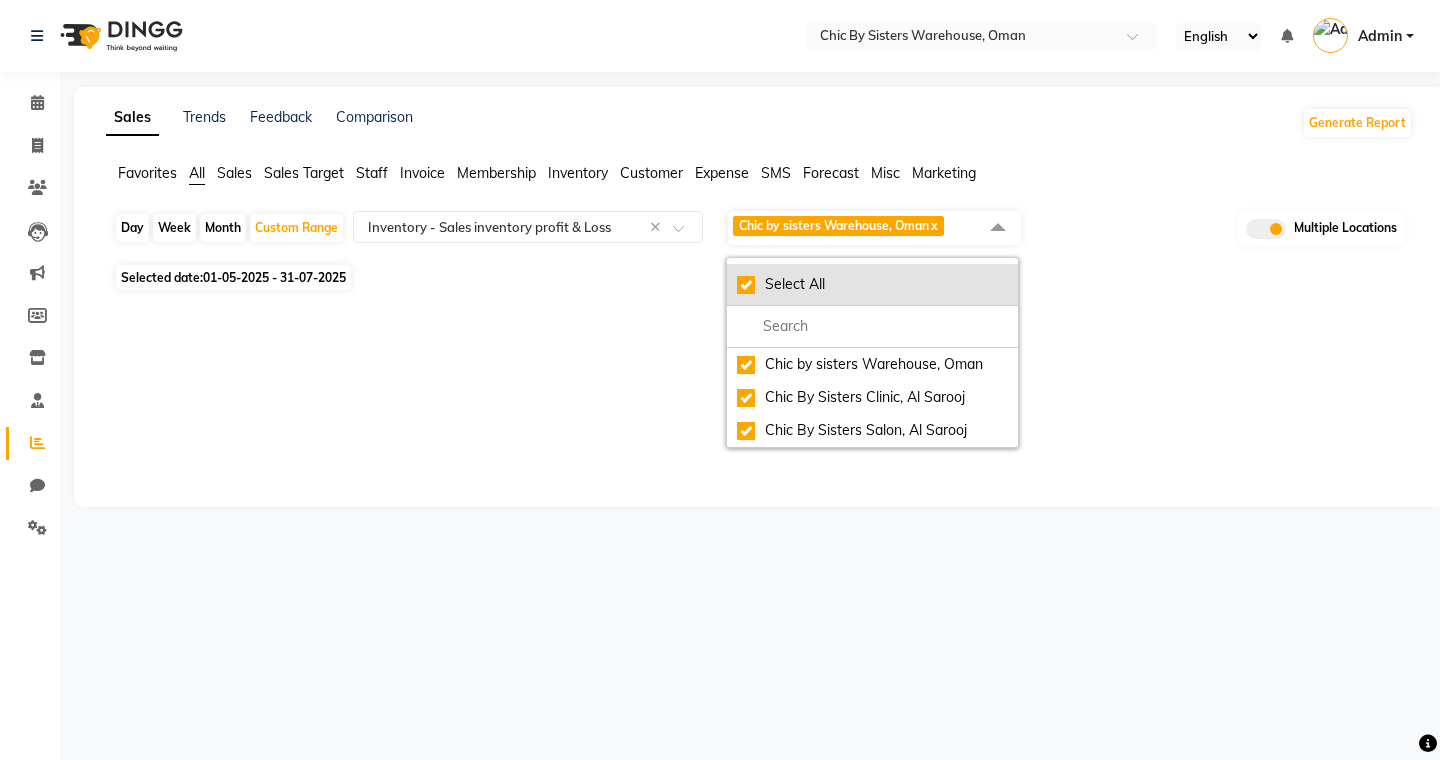 checkbox on "true" 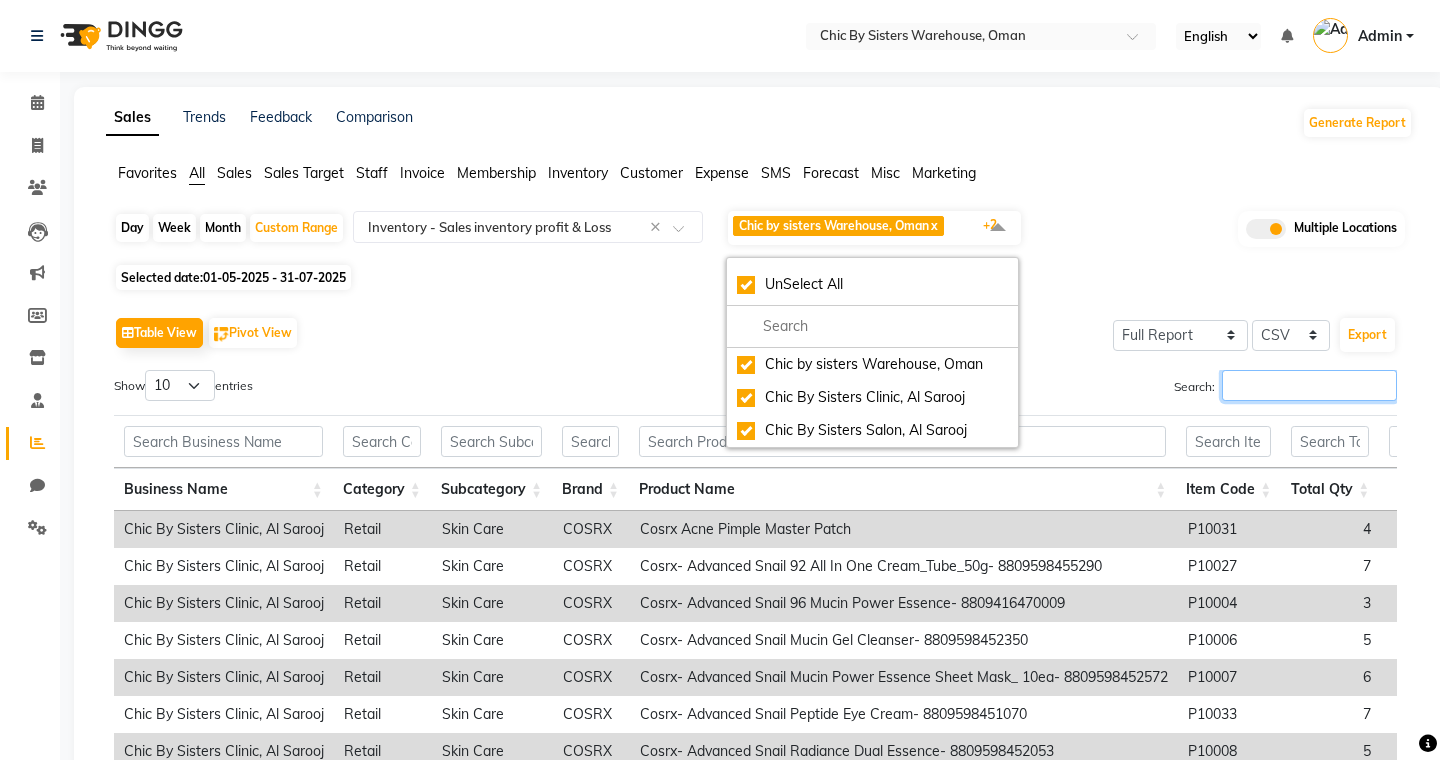 click on "Search:" at bounding box center [1309, 385] 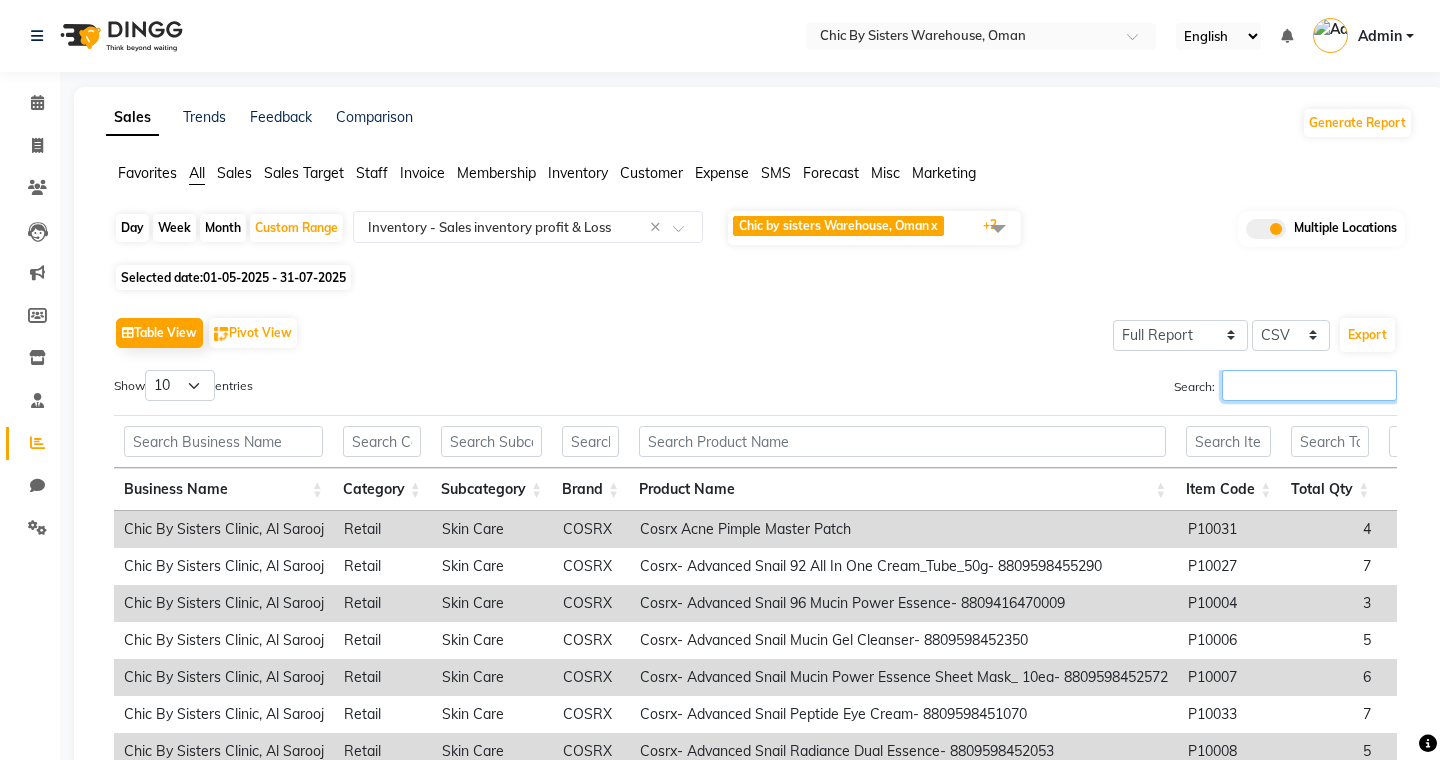paste on "P10008" 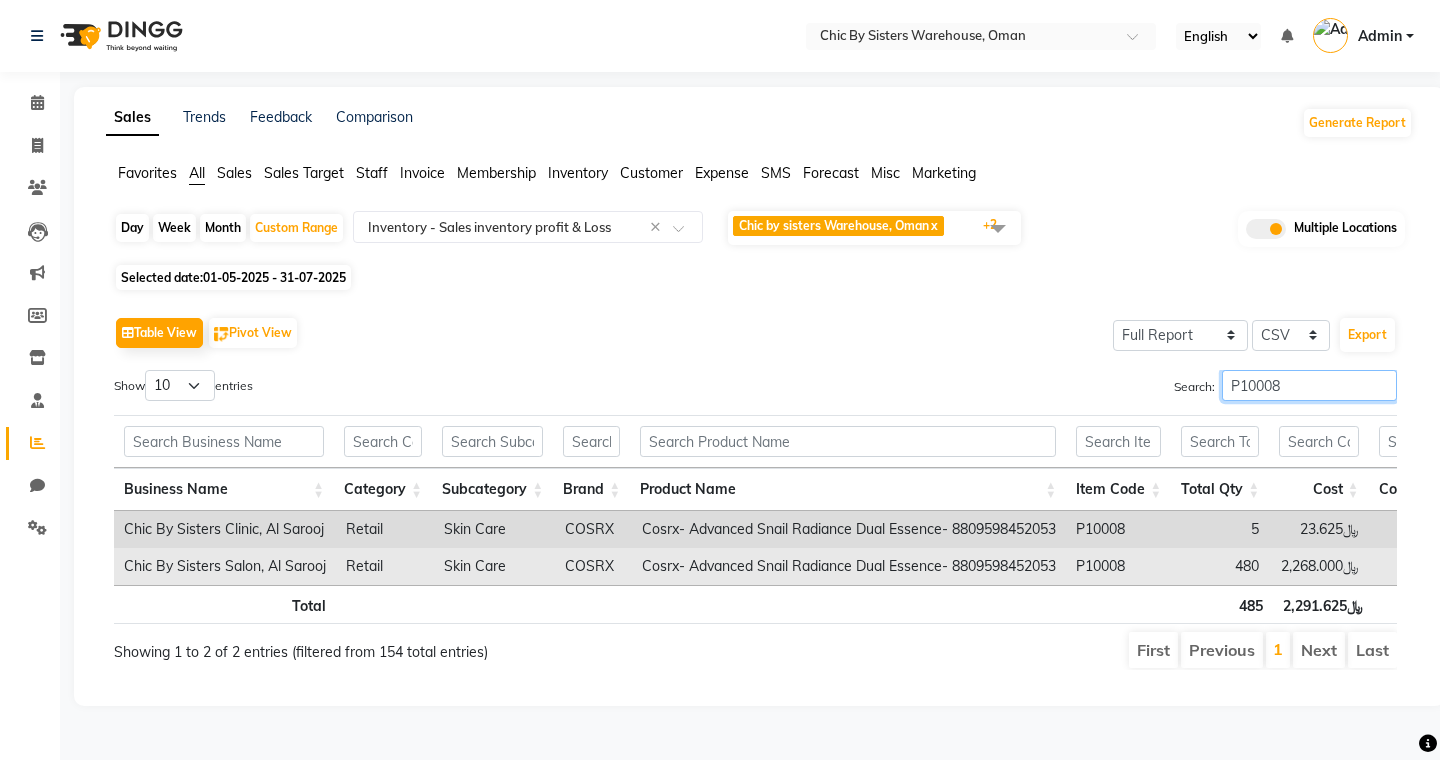 scroll, scrollTop: 0, scrollLeft: 307, axis: horizontal 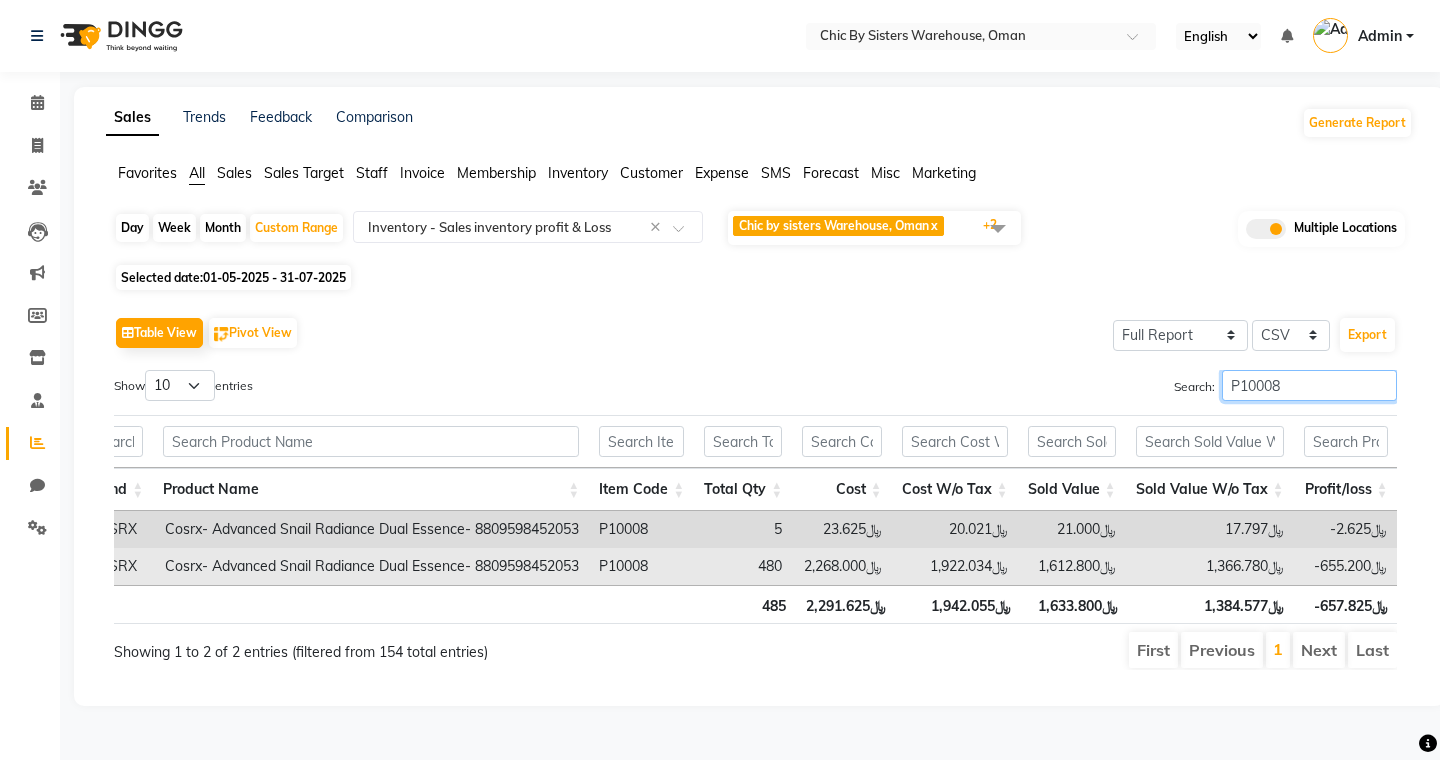 type on "P10008" 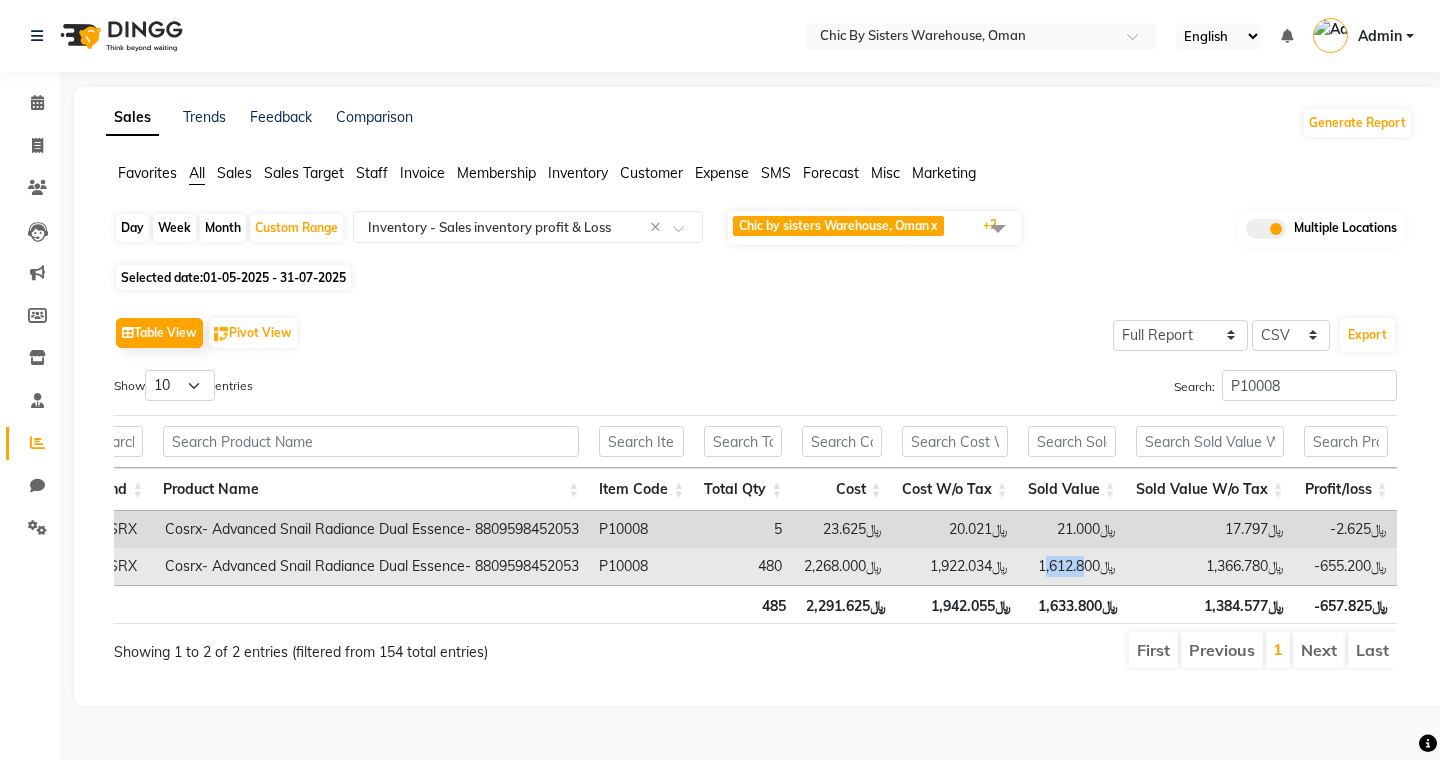 drag, startPoint x: 1043, startPoint y: 569, endPoint x: 1089, endPoint y: 565, distance: 46.173584 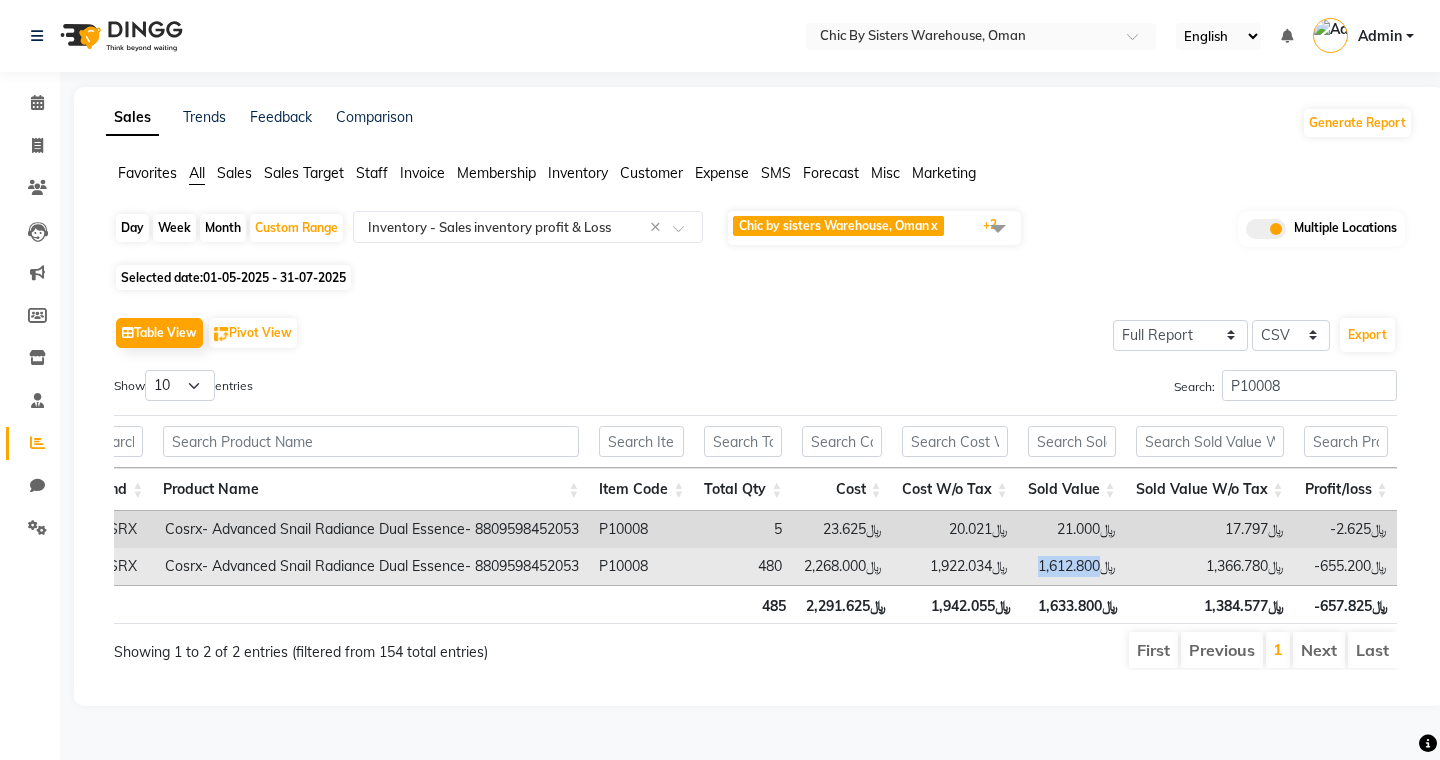 click on "﷼1,612.800" at bounding box center (1072, 566) 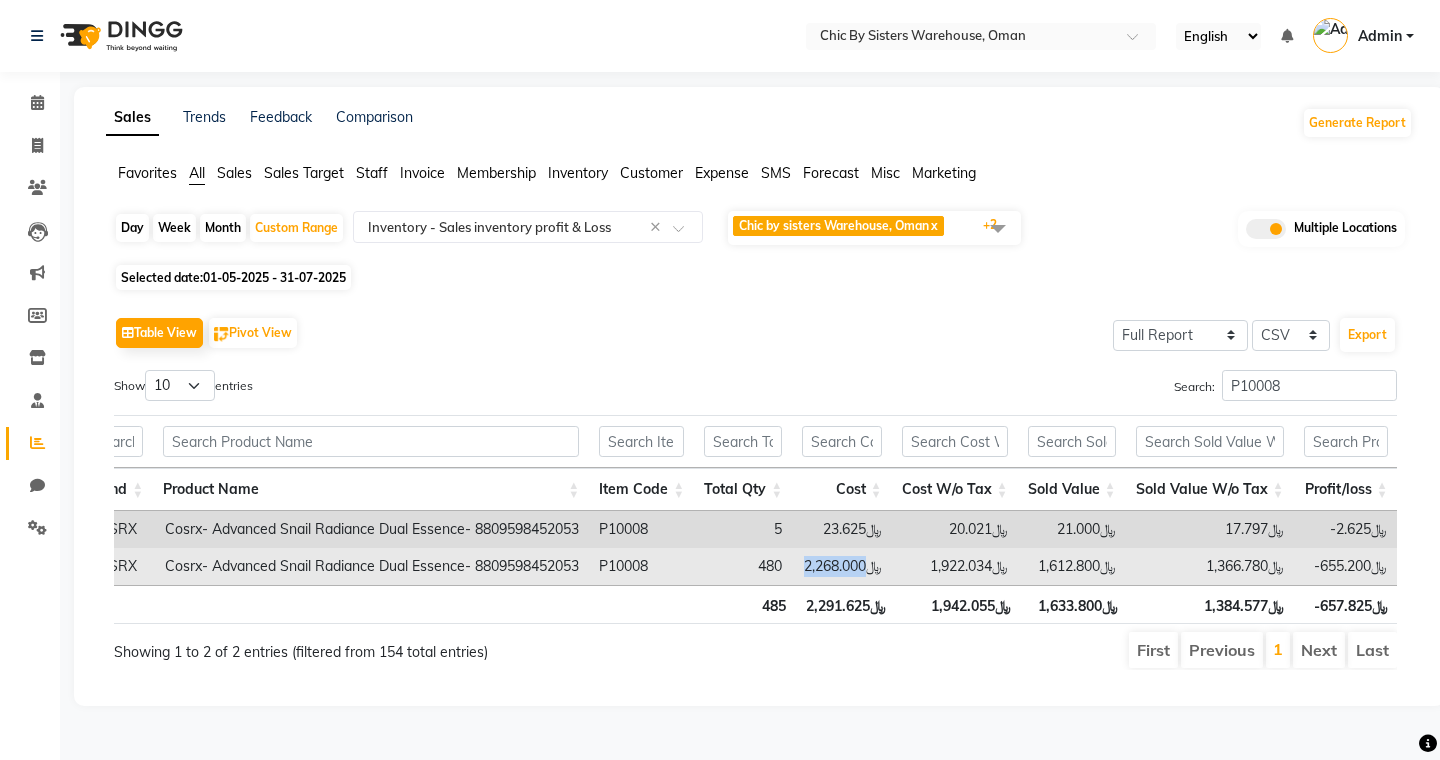 drag, startPoint x: 806, startPoint y: 565, endPoint x: 876, endPoint y: 564, distance: 70.00714 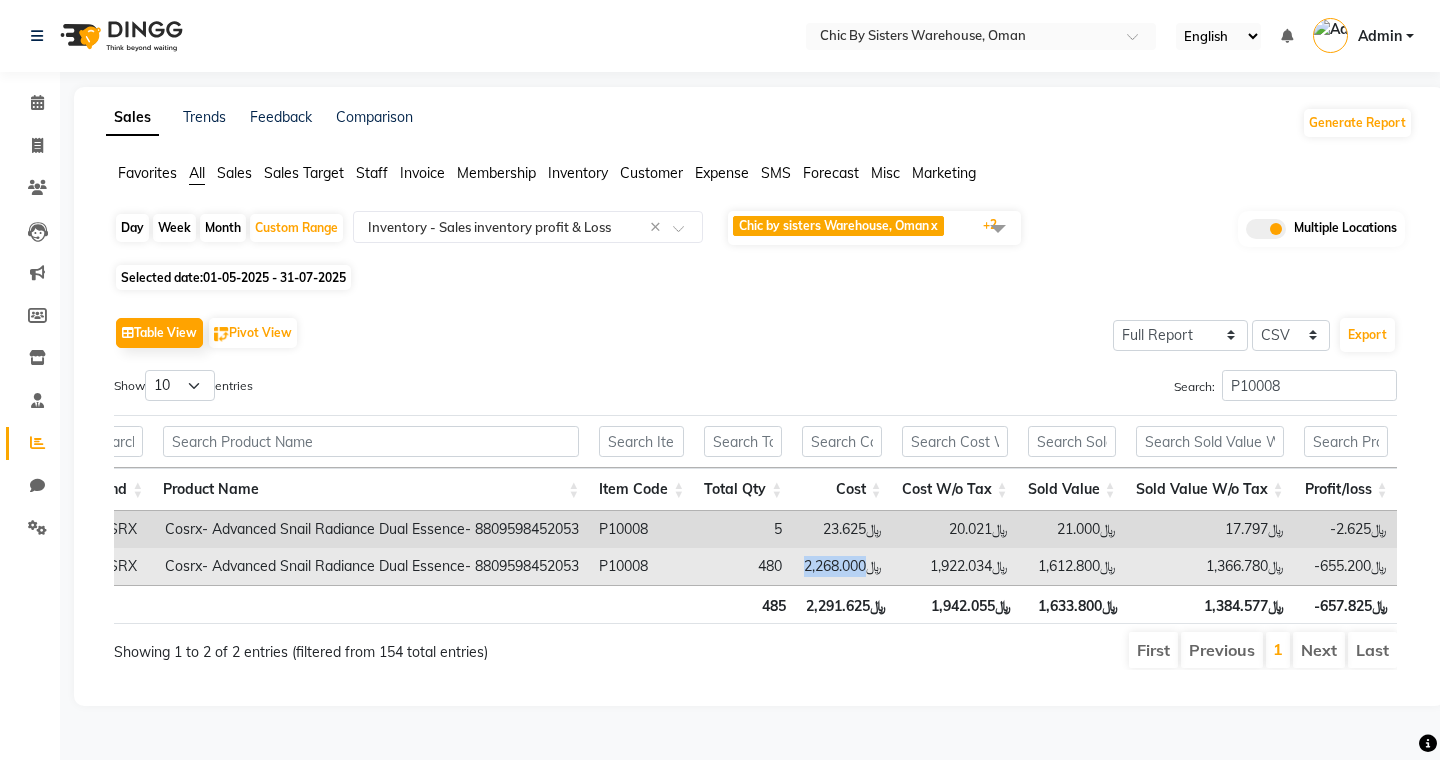 click on "﷼2,268.000" at bounding box center (842, 566) 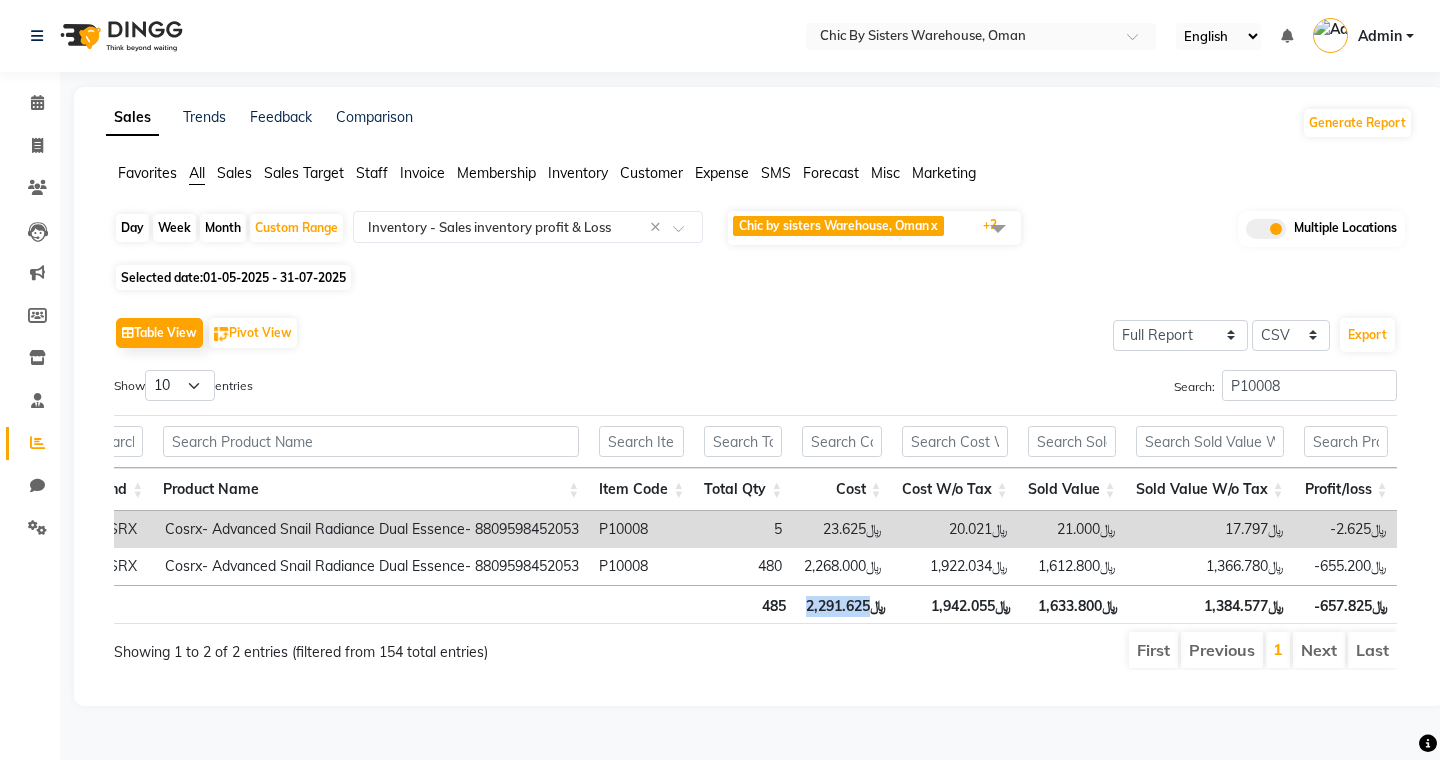 drag, startPoint x: 805, startPoint y: 609, endPoint x: 875, endPoint y: 609, distance: 70 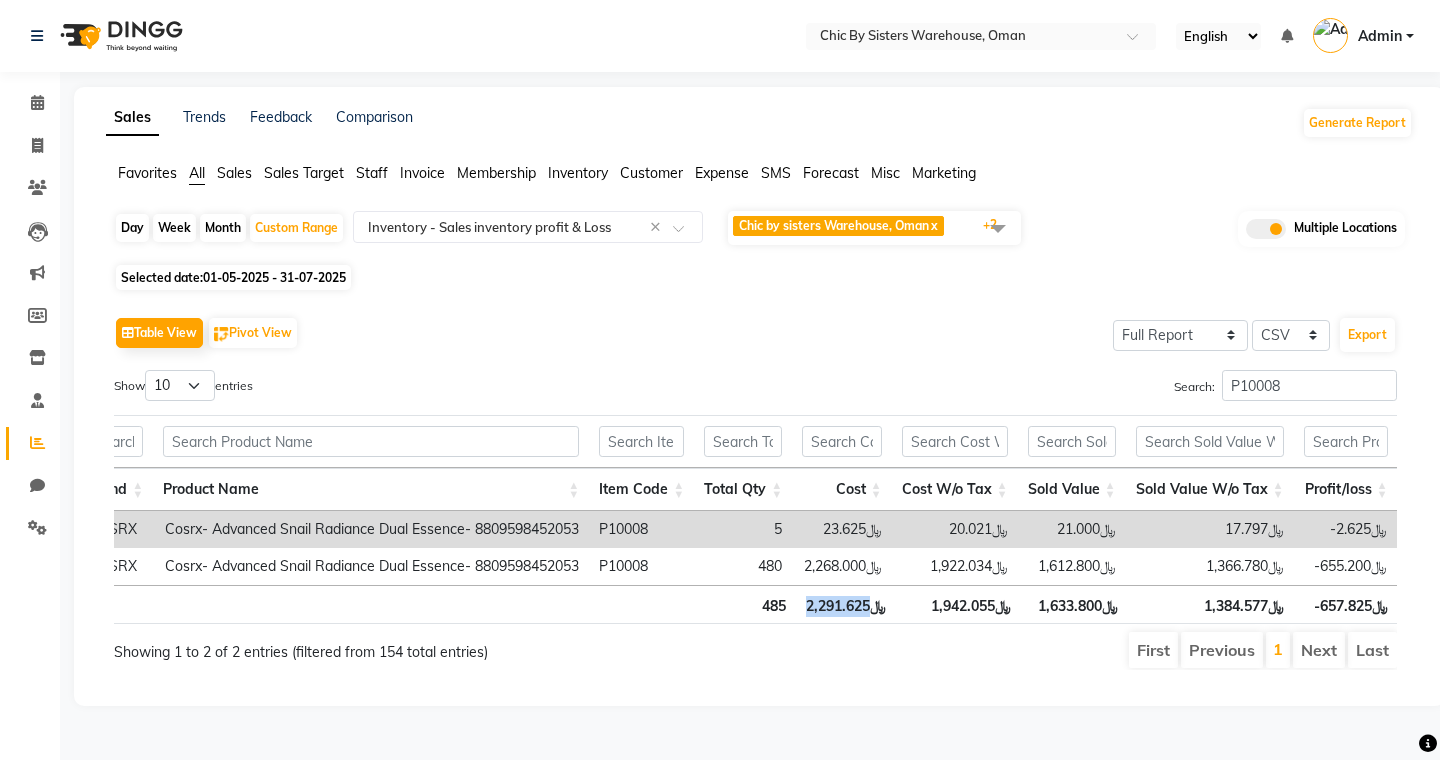 click on "﷼2,291.625" at bounding box center [846, 604] 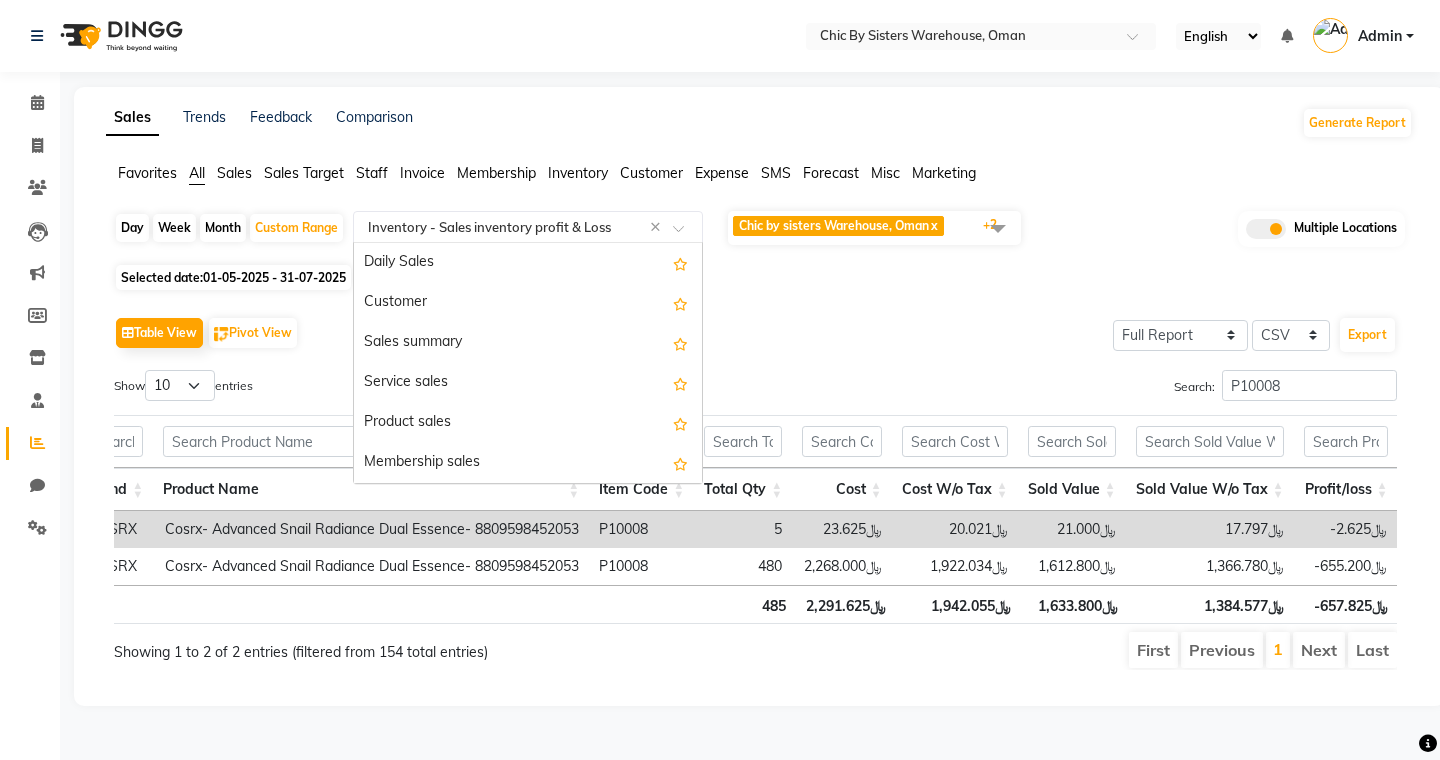 click 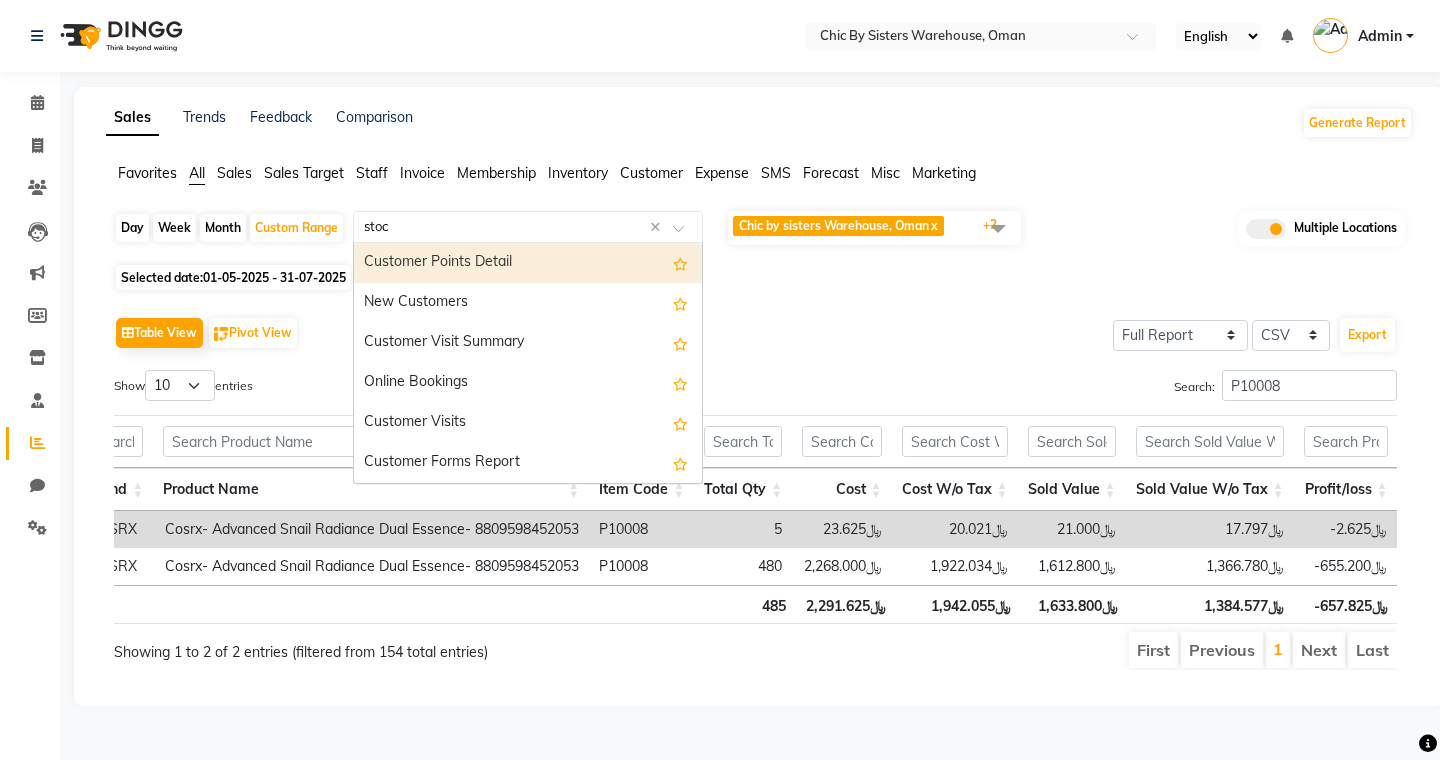 scroll, scrollTop: 0, scrollLeft: 0, axis: both 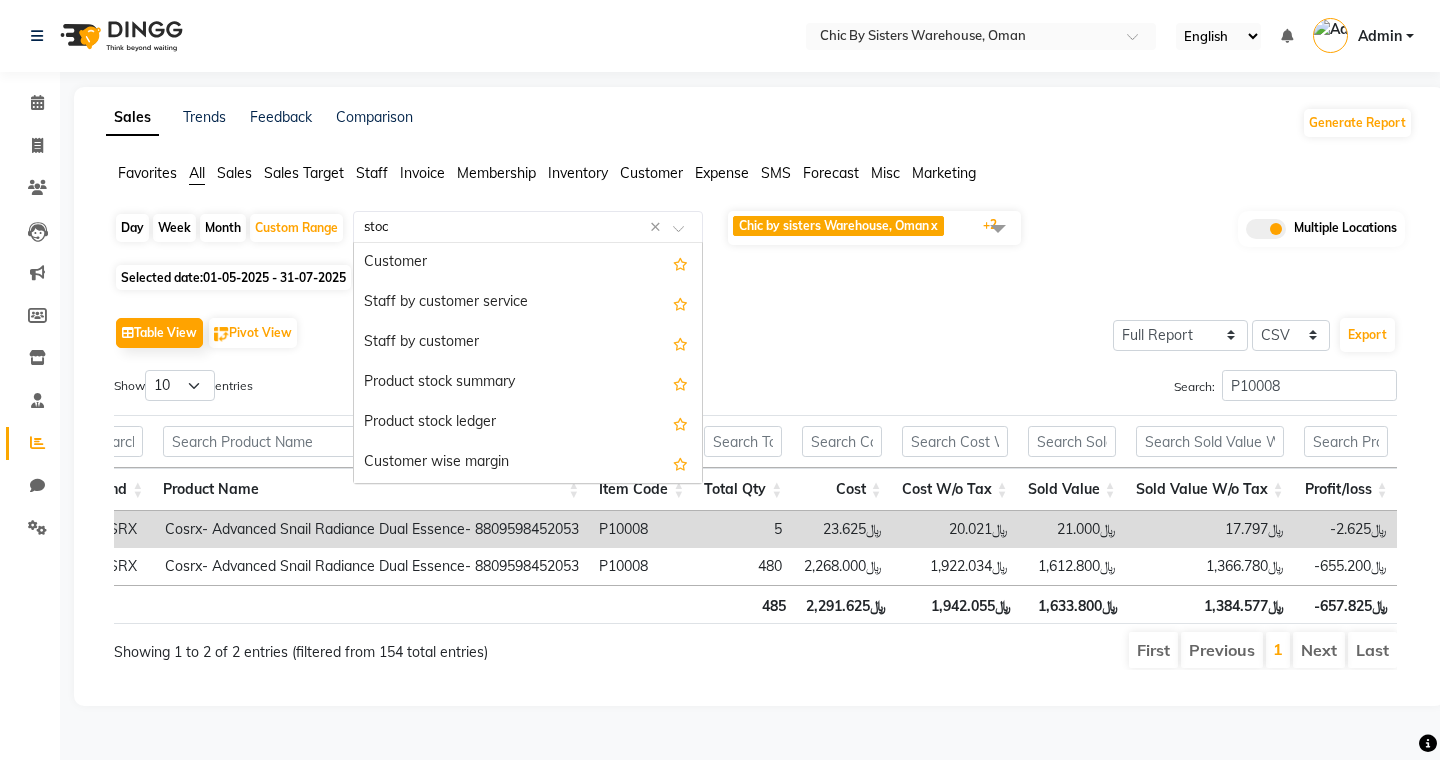 type on "stock" 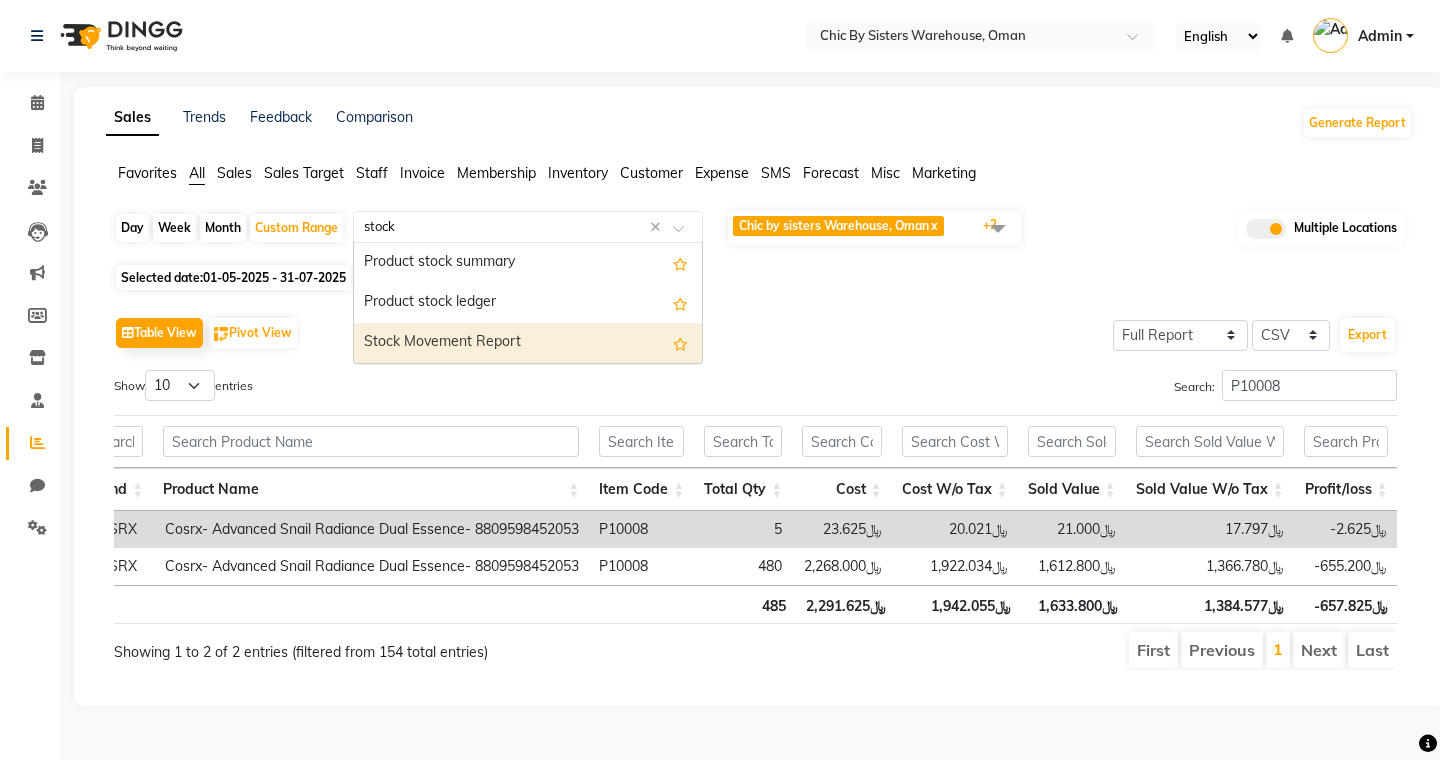 click on "Stock Movement Report" at bounding box center [528, 343] 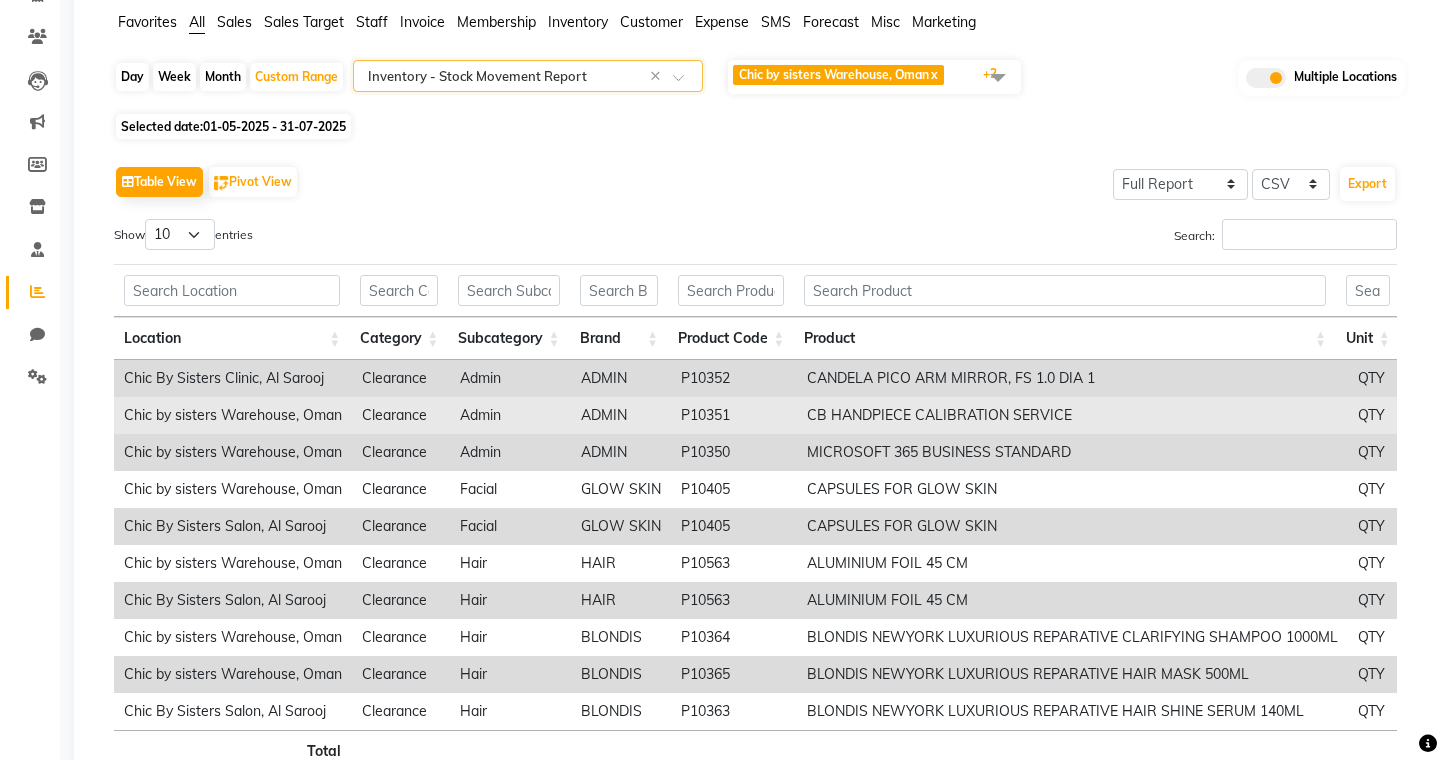 scroll, scrollTop: 203, scrollLeft: 0, axis: vertical 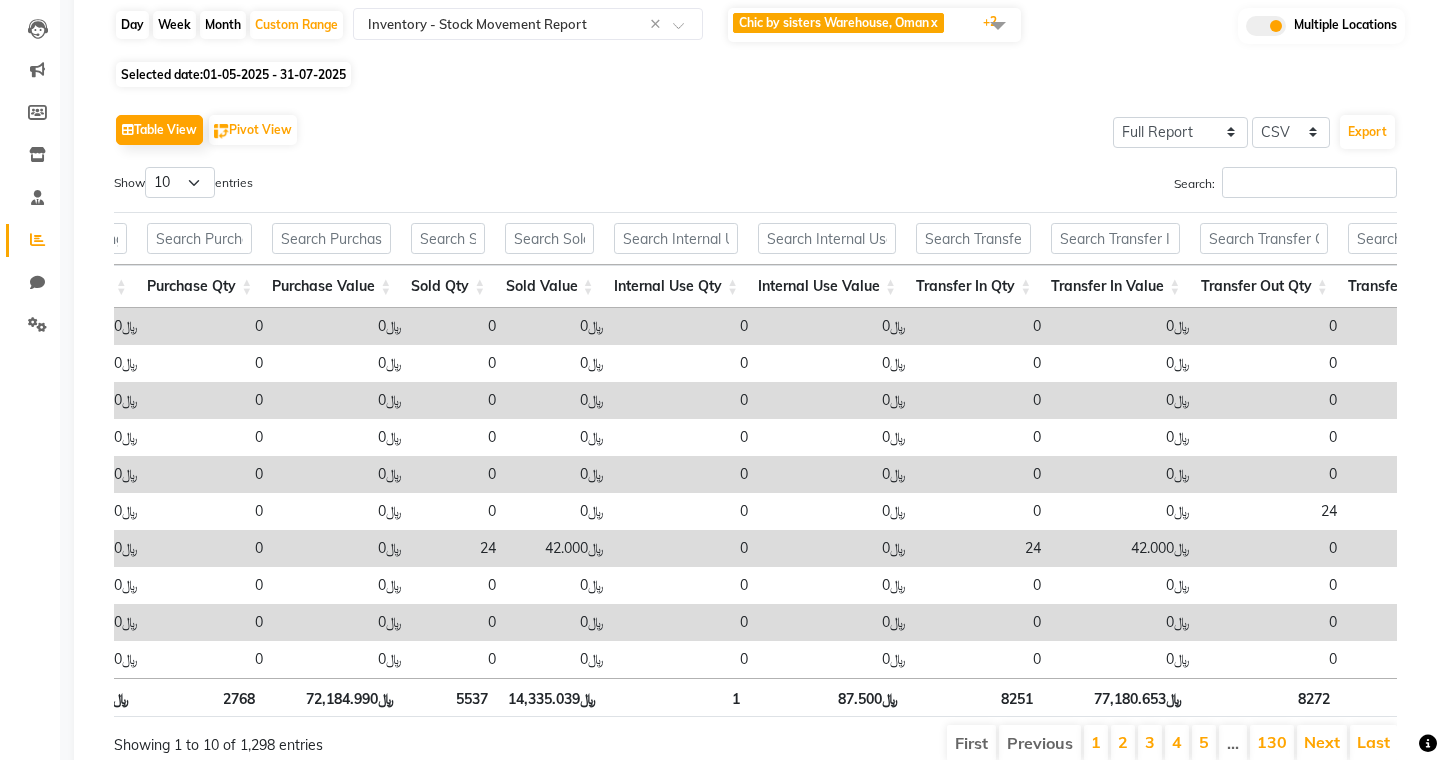 click on "Sold Value" at bounding box center (549, 286) 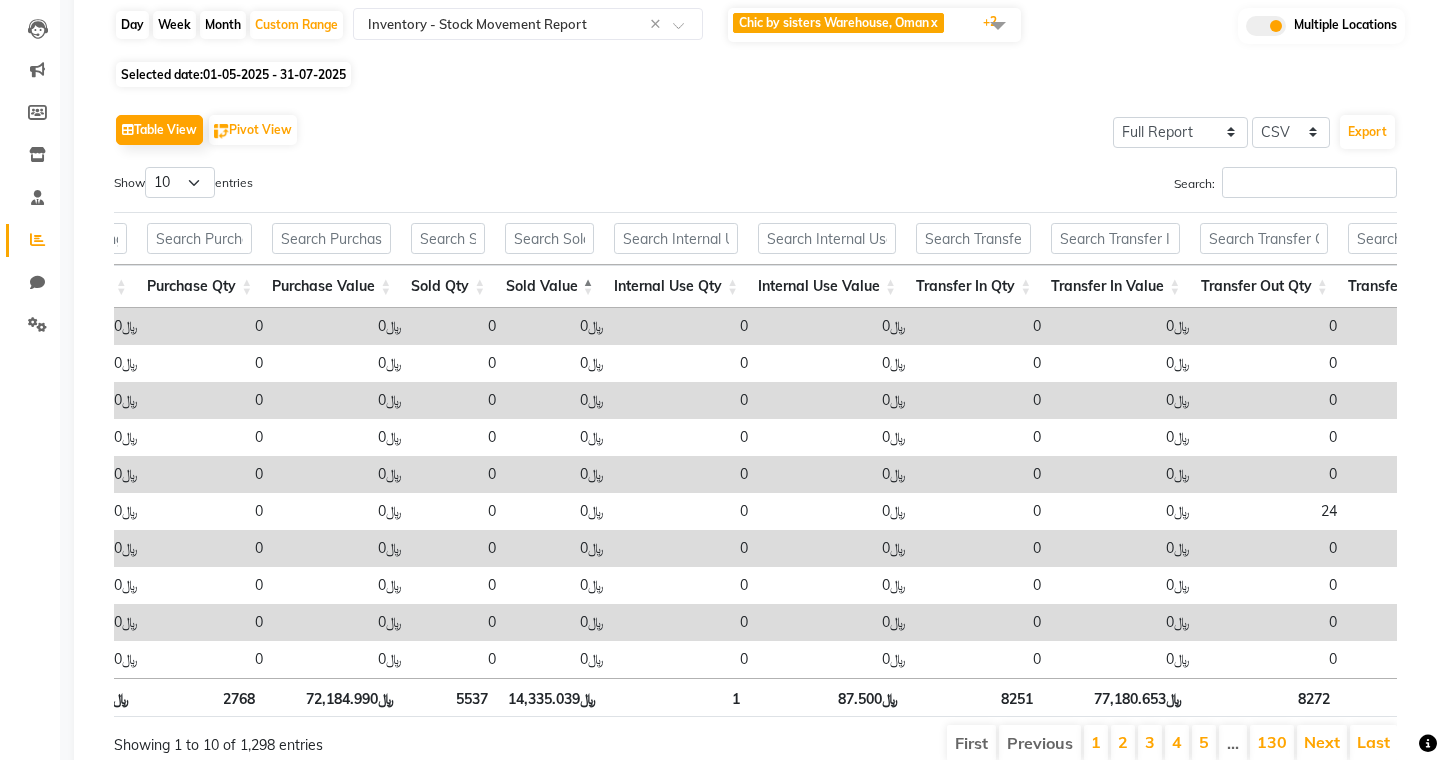 click on "Sold Value" at bounding box center (549, 286) 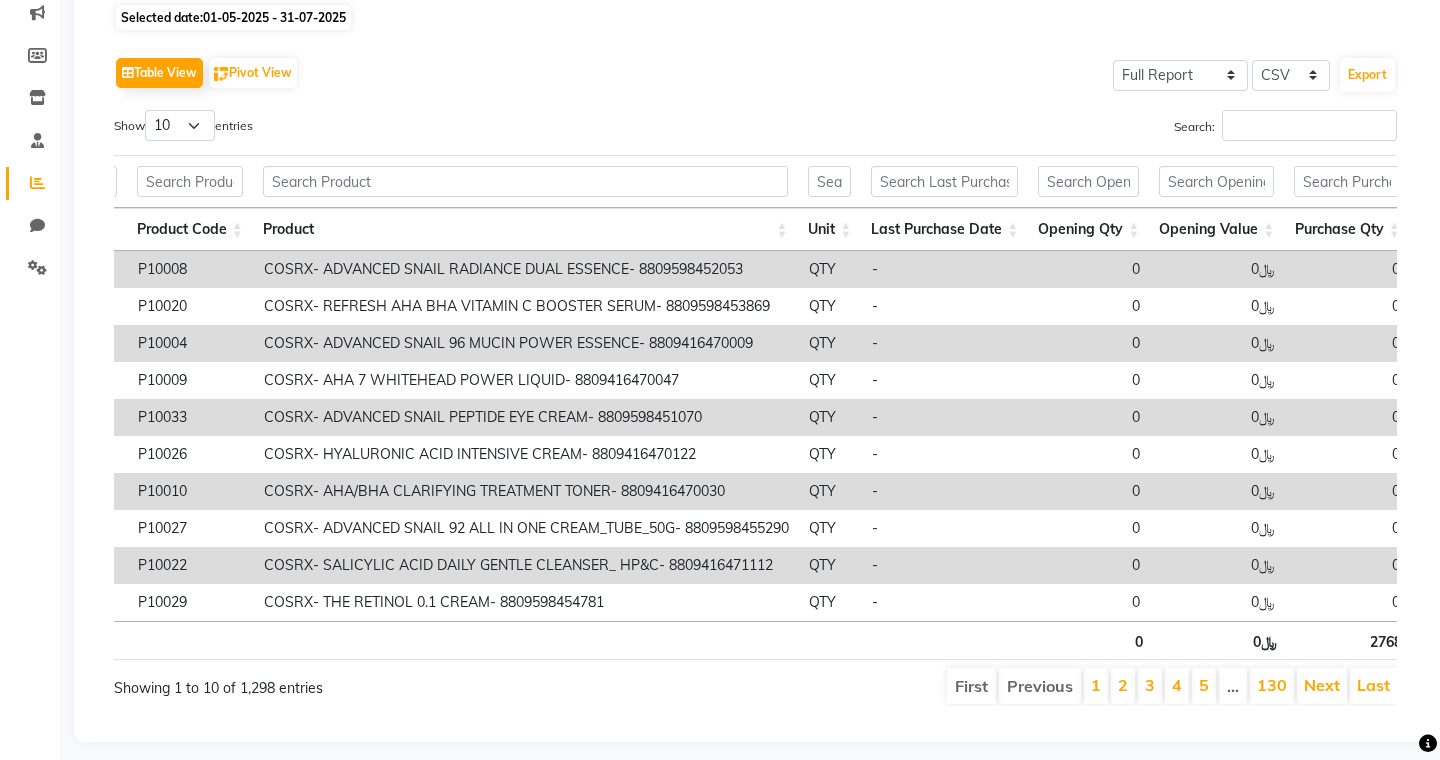 click on "COSRX- ADVANCED SNAIL PEPTIDE EYE CREAM- 8809598451070" at bounding box center (526, 417) 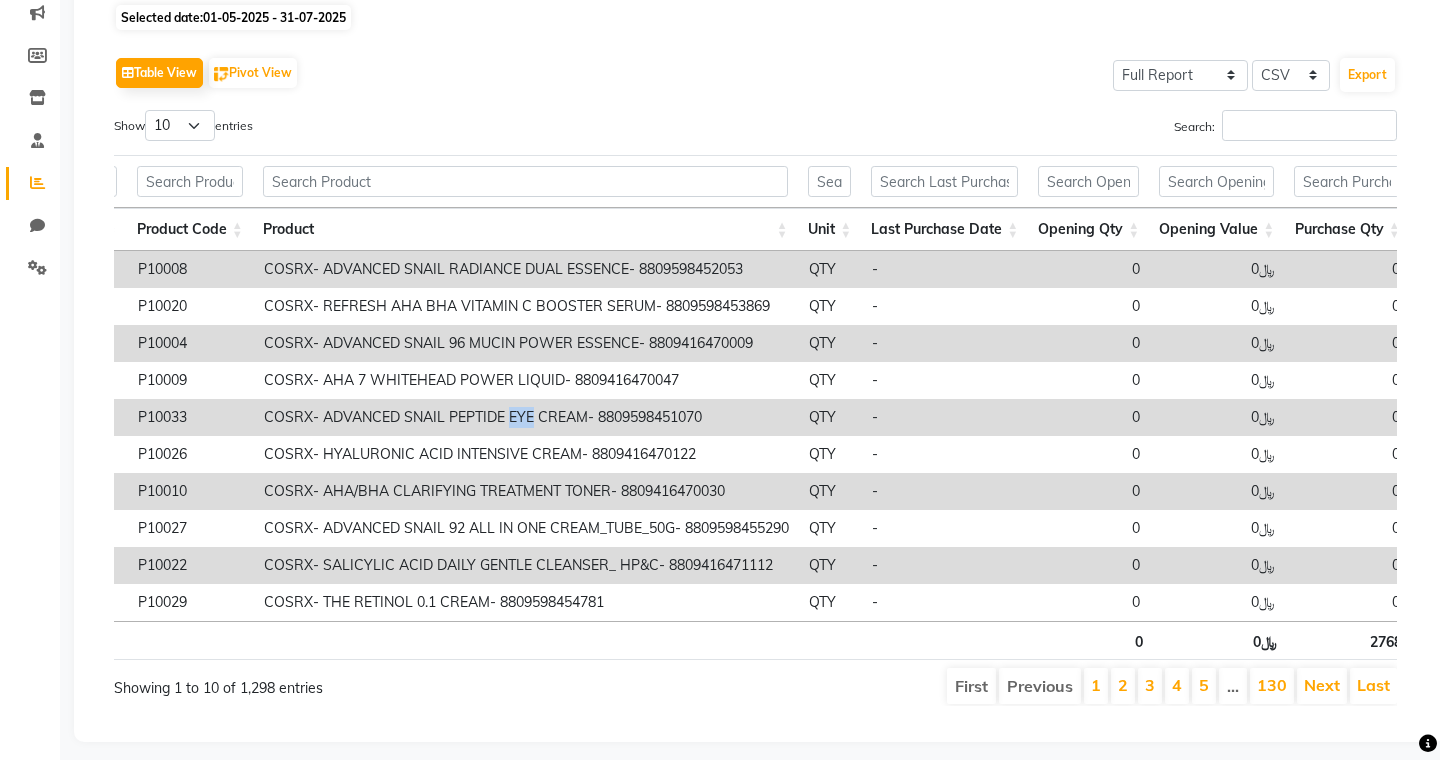 click on "COSRX- ADVANCED SNAIL PEPTIDE EYE CREAM- 8809598451070" at bounding box center (526, 417) 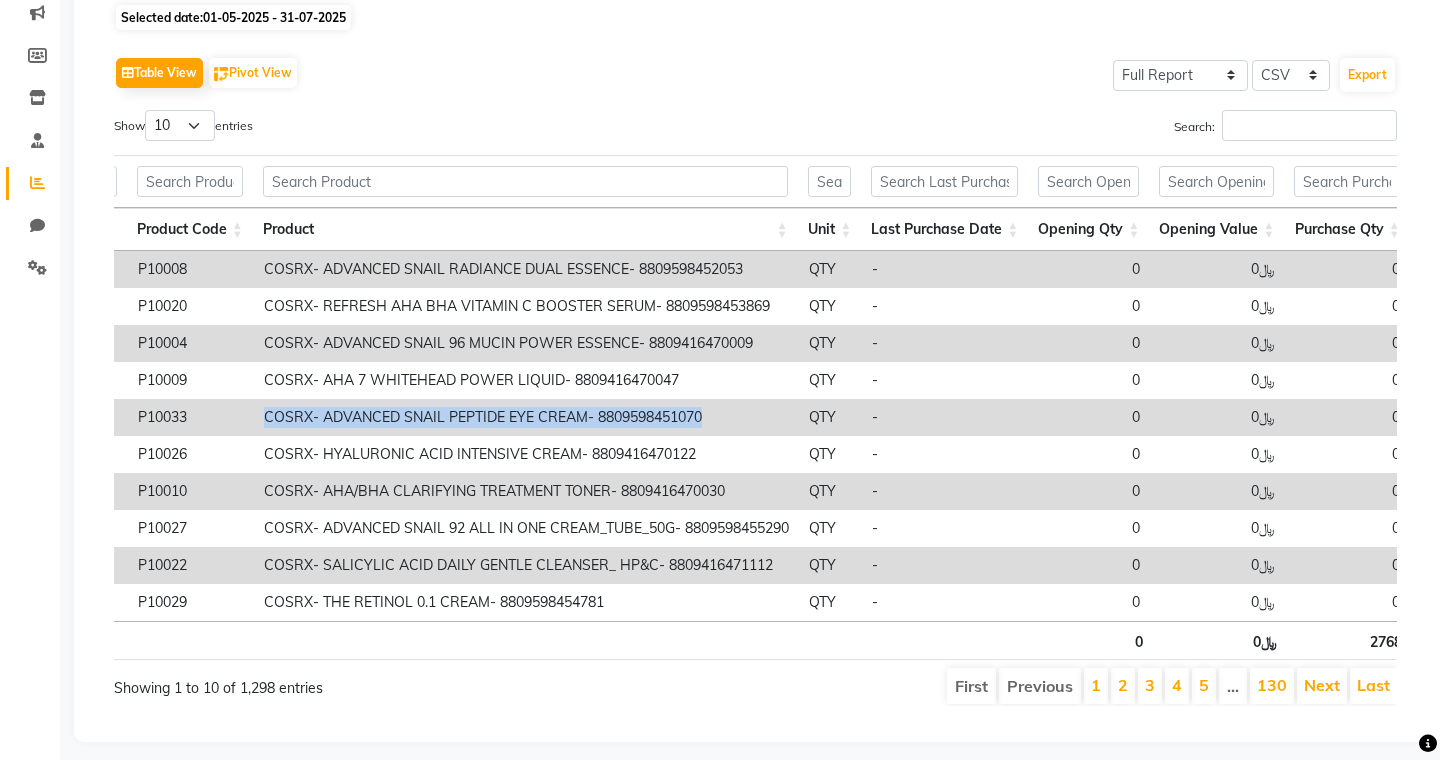 click on "COSRX- ADVANCED SNAIL PEPTIDE EYE CREAM- 8809598451070" at bounding box center [526, 417] 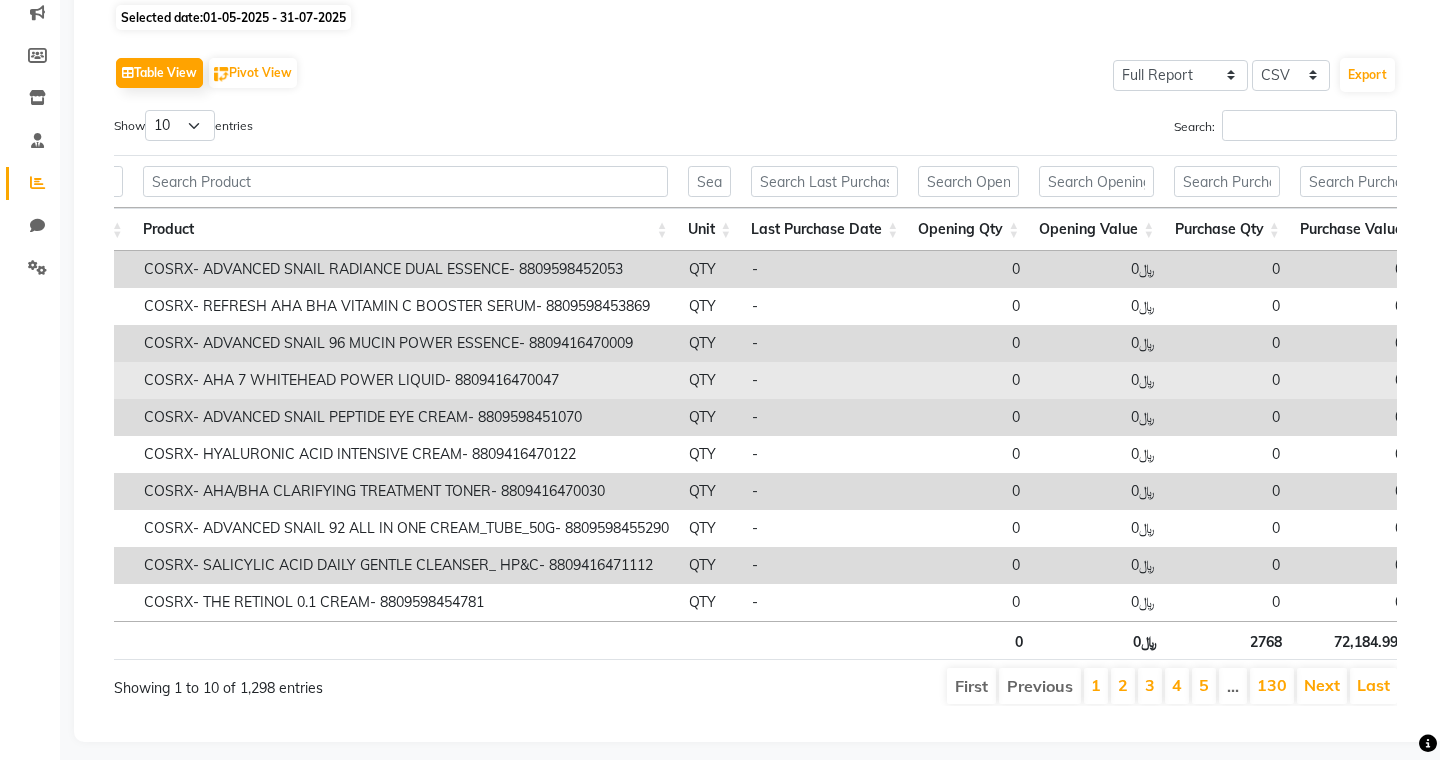 click on "COSRX- AHA 7 WHITEHEAD POWER LIQUID- 8809416470047" at bounding box center (406, 380) 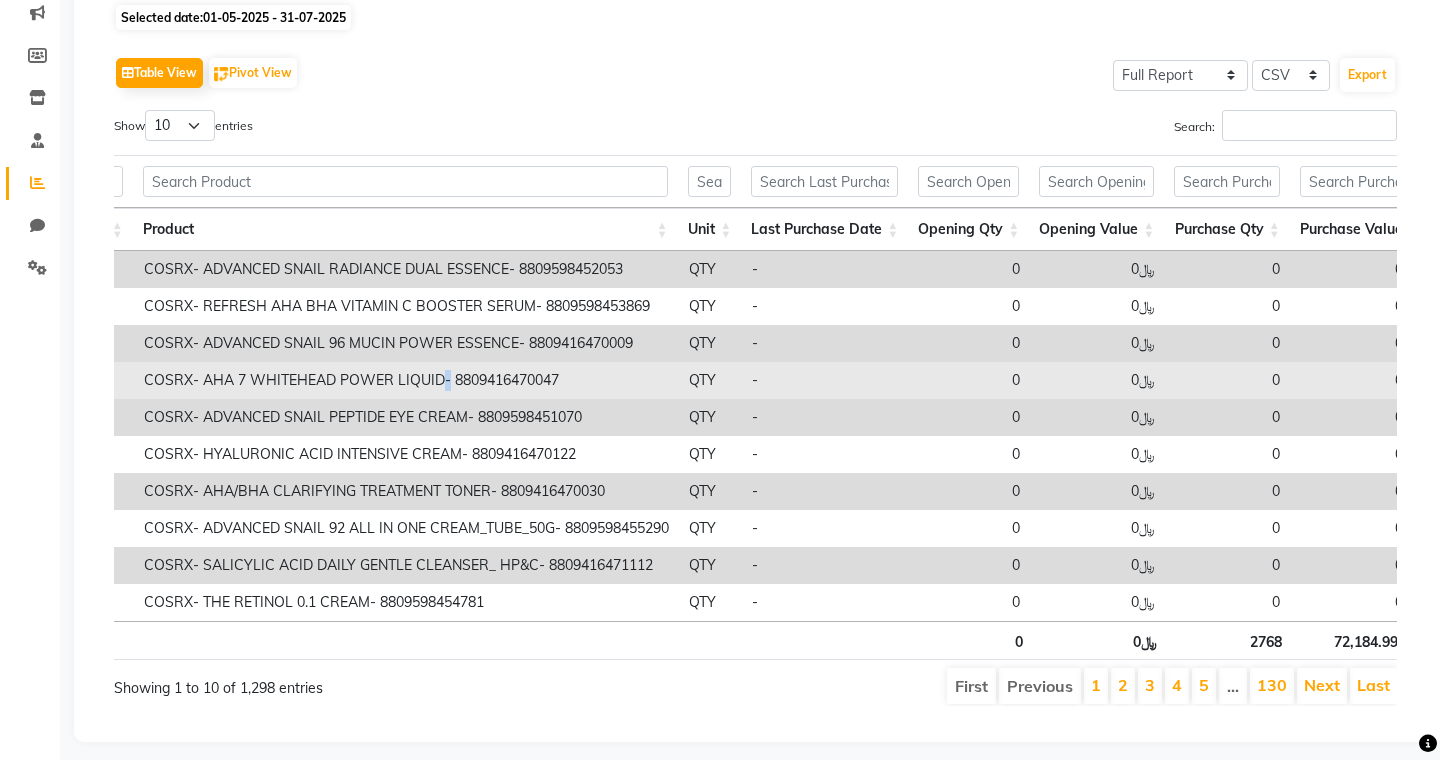 click on "COSRX- AHA 7 WHITEHEAD POWER LIQUID- 8809416470047" at bounding box center [406, 380] 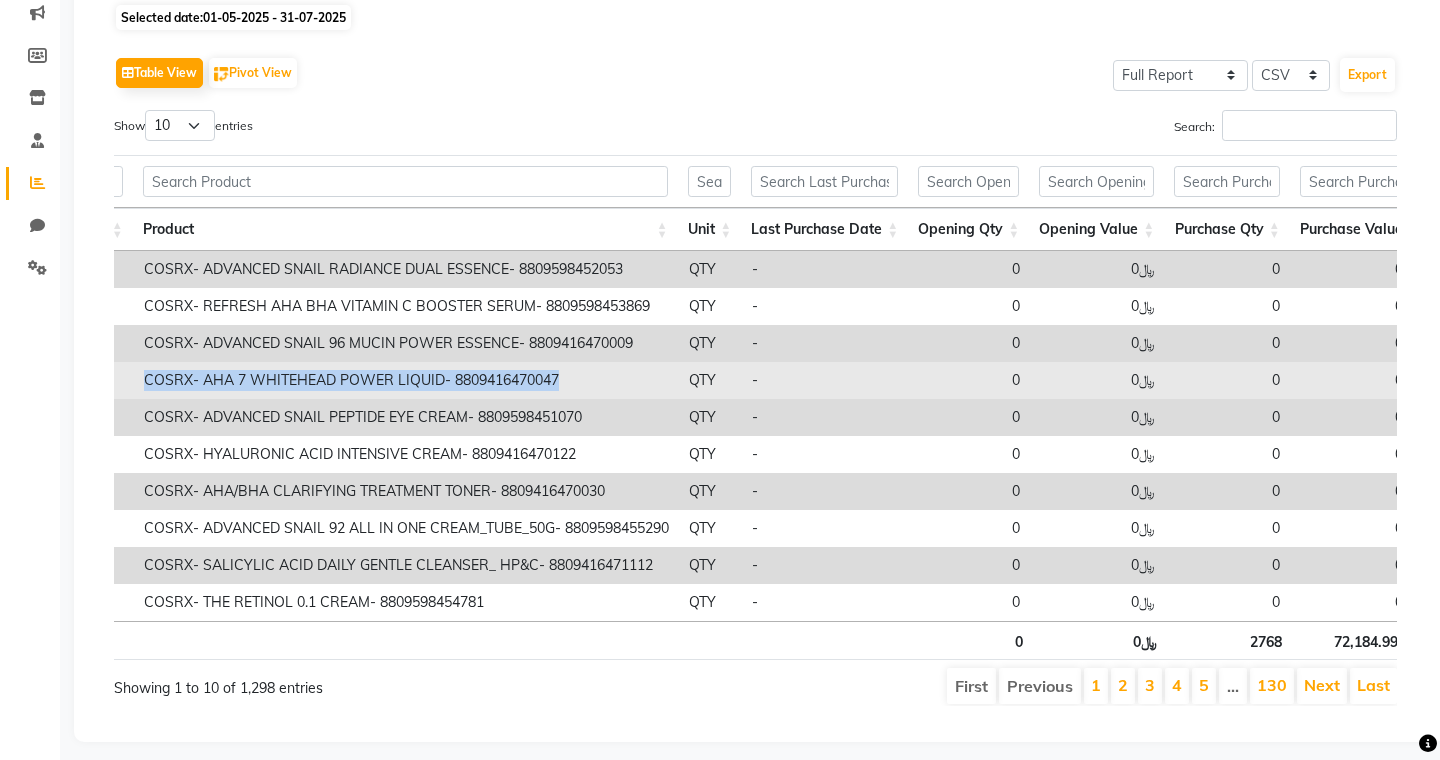 click on "COSRX- AHA 7 WHITEHEAD POWER LIQUID- 8809416470047" at bounding box center (406, 380) 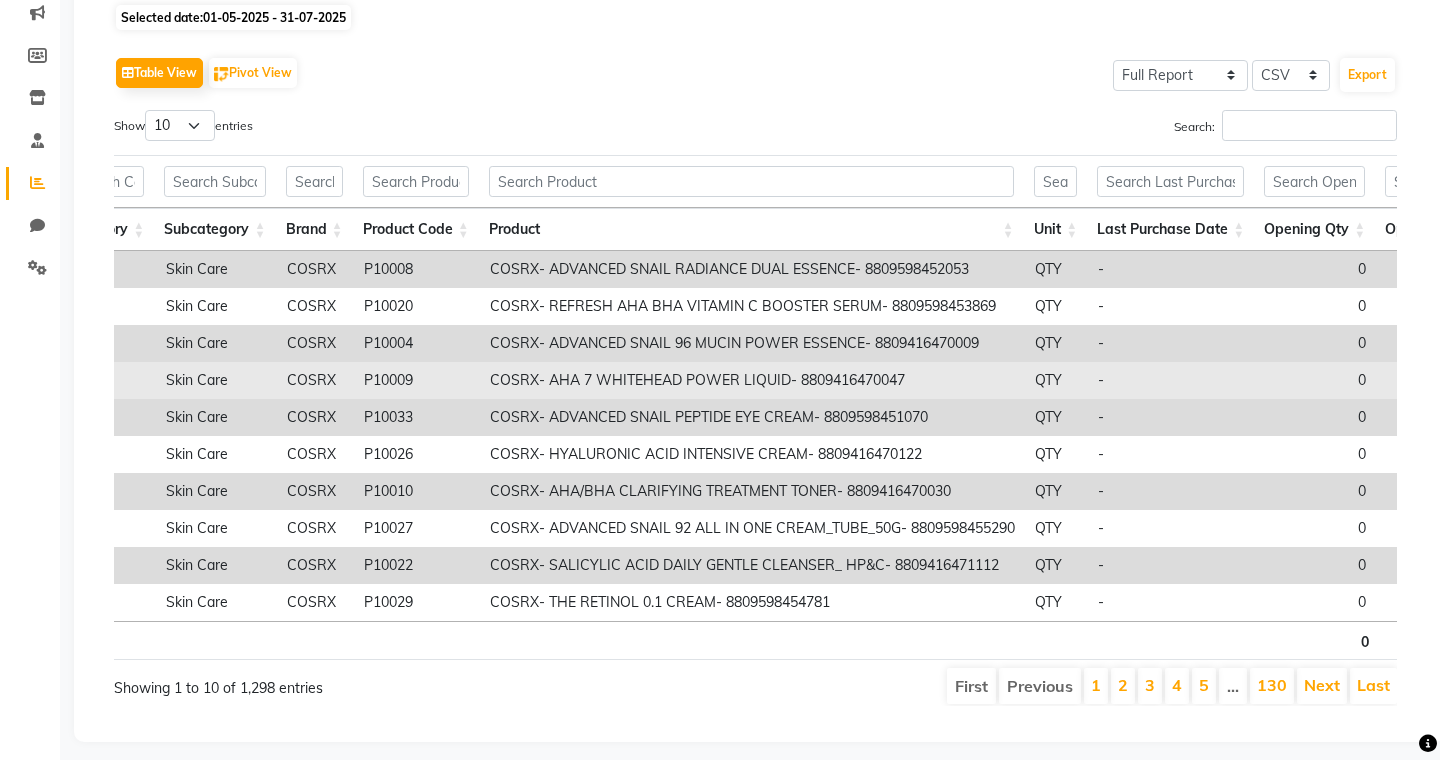 click on "P10009" at bounding box center [417, 380] 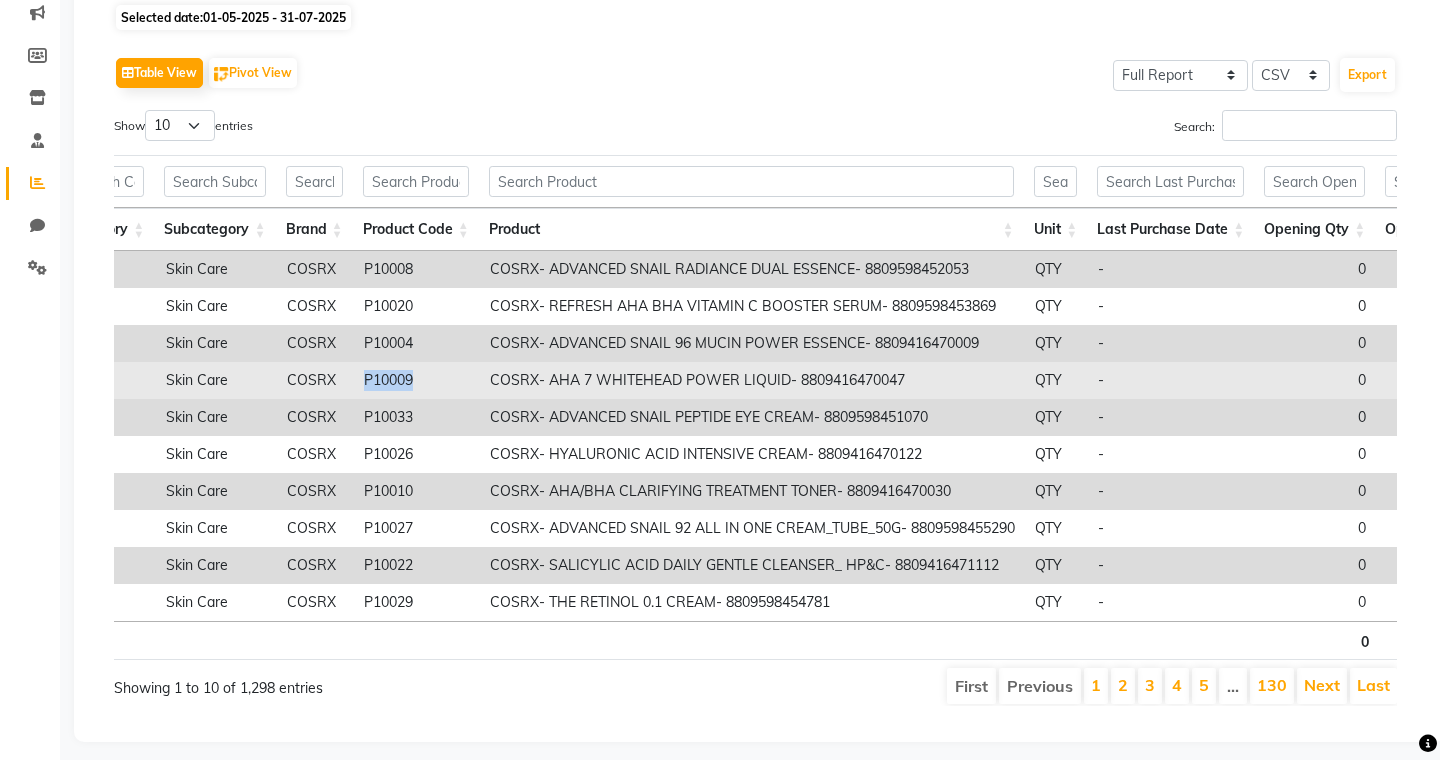 click on "P10009" at bounding box center [417, 380] 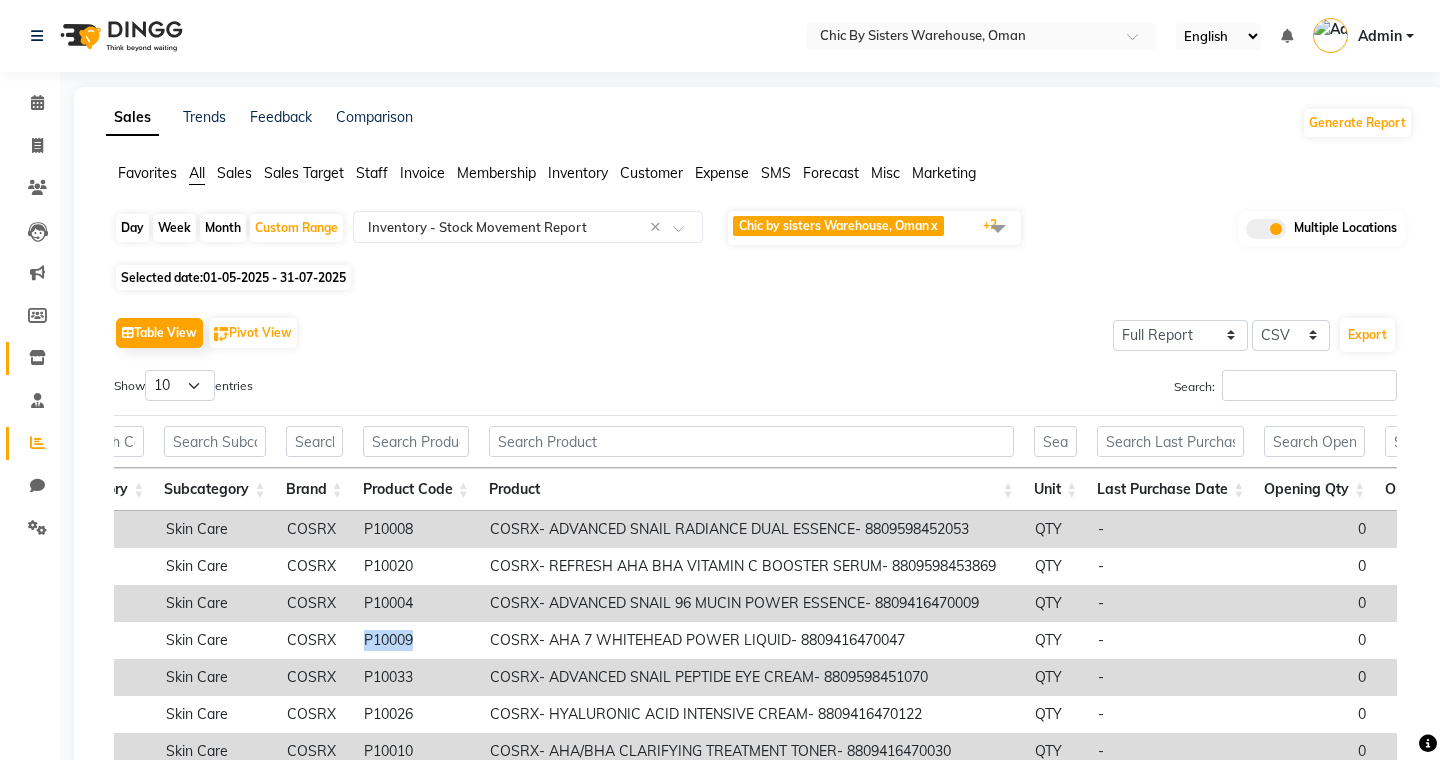 click on "Inventory" 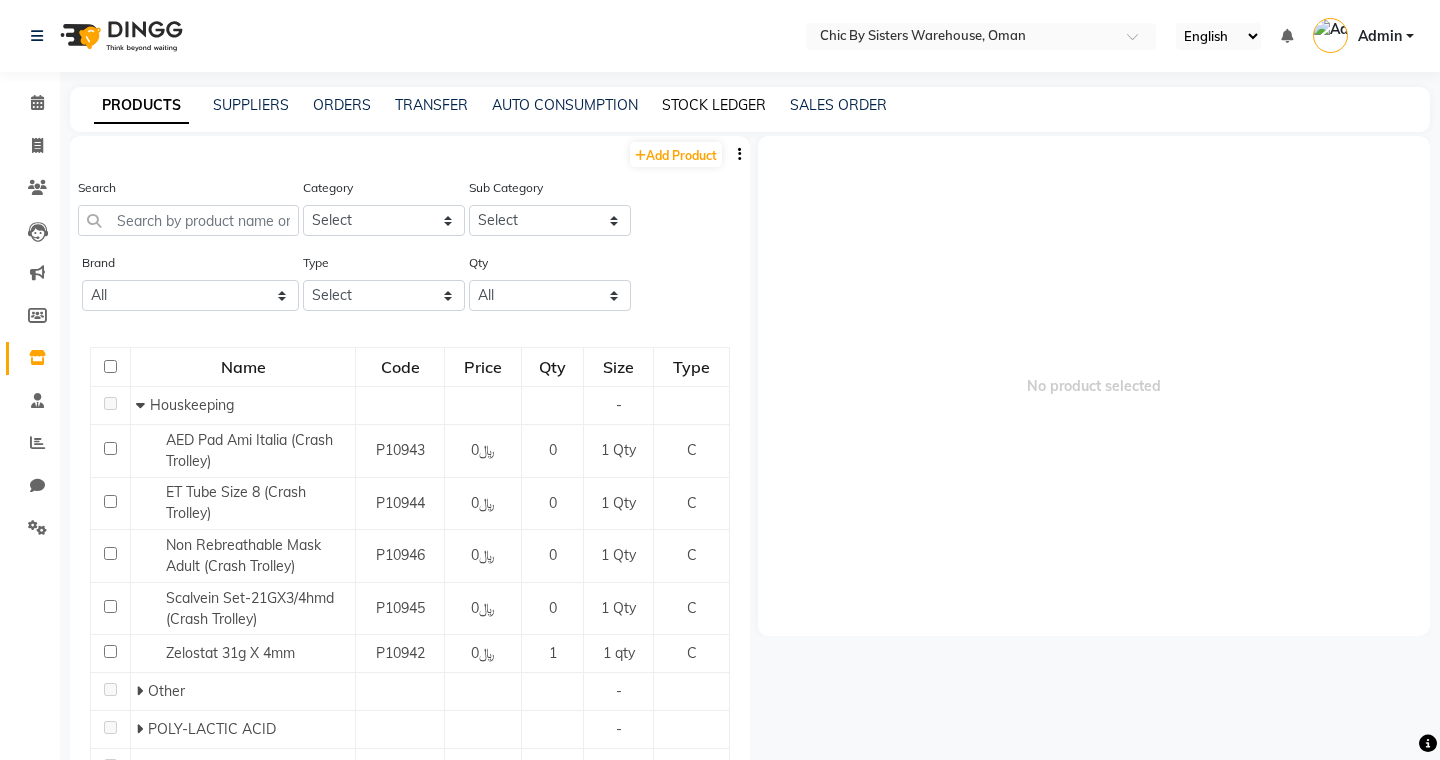 click on "STOCK LEDGER" 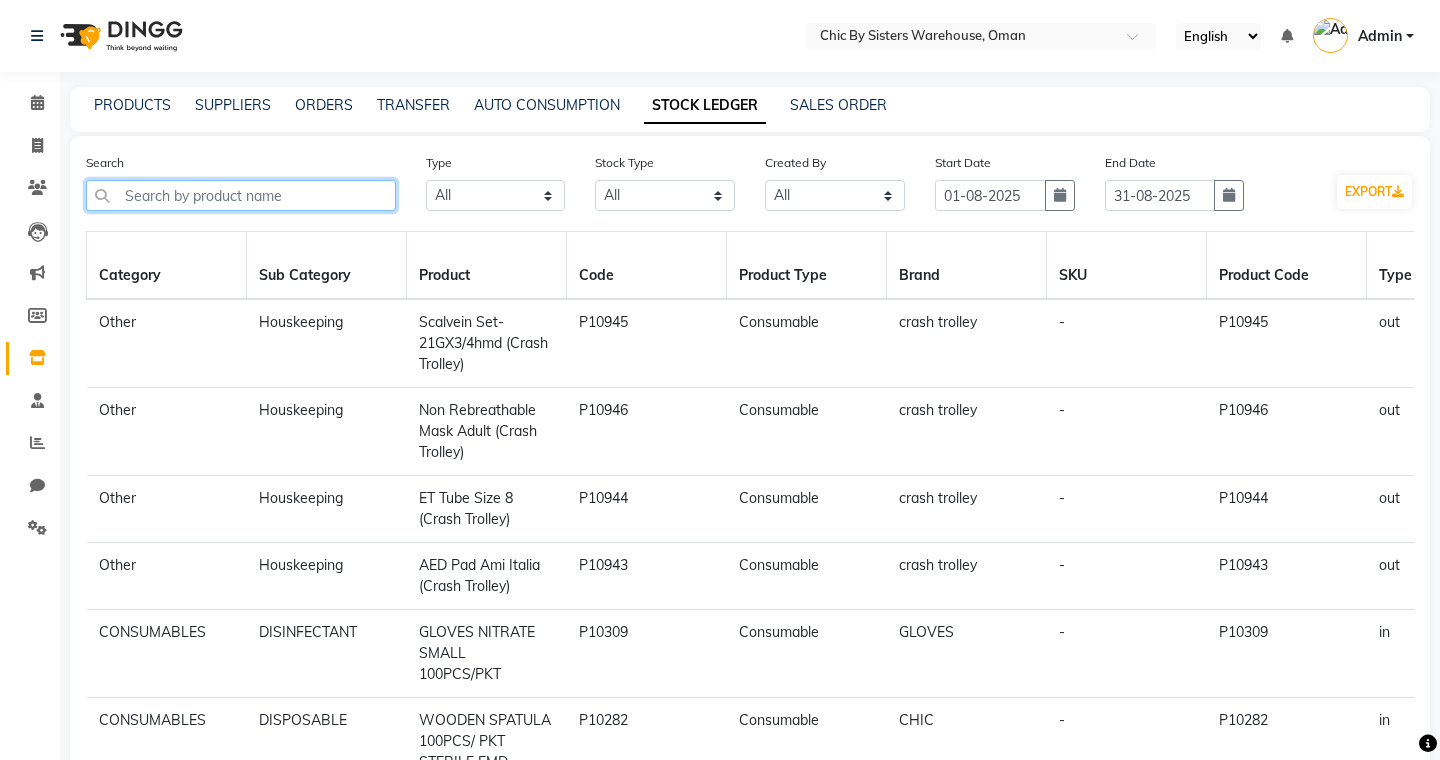 click 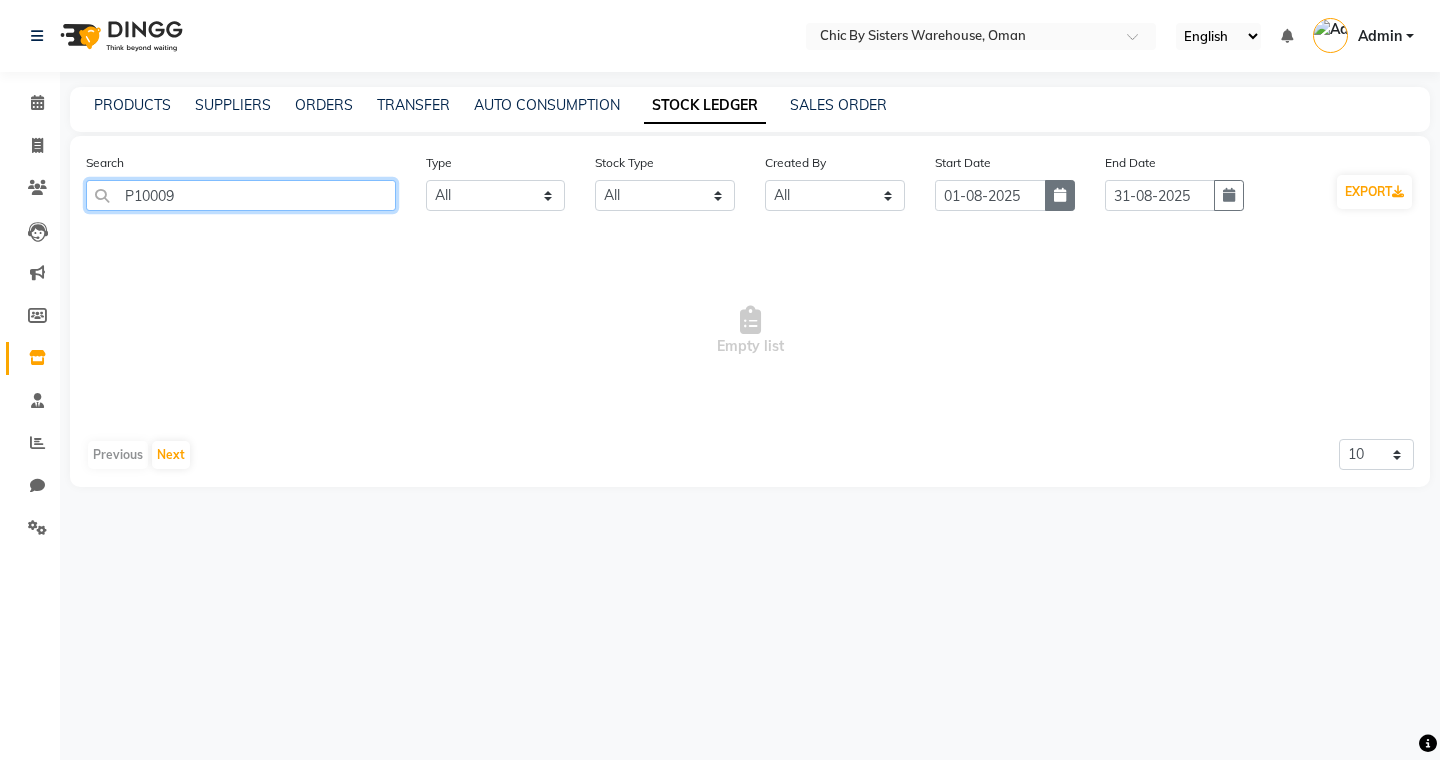 type on "P10009" 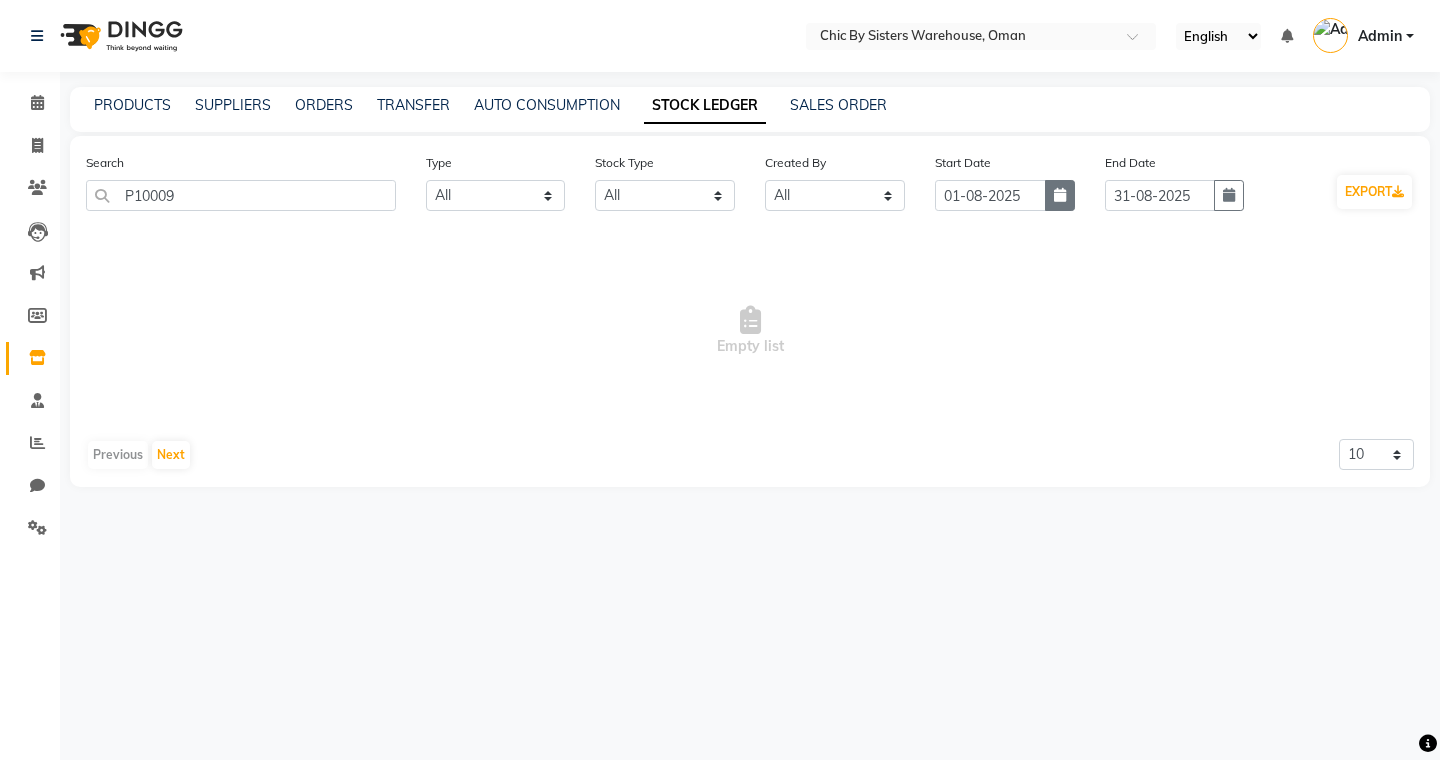 click 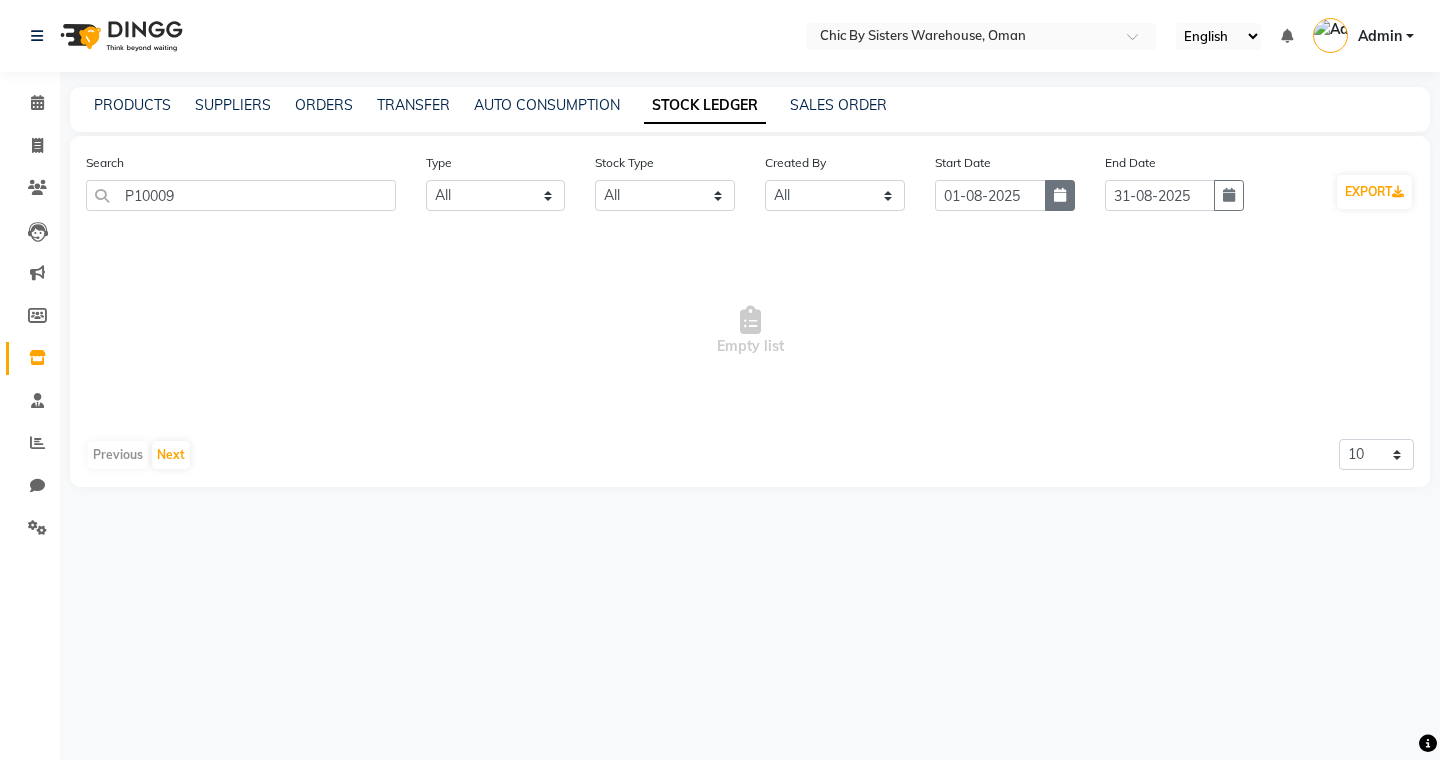 select on "8" 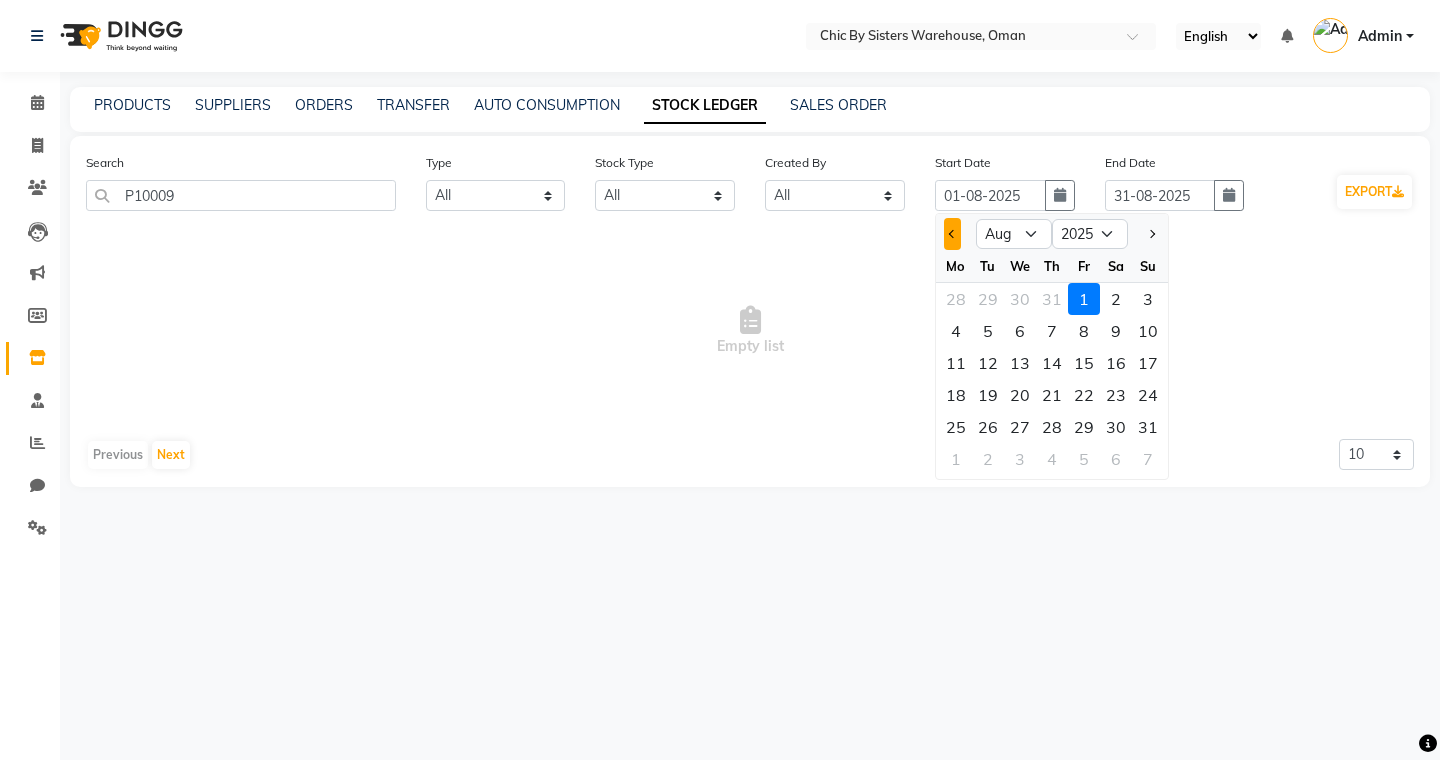 click 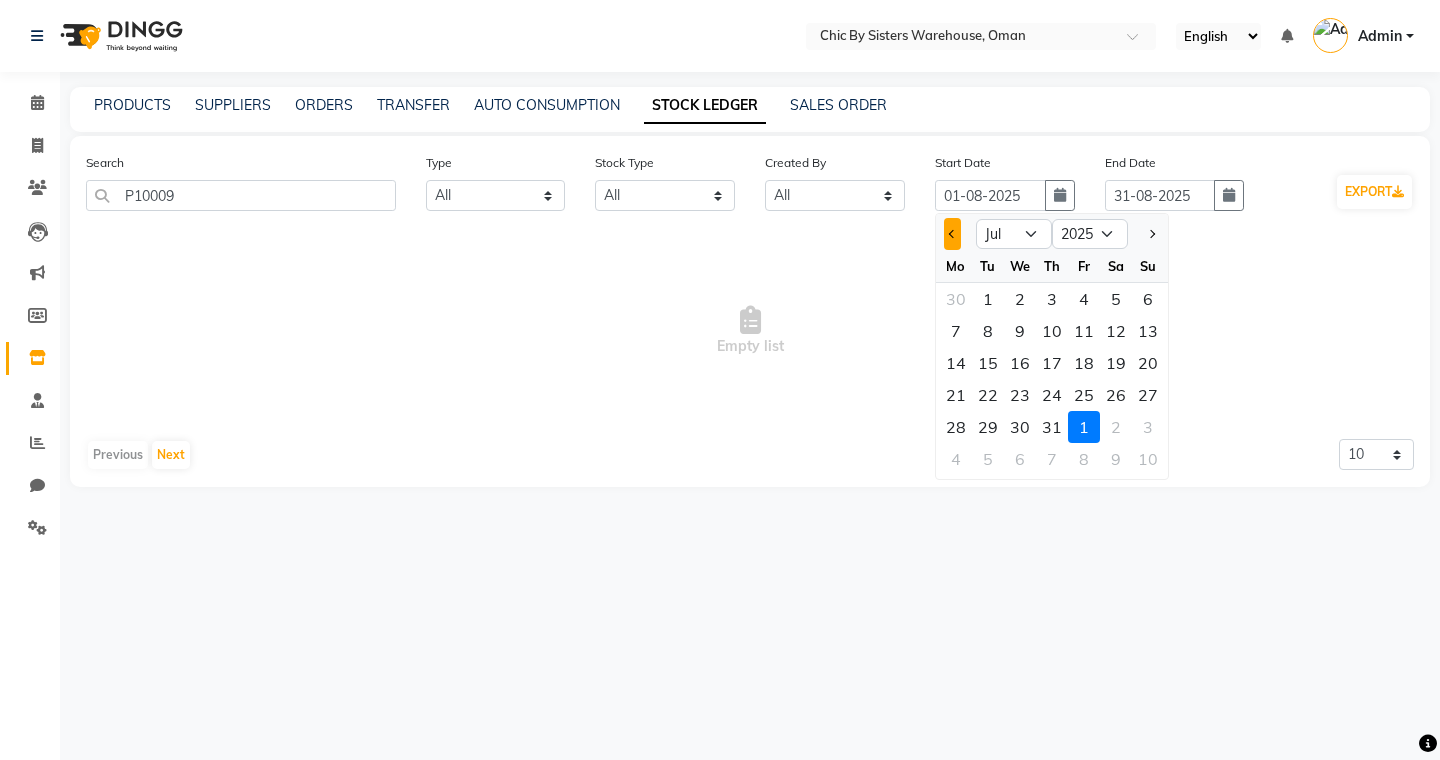 click 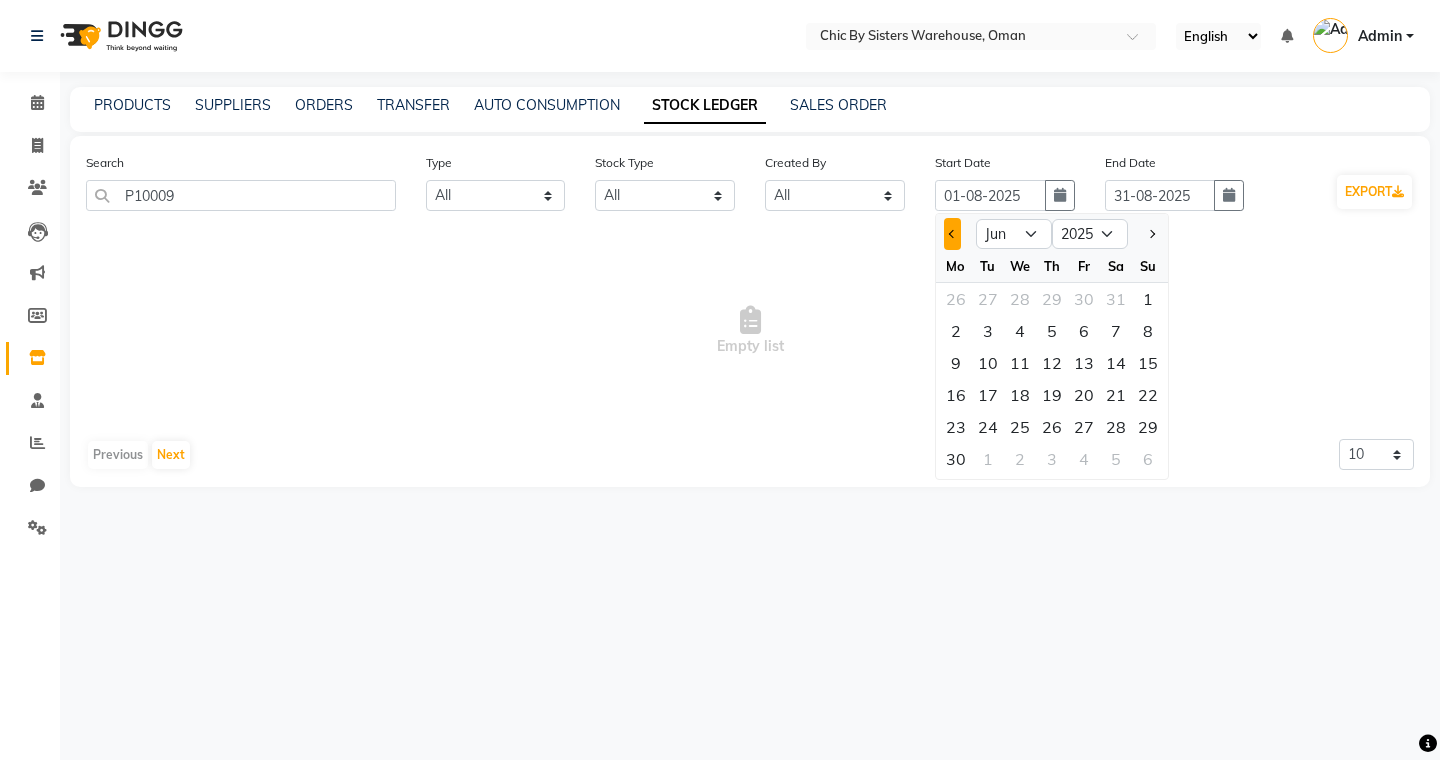 click 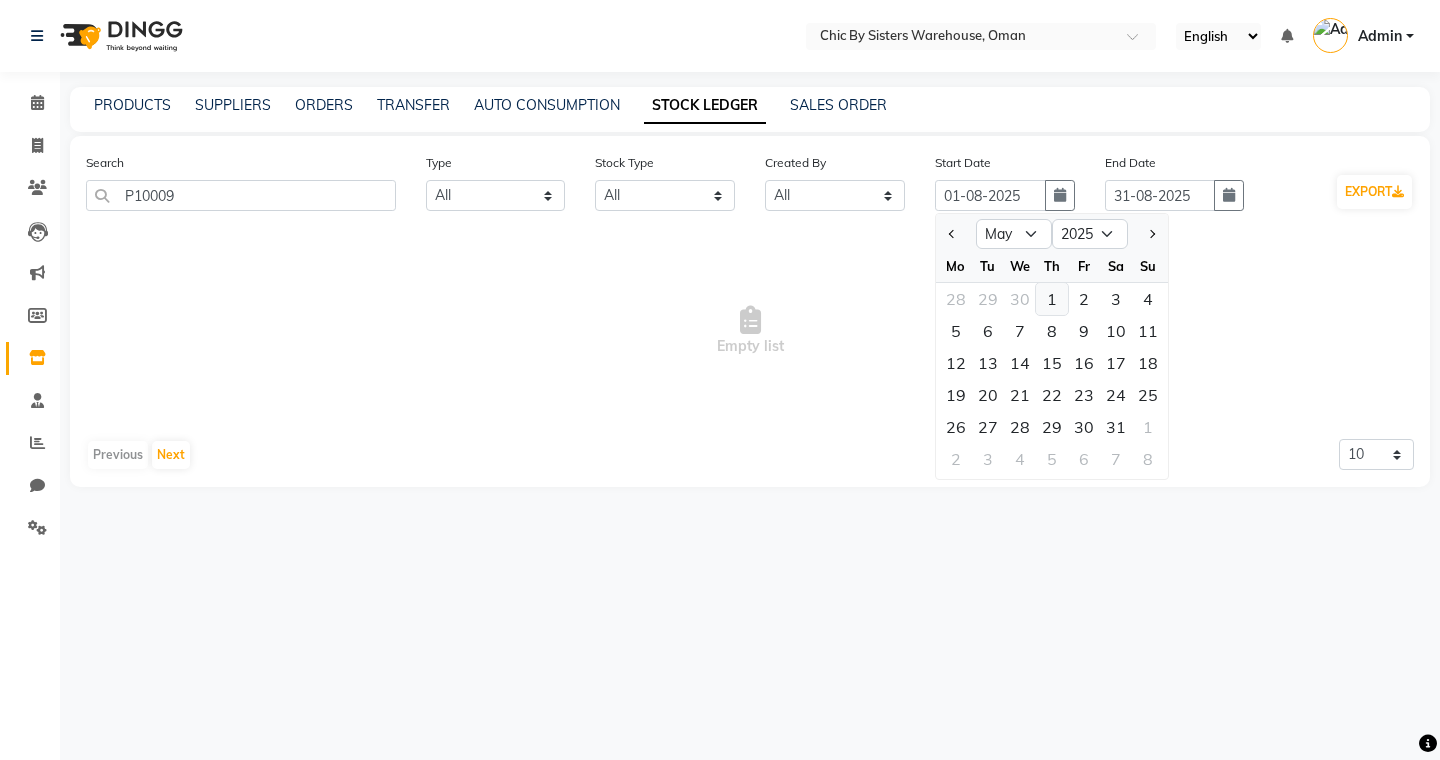click on "1" 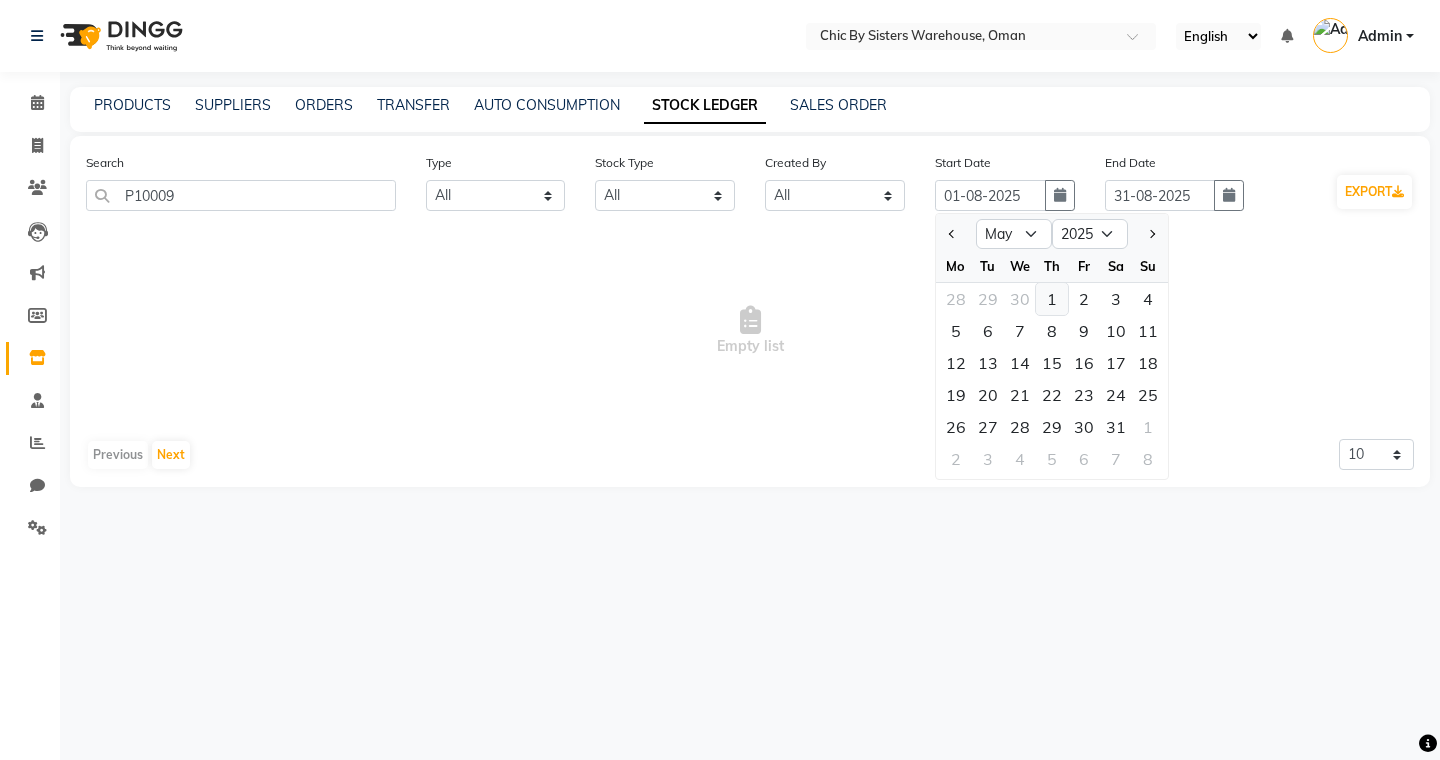 type on "01-05-2025" 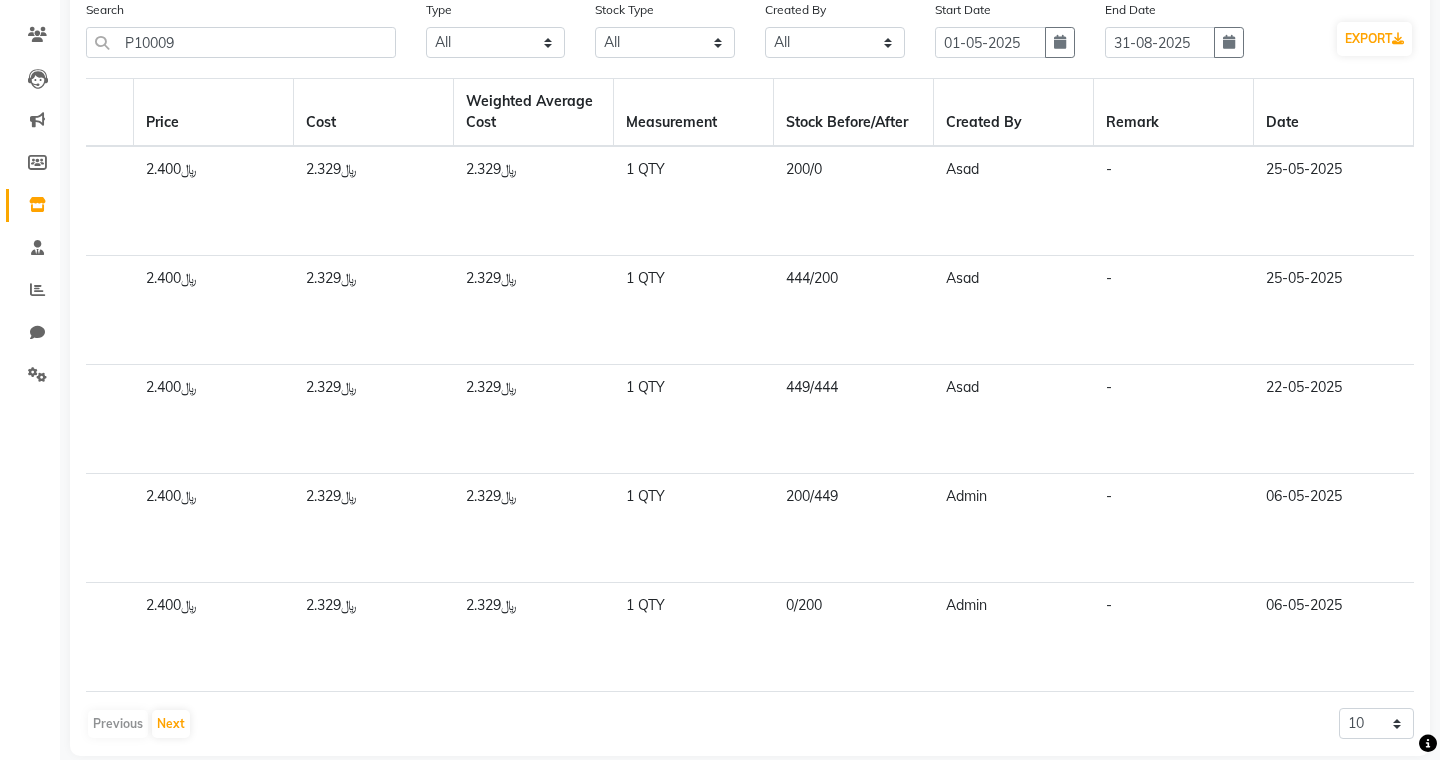 drag, startPoint x: 1311, startPoint y: 391, endPoint x: 1288, endPoint y: 189, distance: 203.30519 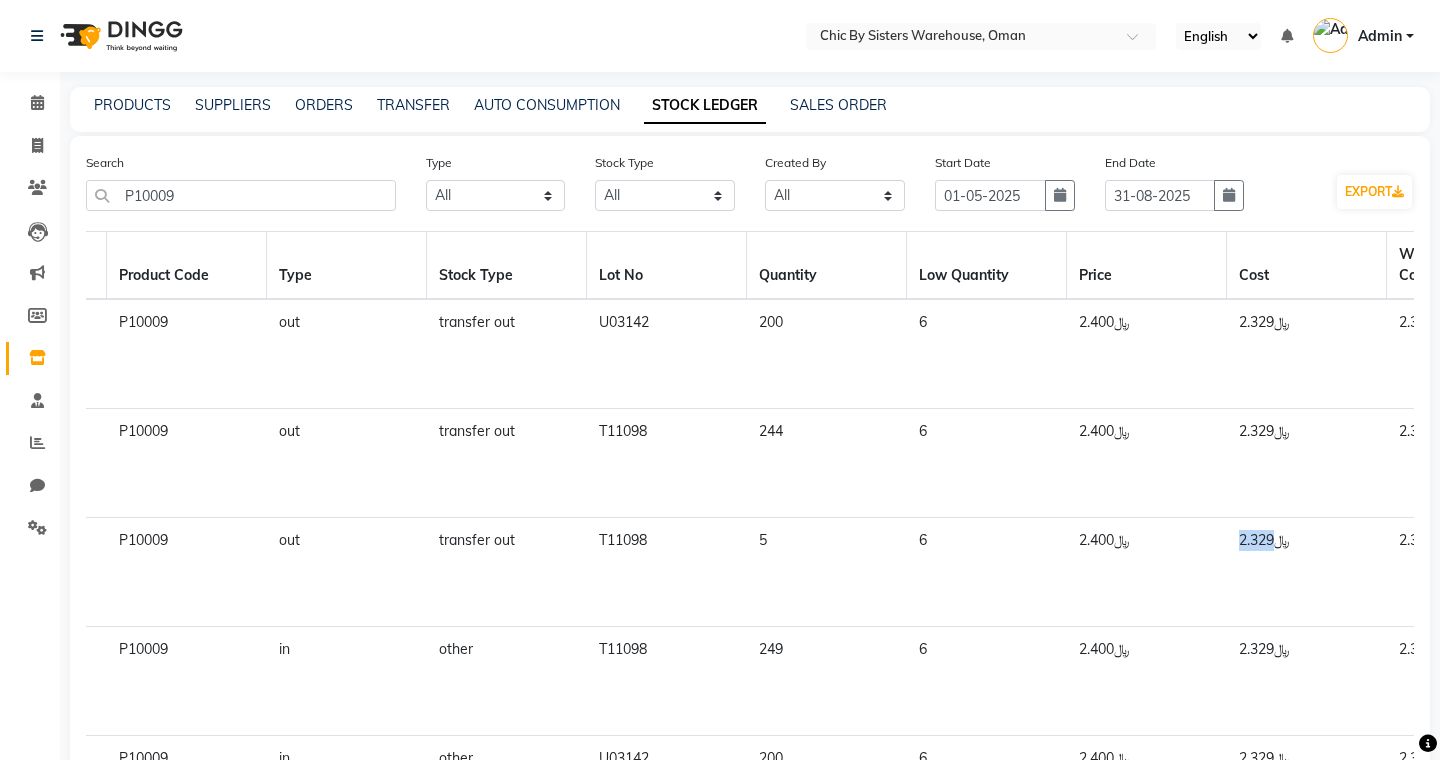 drag, startPoint x: 1232, startPoint y: 538, endPoint x: 1283, endPoint y: 538, distance: 51 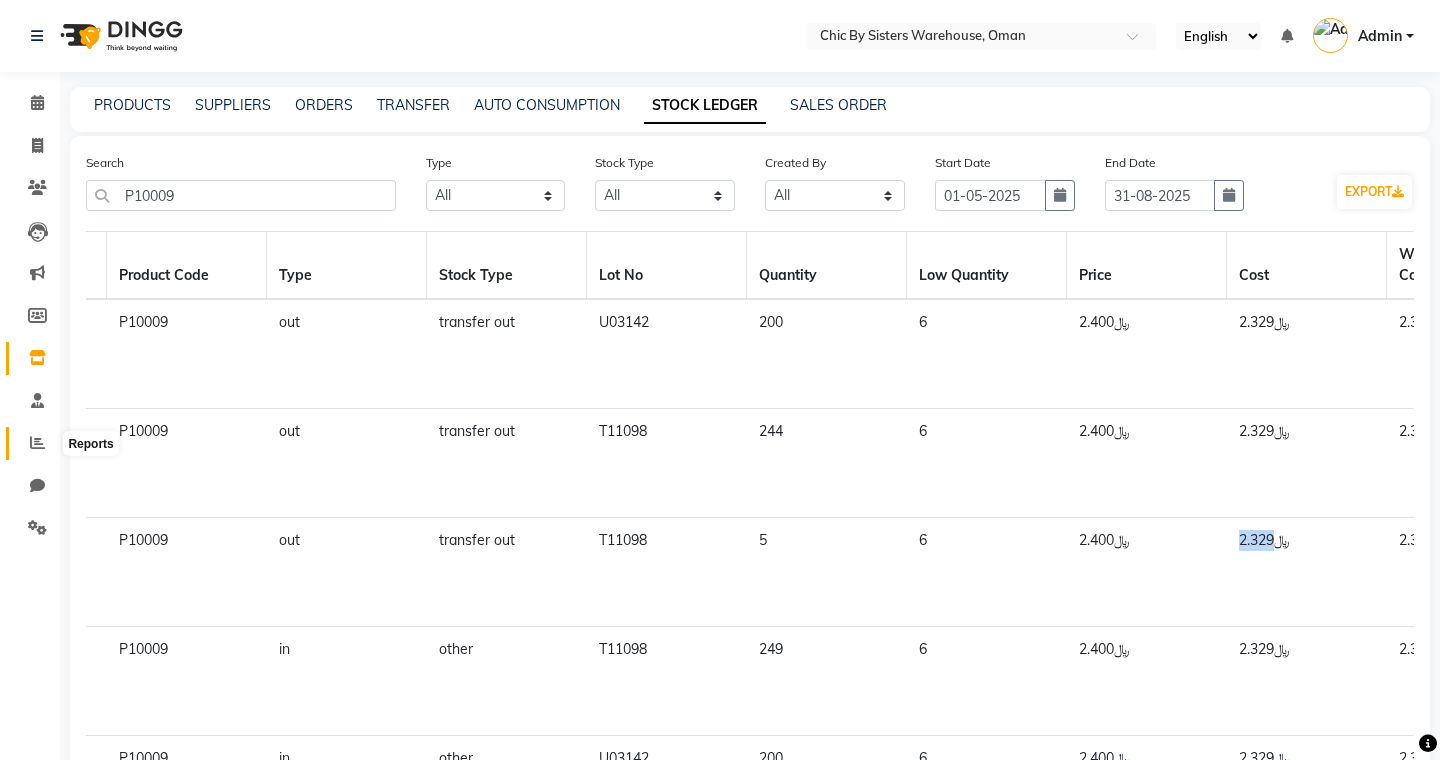 click 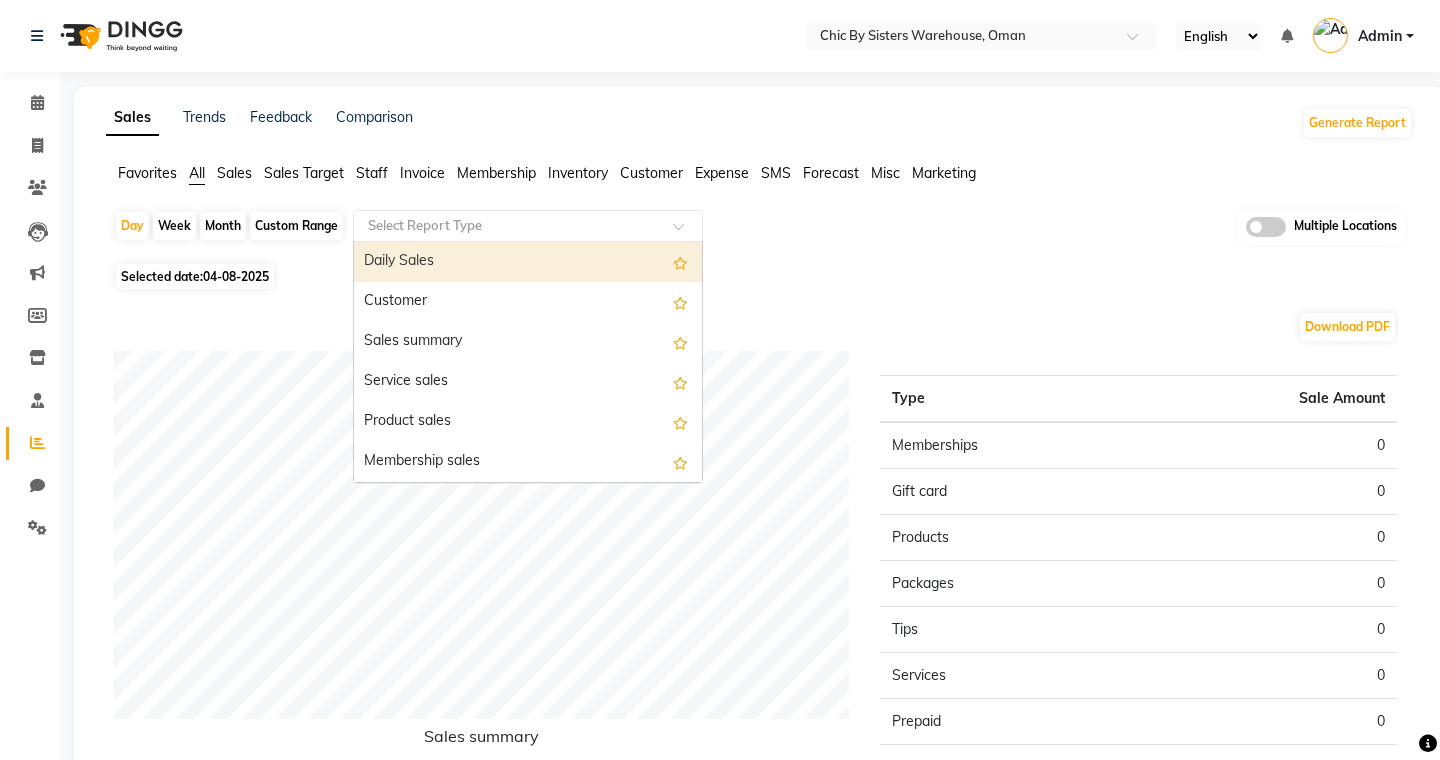 click 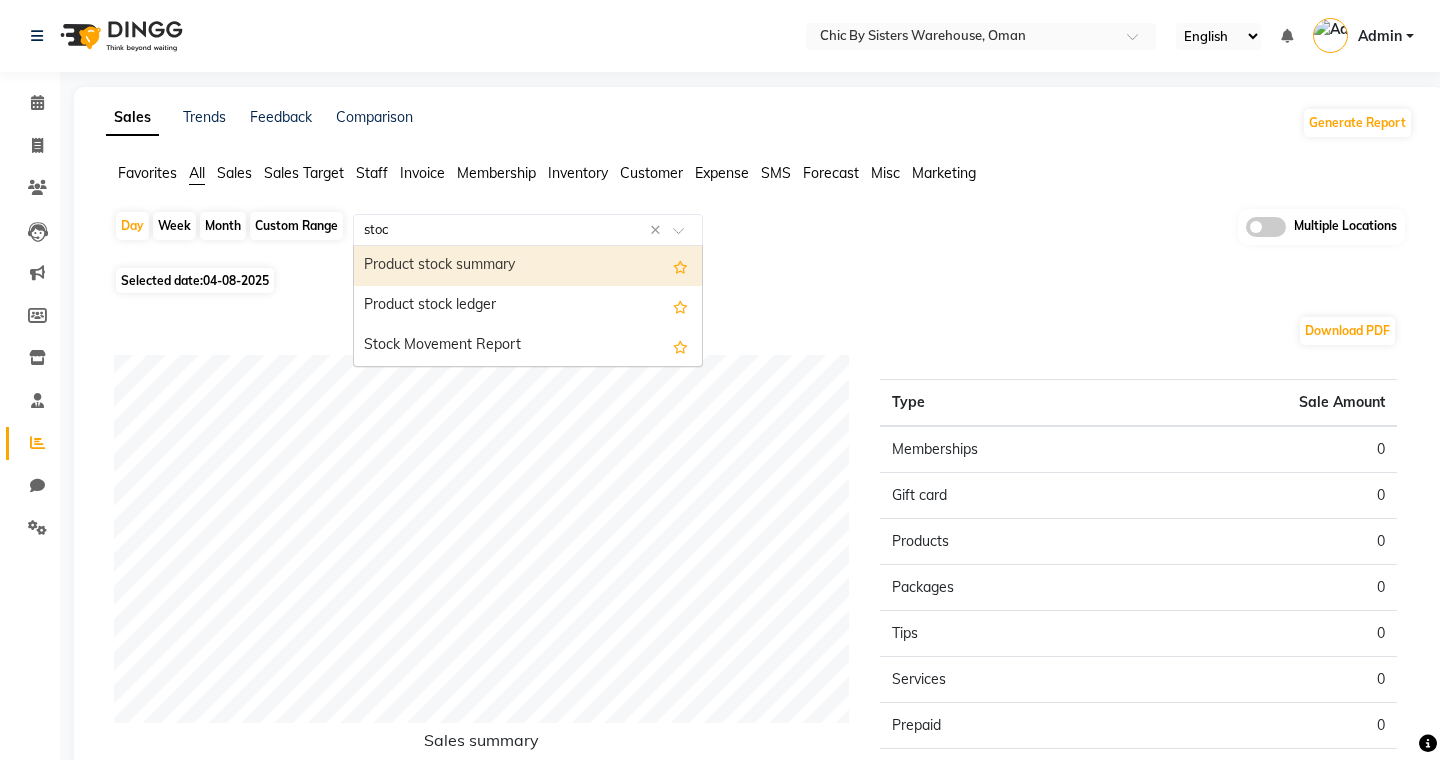 type on "stock" 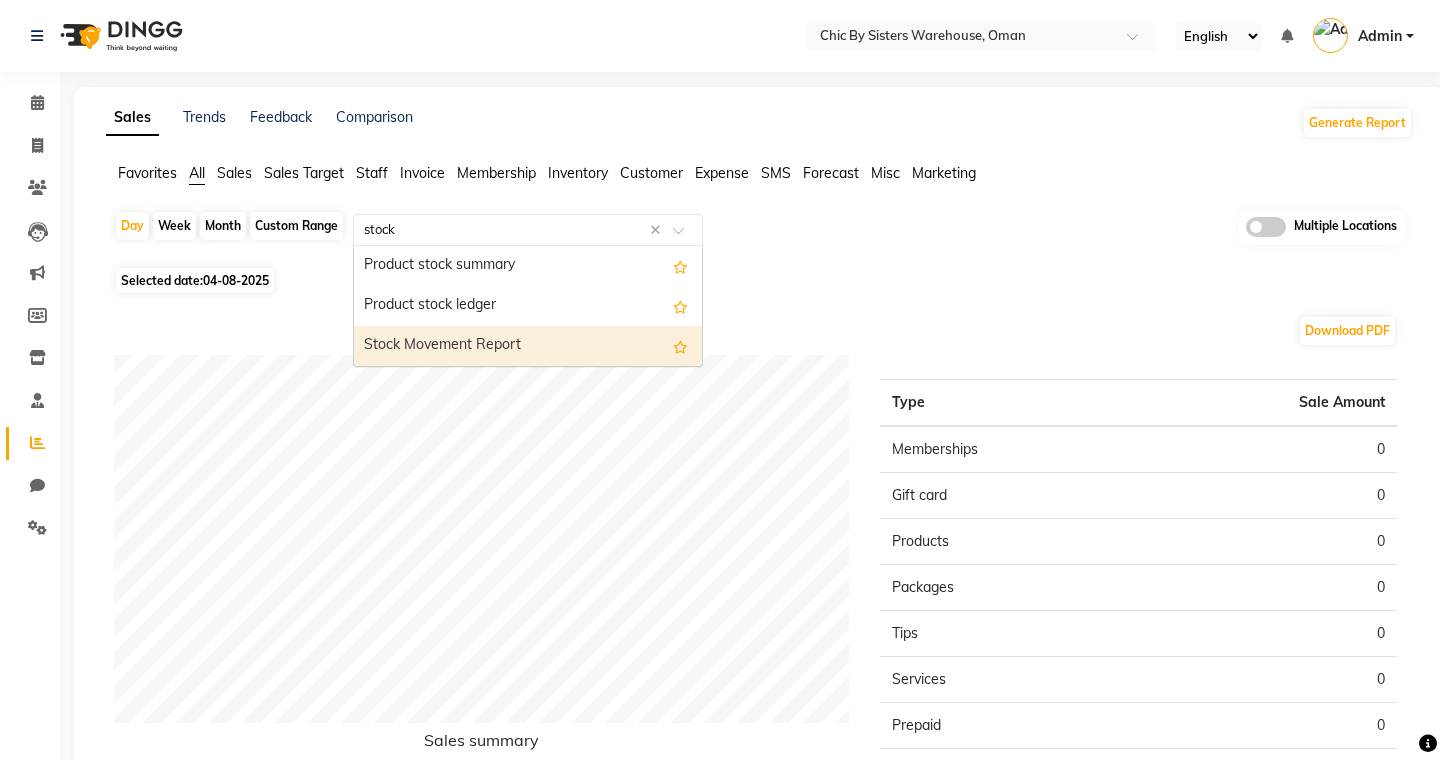 click on "Stock Movement Report" at bounding box center [528, 346] 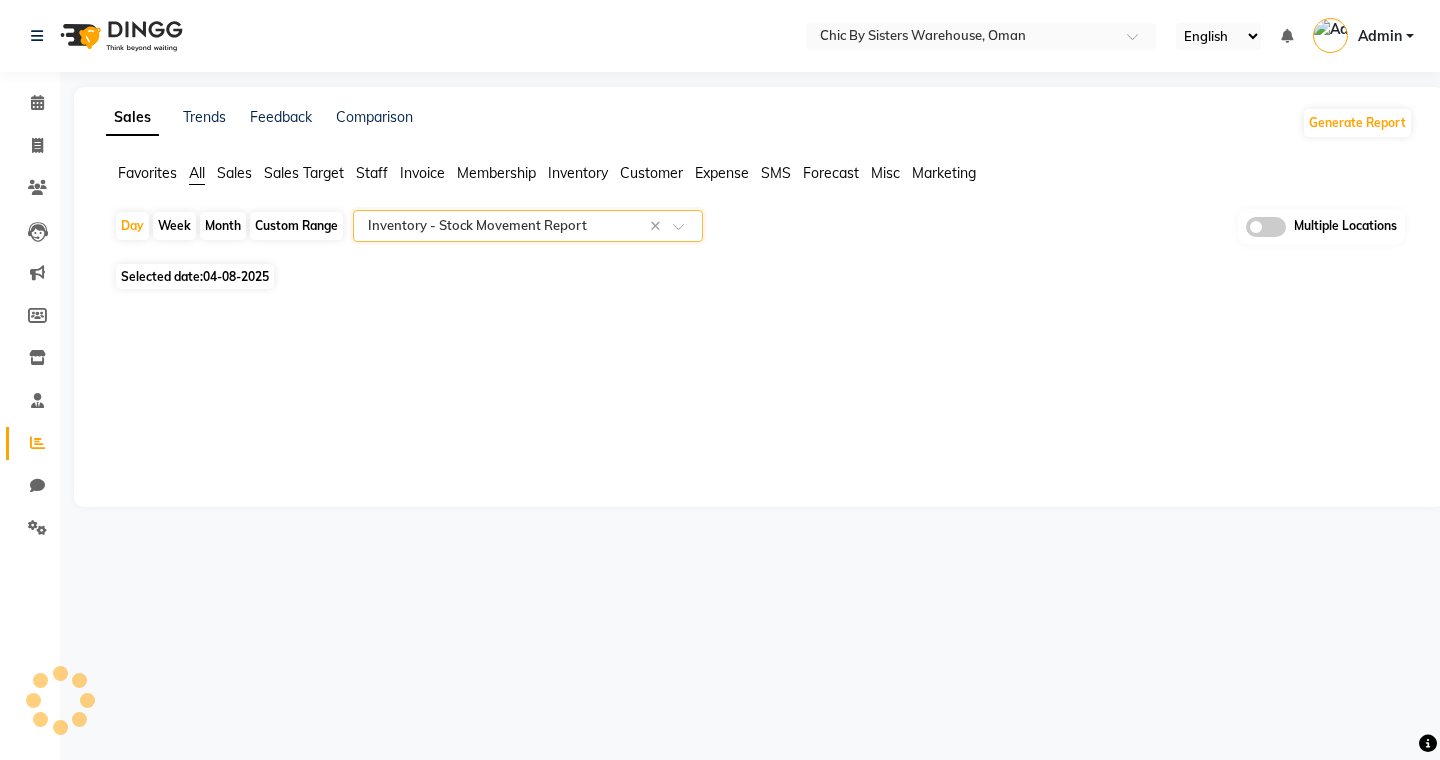 select on "full_report" 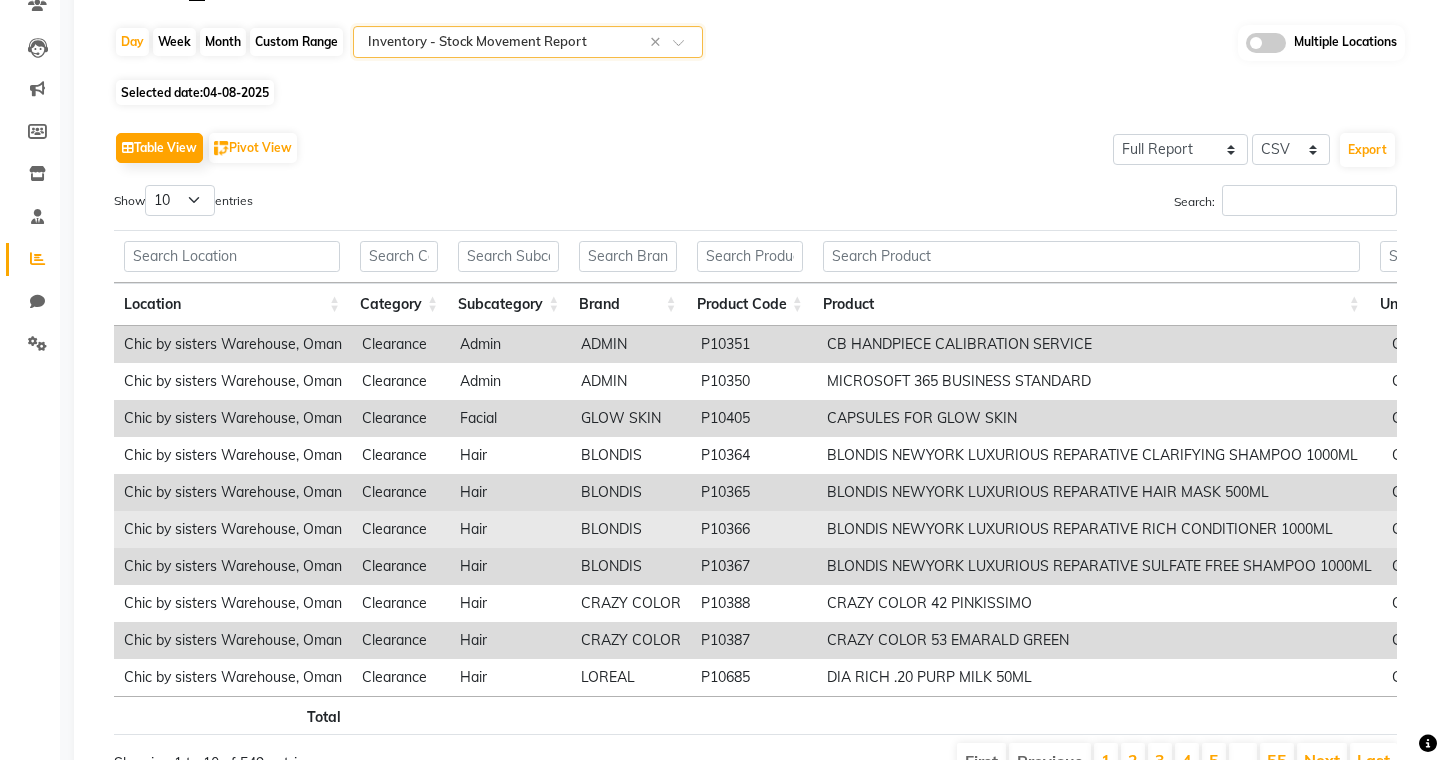 scroll, scrollTop: 159, scrollLeft: 0, axis: vertical 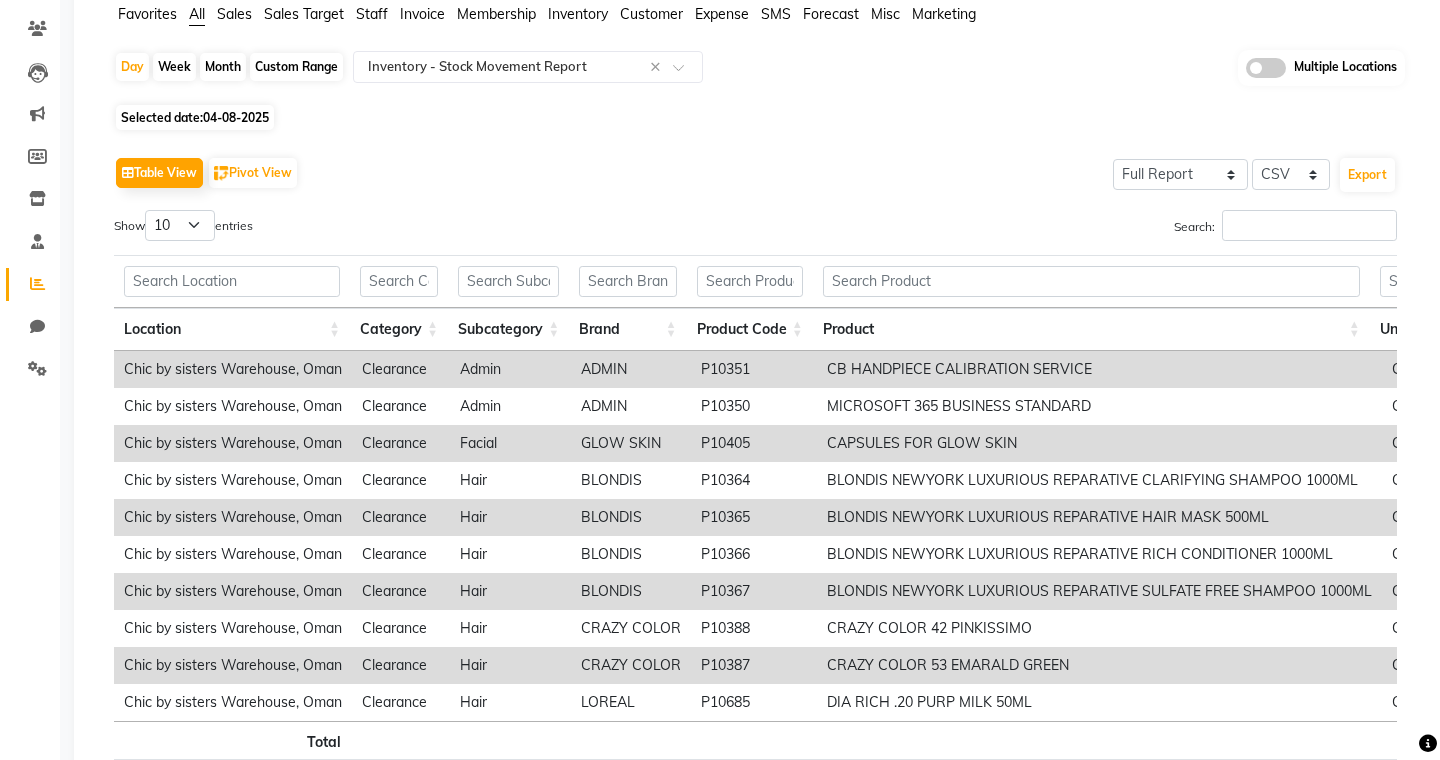 click on "Custom Range" 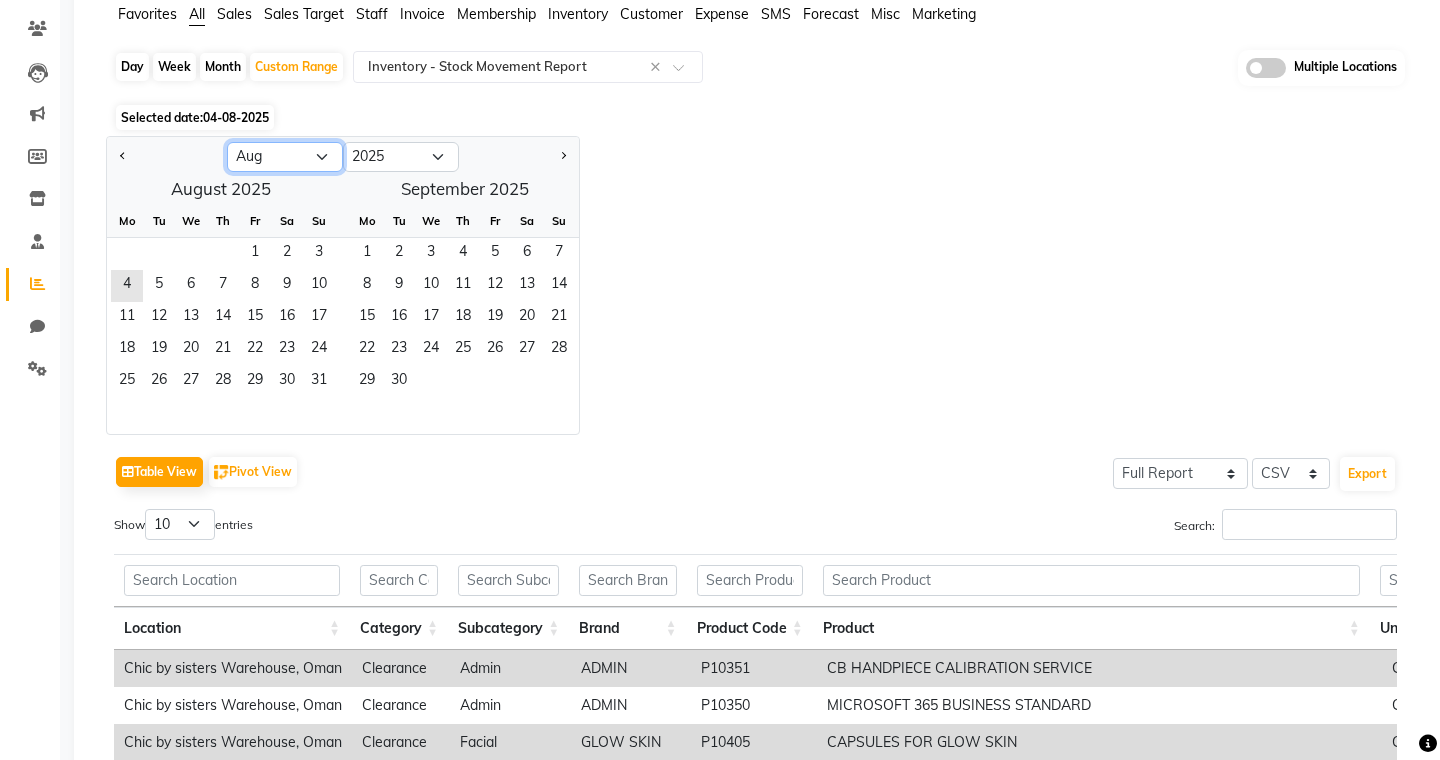 click on "Jan Feb Mar Apr May Jun Jul Aug Sep Oct Nov Dec" 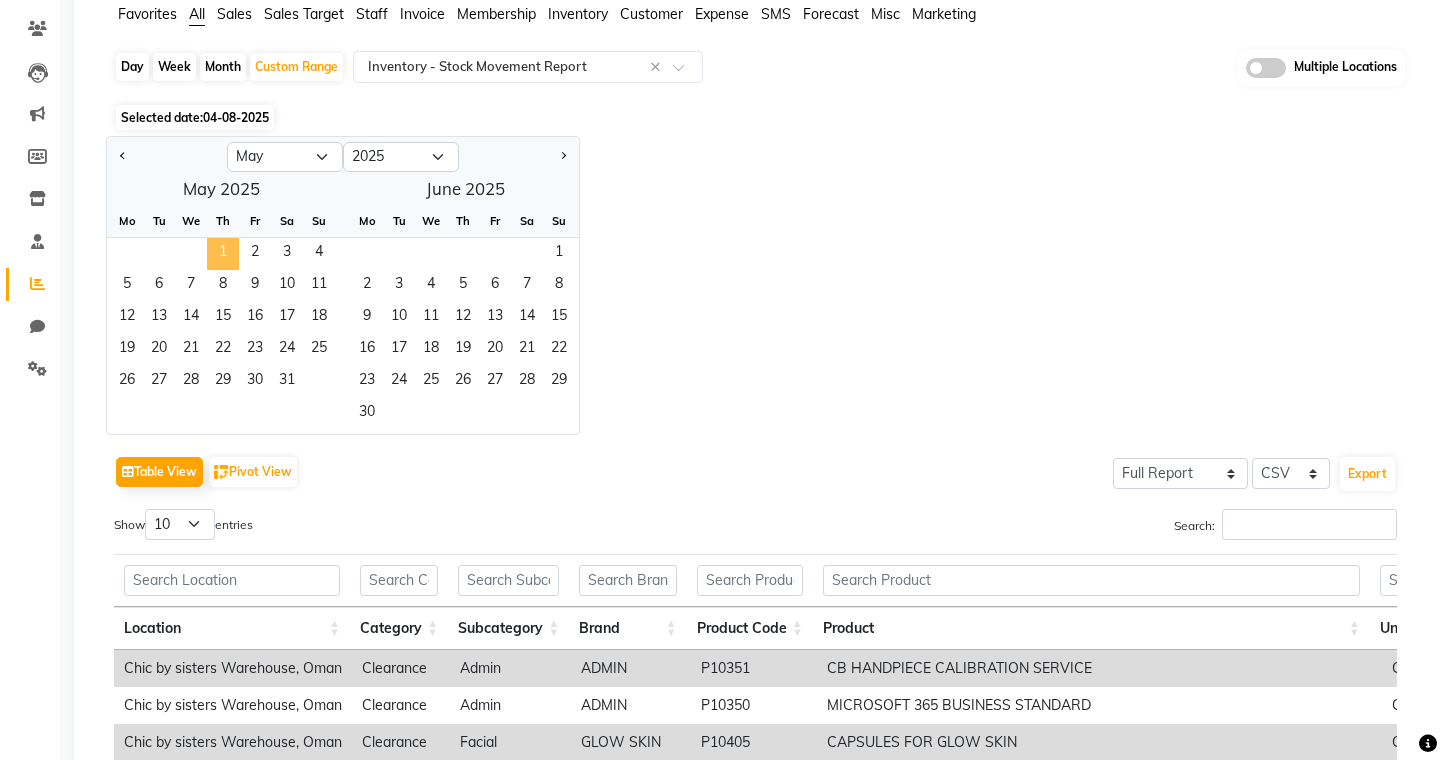 click on "1" 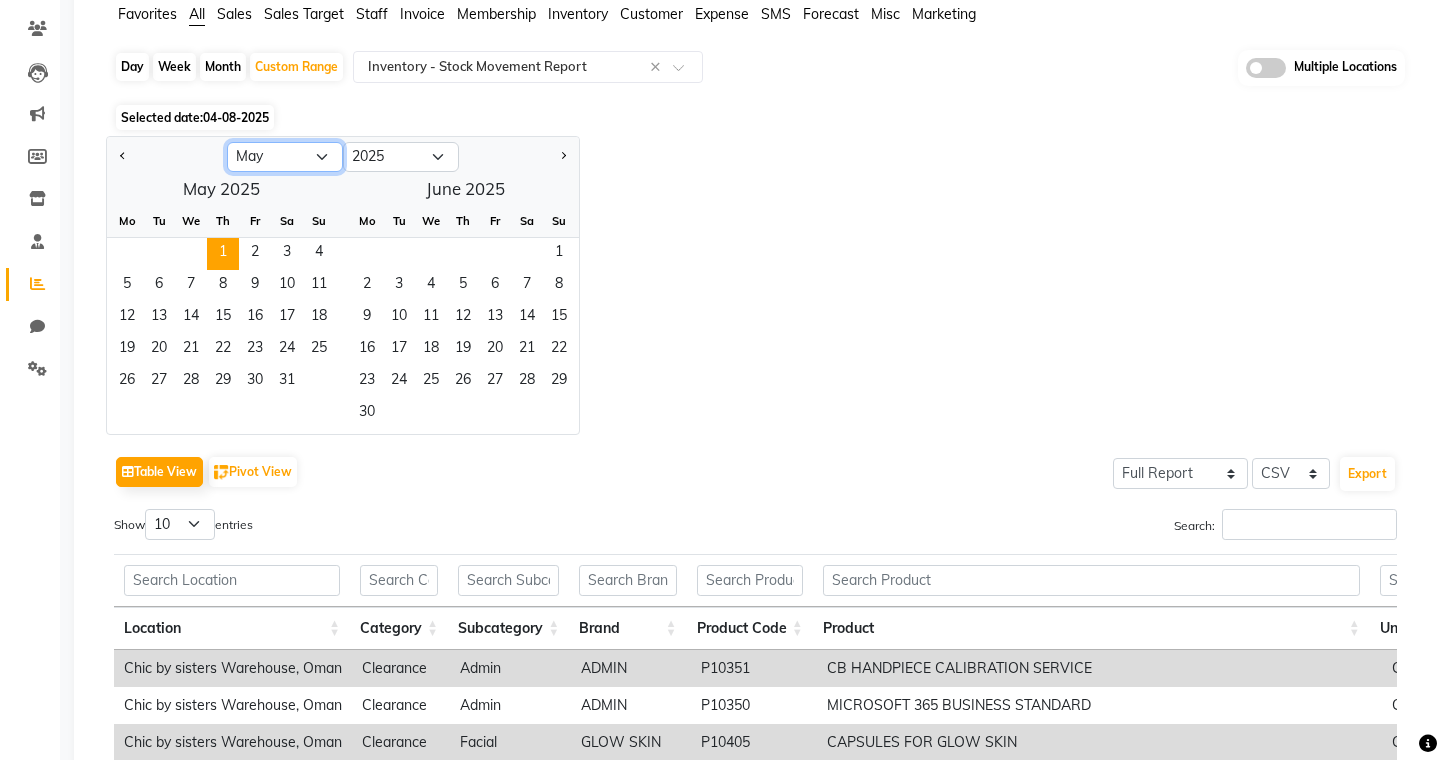 click on "Jan Feb Mar Apr May Jun Jul Aug Sep Oct Nov Dec" 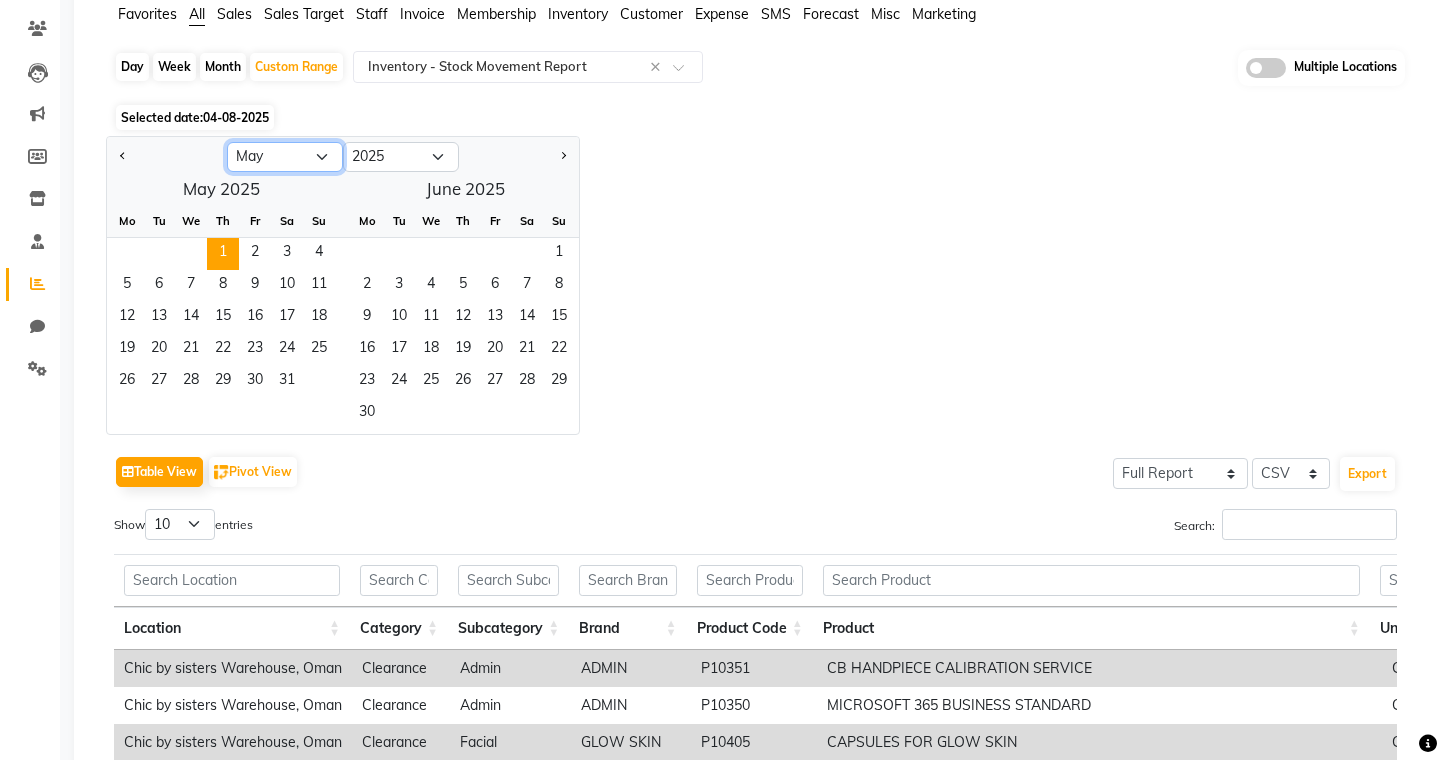 select on "7" 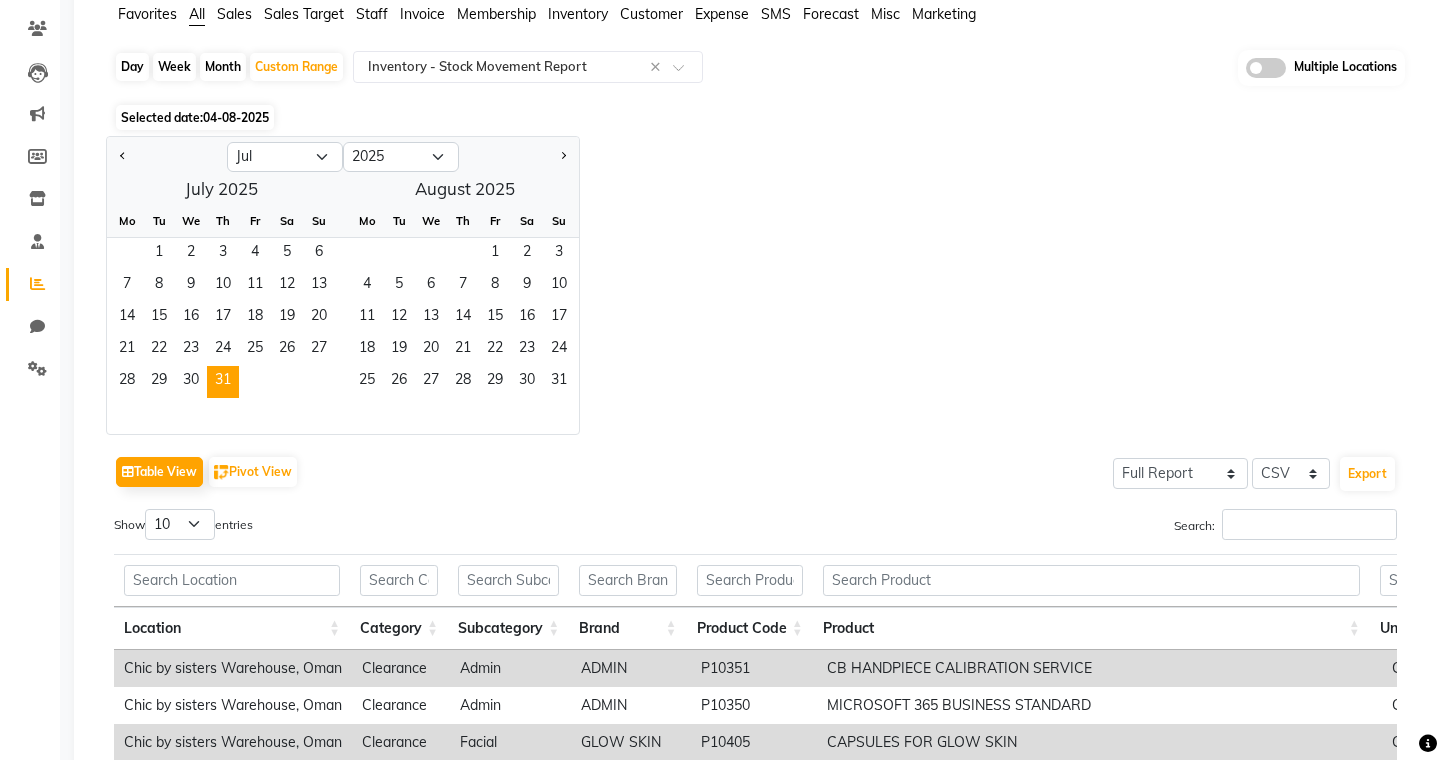 click on "31" 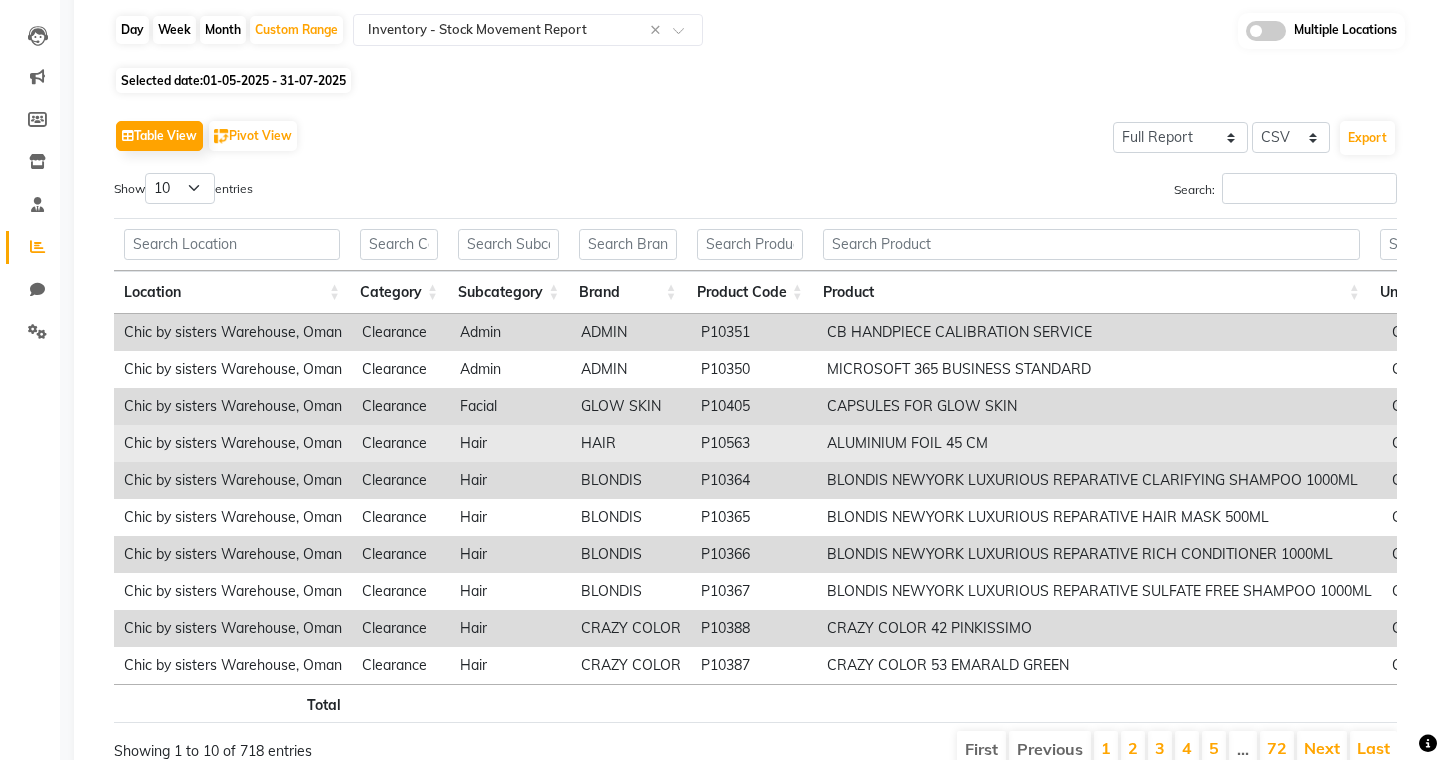 scroll, scrollTop: 271, scrollLeft: 0, axis: vertical 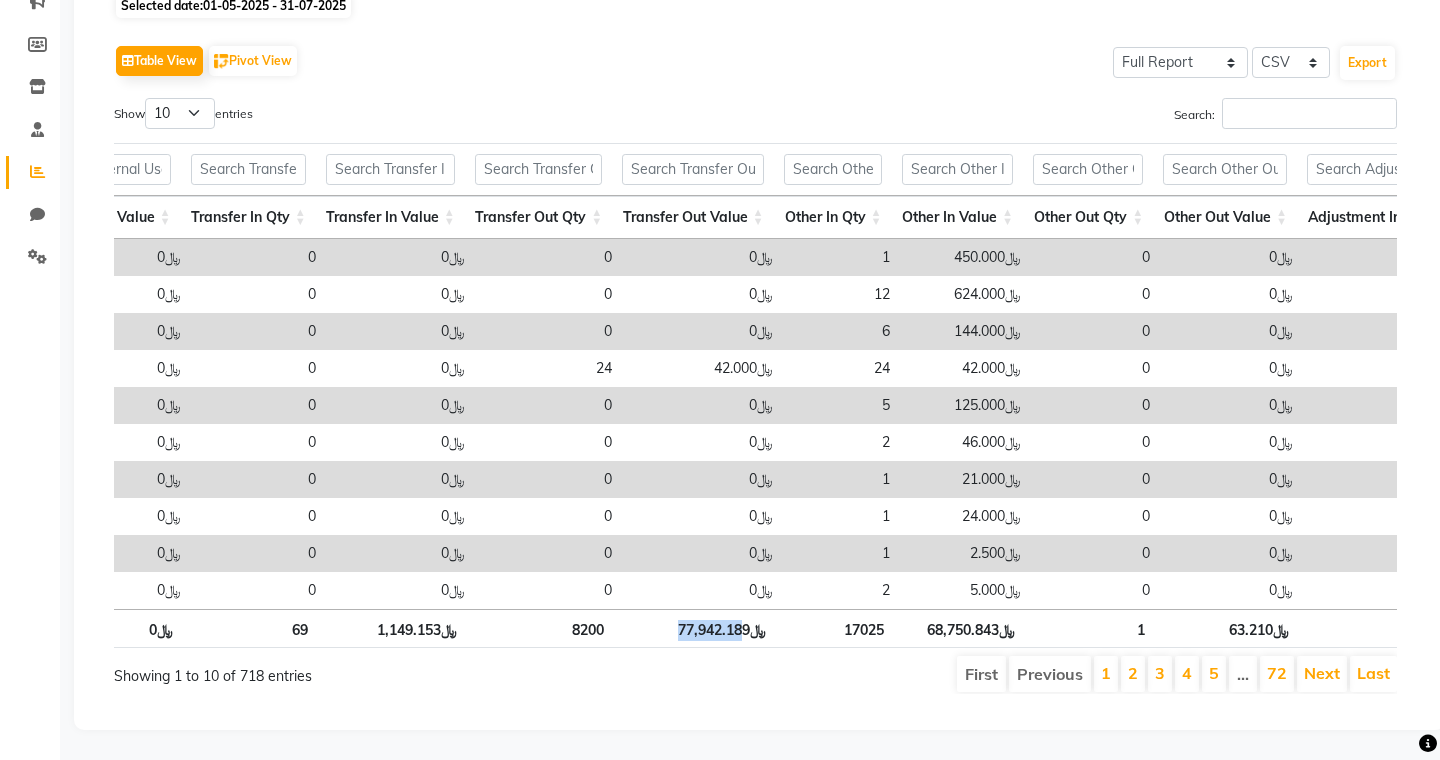 drag, startPoint x: 674, startPoint y: 630, endPoint x: 743, endPoint y: 628, distance: 69.02898 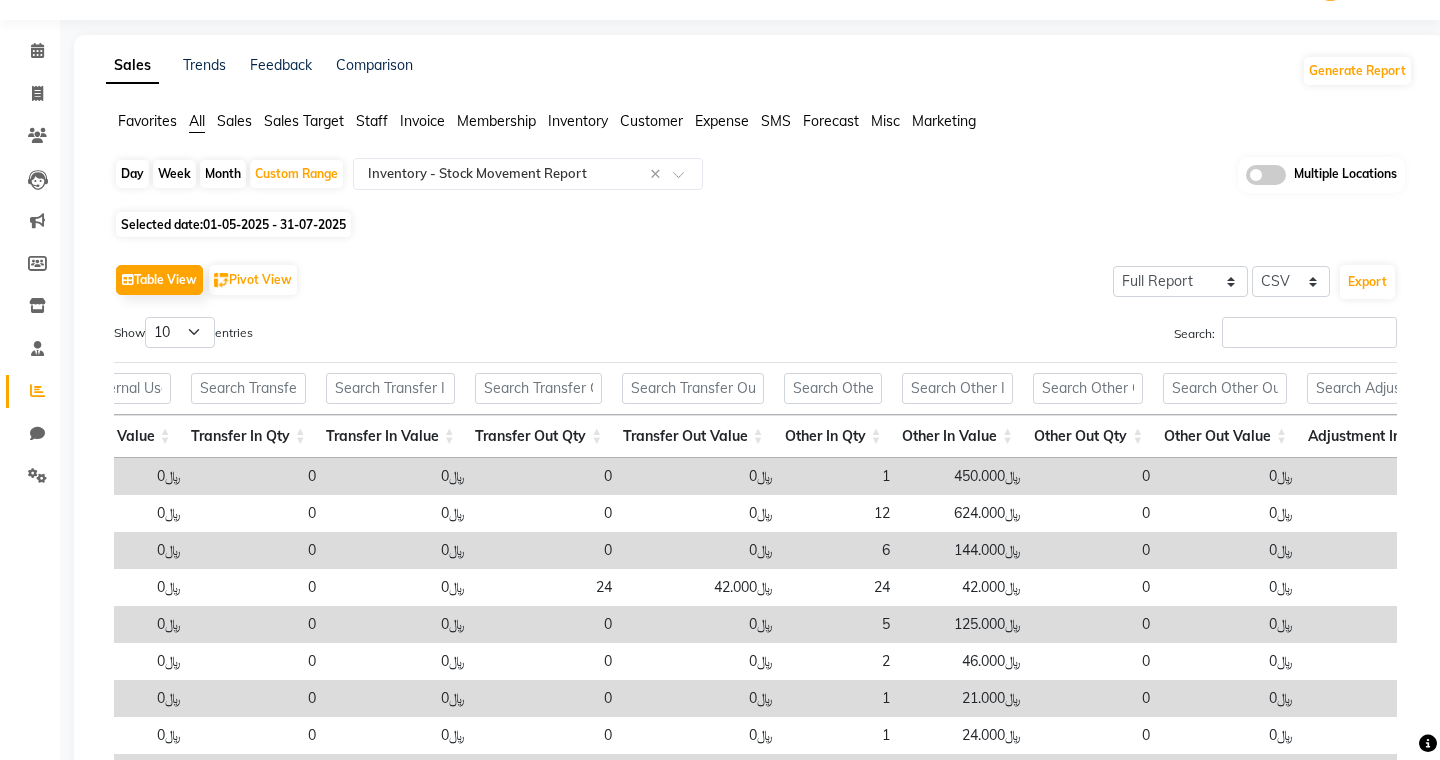 click 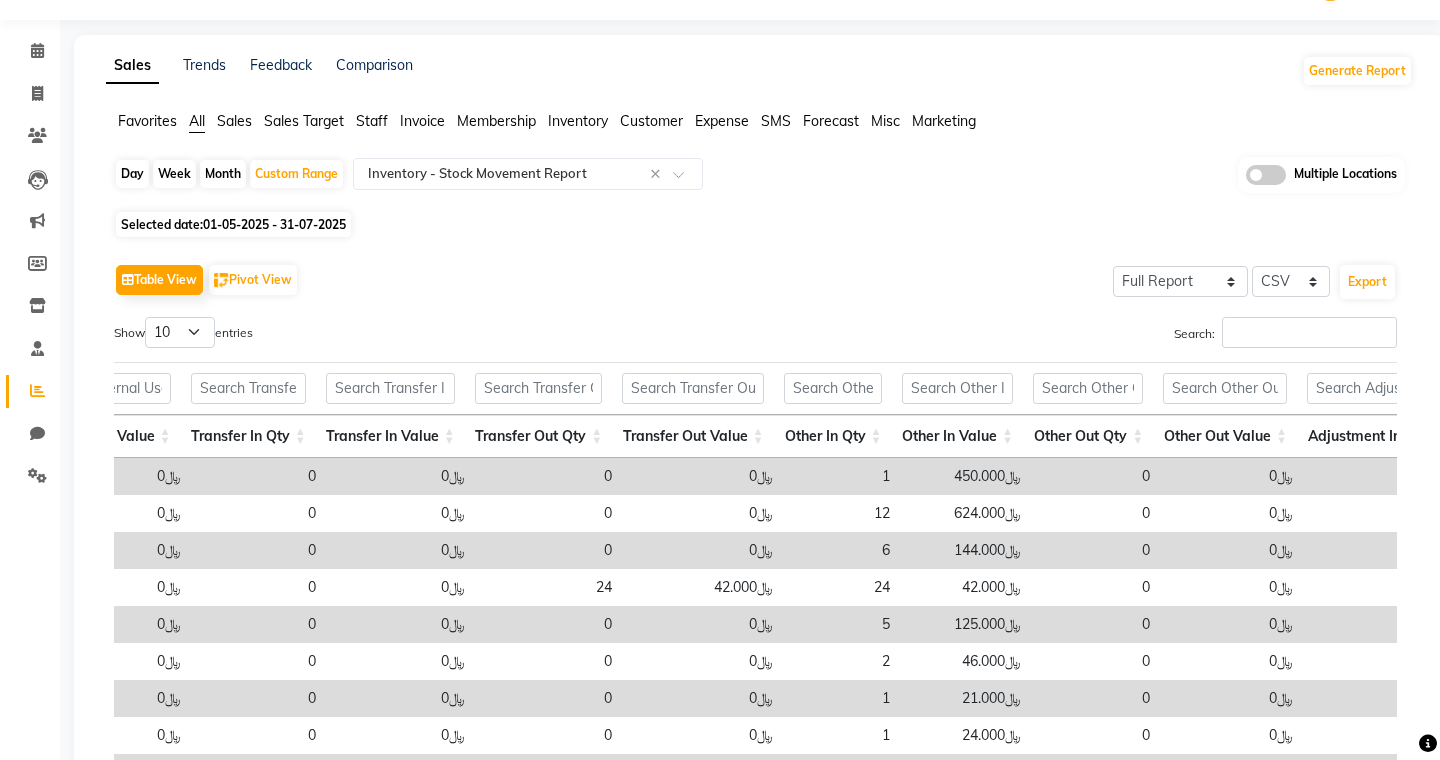 click 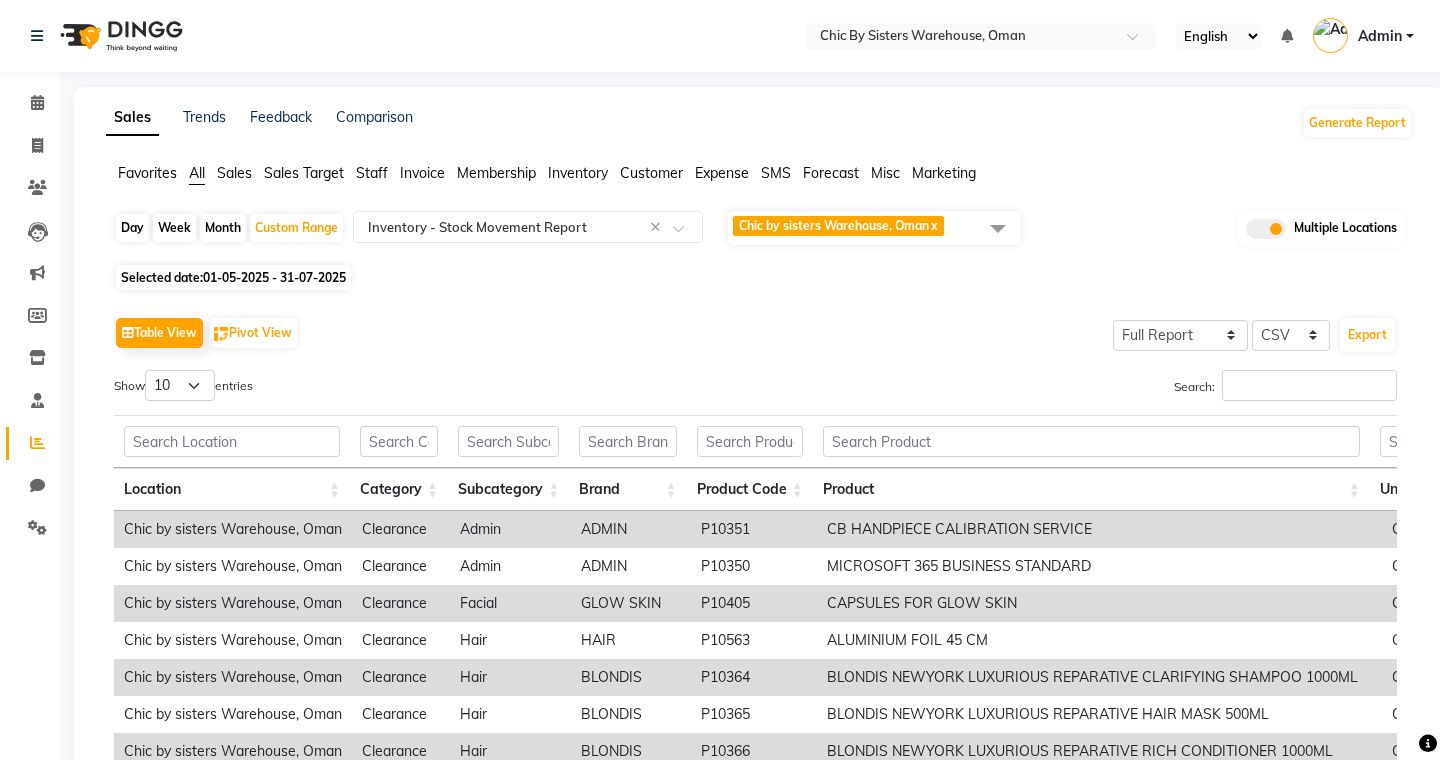 click on "x" 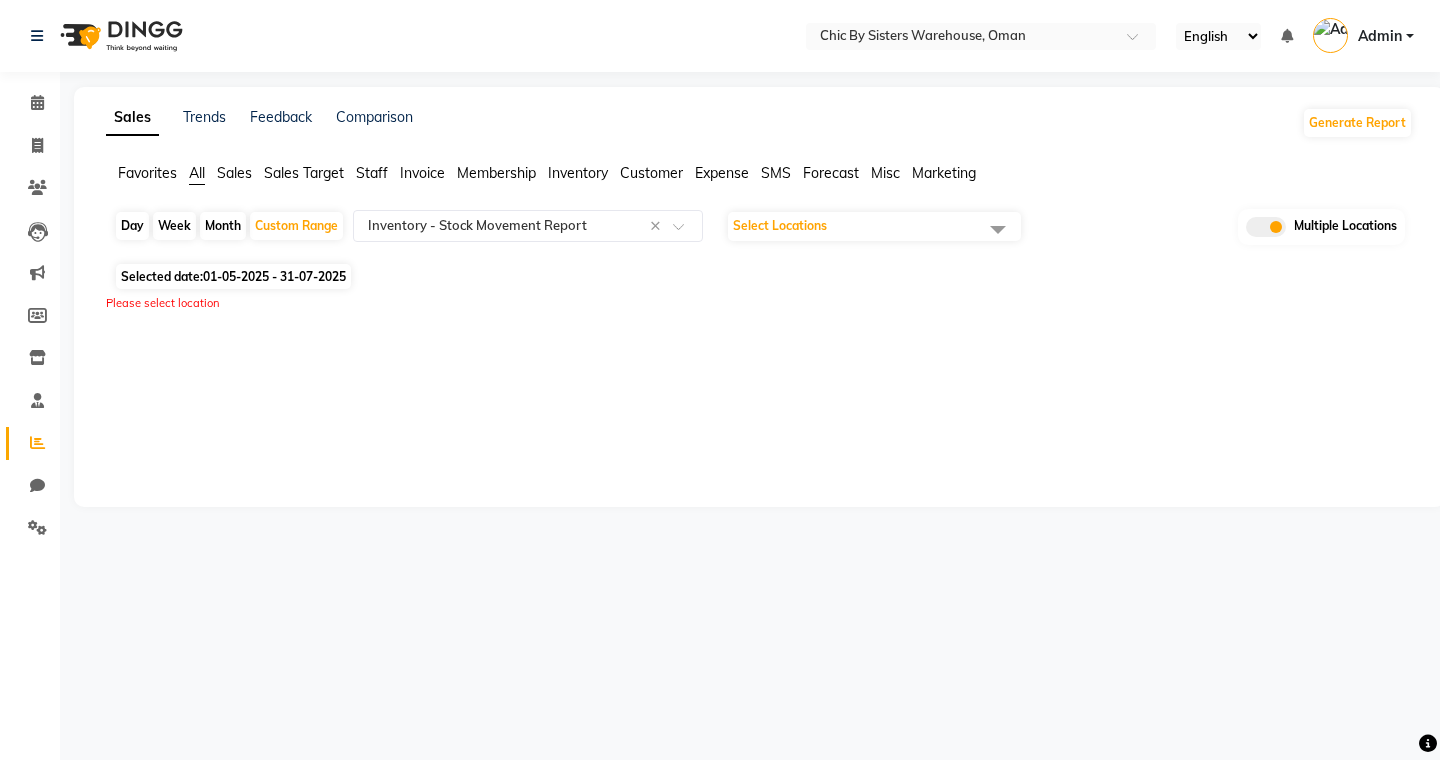 click on "Select Locations" 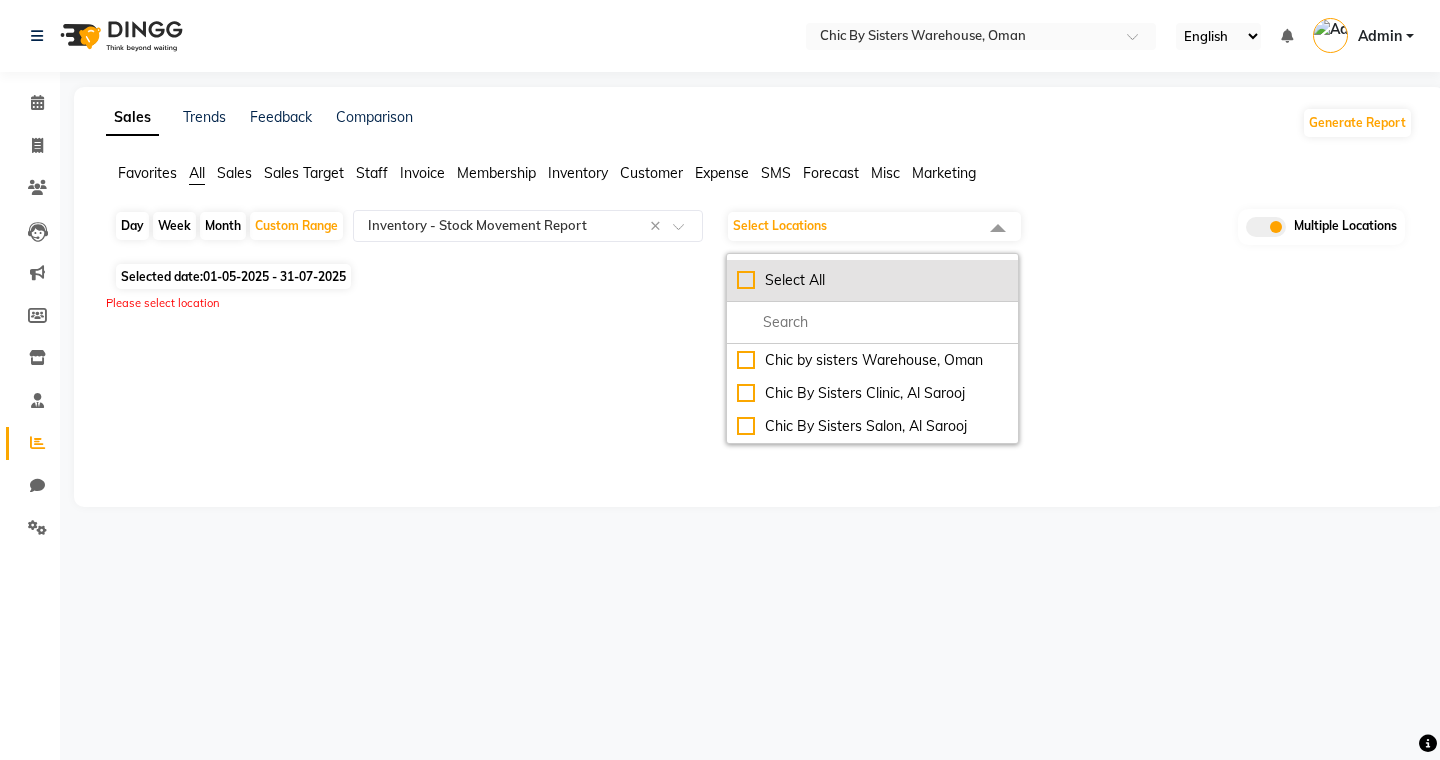 click on "Select All" 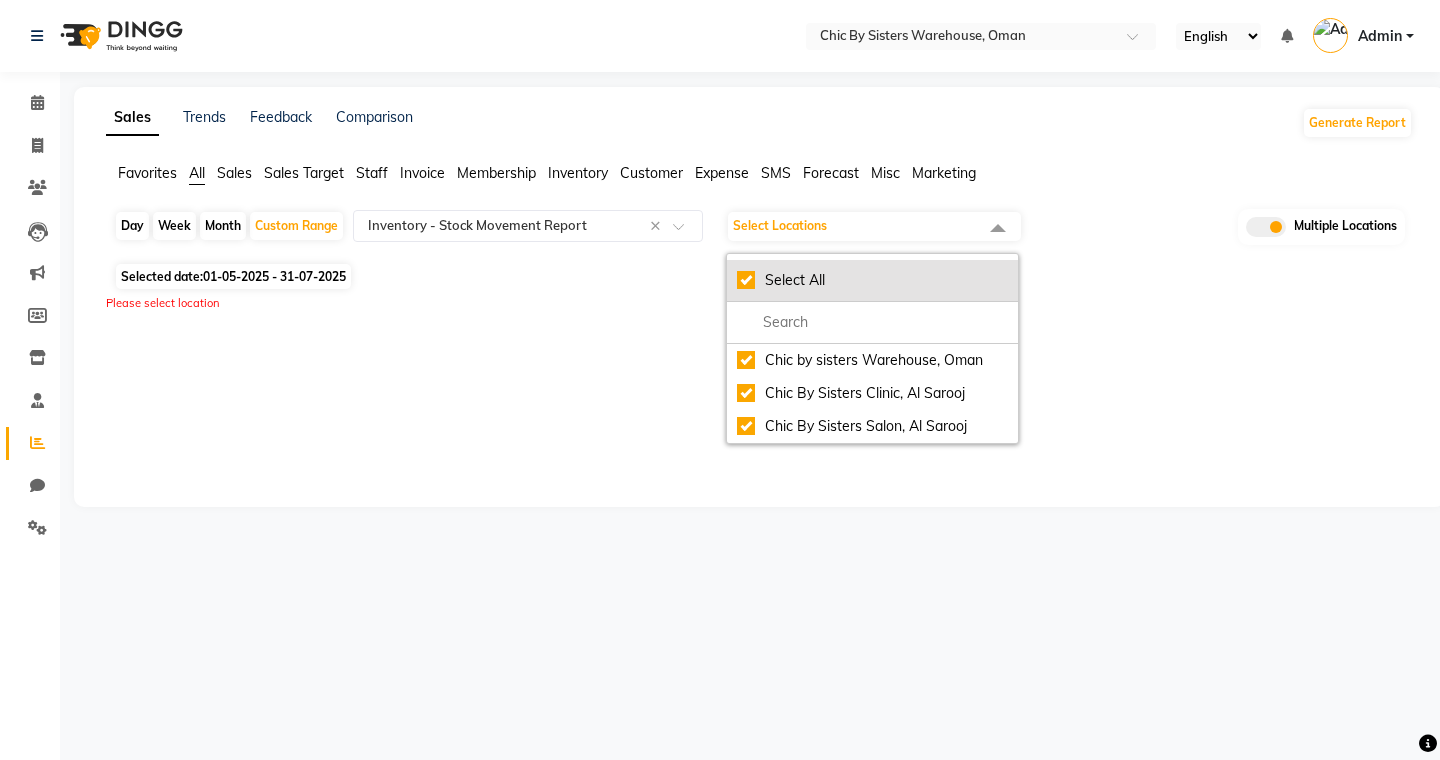 checkbox on "true" 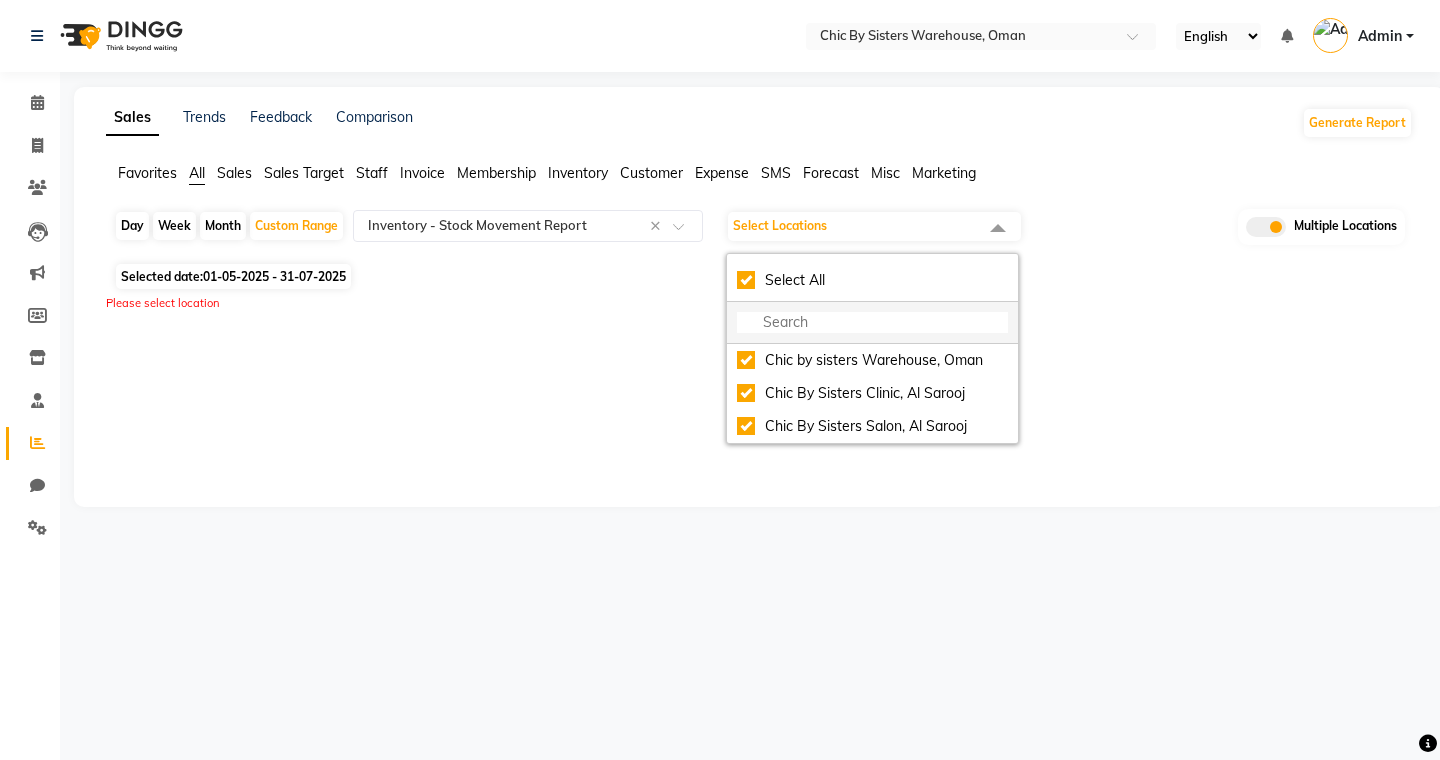 select on "full_report" 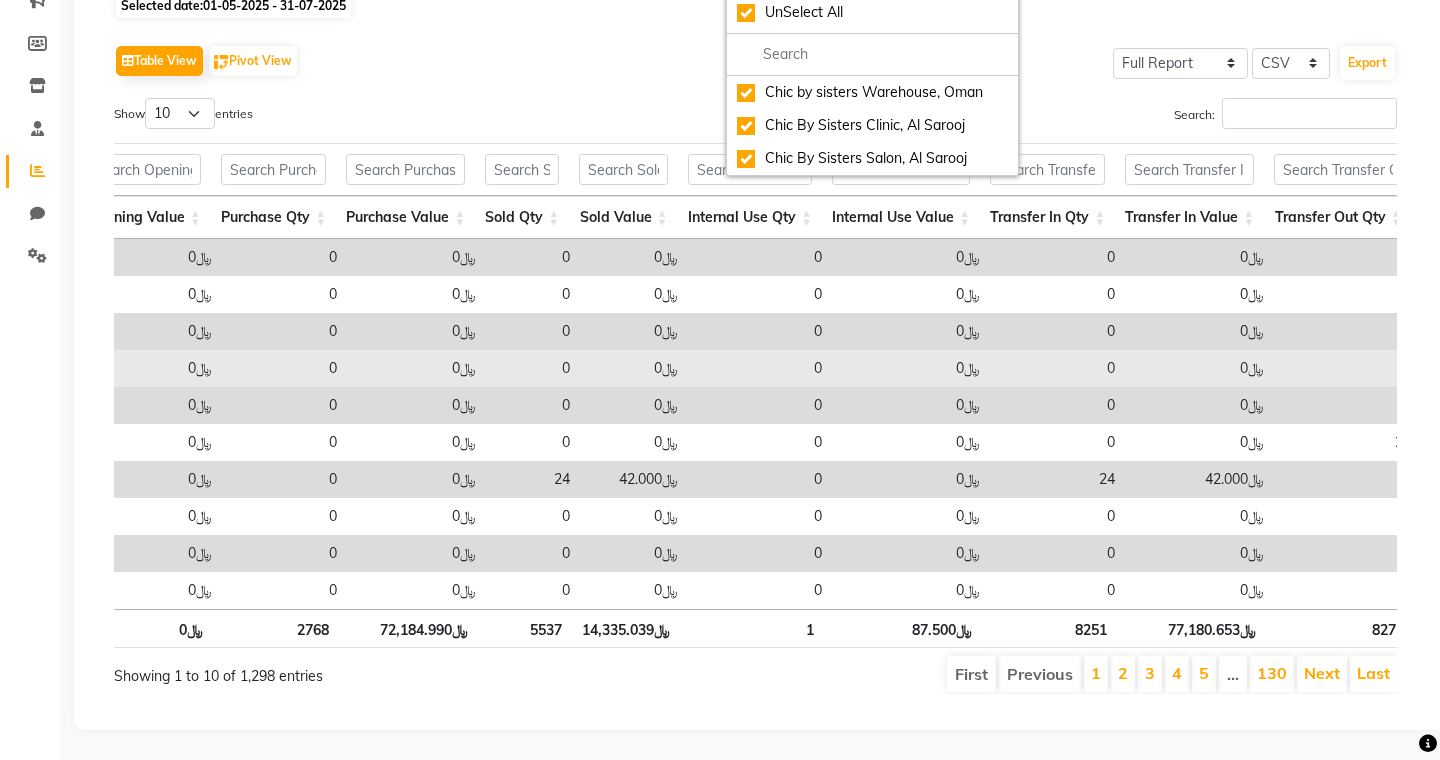 click on "﷼0" at bounding box center (416, 368) 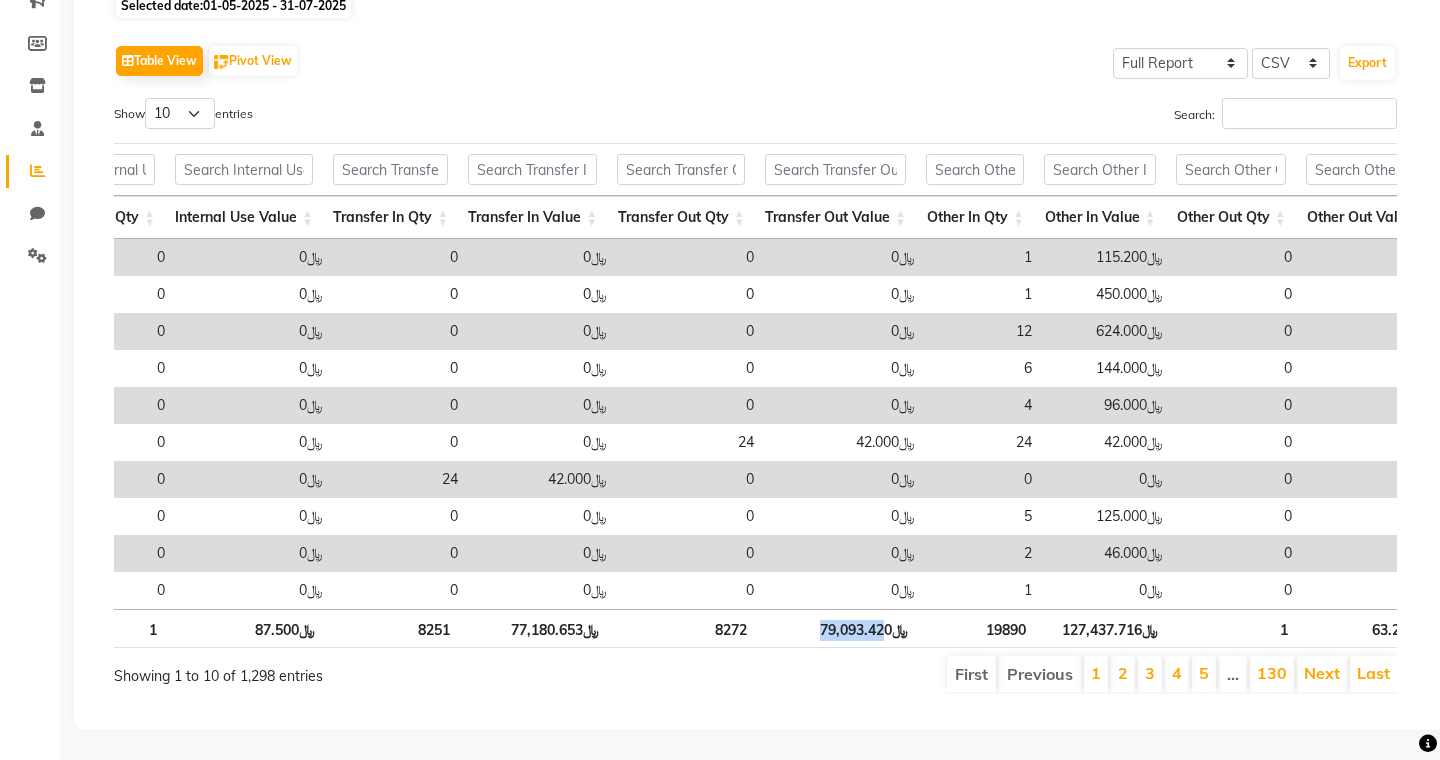 drag, startPoint x: 813, startPoint y: 626, endPoint x: 883, endPoint y: 626, distance: 70 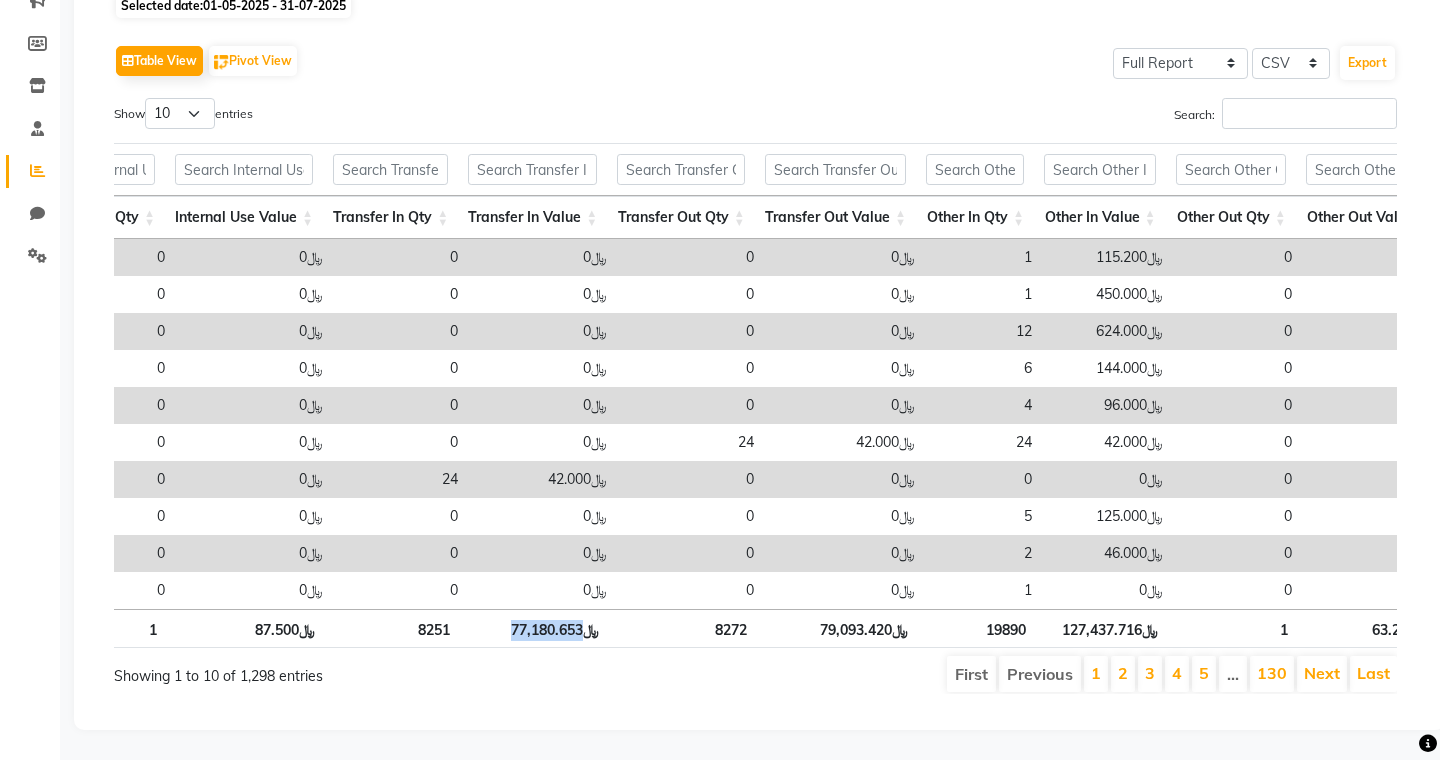drag, startPoint x: 507, startPoint y: 631, endPoint x: 583, endPoint y: 632, distance: 76.00658 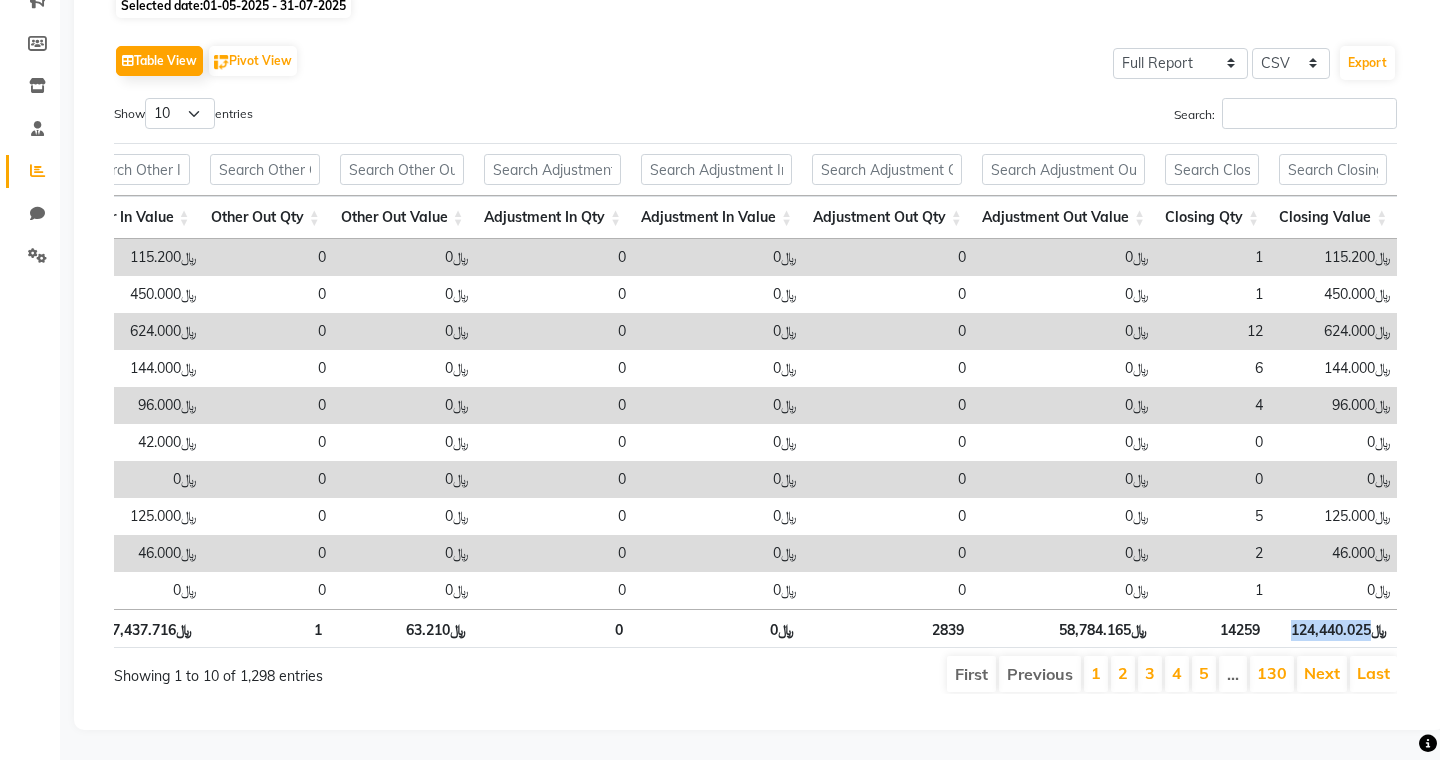 drag, startPoint x: 1293, startPoint y: 633, endPoint x: 1371, endPoint y: 627, distance: 78.23043 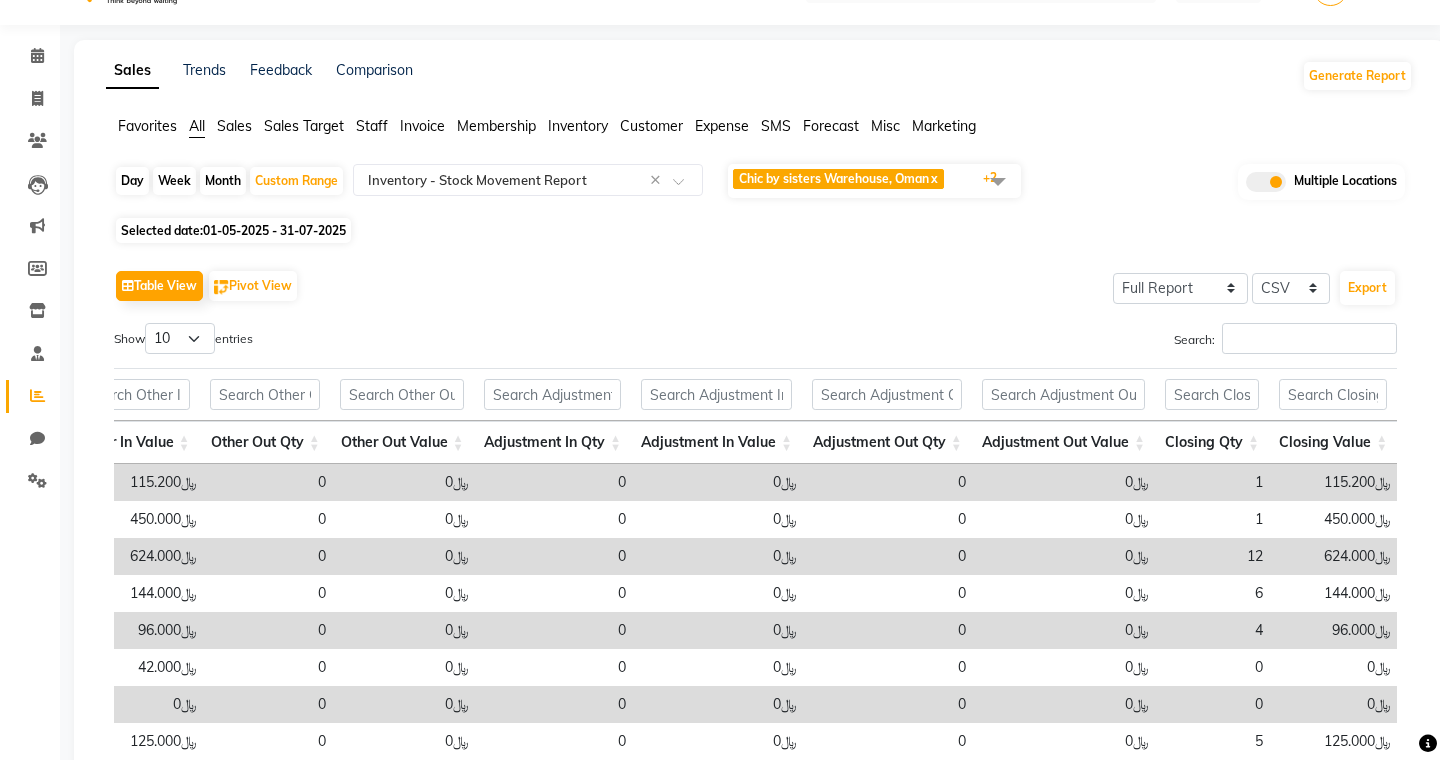click on "Month" 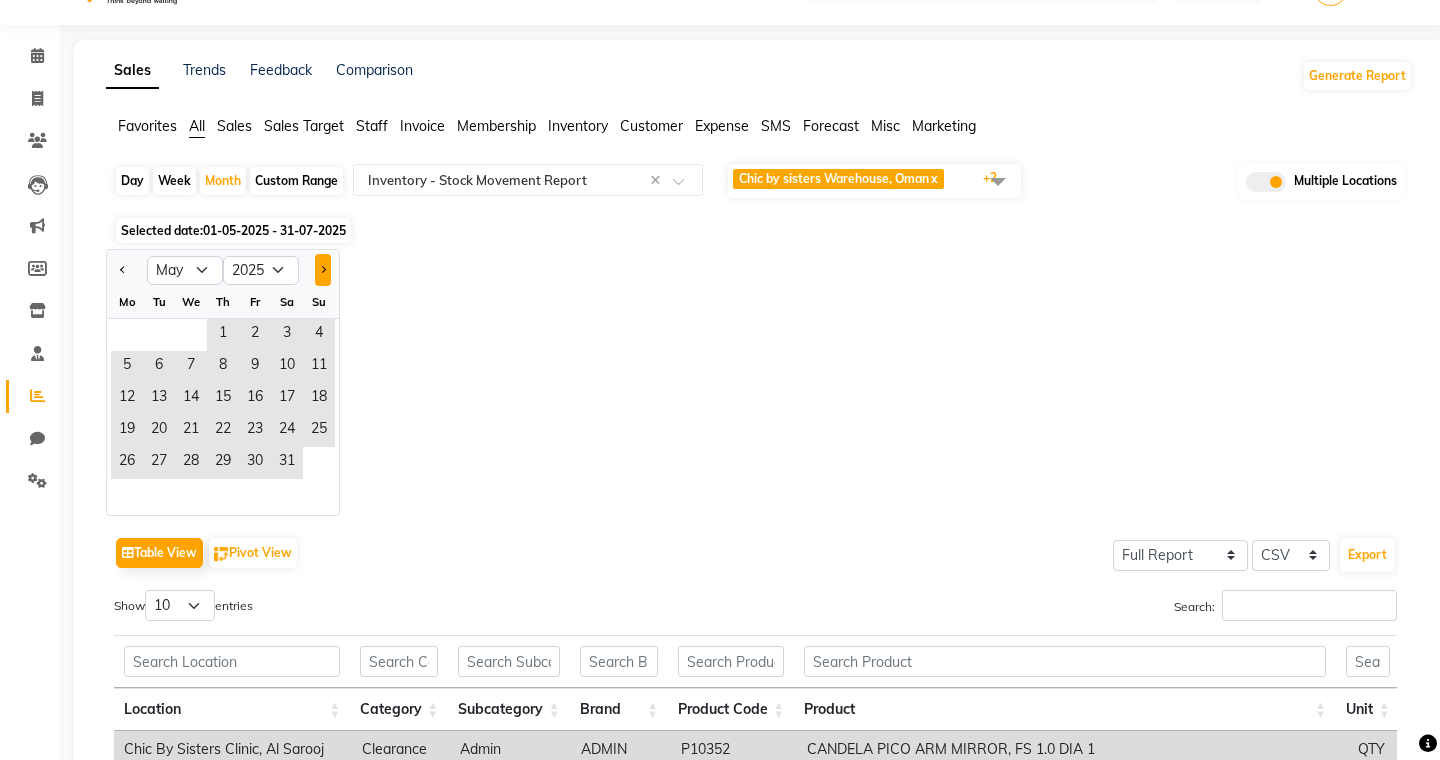click 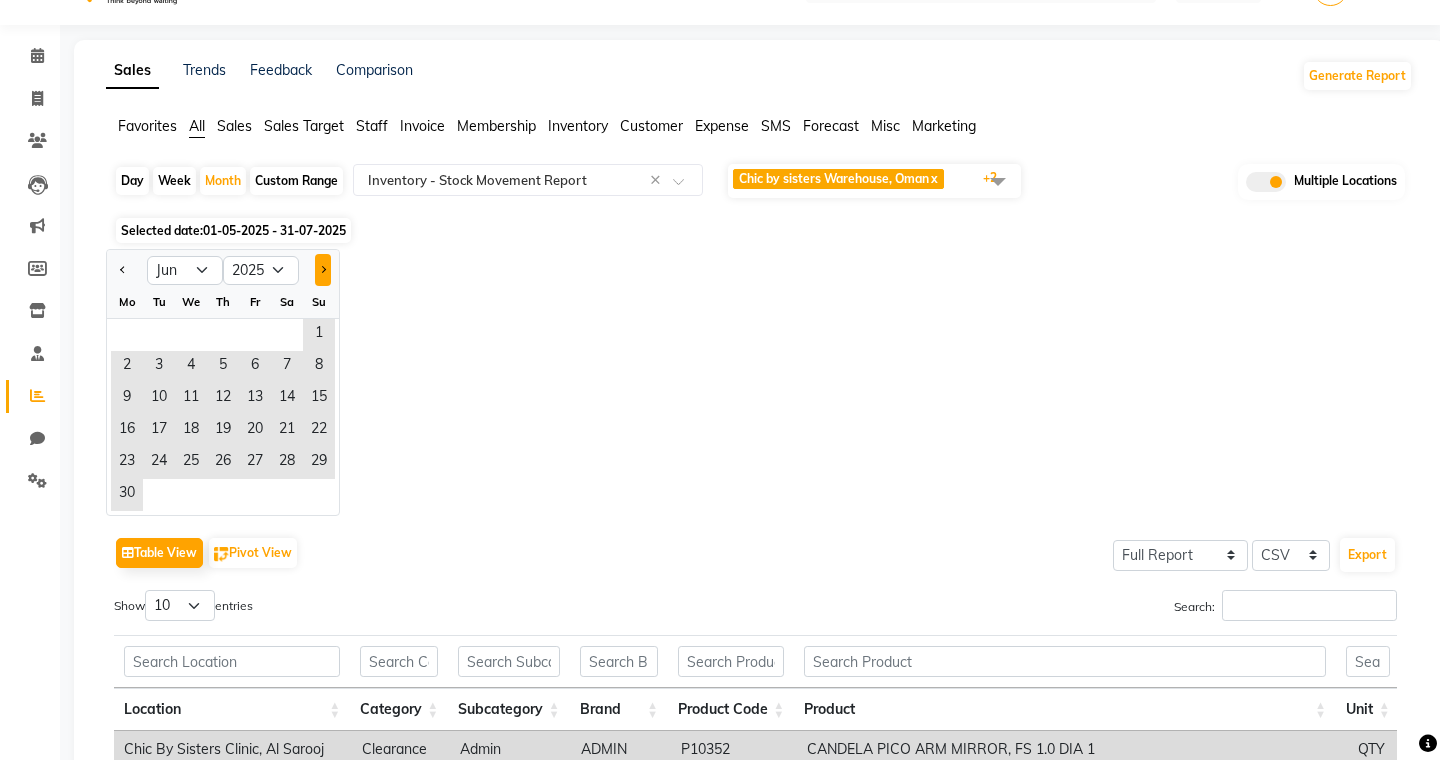 click 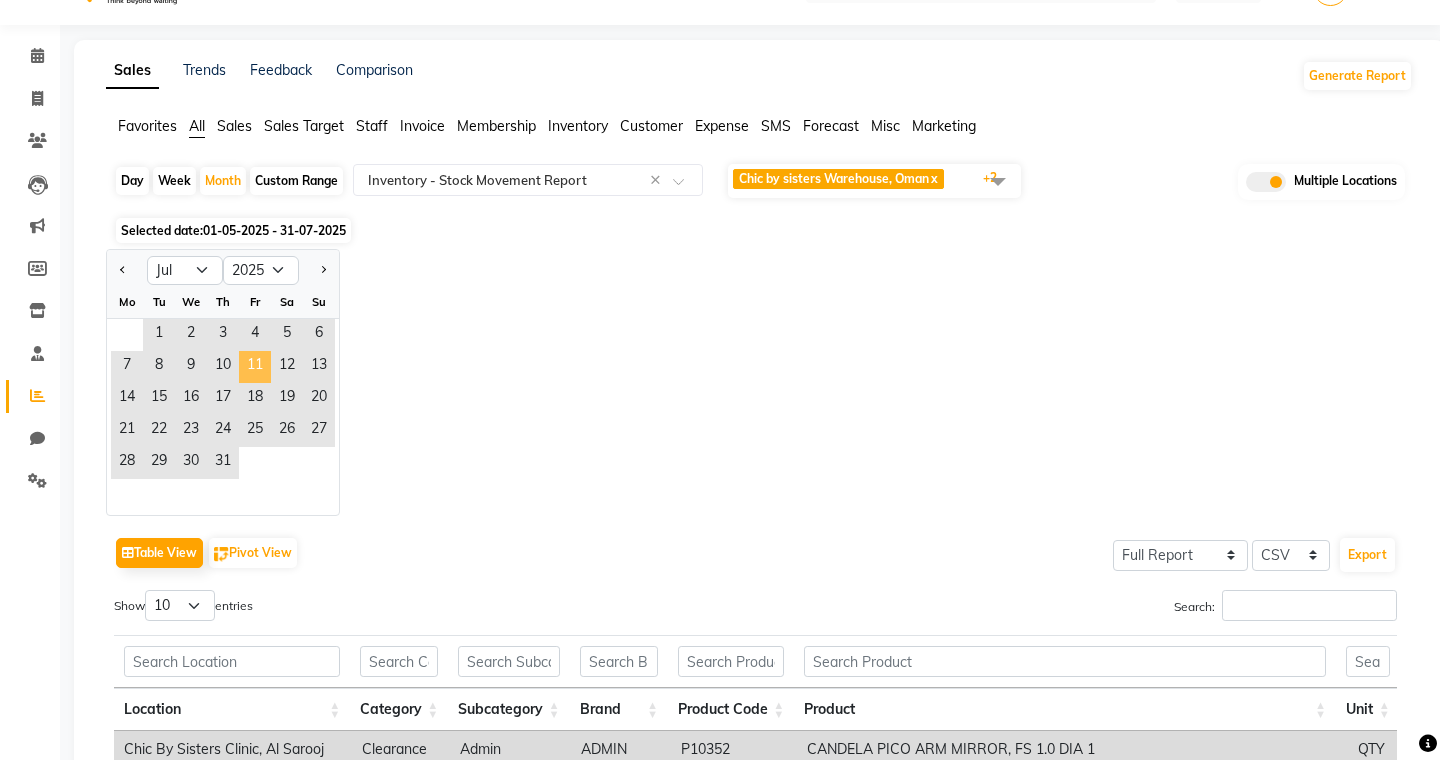 click on "11" 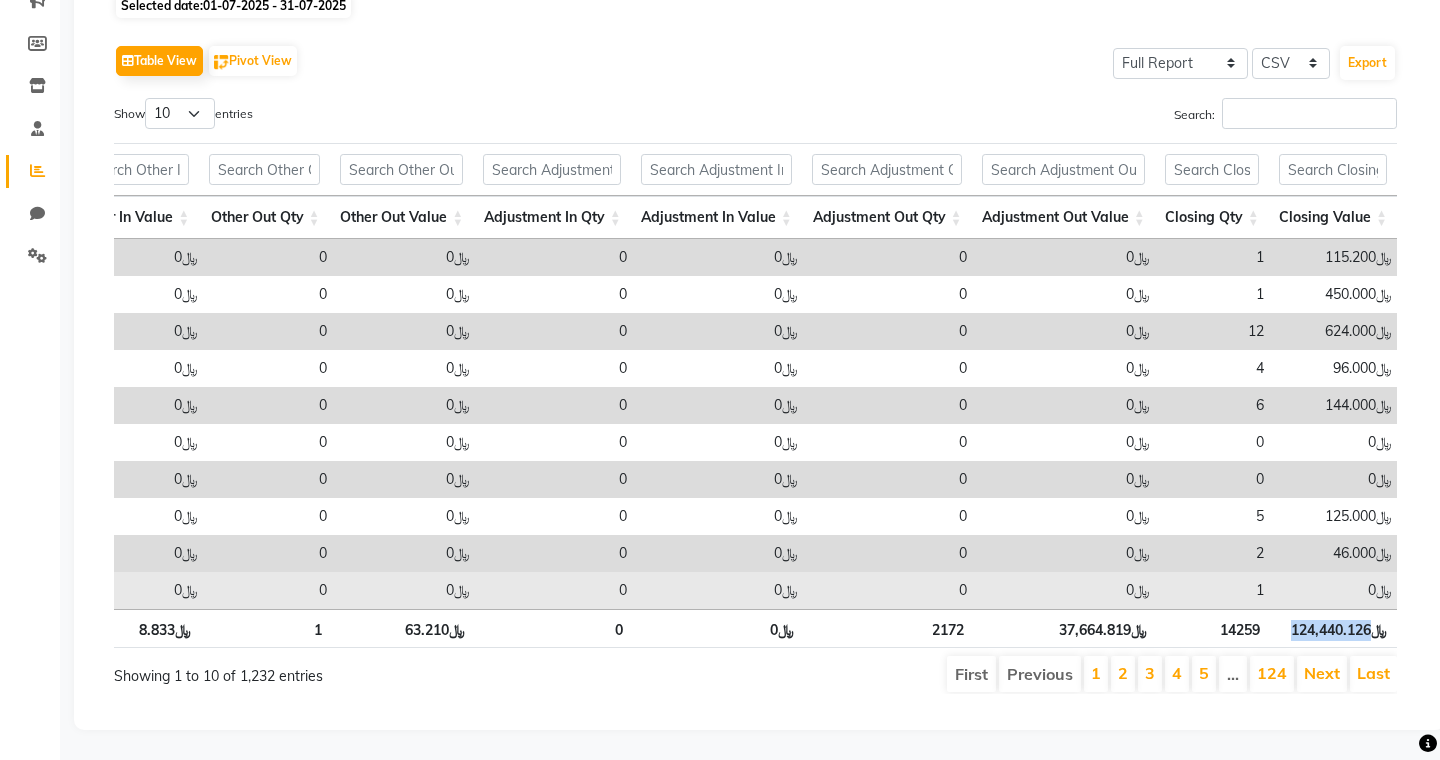drag, startPoint x: 1282, startPoint y: 628, endPoint x: 1274, endPoint y: 586, distance: 42.755116 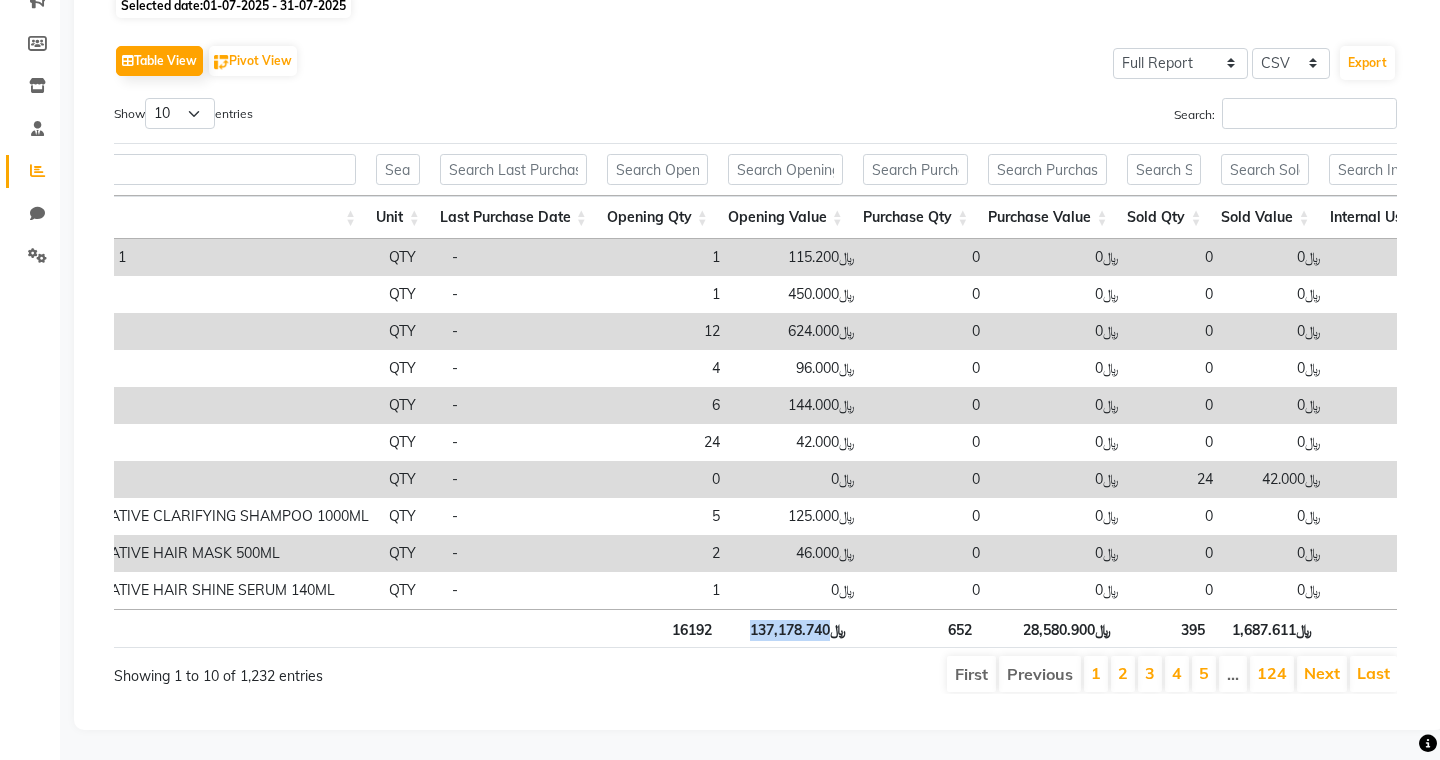 drag, startPoint x: 753, startPoint y: 635, endPoint x: 833, endPoint y: 622, distance: 81.04937 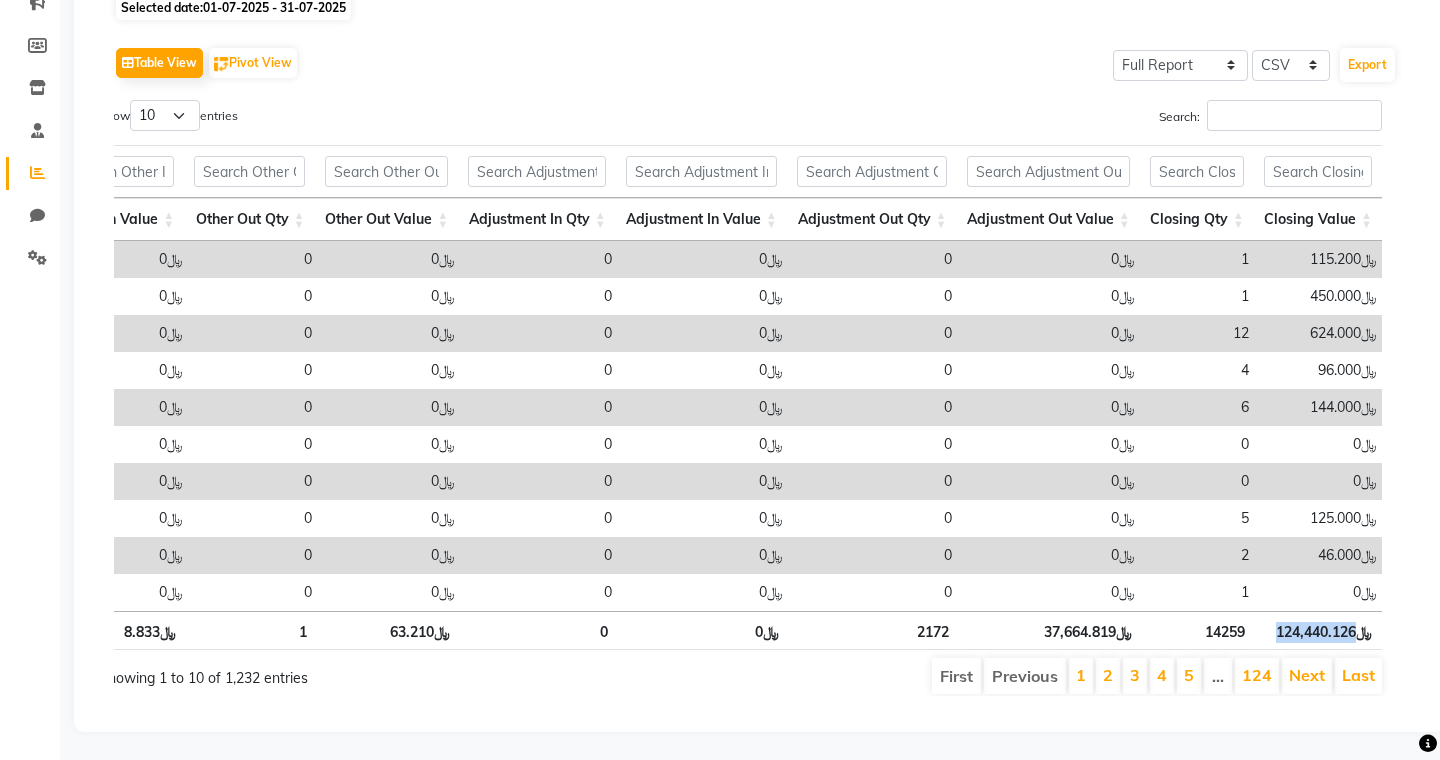 drag, startPoint x: 1277, startPoint y: 635, endPoint x: 1357, endPoint y: 633, distance: 80.024994 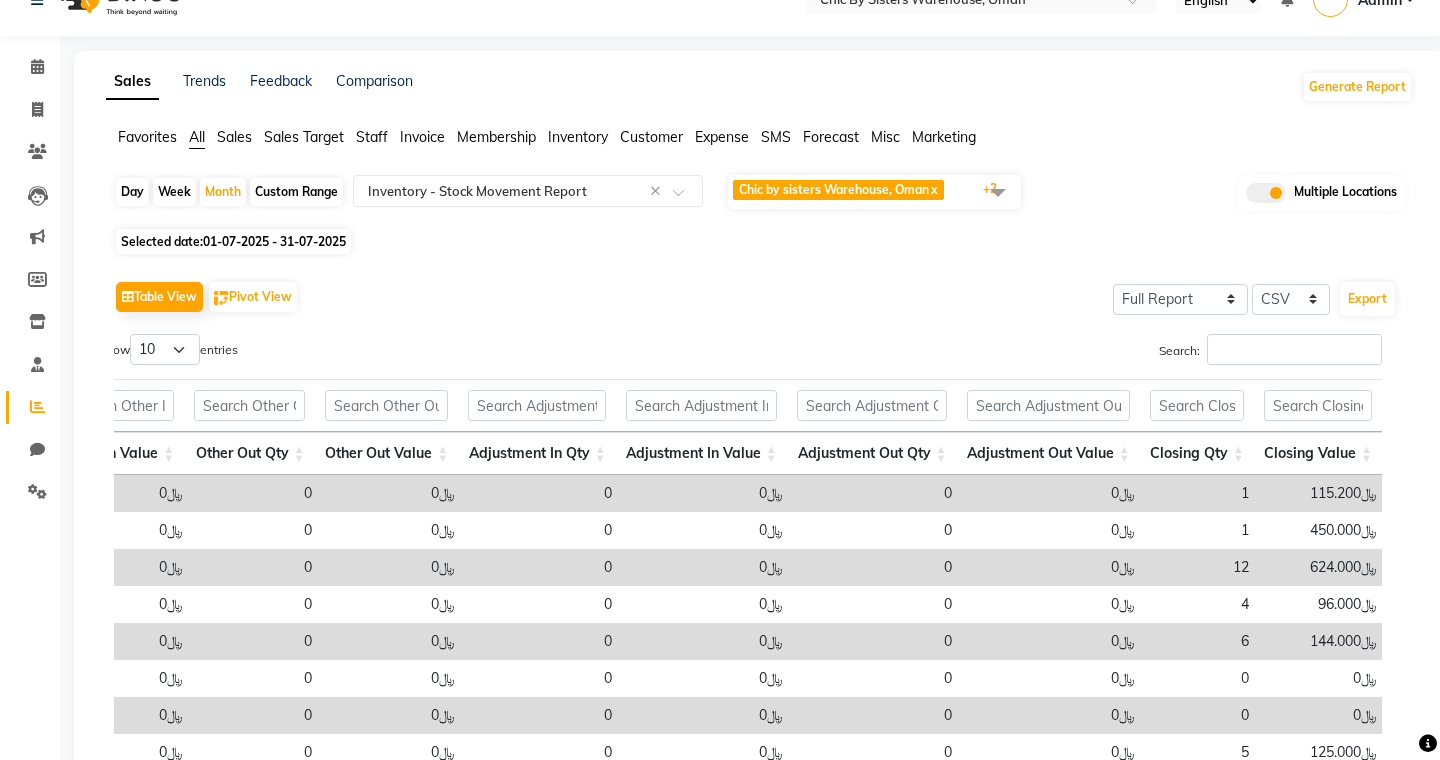 scroll, scrollTop: 0, scrollLeft: 0, axis: both 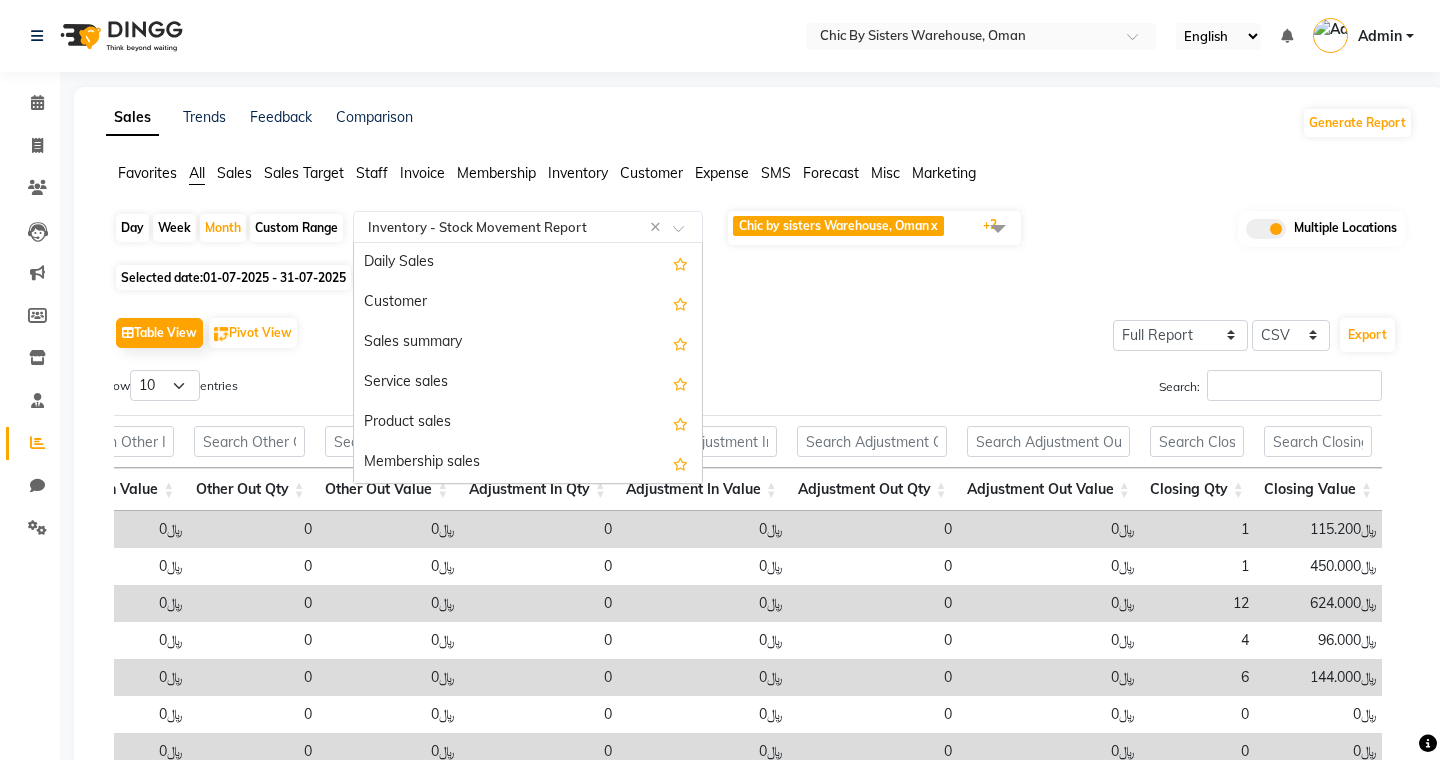 click 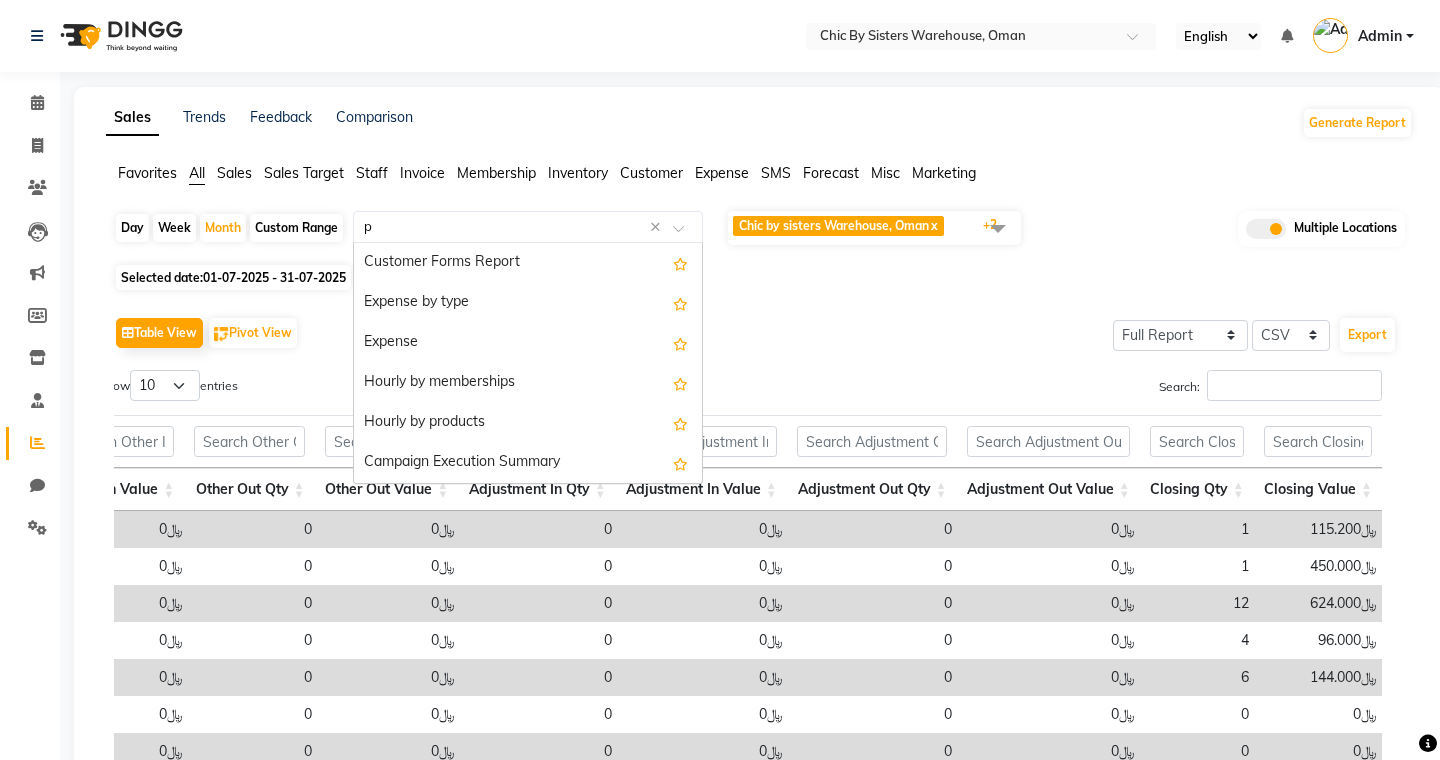 scroll, scrollTop: 1920, scrollLeft: 0, axis: vertical 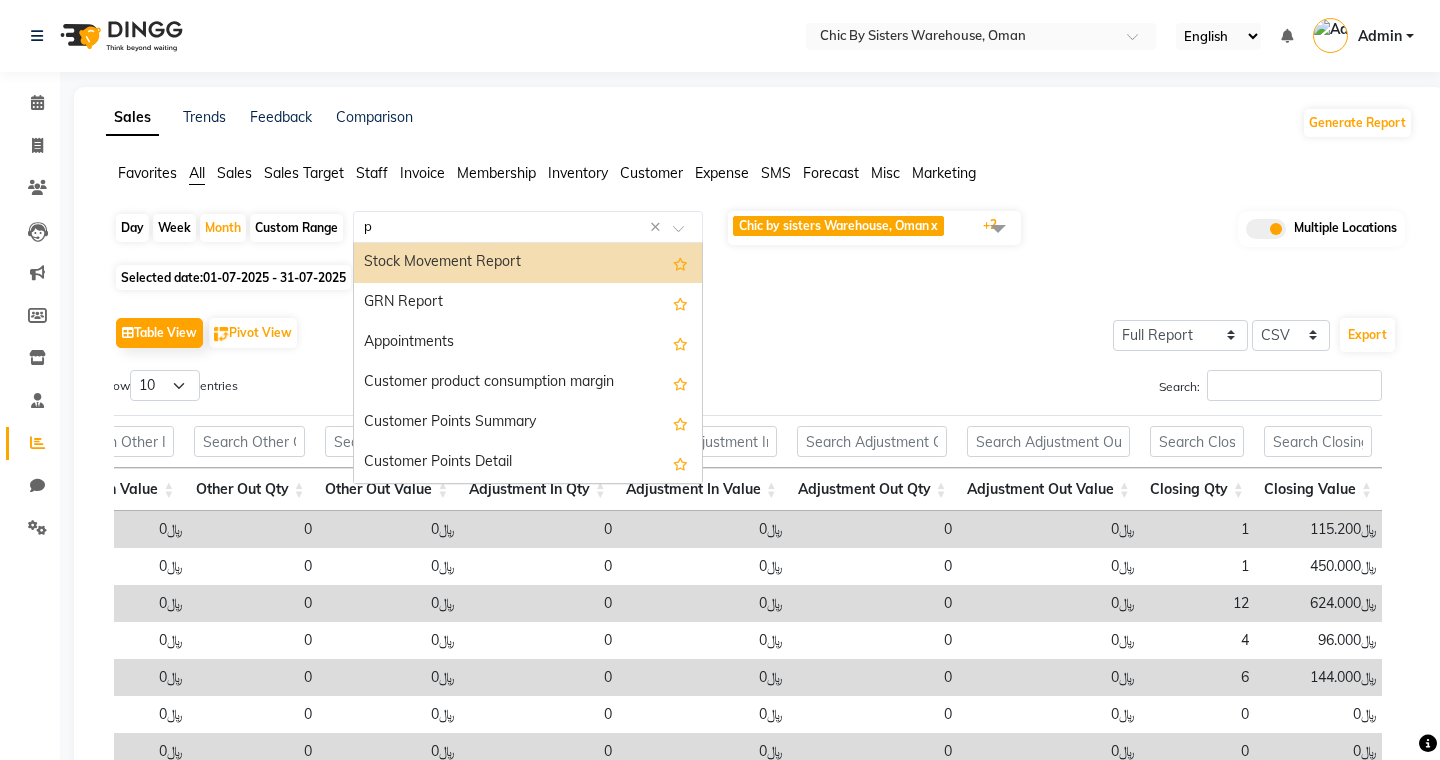 type on "pu" 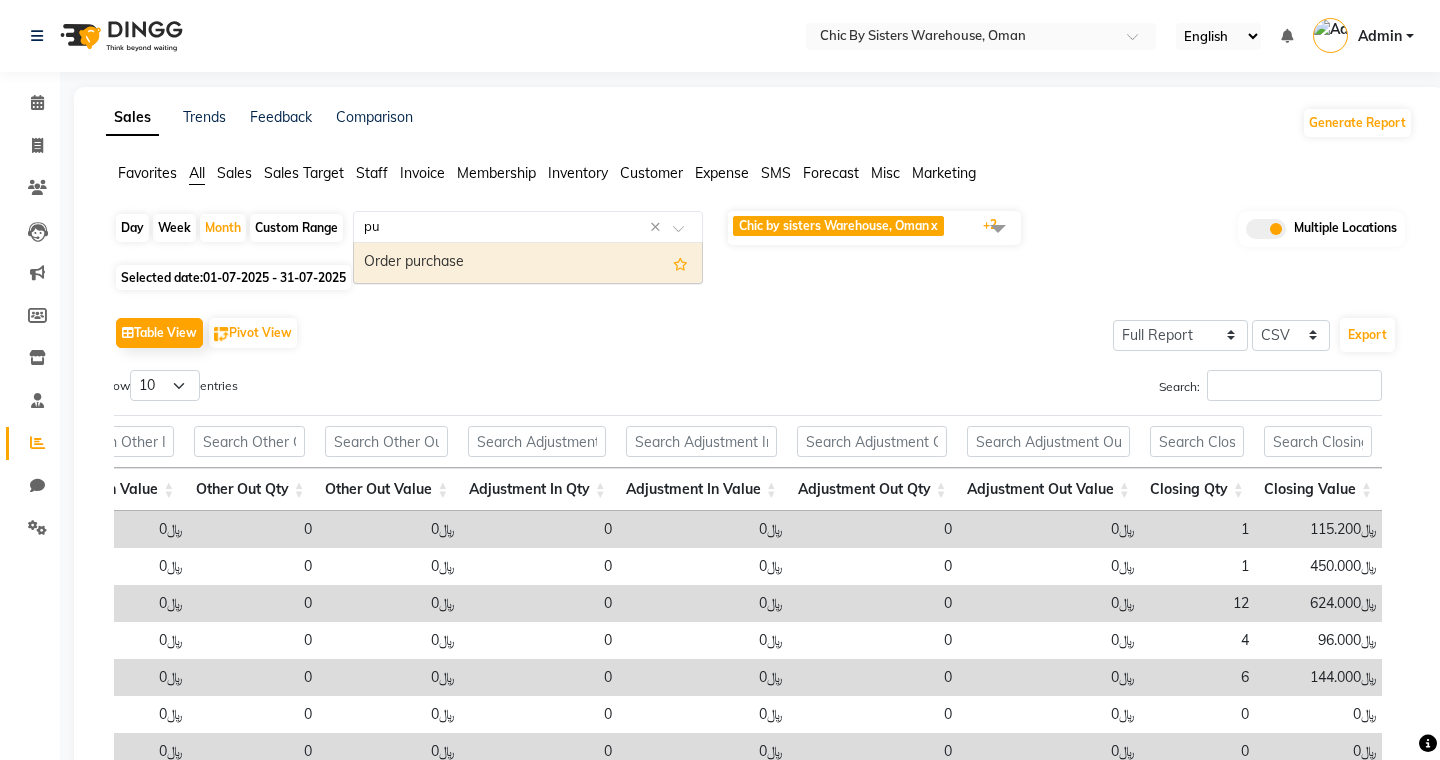 scroll, scrollTop: 0, scrollLeft: 0, axis: both 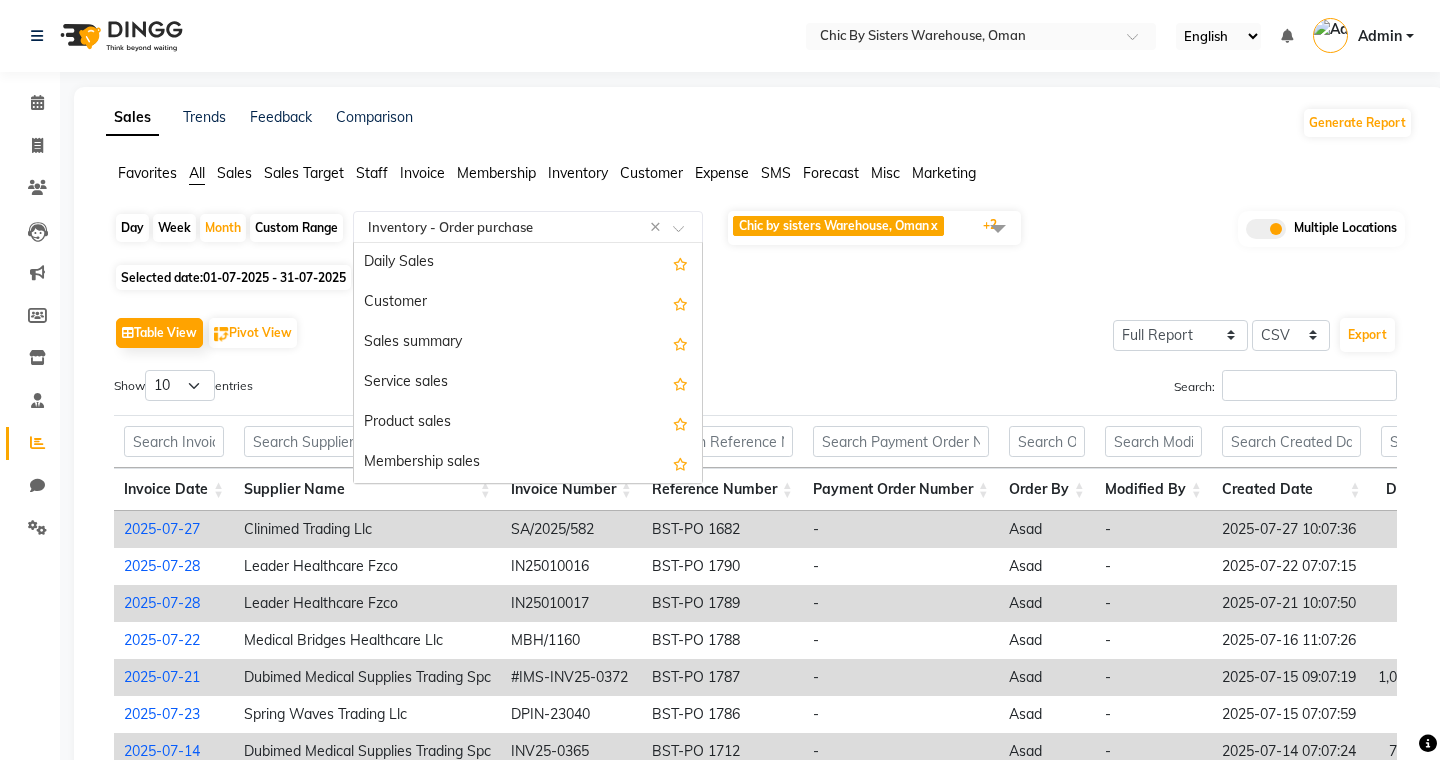 click 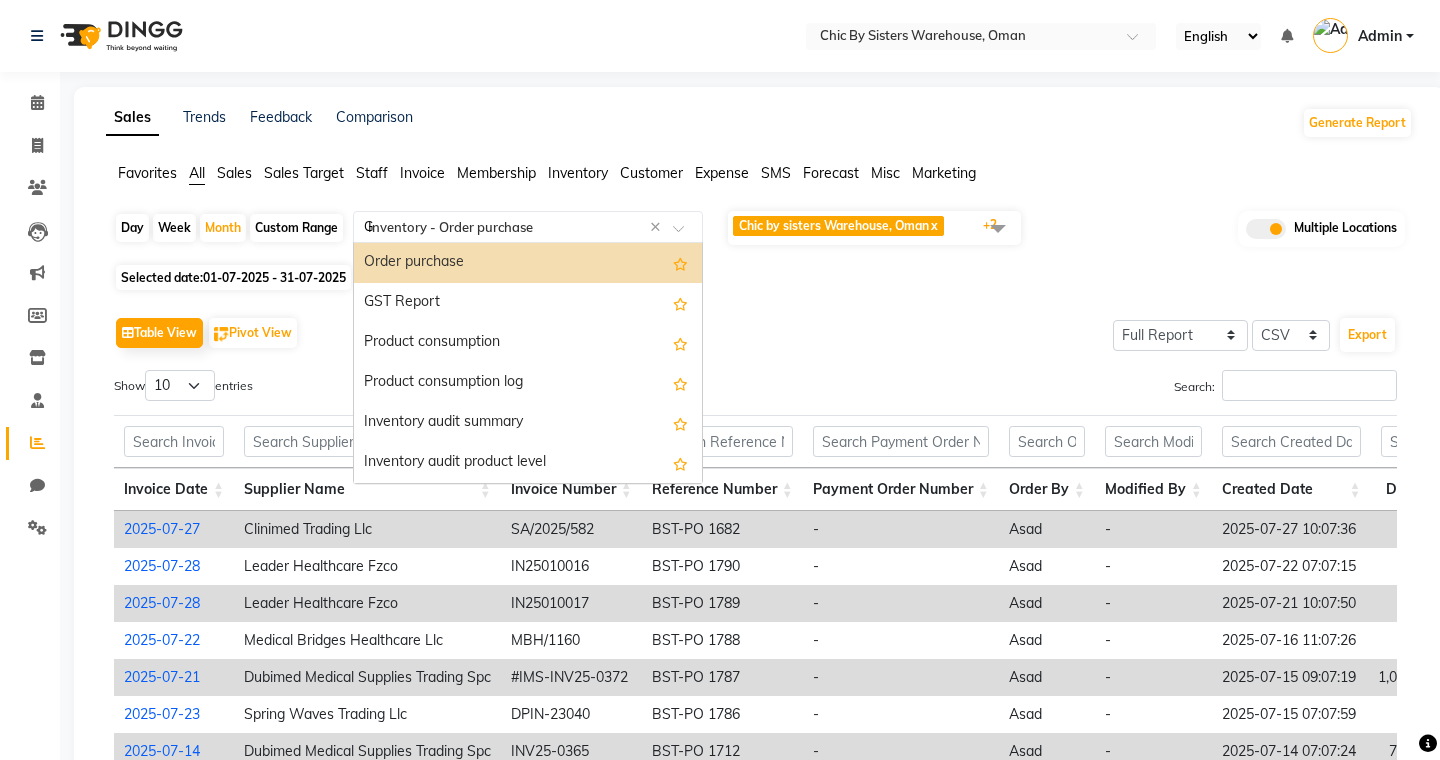 scroll, scrollTop: 0, scrollLeft: 0, axis: both 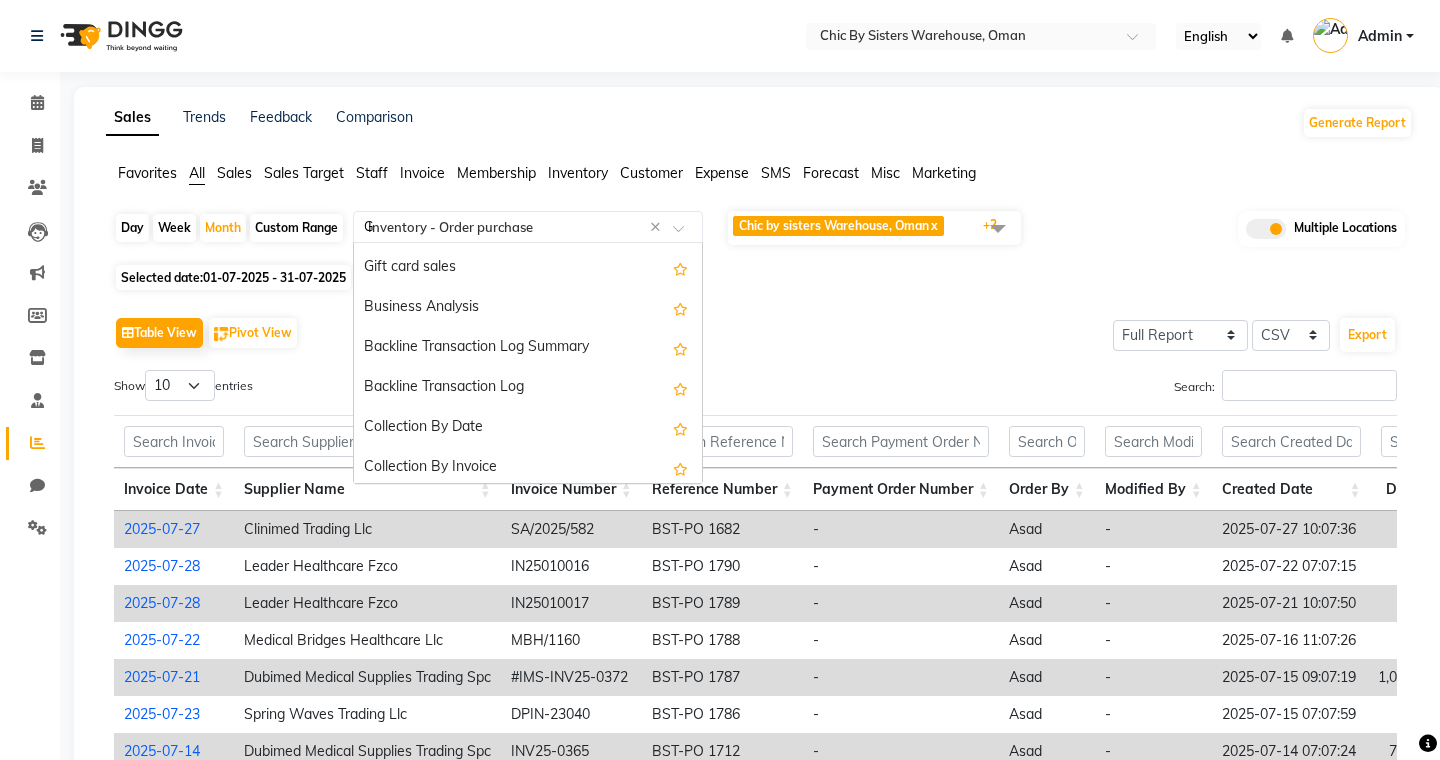 type on "GR" 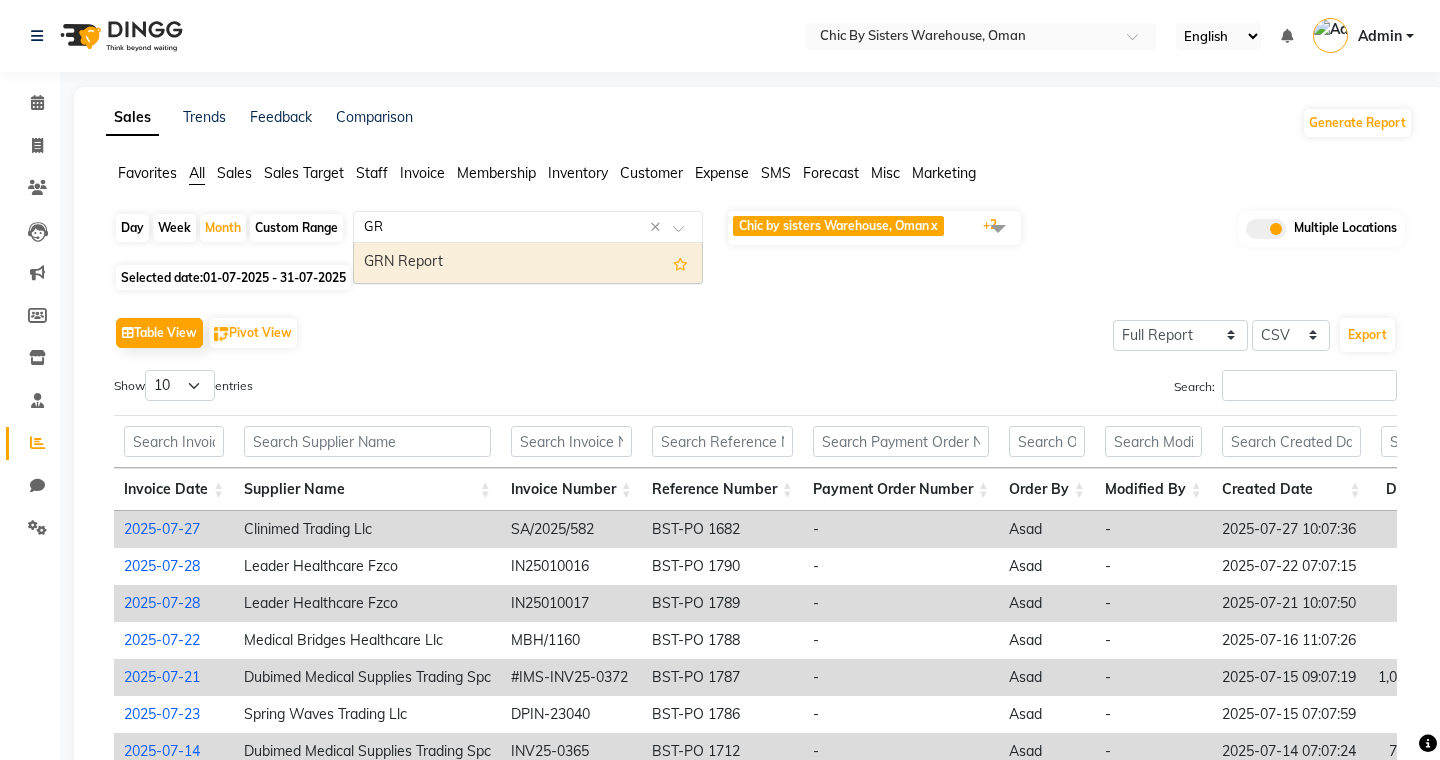 click on "GRN Report" at bounding box center (528, 263) 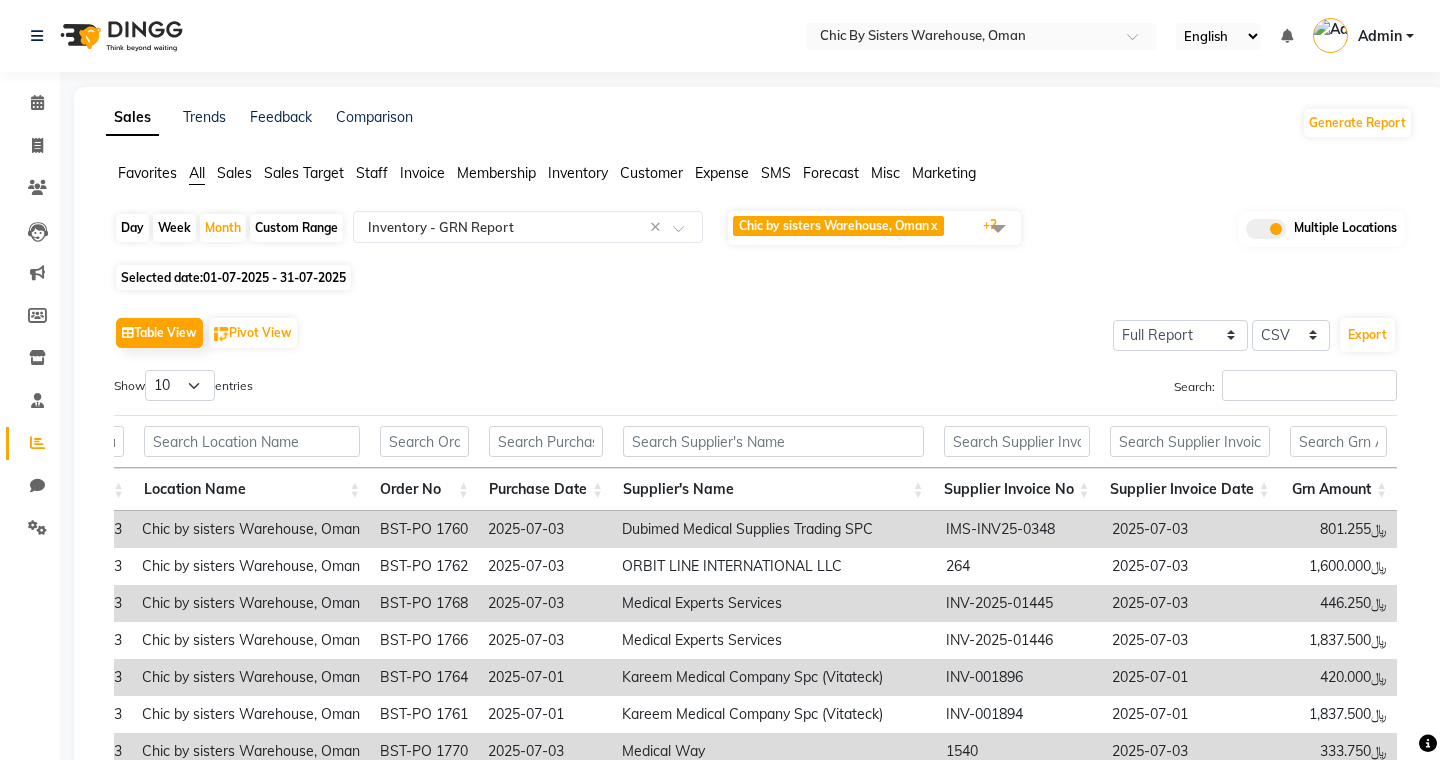 click on "Custom Range" 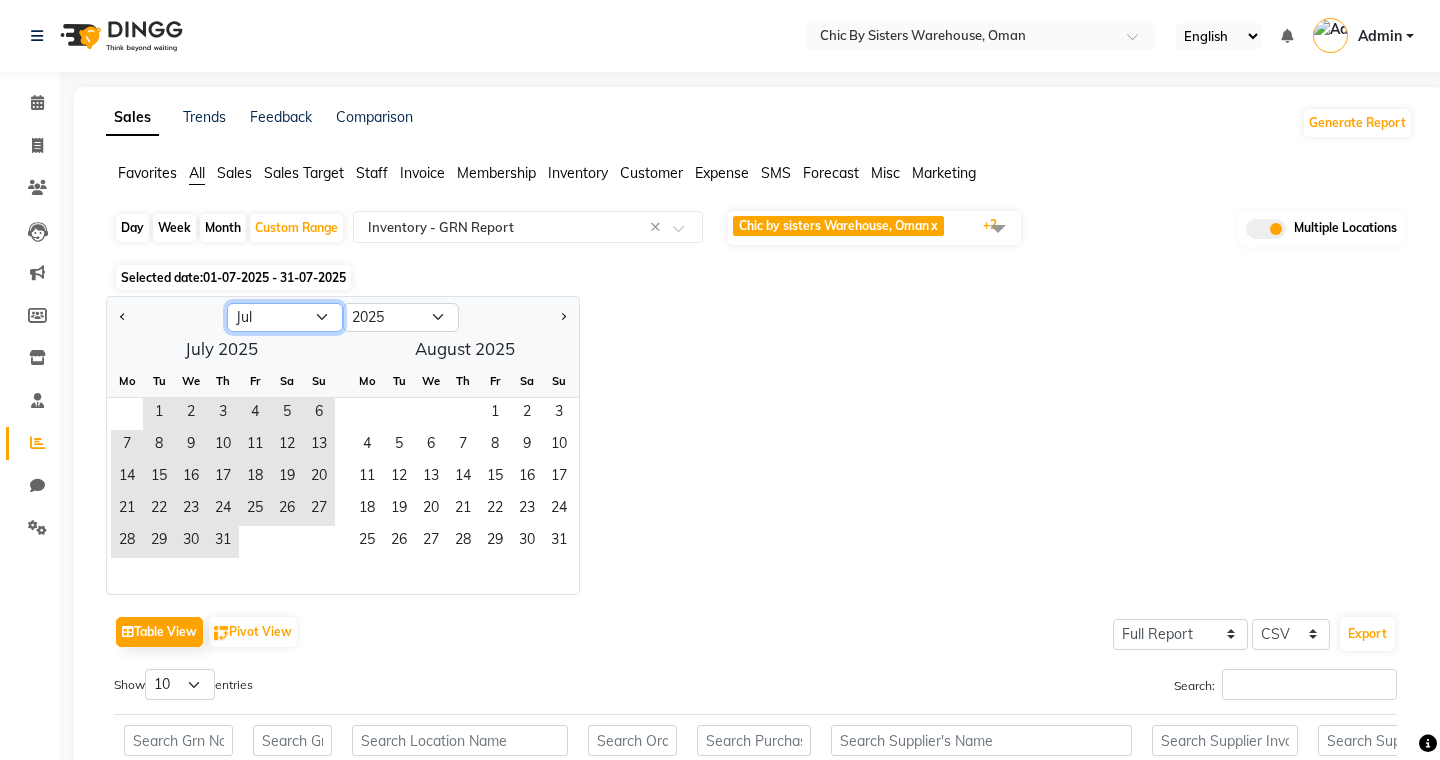 click on "Jan Feb Mar Apr May Jun Jul Aug Sep Oct Nov Dec" 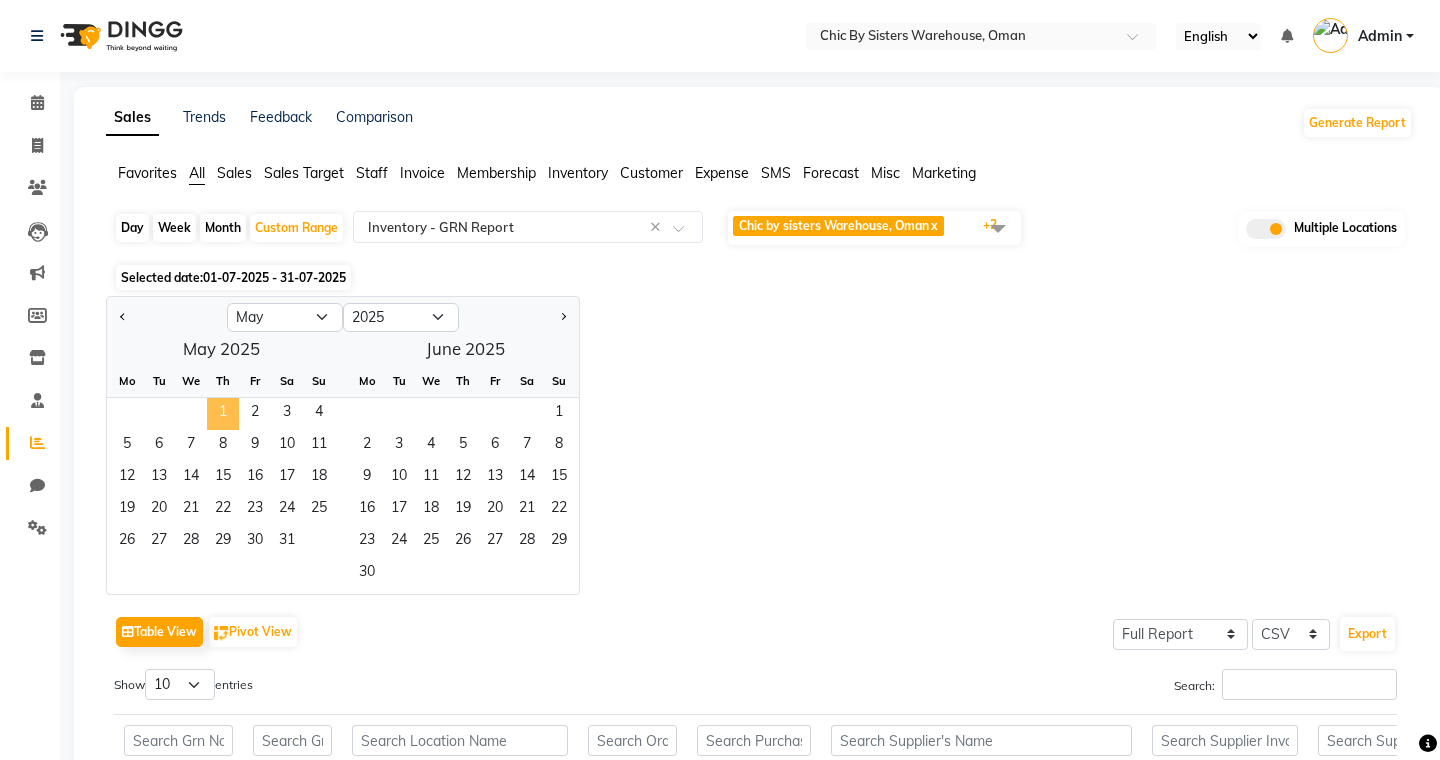 click on "1" 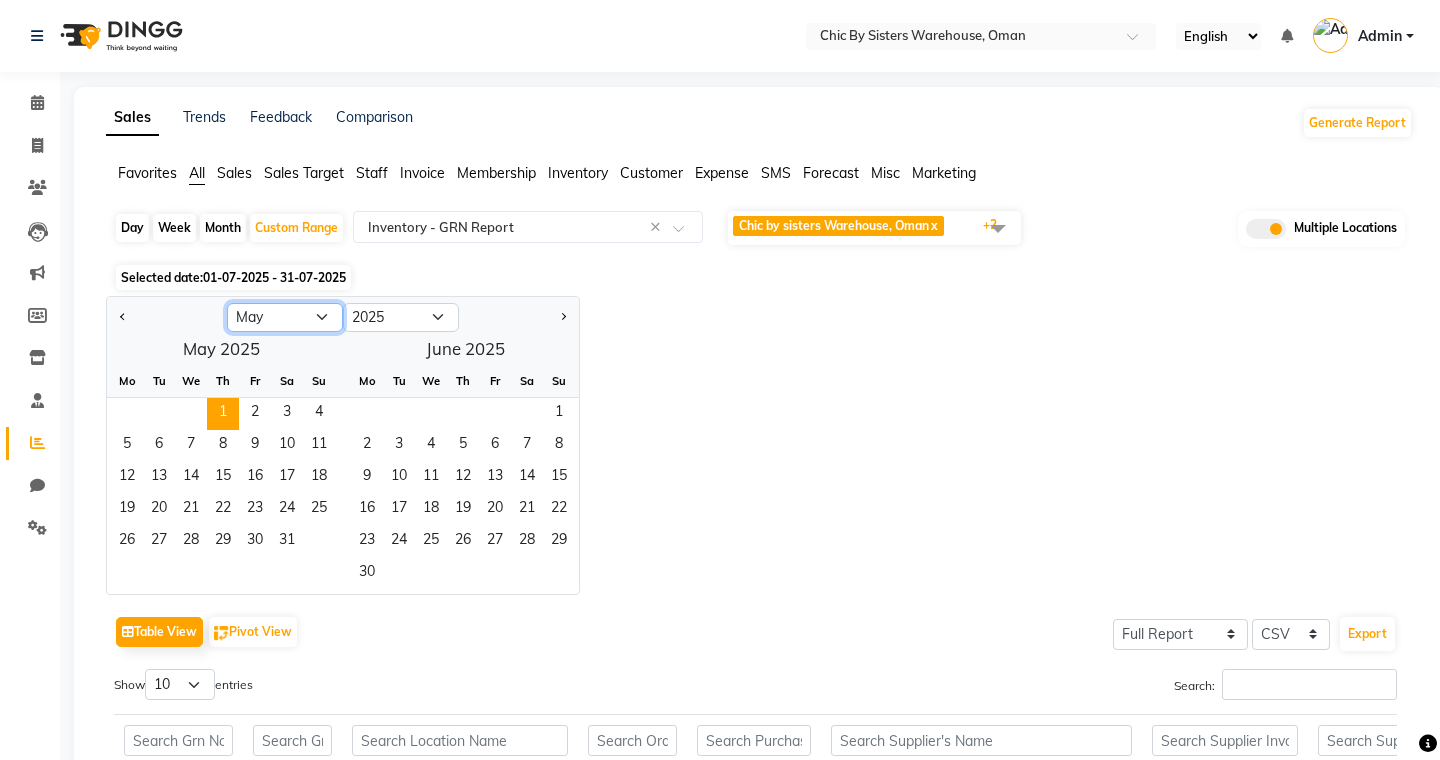 click on "Jan Feb Mar Apr May Jun Jul Aug Sep Oct Nov Dec" 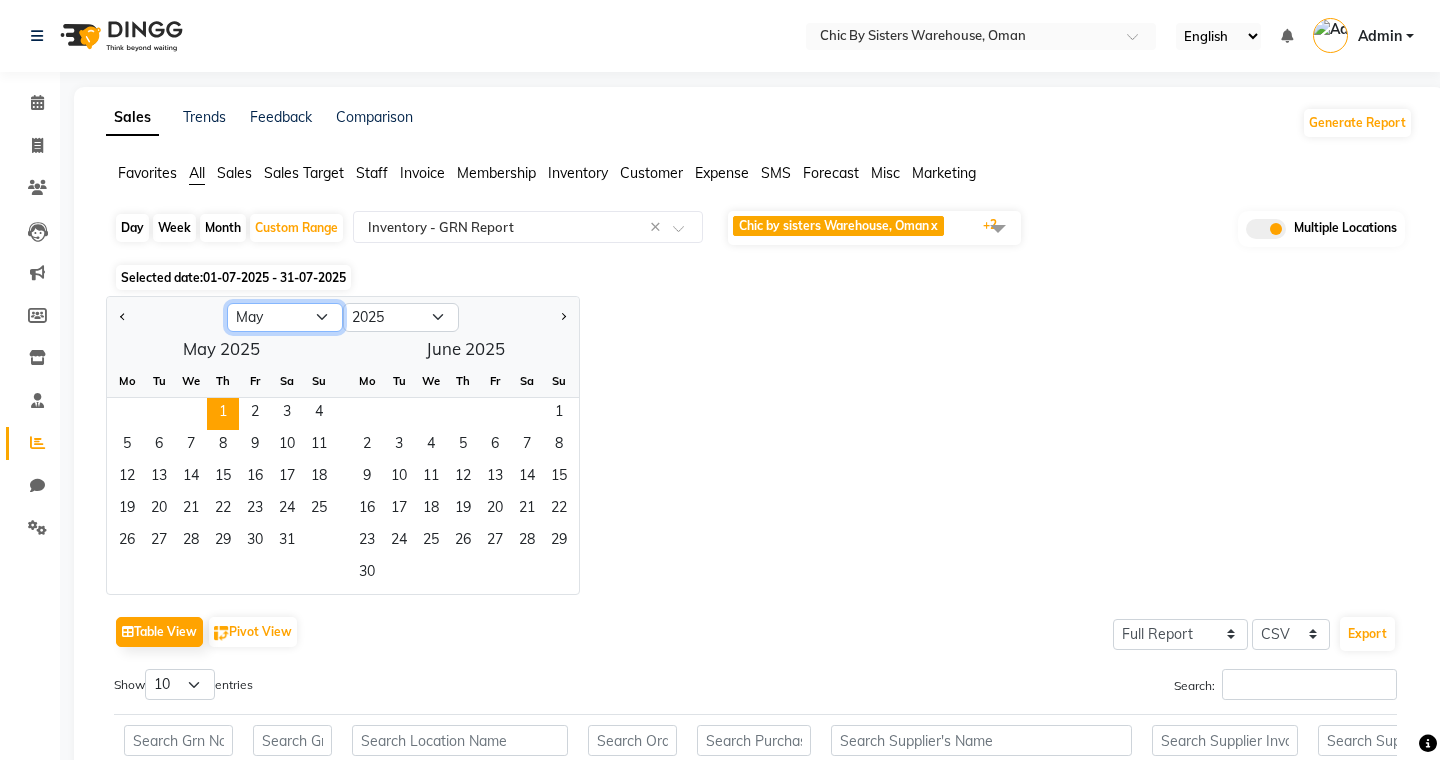select on "7" 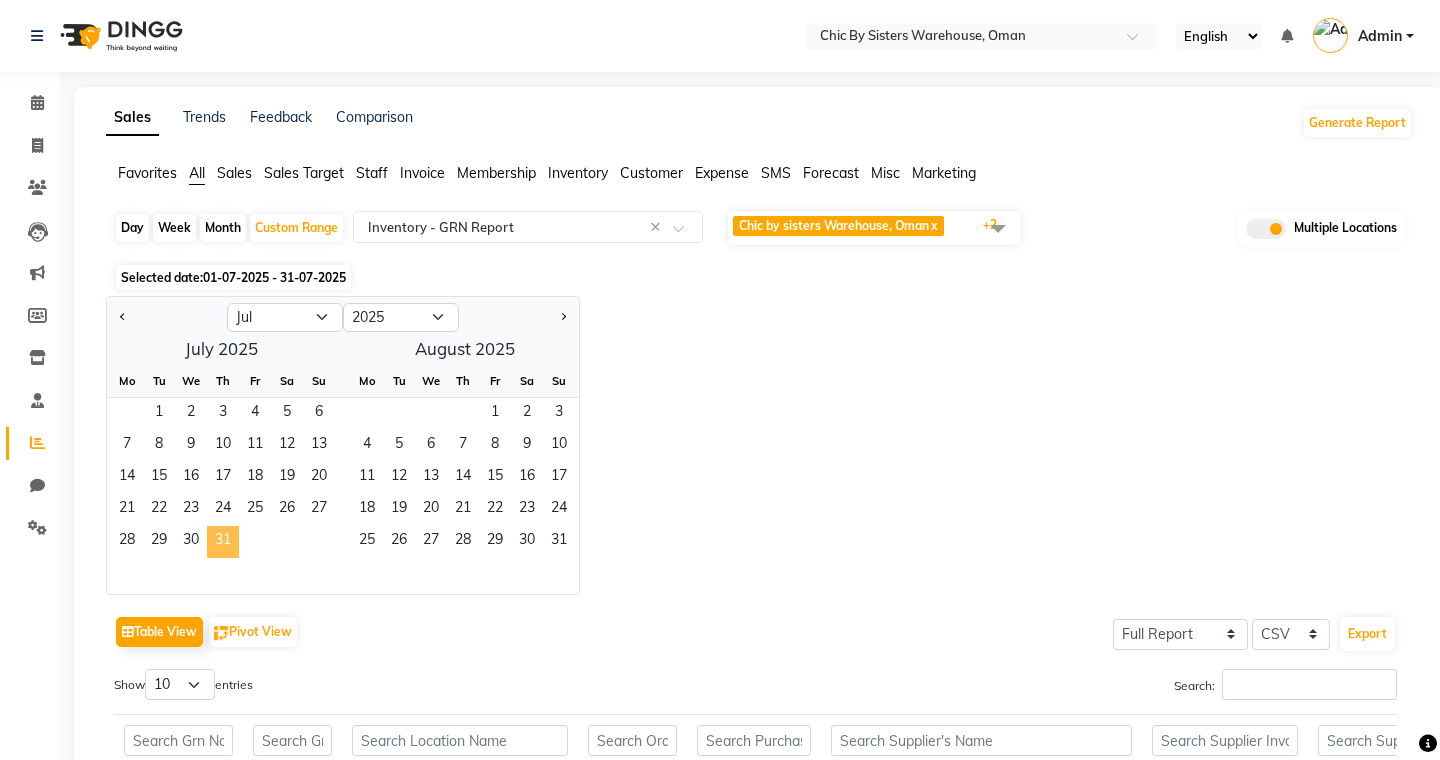 click on "31" 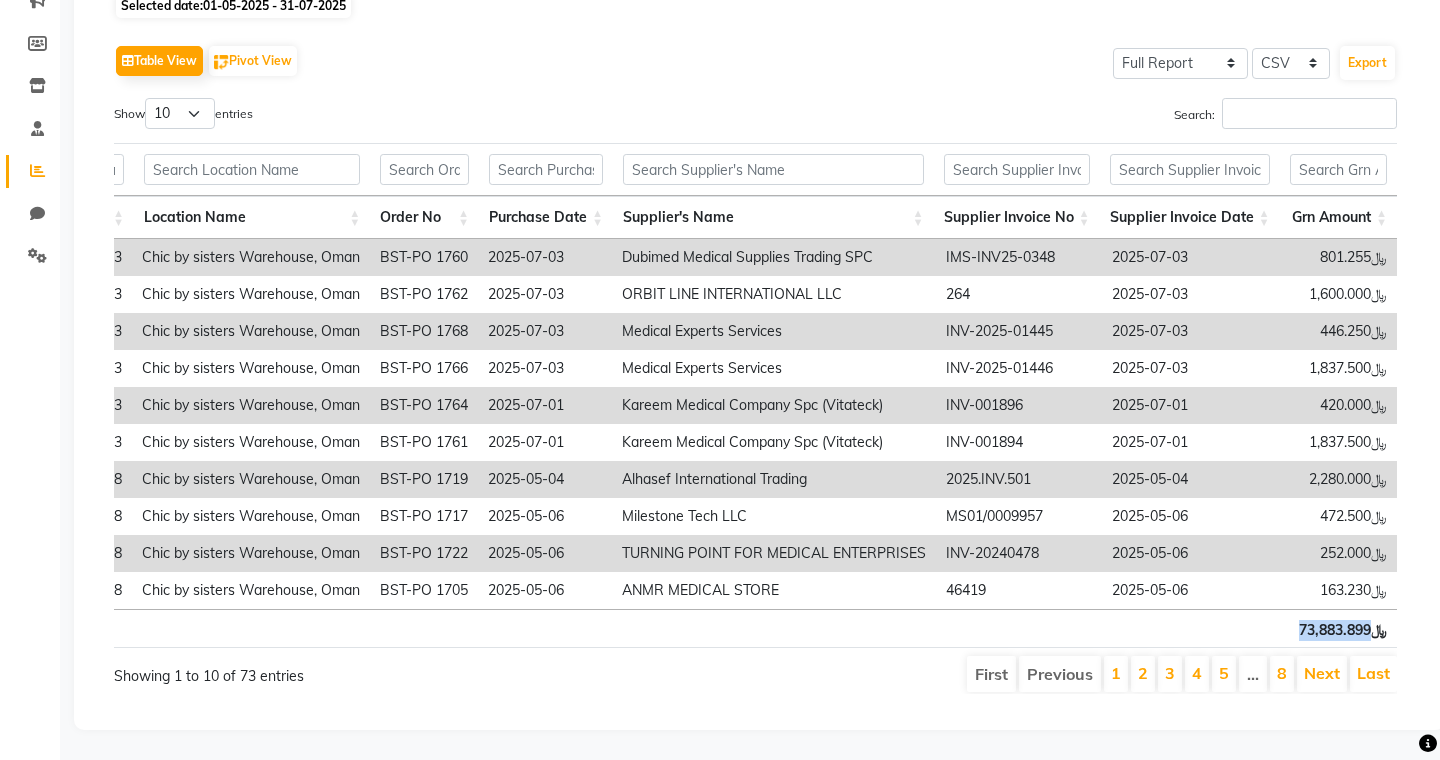 drag, startPoint x: 1300, startPoint y: 629, endPoint x: 1373, endPoint y: 629, distance: 73 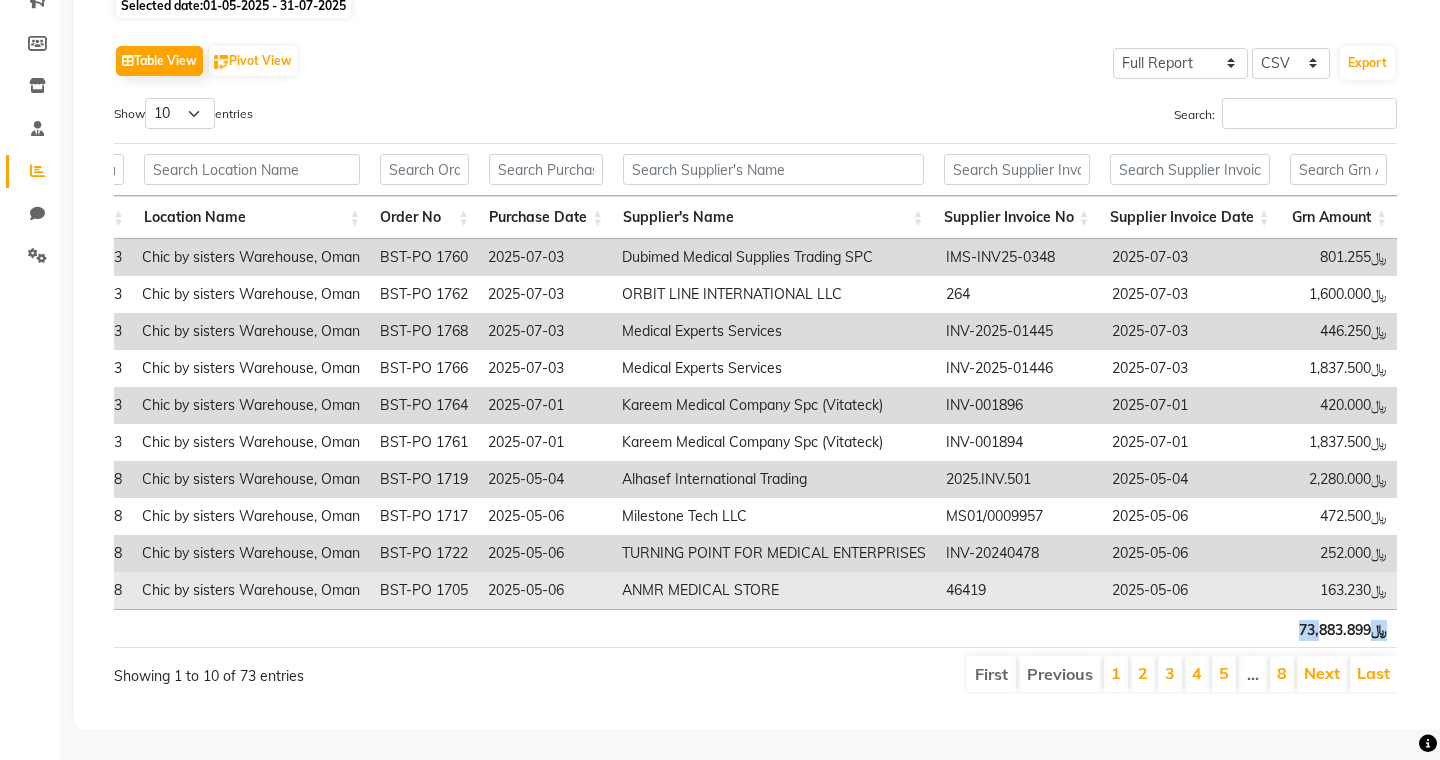 drag, startPoint x: 1319, startPoint y: 631, endPoint x: 1349, endPoint y: 598, distance: 44.598206 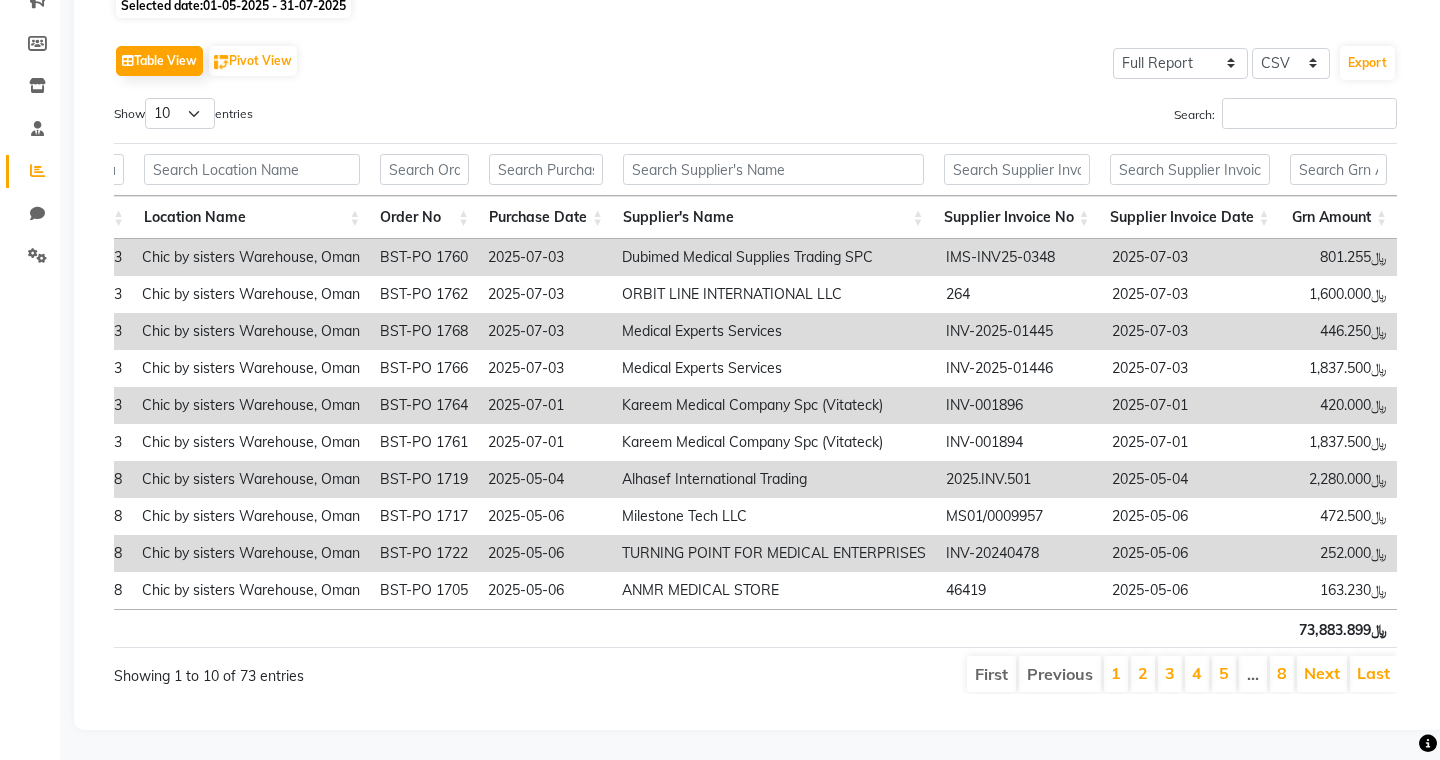 click on "﷼73,883.899" at bounding box center (1339, 628) 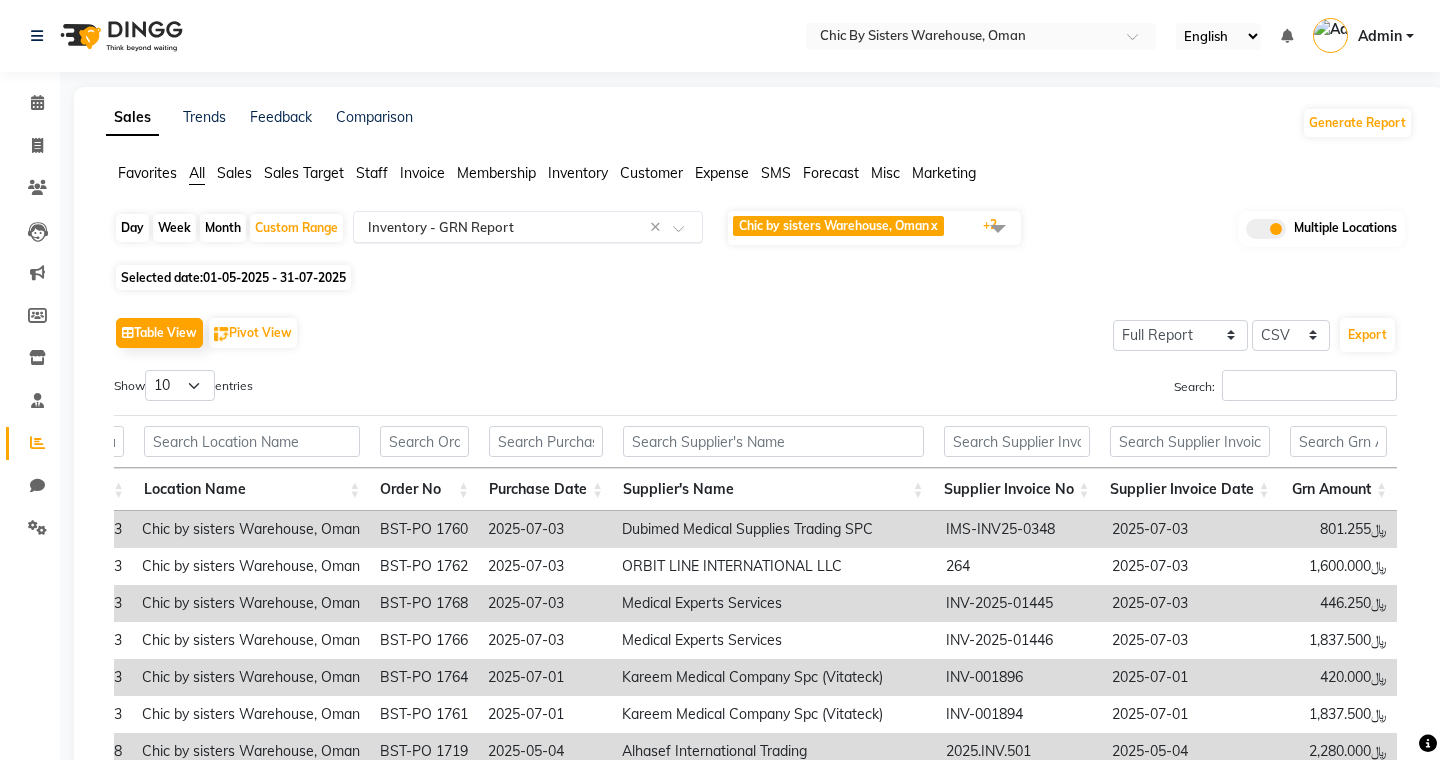 click 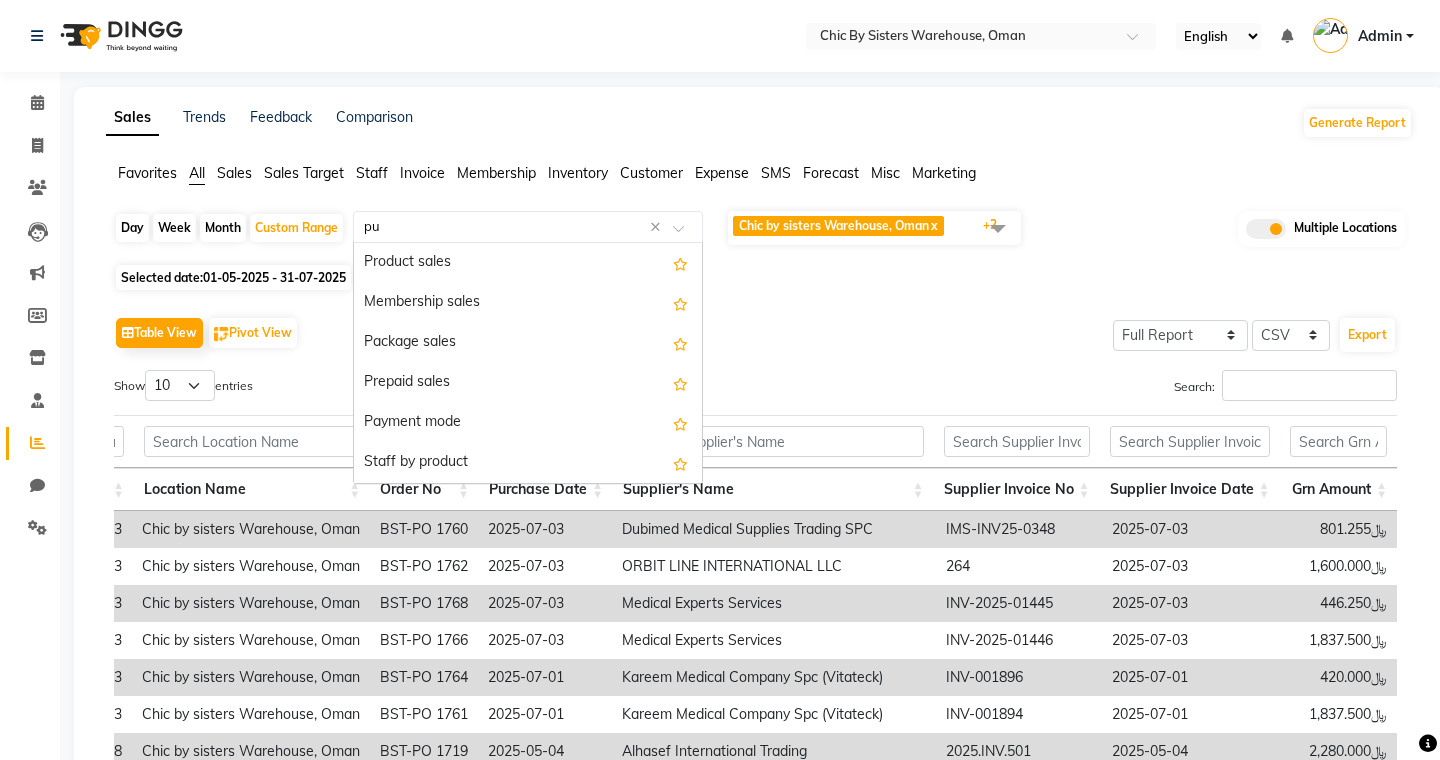 type on "pur" 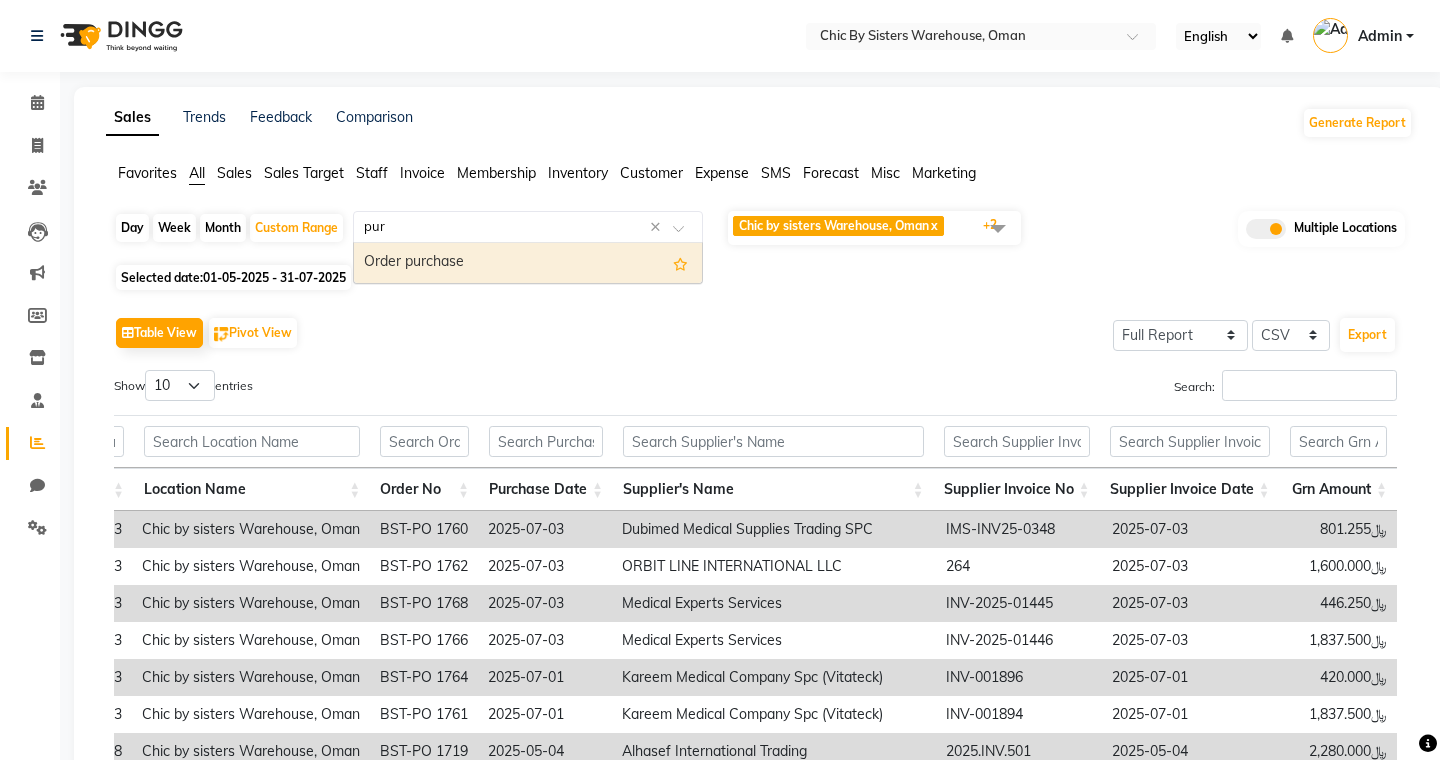 click on "Order purchase" at bounding box center (528, 263) 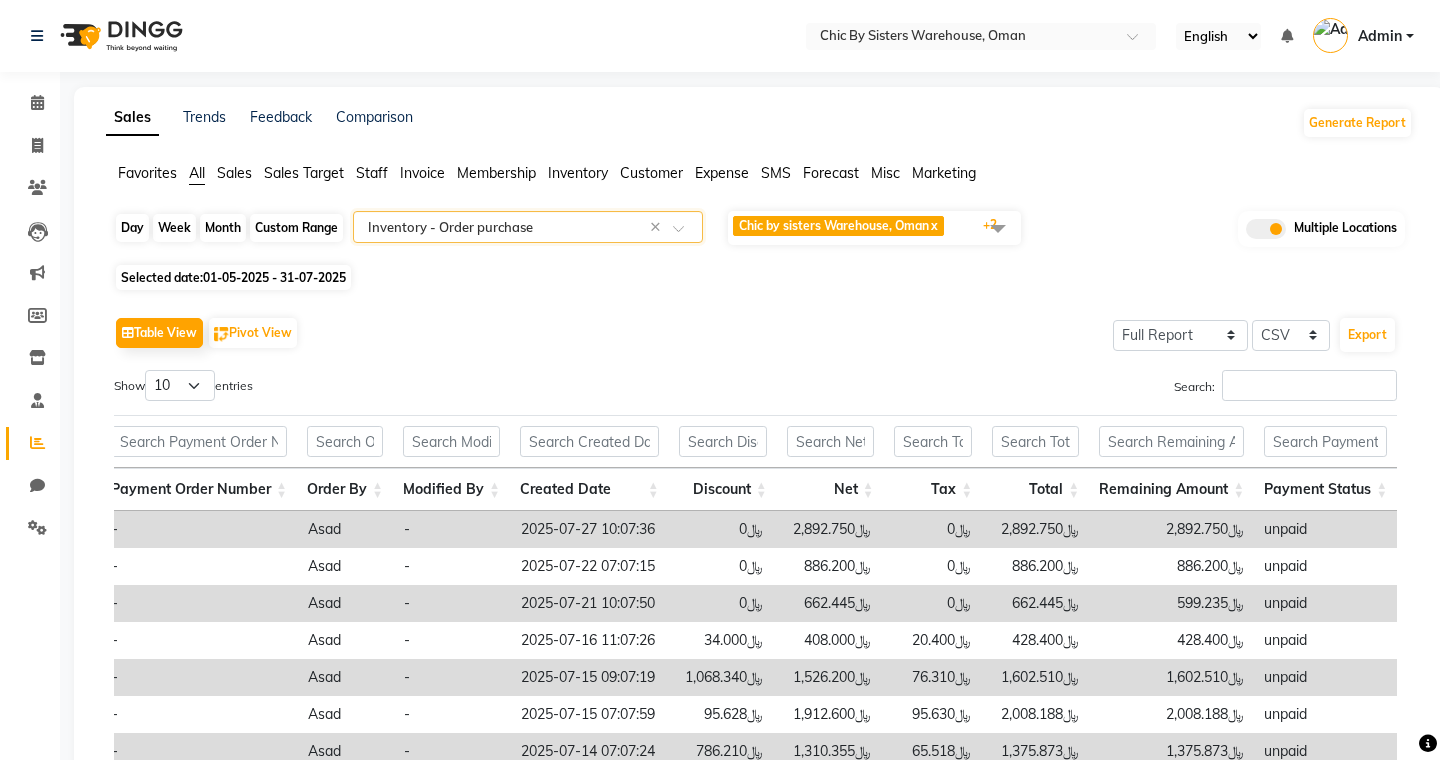 click on "Custom Range" 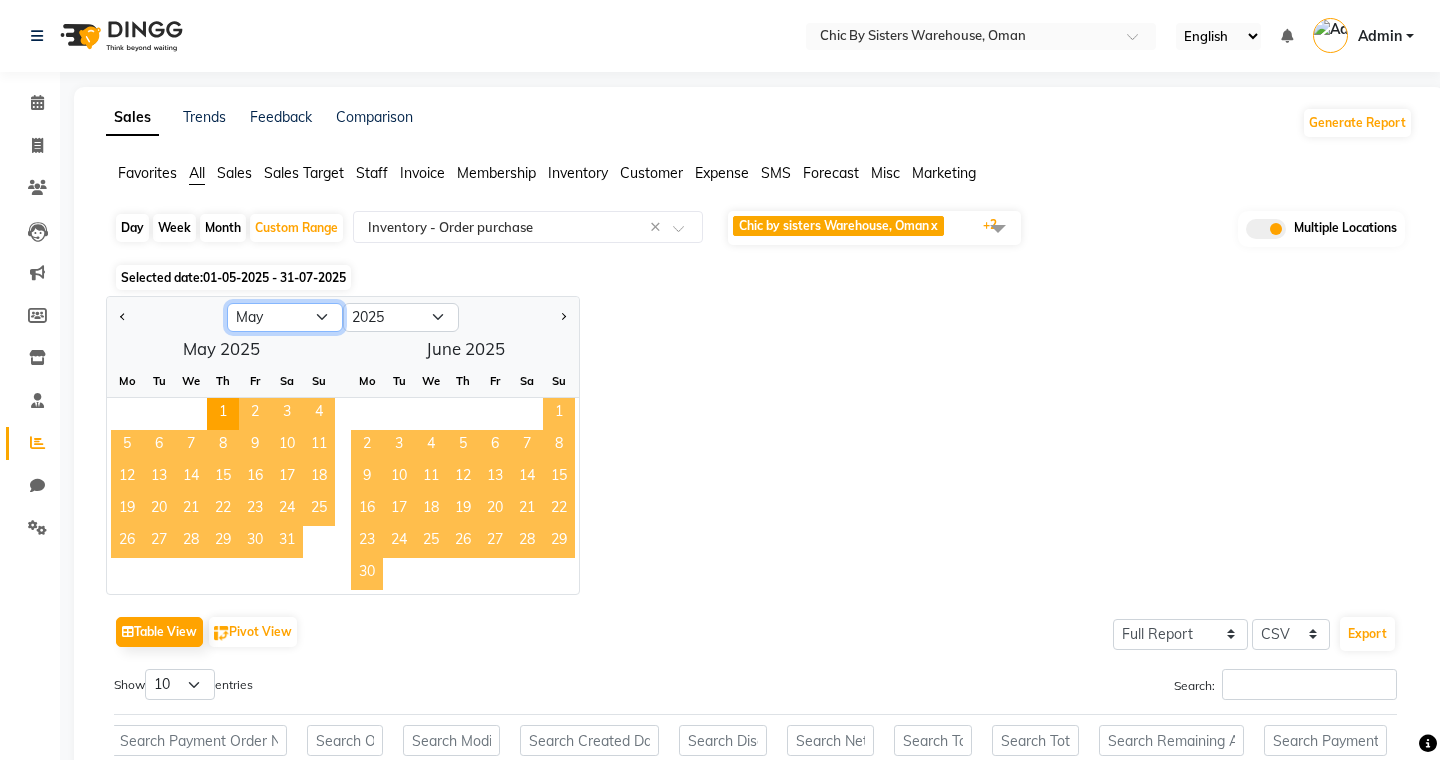 click on "Jan Feb Mar Apr May Jun Jul Aug Sep Oct Nov Dec" 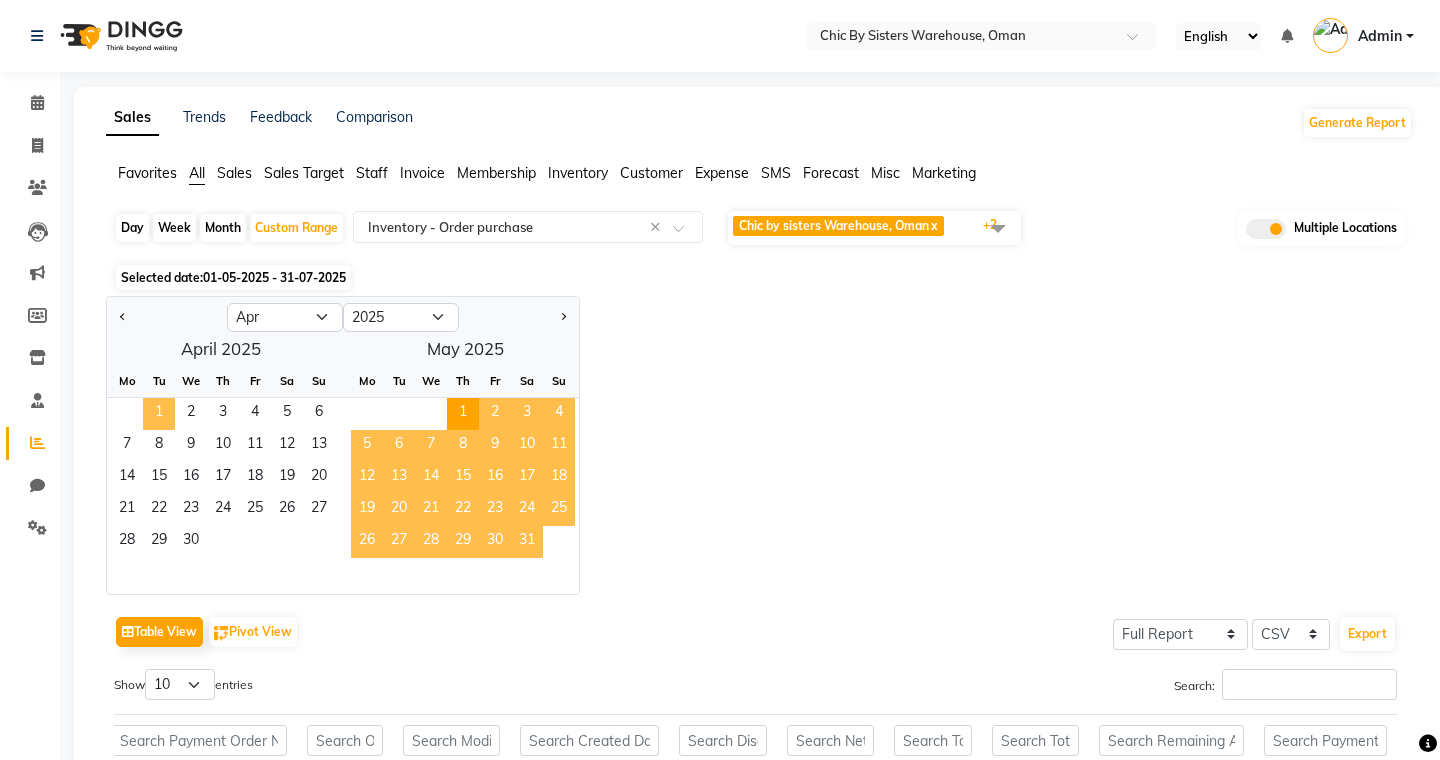 click on "1" 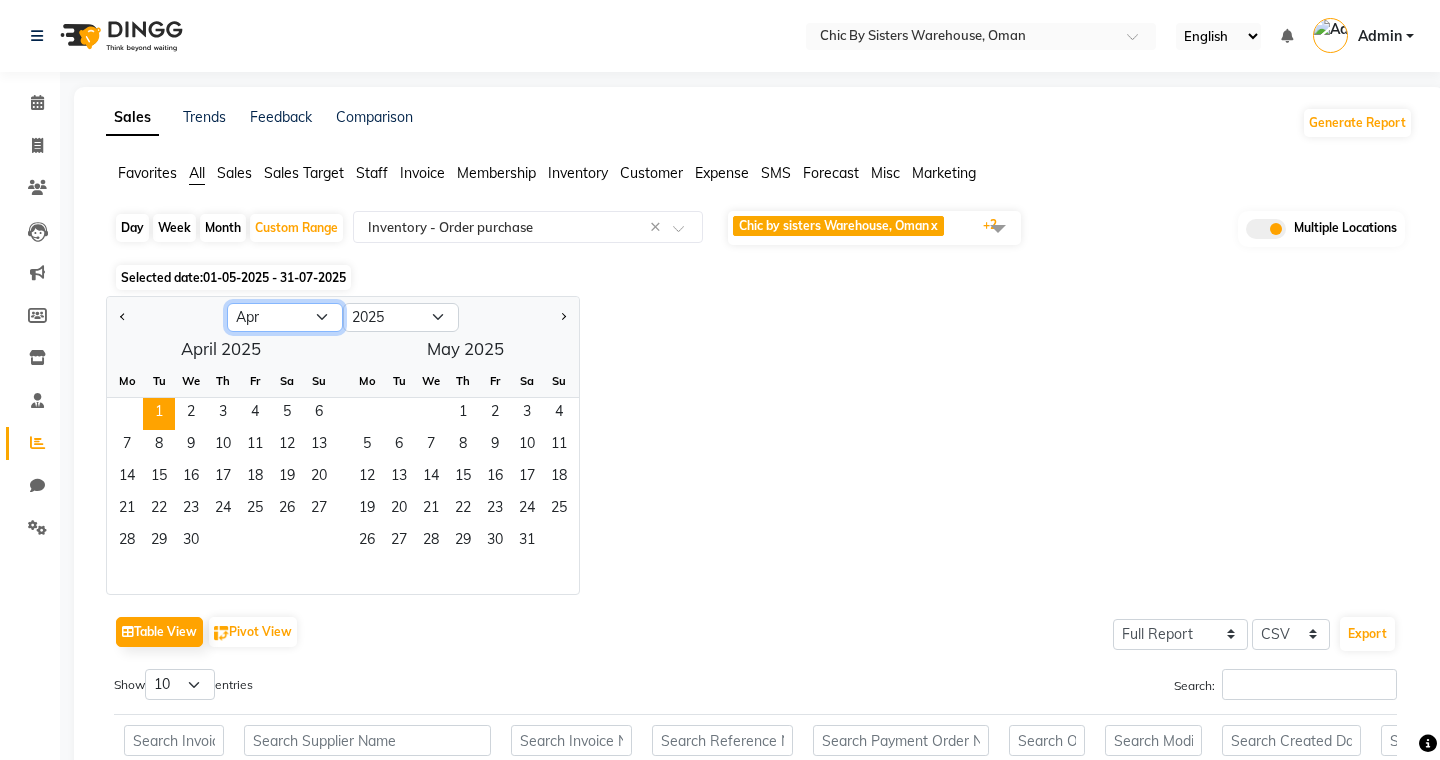 click on "Jan Feb Mar Apr May Jun Jul Aug Sep Oct Nov Dec" 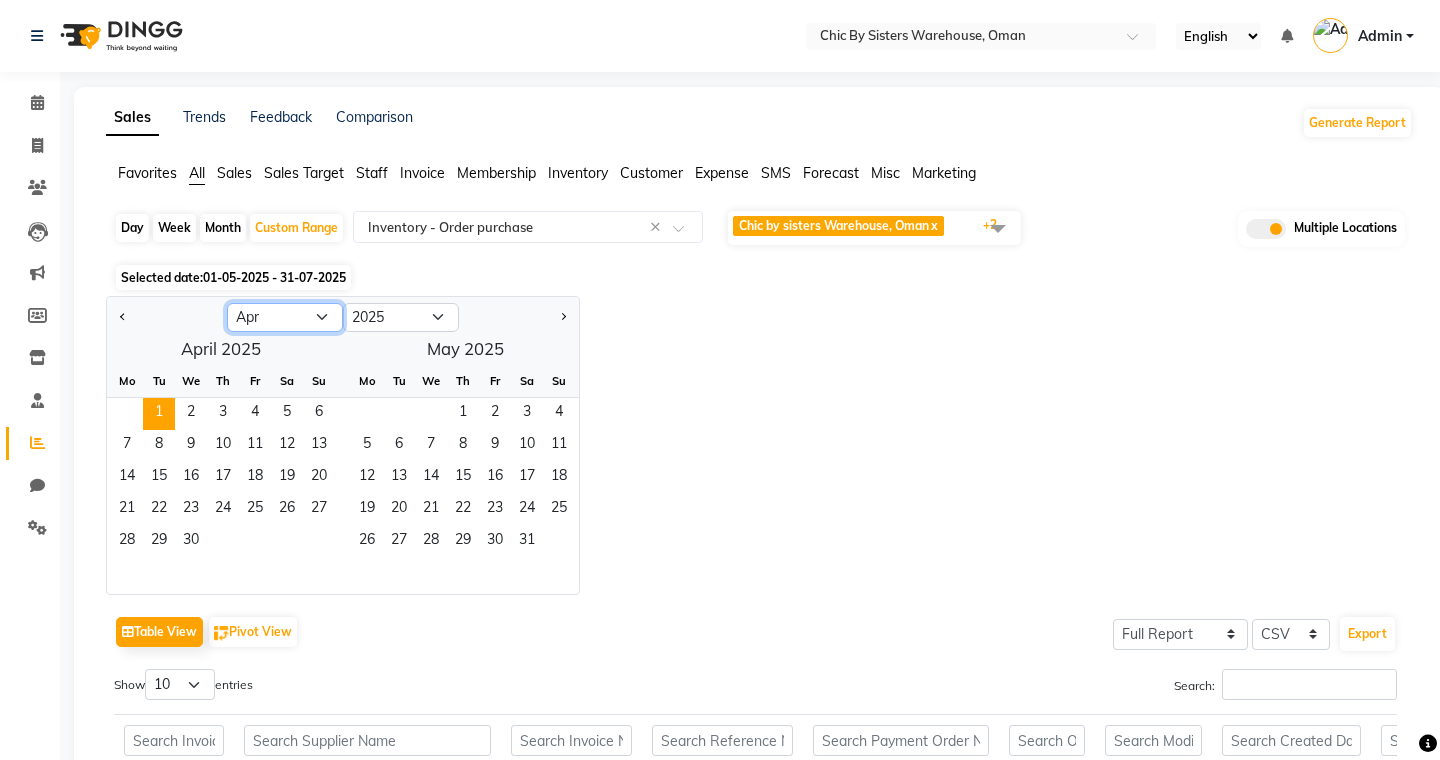 select on "7" 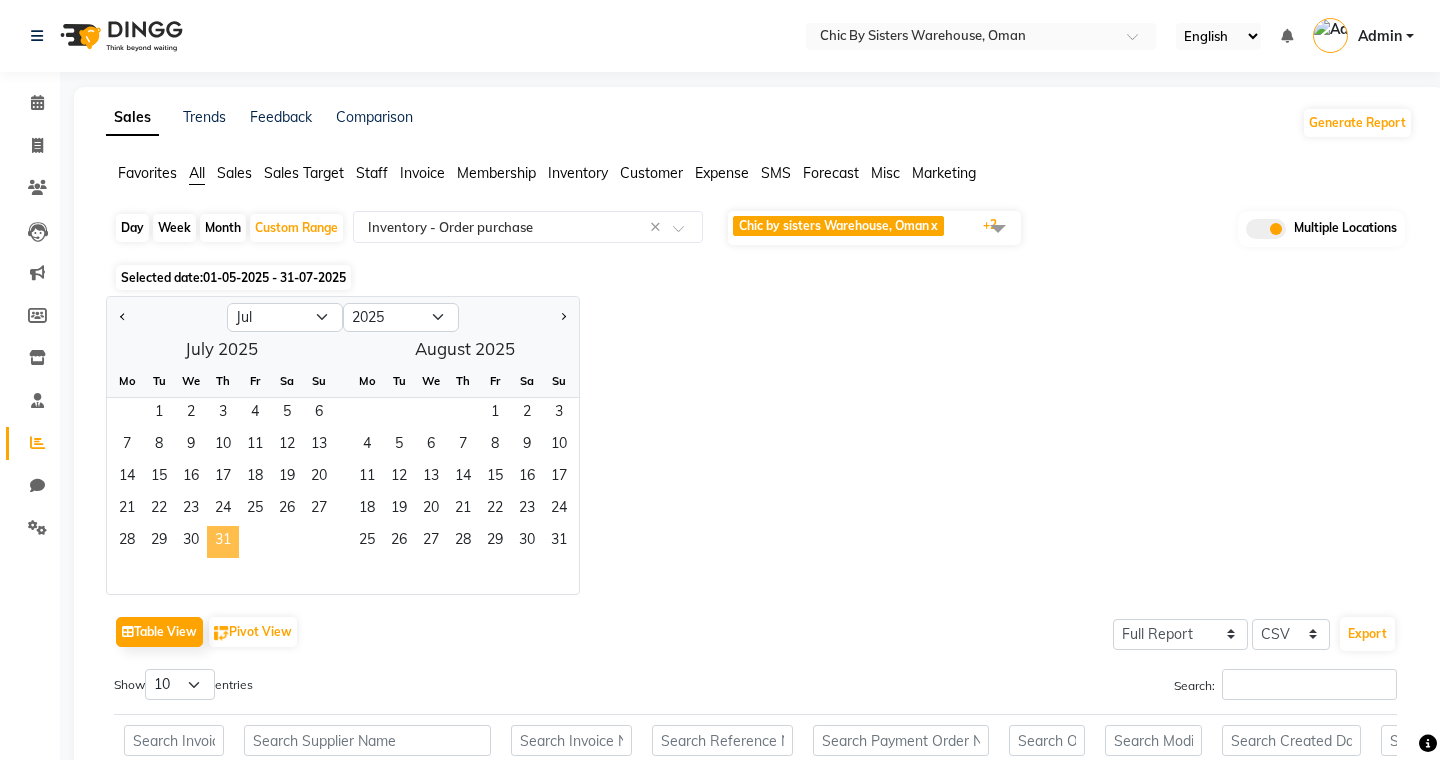 click on "31" 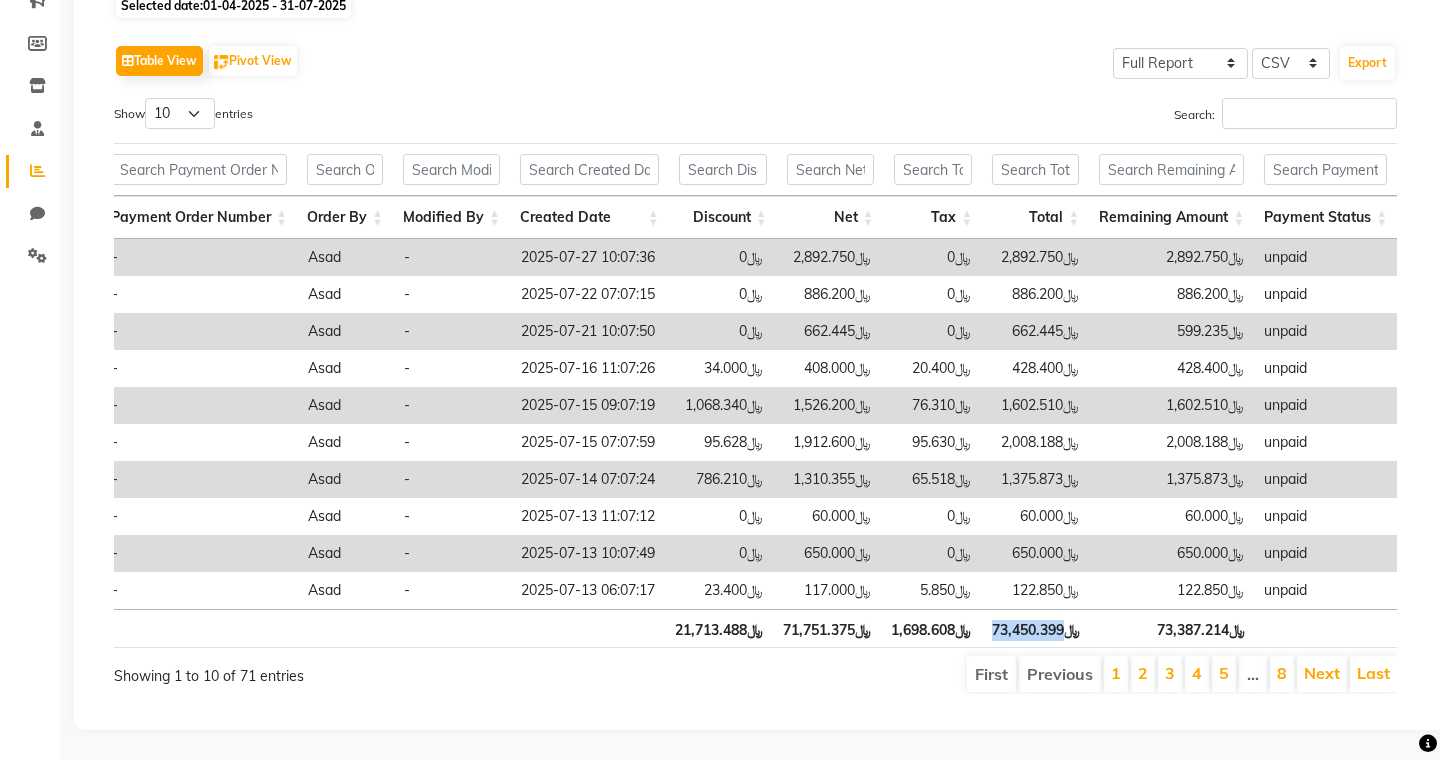 drag, startPoint x: 990, startPoint y: 628, endPoint x: 1071, endPoint y: 628, distance: 81 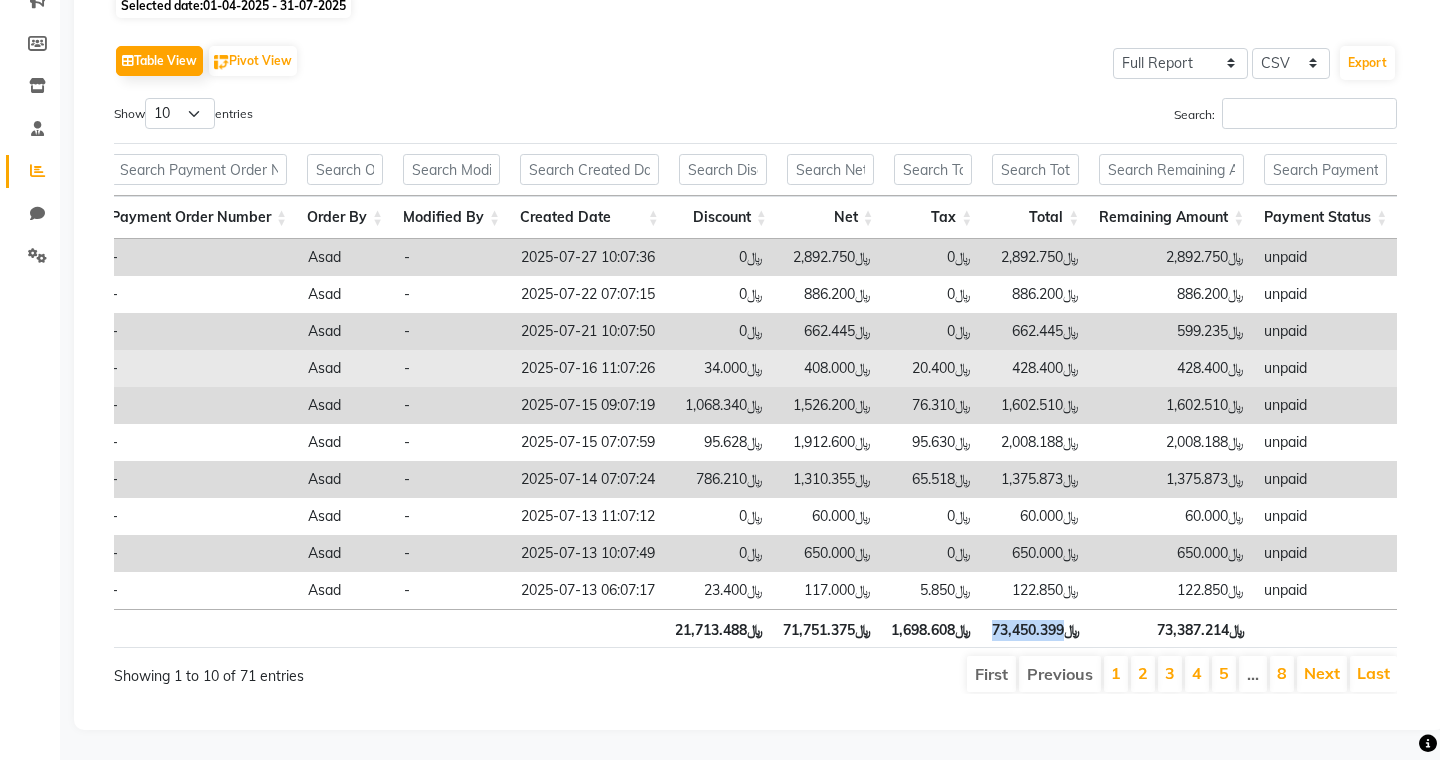 scroll, scrollTop: 0, scrollLeft: 359, axis: horizontal 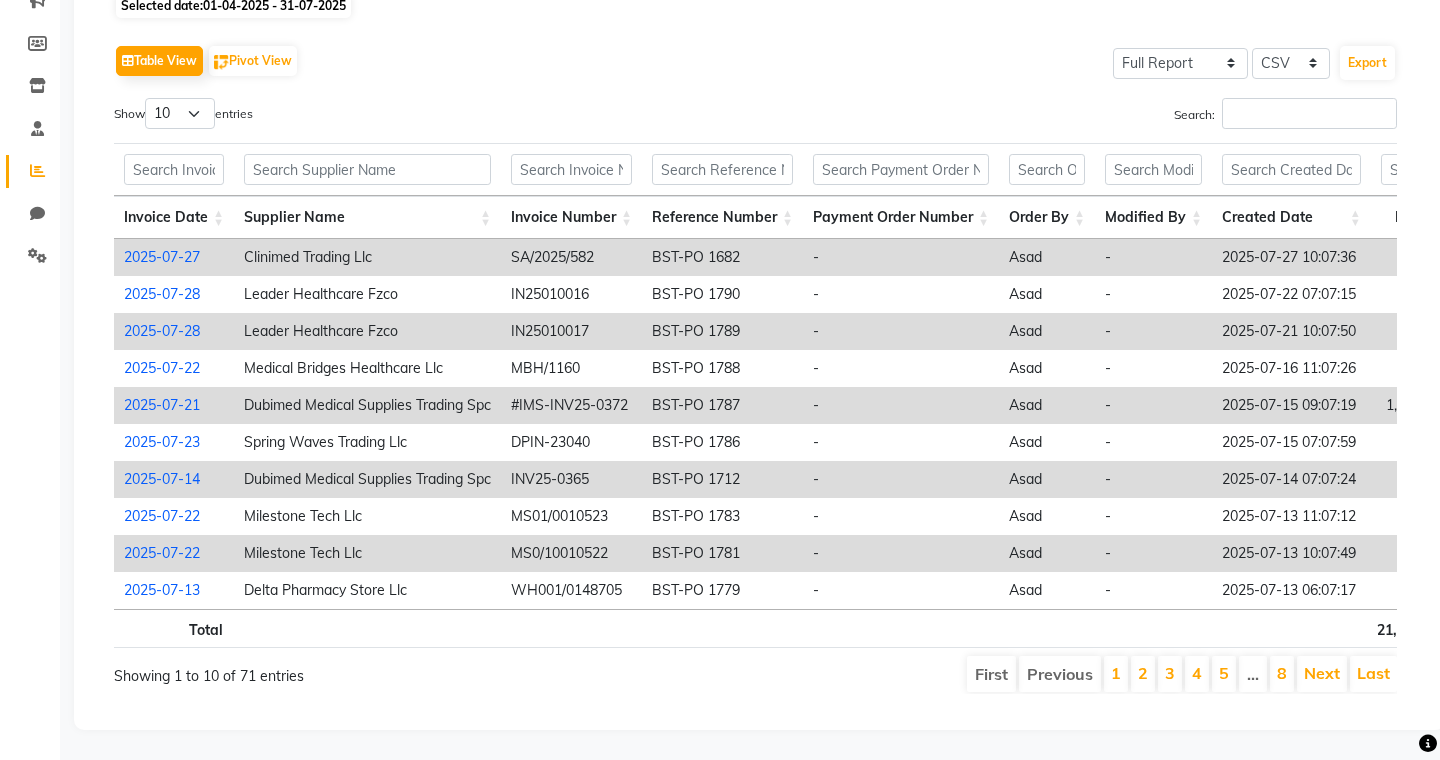 click on "Invoice Date" at bounding box center (174, 217) 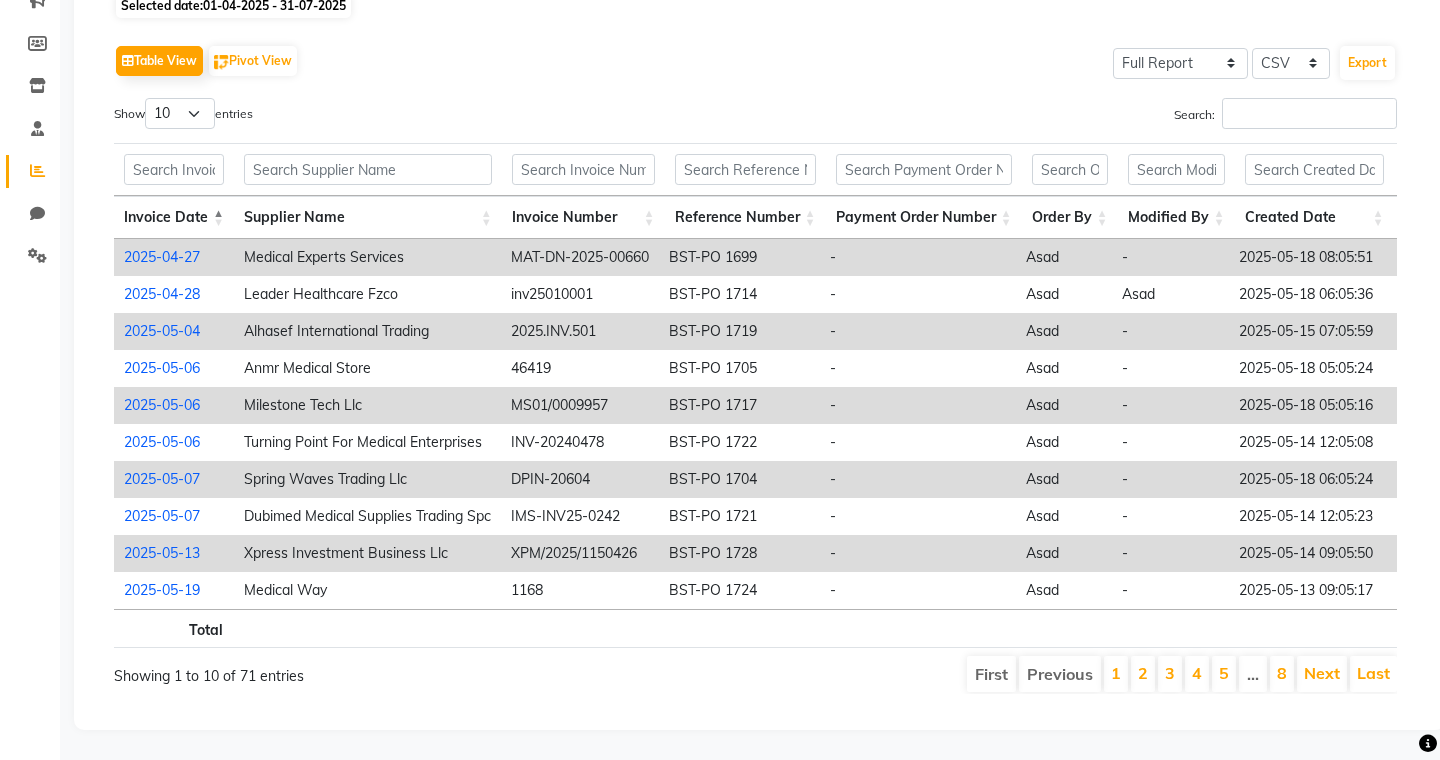 scroll, scrollTop: 0, scrollLeft: 0, axis: both 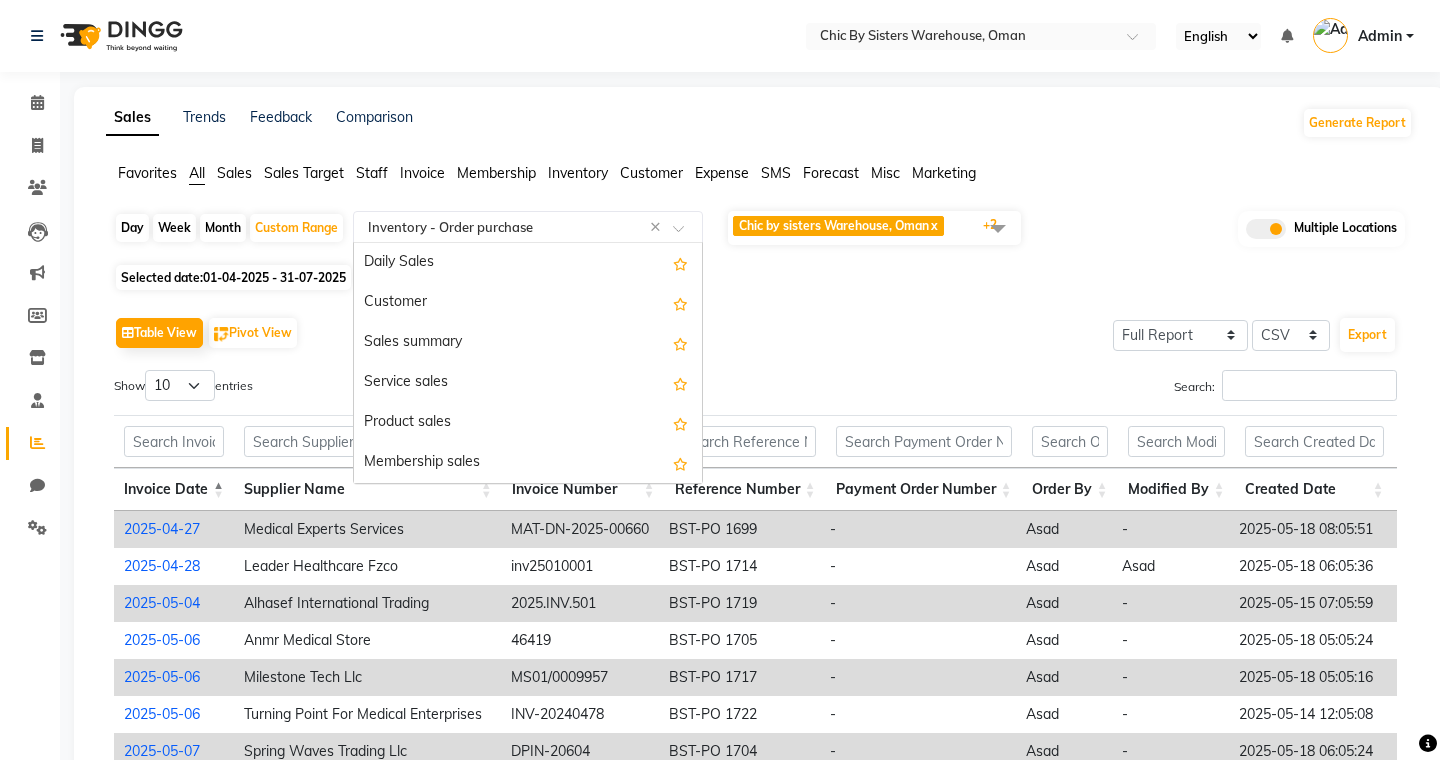 click 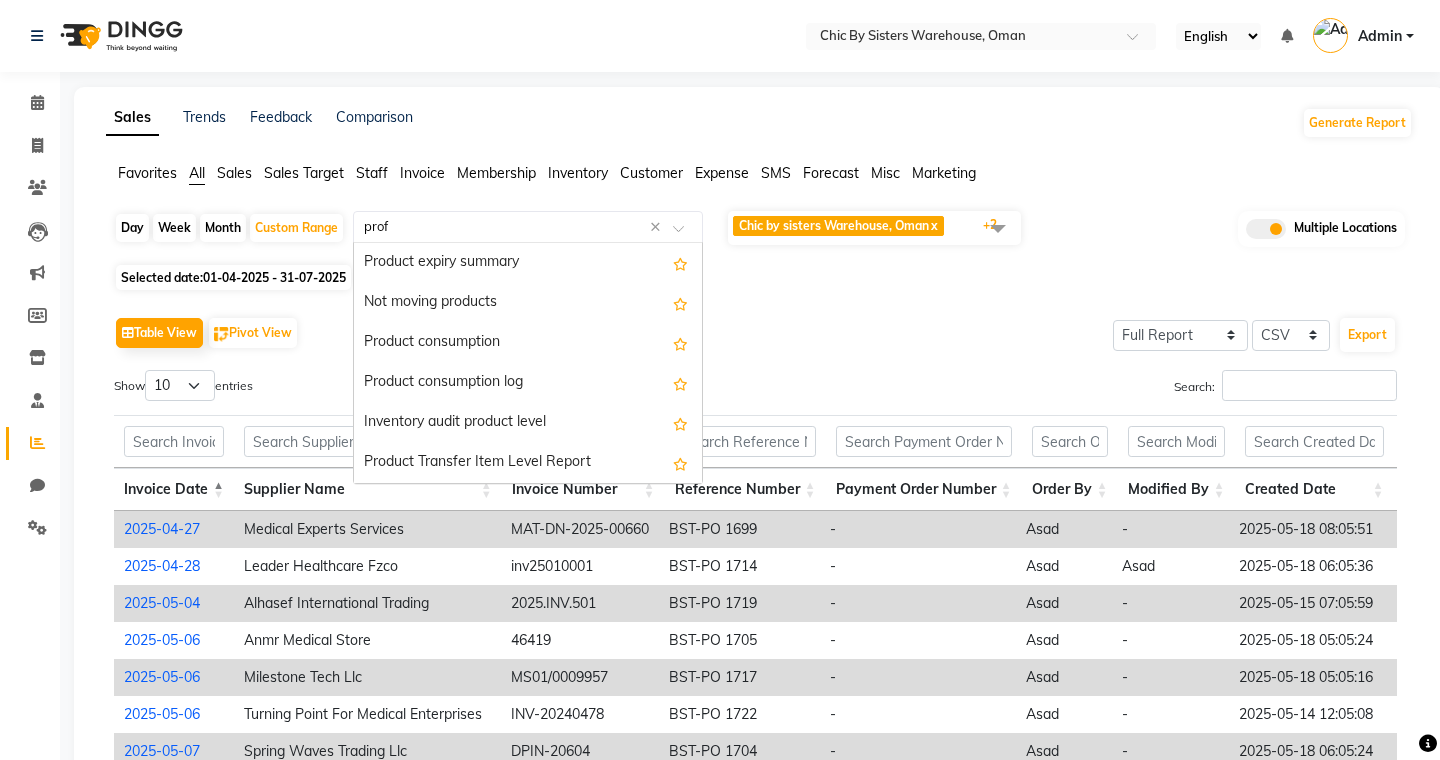 scroll, scrollTop: 0, scrollLeft: 0, axis: both 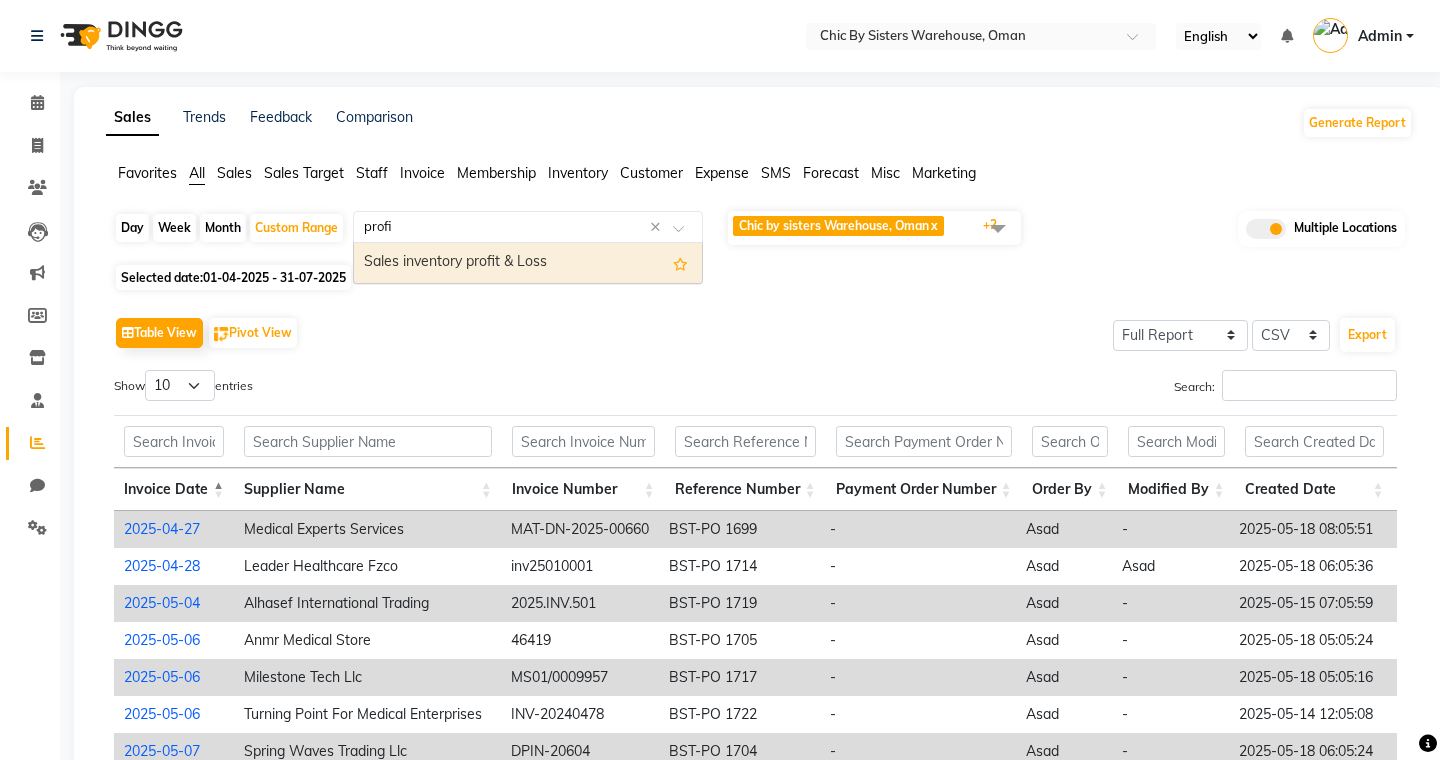 type on "profit" 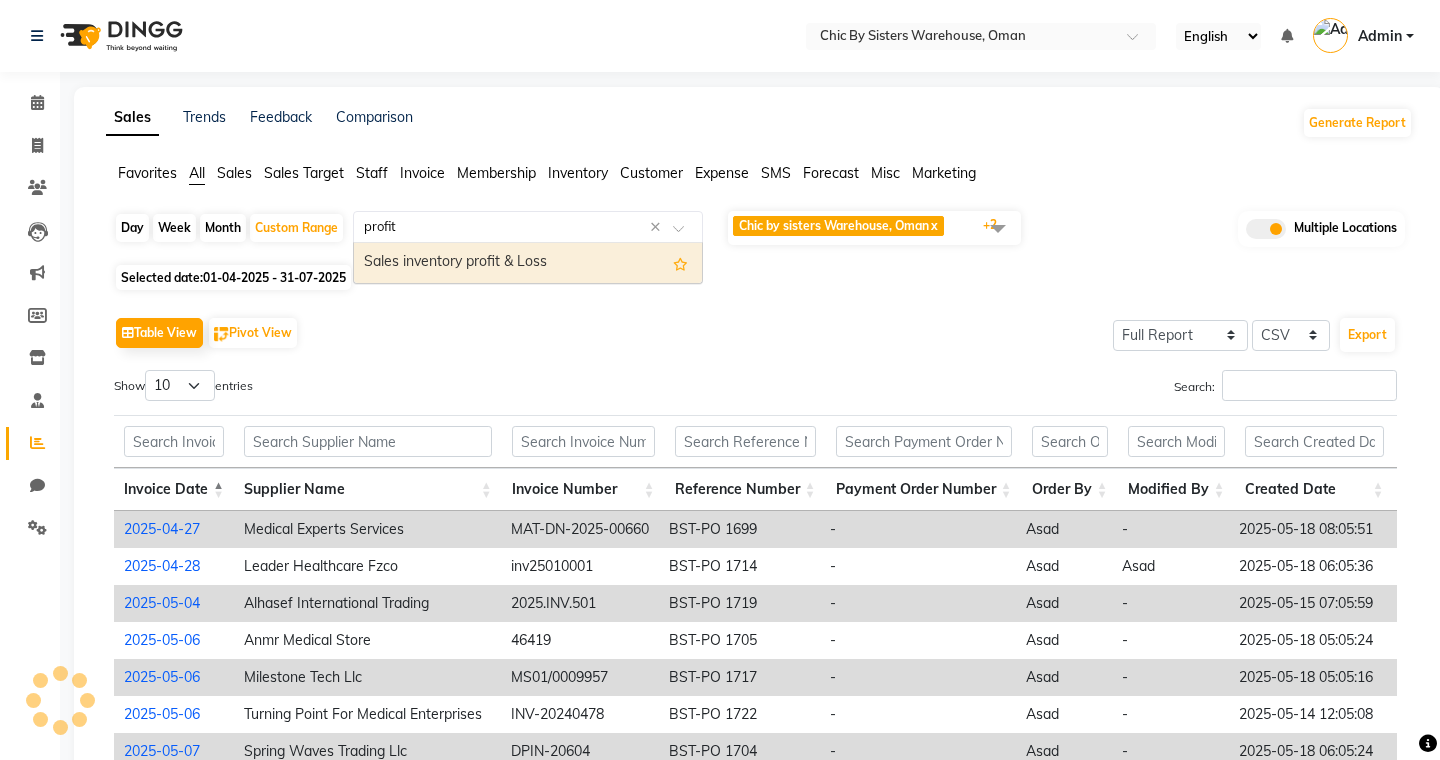 click on "Sales inventory profit & Loss" at bounding box center (528, 263) 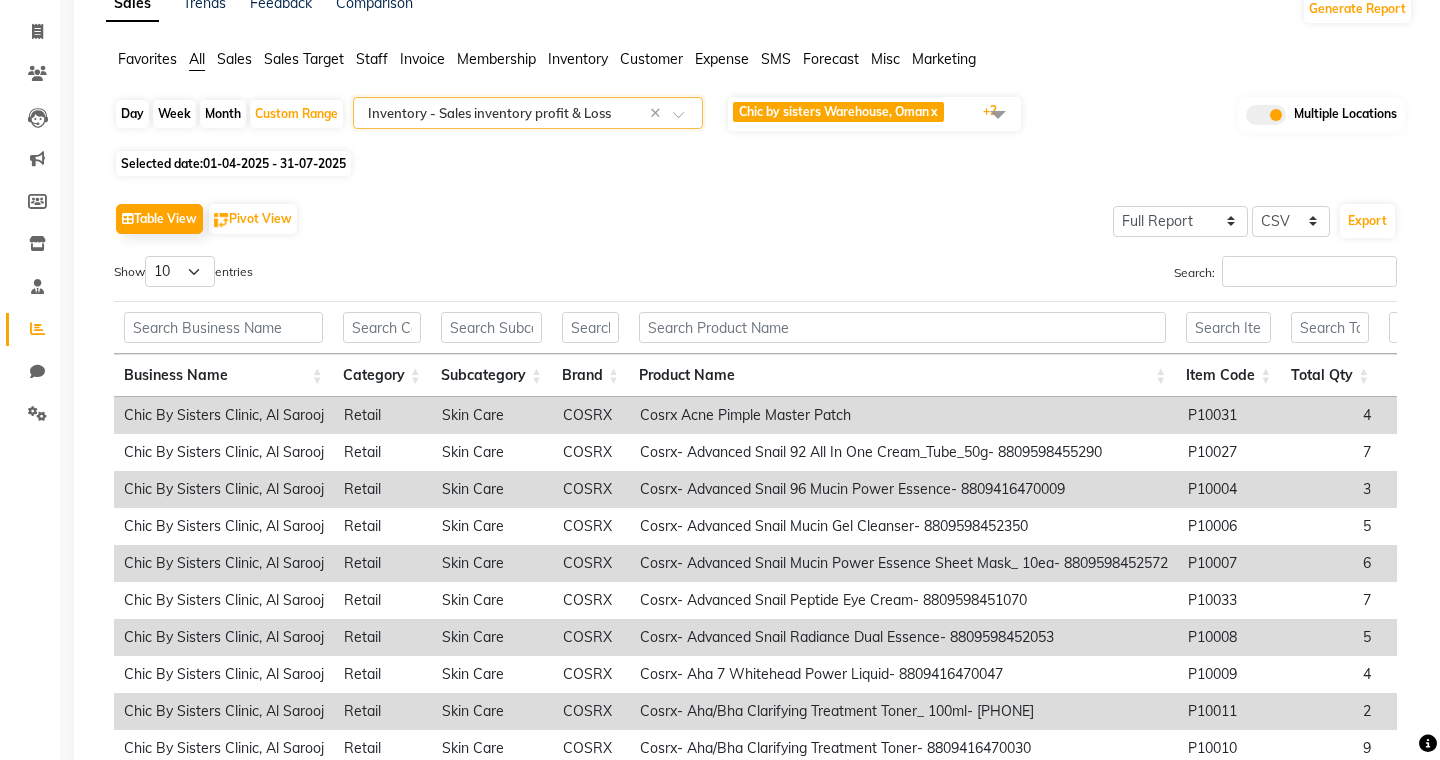 scroll, scrollTop: 272, scrollLeft: 0, axis: vertical 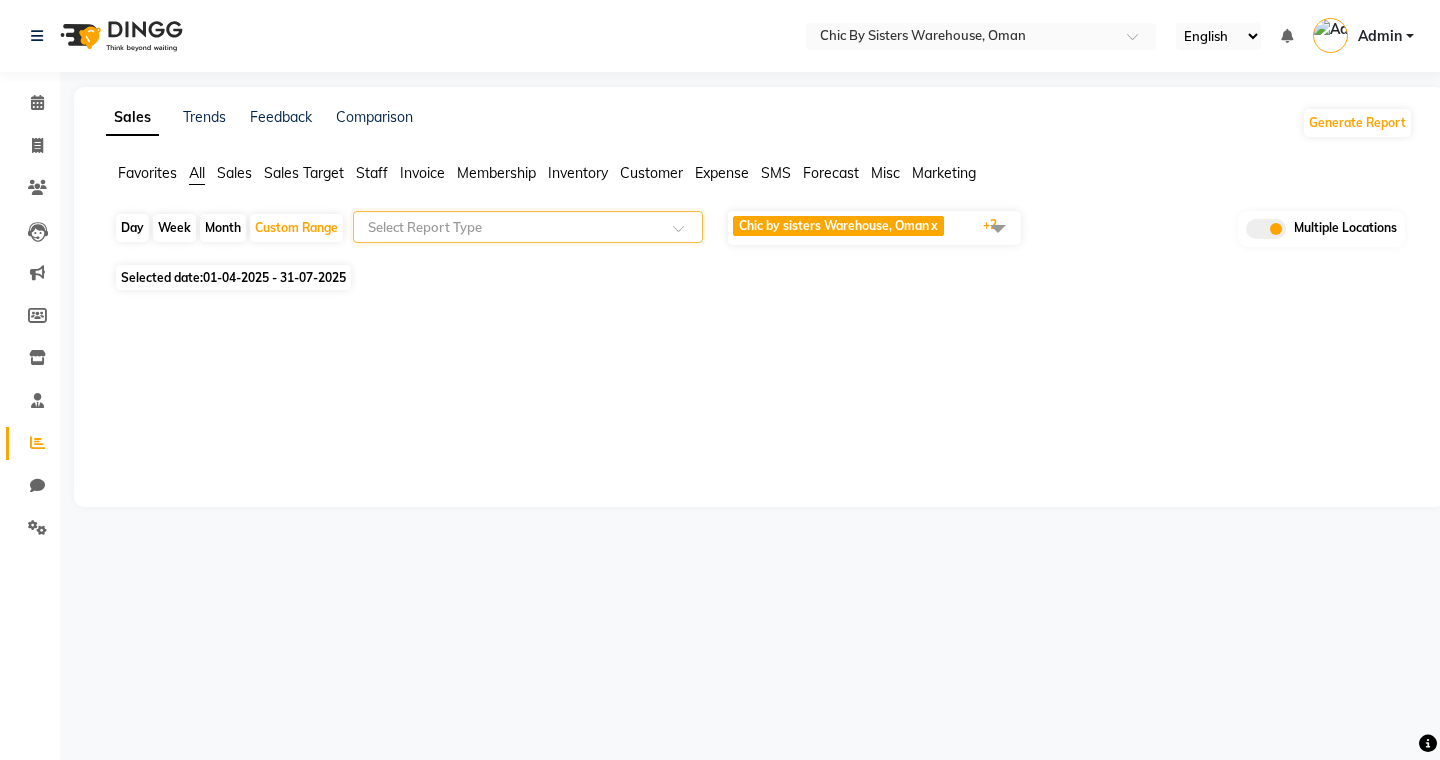 click 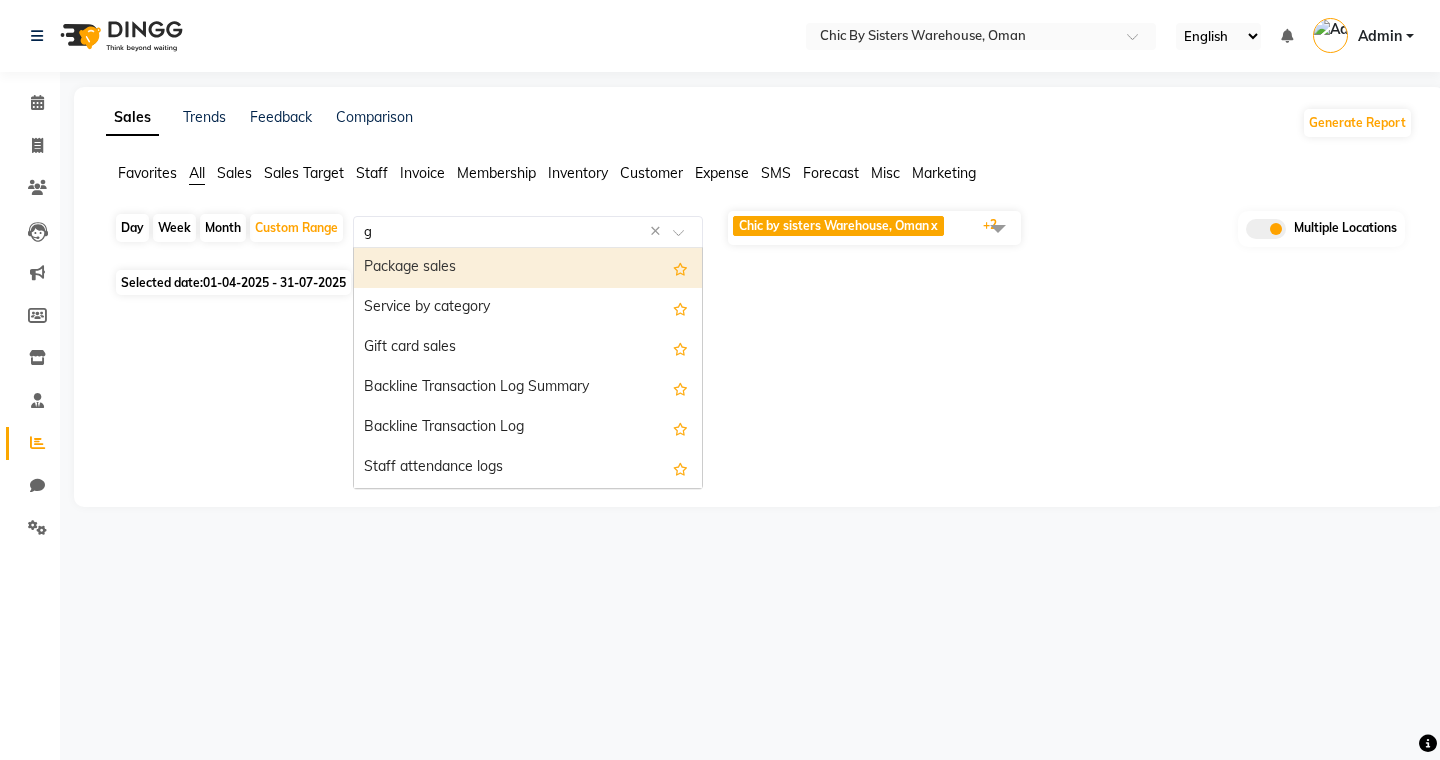 type on "gr" 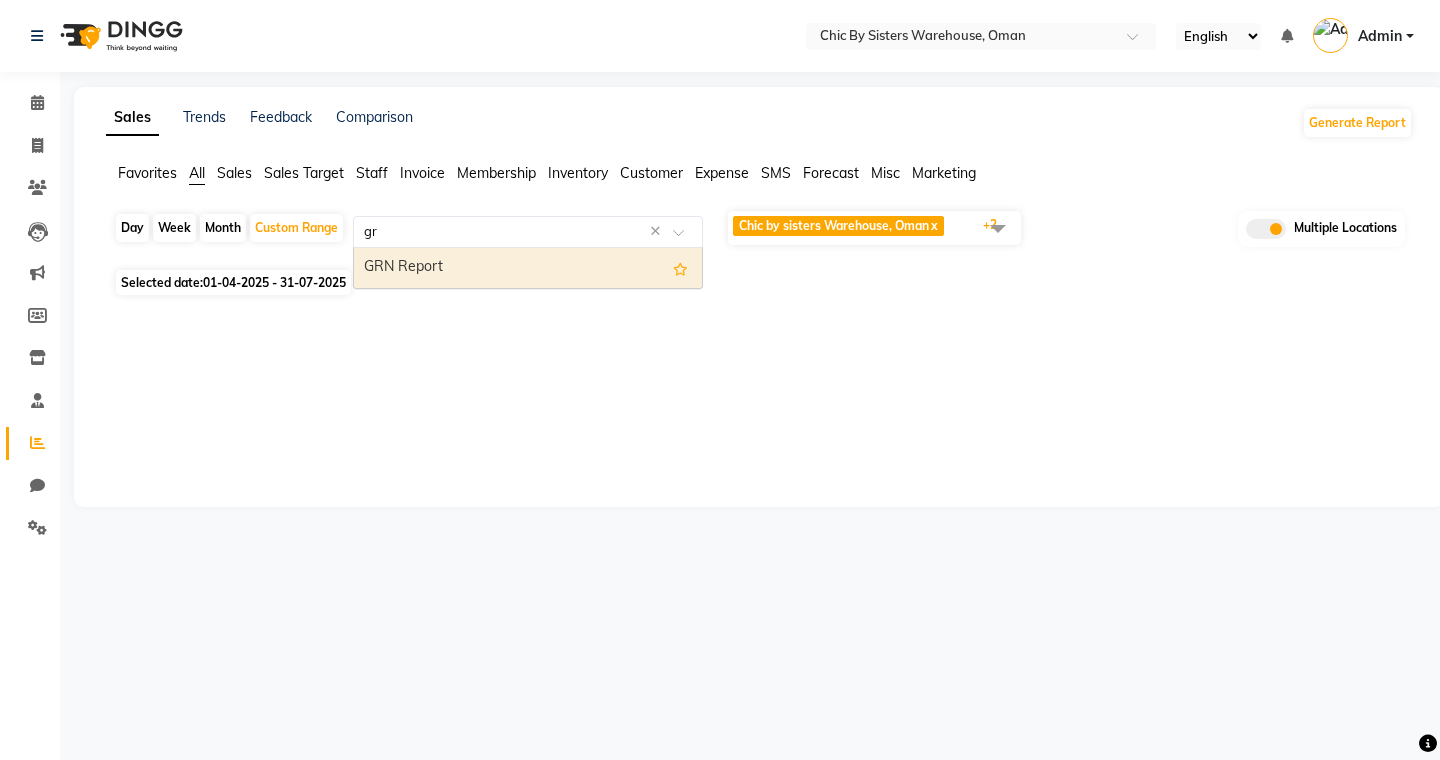 click on "GRN Report" at bounding box center [528, 268] 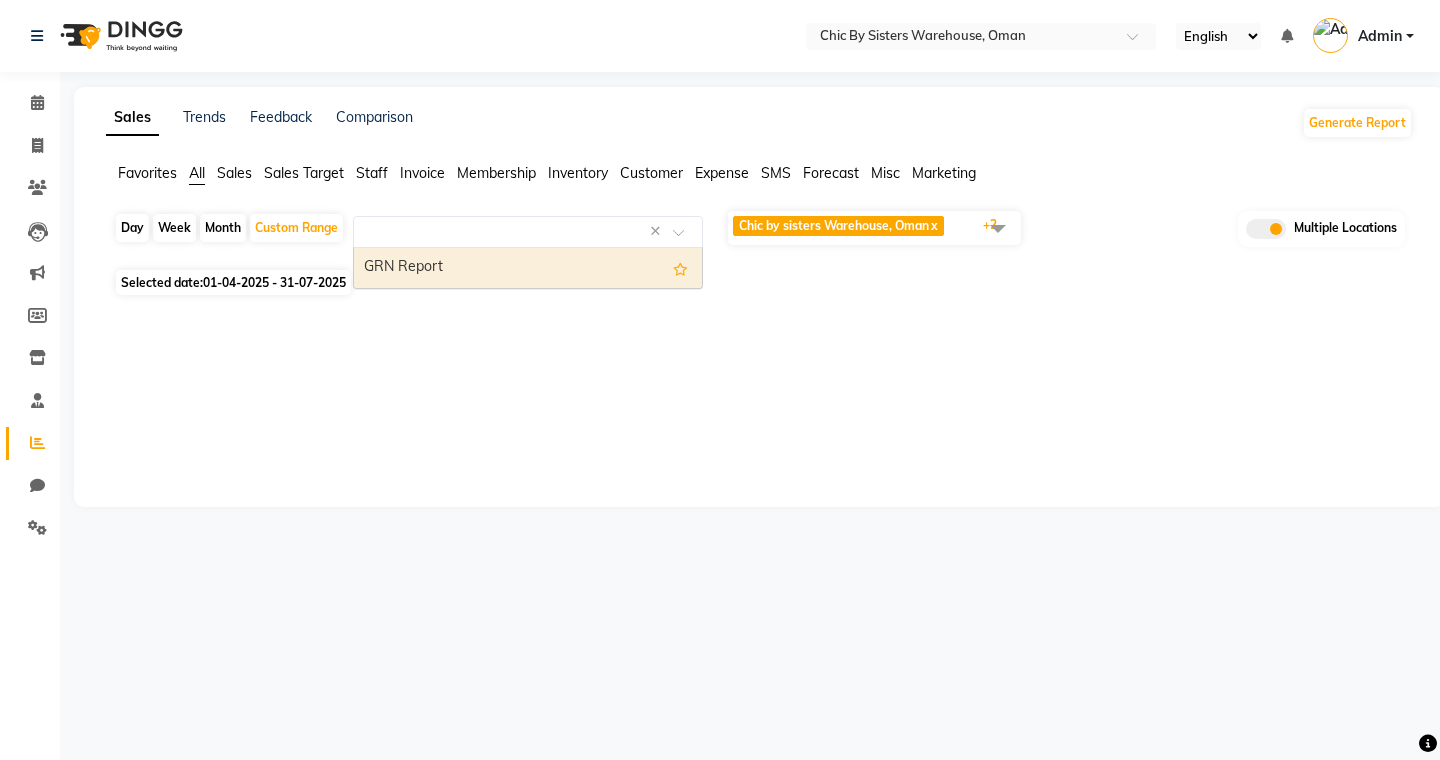 select on "full_report" 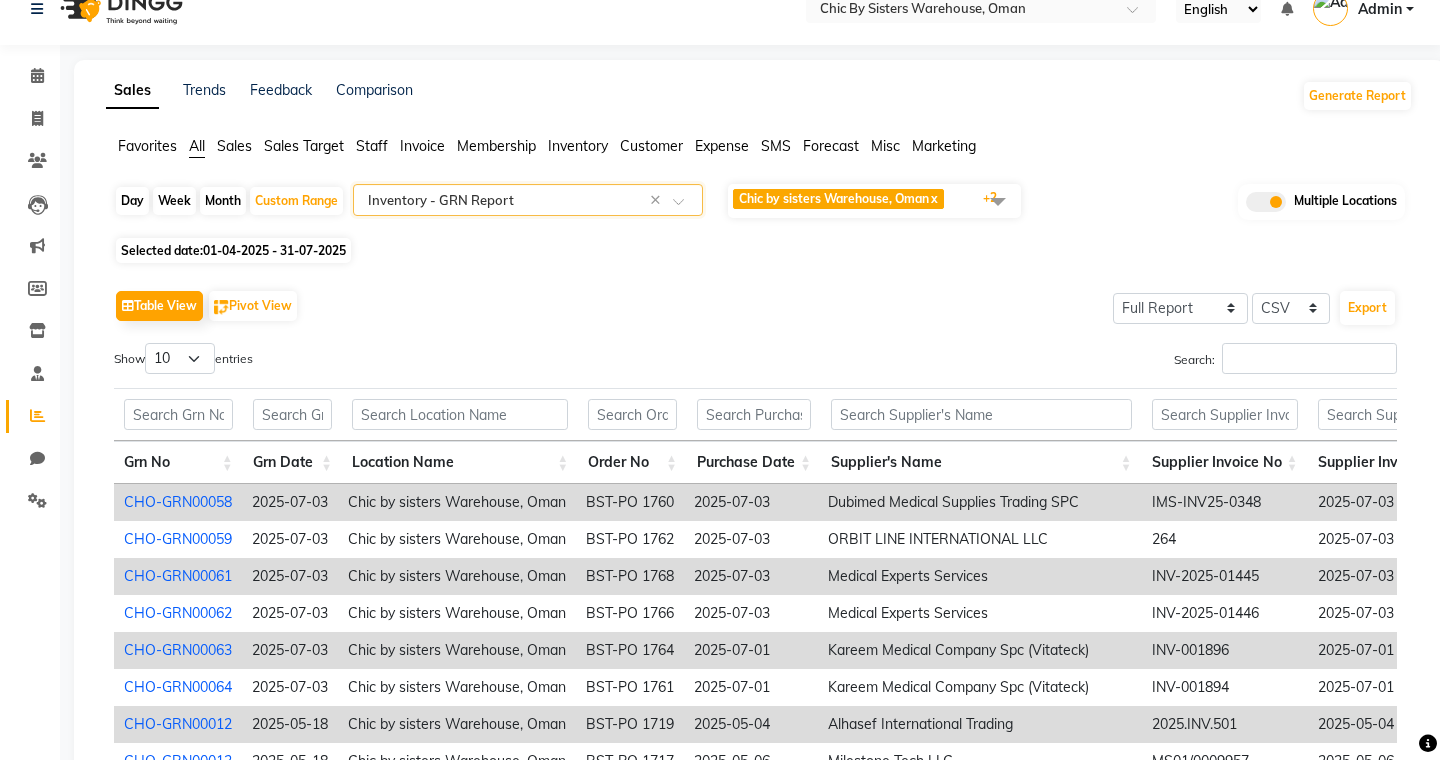 scroll, scrollTop: 272, scrollLeft: 0, axis: vertical 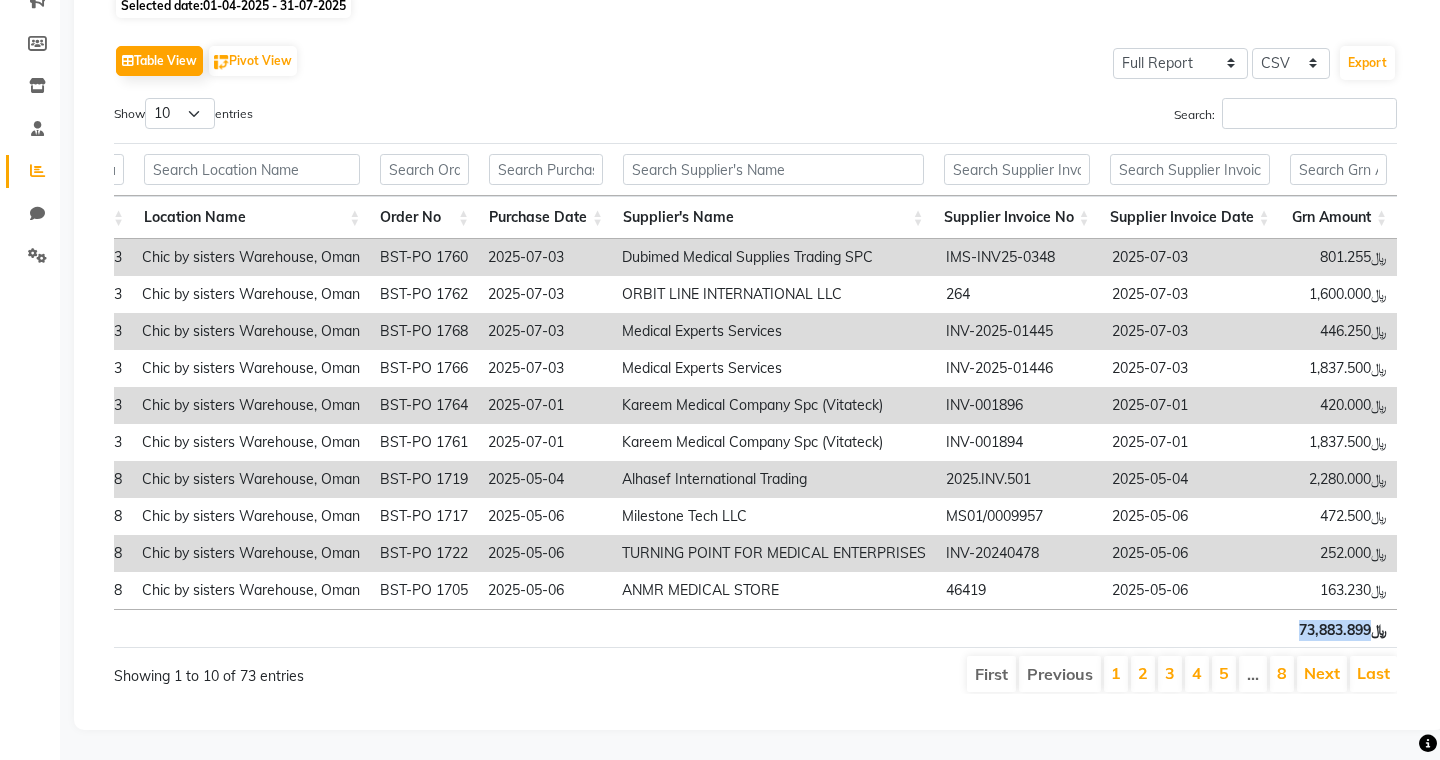 drag, startPoint x: 1299, startPoint y: 631, endPoint x: 1370, endPoint y: 631, distance: 71 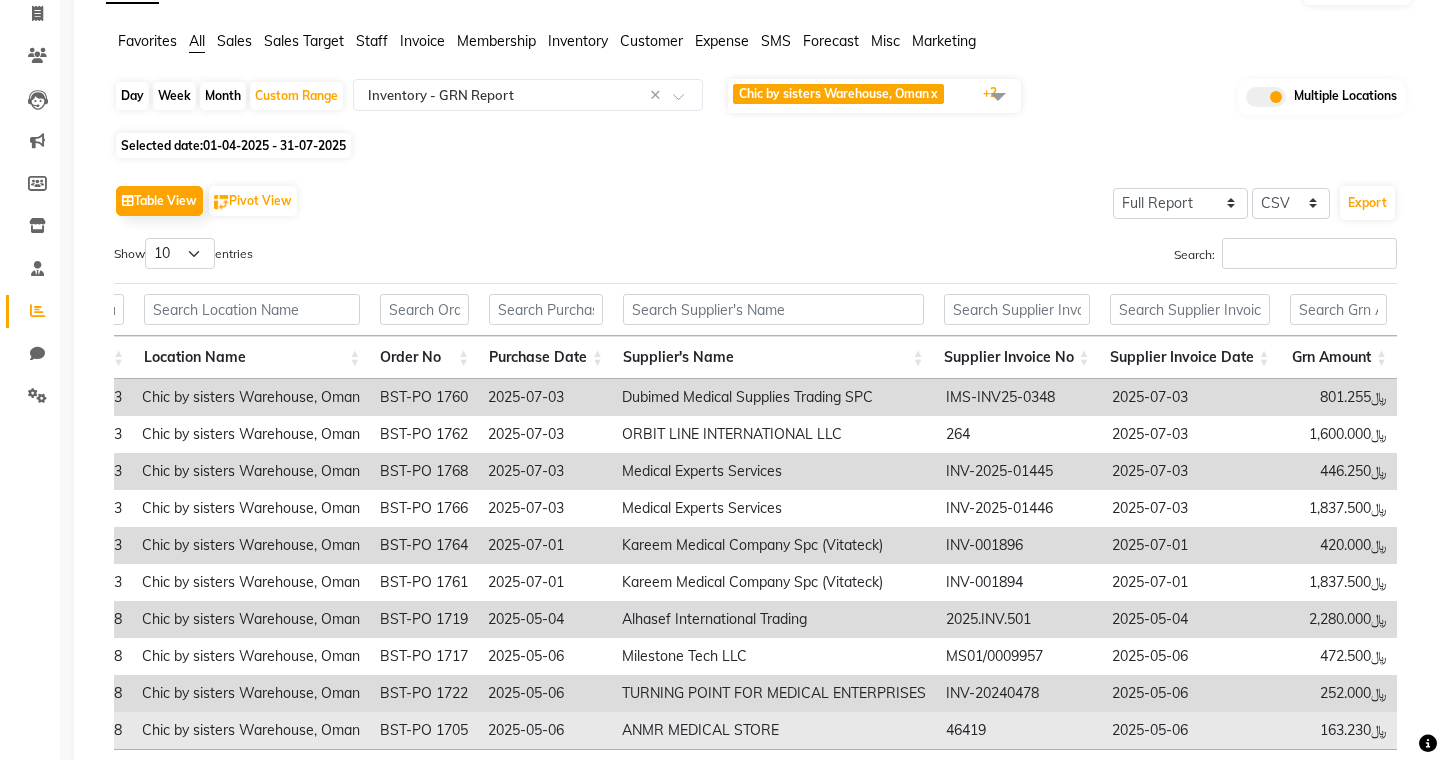 scroll, scrollTop: 0, scrollLeft: 0, axis: both 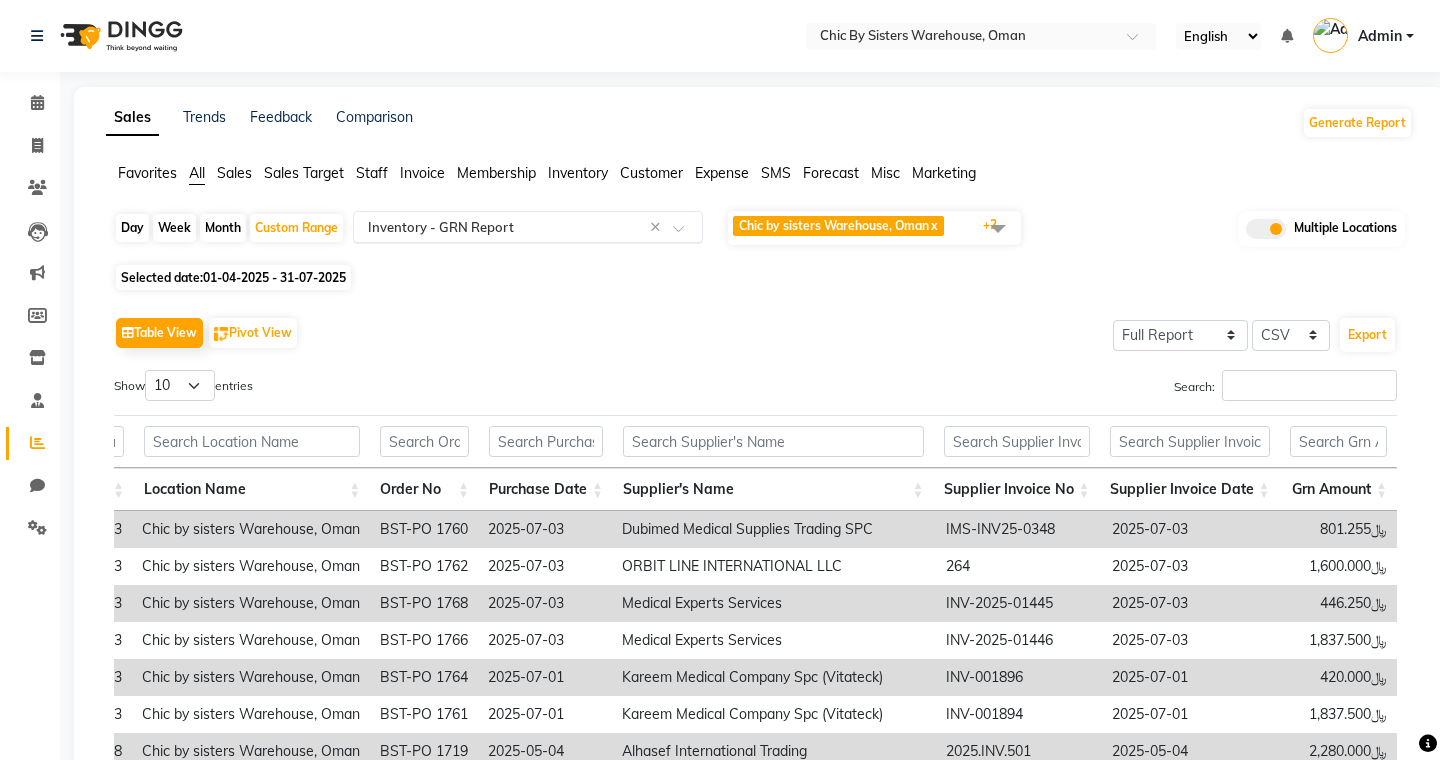 click 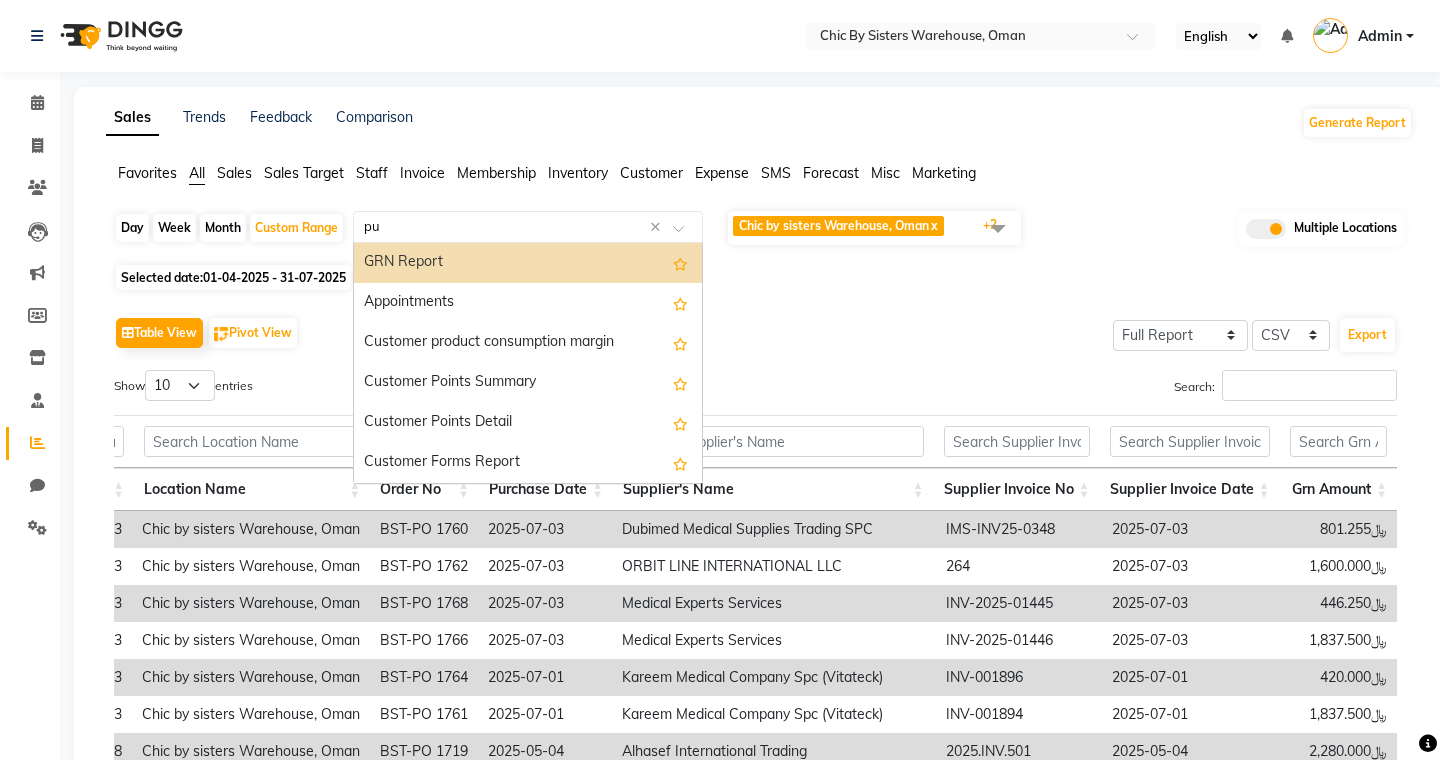 scroll, scrollTop: 0, scrollLeft: 0, axis: both 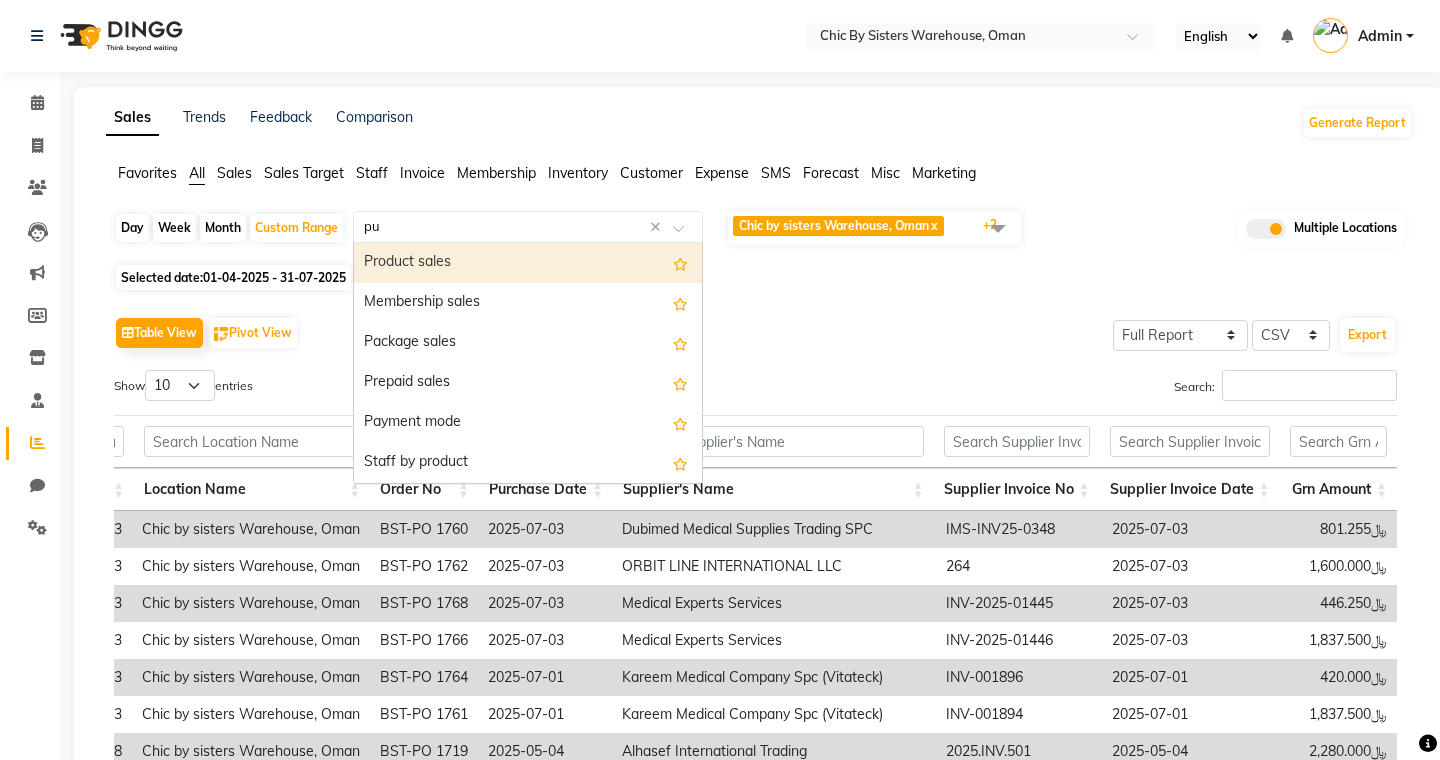 type on "pur" 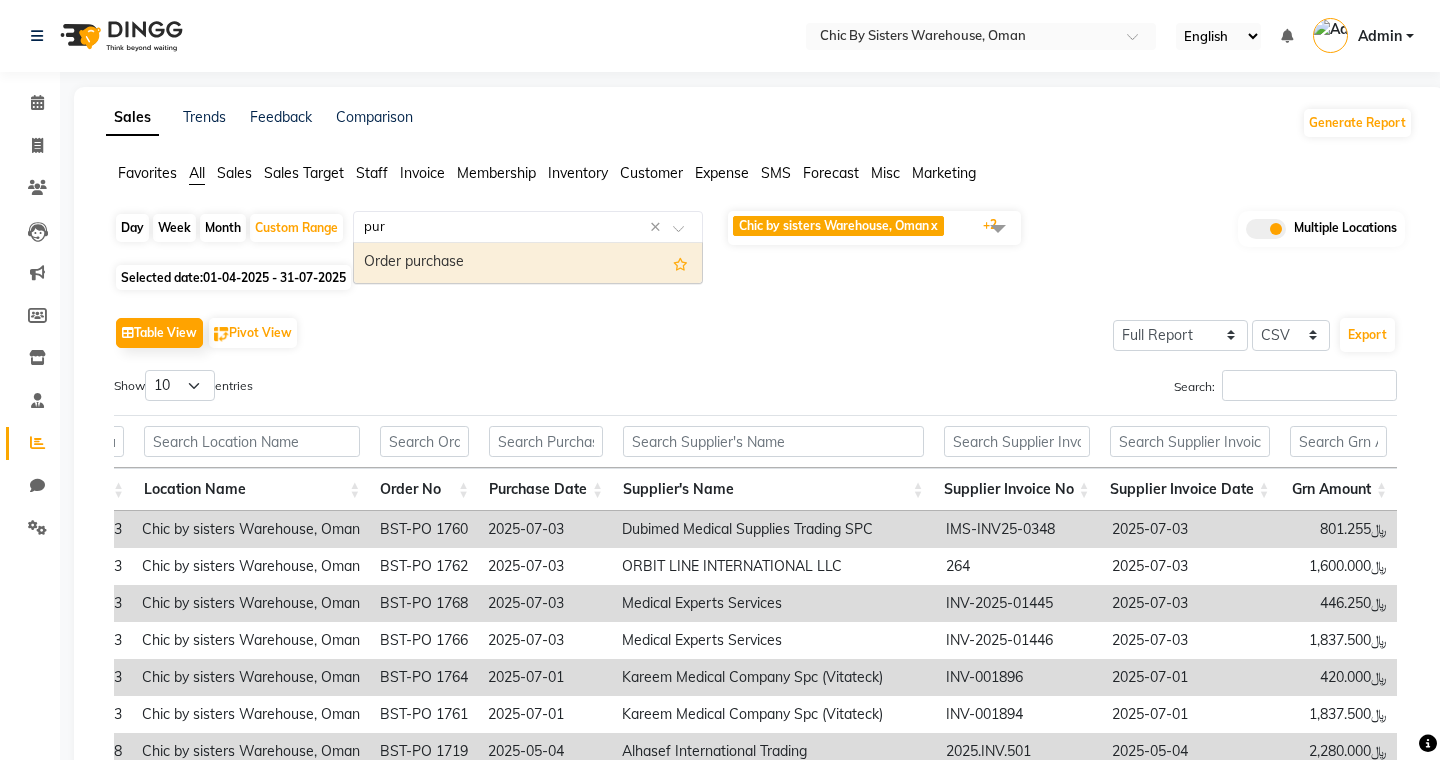 click on "Order purchase" at bounding box center [528, 263] 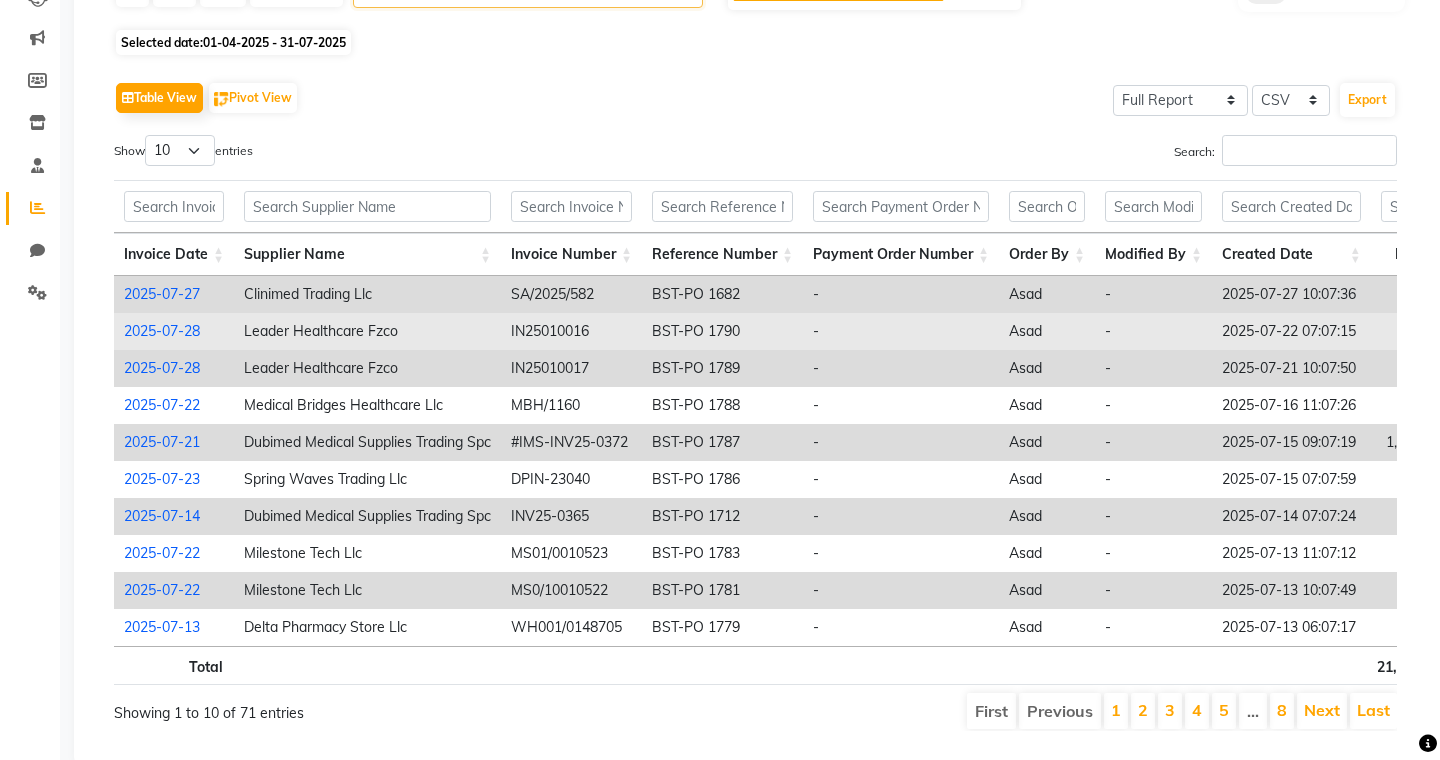 scroll, scrollTop: 272, scrollLeft: 0, axis: vertical 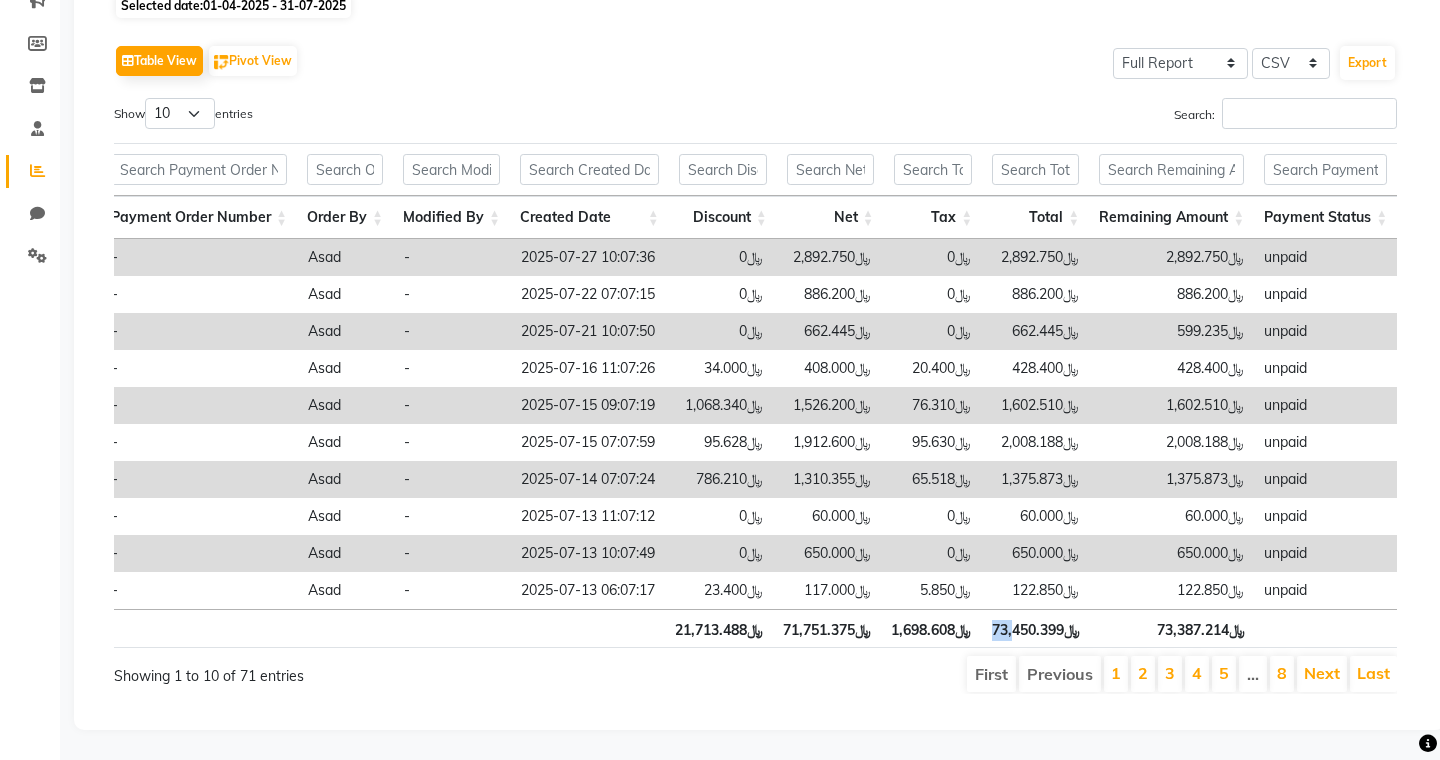 drag, startPoint x: 993, startPoint y: 632, endPoint x: 1023, endPoint y: 632, distance: 30 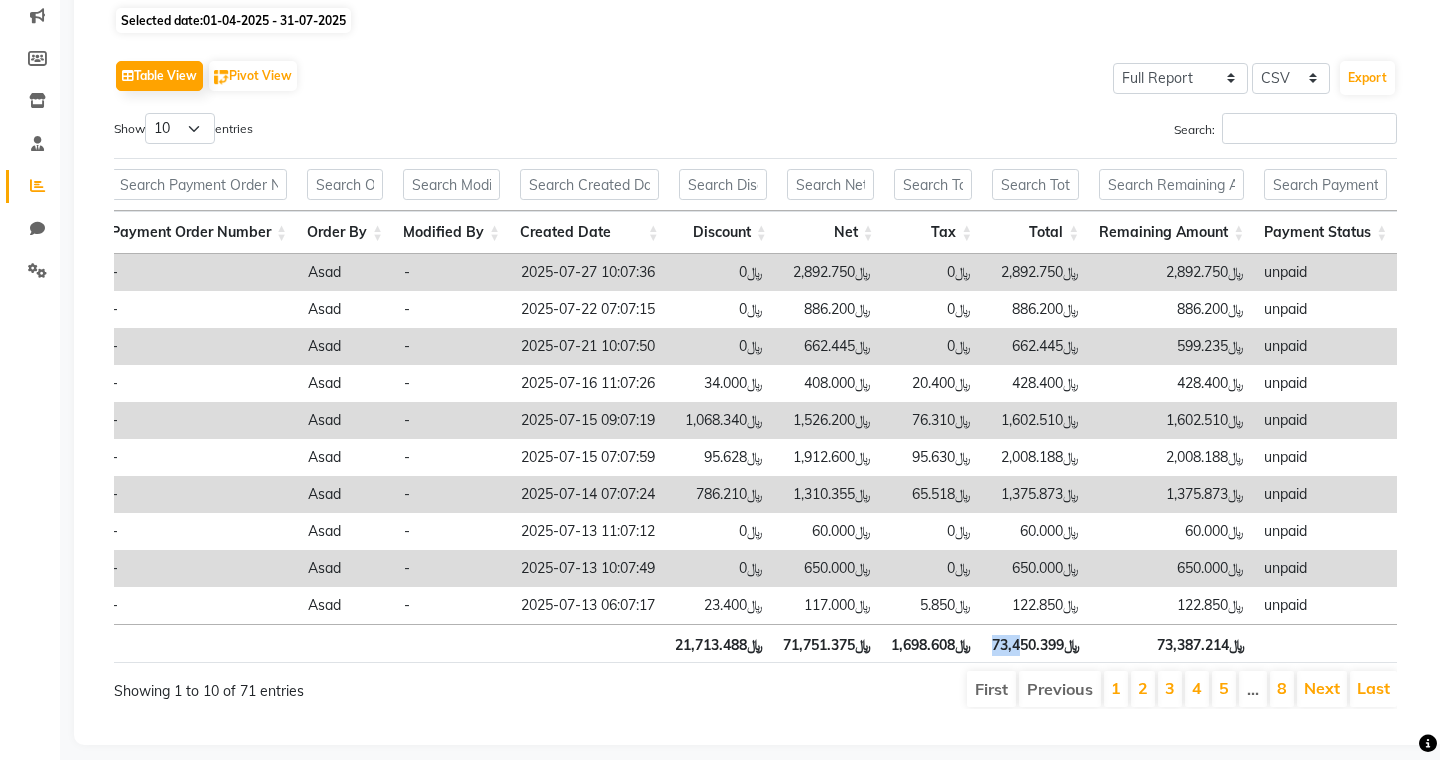 scroll, scrollTop: 272, scrollLeft: 0, axis: vertical 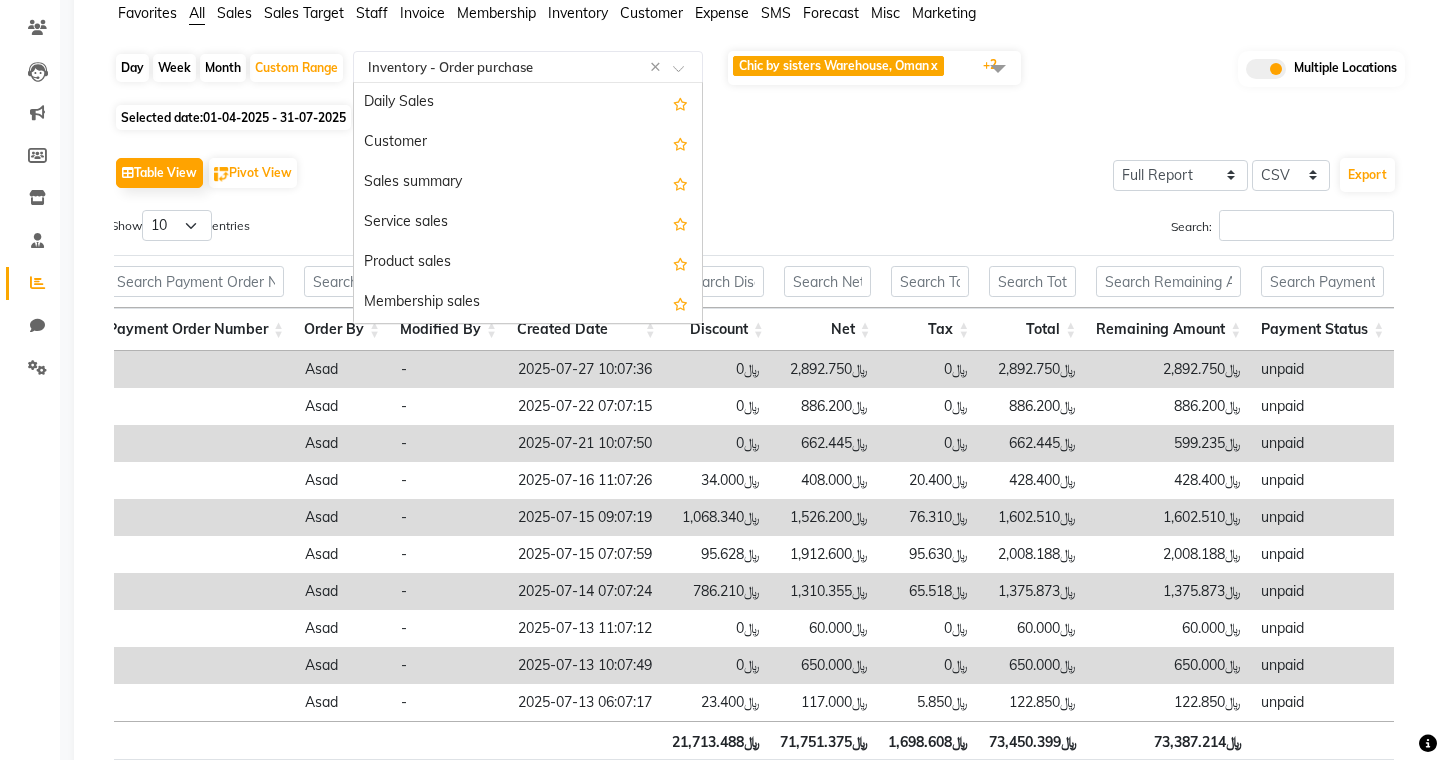 click 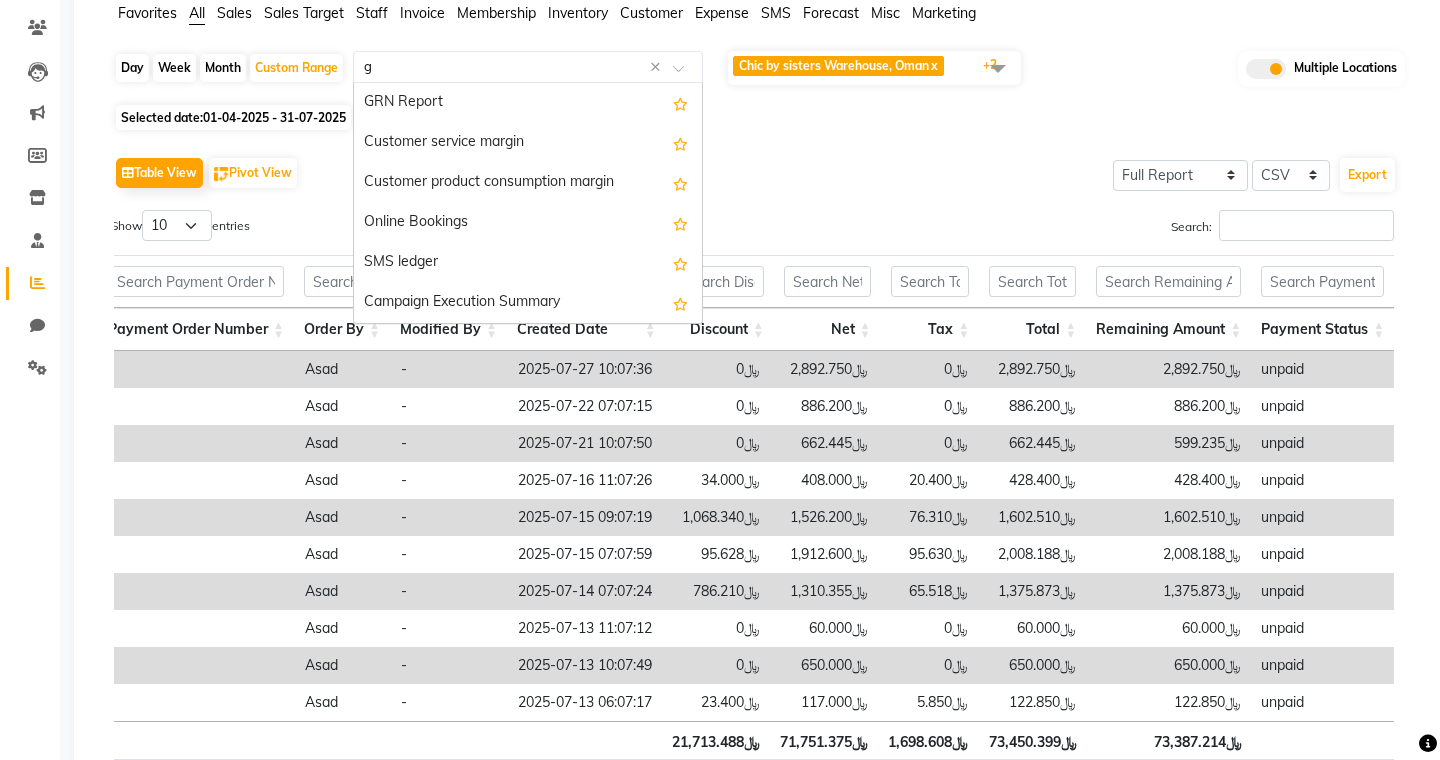 type on "gr" 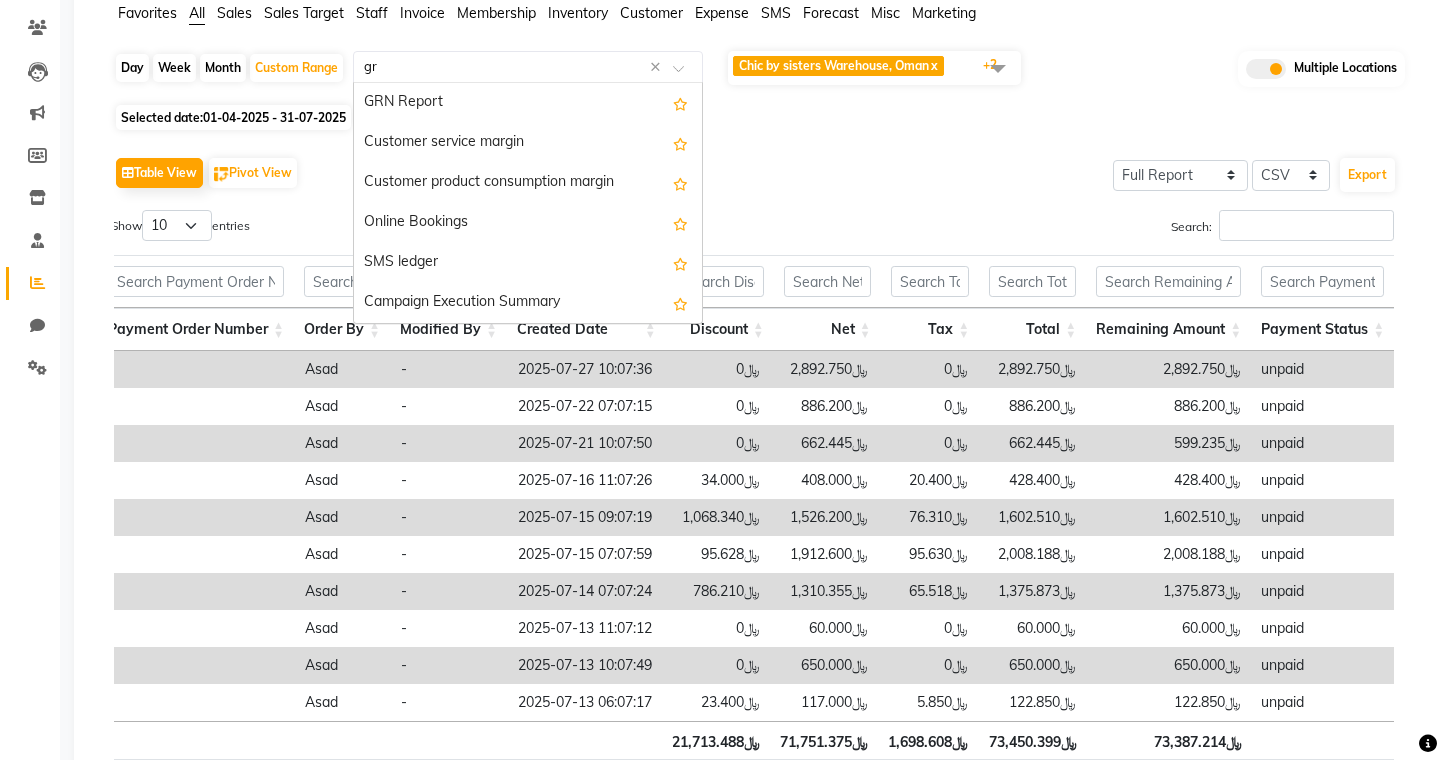 scroll, scrollTop: 0, scrollLeft: 0, axis: both 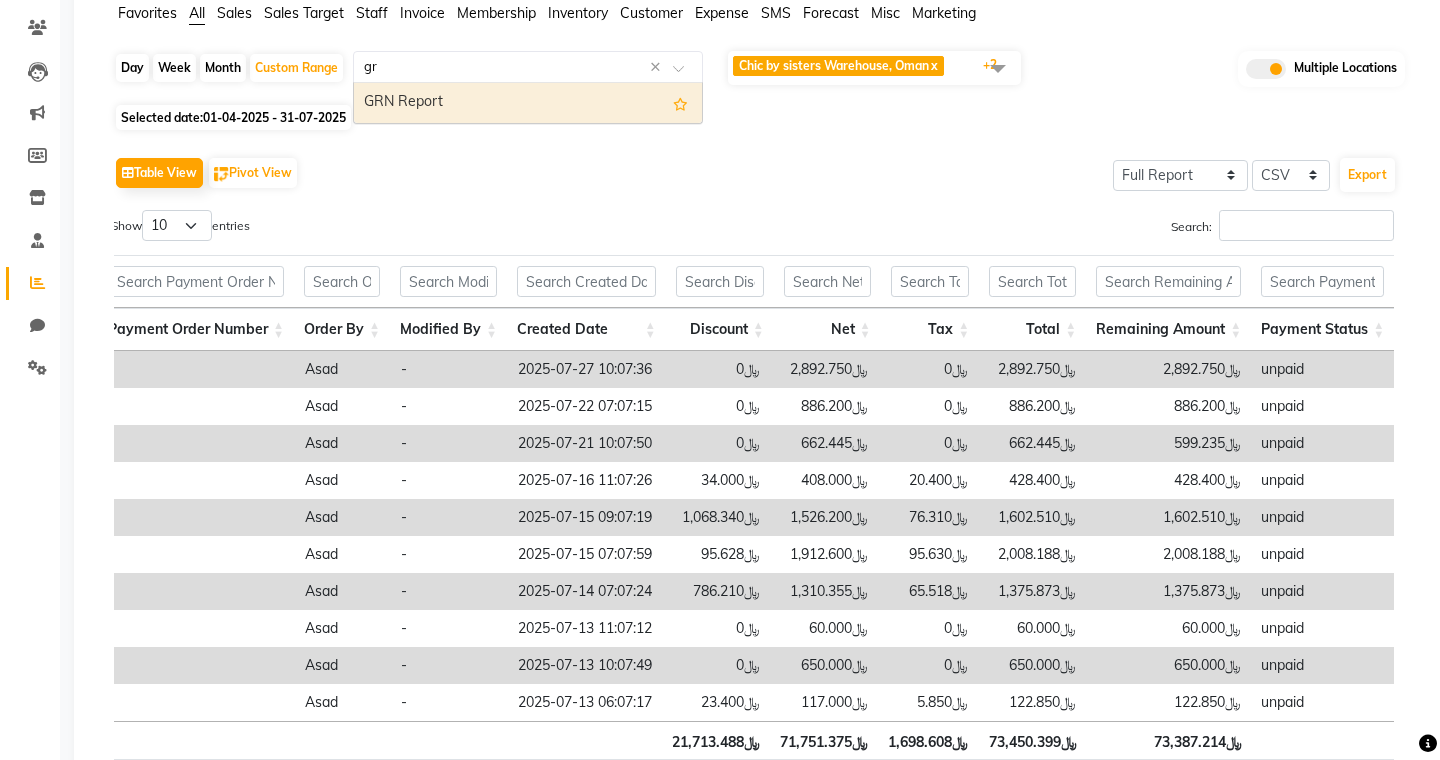 click on "GRN Report" at bounding box center (528, 103) 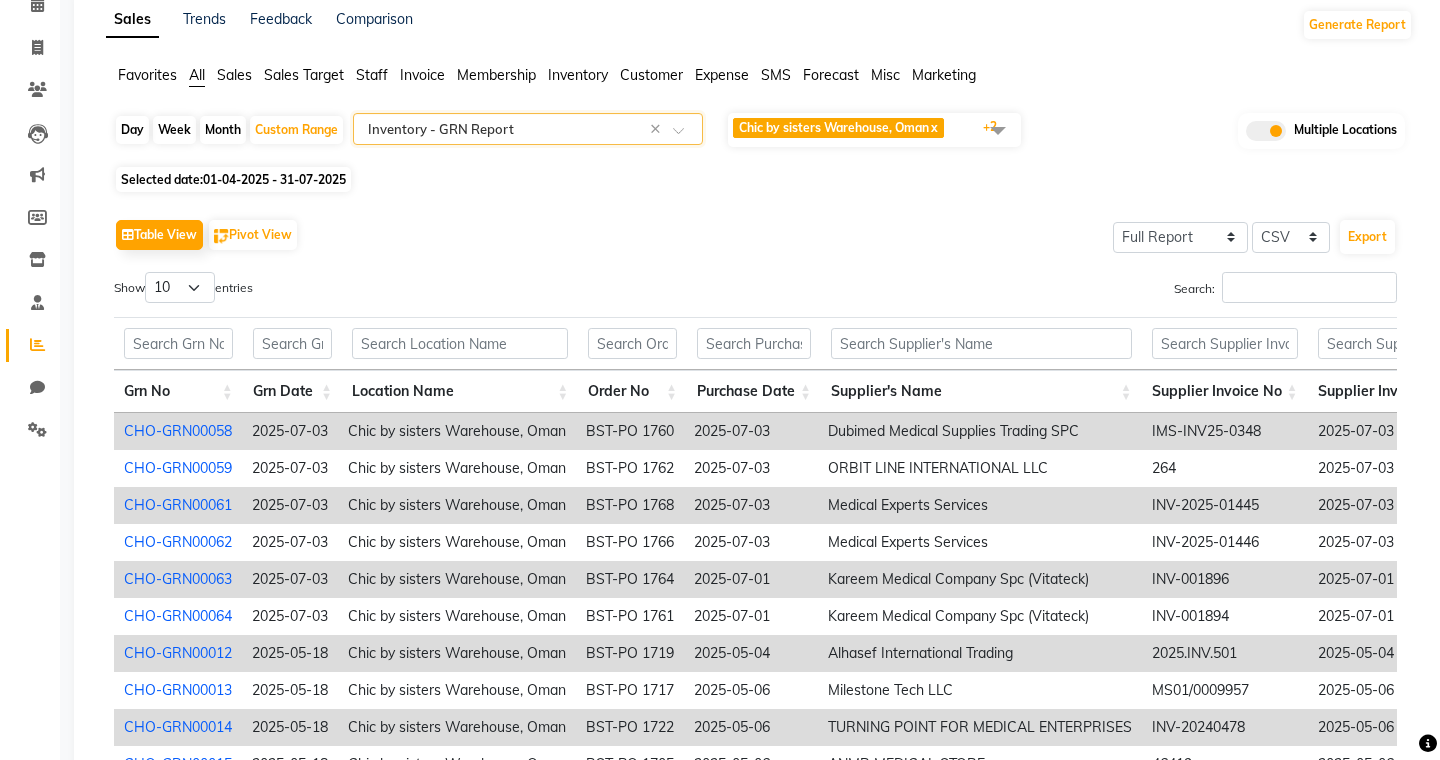 scroll, scrollTop: 272, scrollLeft: 0, axis: vertical 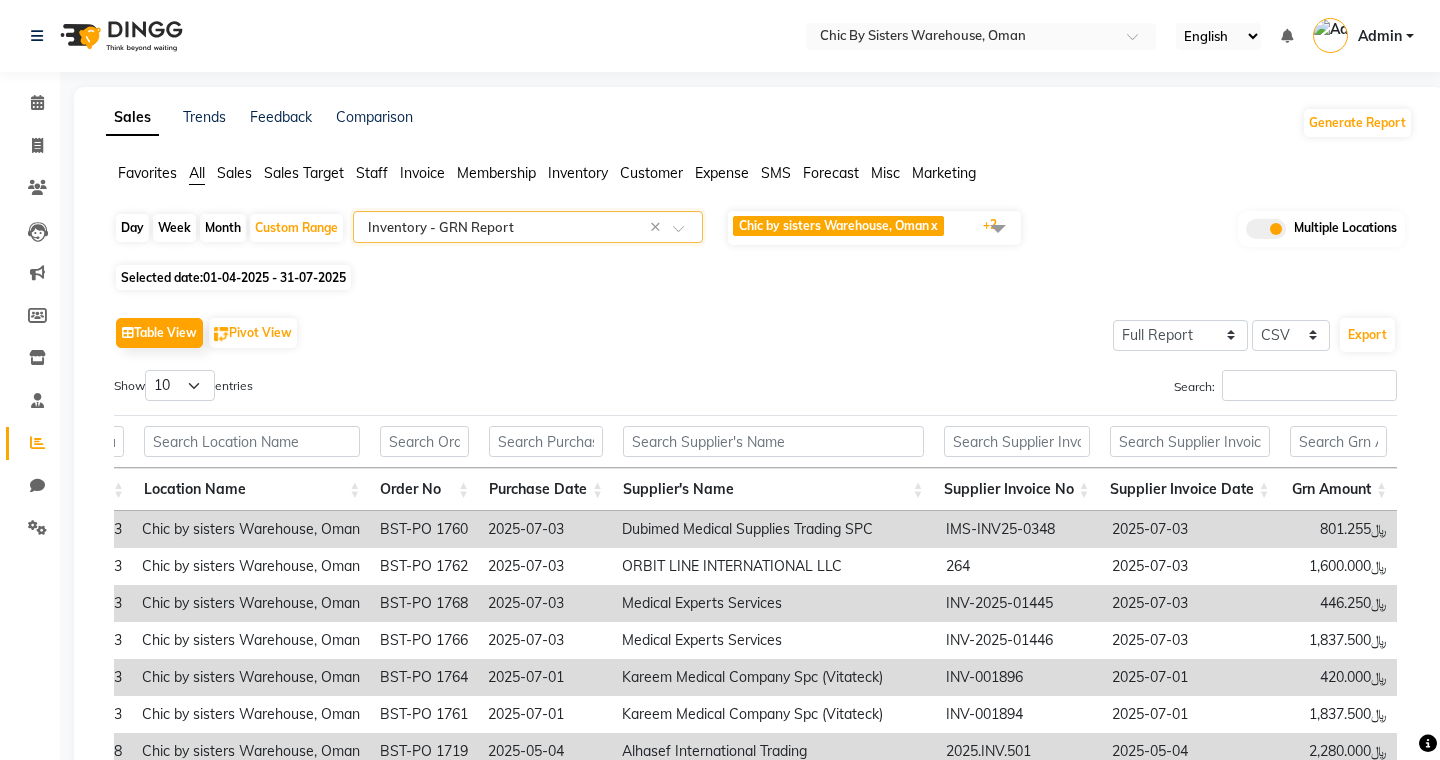 click 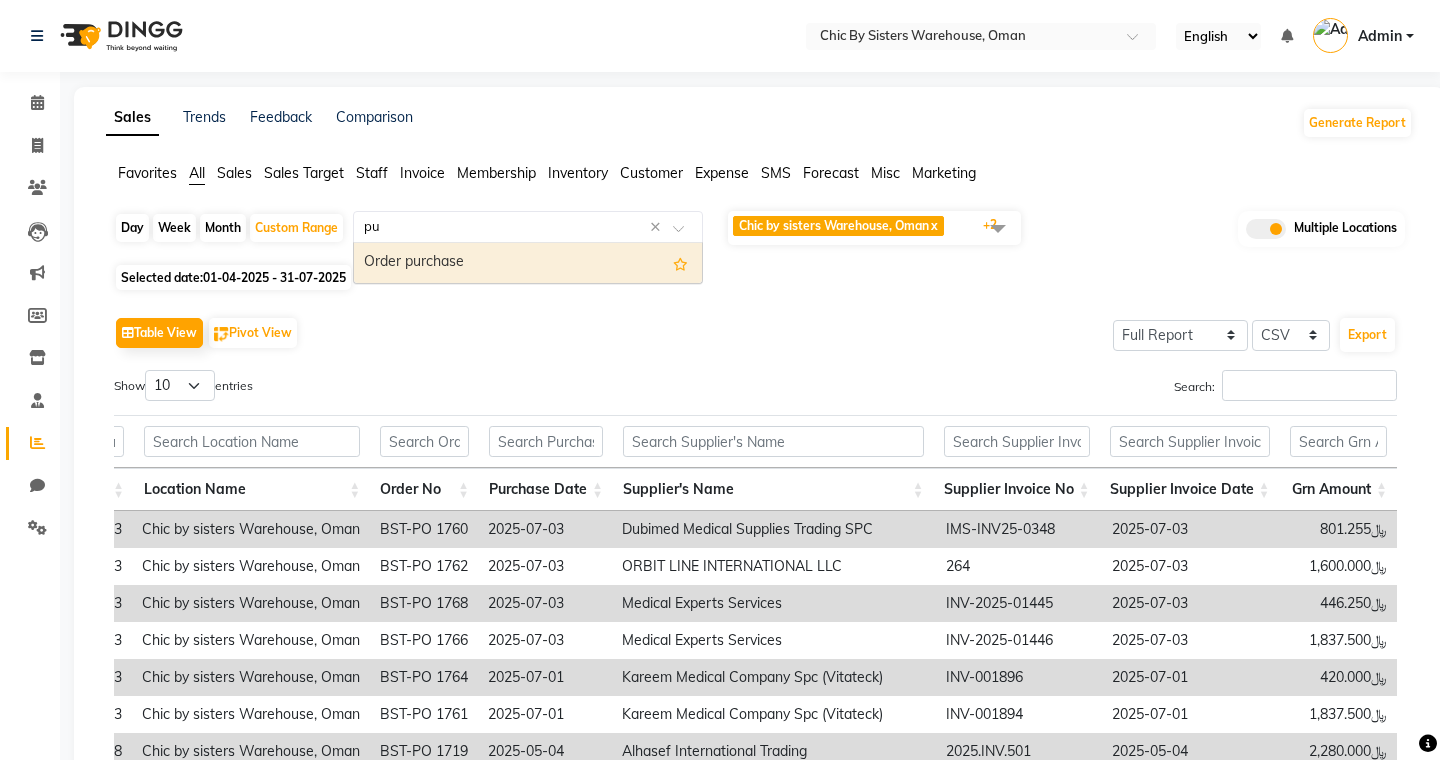 scroll, scrollTop: 0, scrollLeft: 0, axis: both 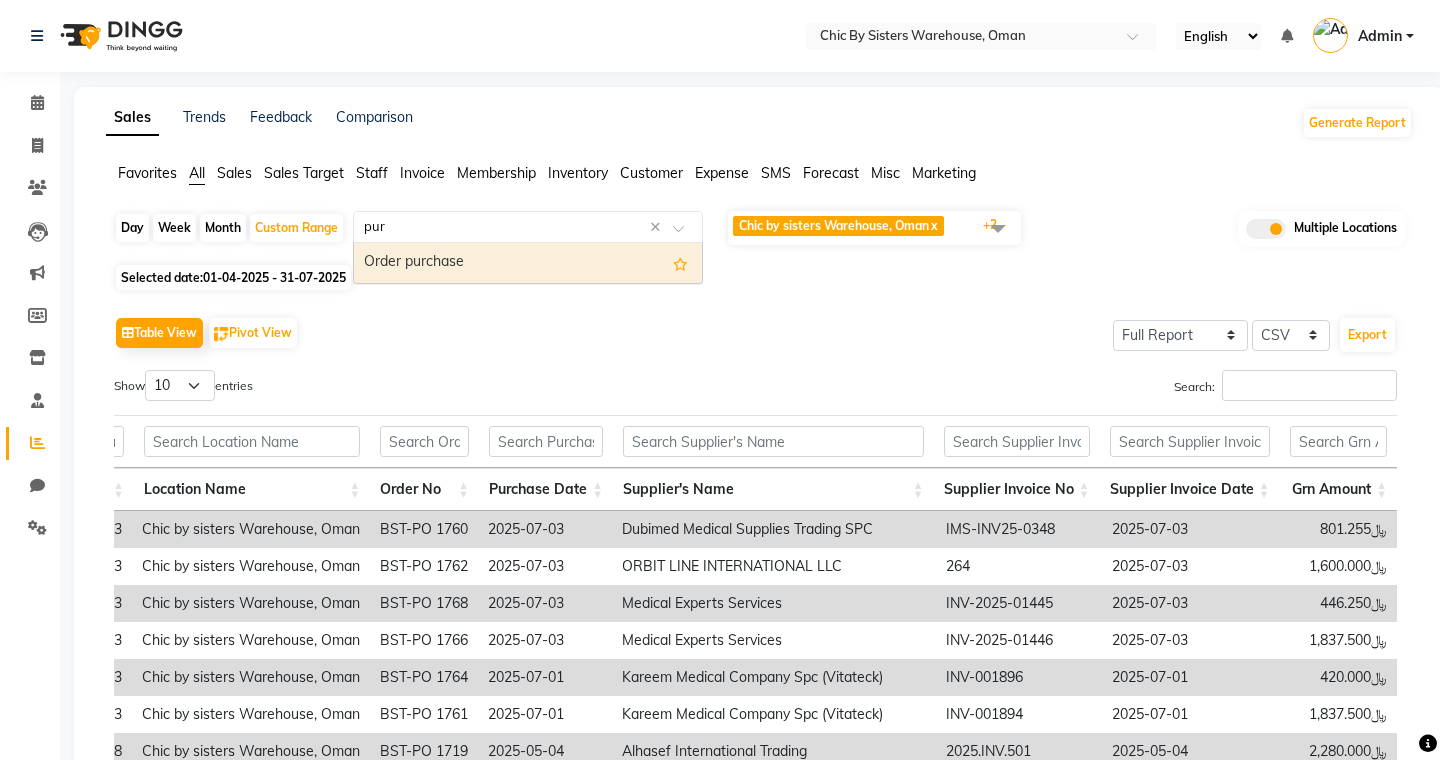click on "Order purchase" at bounding box center (528, 263) 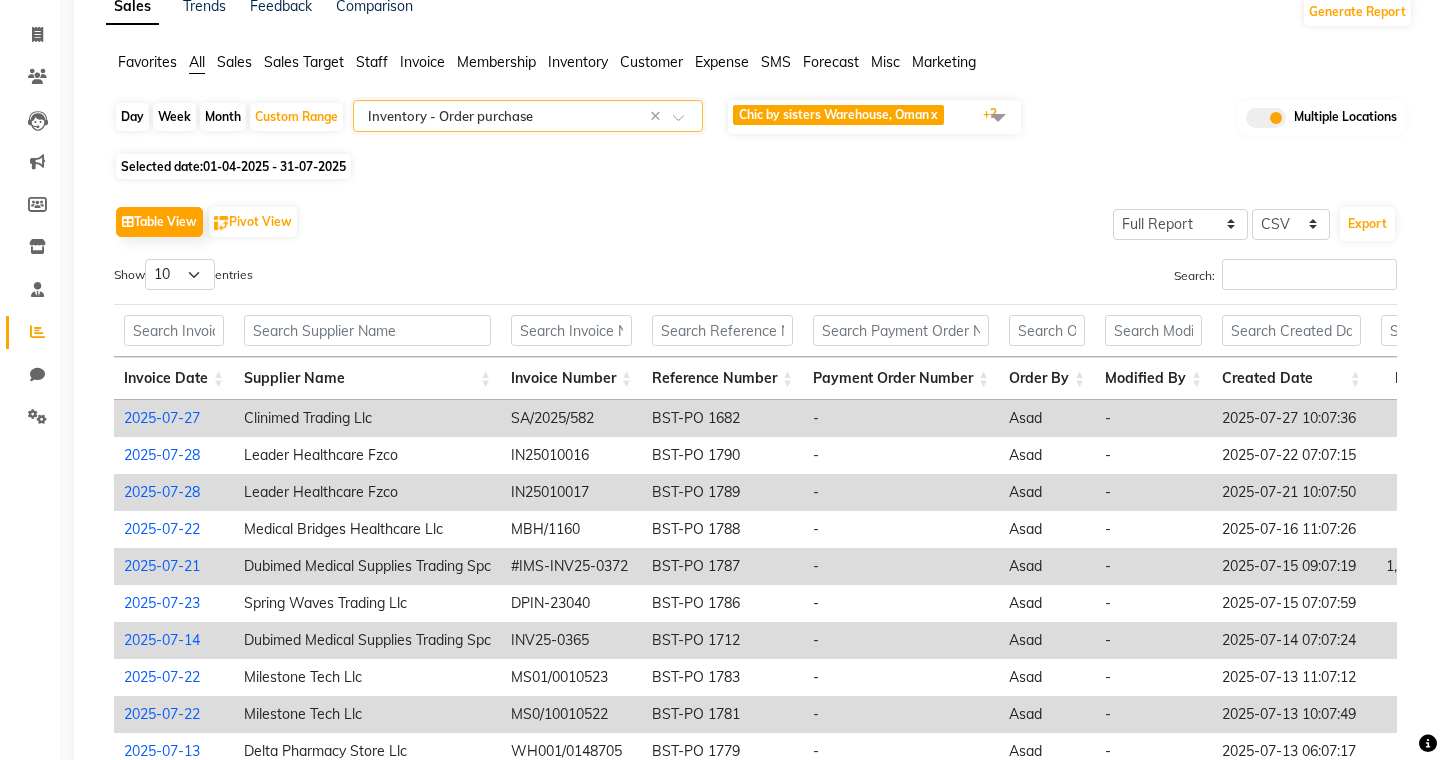 scroll, scrollTop: 272, scrollLeft: 0, axis: vertical 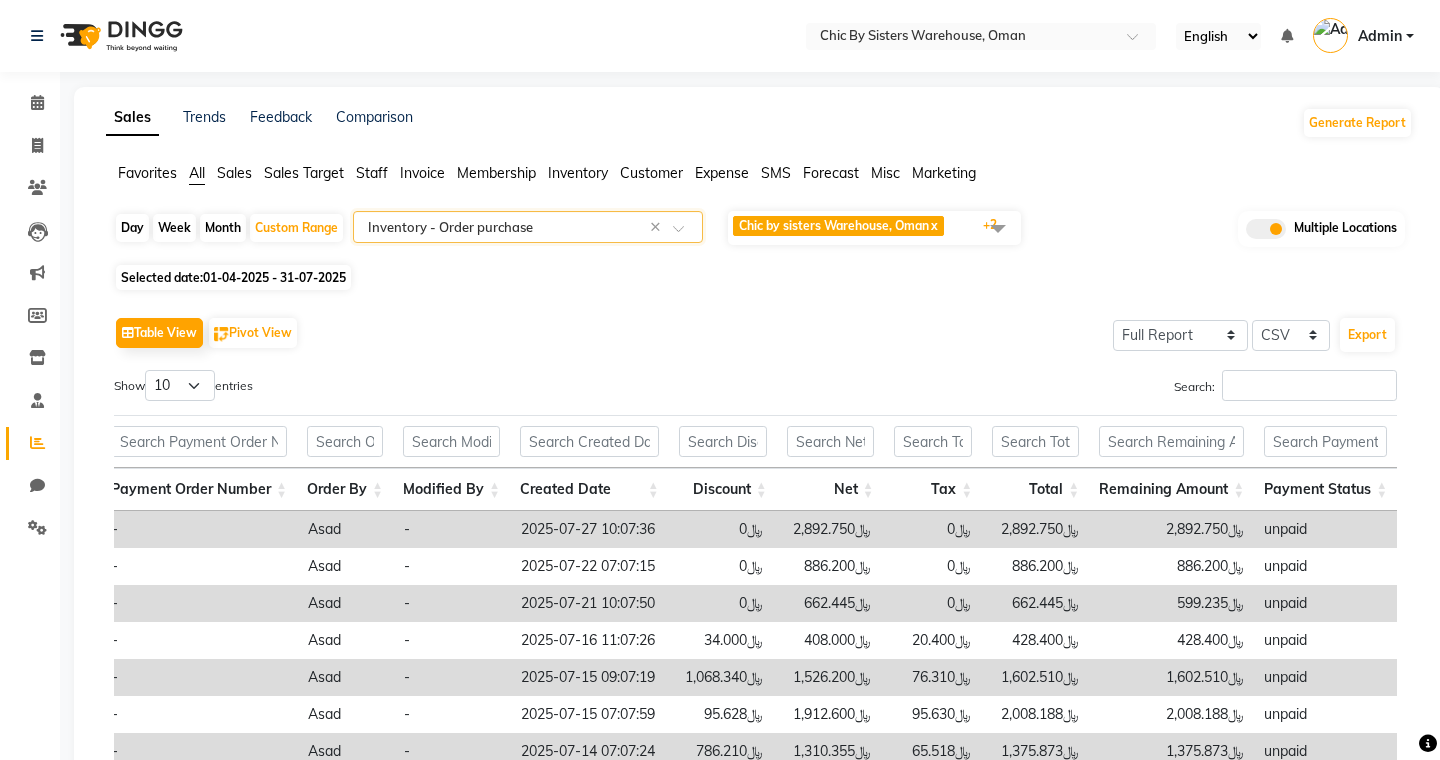 click on "Inventory" 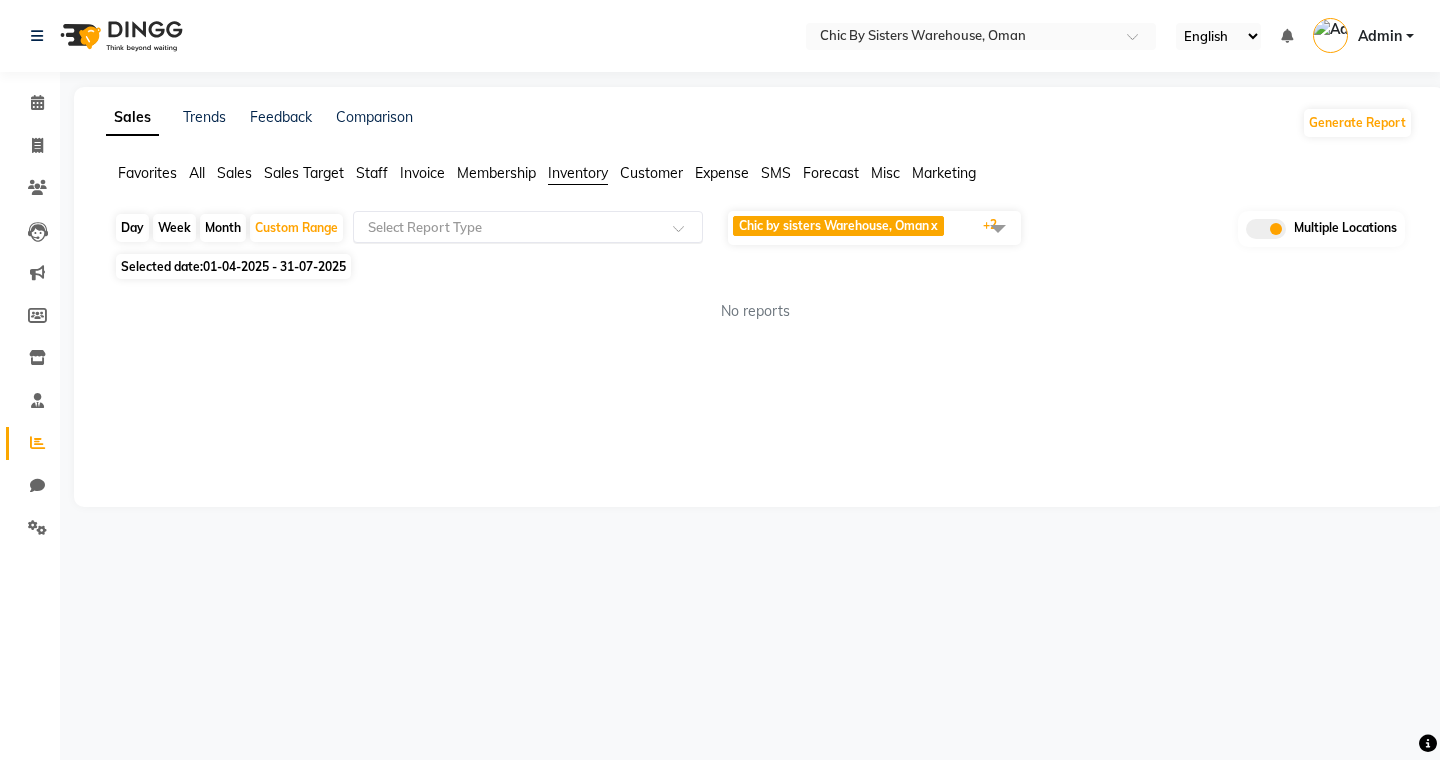 click 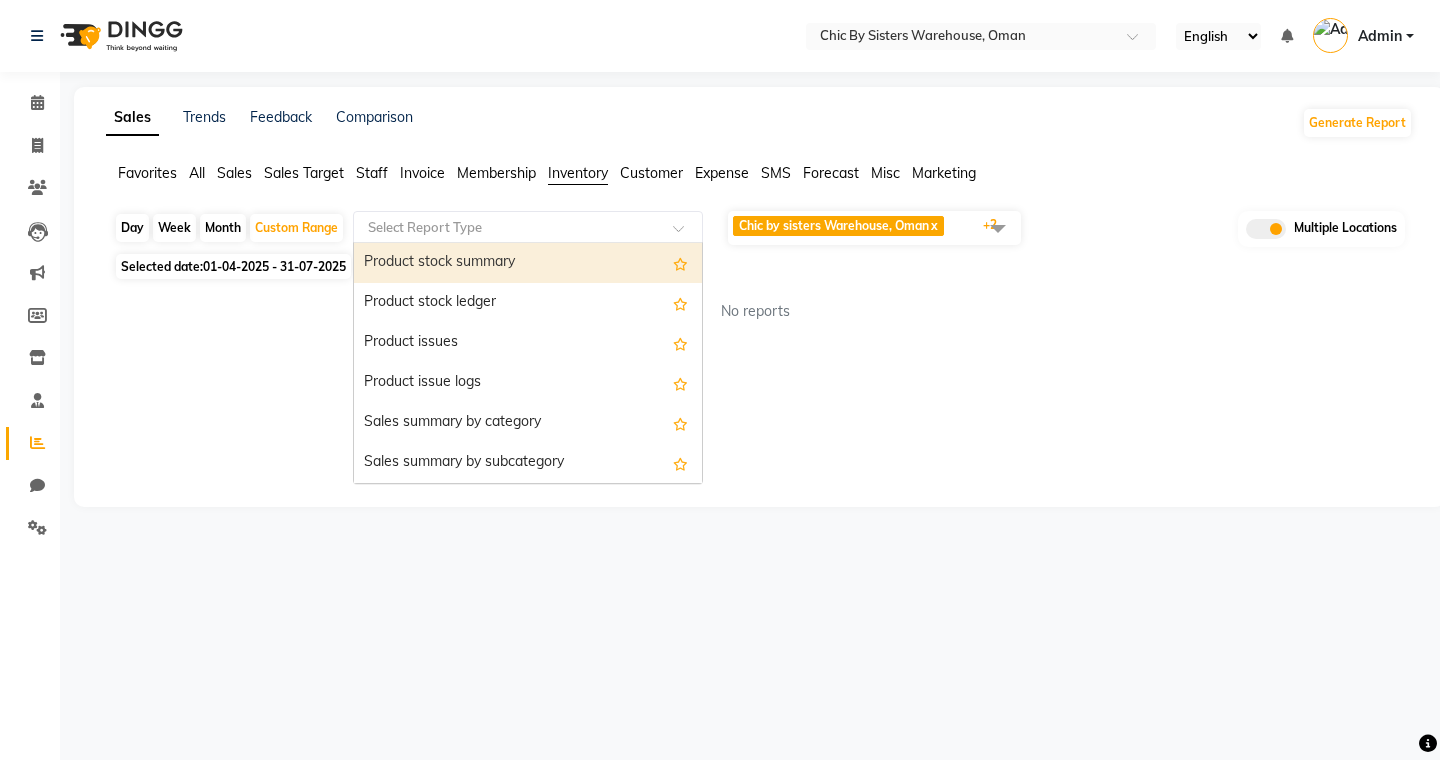 click on "Product stock summary" at bounding box center (528, 263) 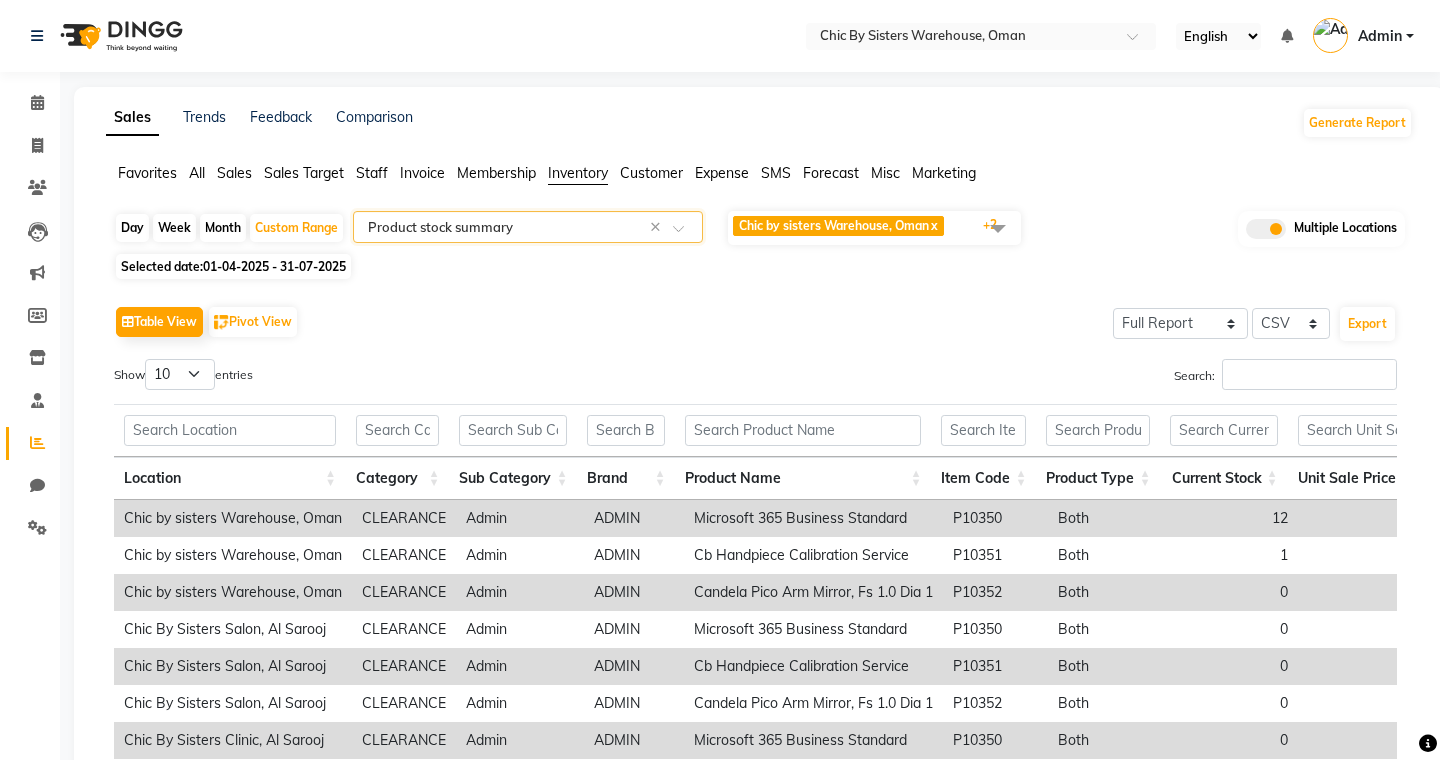 scroll, scrollTop: 7, scrollLeft: 0, axis: vertical 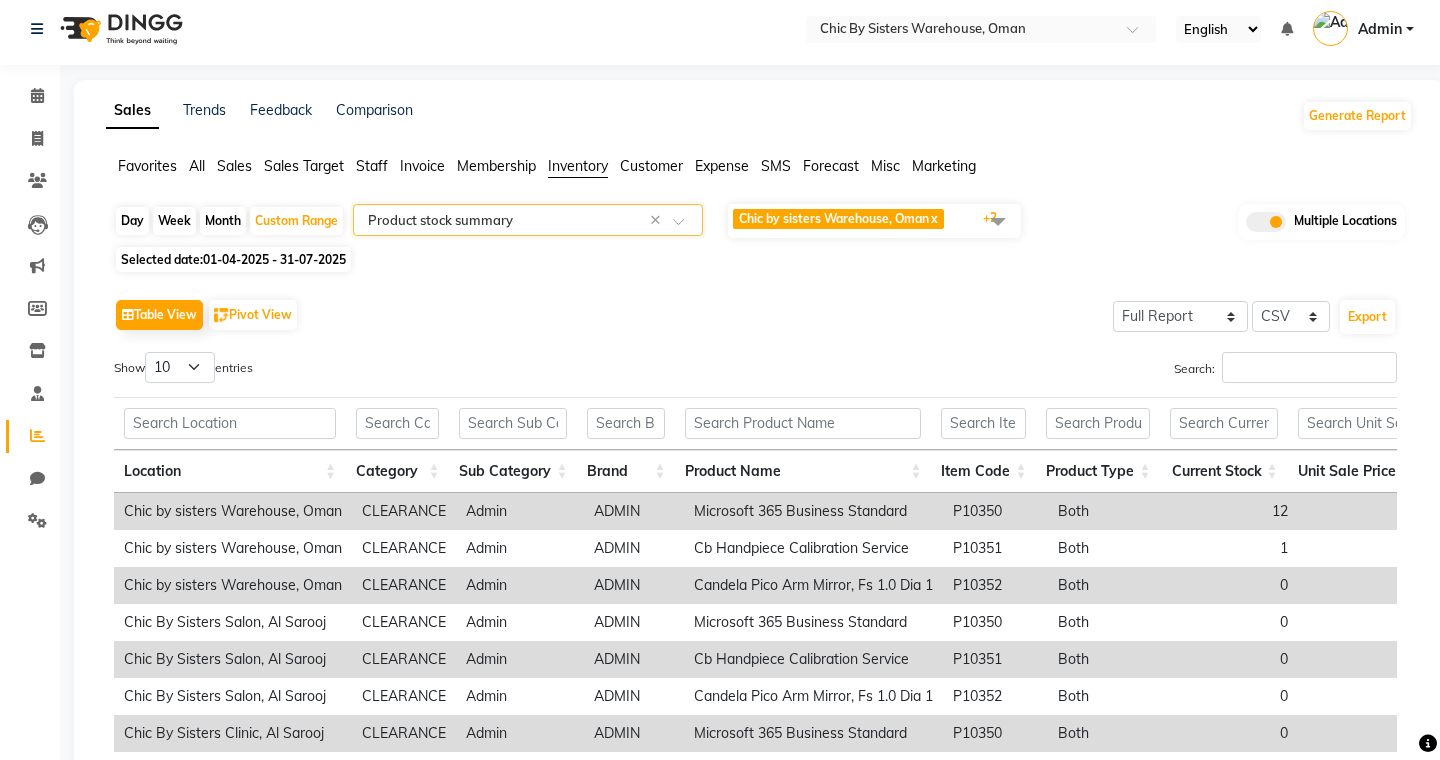 click on "Day" 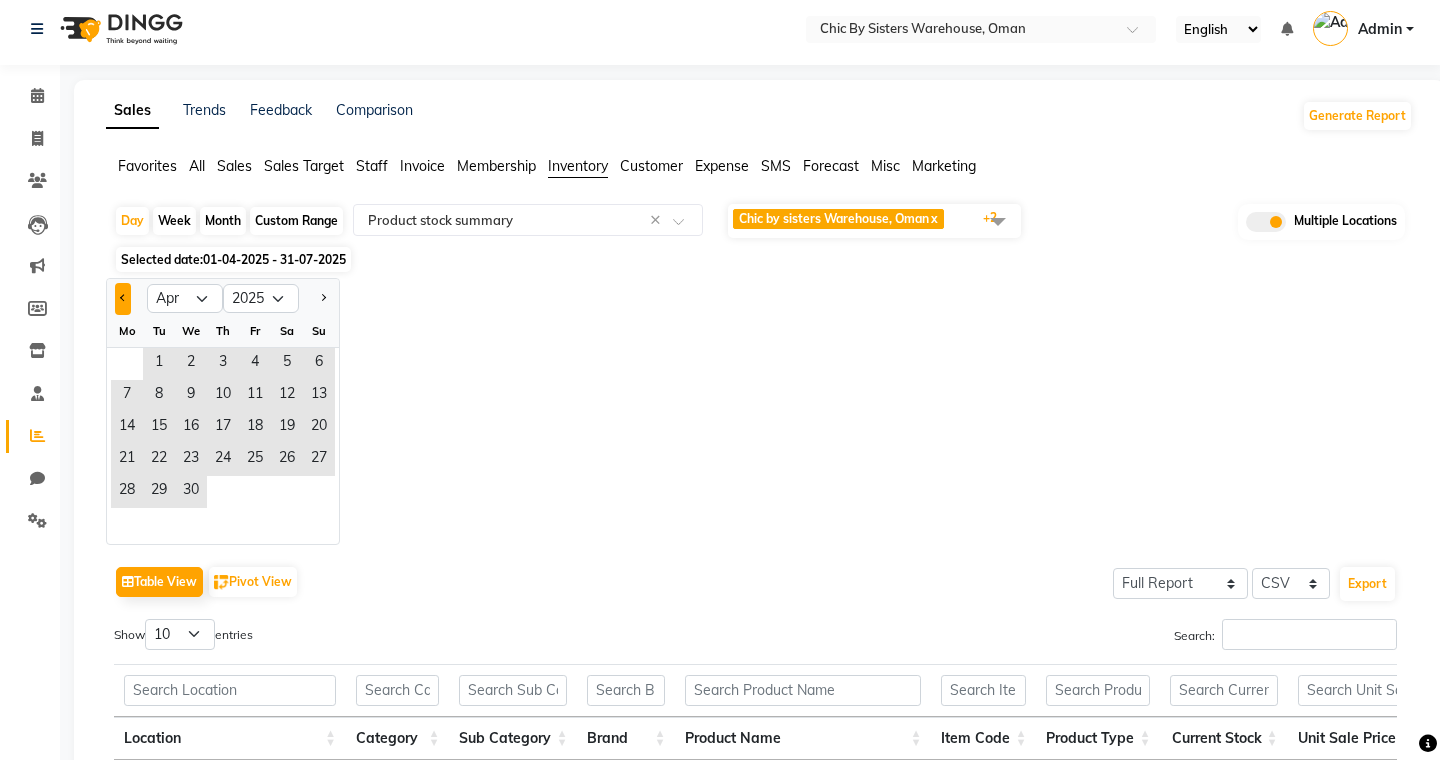 click 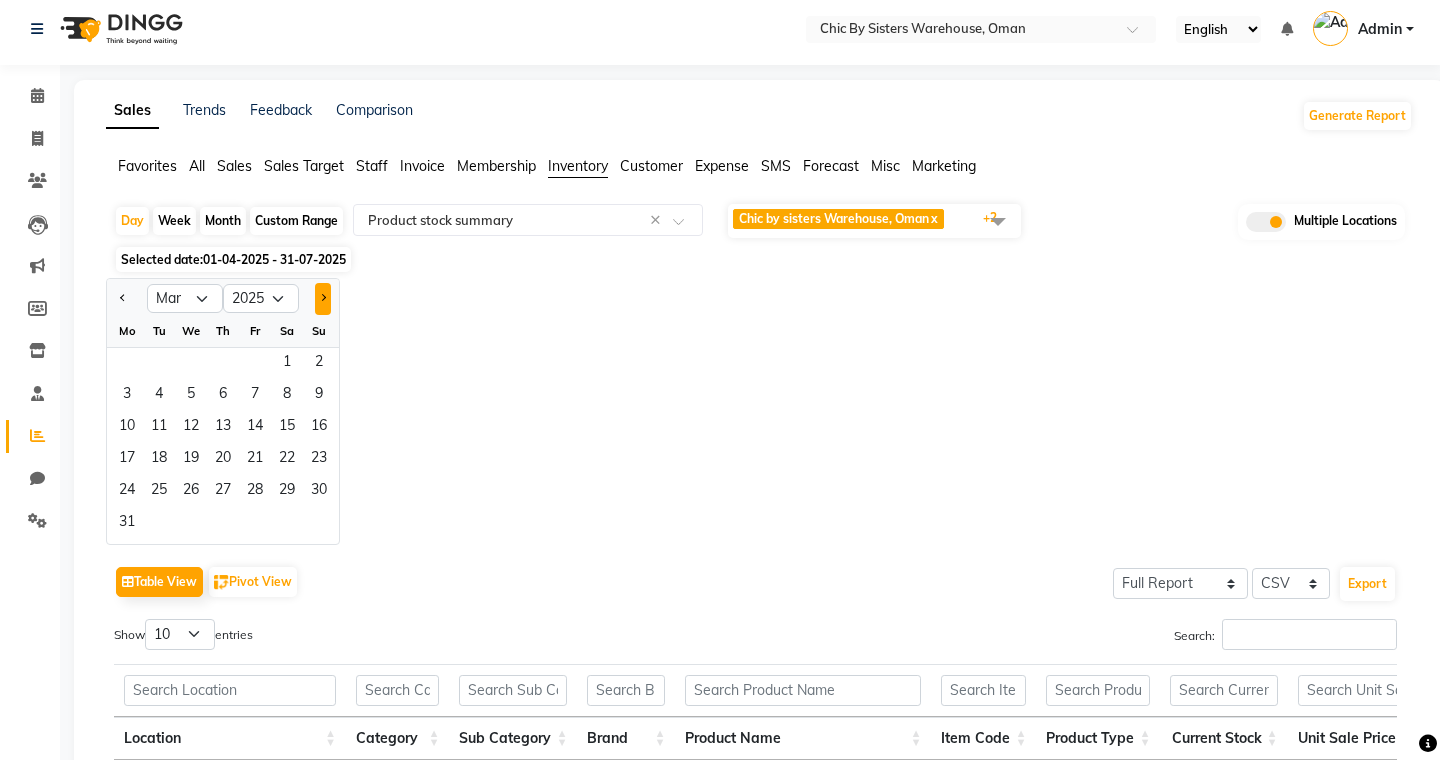 click 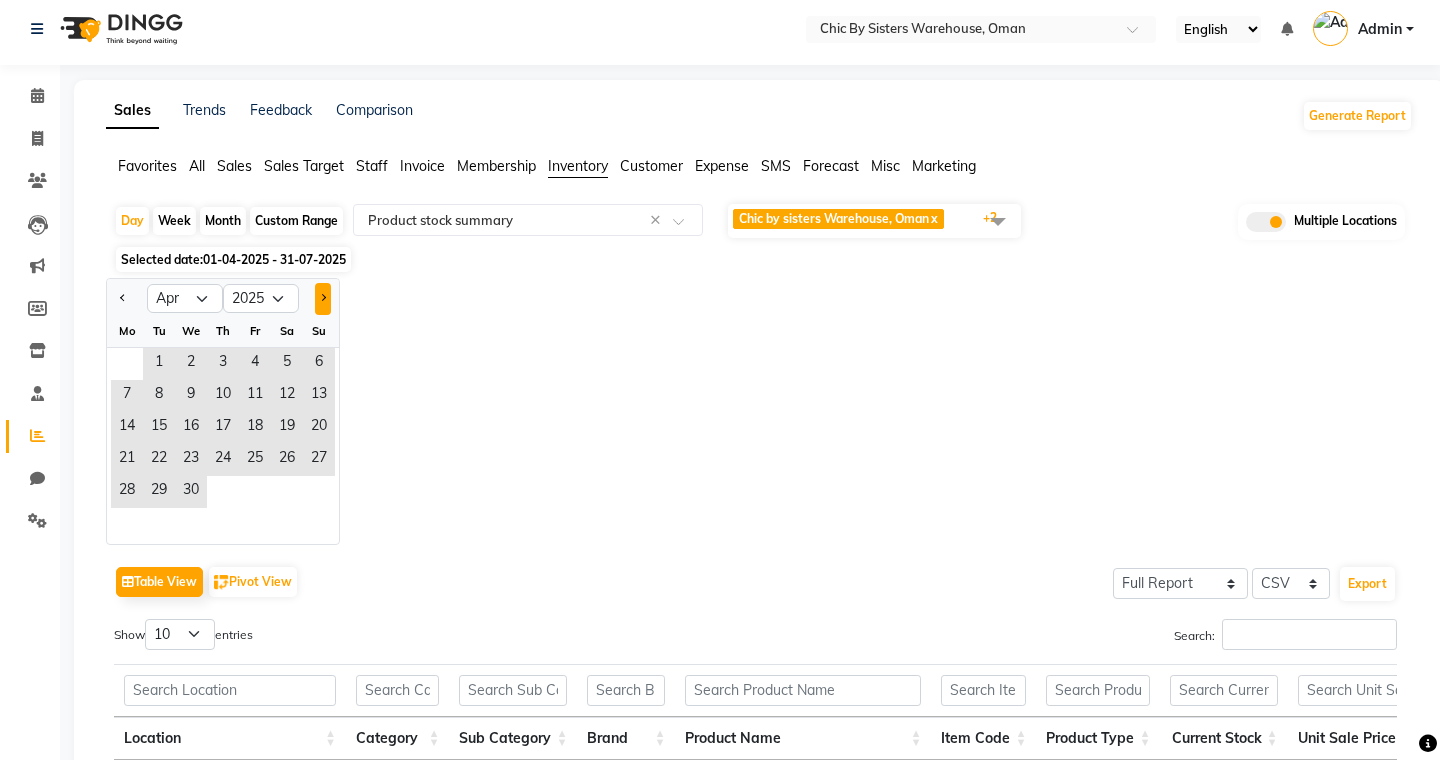 click 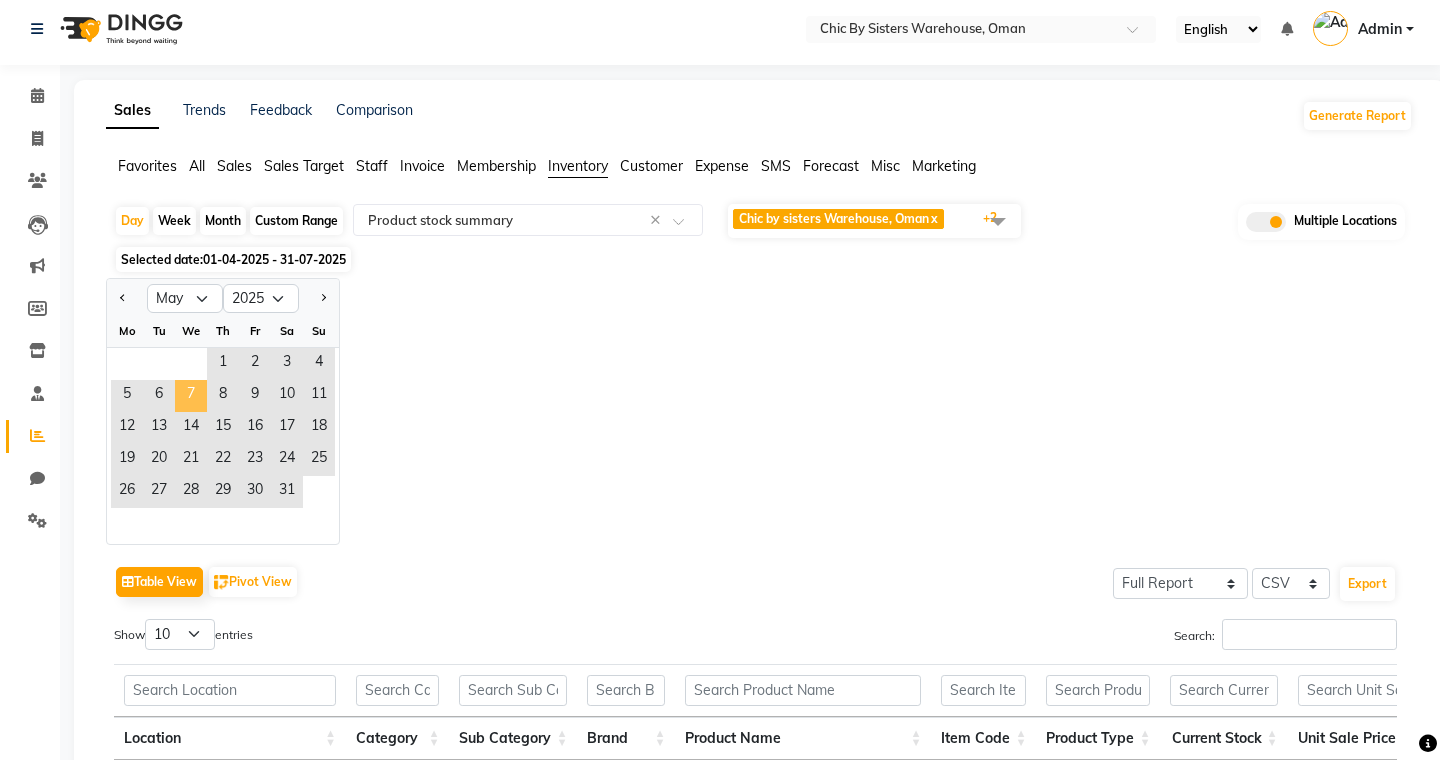 click on "7" 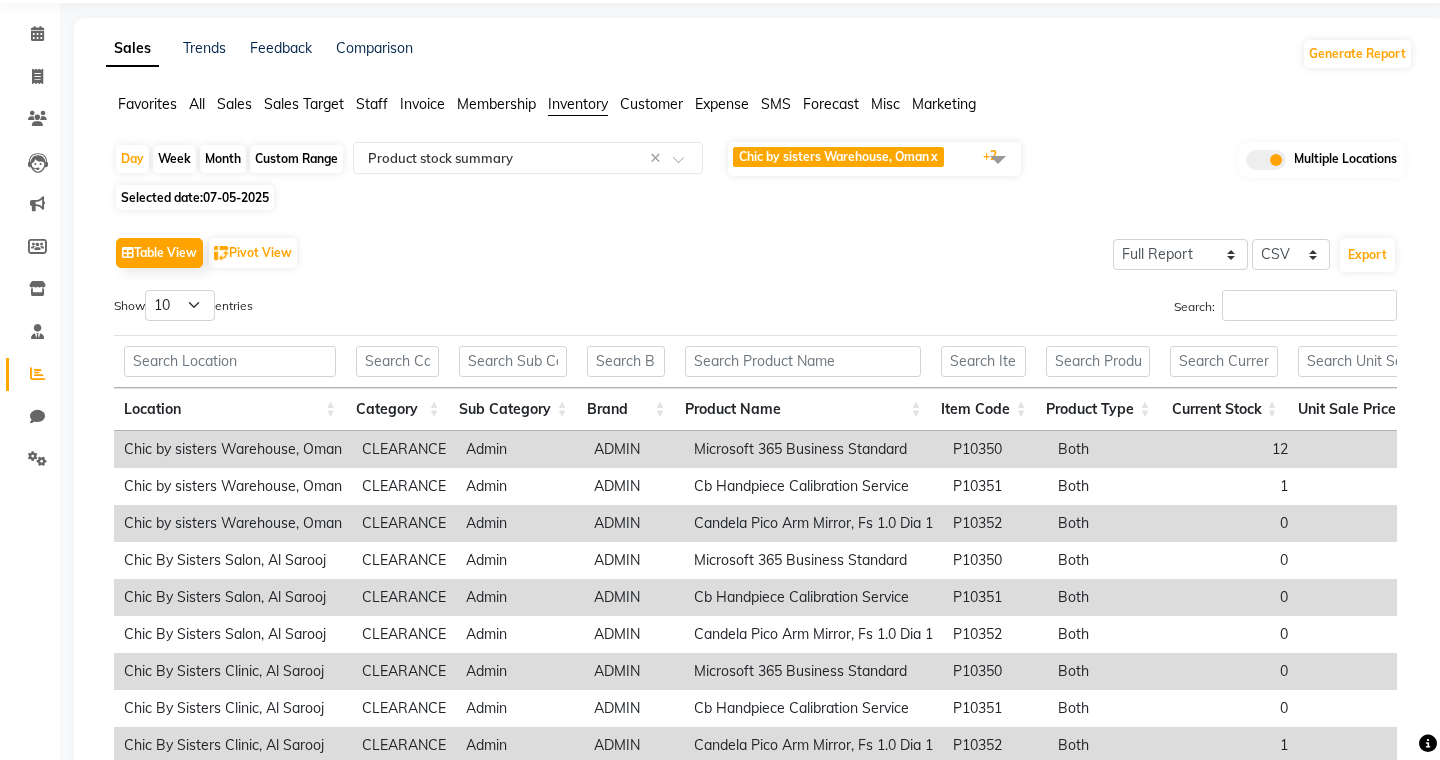 scroll, scrollTop: 260, scrollLeft: 0, axis: vertical 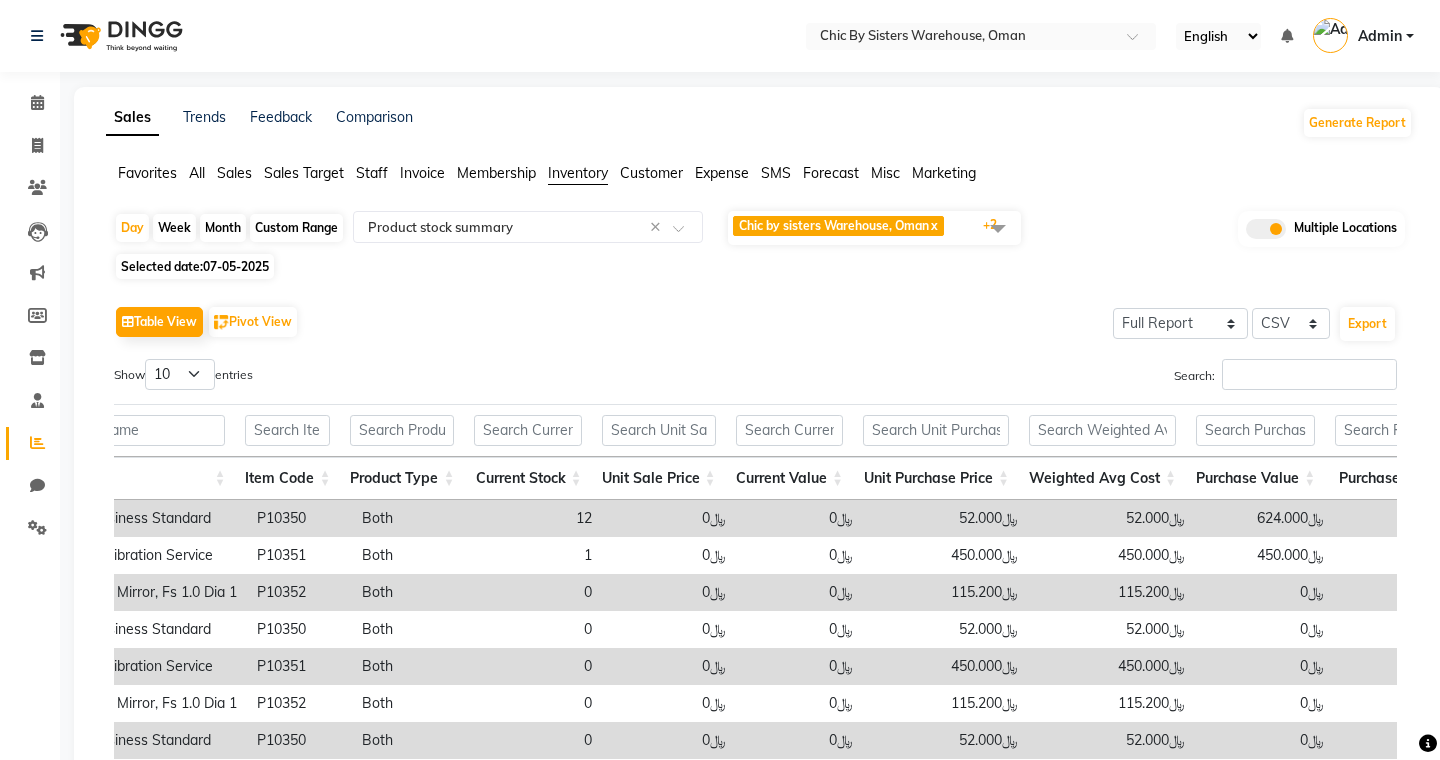 click 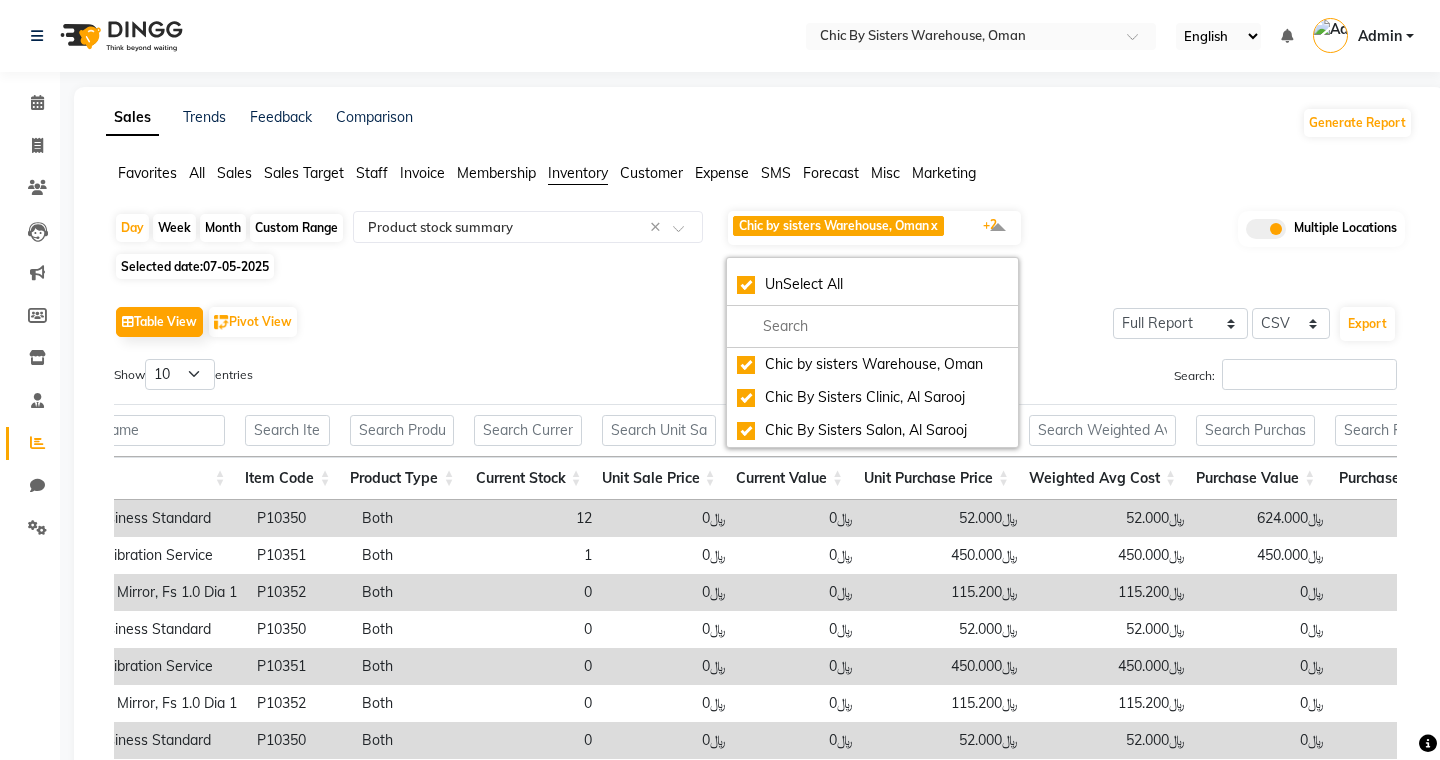 click on "Day Week Month Custom Range Select Report Type × Product stock summary × Chic by sisters Warehouse, [COUNTRY] x Chic By Sisters Clinic, [CITY] x Chic By Sisters Salon, [CITY] x +2 UnSelect All Chic by sisters Warehouse, [COUNTRY] Chic By Sisters Clinic, [CITY] Chic By Sisters Salon, [CITY] Multiple Locations" 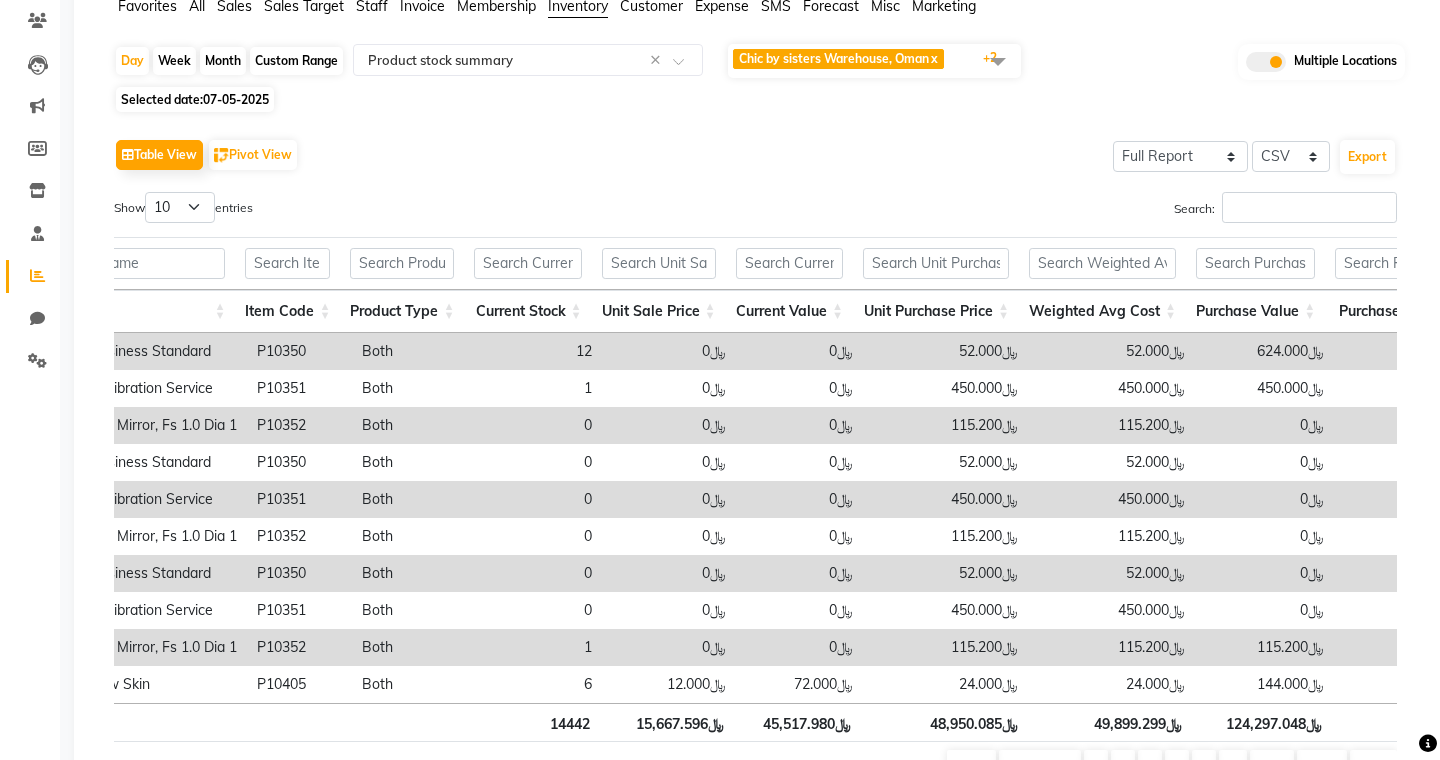 scroll, scrollTop: 260, scrollLeft: 0, axis: vertical 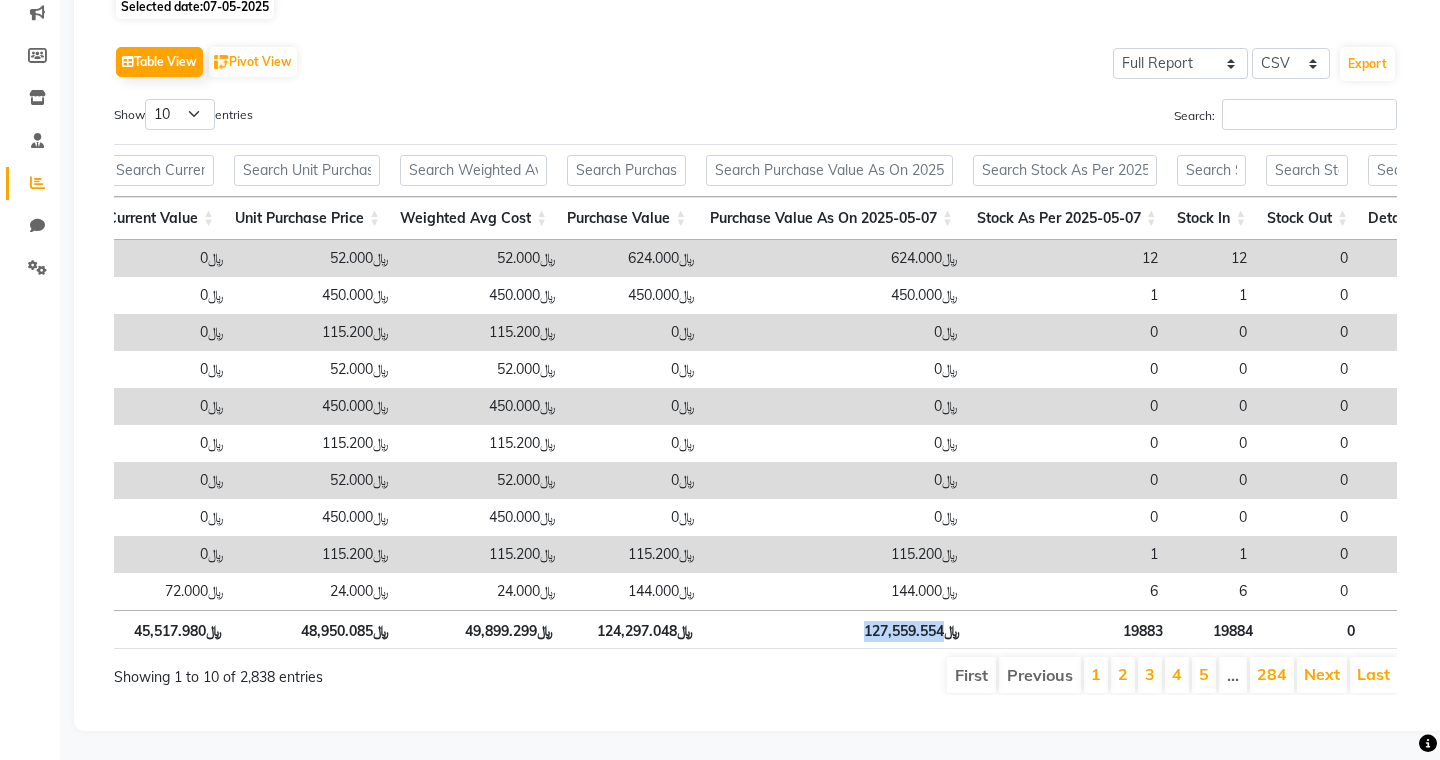 drag, startPoint x: 858, startPoint y: 632, endPoint x: 943, endPoint y: 629, distance: 85.052925 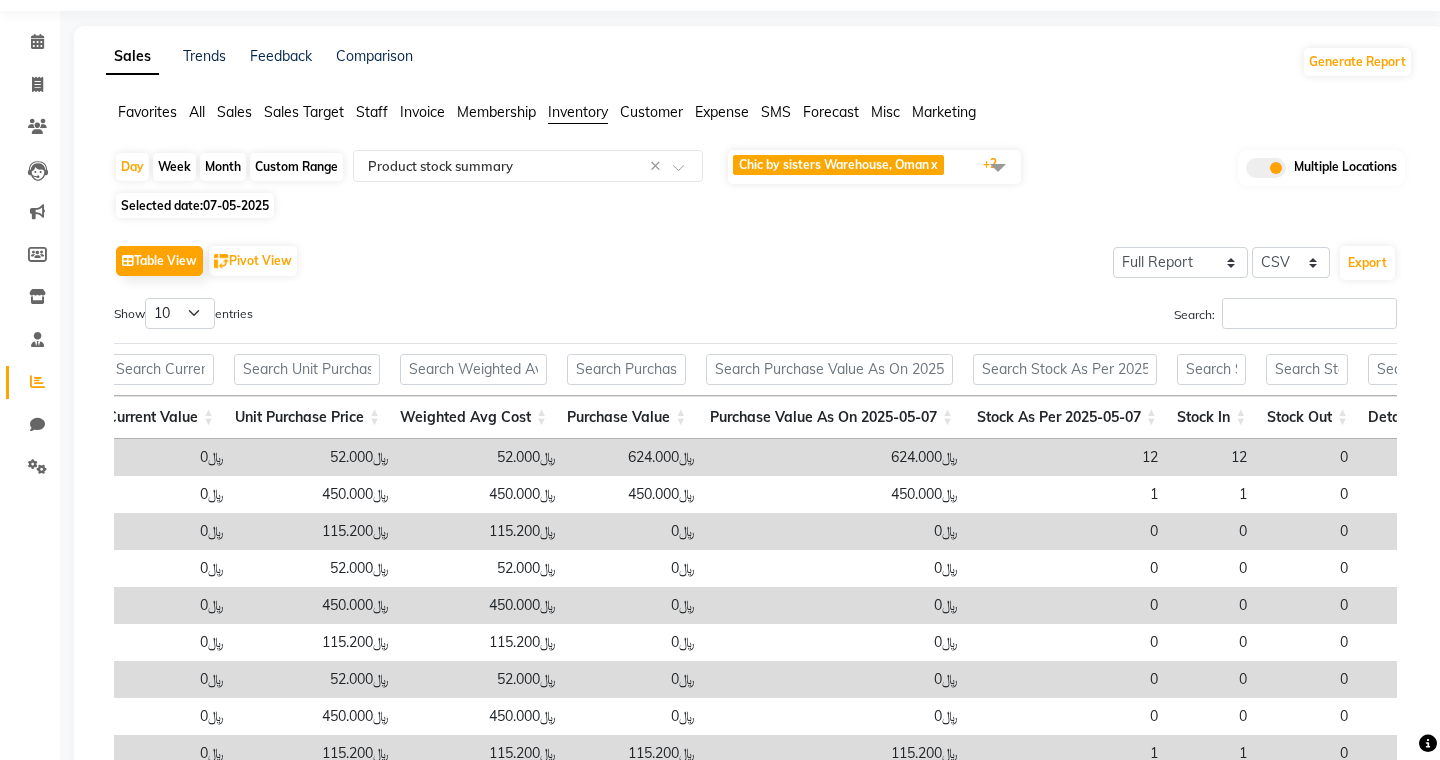 scroll, scrollTop: 0, scrollLeft: 0, axis: both 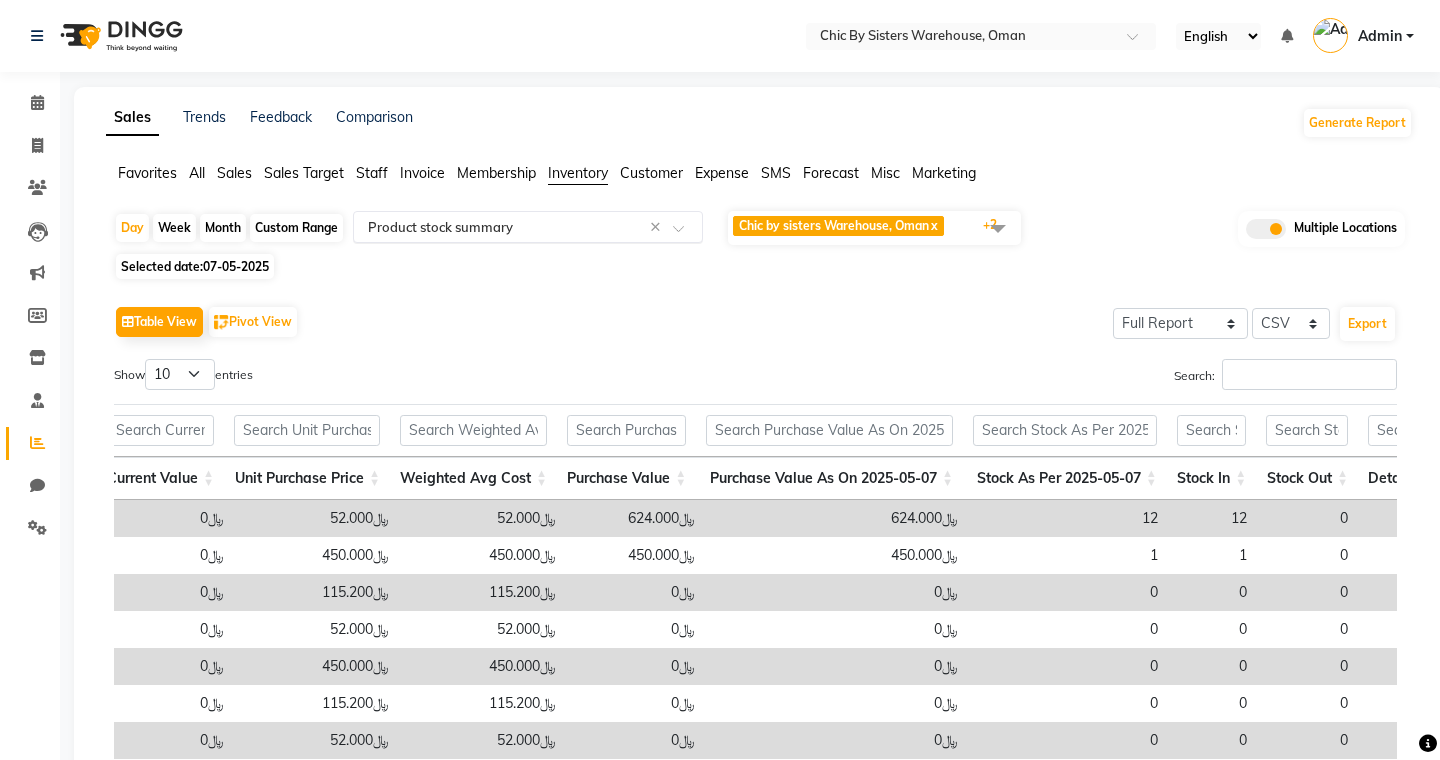 click 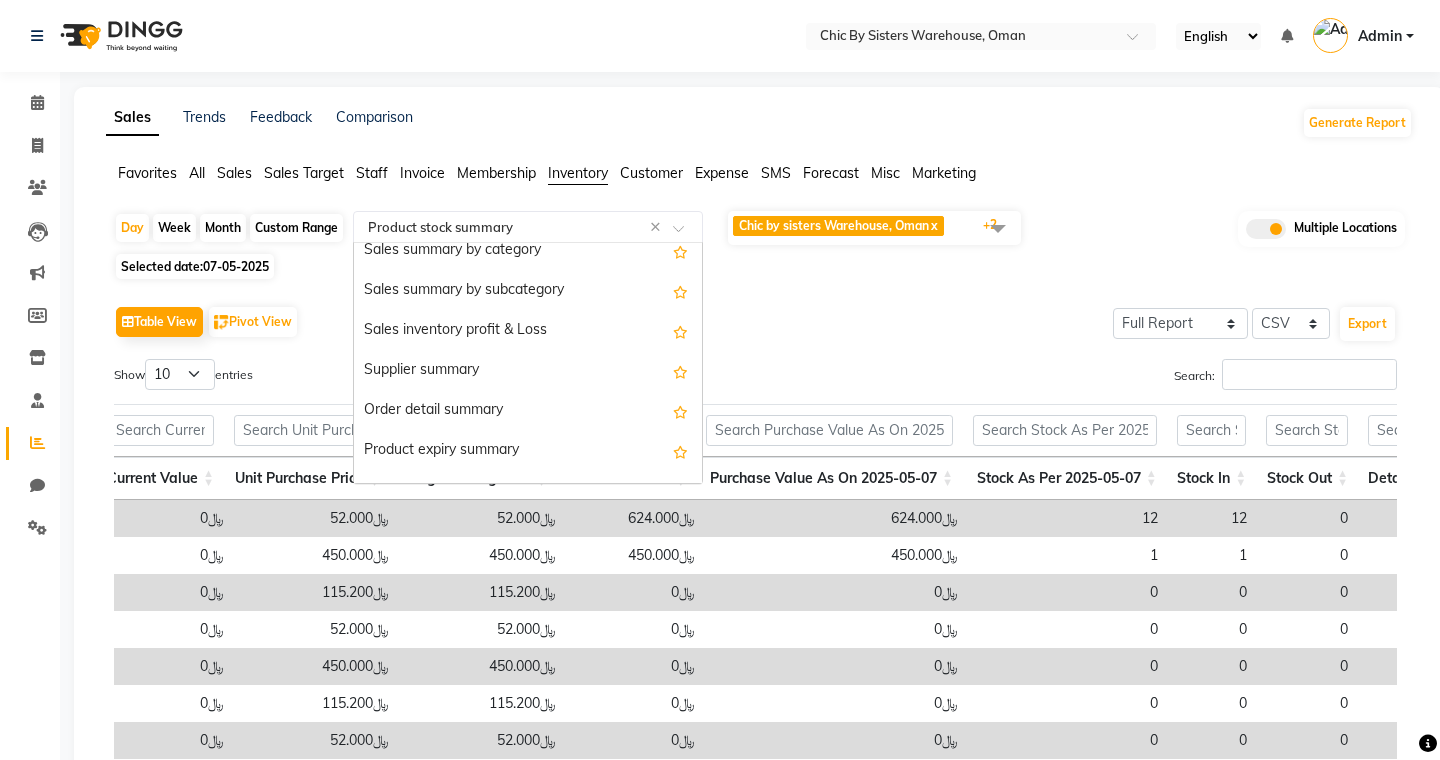 scroll, scrollTop: 180, scrollLeft: 0, axis: vertical 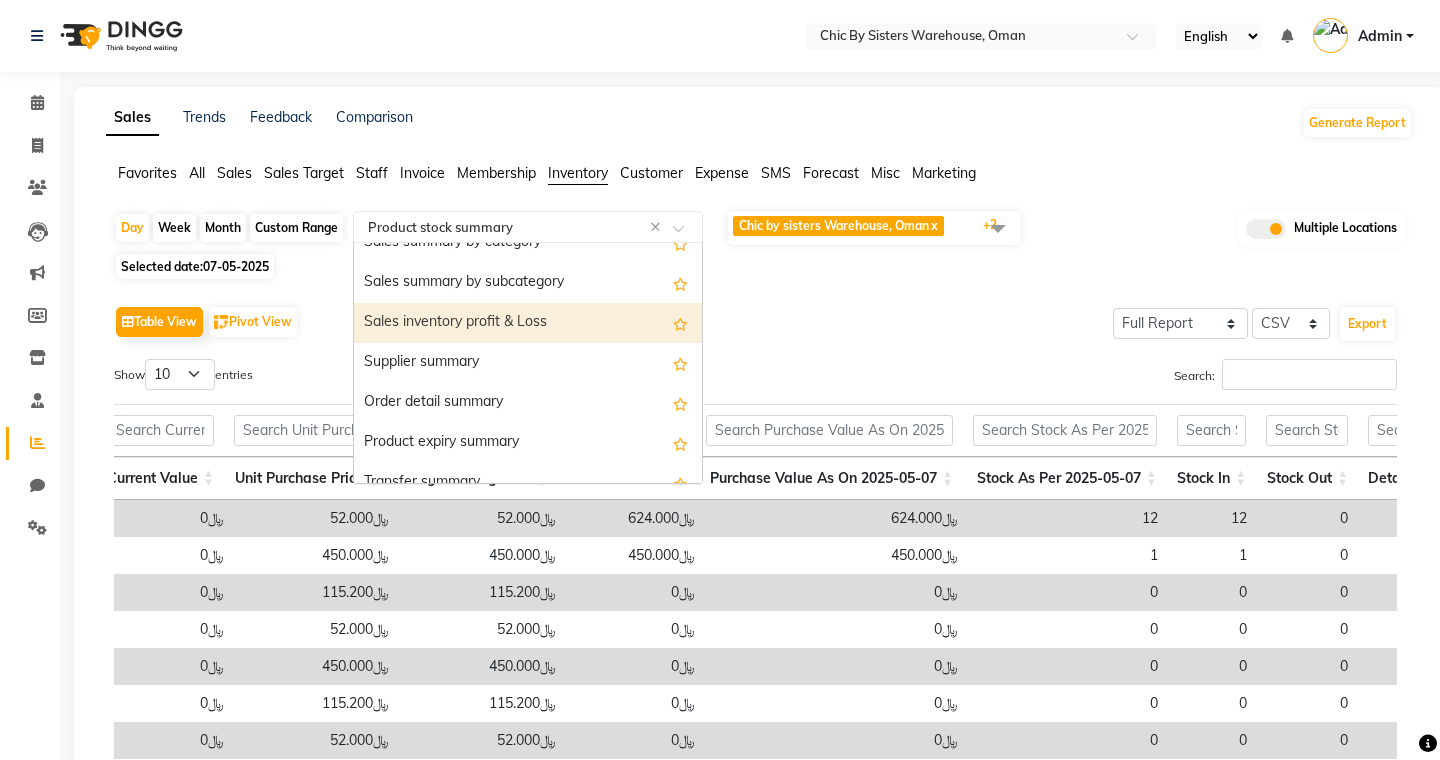 click on "Sales inventory profit & Loss" at bounding box center (528, 323) 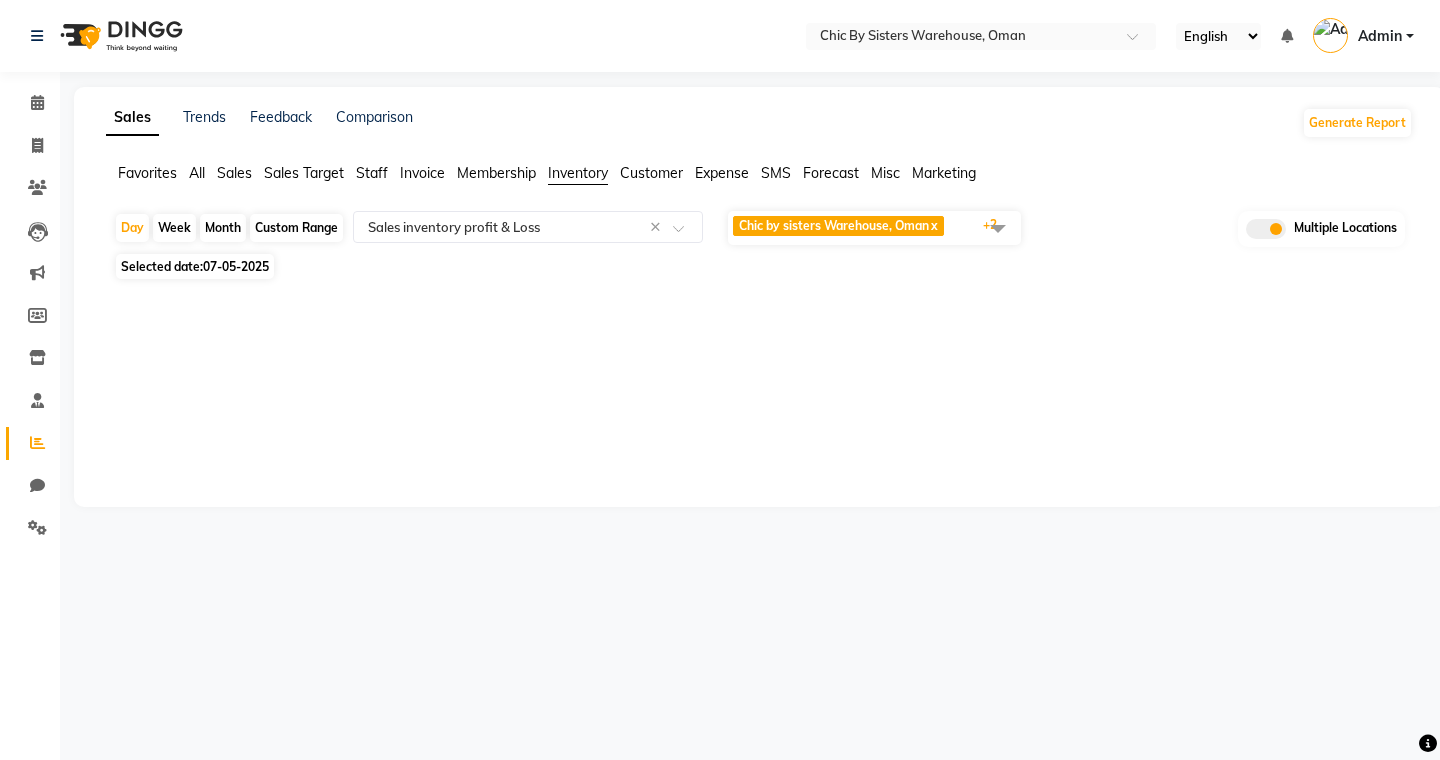 click on "Custom Range" 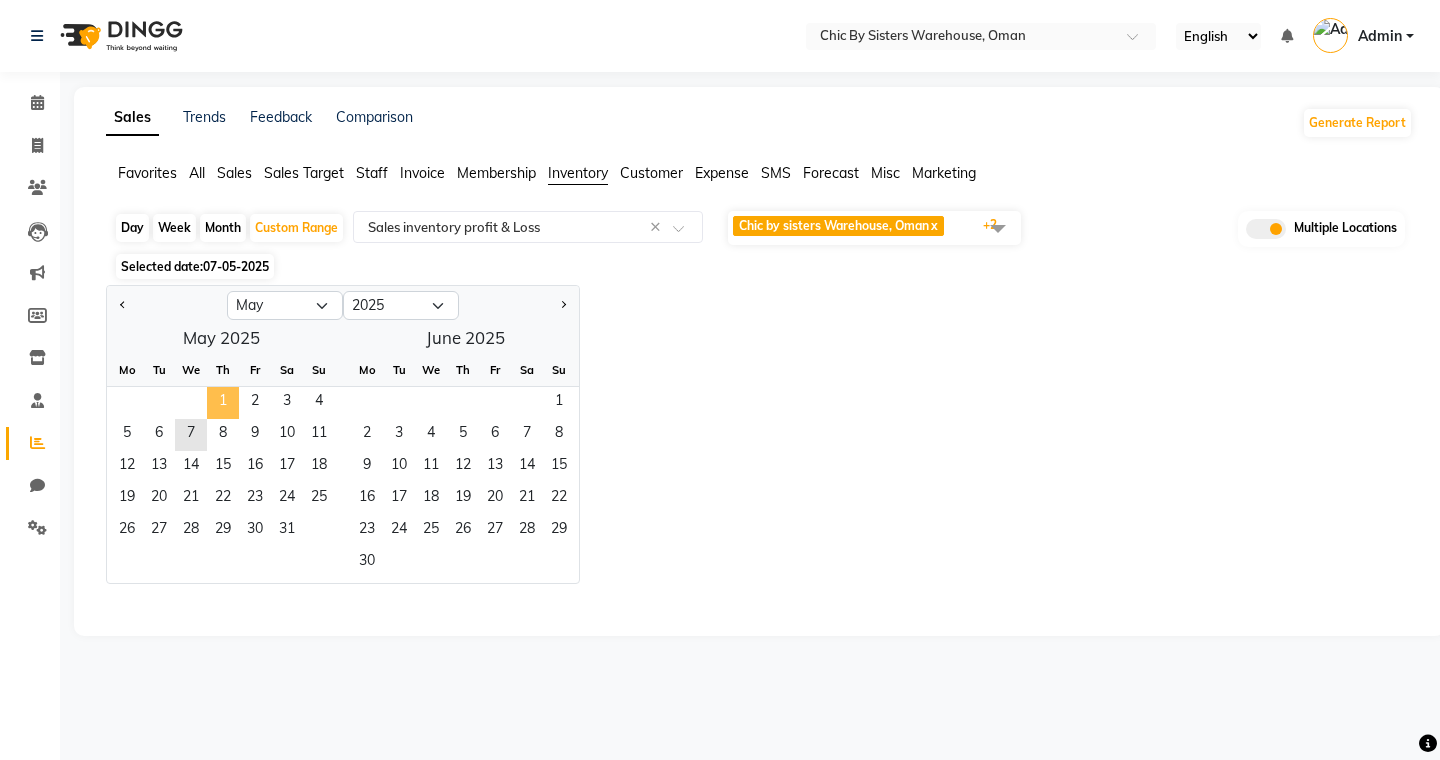 click on "1" 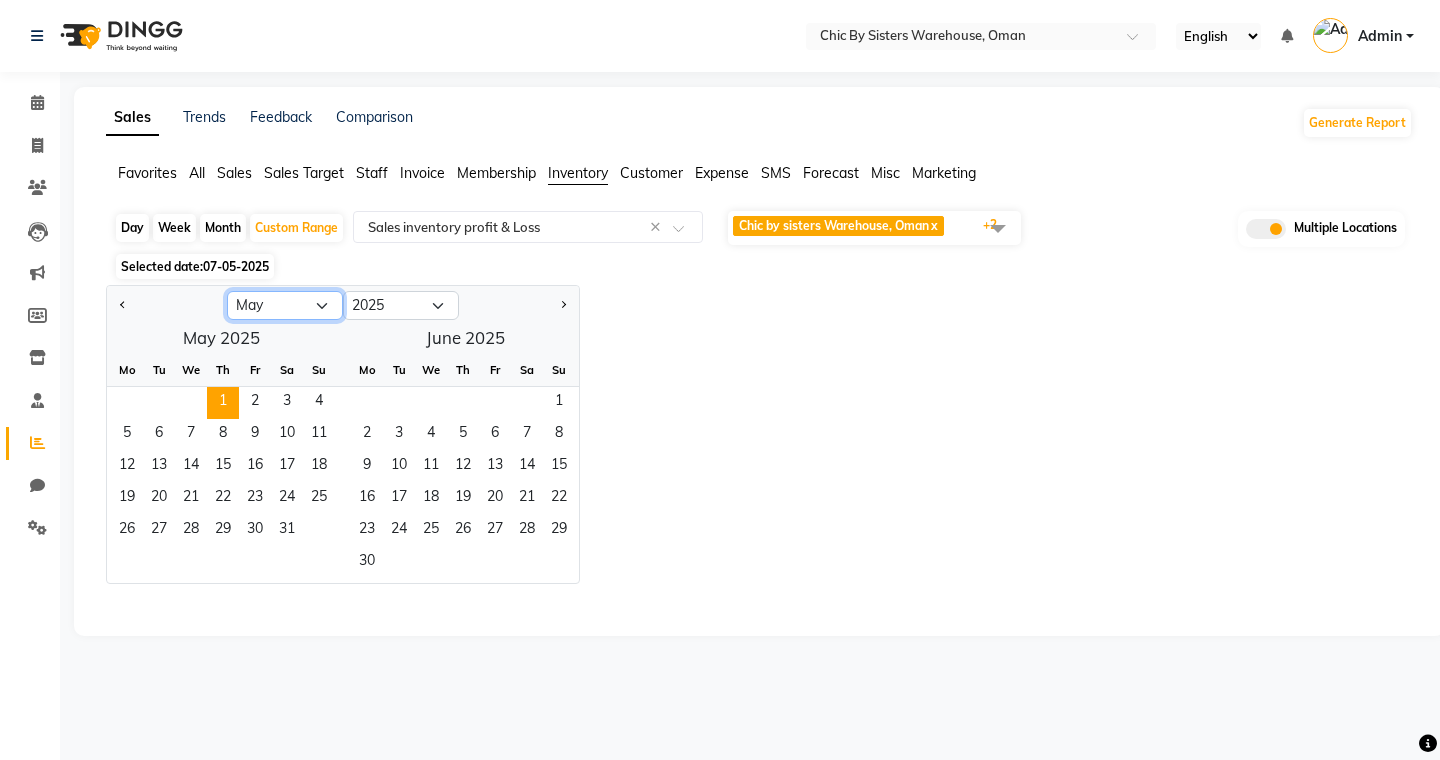click on "Jan Feb Mar Apr May Jun Jul Aug Sep Oct Nov Dec" 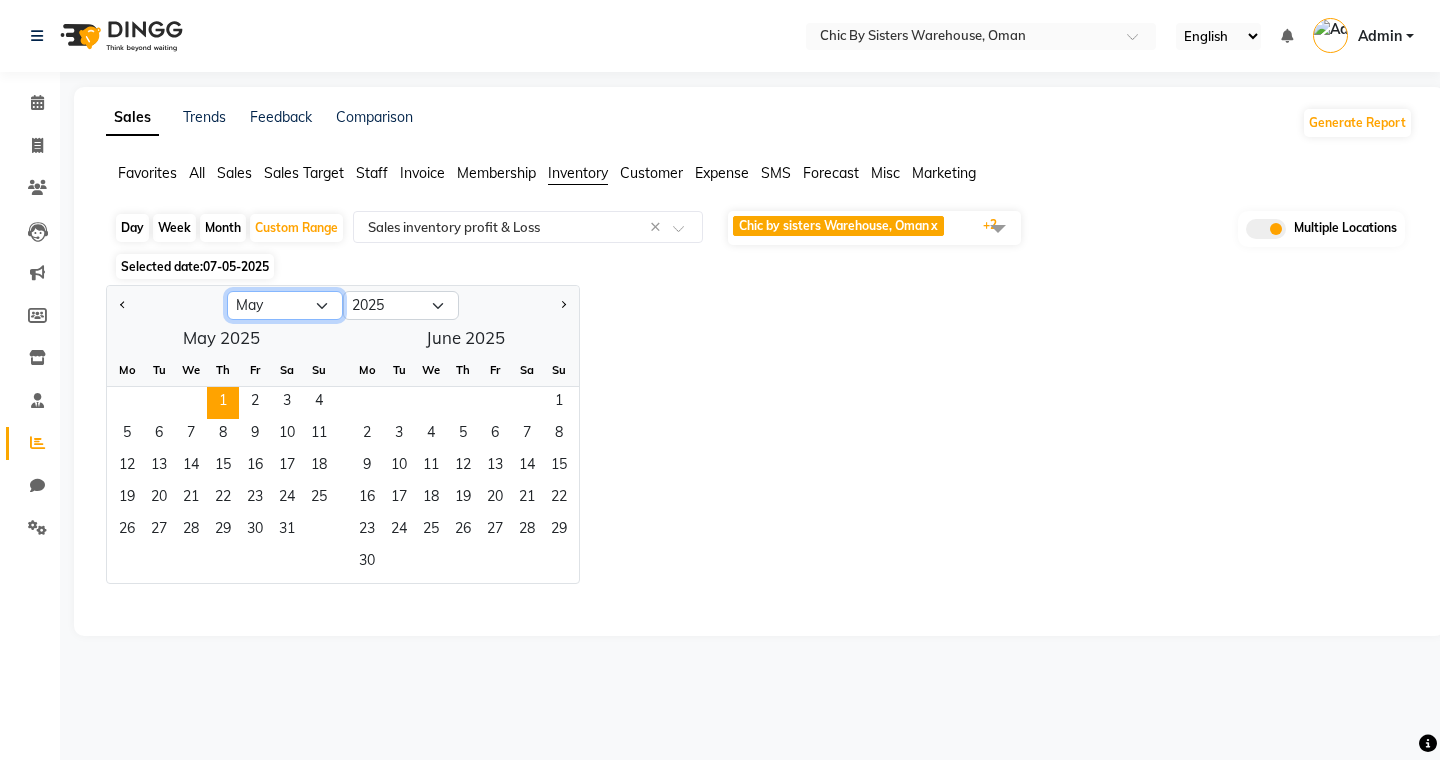 select on "7" 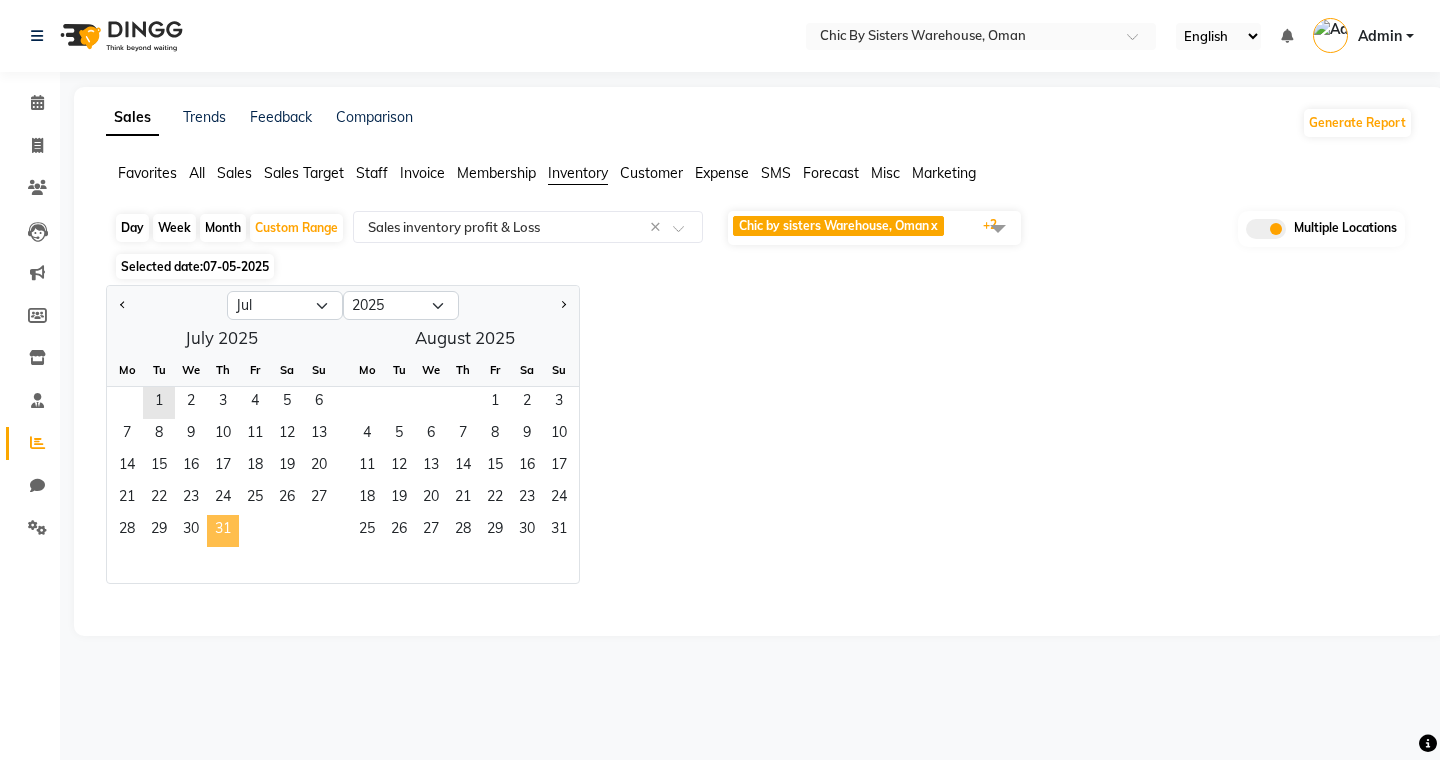 click on "31" 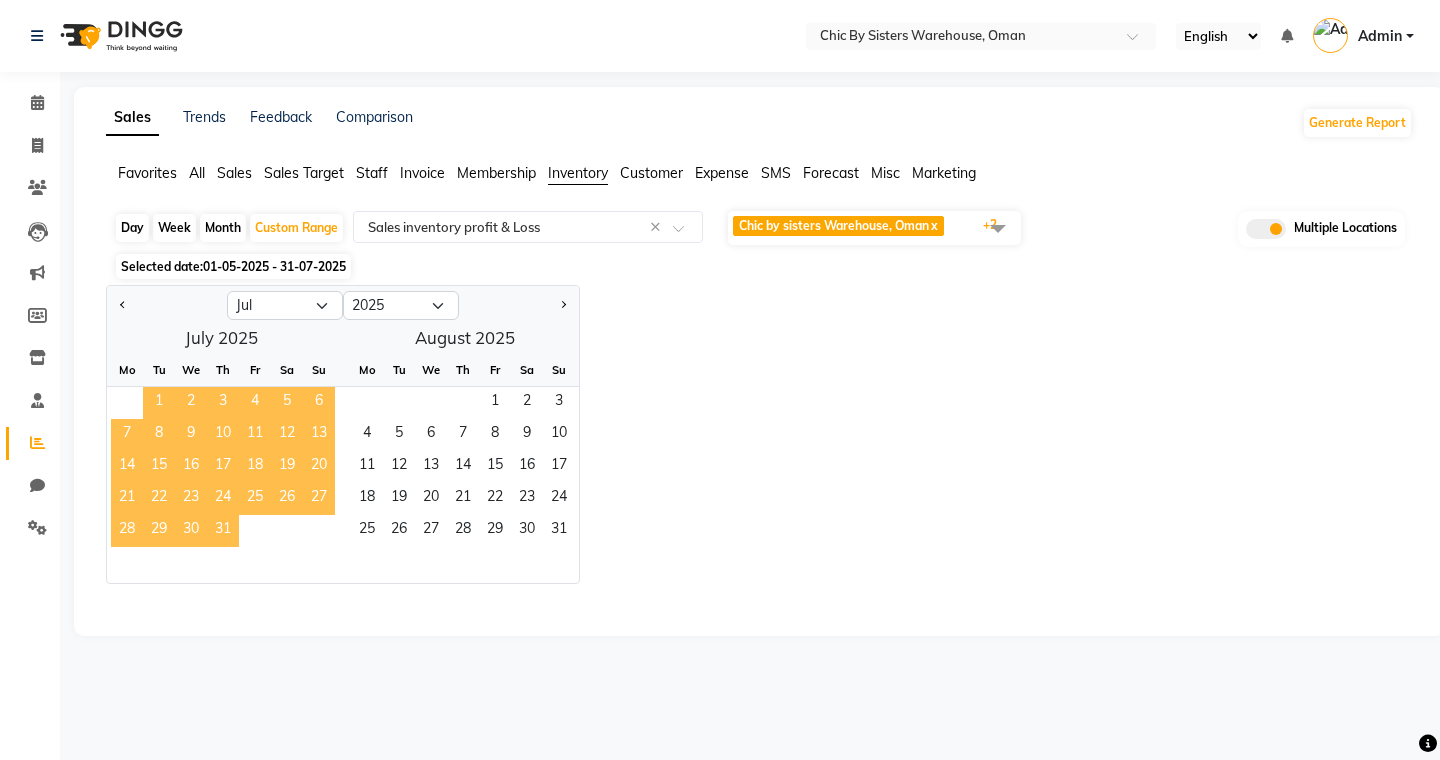 select on "full_report" 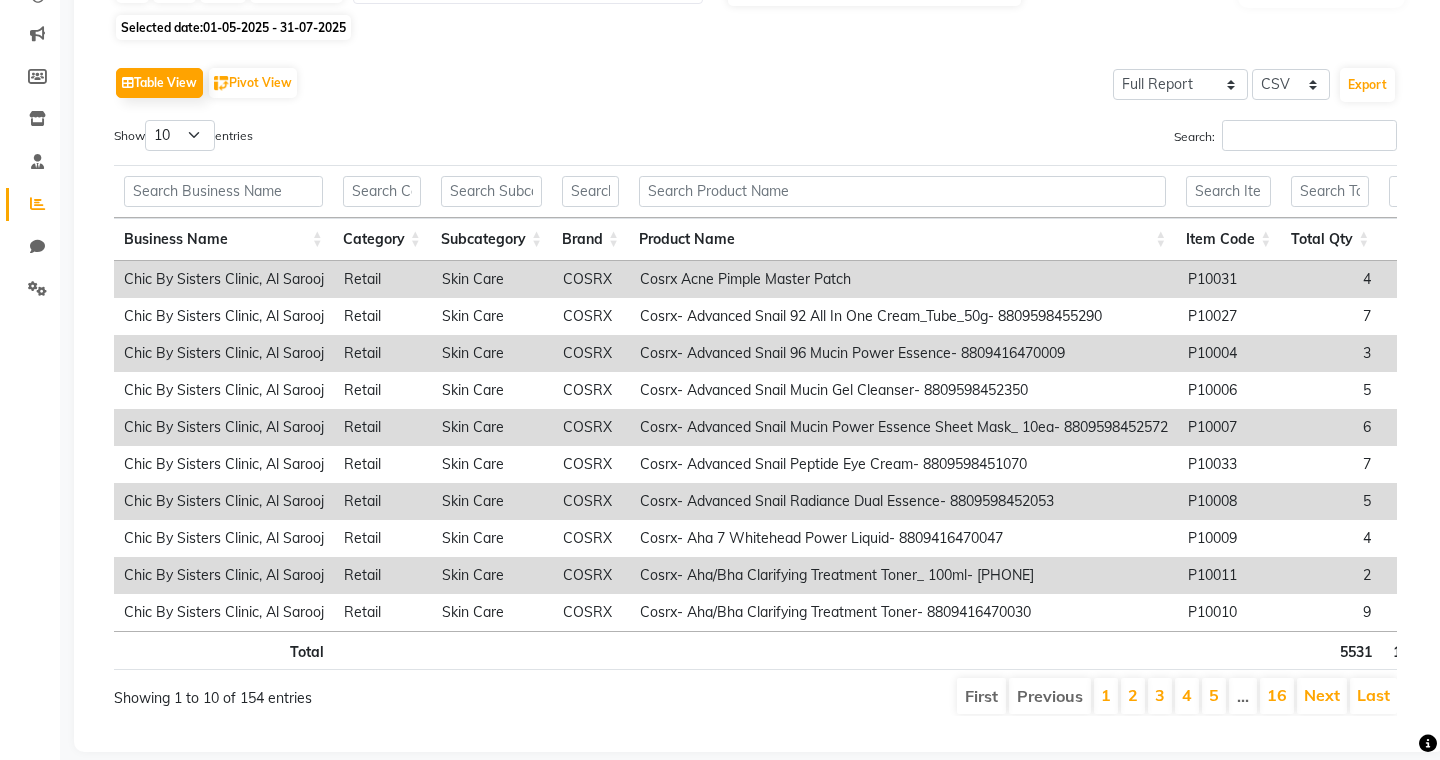 scroll, scrollTop: 260, scrollLeft: 0, axis: vertical 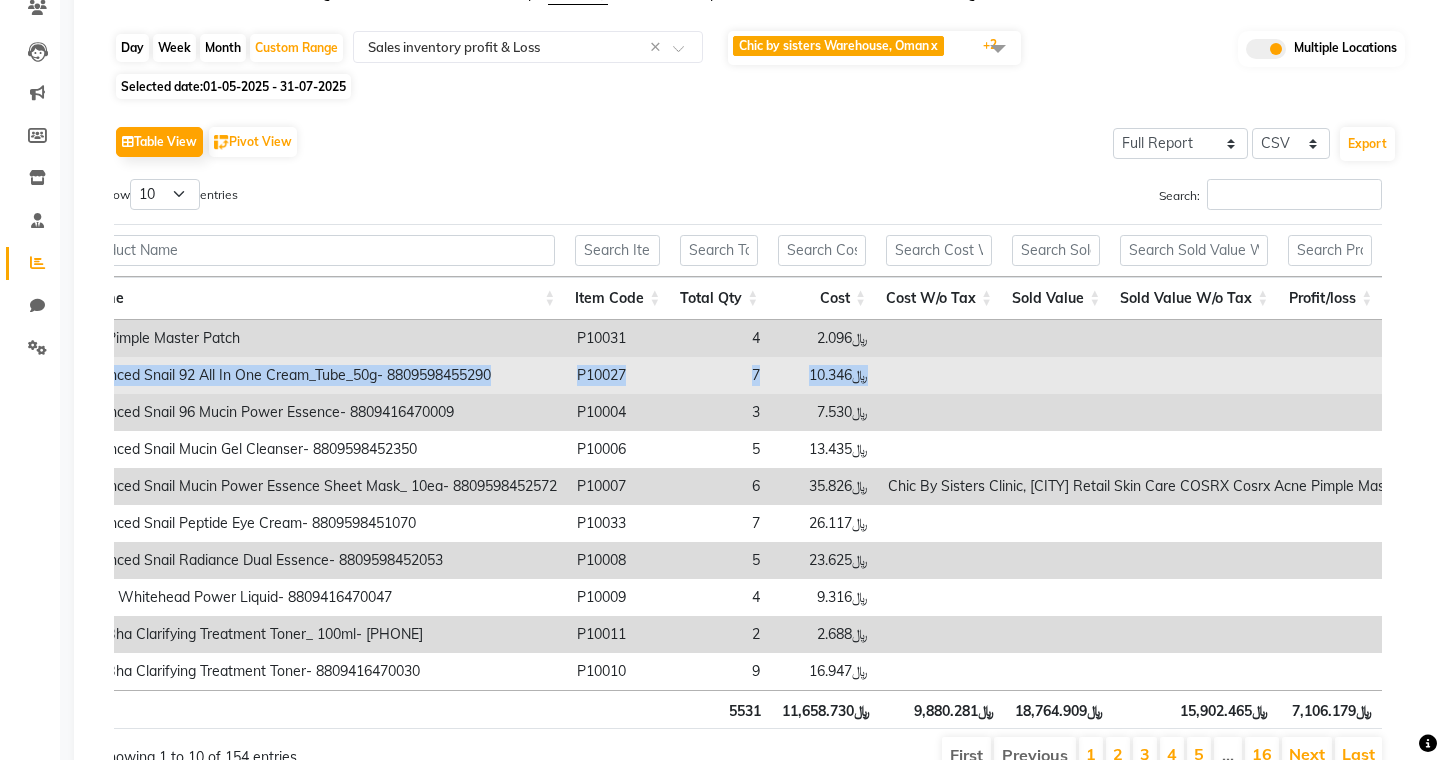 drag, startPoint x: 942, startPoint y: 338, endPoint x: 971, endPoint y: 390, distance: 59.5399 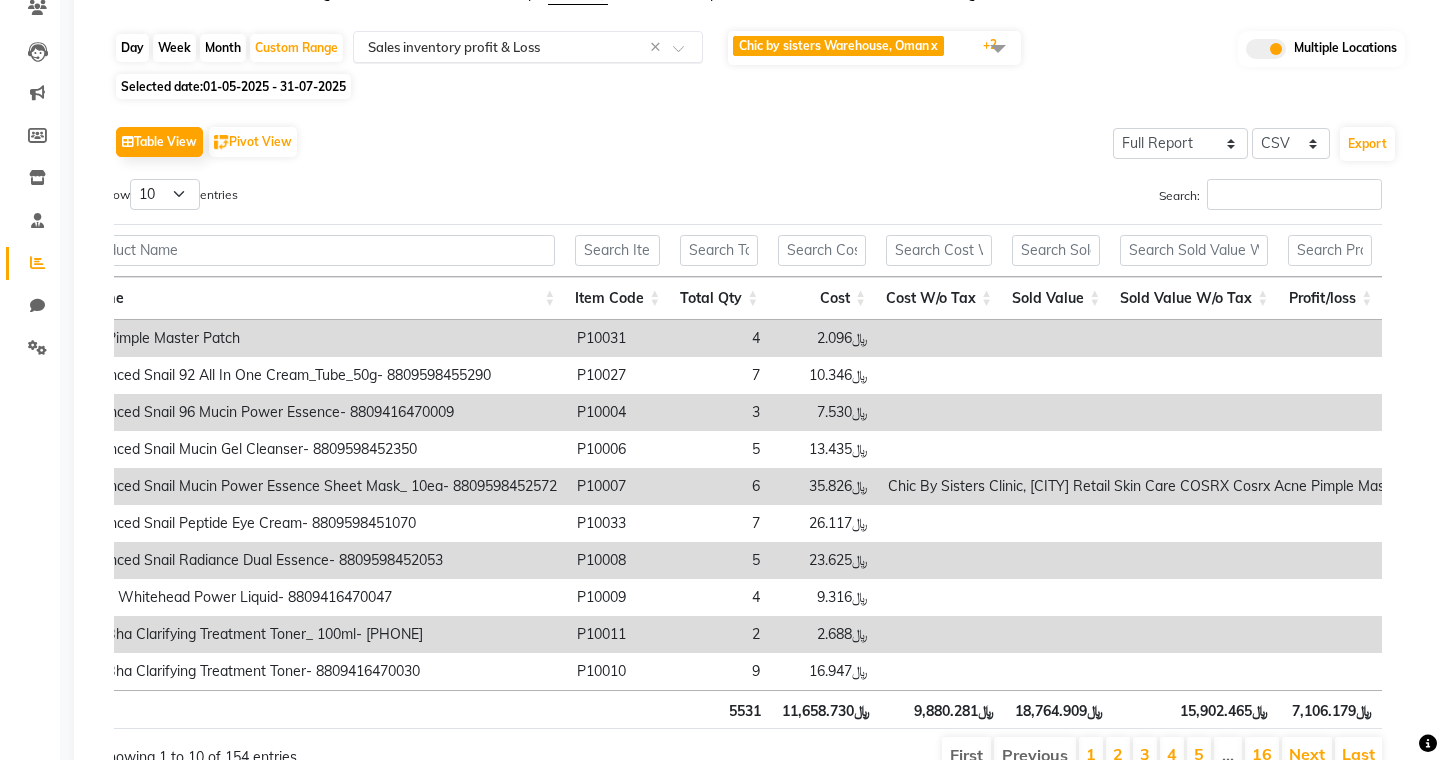click 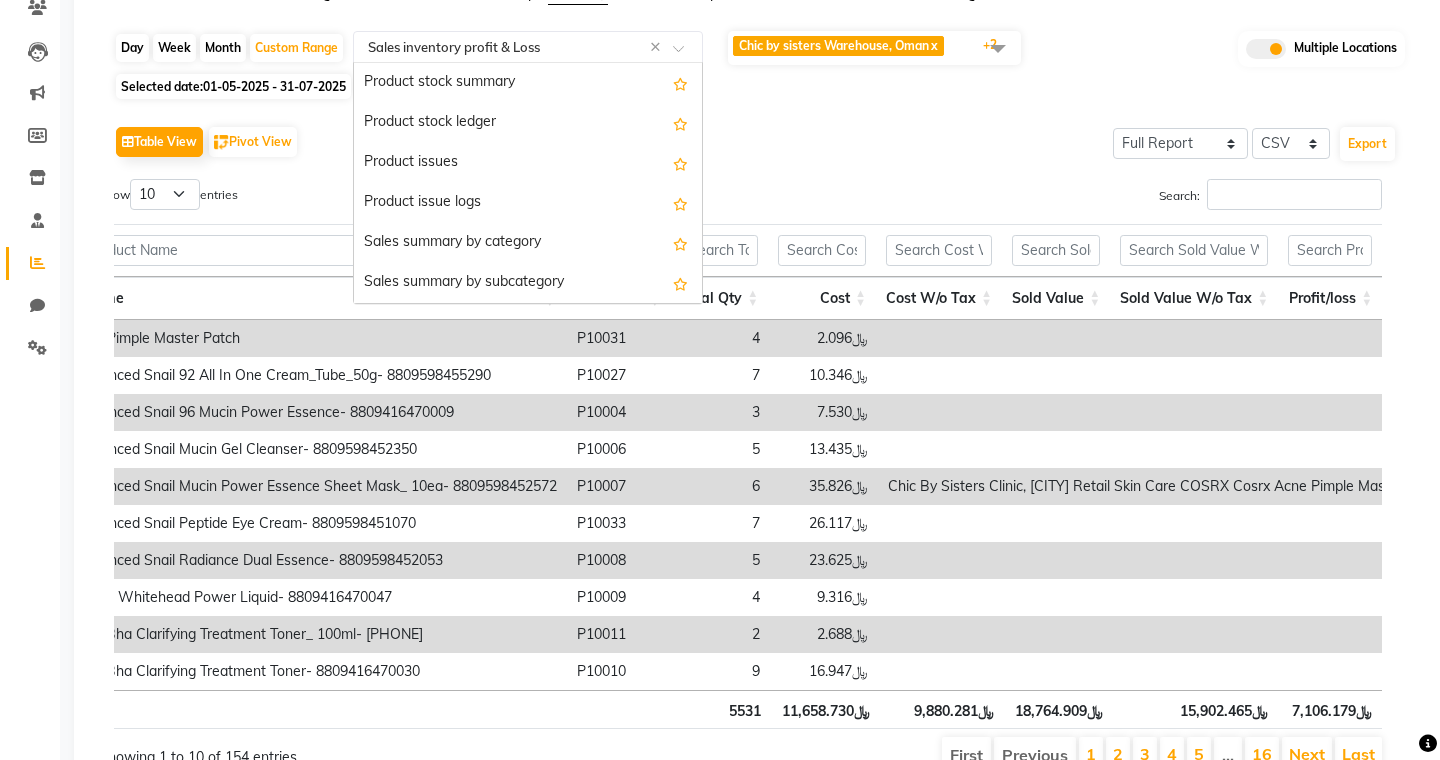 scroll, scrollTop: 240, scrollLeft: 0, axis: vertical 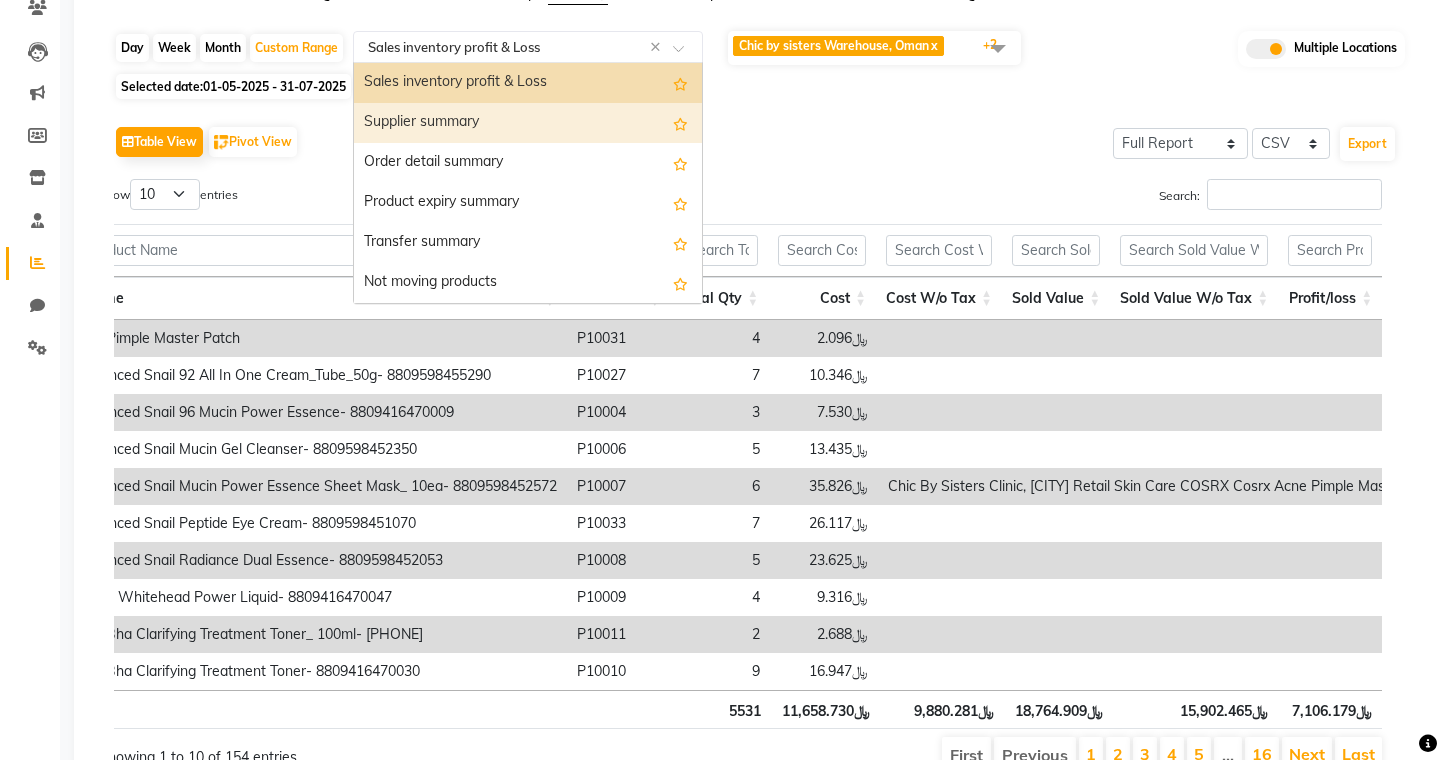 click on "Supplier summary" at bounding box center (528, 123) 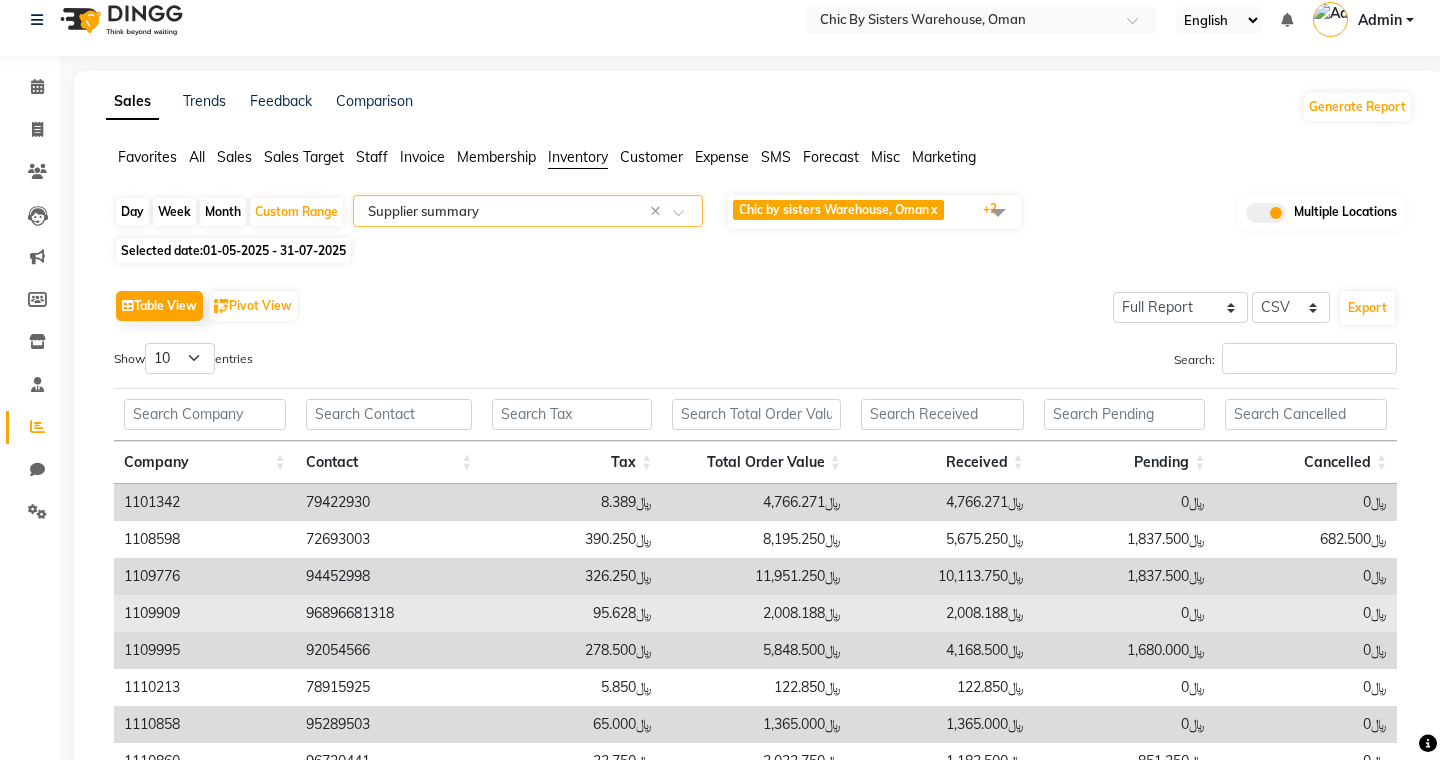 scroll, scrollTop: 0, scrollLeft: 0, axis: both 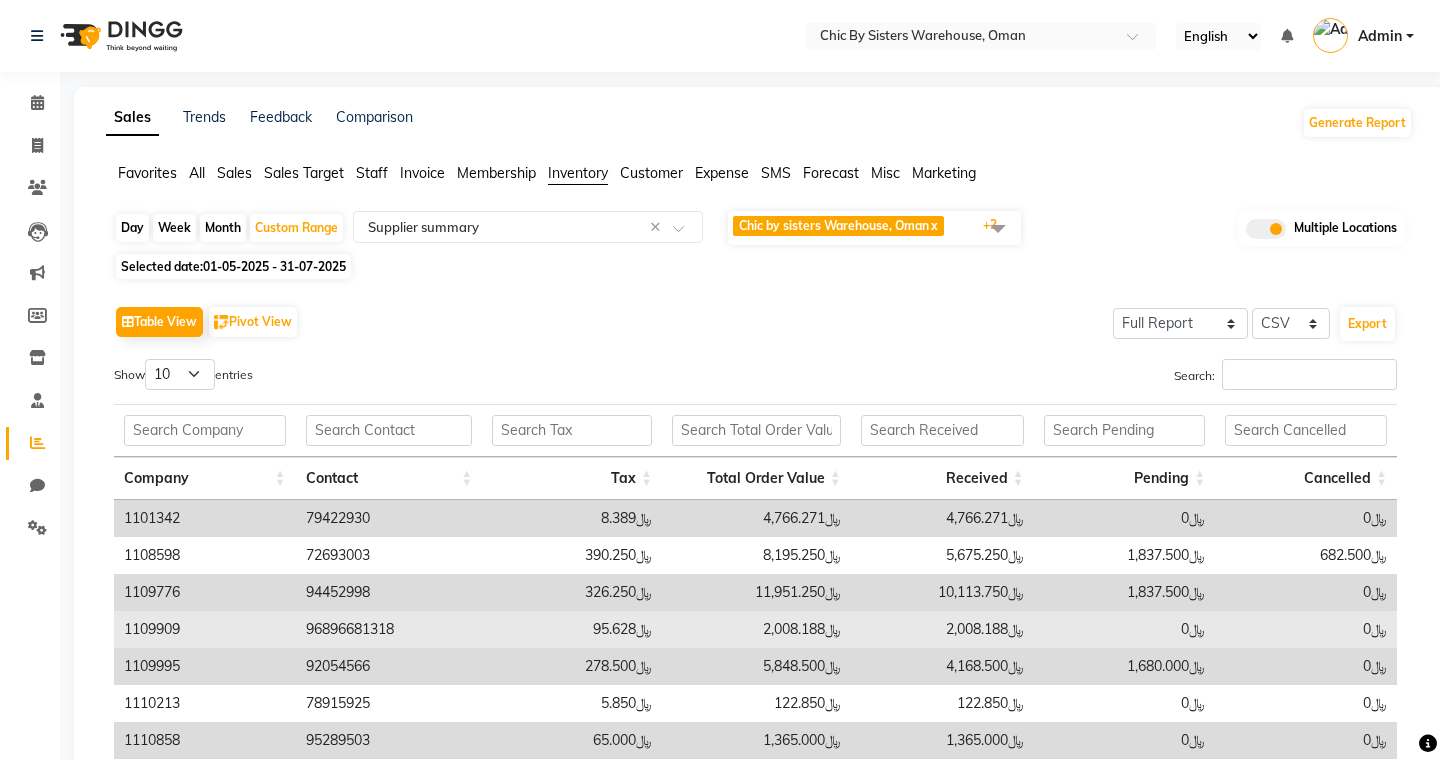 click on "Show  10 25 50 100  entries" at bounding box center [427, 378] 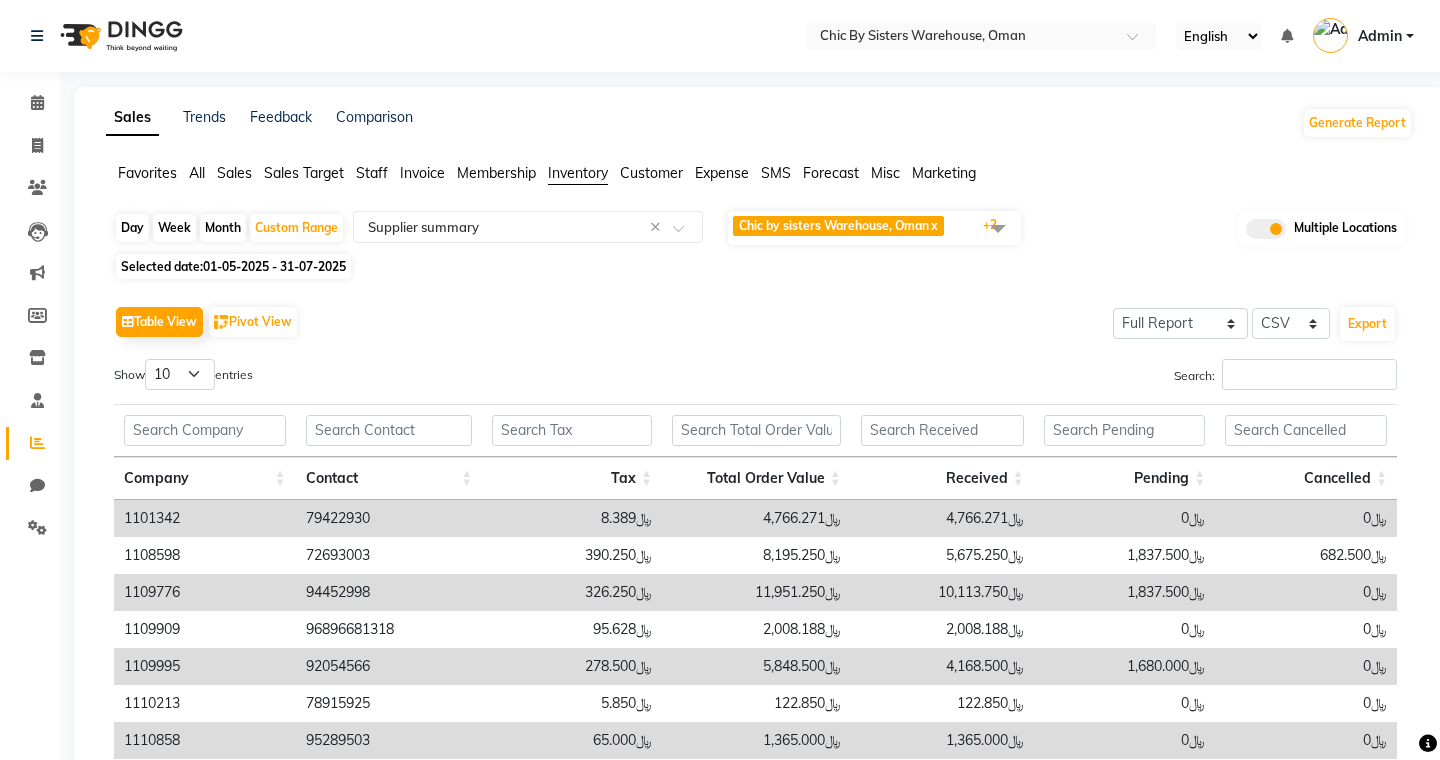 click on "Day Week Month Custom Range Select Report Type × Supplier summary × Chic by sisters Warehouse, [COUNTRY] x Chic By Sisters Clinic, [CITY] x Chic By Sisters Salon, [CITY] x +2 UnSelect All Chic by sisters Warehouse, [COUNTRY] Chic By Sisters Clinic, [CITY] Chic By Sisters Salon, [CITY] Multiple Locations" 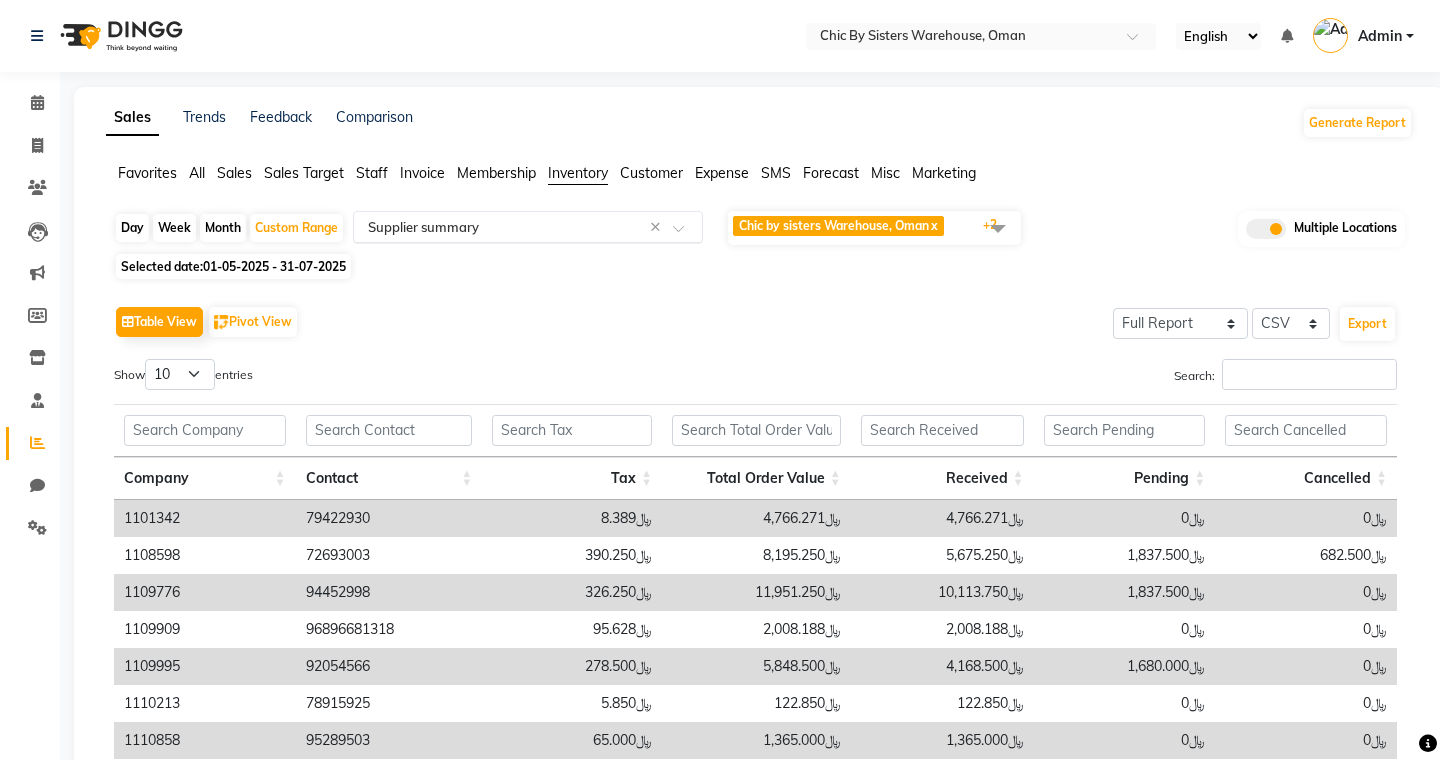 click 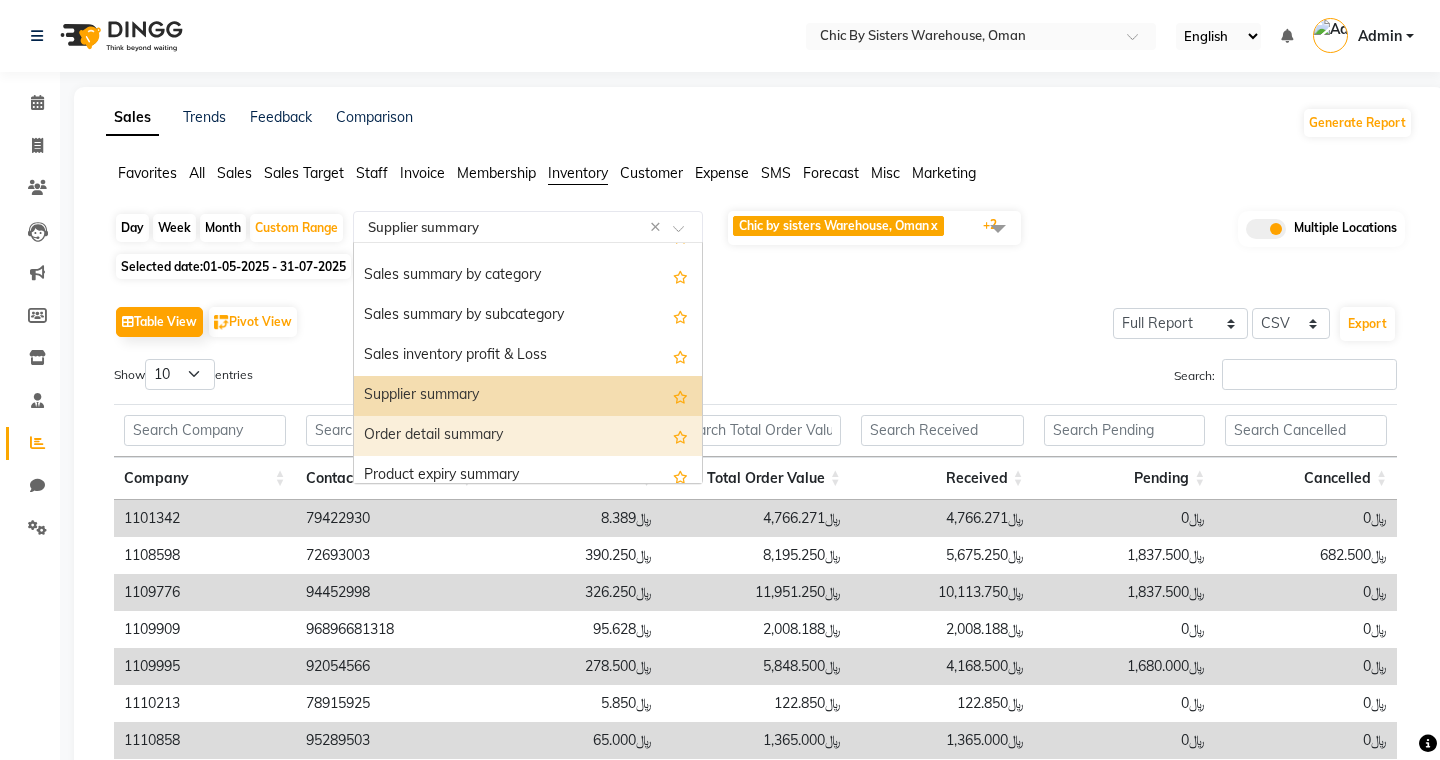 scroll, scrollTop: 134, scrollLeft: 0, axis: vertical 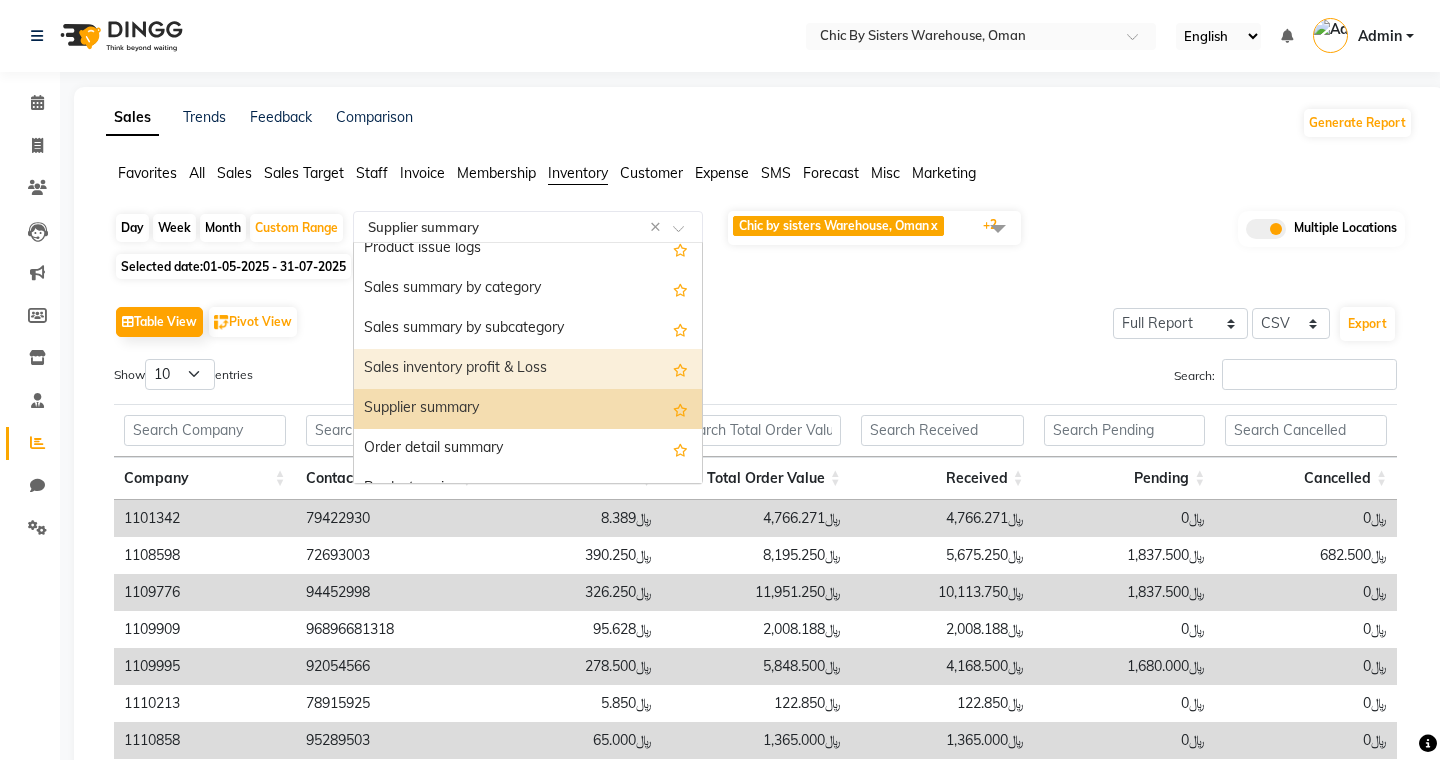 click on "Sales inventory profit & Loss" at bounding box center [528, 369] 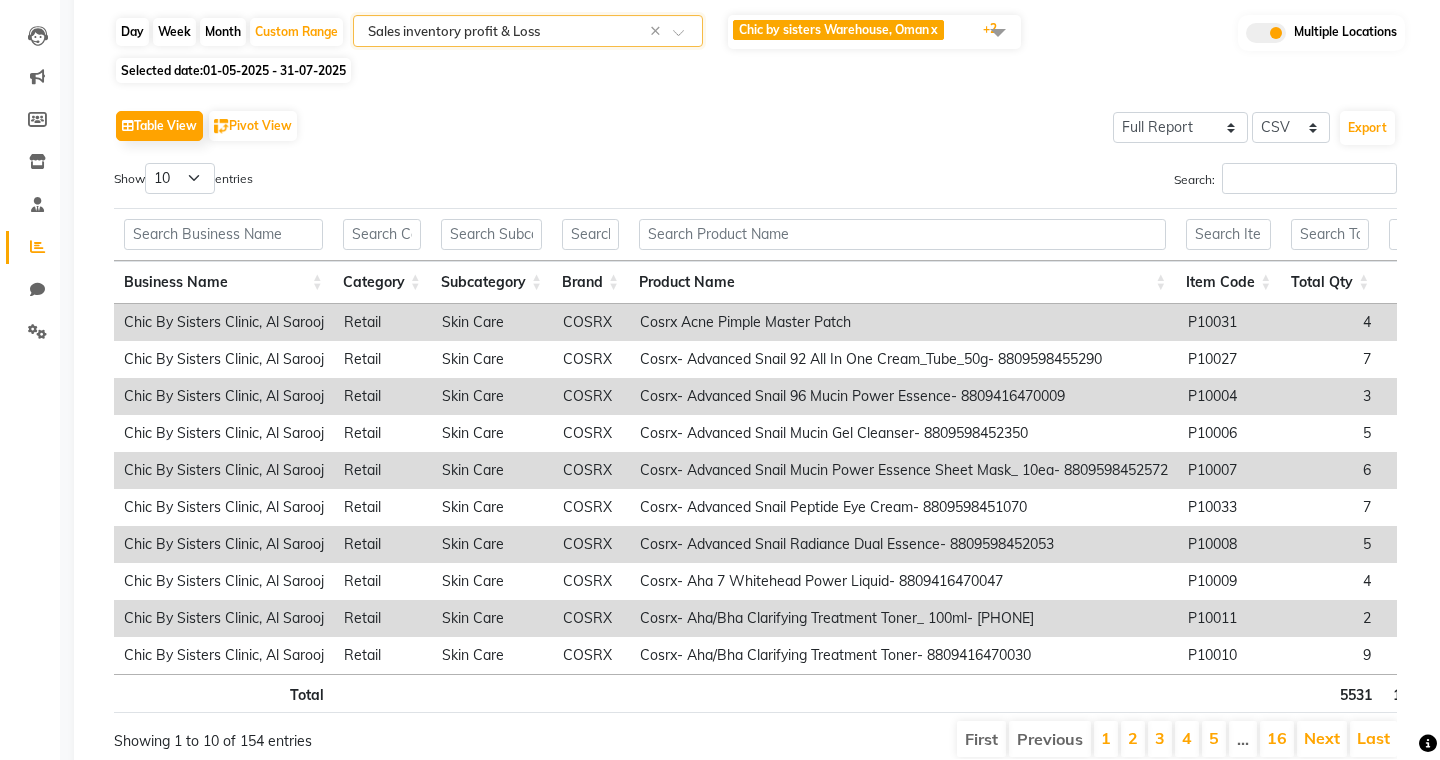 scroll, scrollTop: 260, scrollLeft: 0, axis: vertical 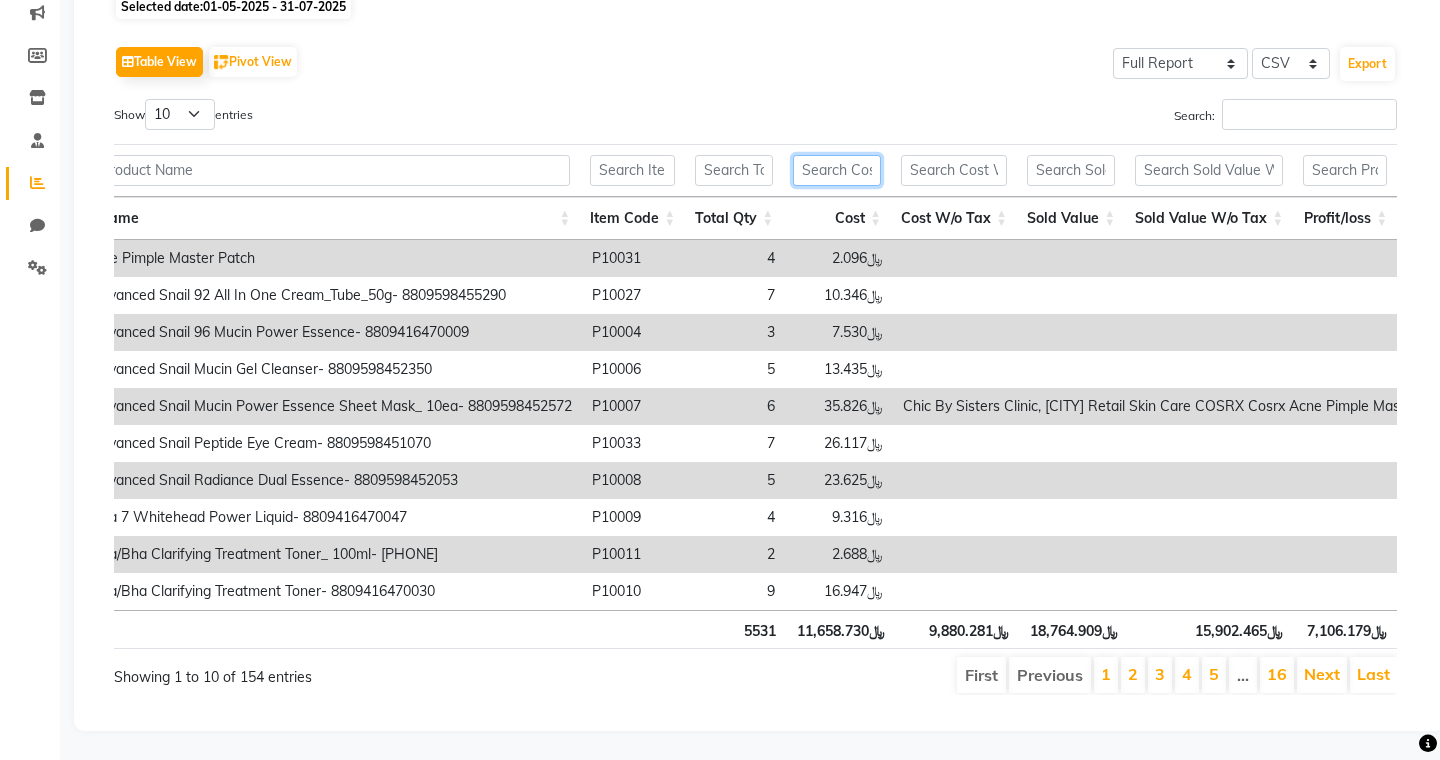 click at bounding box center [837, 170] 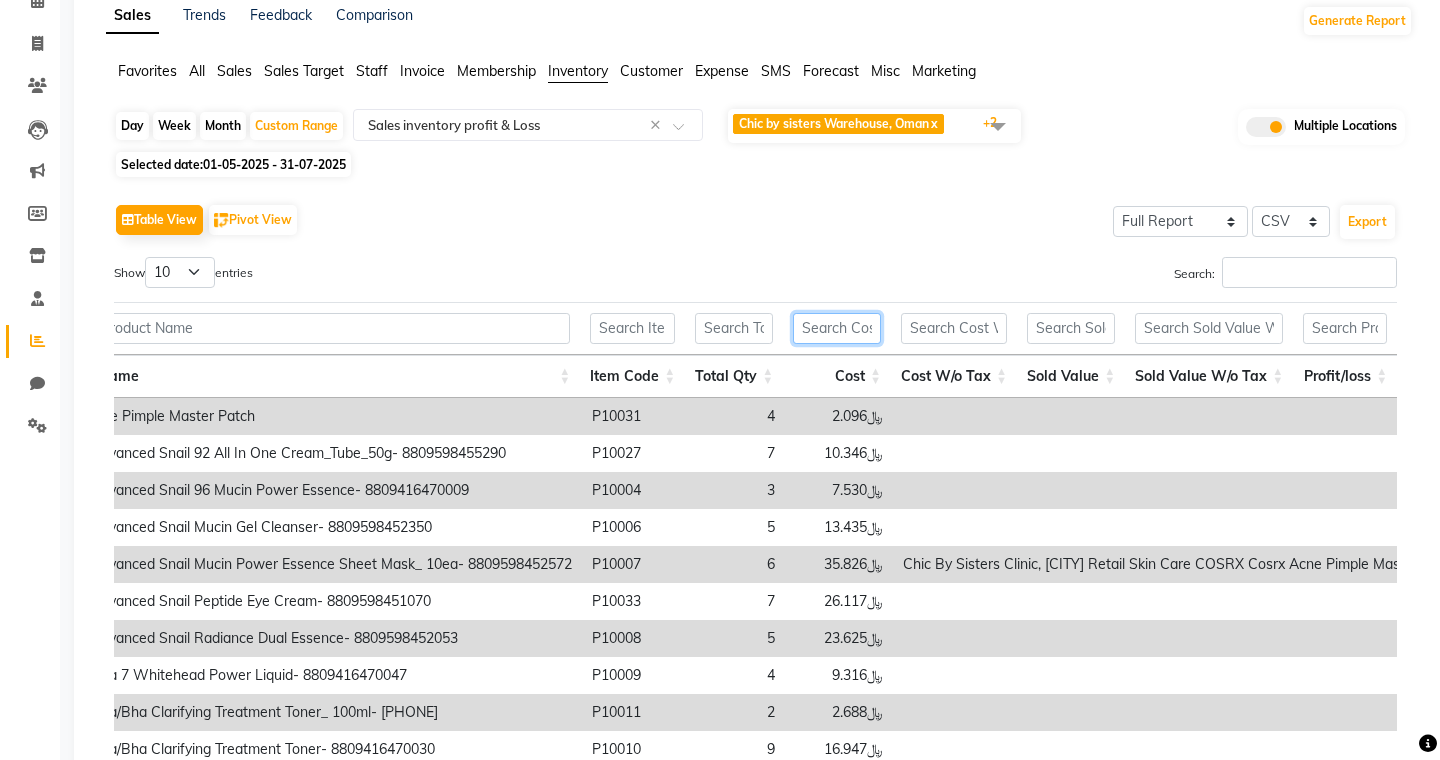 scroll, scrollTop: 0, scrollLeft: 0, axis: both 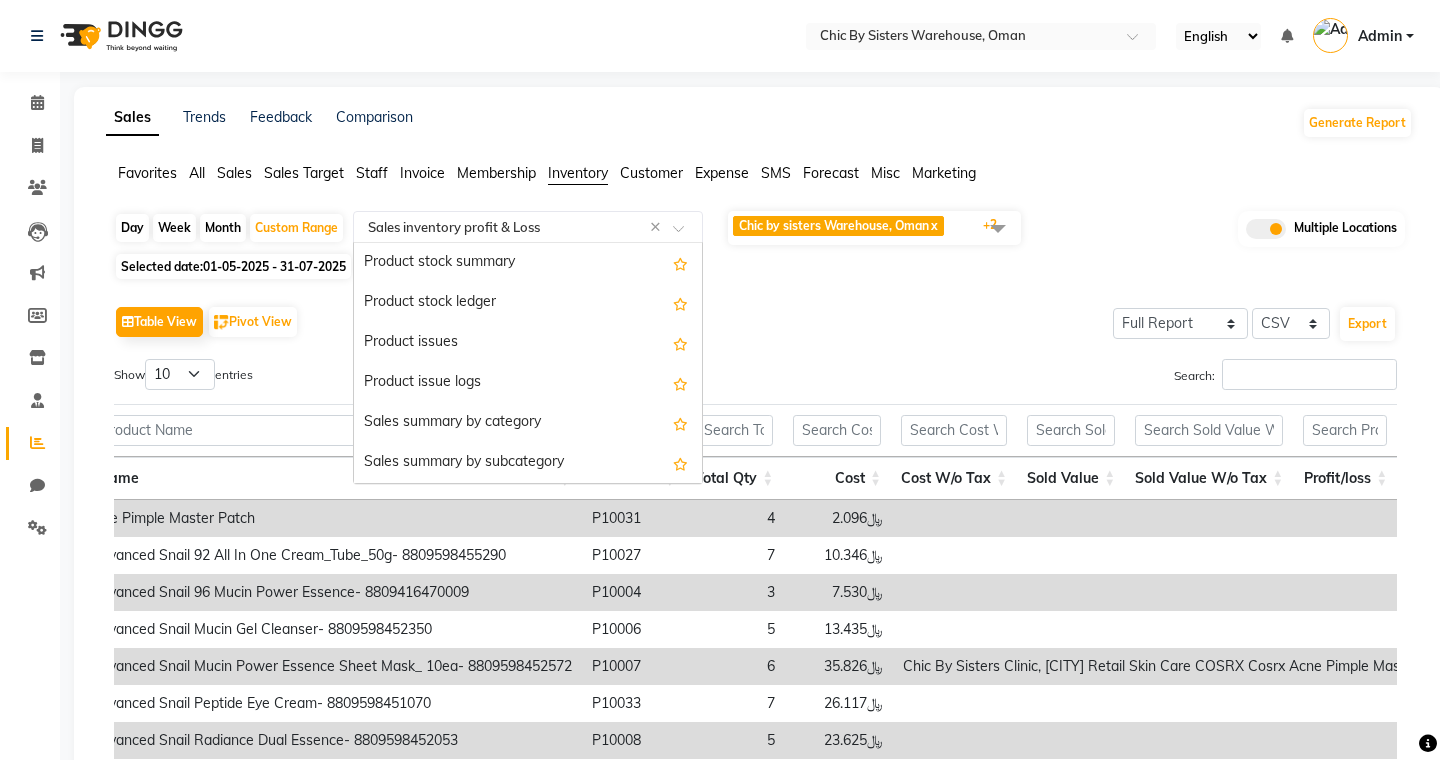 click 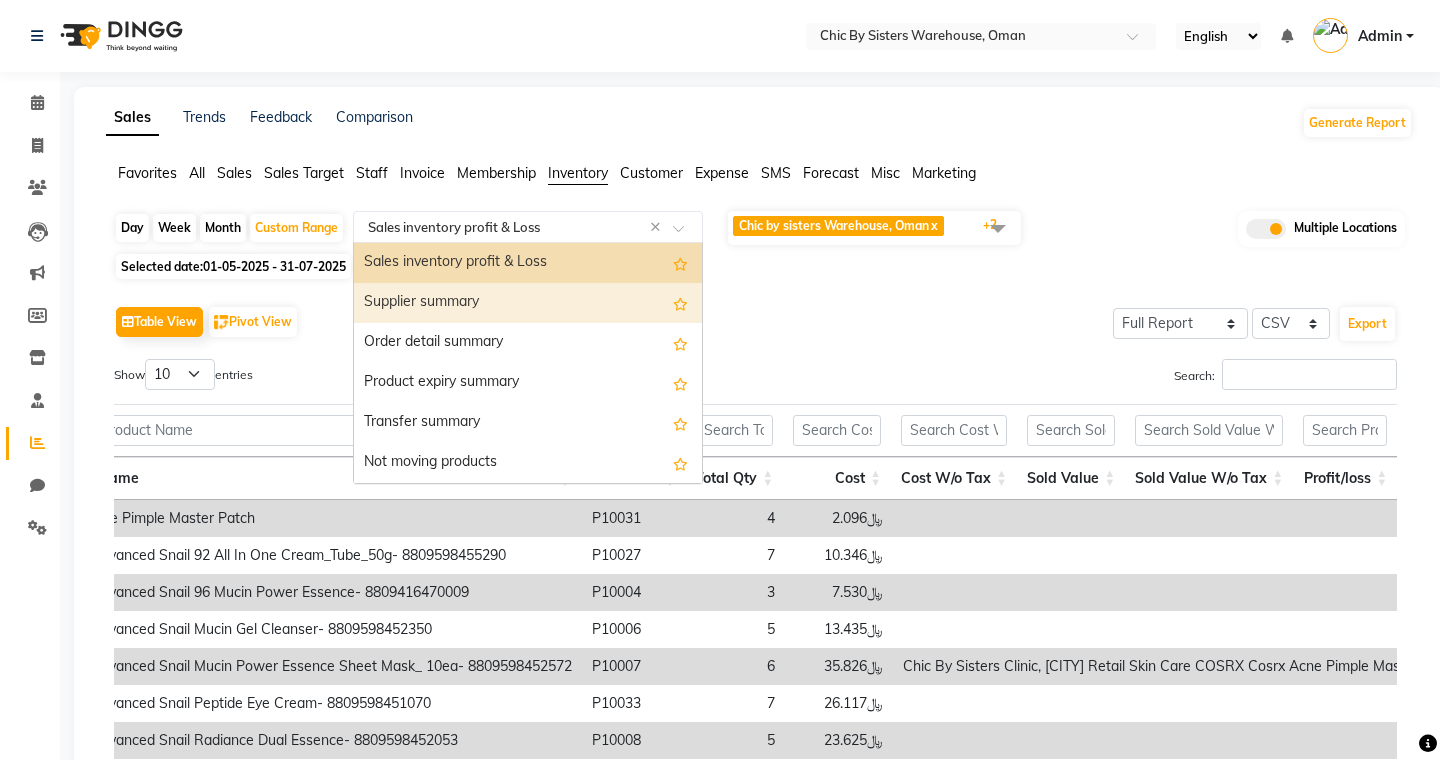 click on "Supplier summary" at bounding box center (528, 303) 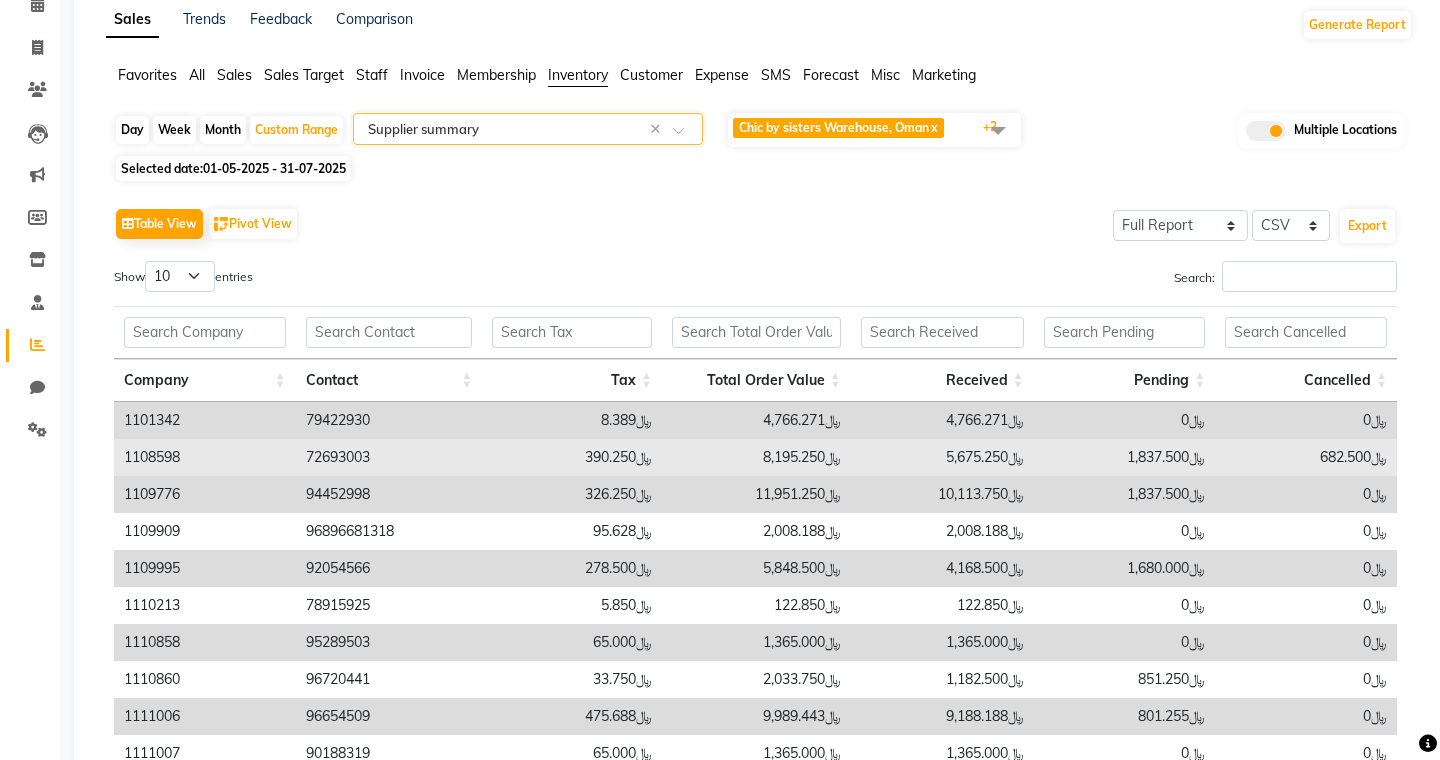 scroll, scrollTop: 210, scrollLeft: 0, axis: vertical 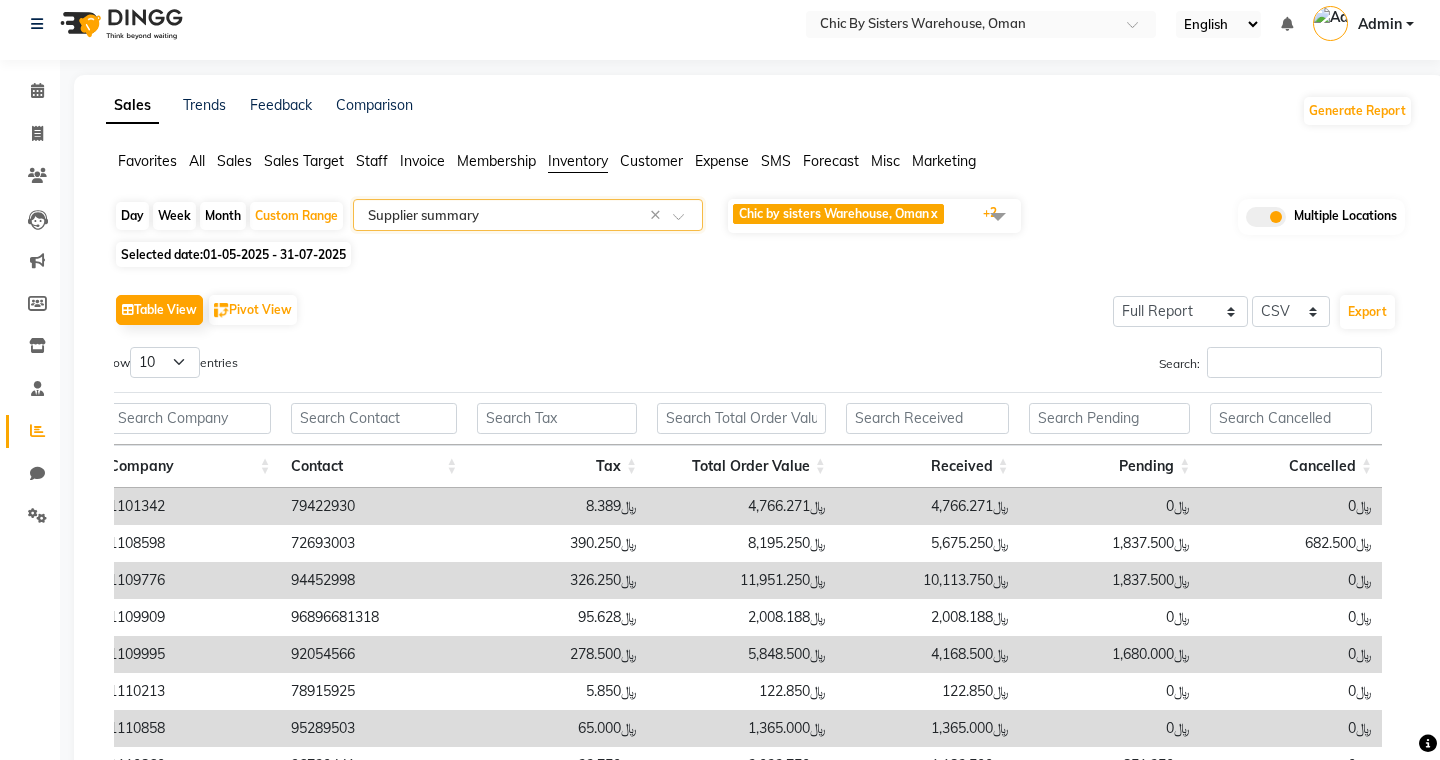click 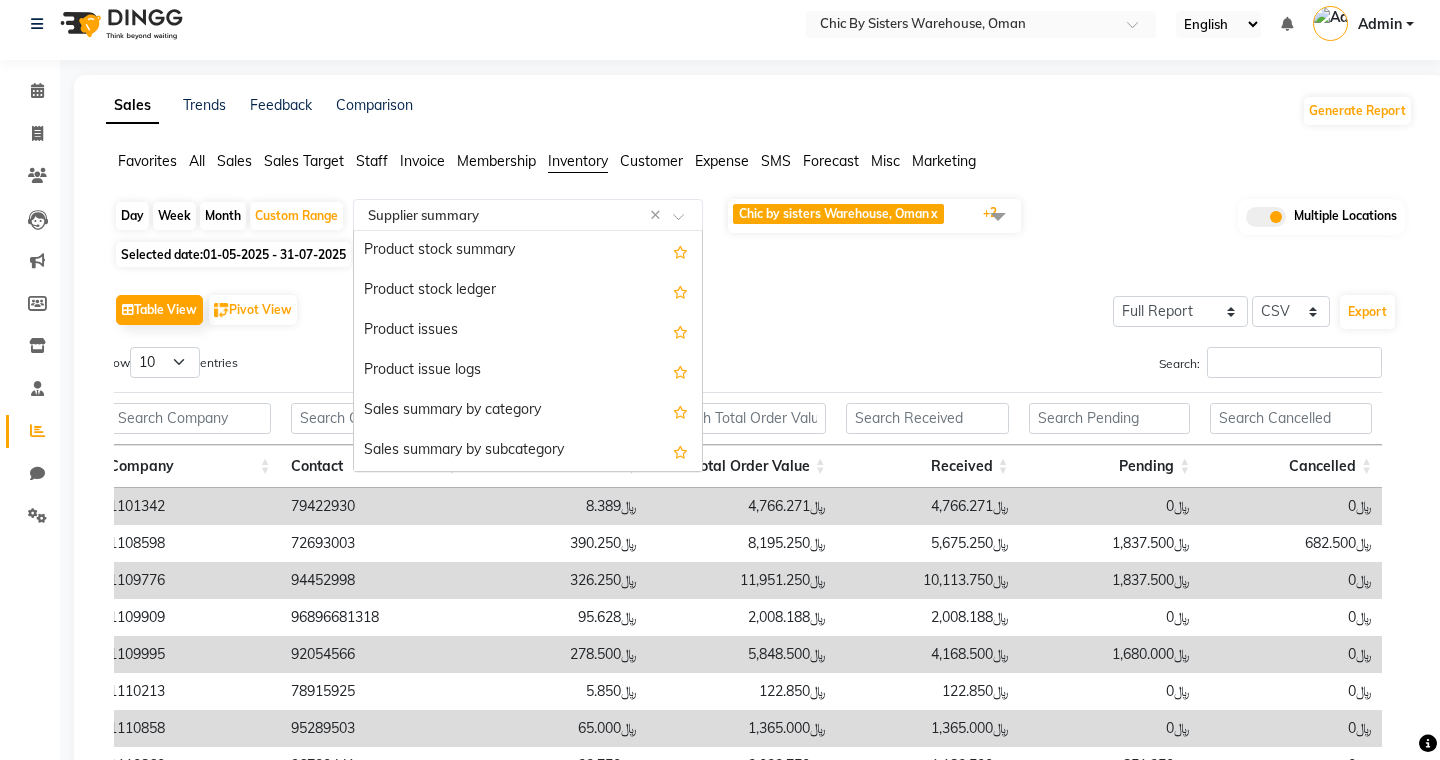 scroll, scrollTop: 280, scrollLeft: 0, axis: vertical 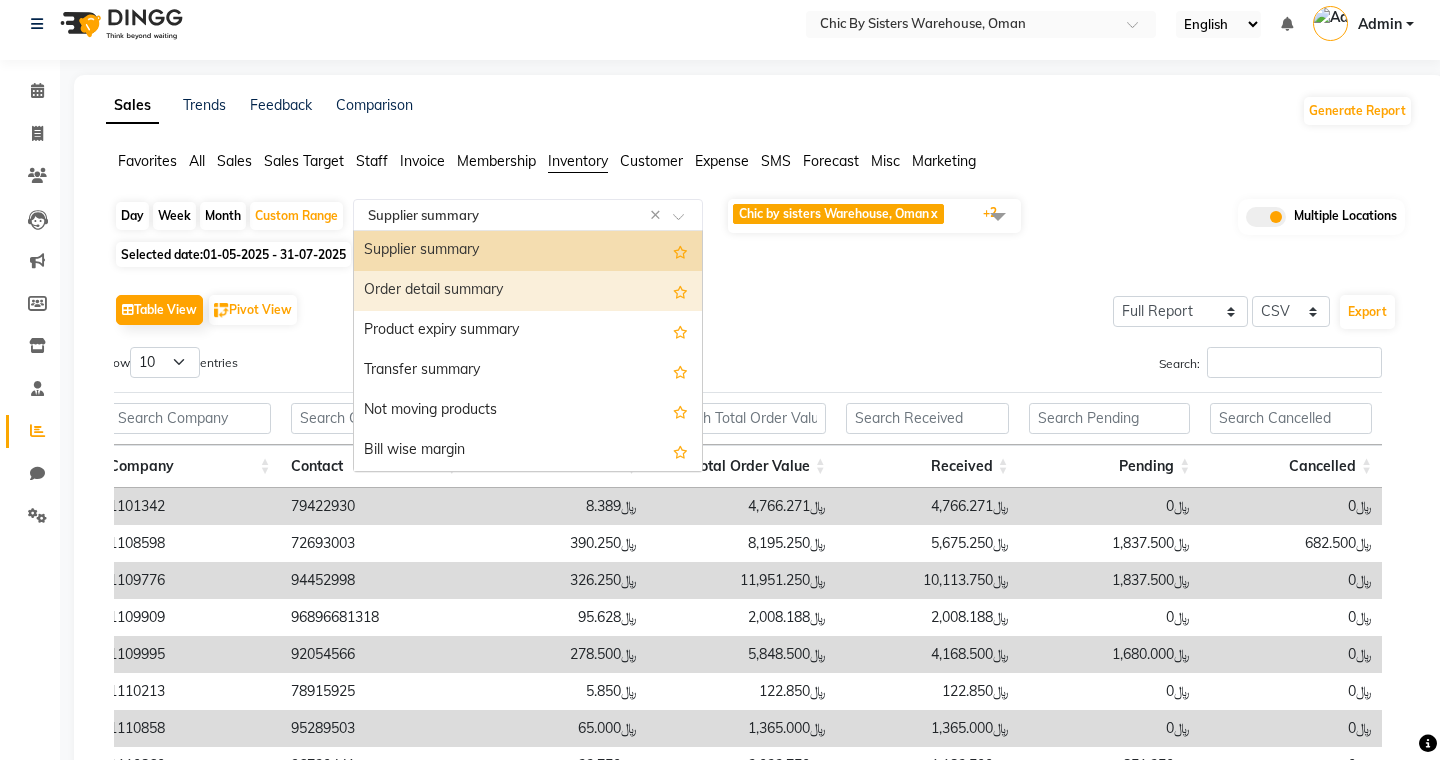 click on "Order detail summary" at bounding box center (528, 291) 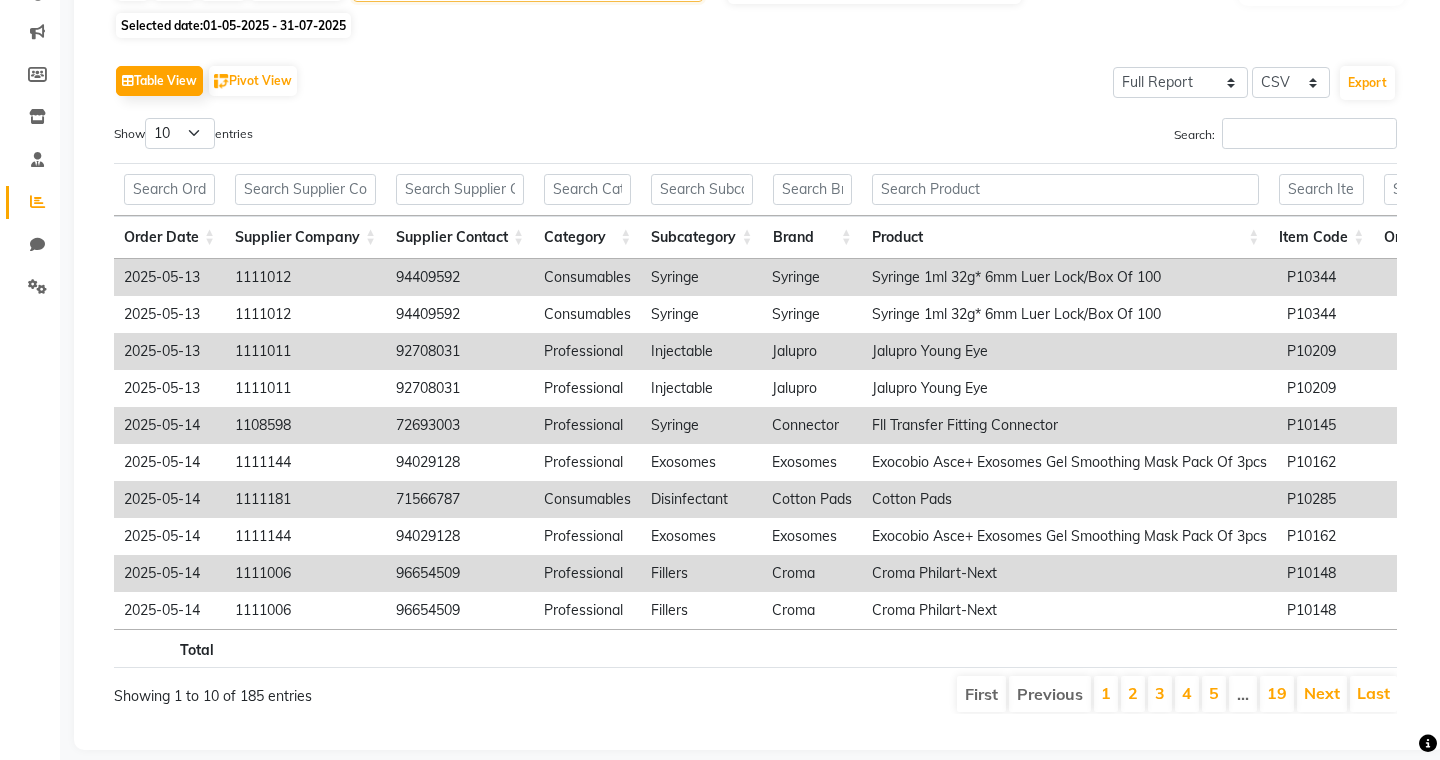 scroll, scrollTop: 260, scrollLeft: 0, axis: vertical 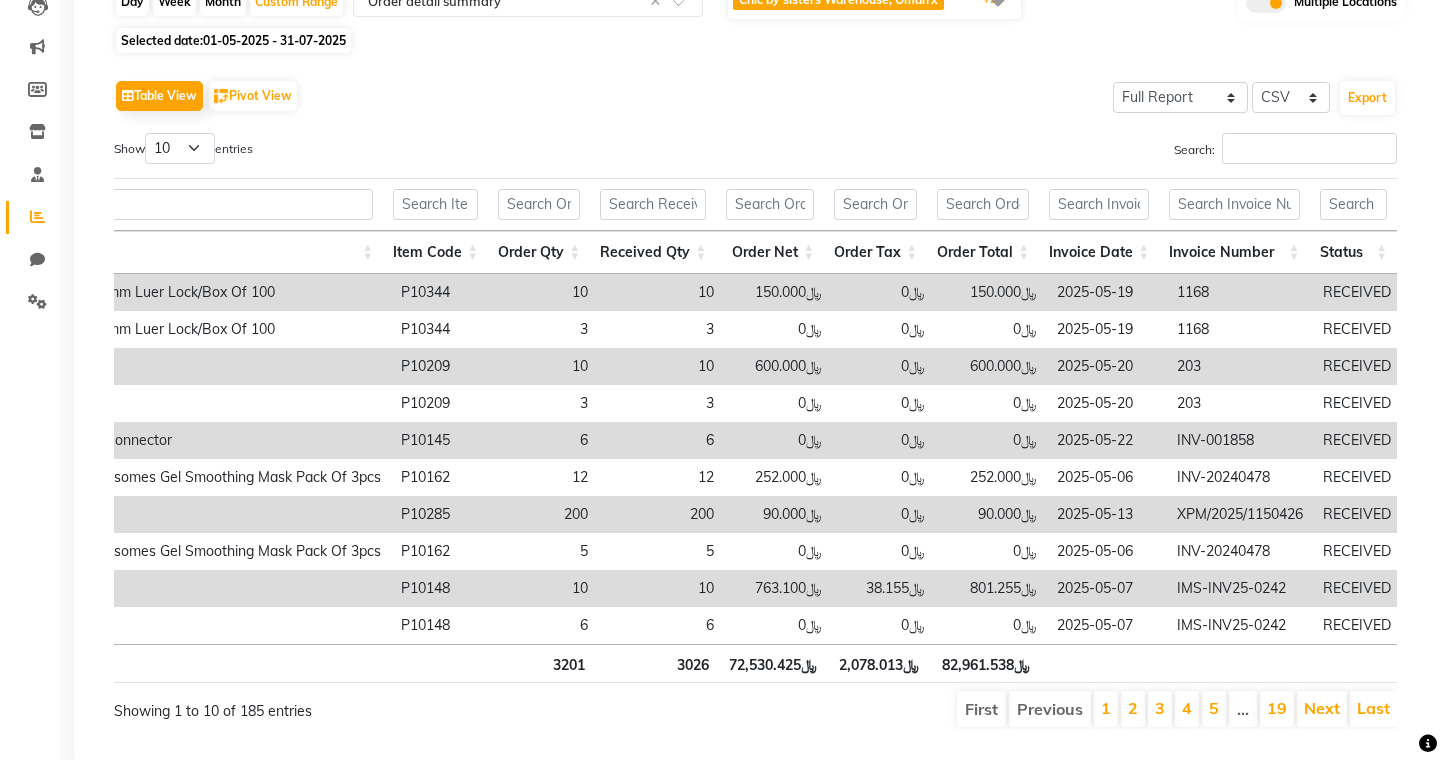 click on "Status" at bounding box center [1354, 252] 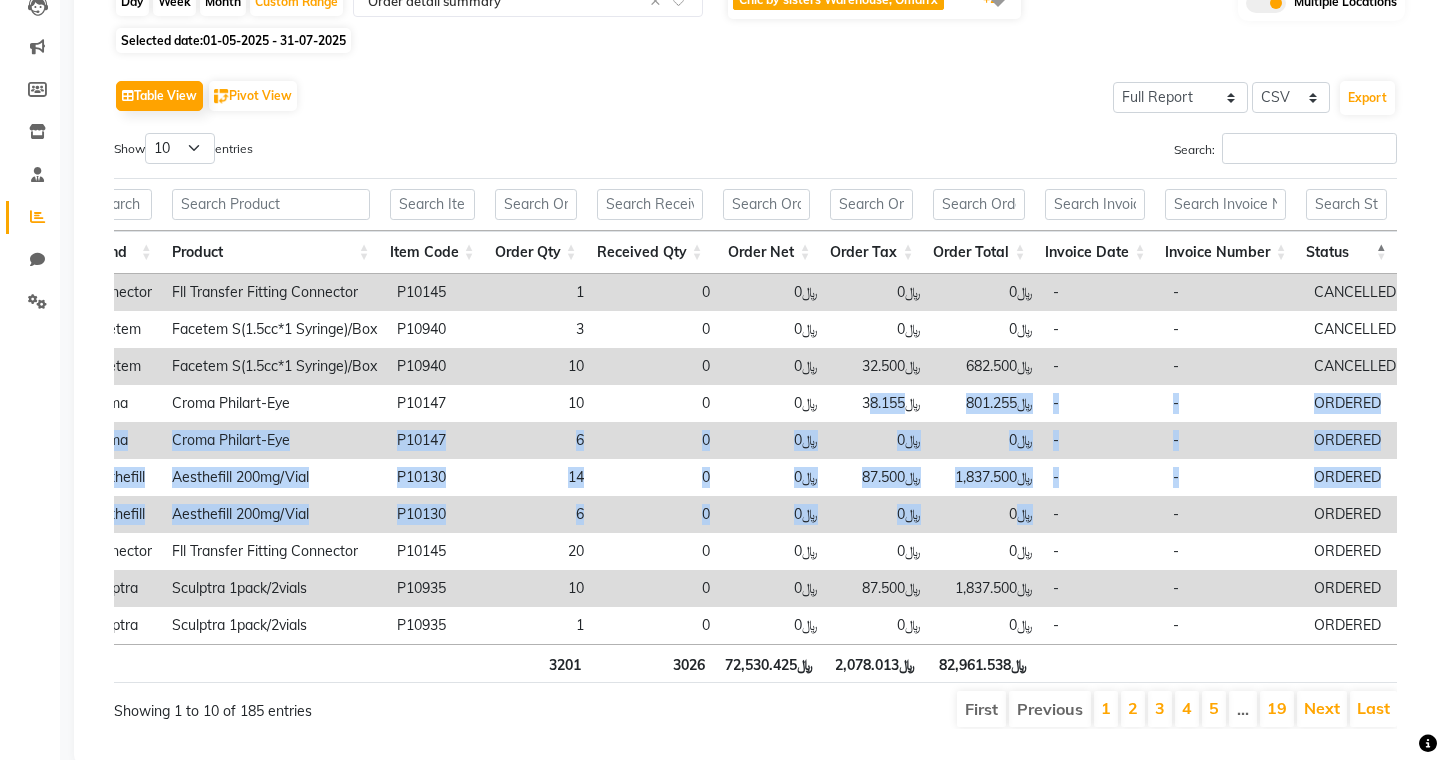 drag, startPoint x: 862, startPoint y: 394, endPoint x: 960, endPoint y: 505, distance: 148.07092 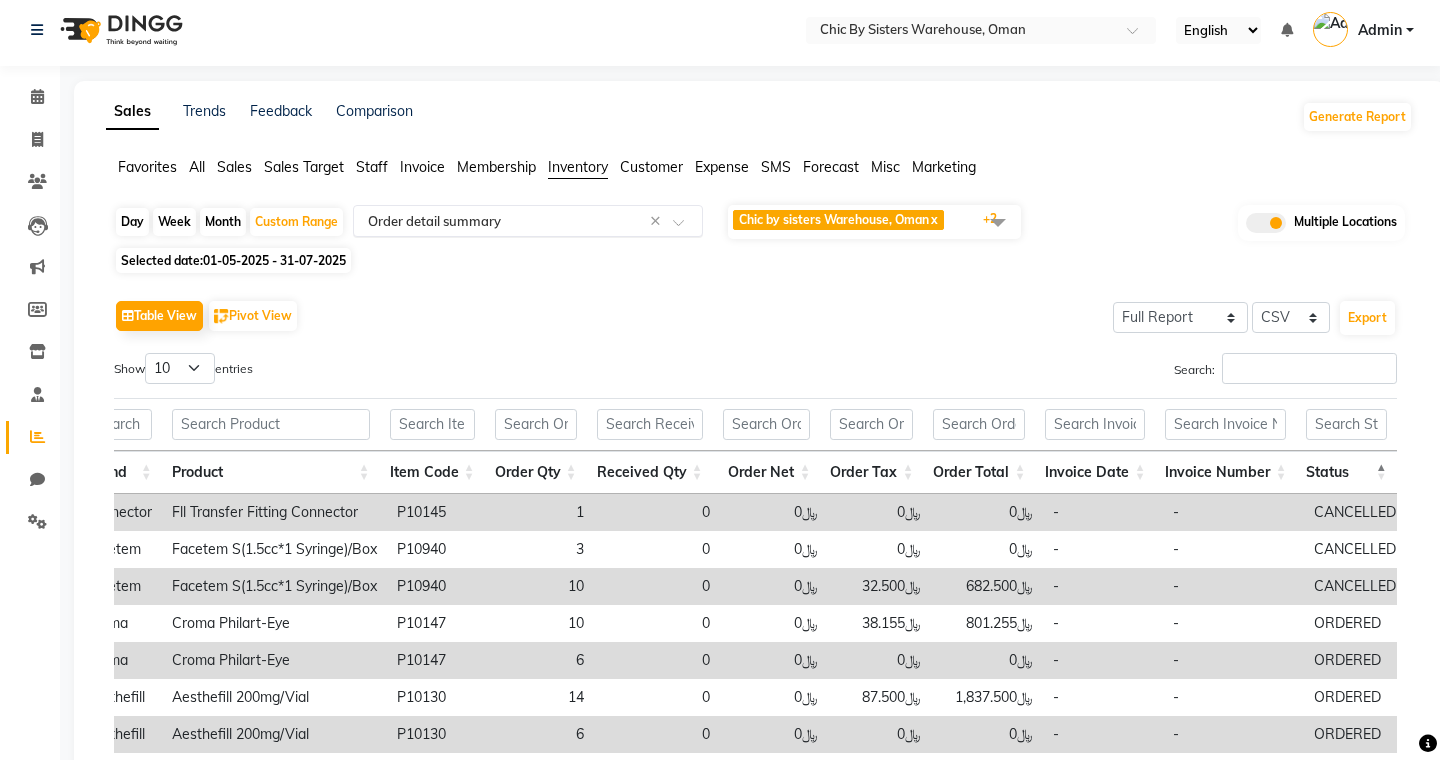click 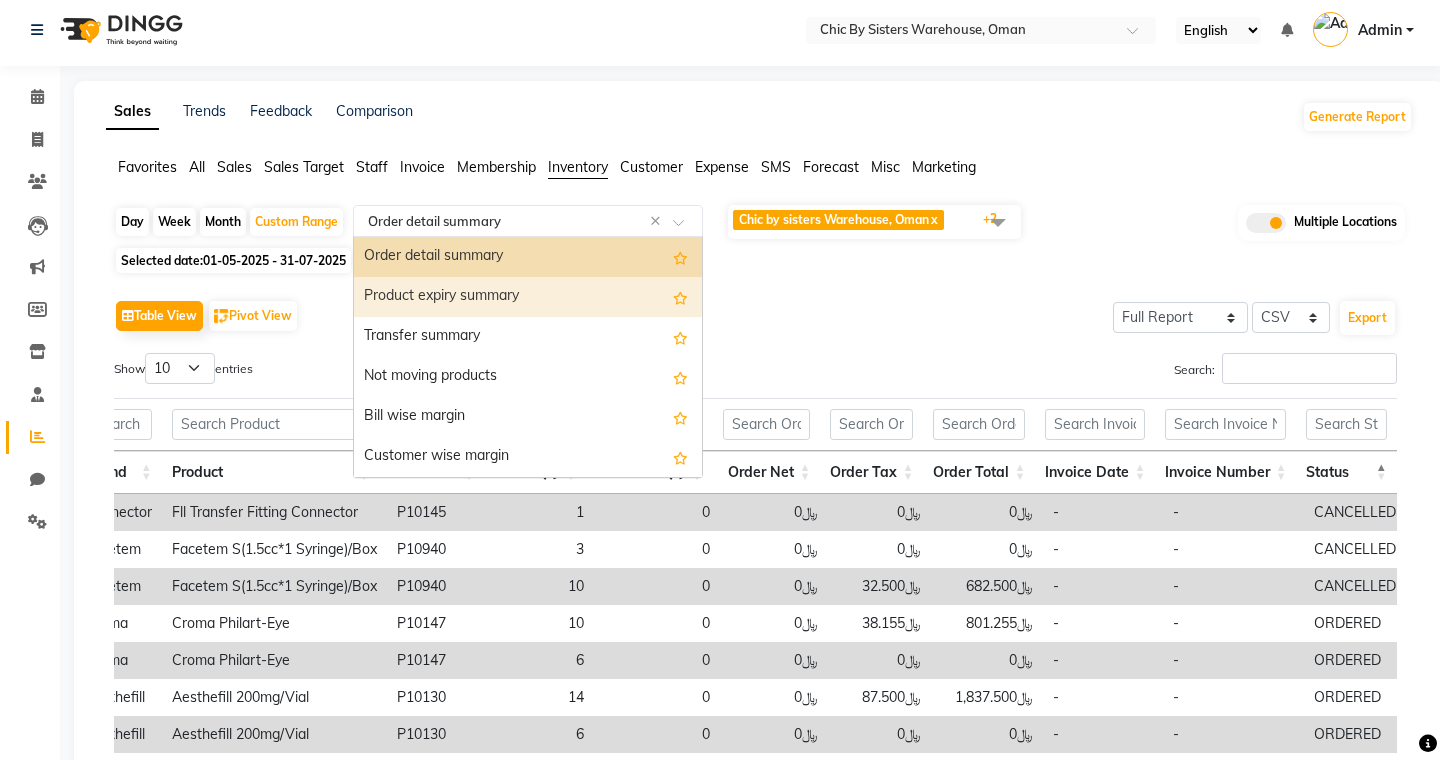 click on "Product expiry summary" at bounding box center (528, 297) 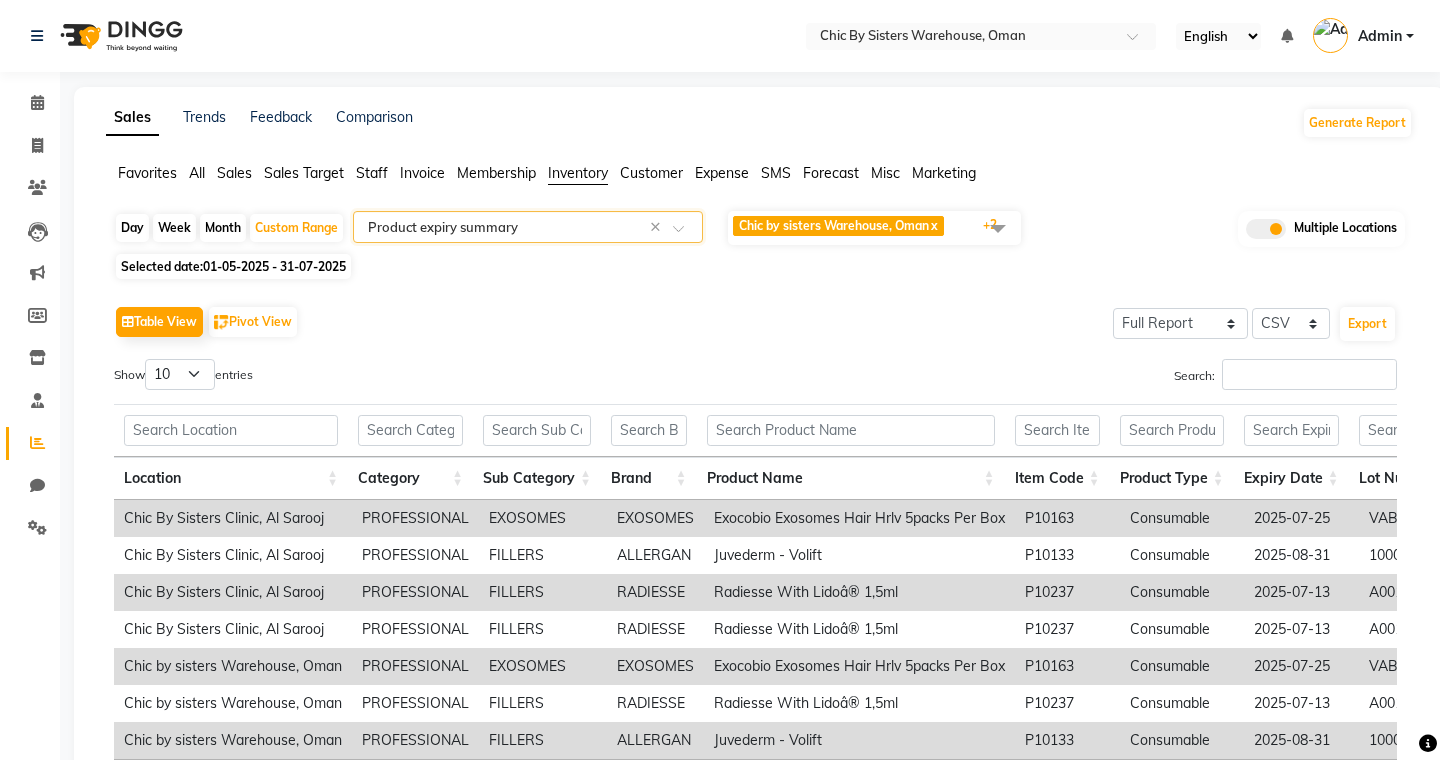 click 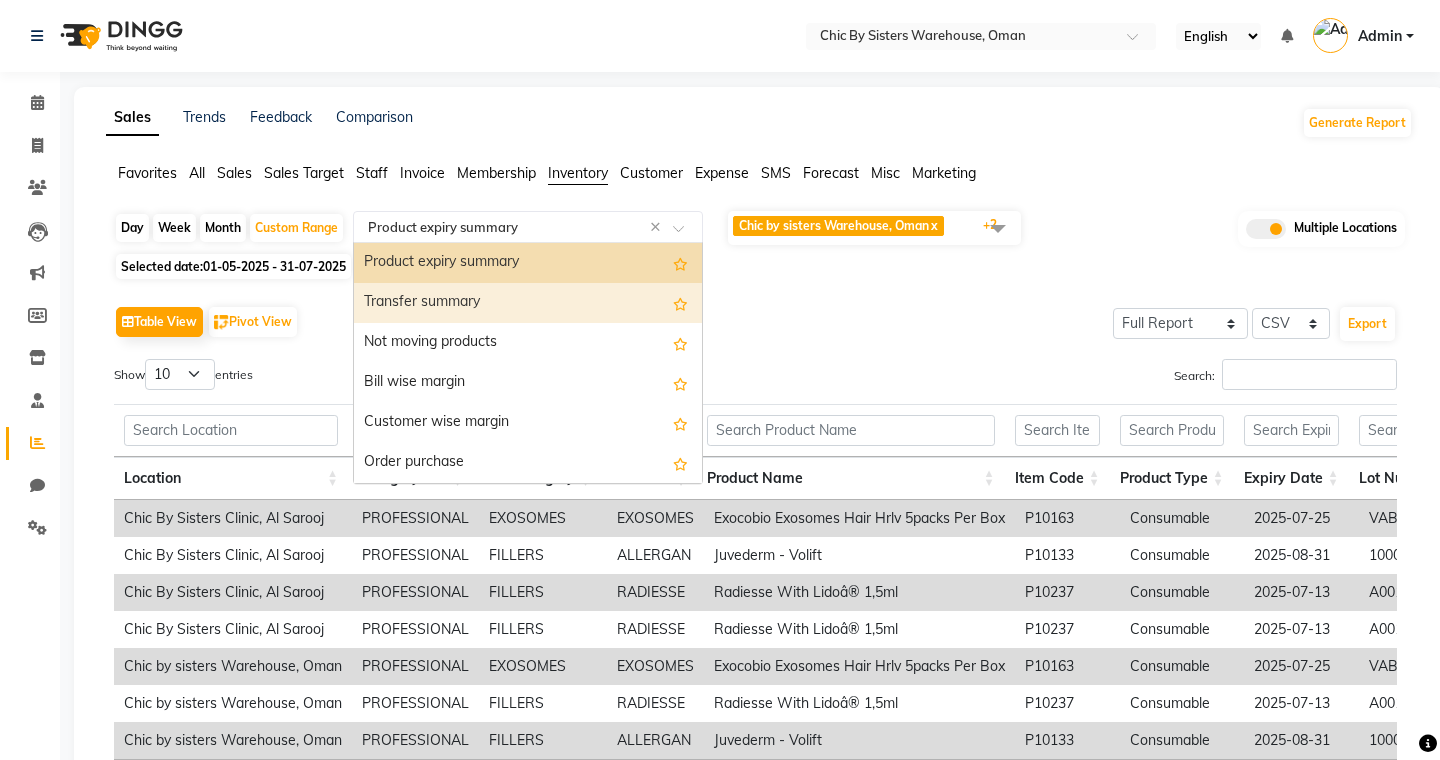 click on "Transfer summary" at bounding box center (528, 303) 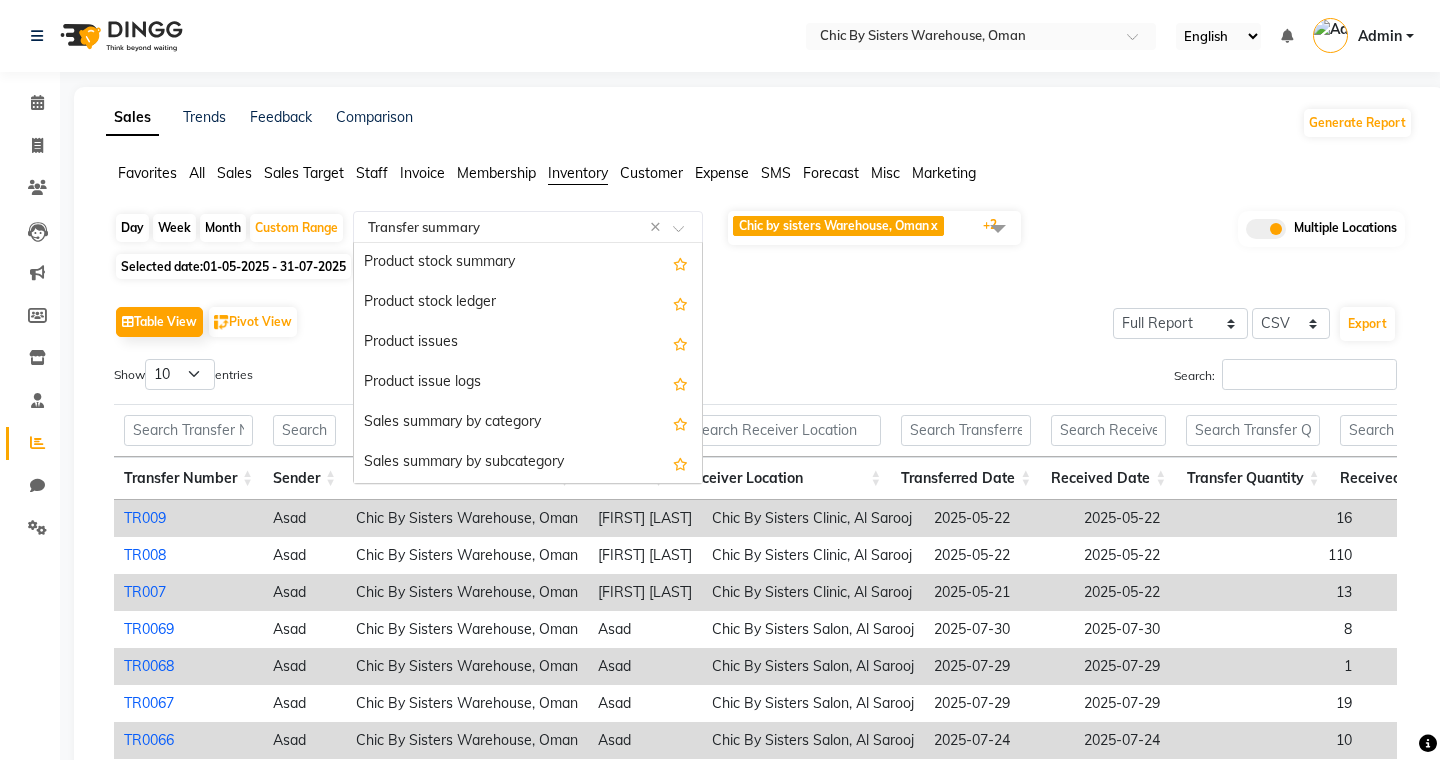 click 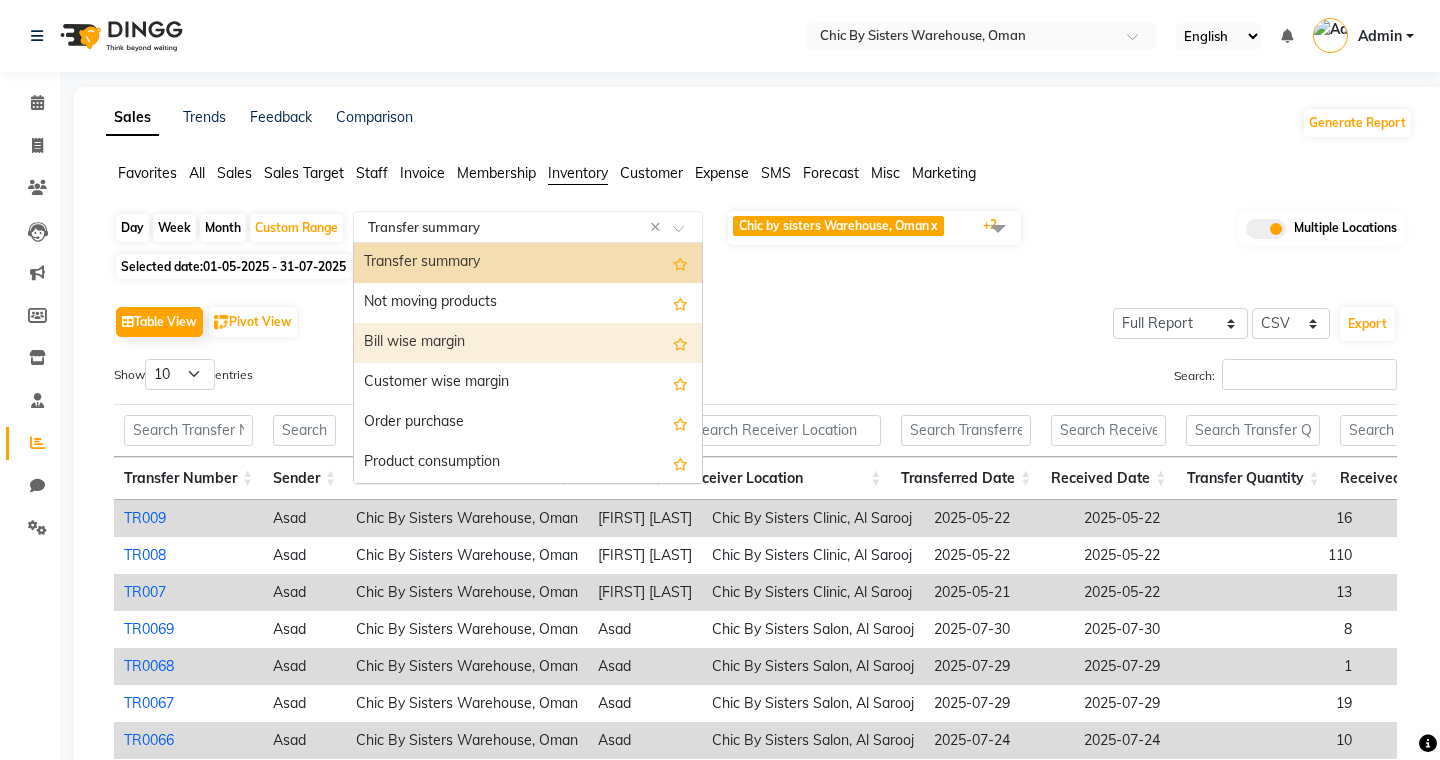 click on "Bill wise margin" at bounding box center [528, 343] 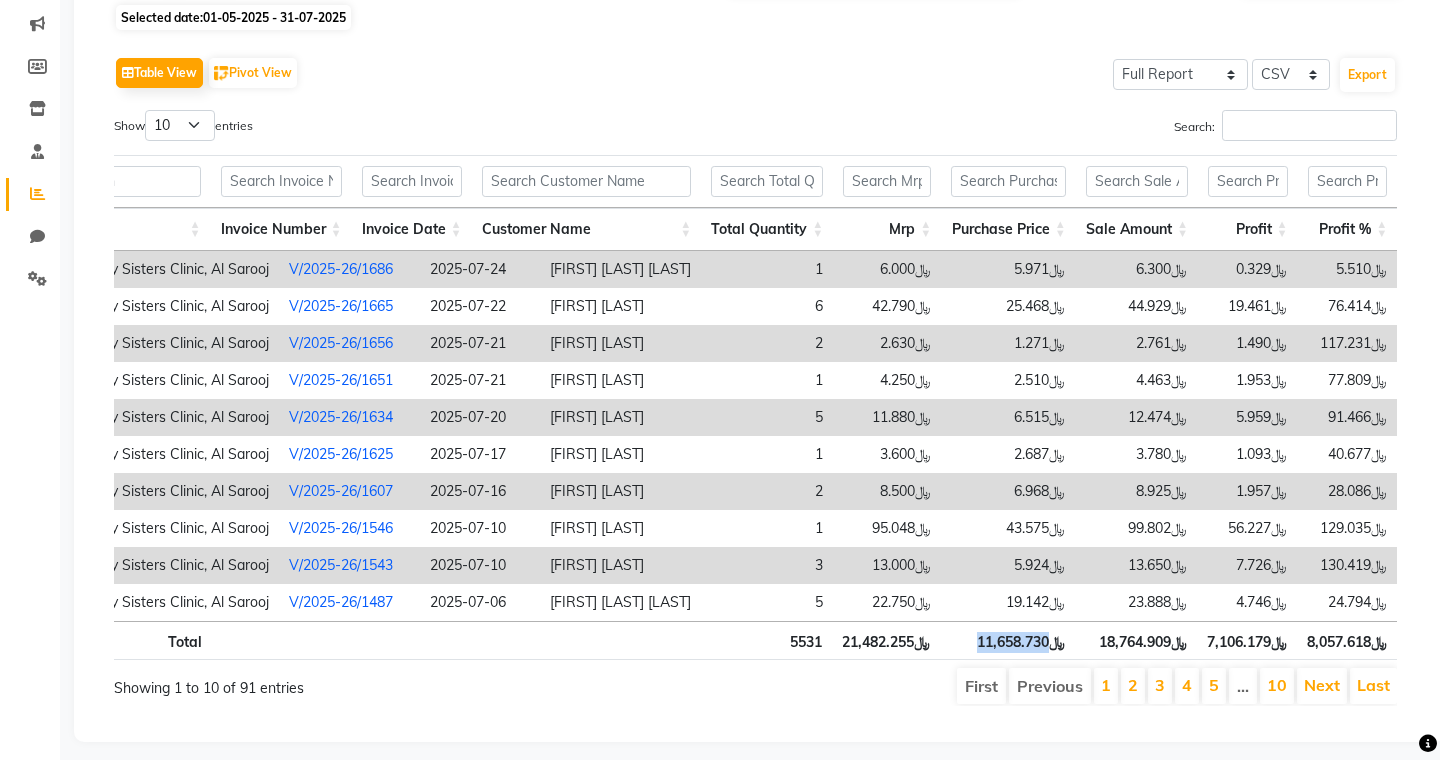 drag, startPoint x: 972, startPoint y: 642, endPoint x: 1048, endPoint y: 638, distance: 76.105194 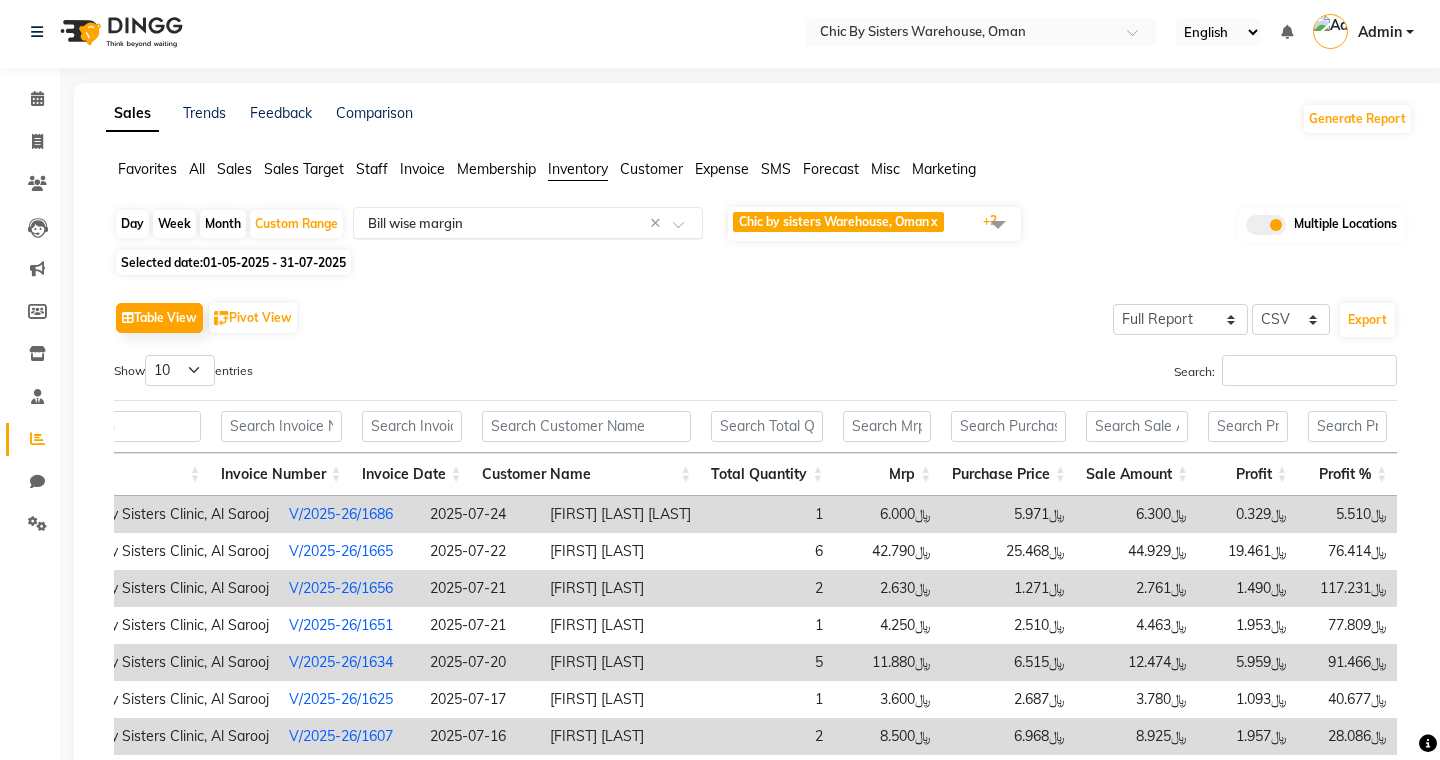 click 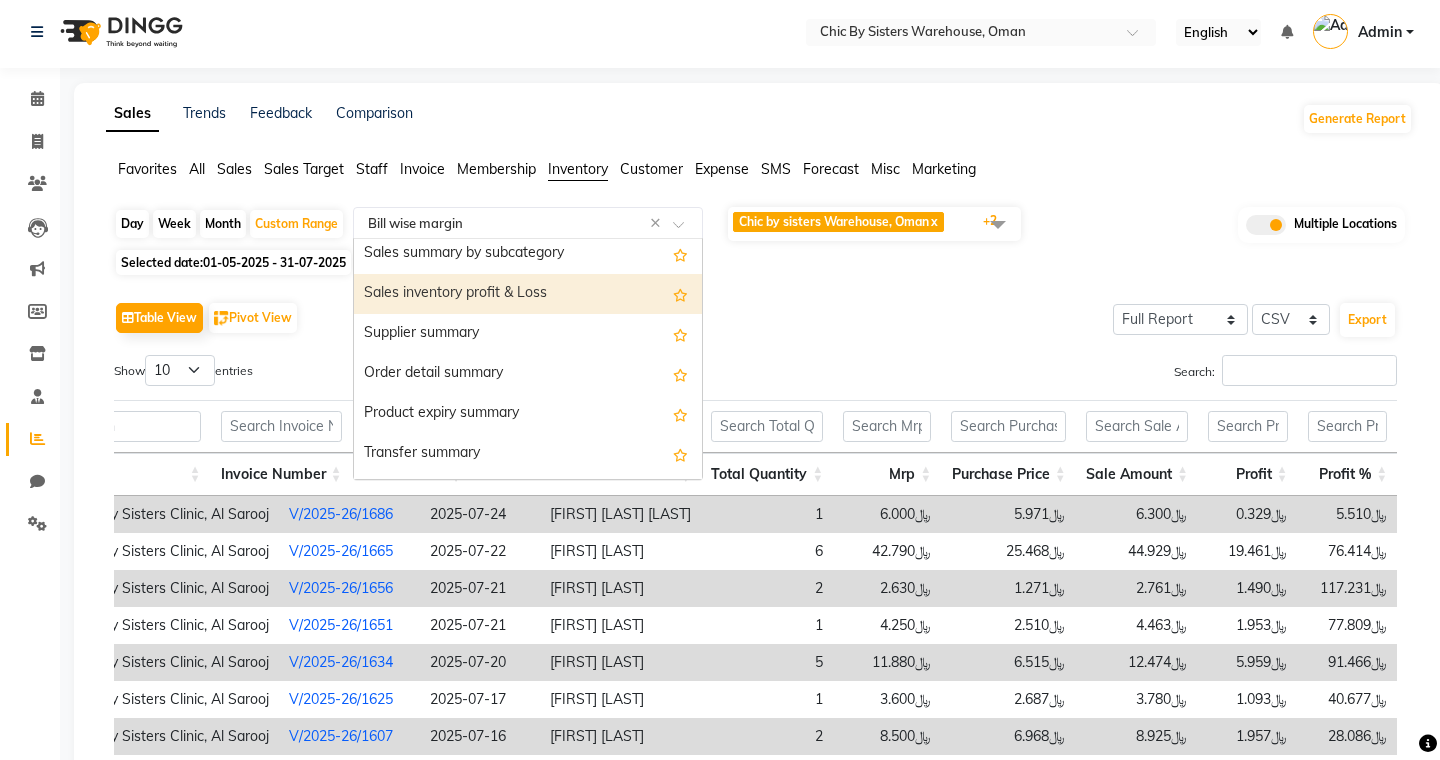 click on "Sales inventory profit & Loss" at bounding box center (528, 294) 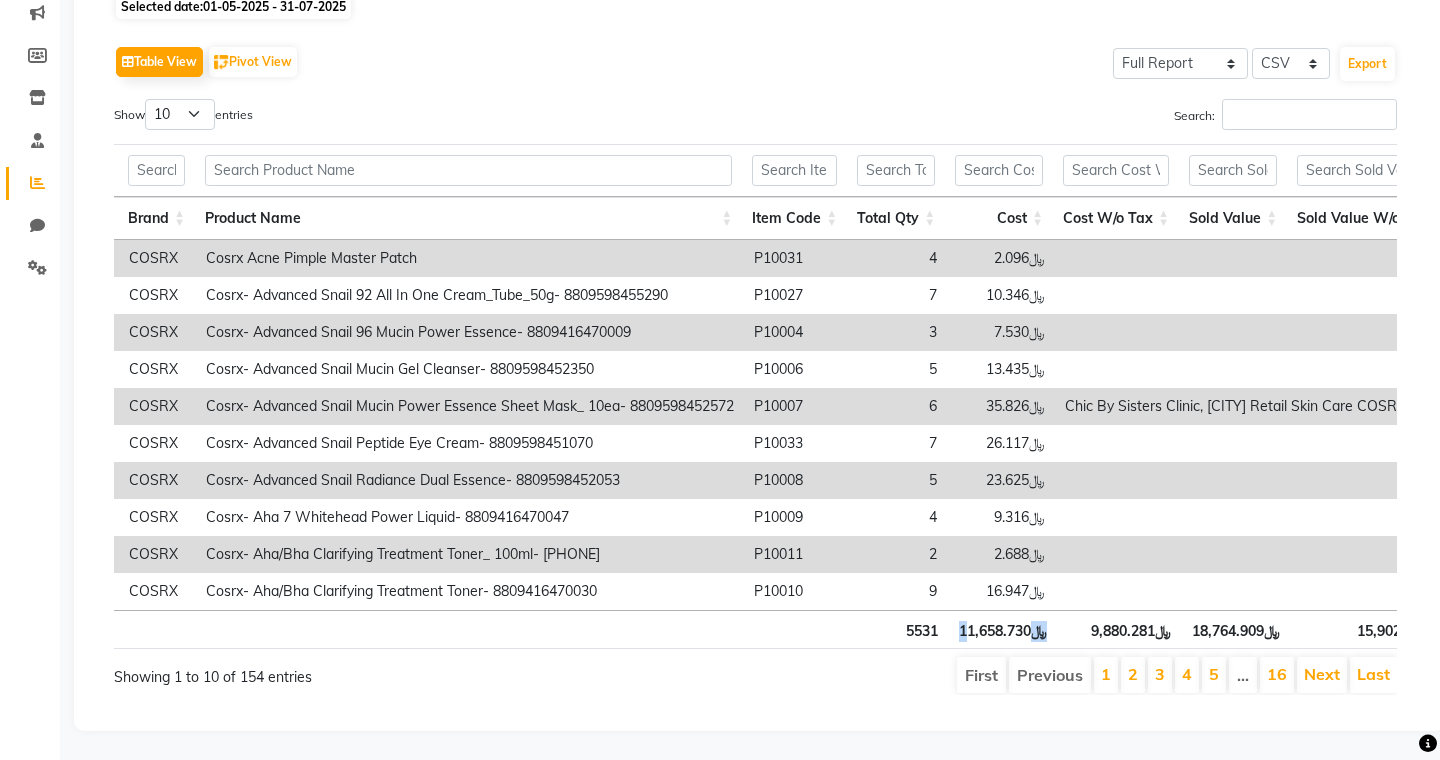 drag, startPoint x: 962, startPoint y: 627, endPoint x: 1036, endPoint y: 627, distance: 74 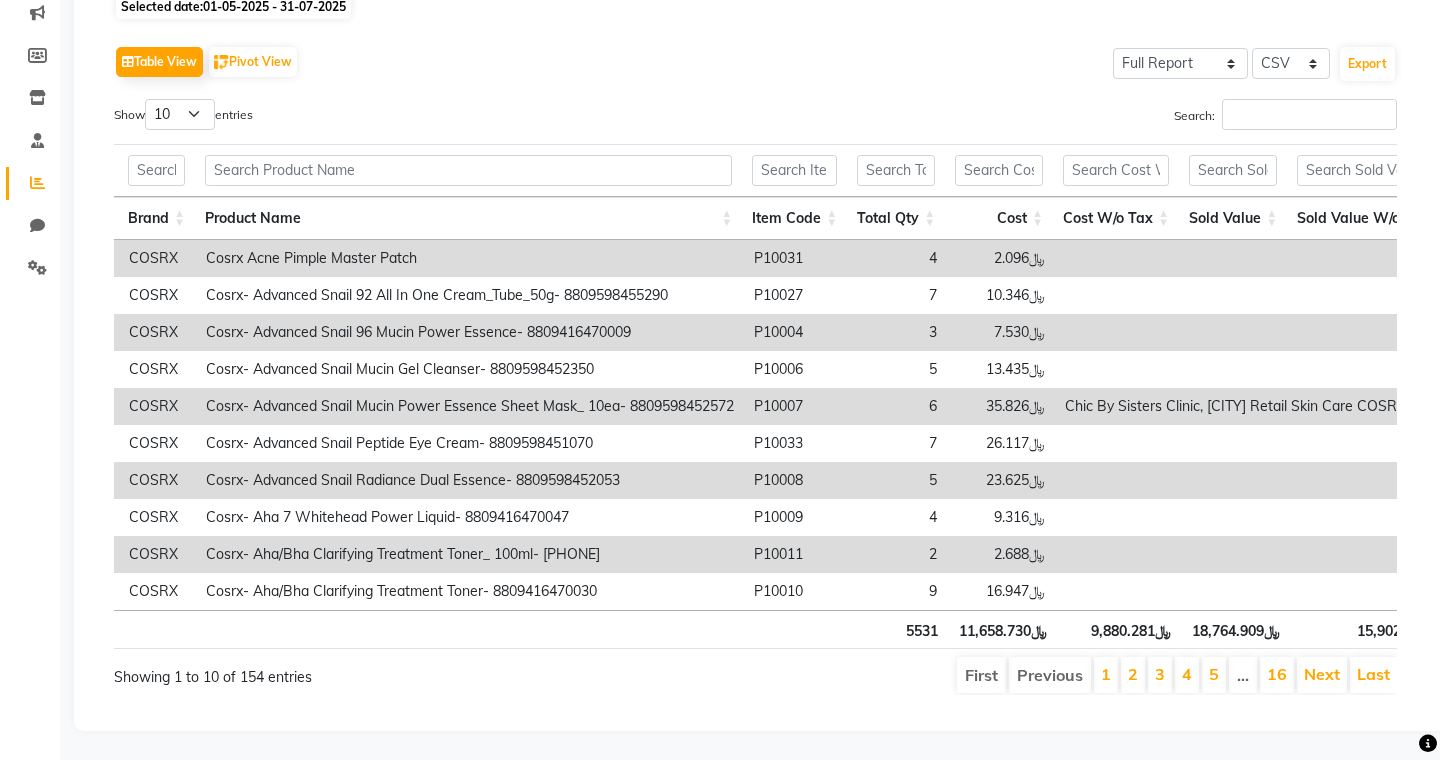 click on "﷼11,658.730" at bounding box center [1002, 629] 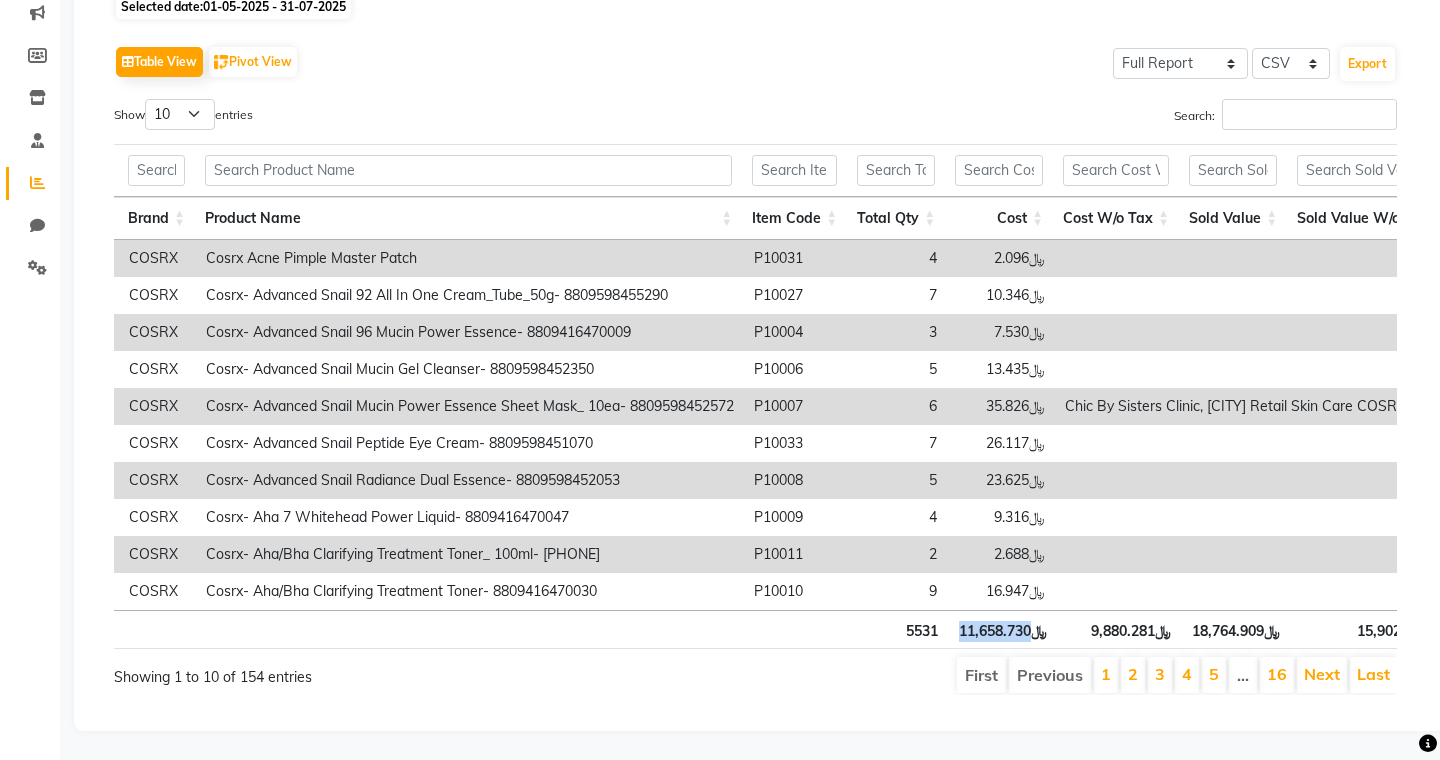 drag, startPoint x: 958, startPoint y: 631, endPoint x: 1033, endPoint y: 631, distance: 75 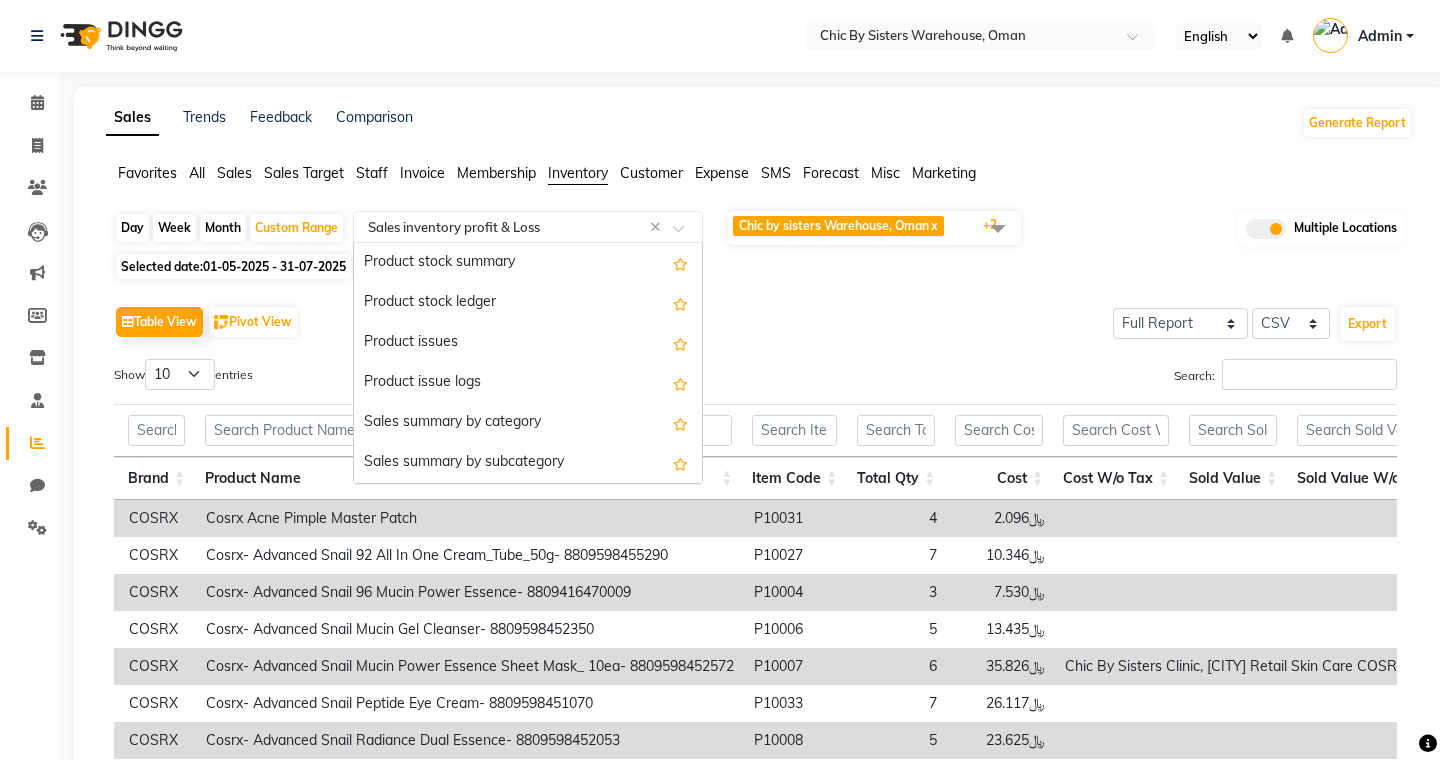 click 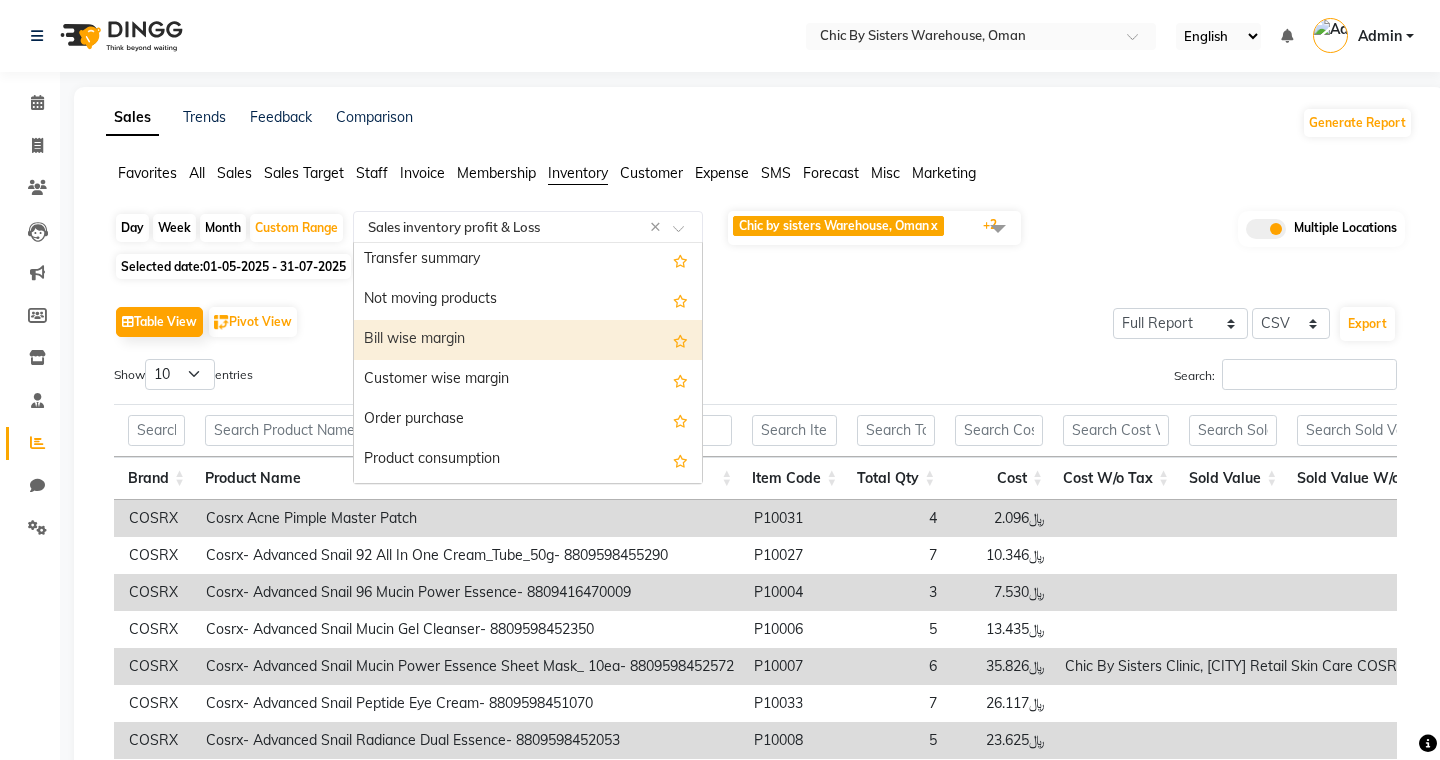 click on "Bill wise margin" at bounding box center [528, 340] 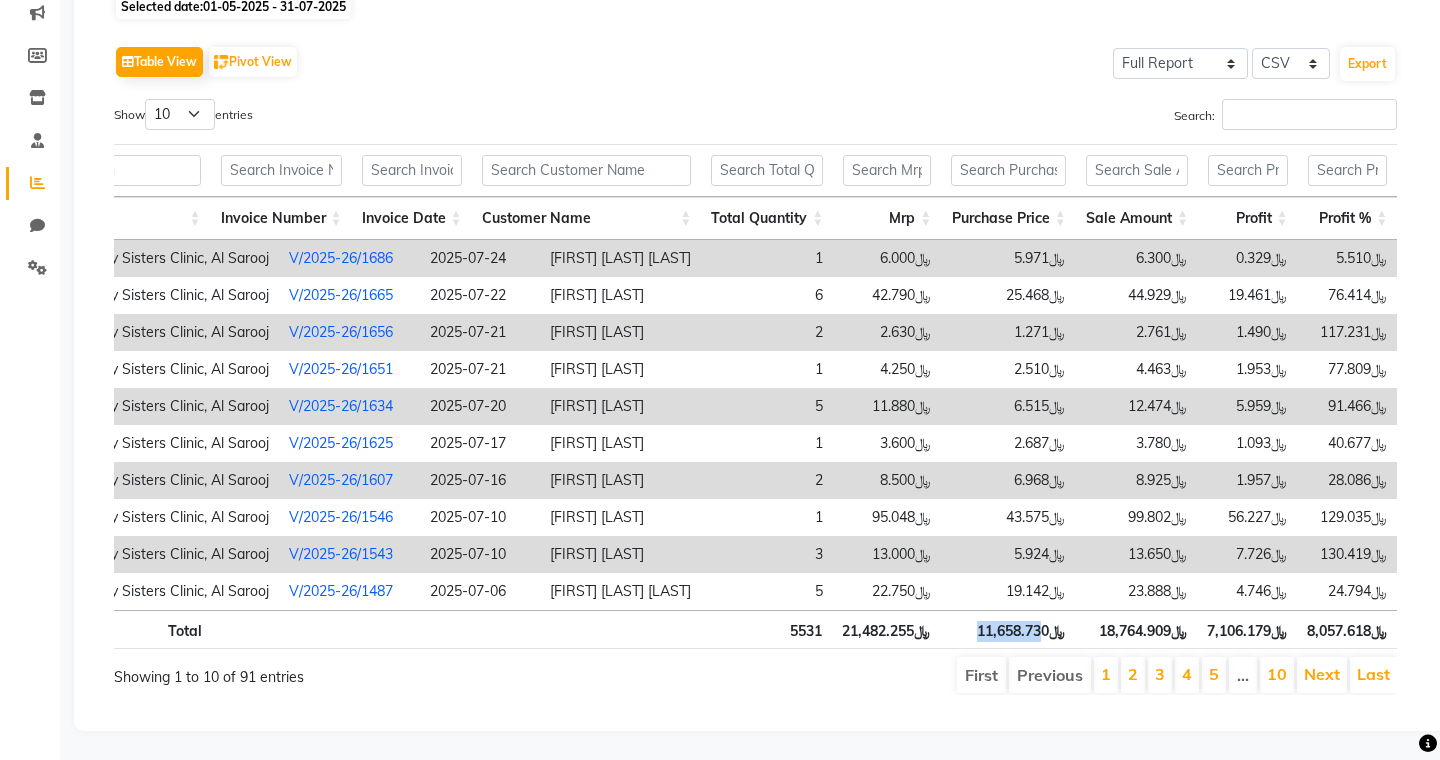 drag, startPoint x: 978, startPoint y: 628, endPoint x: 1040, endPoint y: 628, distance: 62 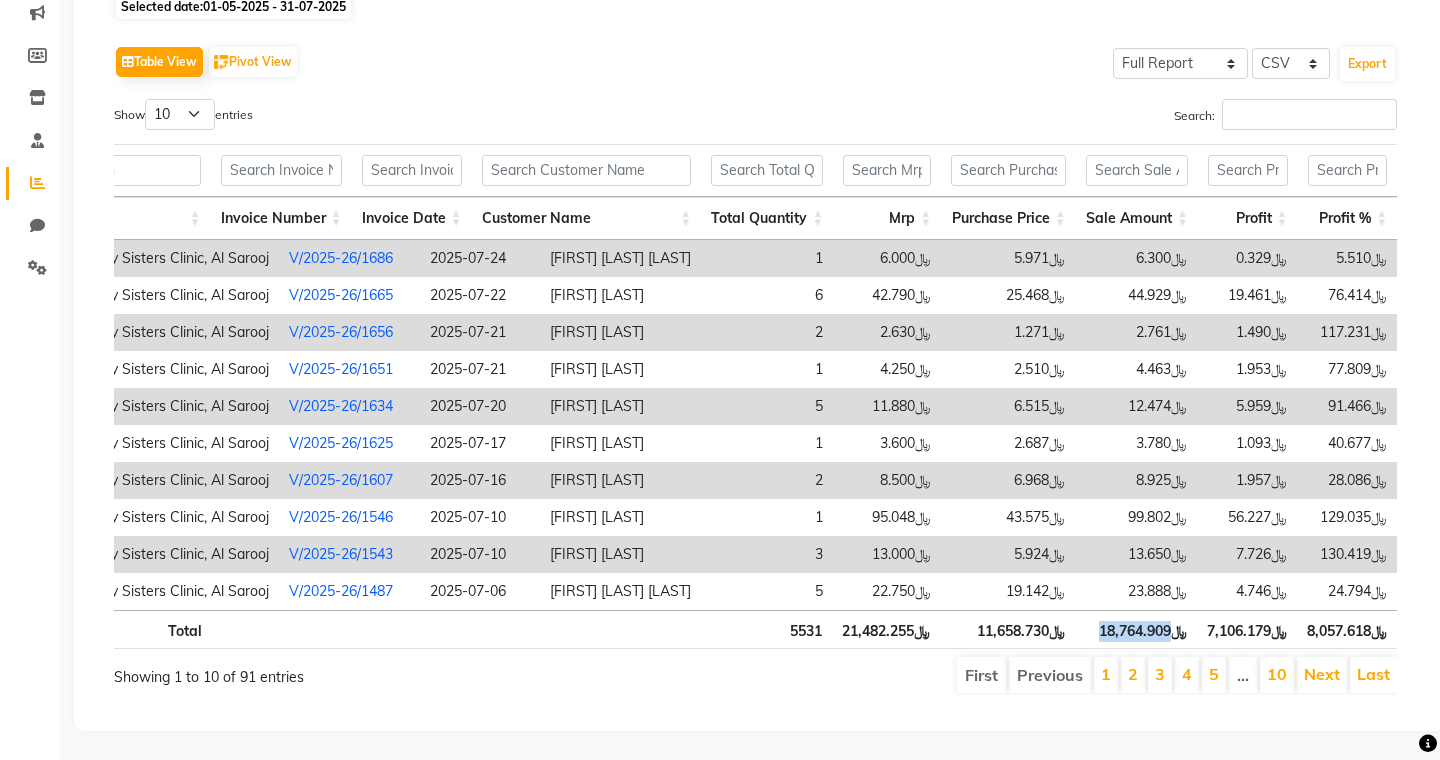 drag, startPoint x: 1098, startPoint y: 633, endPoint x: 1173, endPoint y: 634, distance: 75.00667 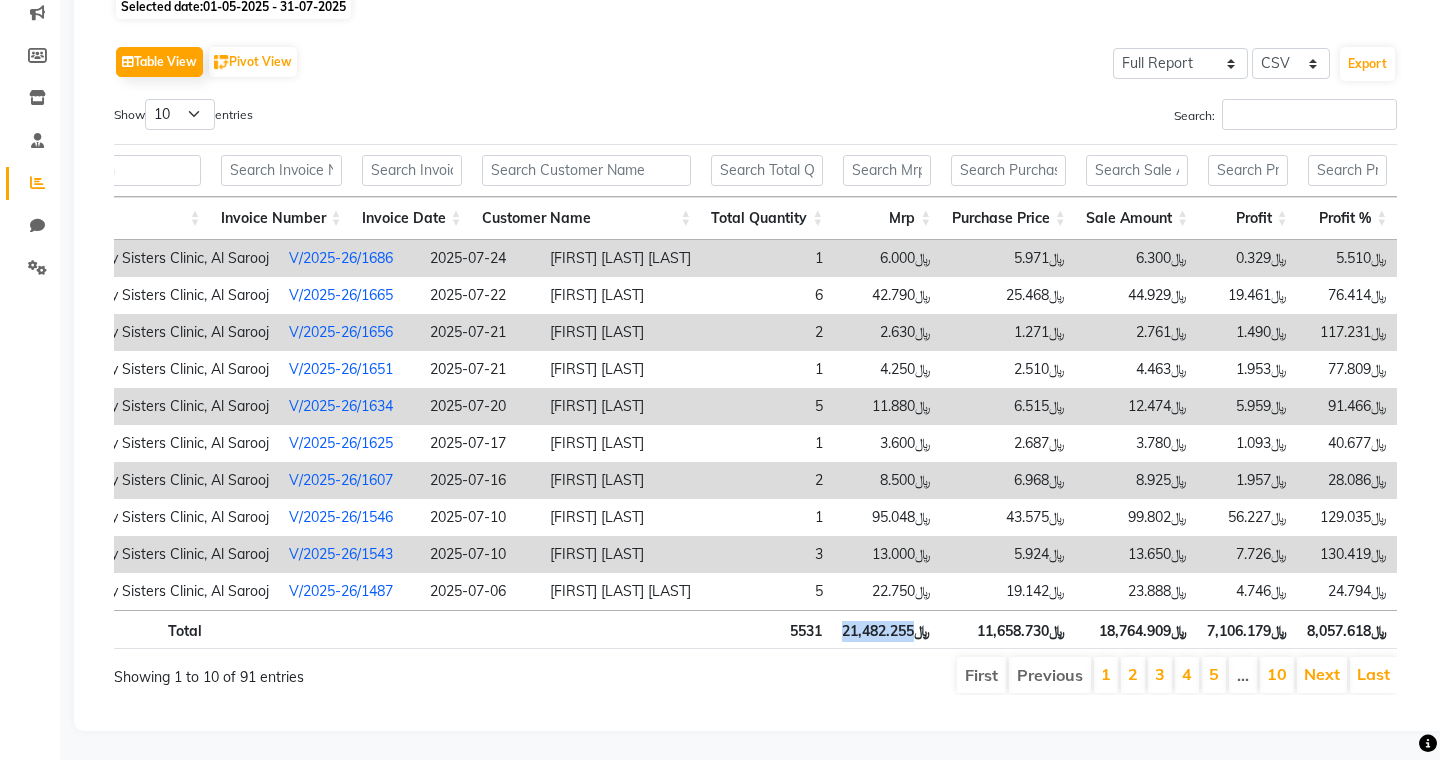 drag, startPoint x: 842, startPoint y: 632, endPoint x: 920, endPoint y: 628, distance: 78.10249 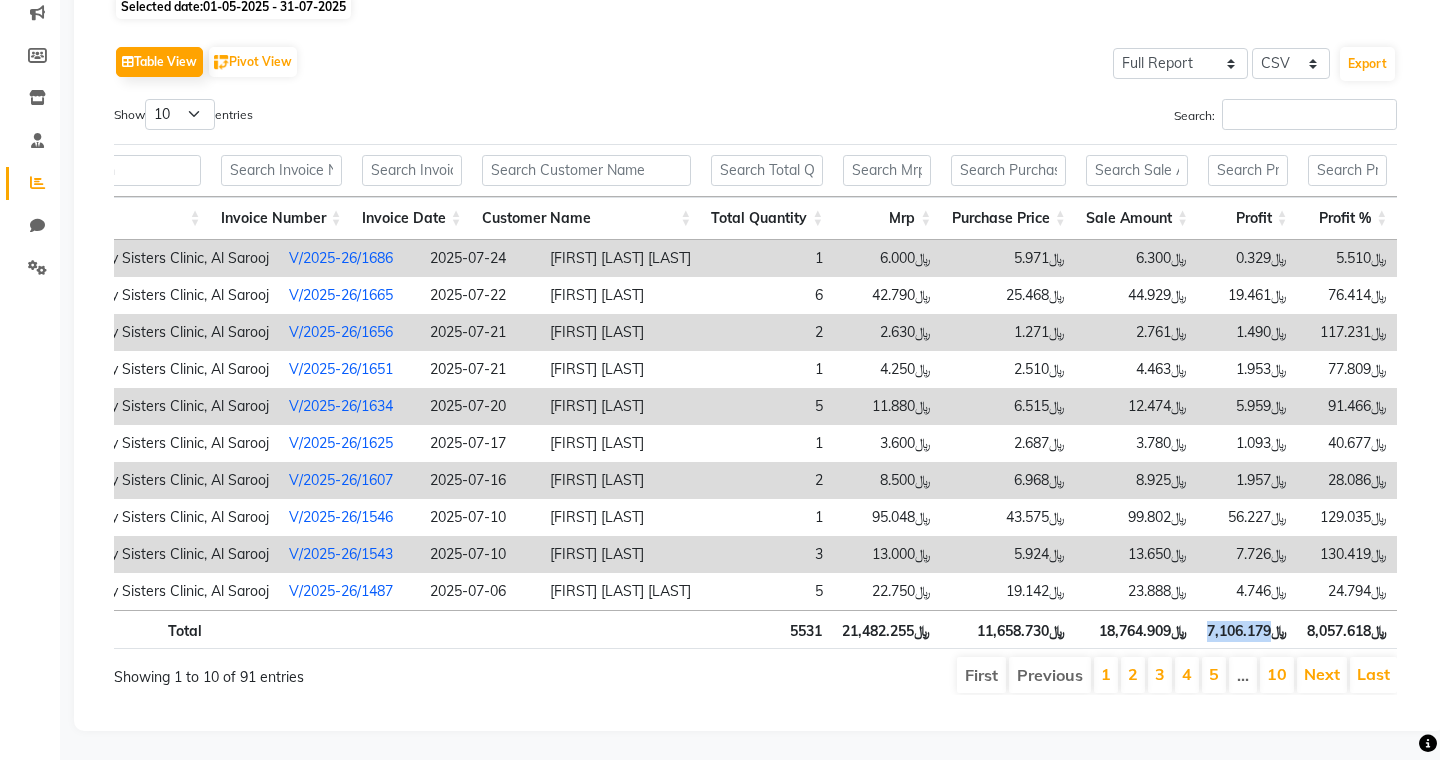 drag, startPoint x: 1211, startPoint y: 628, endPoint x: 1272, endPoint y: 627, distance: 61.008198 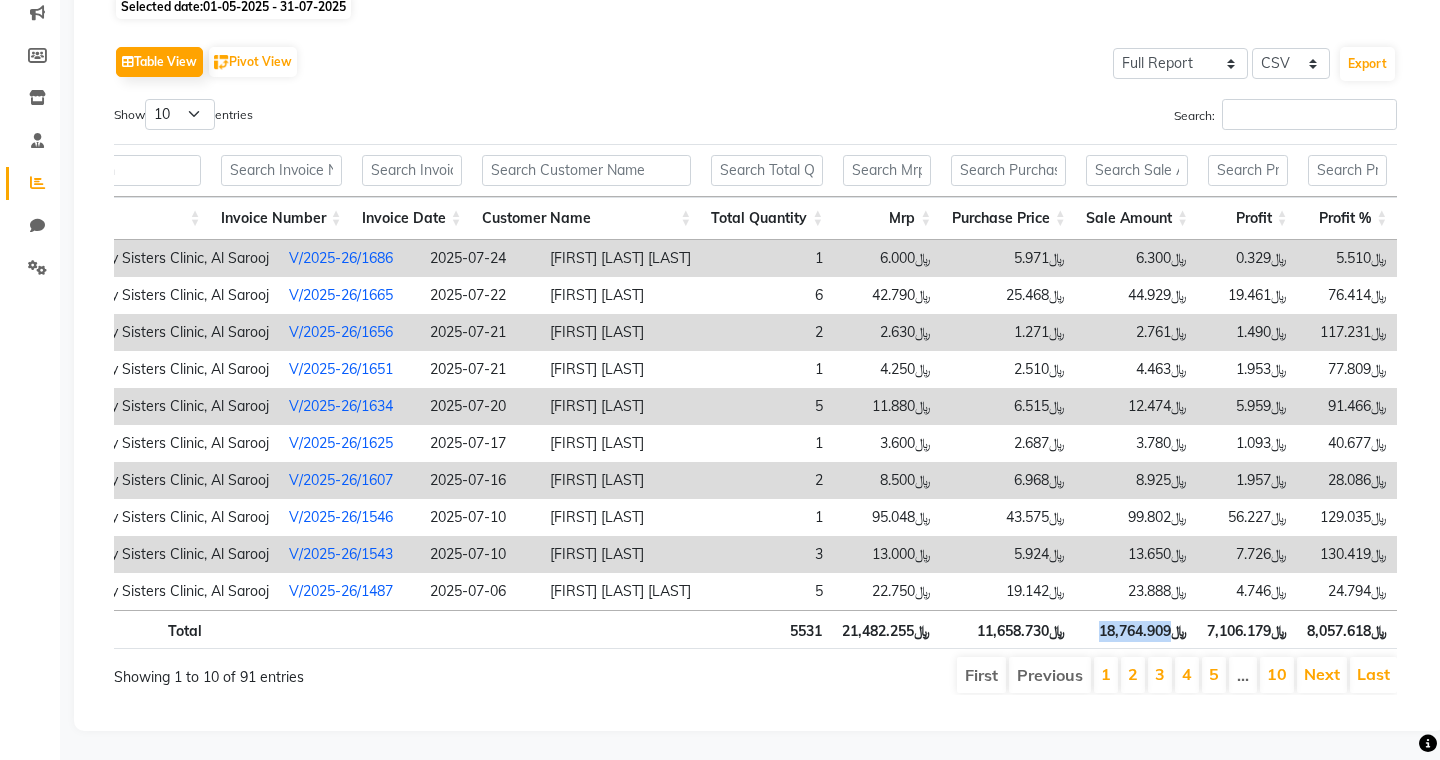 drag, startPoint x: 1100, startPoint y: 629, endPoint x: 1171, endPoint y: 630, distance: 71.00704 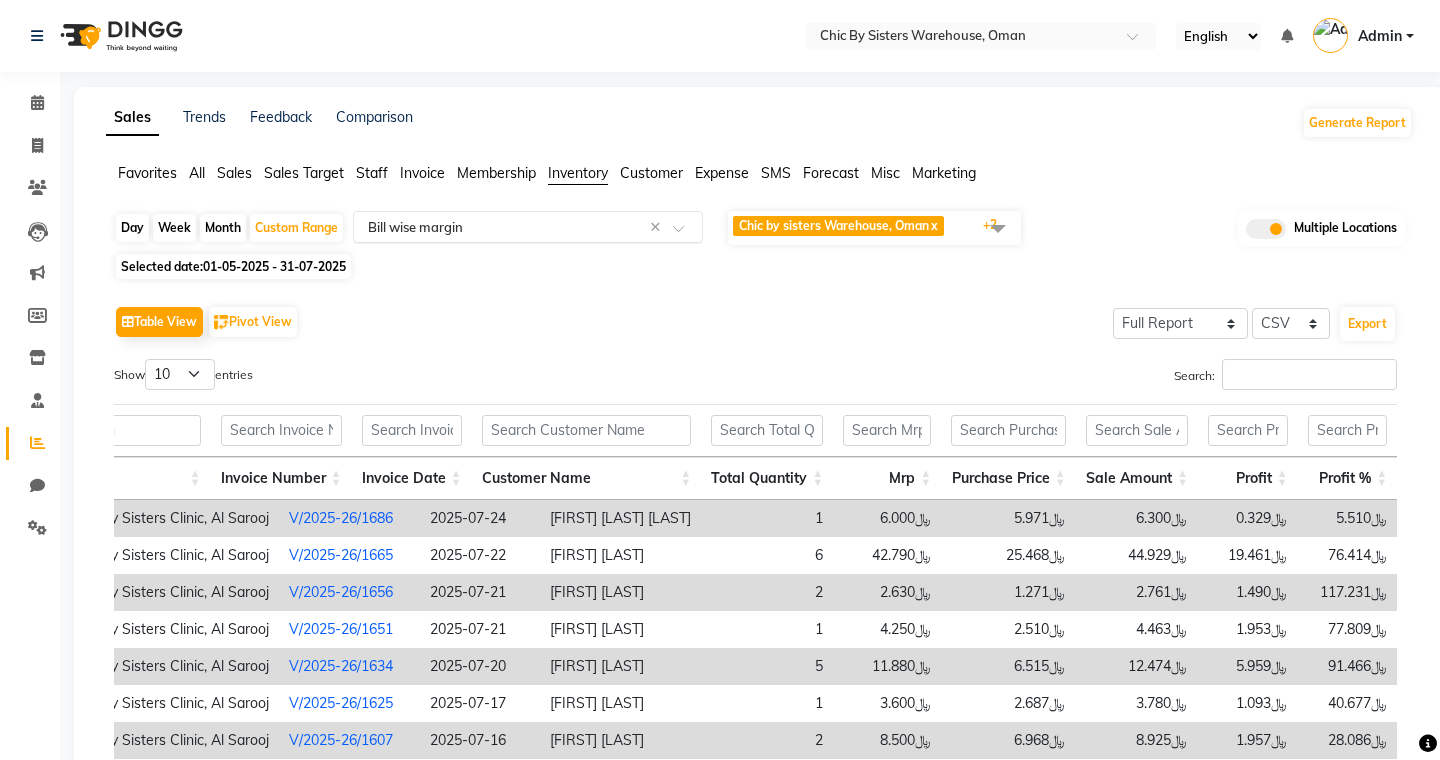 click 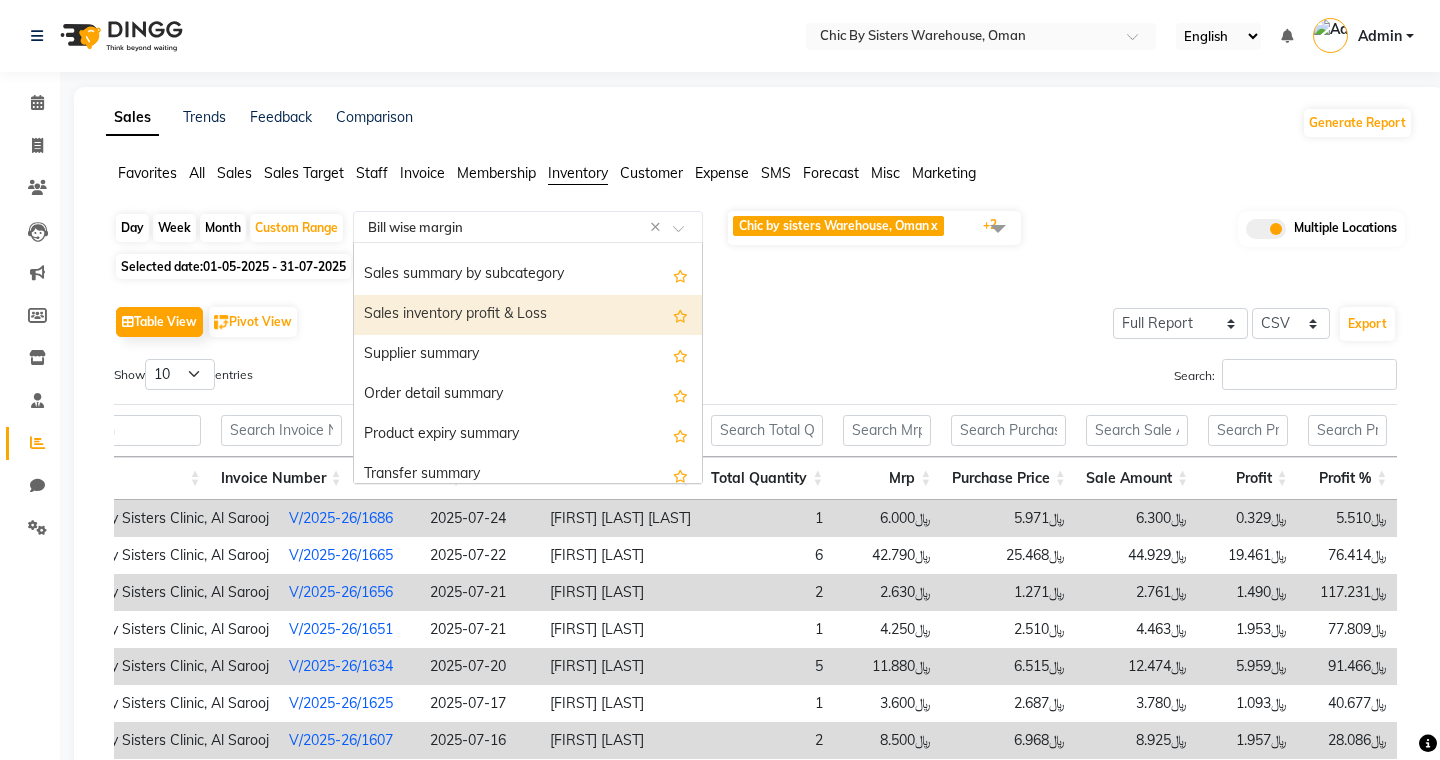 click on "Sales inventory profit & Loss" at bounding box center (528, 315) 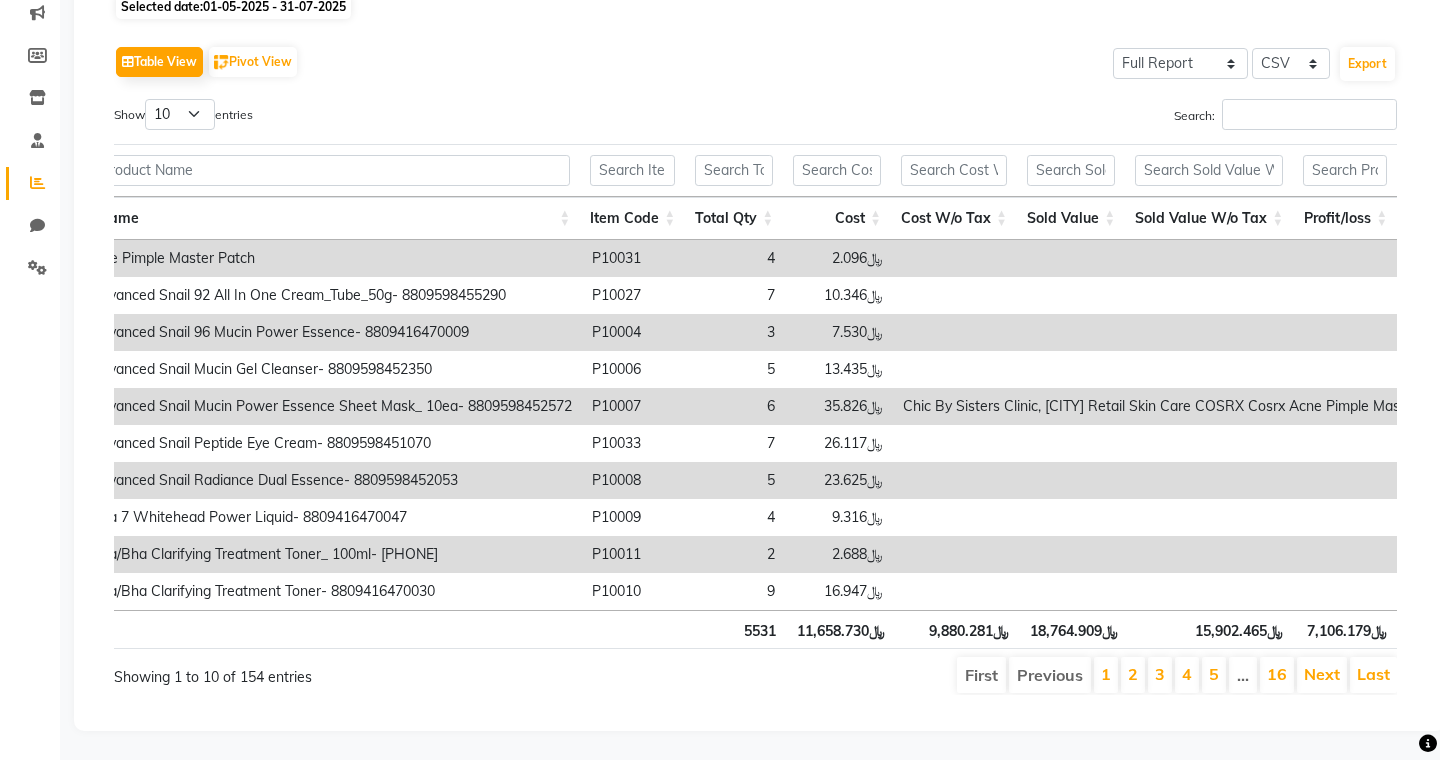 drag, startPoint x: 1033, startPoint y: 632, endPoint x: 1090, endPoint y: 631, distance: 57.00877 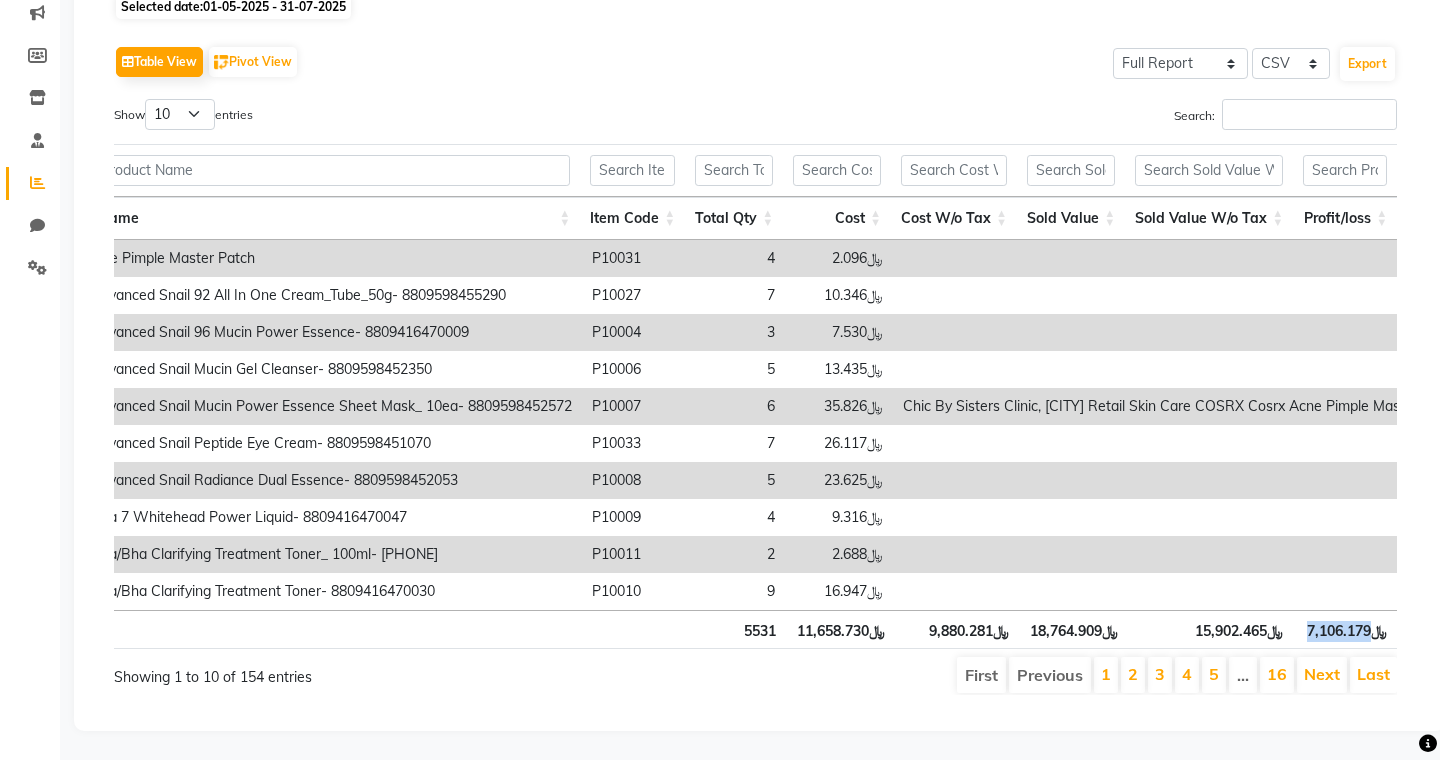 drag, startPoint x: 1306, startPoint y: 631, endPoint x: 1373, endPoint y: 630, distance: 67.00746 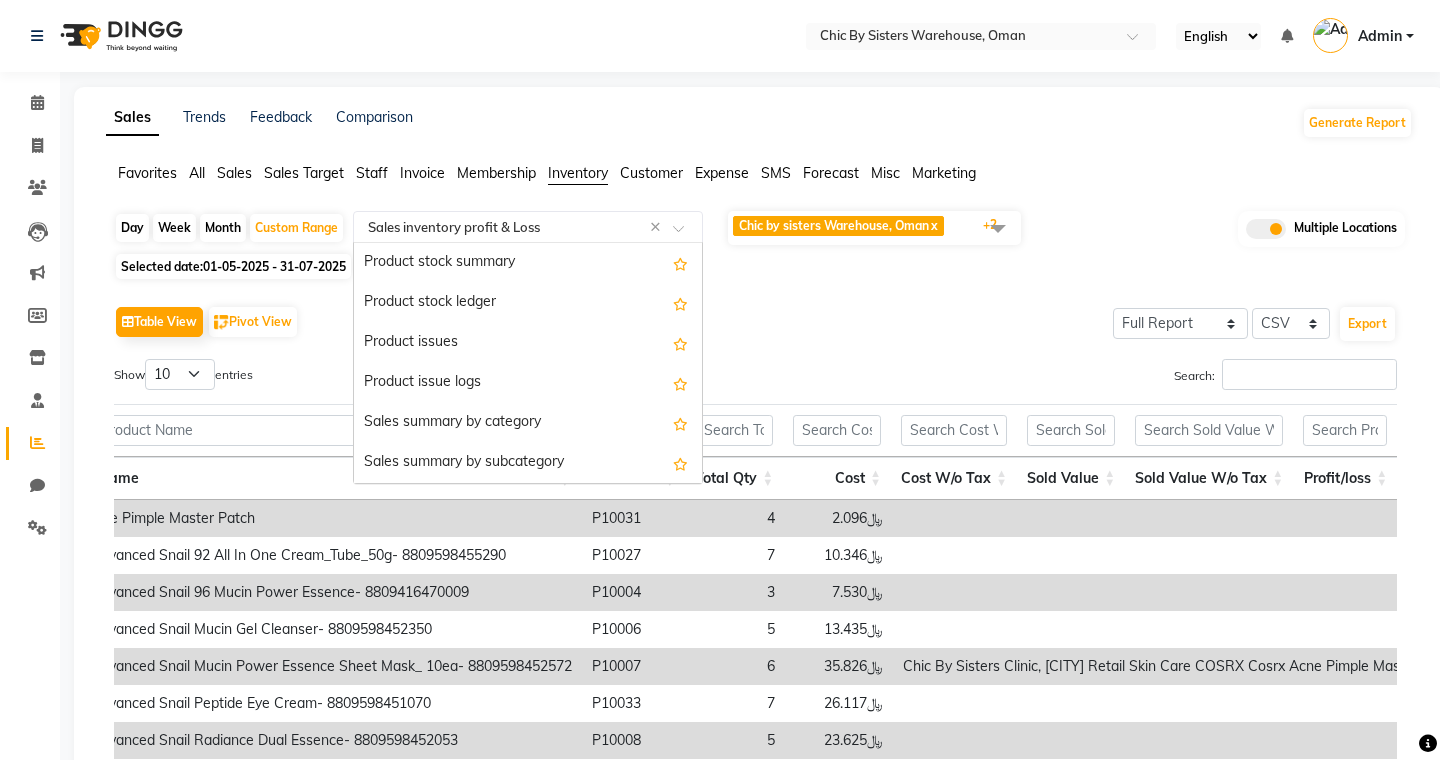 click 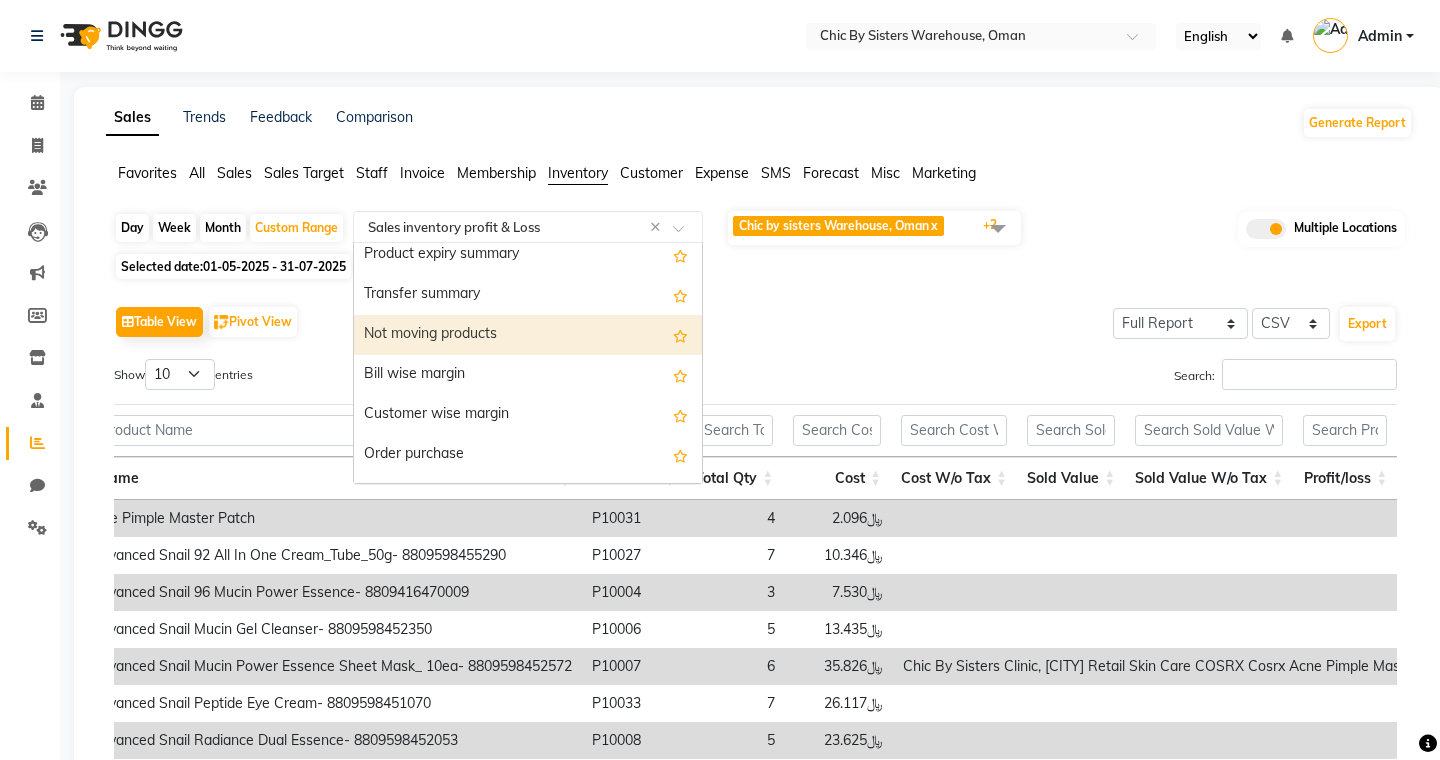 scroll, scrollTop: 363, scrollLeft: 0, axis: vertical 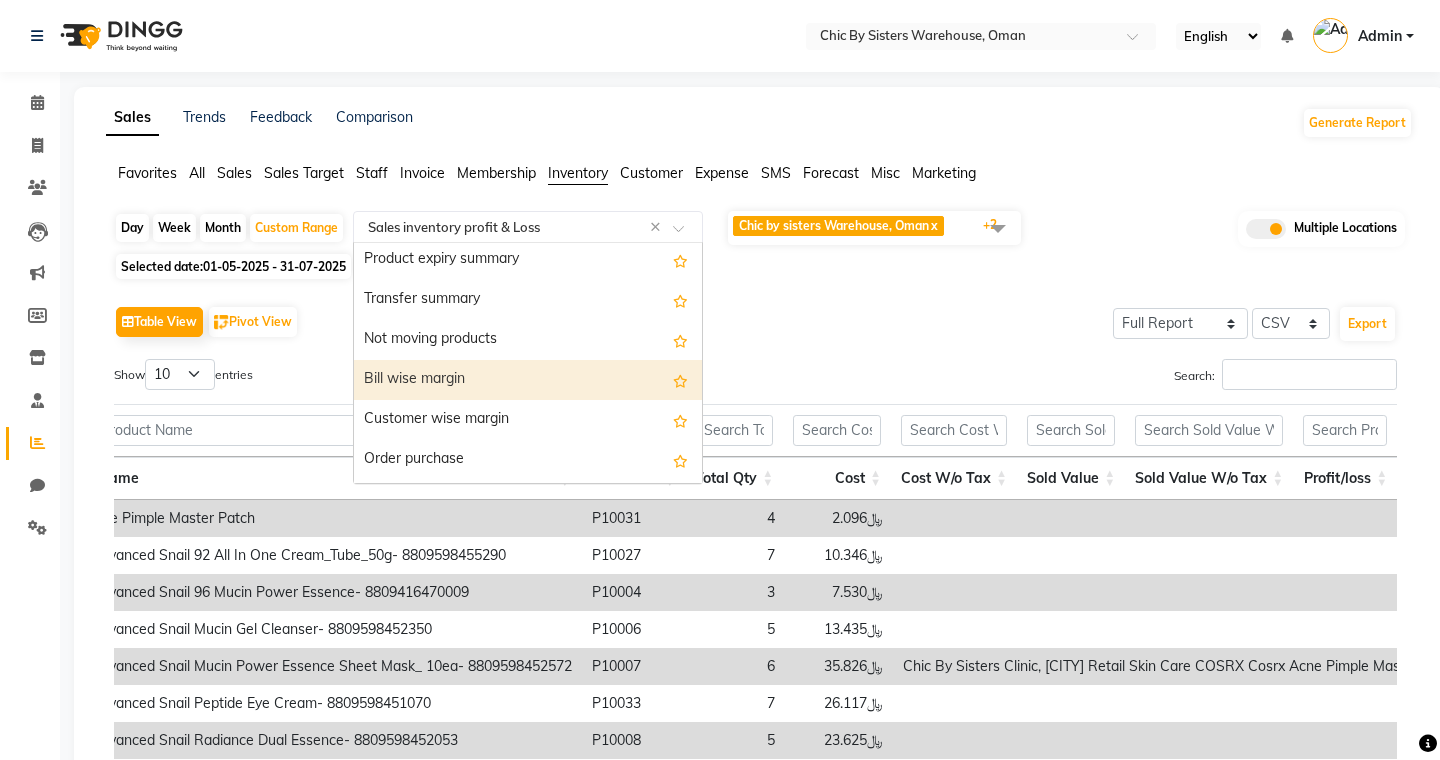 click on "Bill wise margin" at bounding box center [528, 380] 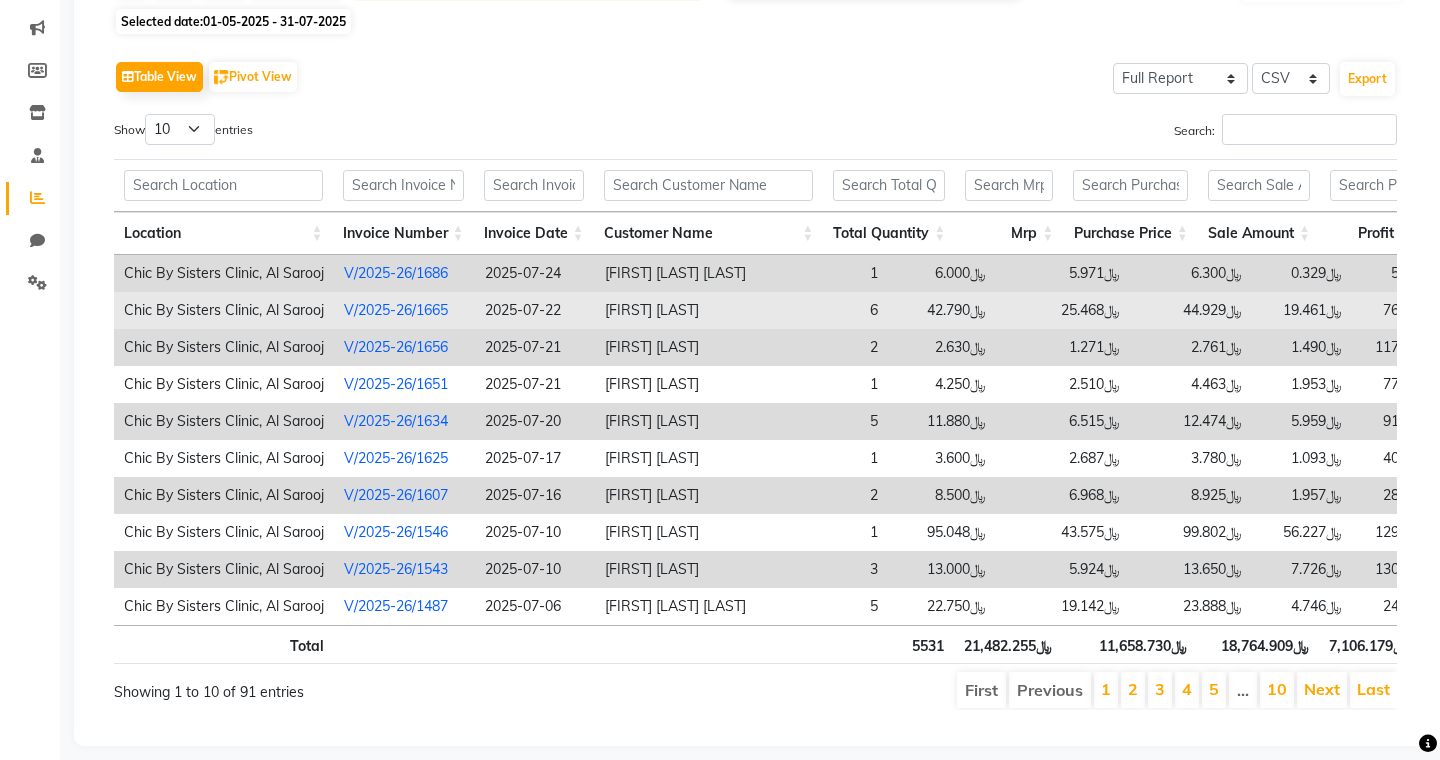 scroll, scrollTop: 260, scrollLeft: 0, axis: vertical 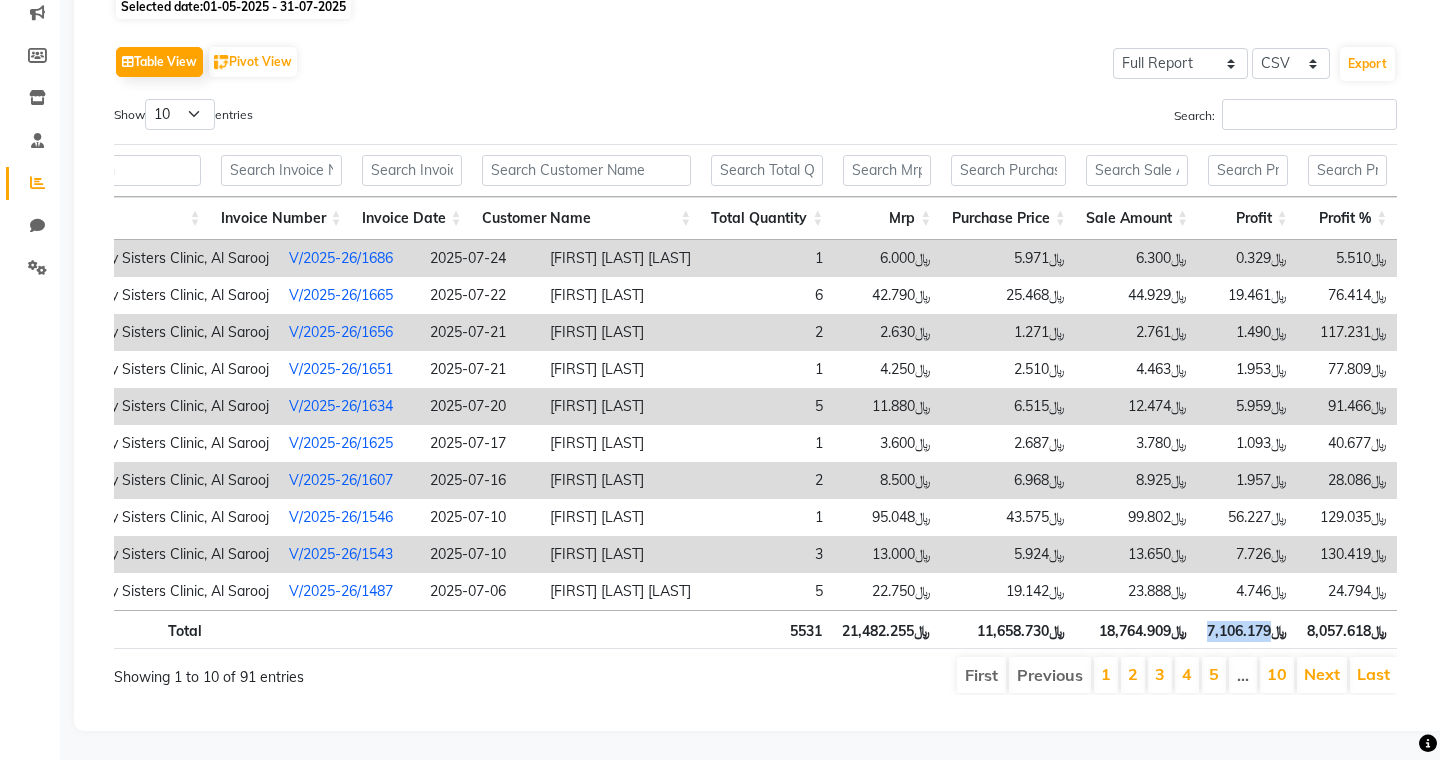 drag, startPoint x: 1206, startPoint y: 630, endPoint x: 1275, endPoint y: 633, distance: 69.065186 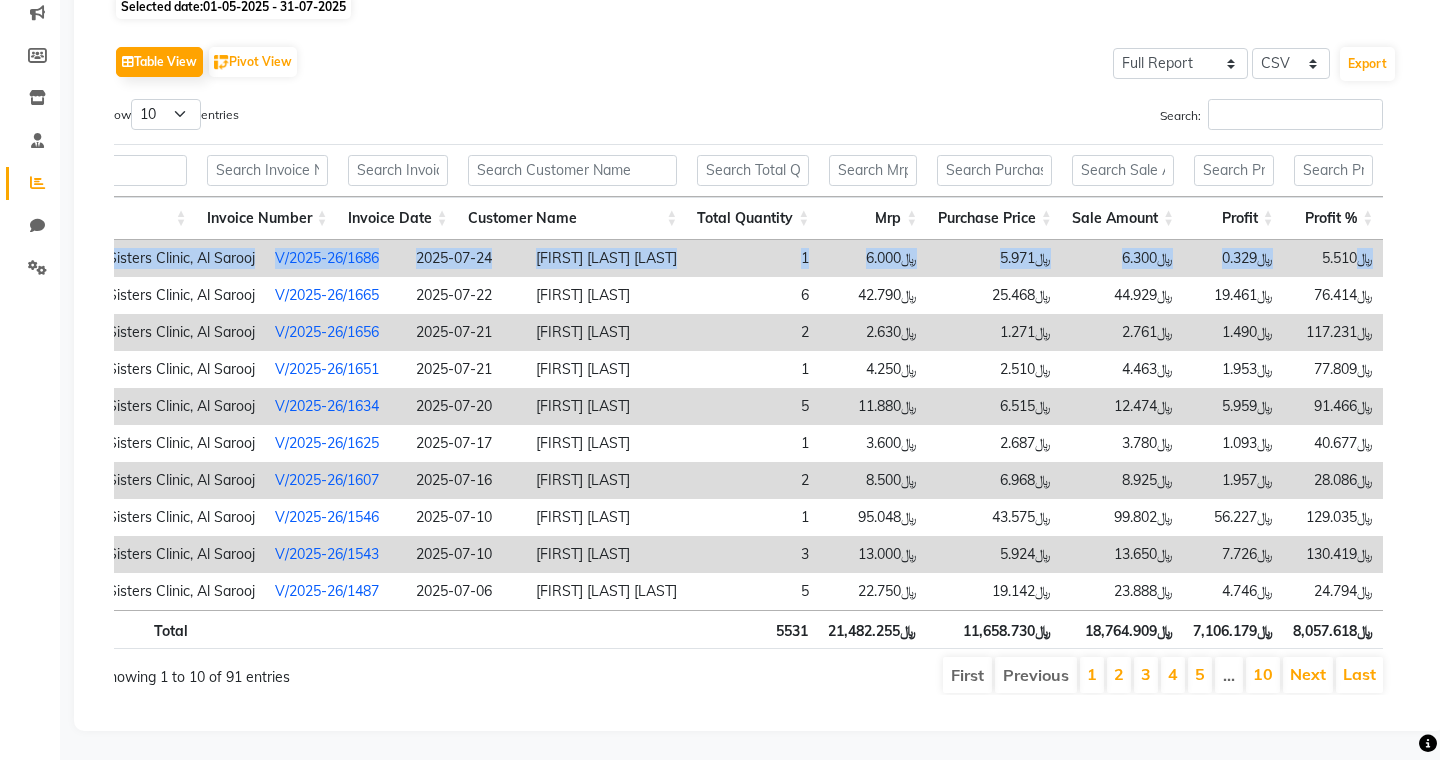 scroll, scrollTop: 0, scrollLeft: 15, axis: horizontal 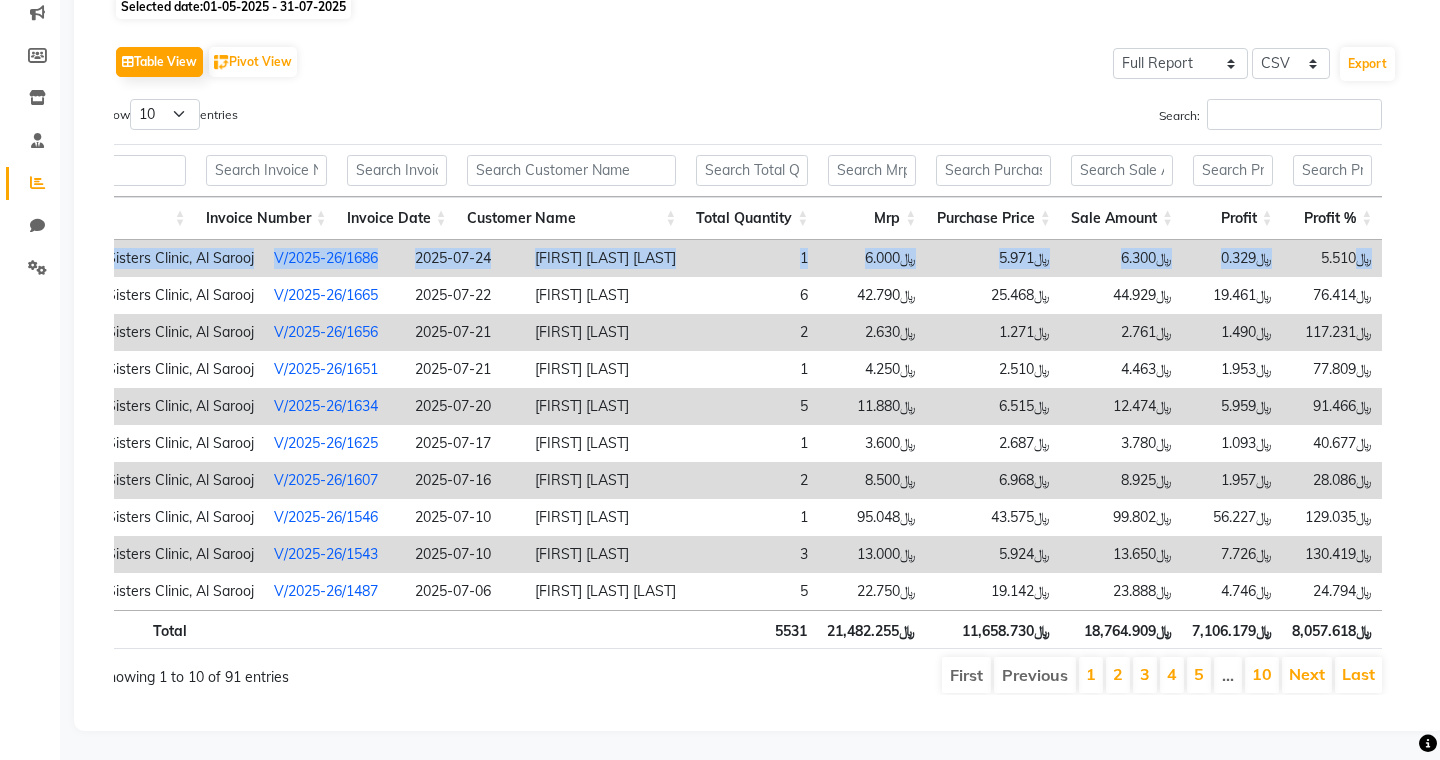 drag, startPoint x: 1334, startPoint y: 255, endPoint x: 1386, endPoint y: 256, distance: 52.009613 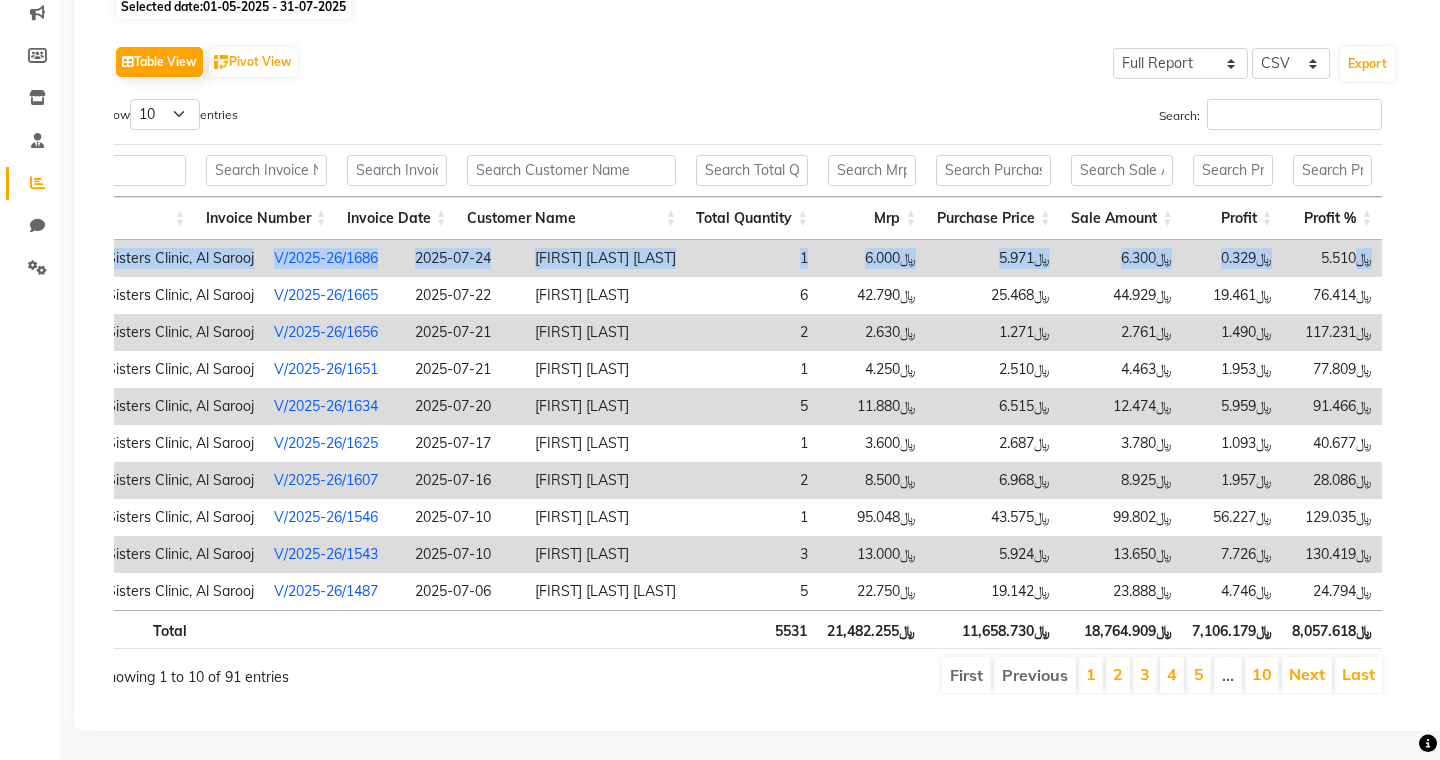 click on "﷼5.510" at bounding box center [1332, 258] 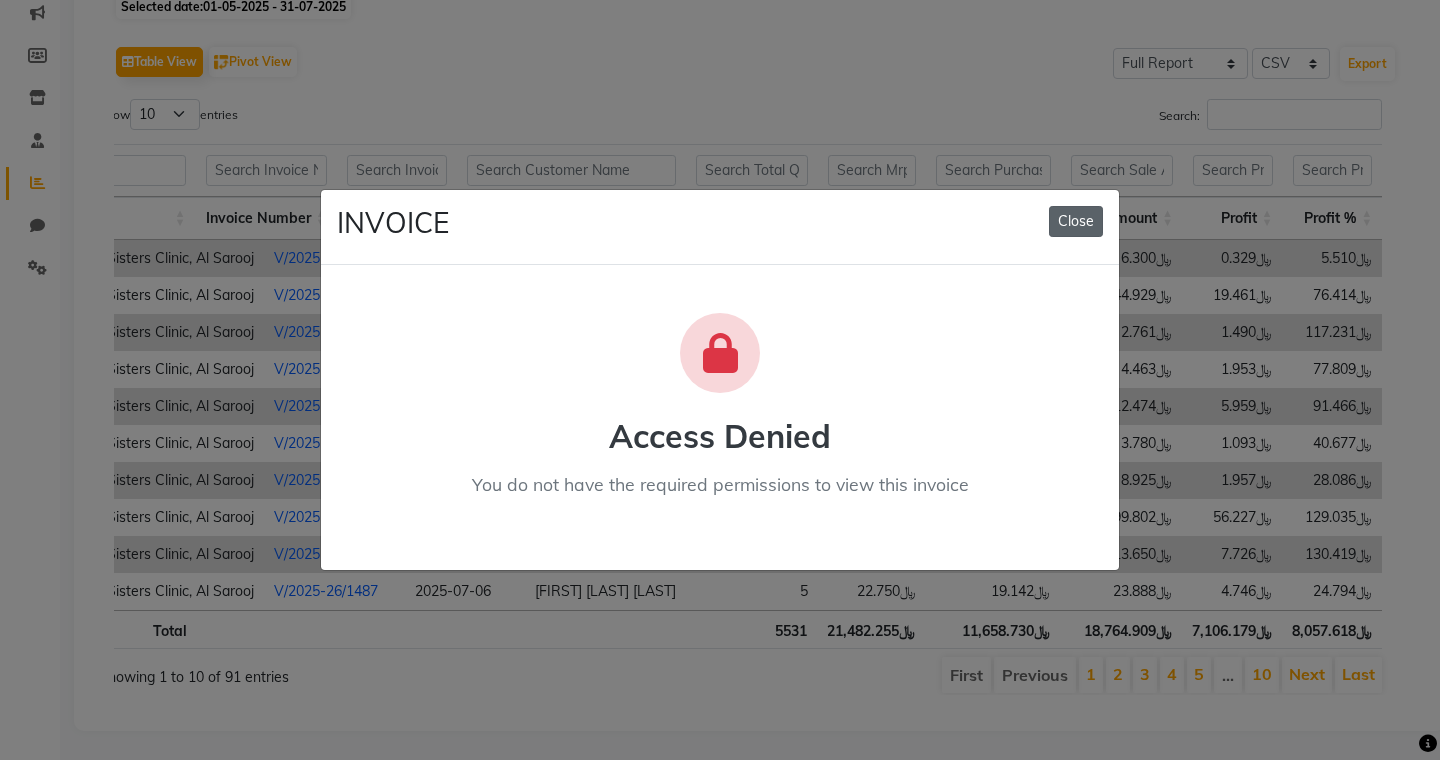 click on "Close" 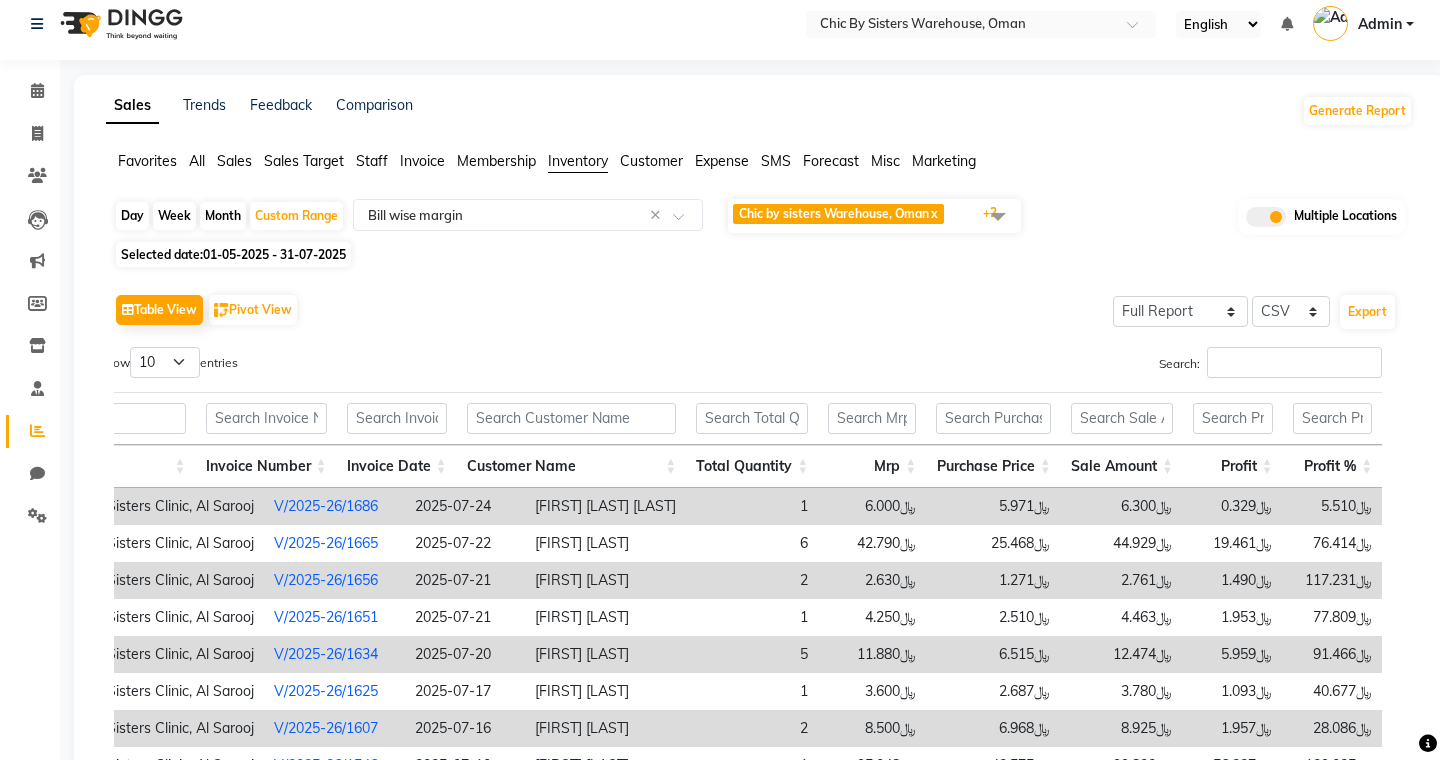 scroll, scrollTop: 0, scrollLeft: 0, axis: both 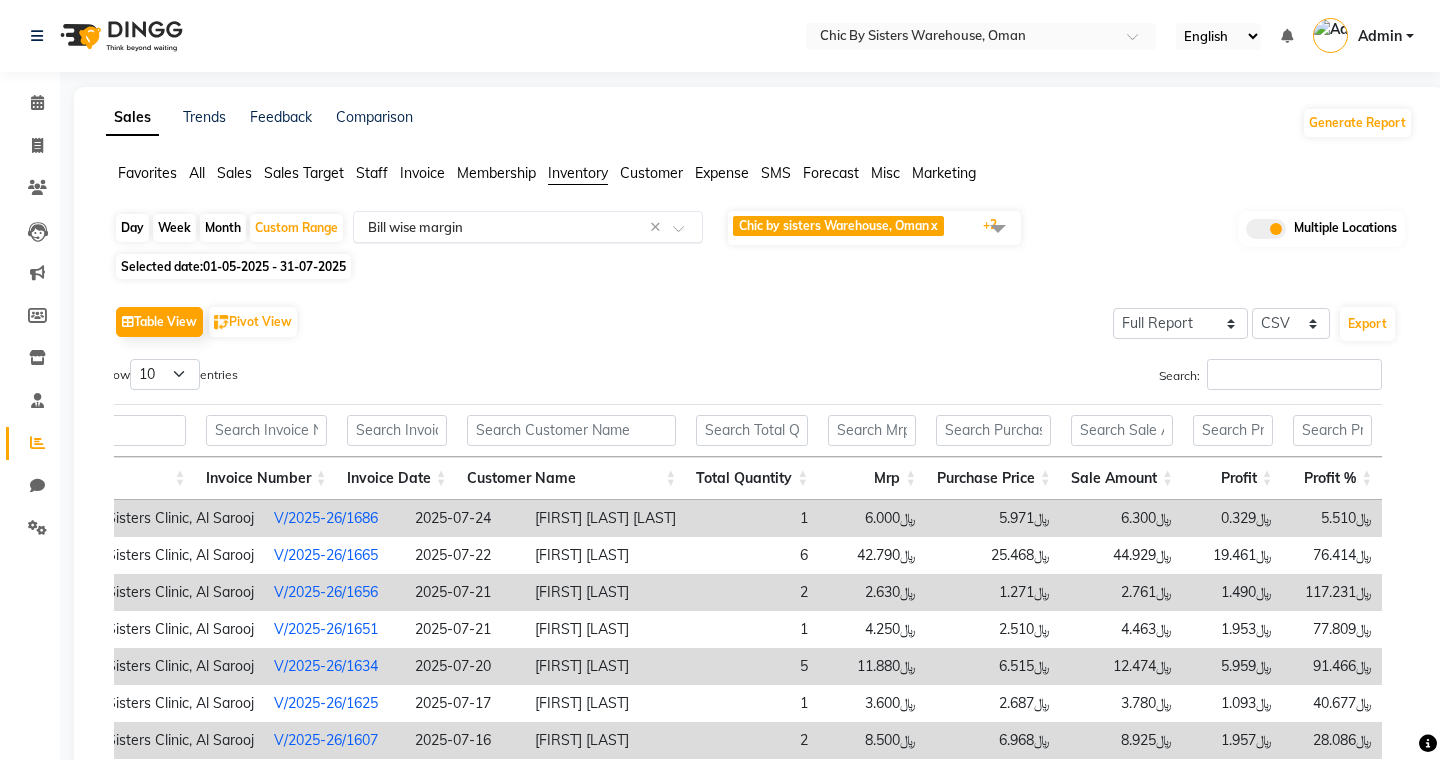 click 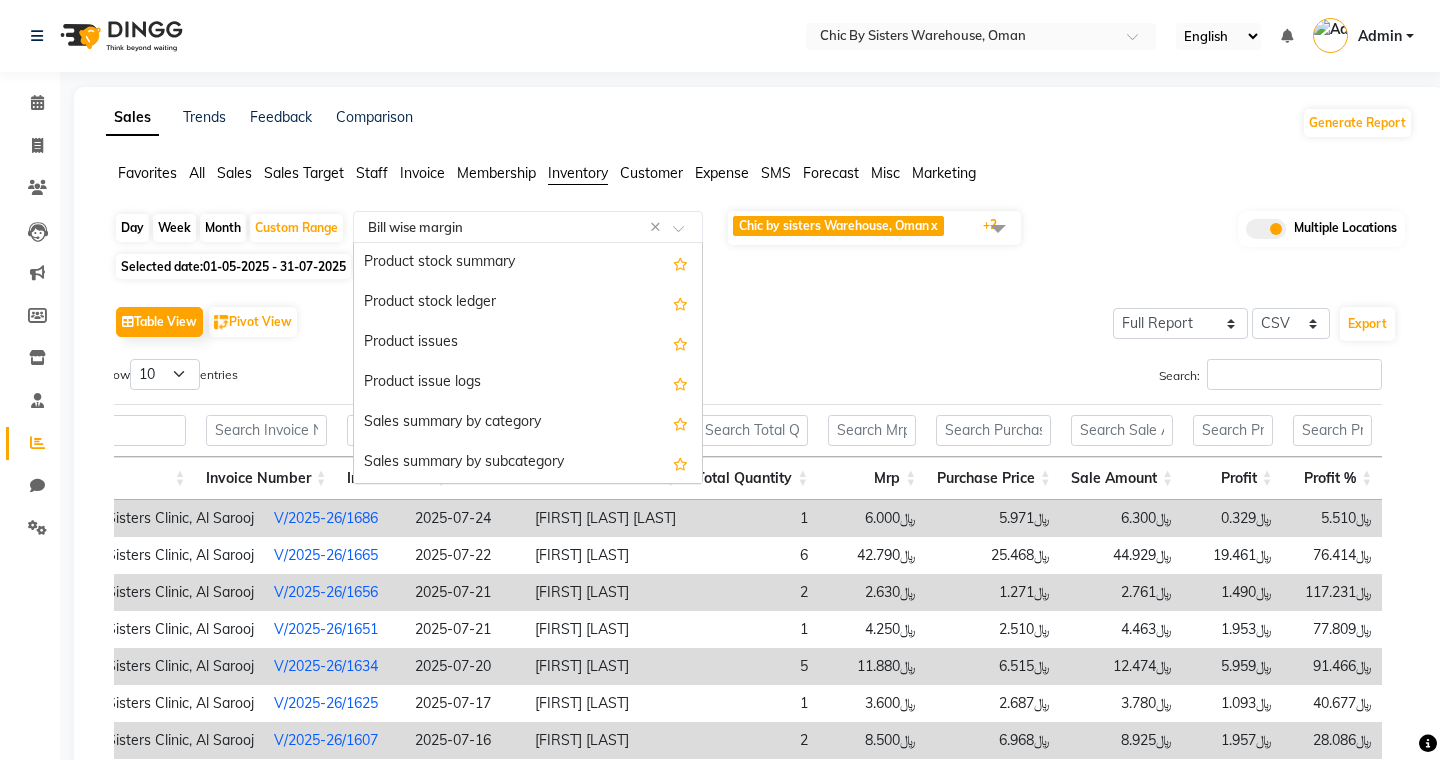 scroll, scrollTop: 480, scrollLeft: 0, axis: vertical 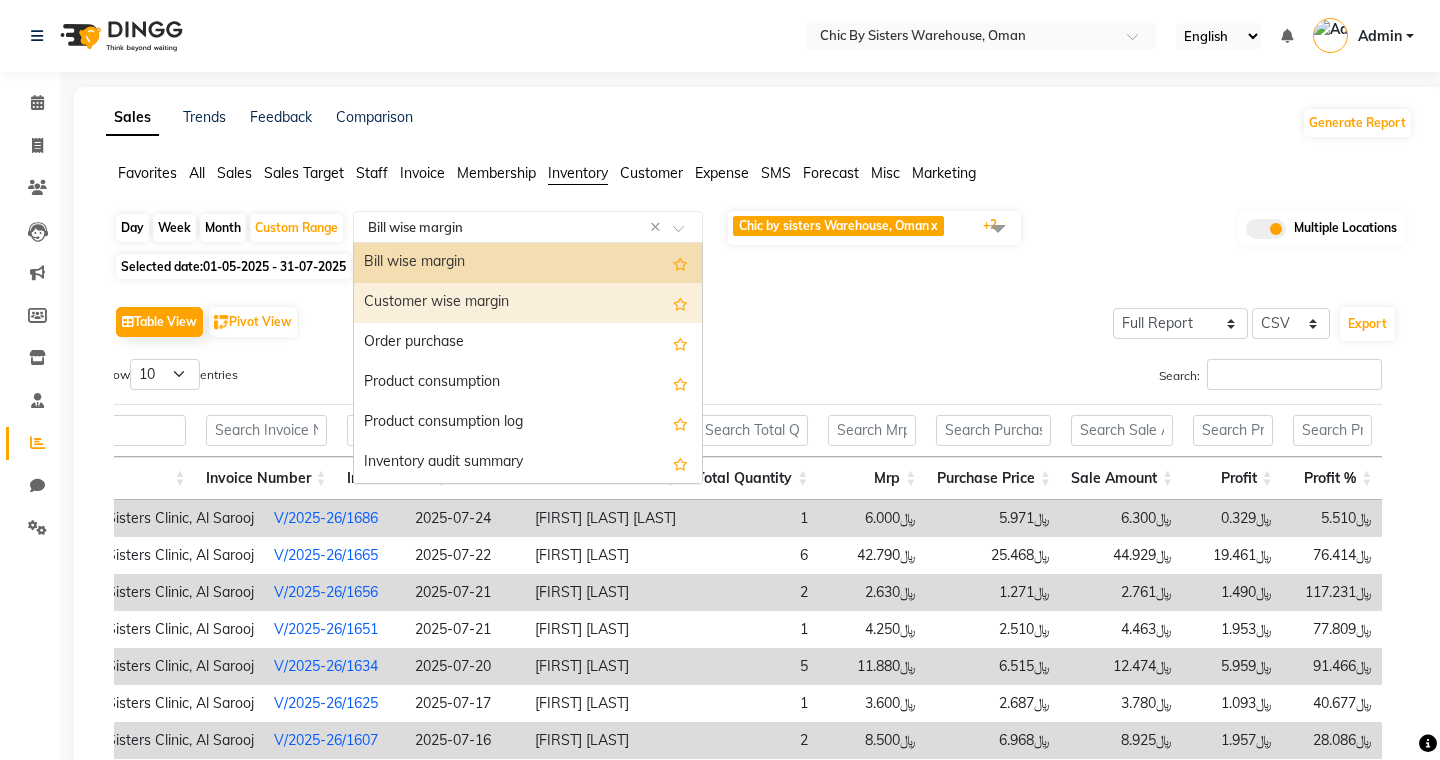 click on "Customer wise margin" at bounding box center (528, 303) 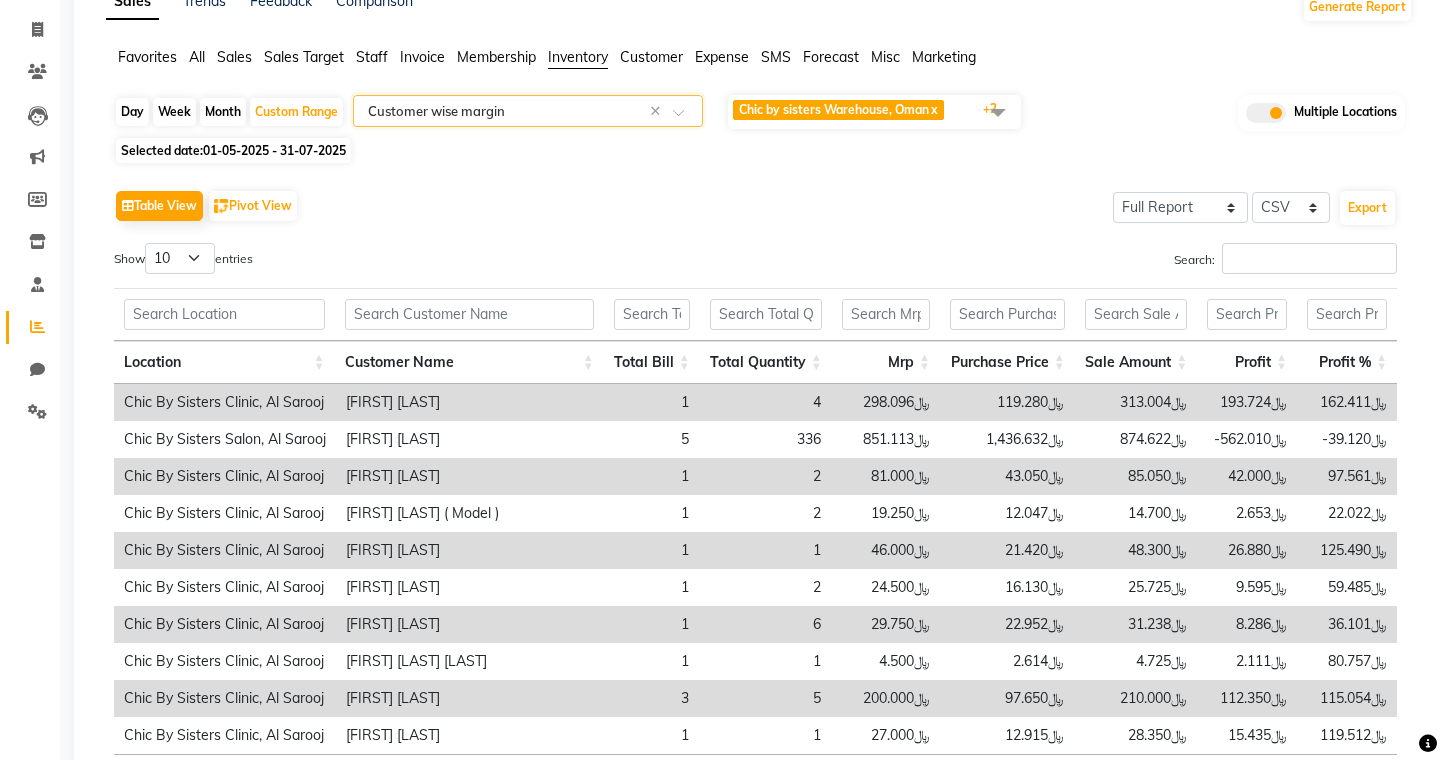 scroll, scrollTop: 0, scrollLeft: 0, axis: both 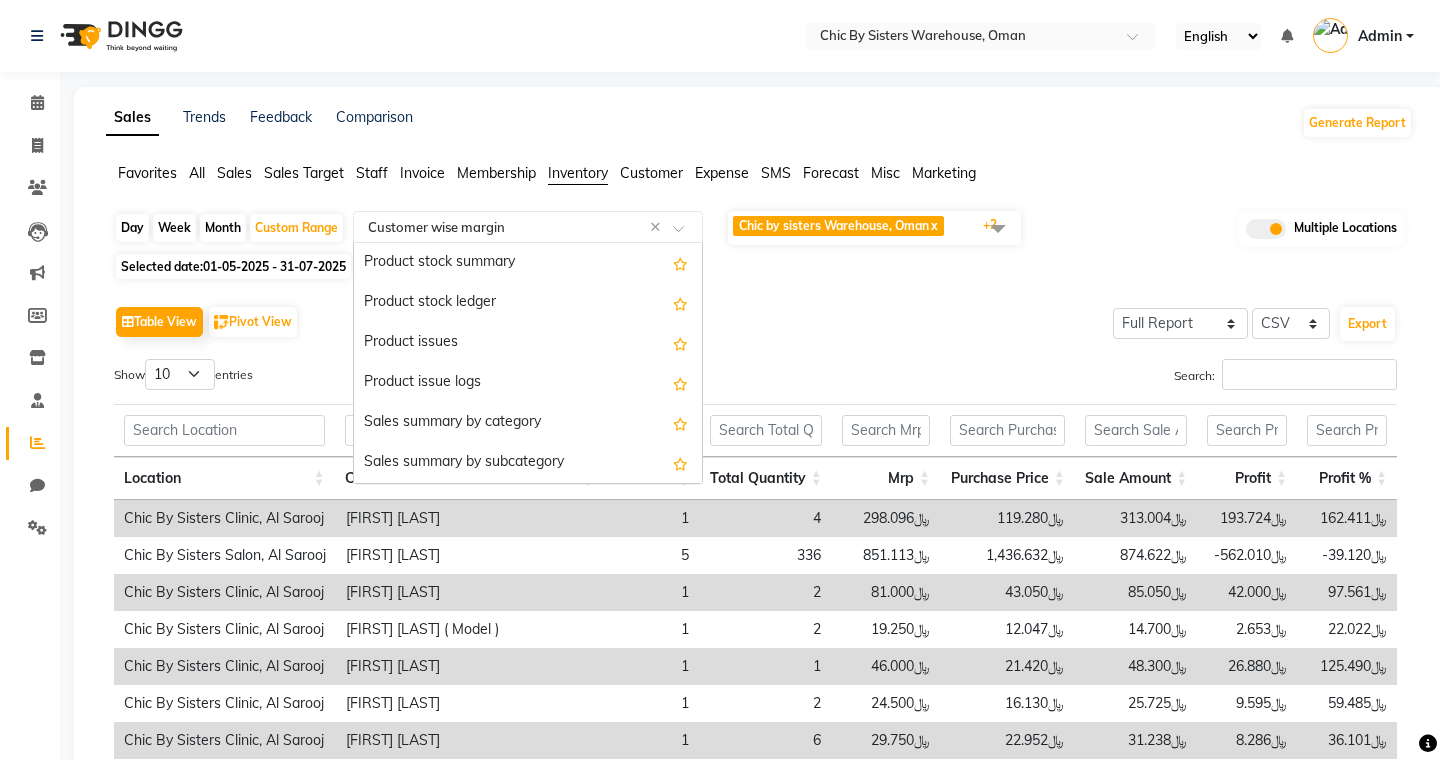 click 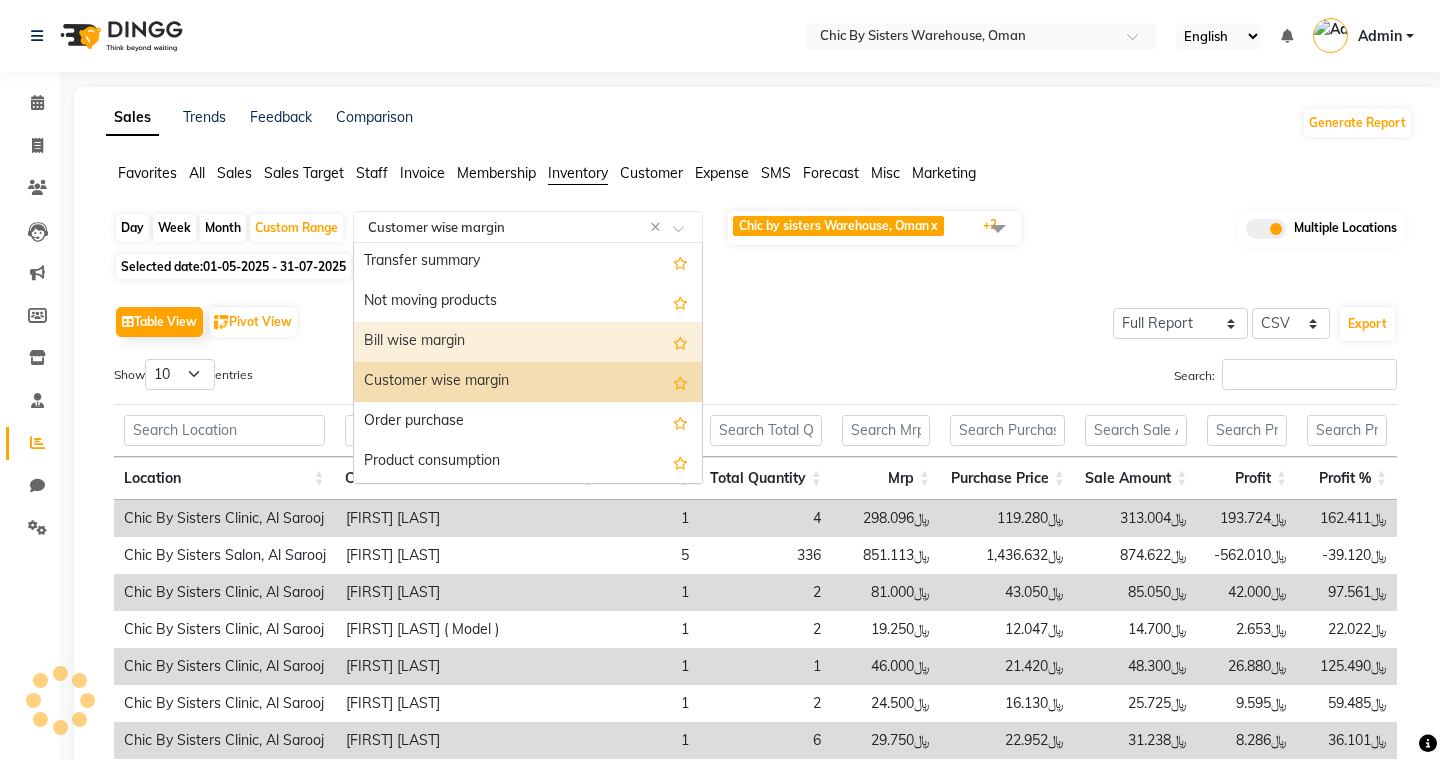 scroll, scrollTop: 399, scrollLeft: 0, axis: vertical 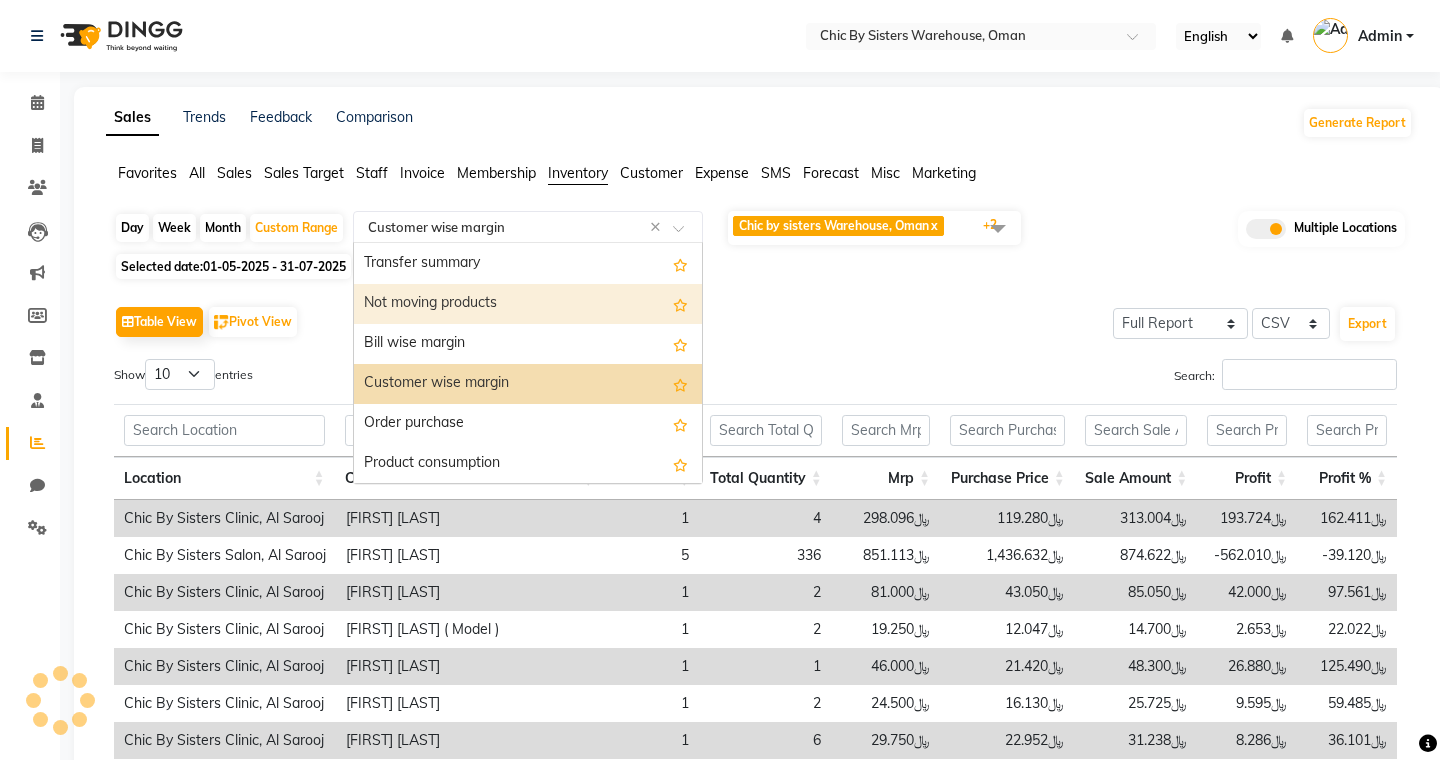 click on "Table View   Pivot View  Select Full Report Filtered Report Select CSV PDF  Export" 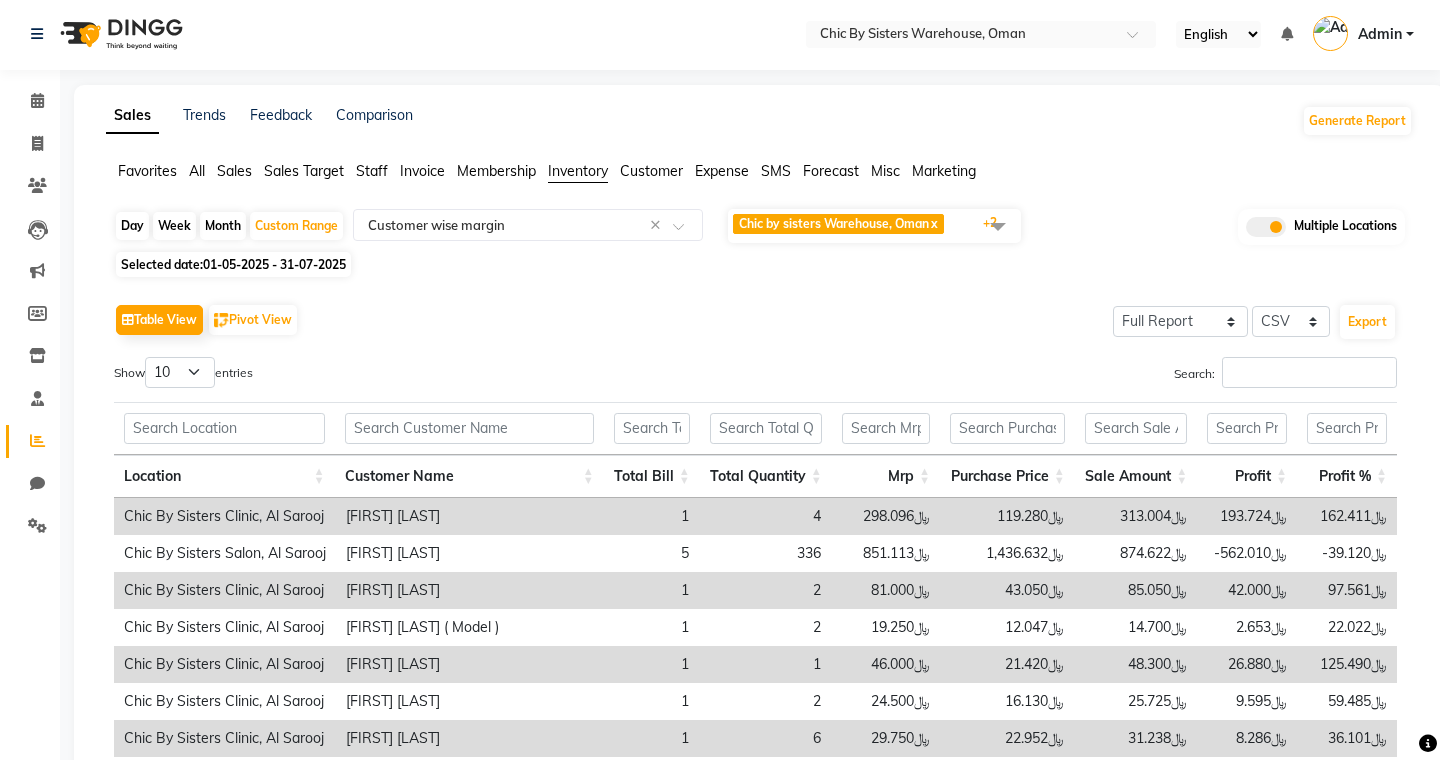 scroll, scrollTop: 0, scrollLeft: 0, axis: both 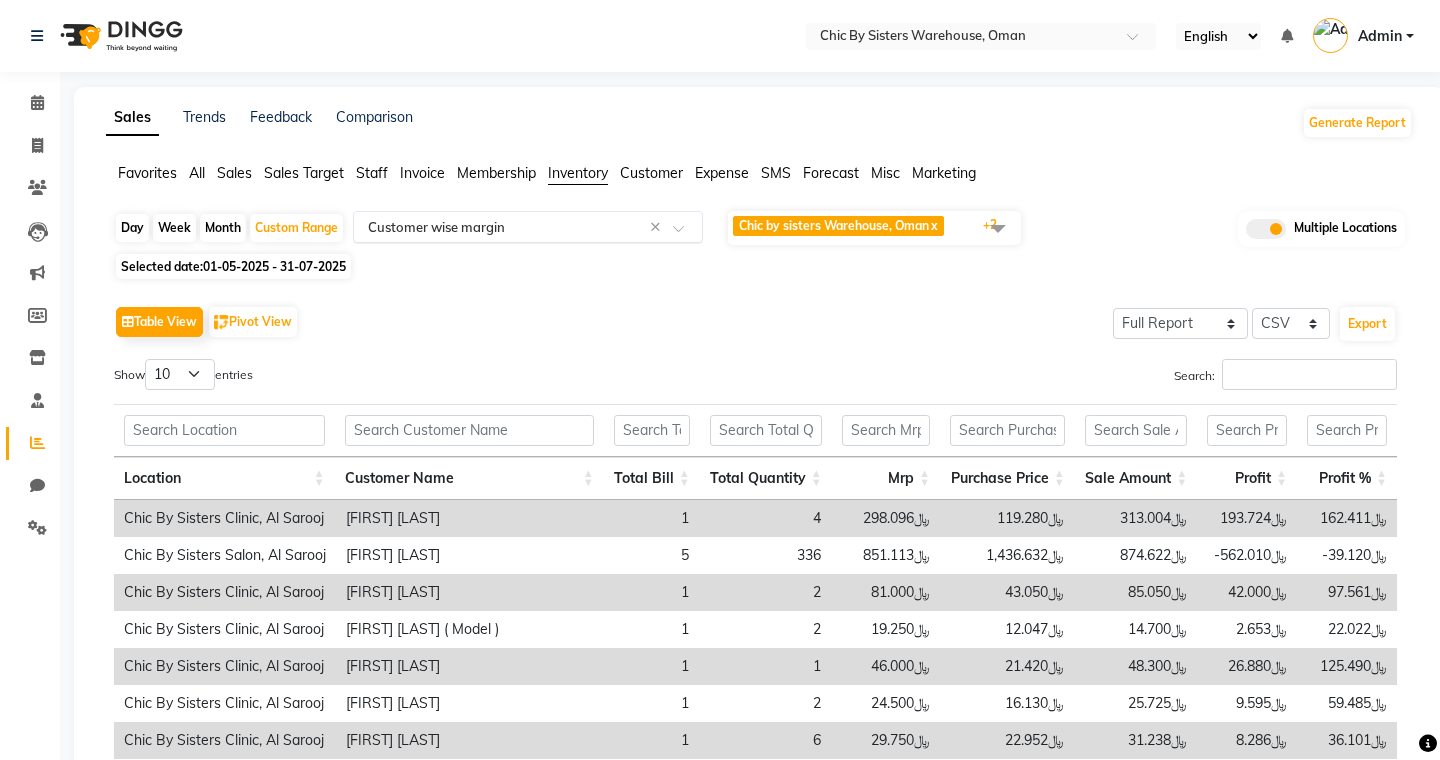 click 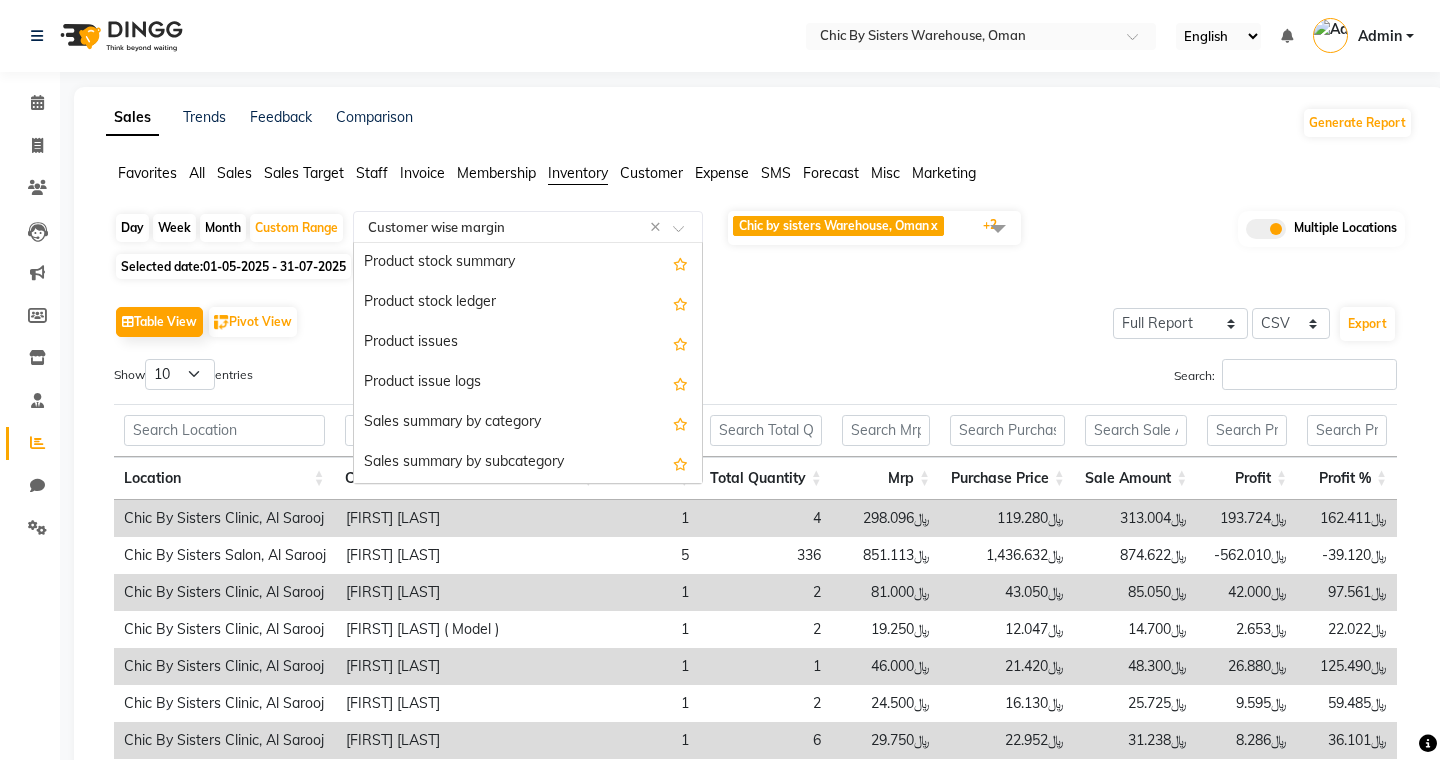 scroll, scrollTop: 520, scrollLeft: 0, axis: vertical 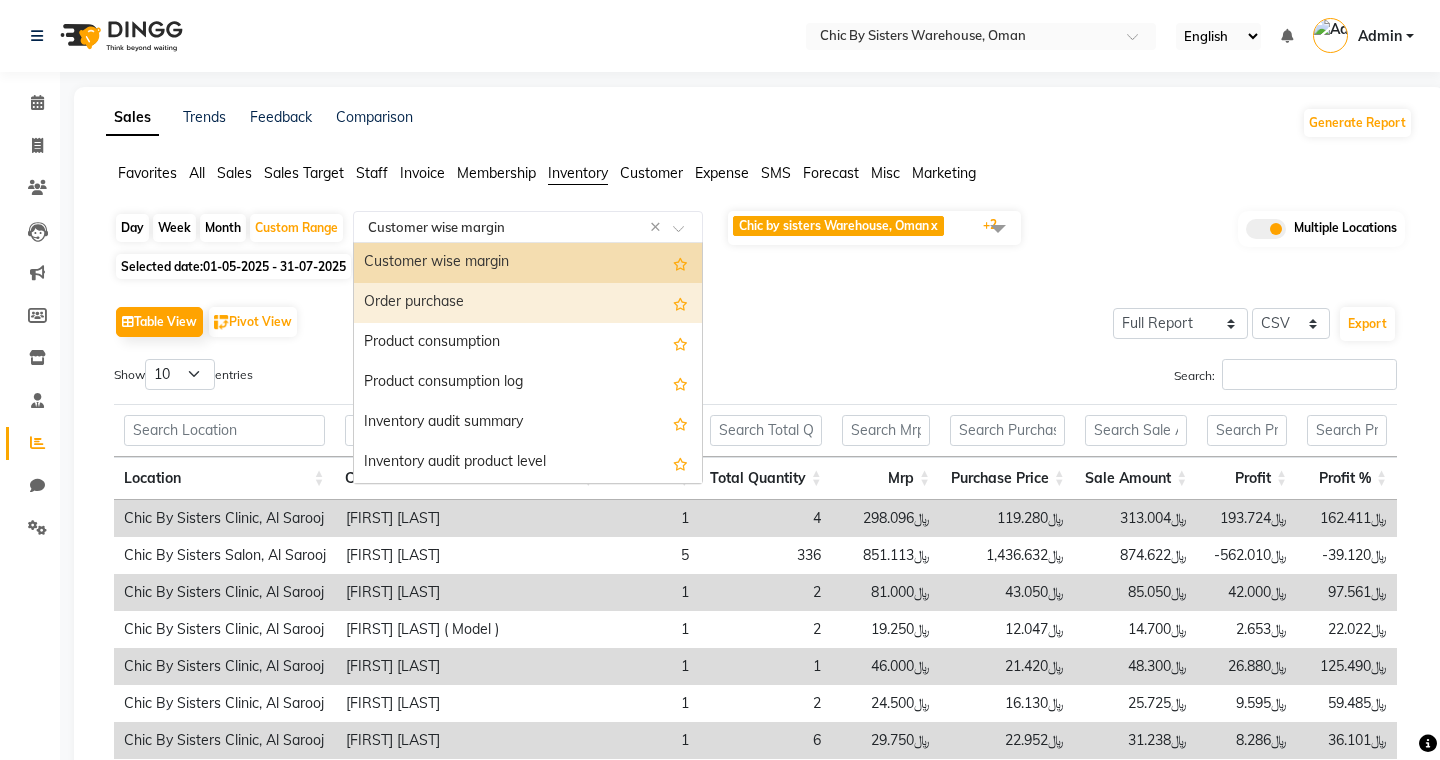 click on "Order purchase" at bounding box center [528, 303] 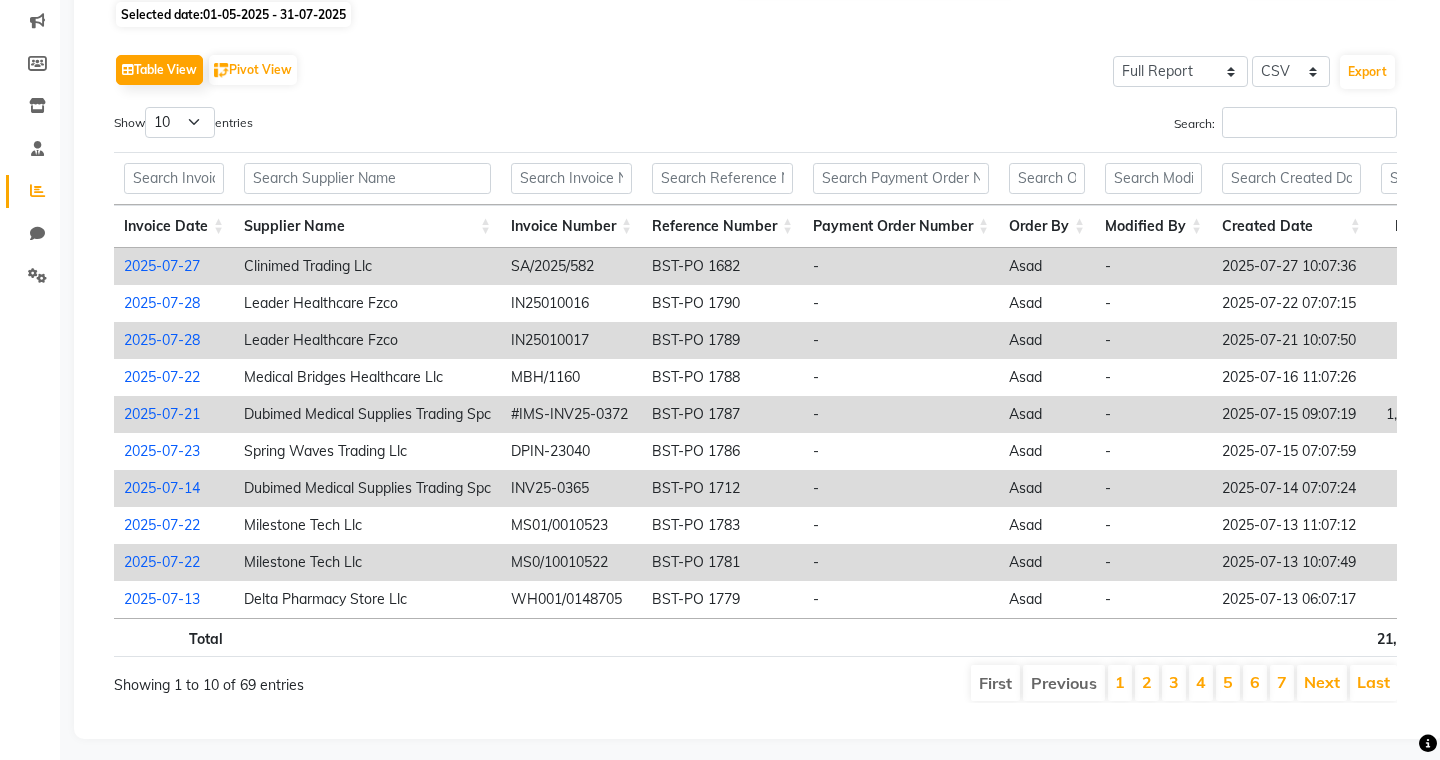 scroll, scrollTop: 260, scrollLeft: 0, axis: vertical 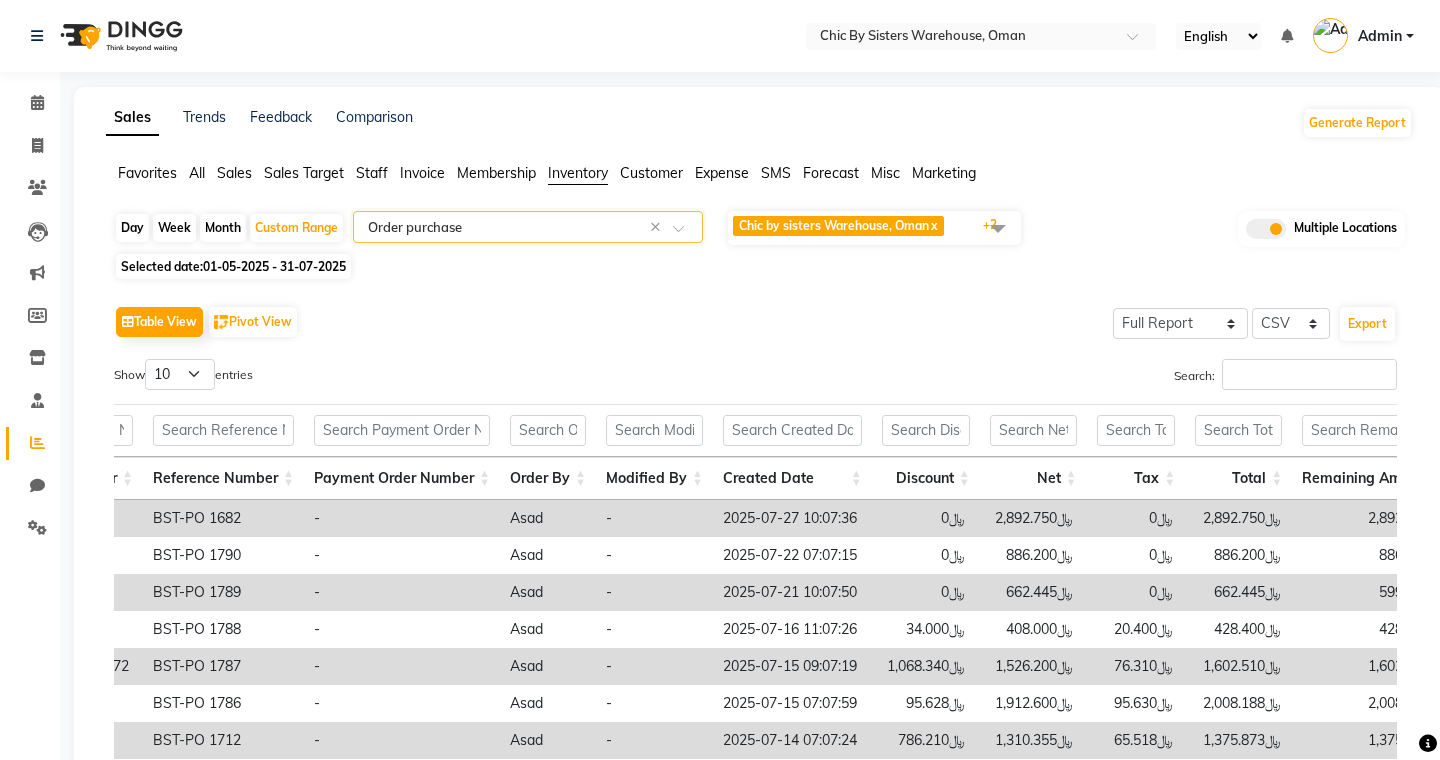 click 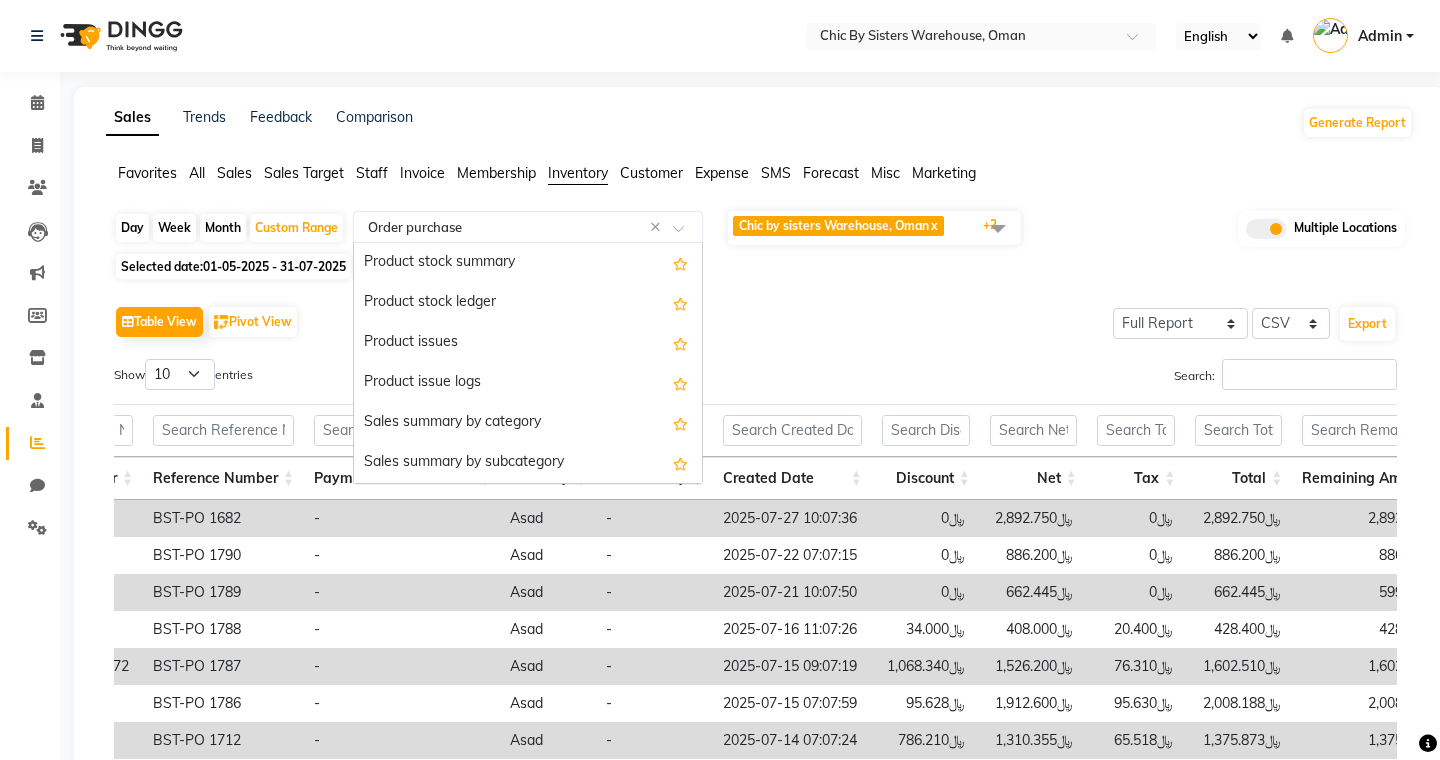 scroll, scrollTop: 560, scrollLeft: 0, axis: vertical 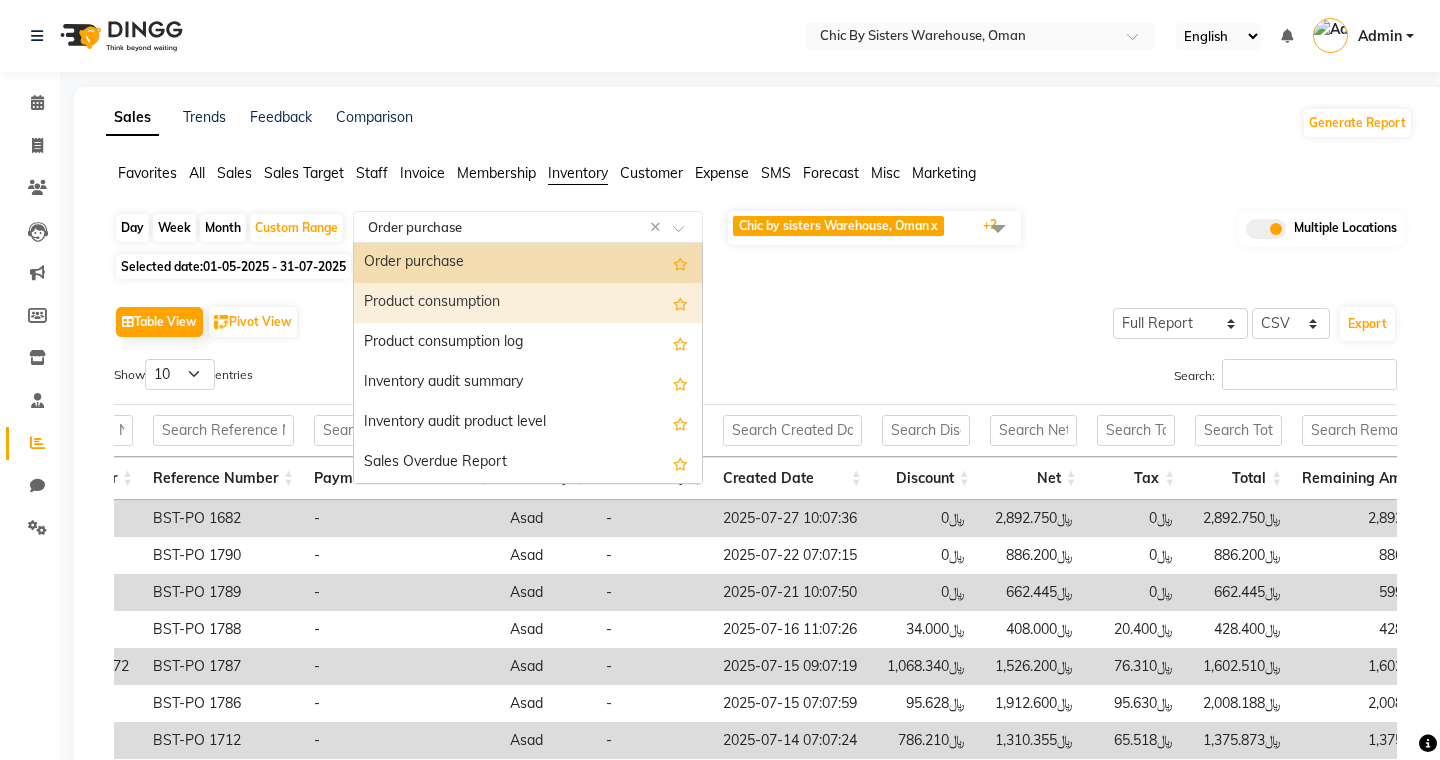 click on "Product consumption" at bounding box center [528, 303] 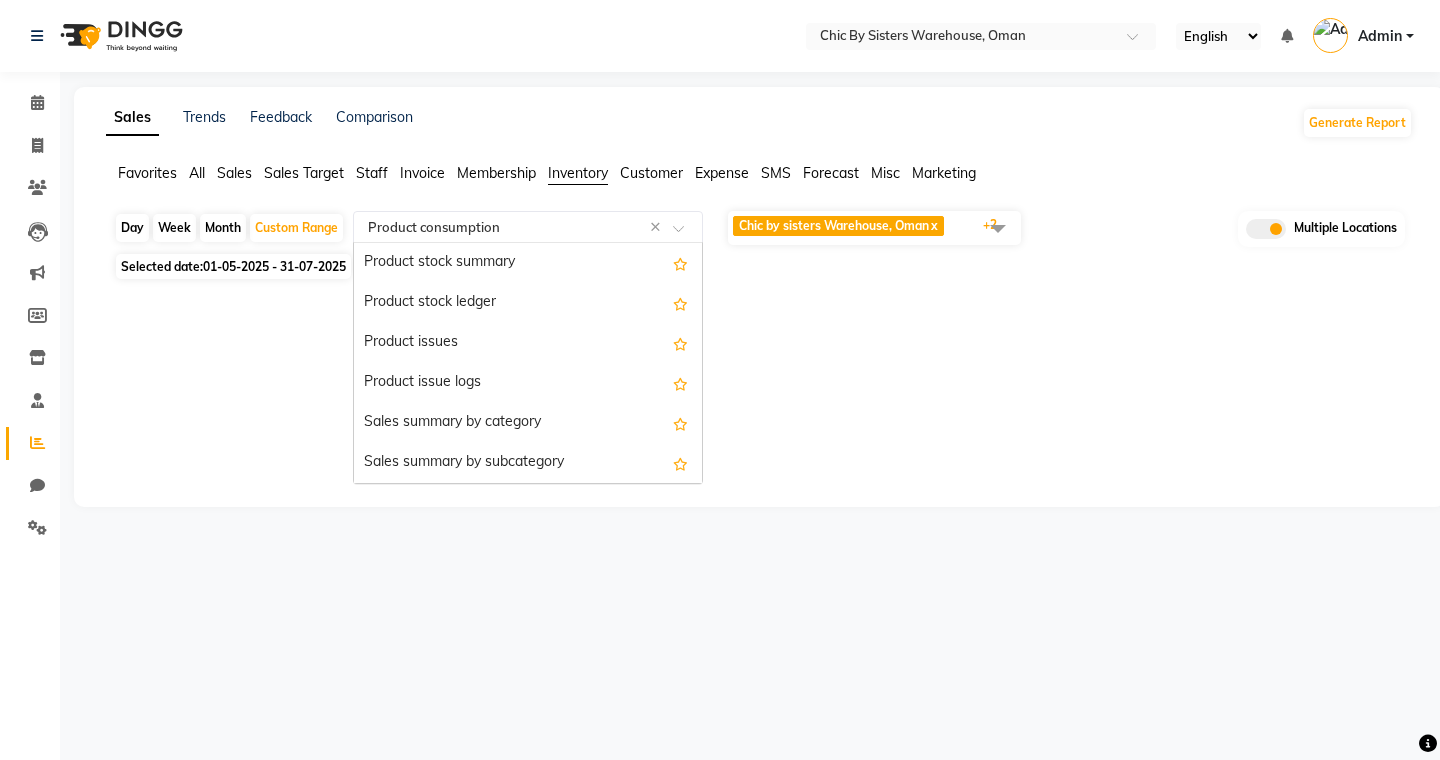 click 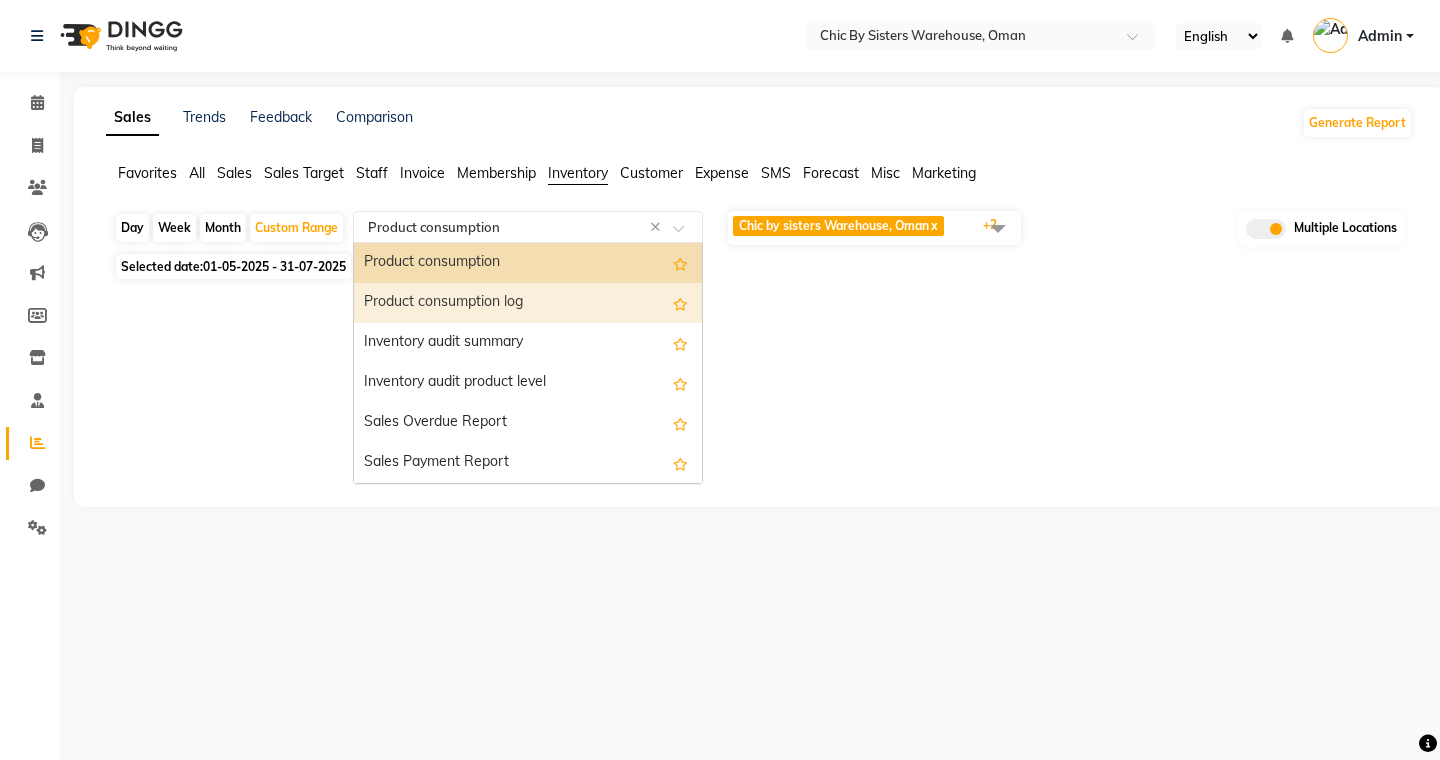 click on "Product consumption log" at bounding box center (528, 303) 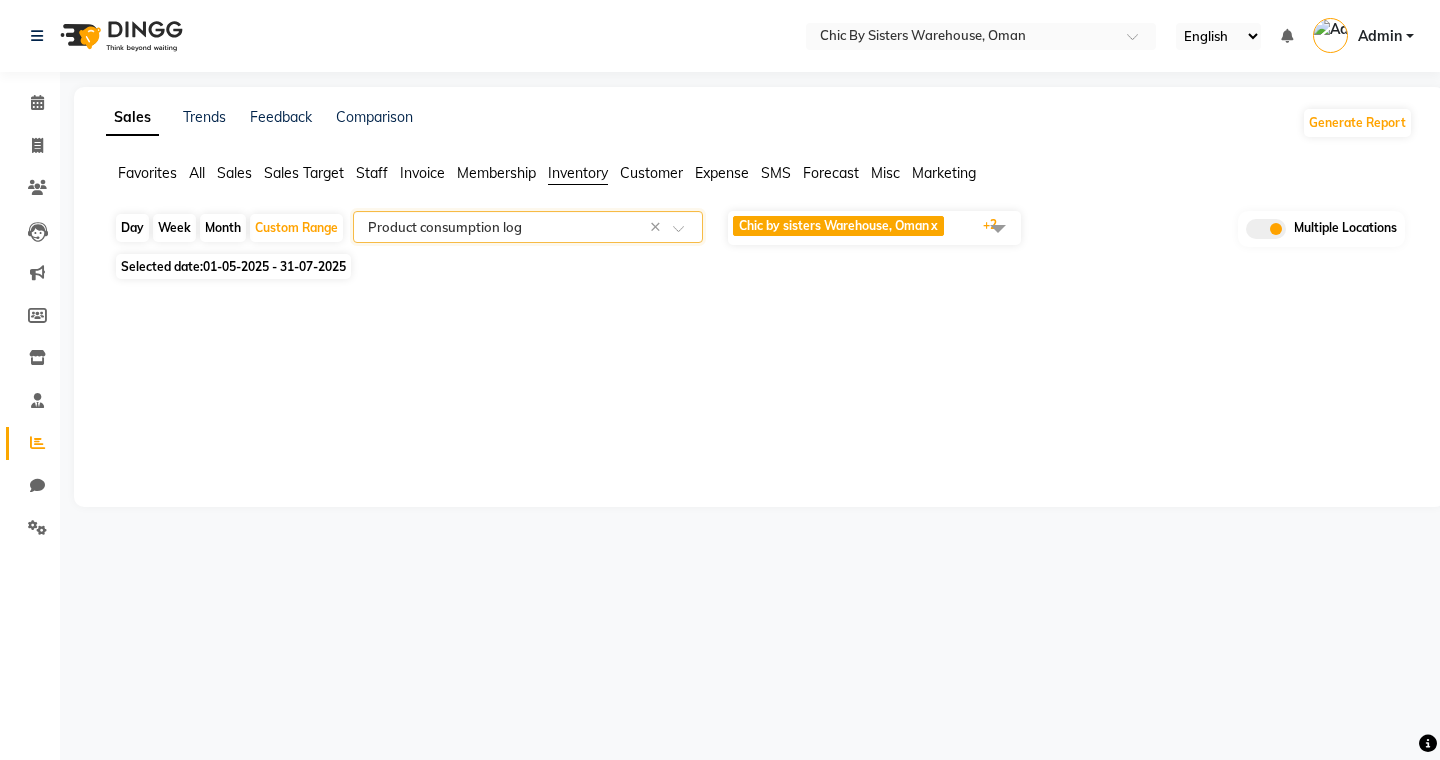 click 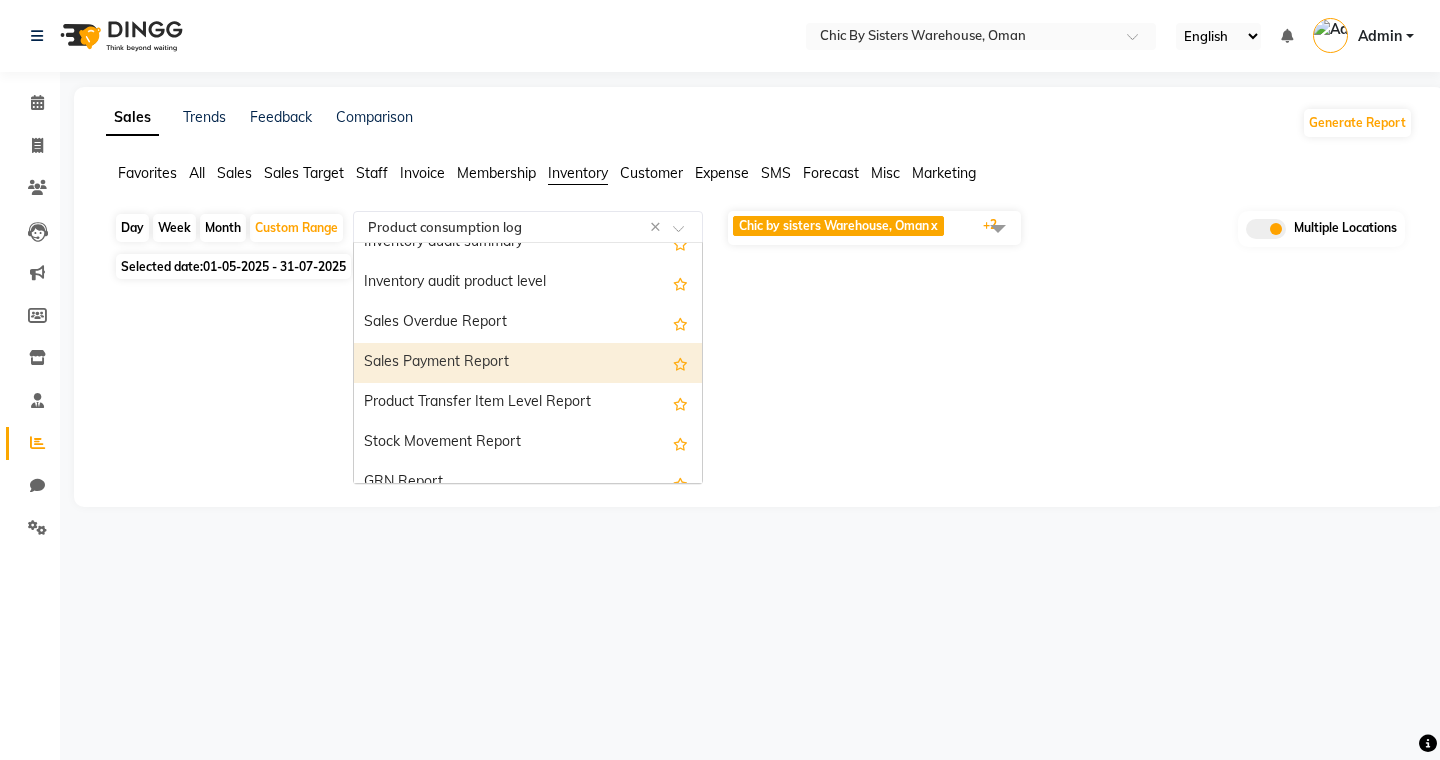 scroll, scrollTop: 720, scrollLeft: 0, axis: vertical 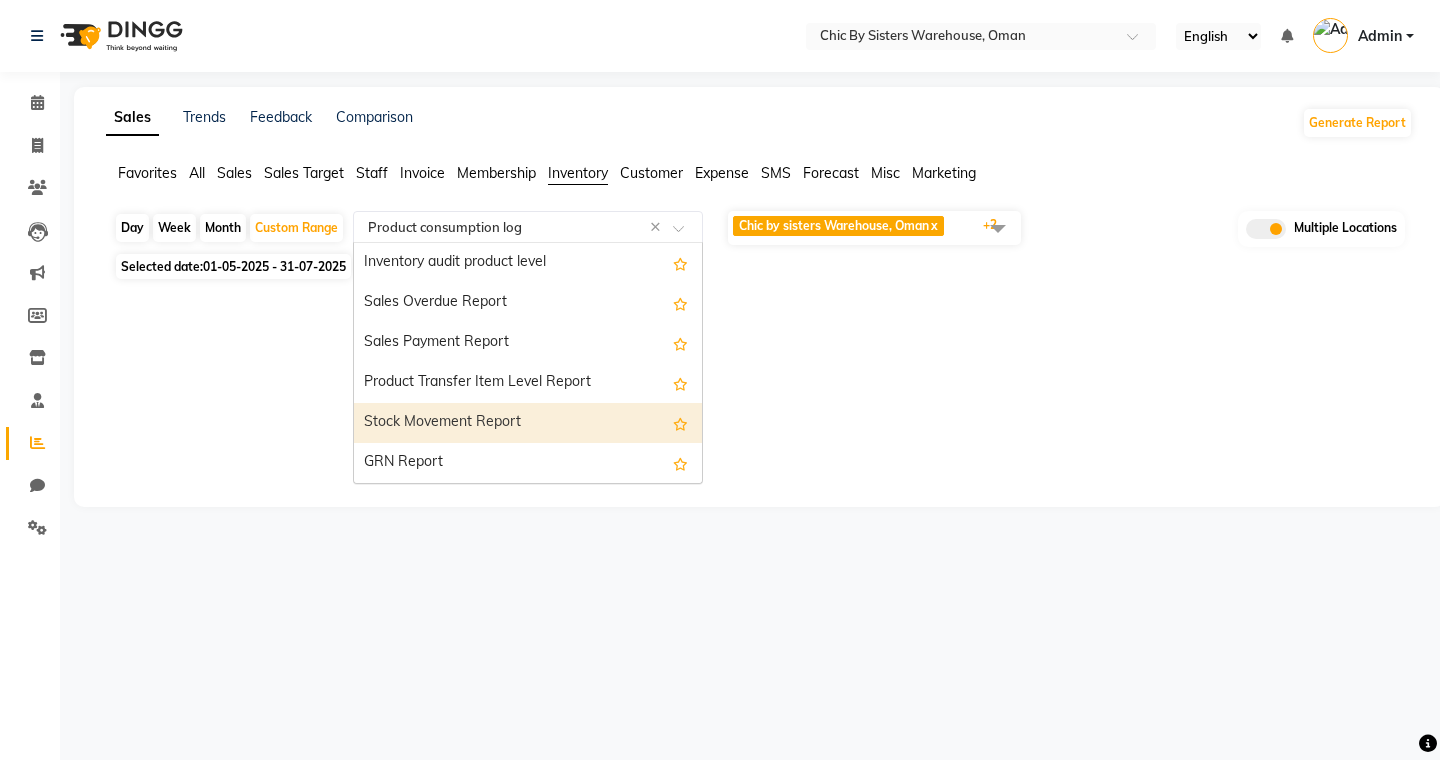 click on "Stock Movement Report" at bounding box center (528, 423) 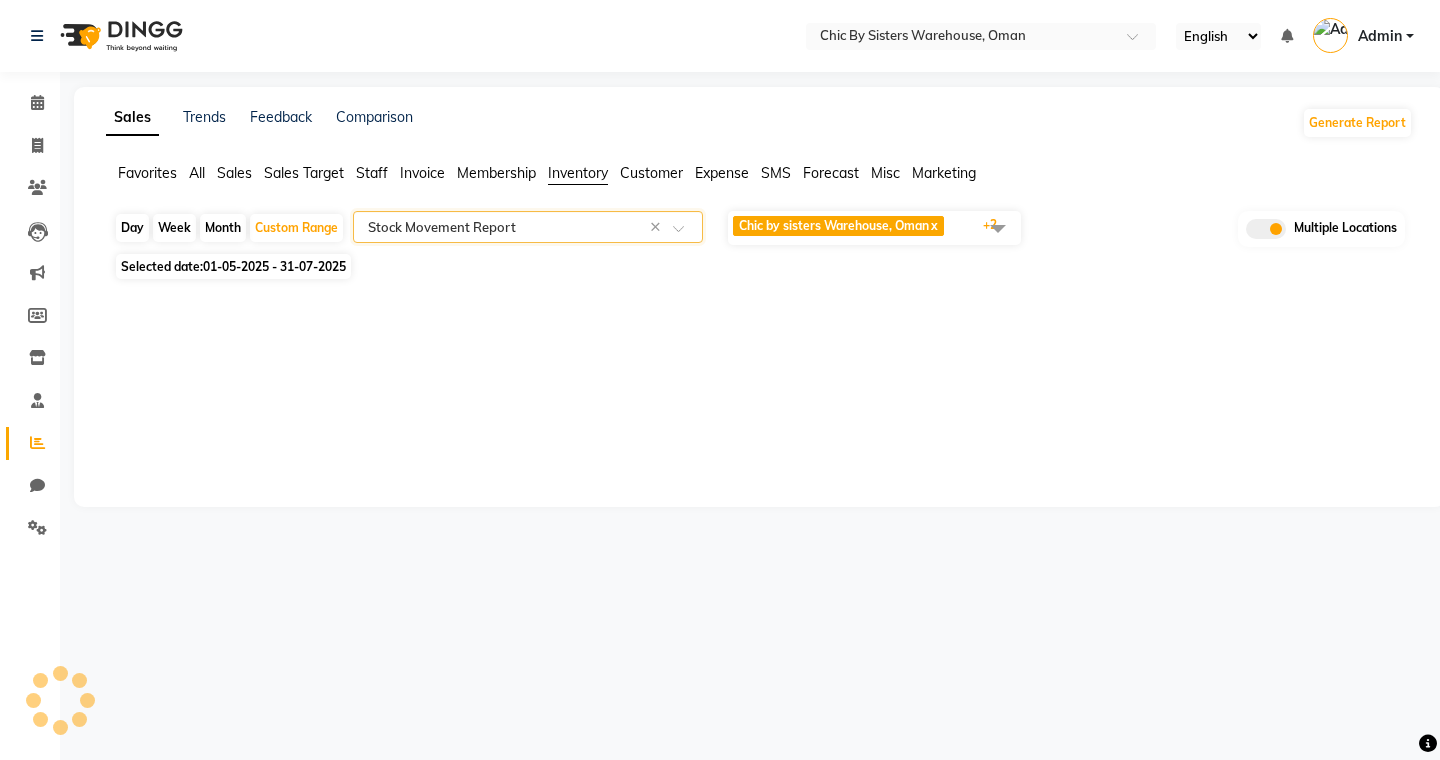 select on "full_report" 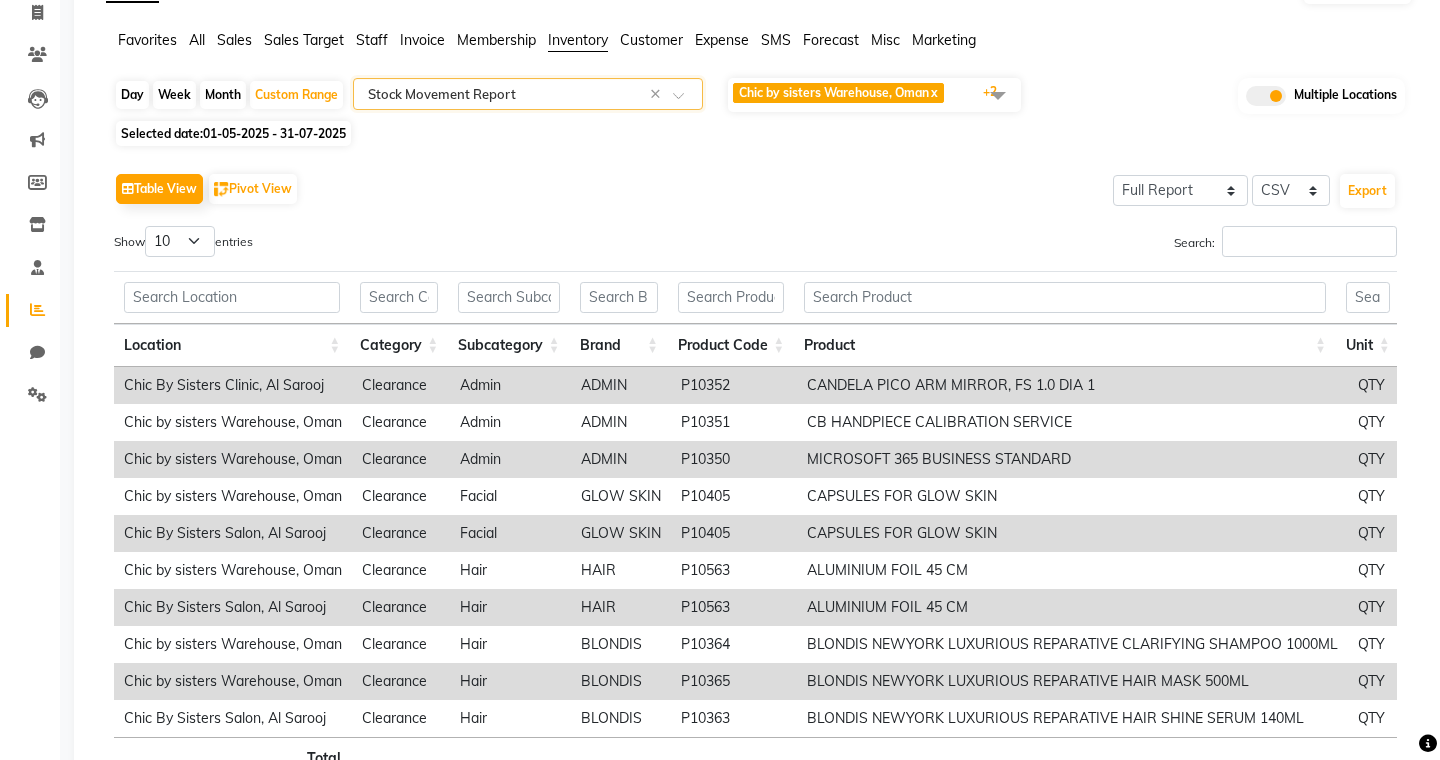 scroll, scrollTop: 260, scrollLeft: 0, axis: vertical 